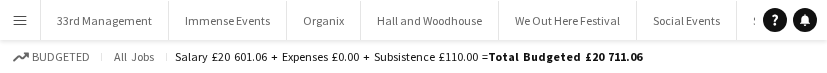 scroll, scrollTop: 0, scrollLeft: 0, axis: both 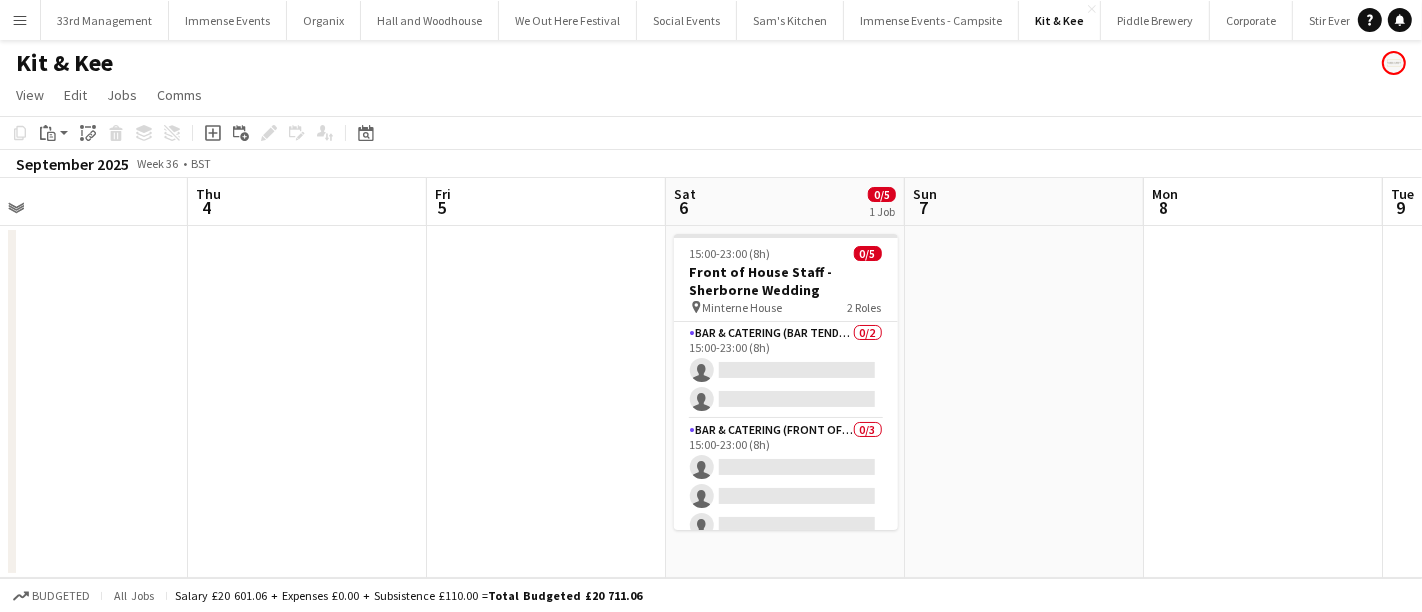 drag, startPoint x: 625, startPoint y: 451, endPoint x: 500, endPoint y: 241, distance: 244.387 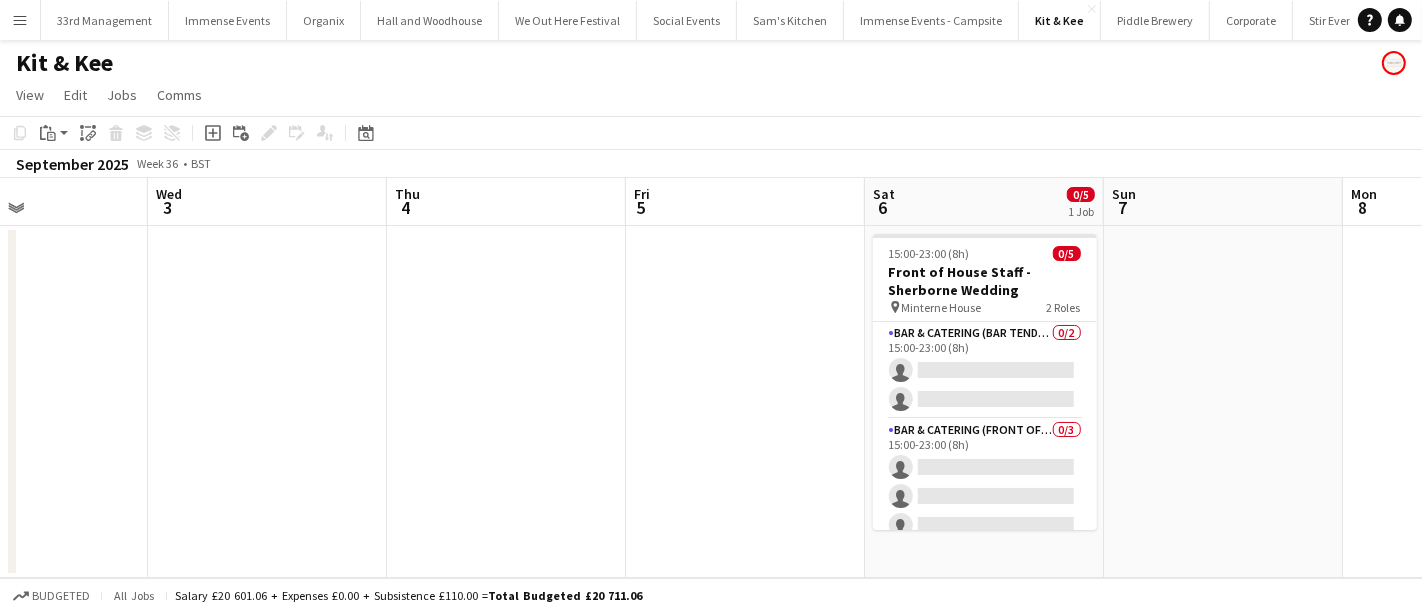 drag, startPoint x: 438, startPoint y: 303, endPoint x: 520, endPoint y: 75, distance: 242.29733 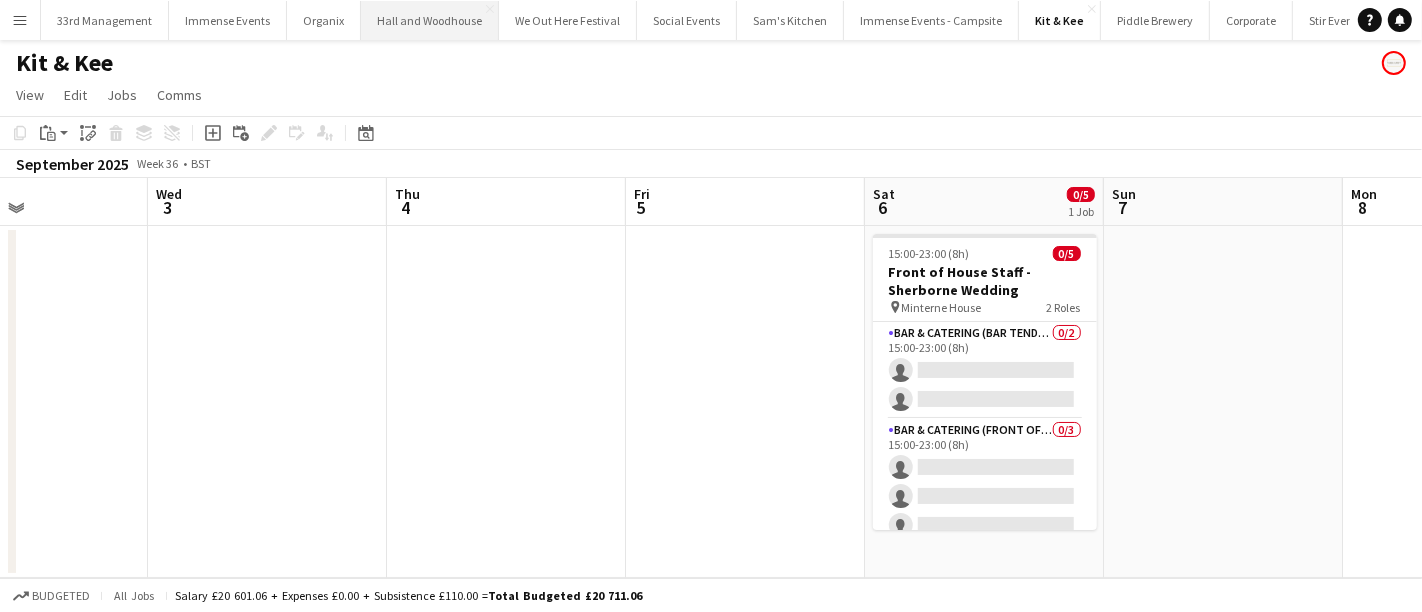 scroll, scrollTop: 0, scrollLeft: 571, axis: horizontal 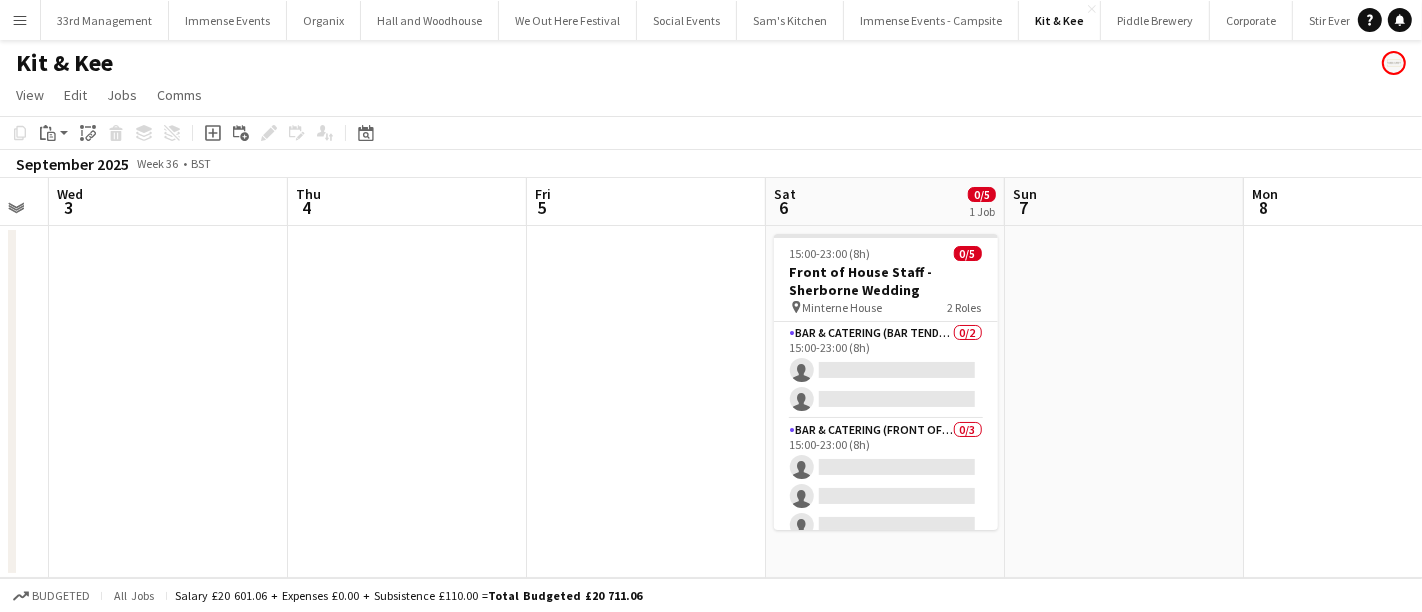 drag, startPoint x: 671, startPoint y: 274, endPoint x: 731, endPoint y: 158, distance: 130.59862 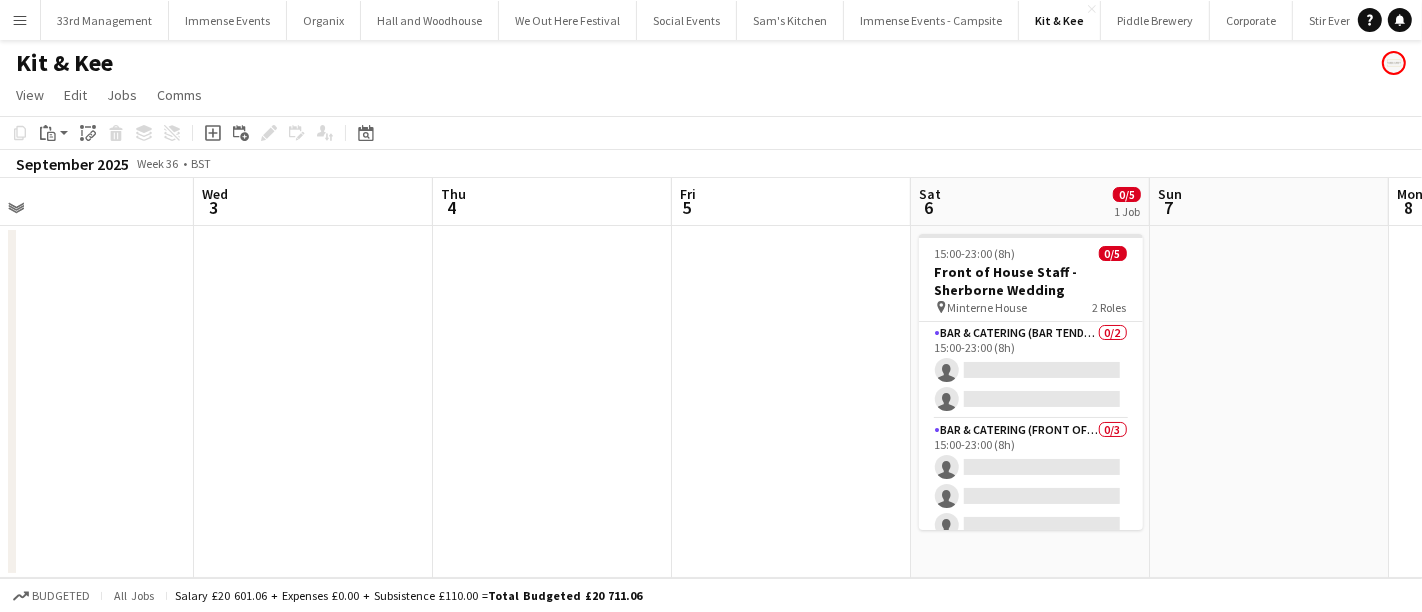 scroll, scrollTop: 0, scrollLeft: 552, axis: horizontal 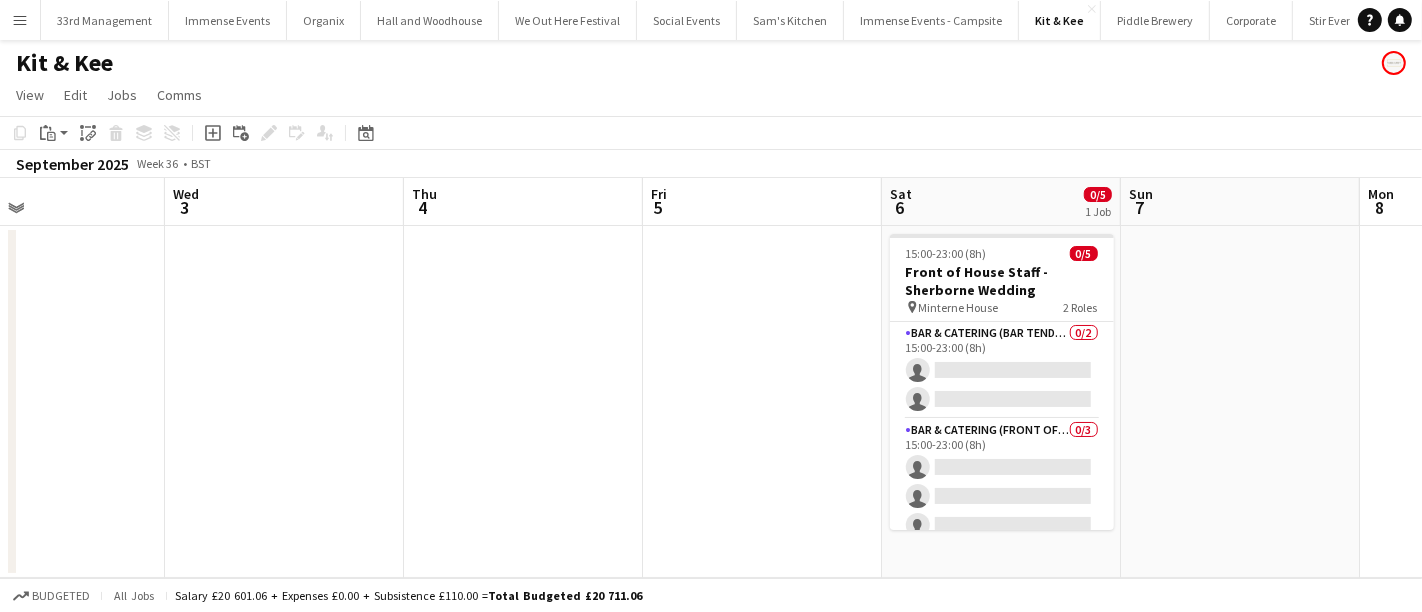 drag, startPoint x: 635, startPoint y: 556, endPoint x: 202, endPoint y: 474, distance: 440.69604 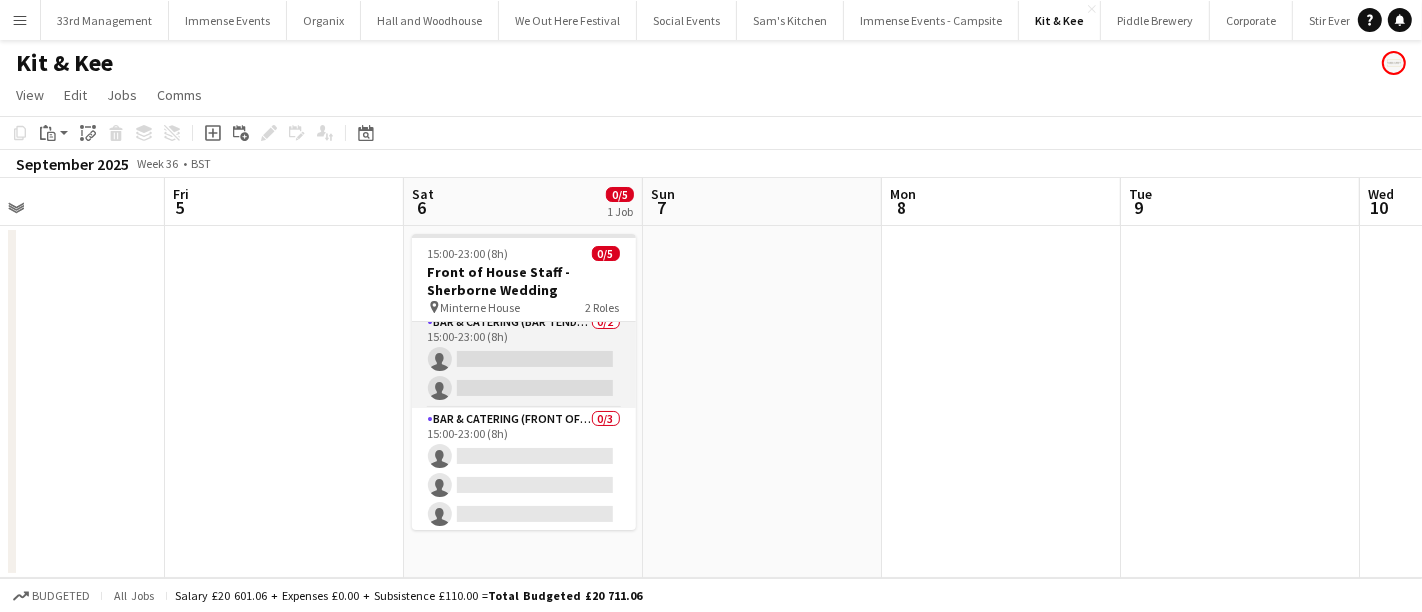 scroll, scrollTop: 14, scrollLeft: 0, axis: vertical 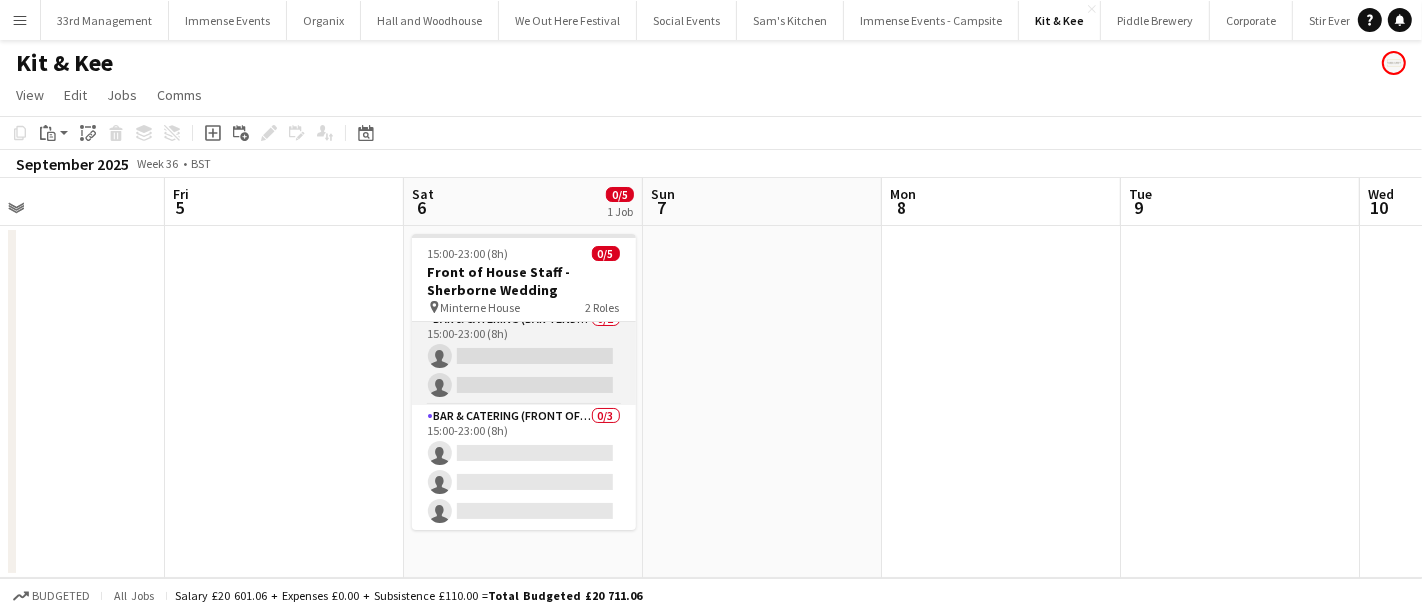 click on "Bar & Catering (Front of House)   0/3   15:00-23:00 (8h)
single-neutral-actions
single-neutral-actions
single-neutral-actions" at bounding box center [524, 468] 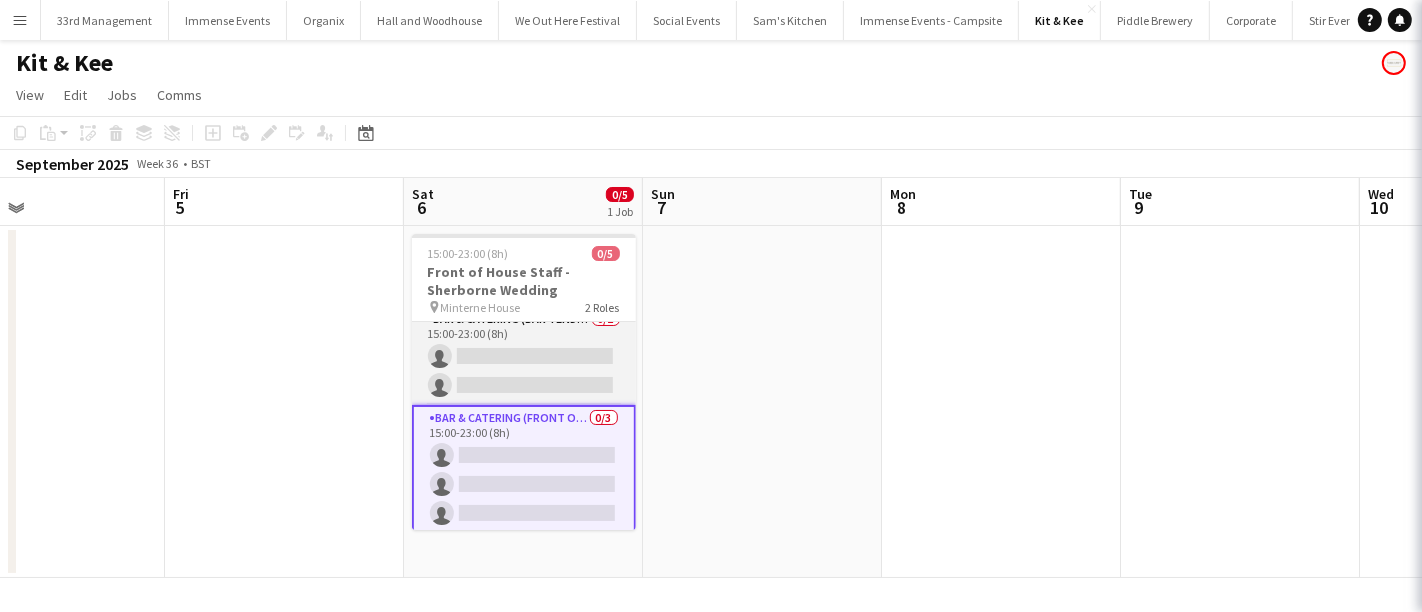 scroll, scrollTop: 0, scrollLeft: 547, axis: horizontal 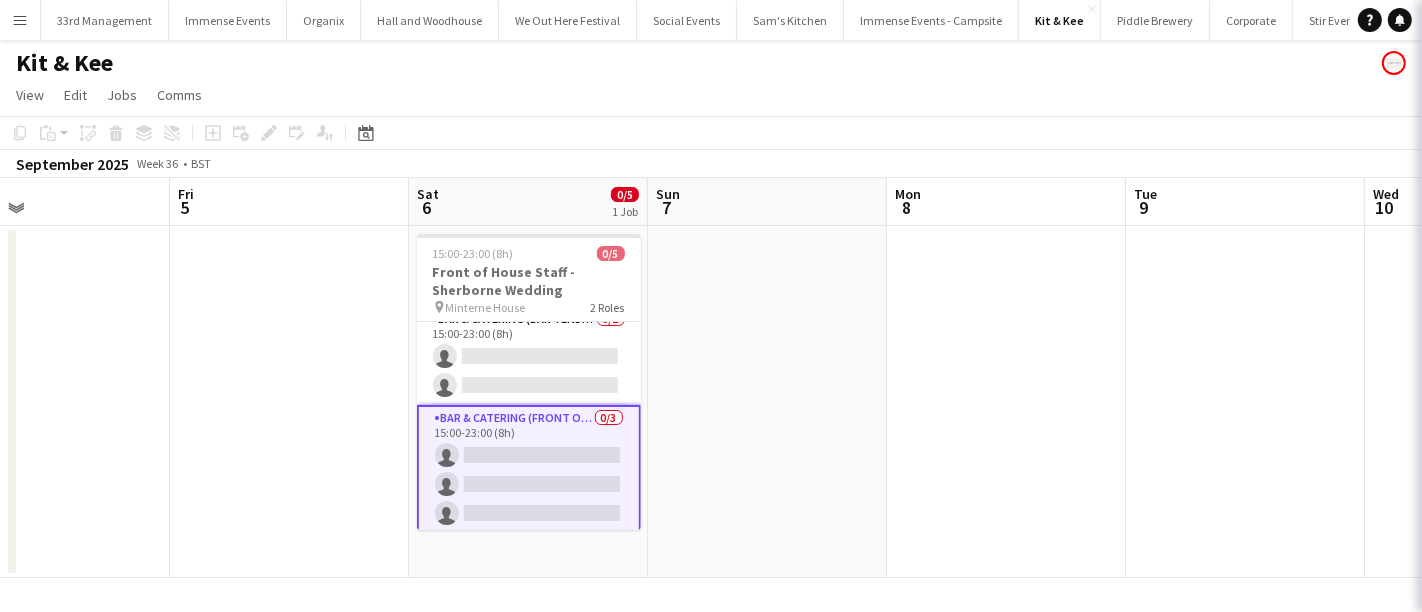 click on "Front of House Staff - Sherborne Wedding" at bounding box center (529, 281) 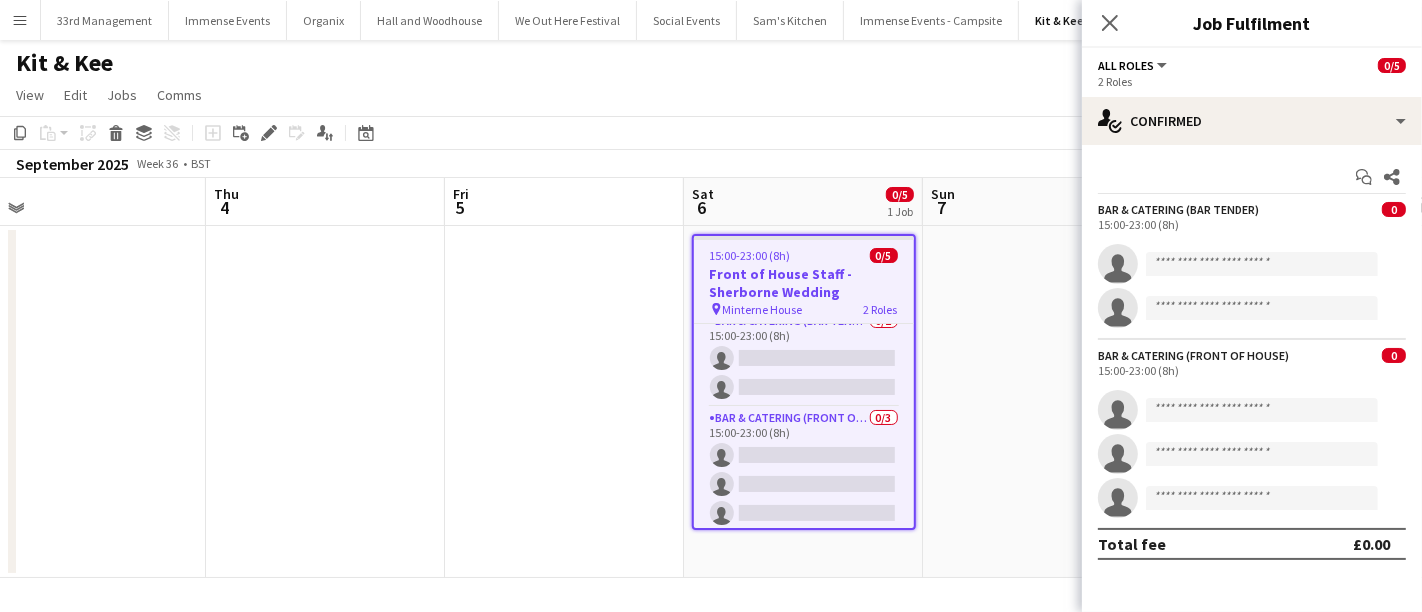 scroll, scrollTop: 0, scrollLeft: 780, axis: horizontal 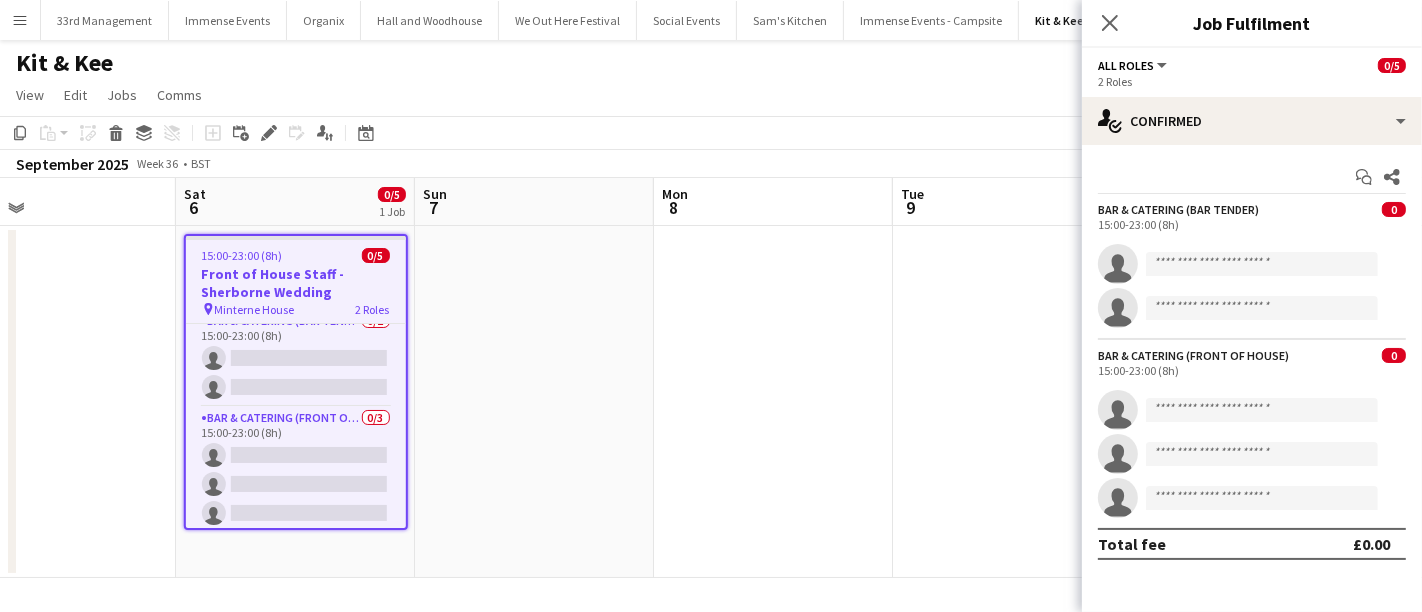 drag, startPoint x: 770, startPoint y: 374, endPoint x: 537, endPoint y: 361, distance: 233.36238 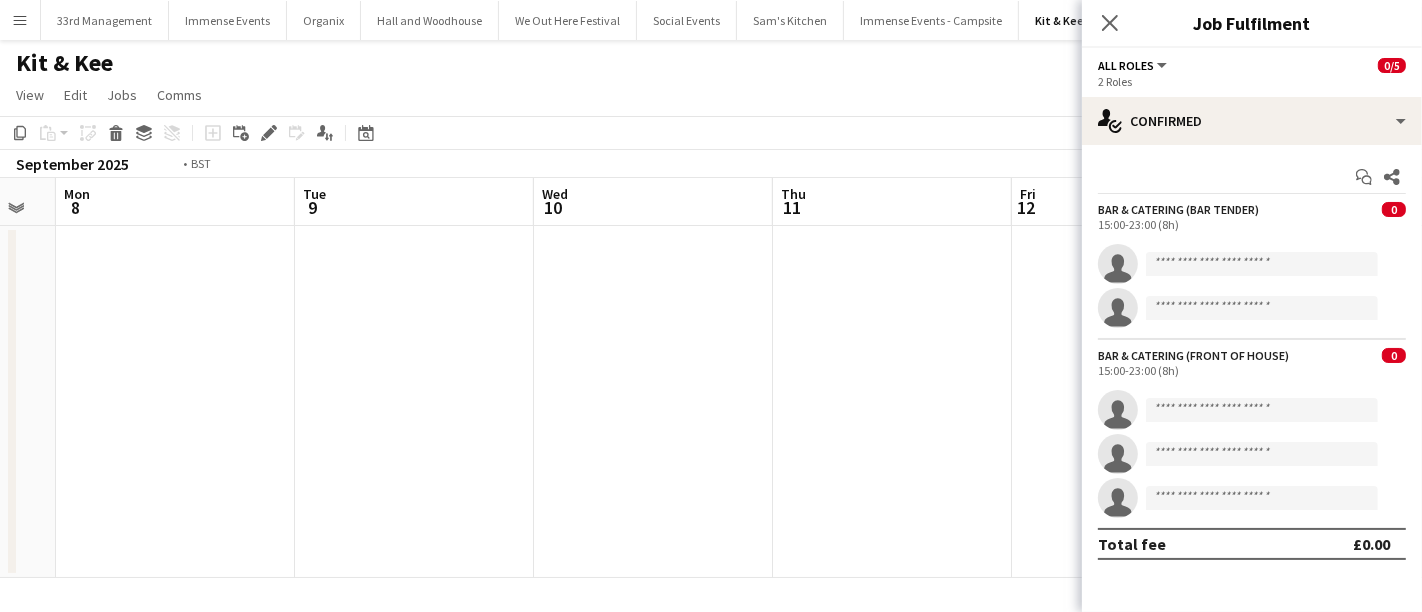 drag, startPoint x: 837, startPoint y: 357, endPoint x: 118, endPoint y: 385, distance: 719.545 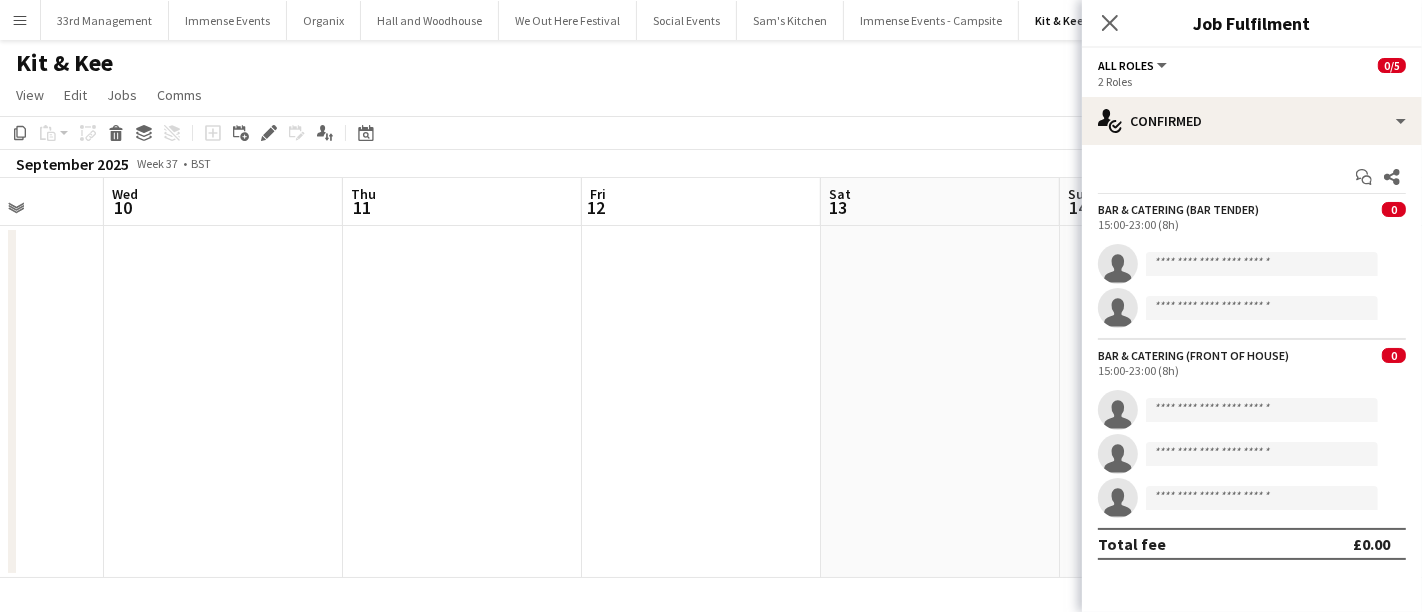 drag, startPoint x: 522, startPoint y: 352, endPoint x: 328, endPoint y: 381, distance: 196.15555 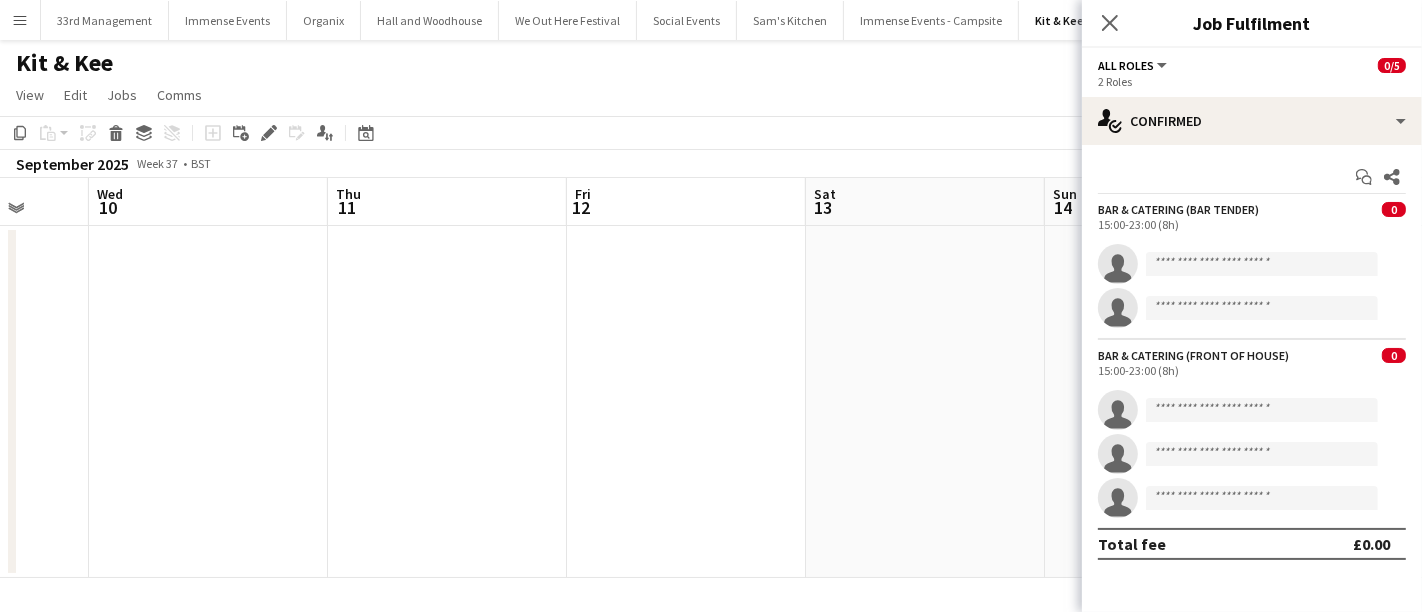 drag, startPoint x: 855, startPoint y: 273, endPoint x: 845, endPoint y: 275, distance: 10.198039 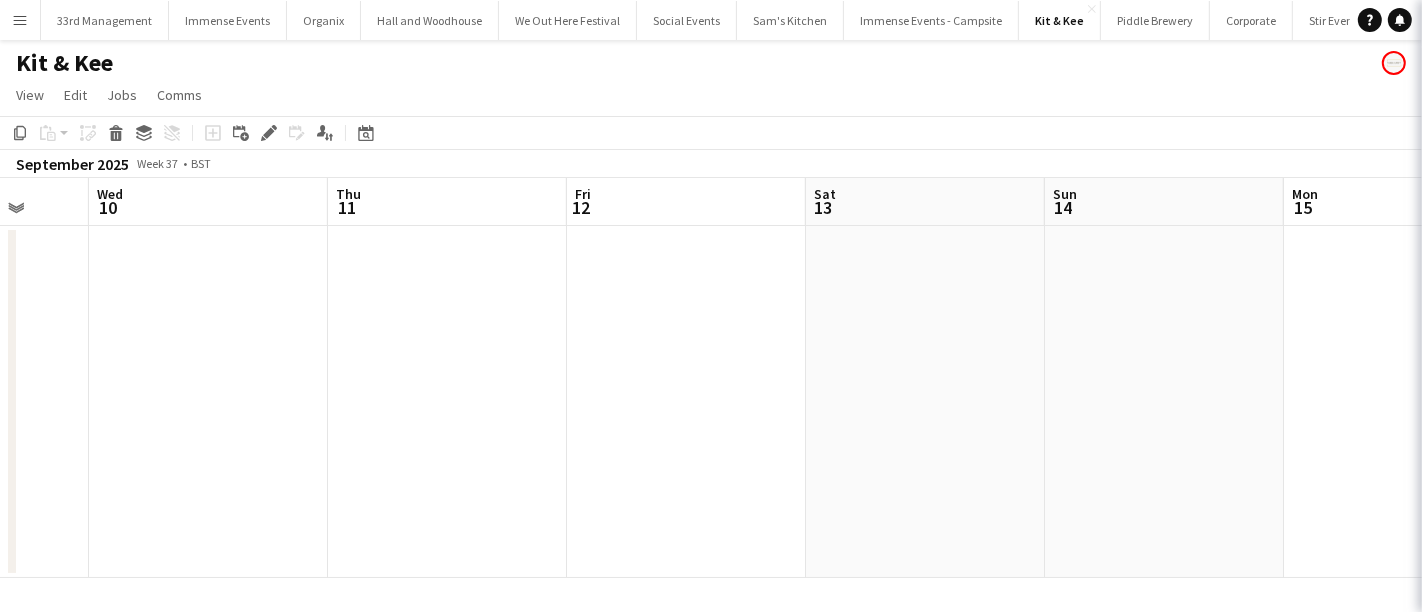 scroll, scrollTop: 0, scrollLeft: 631, axis: horizontal 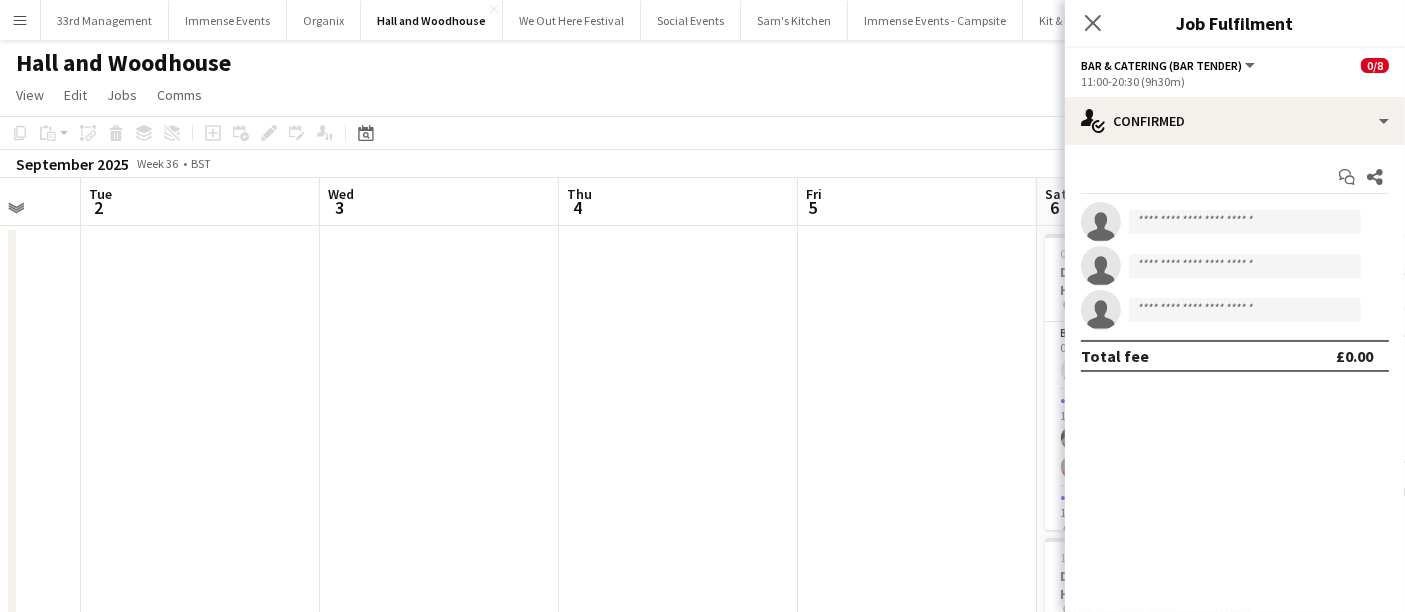 drag, startPoint x: 55, startPoint y: 350, endPoint x: 717, endPoint y: 367, distance: 662.21826 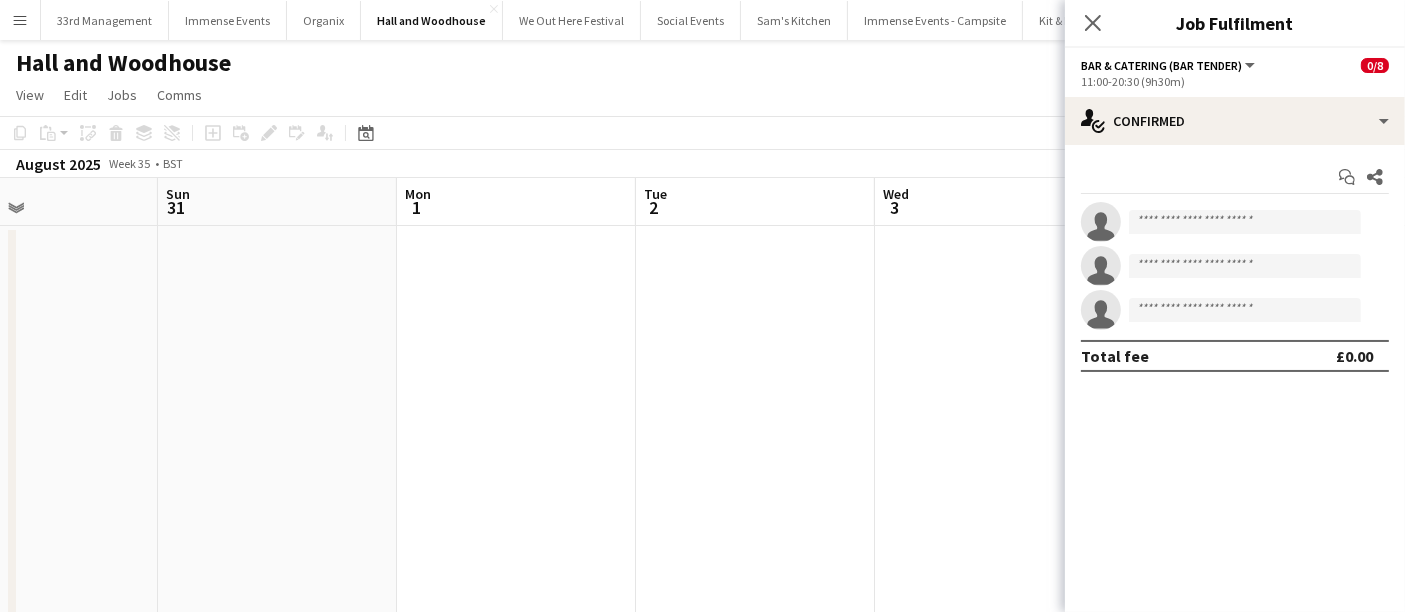 drag, startPoint x: 470, startPoint y: 380, endPoint x: 1014, endPoint y: 378, distance: 544.00366 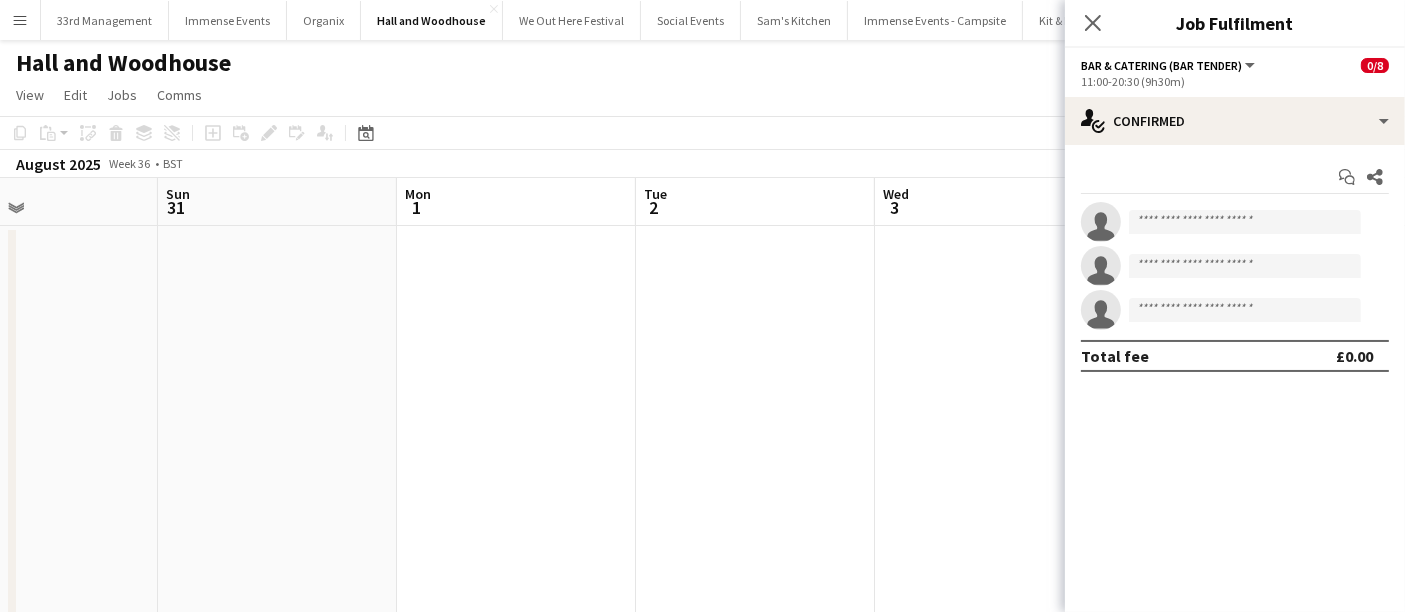 drag, startPoint x: 455, startPoint y: 381, endPoint x: 556, endPoint y: 397, distance: 102.259476 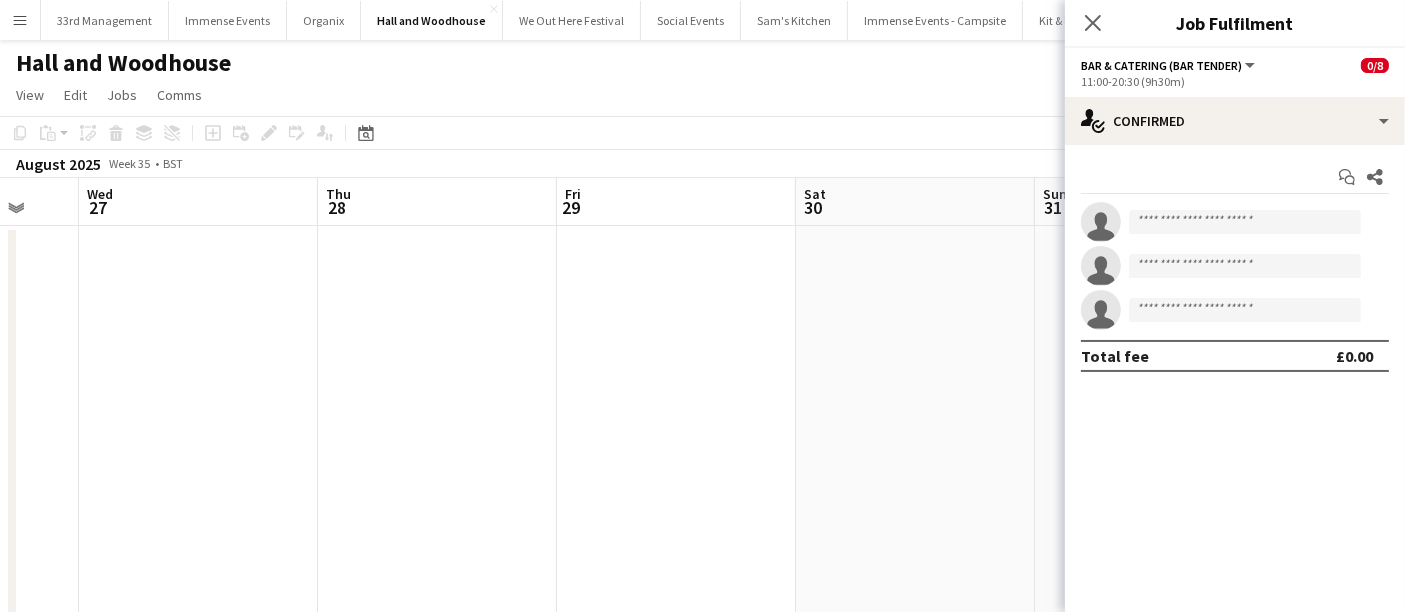 drag, startPoint x: 908, startPoint y: 377, endPoint x: 1164, endPoint y: 377, distance: 256 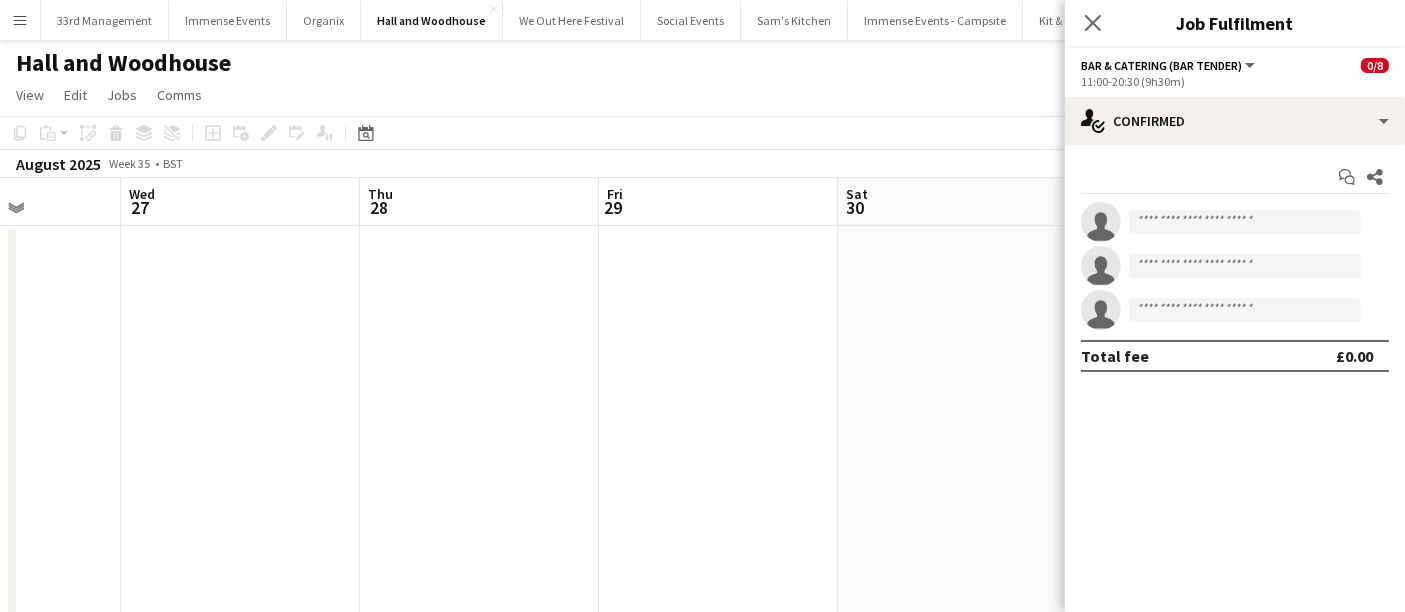 drag, startPoint x: 1002, startPoint y: 373, endPoint x: 1061, endPoint y: 372, distance: 59.008472 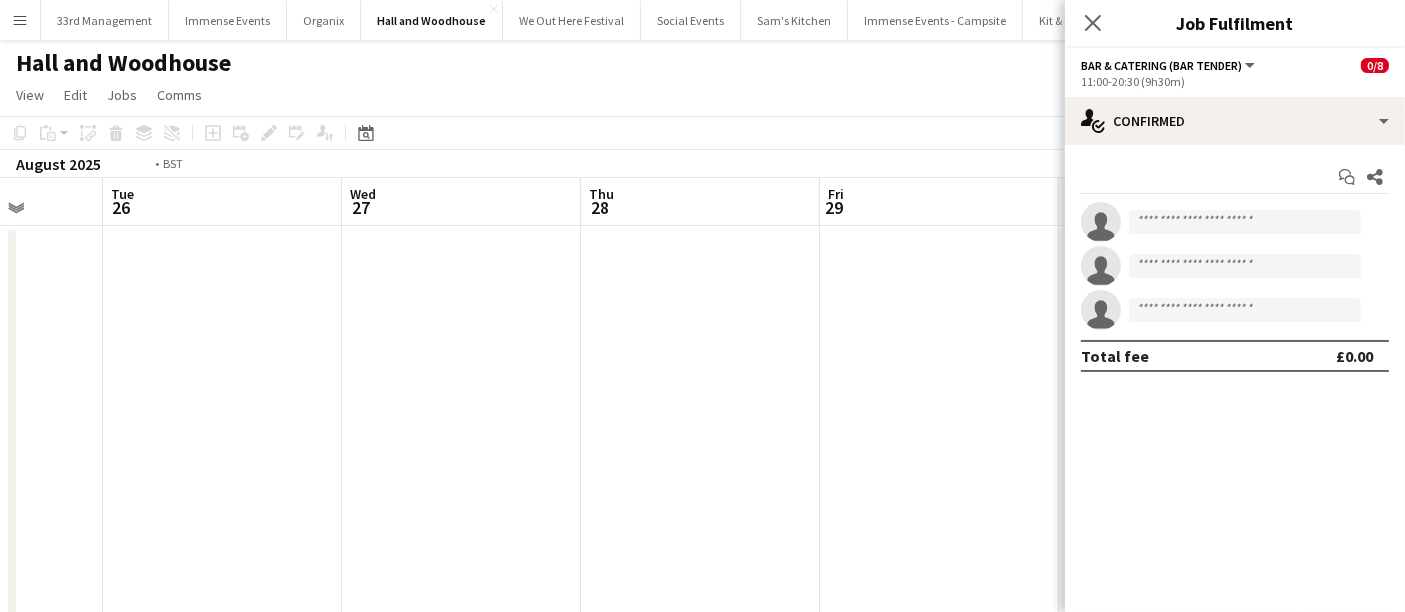drag, startPoint x: 640, startPoint y: 419, endPoint x: 1005, endPoint y: 388, distance: 366.3141 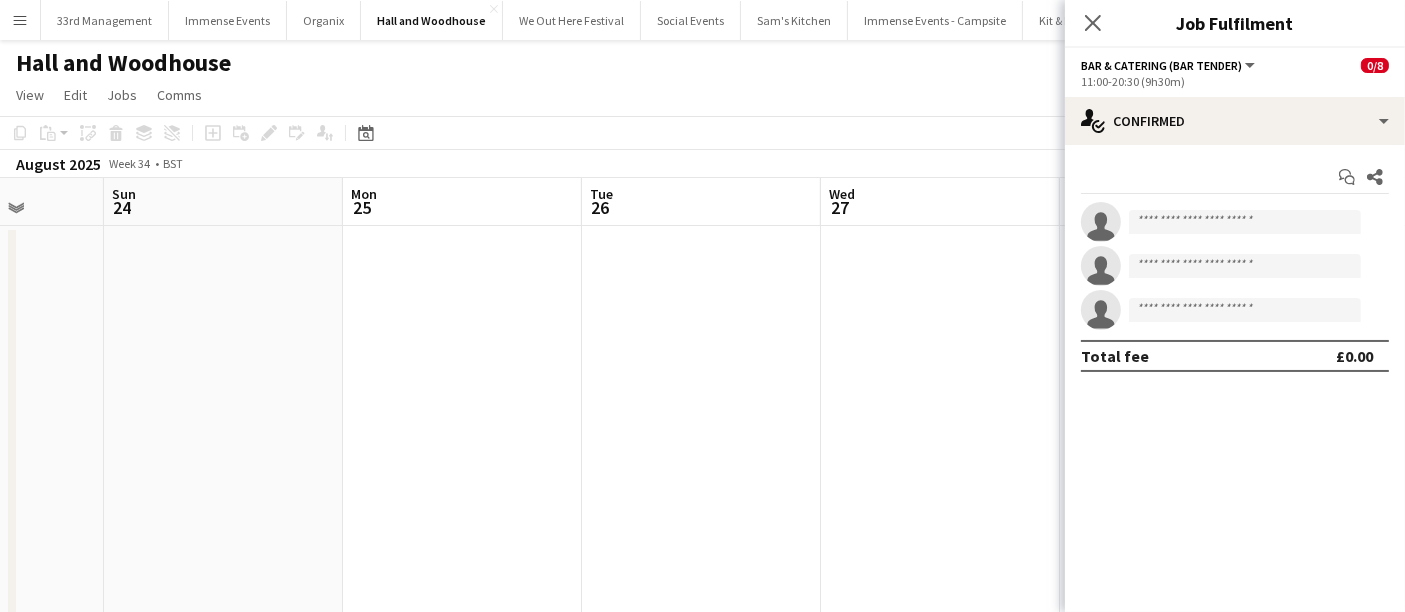 click on "Thu   21   Fri   22   Sat   23   Sun   24   Mon   25   Tue   26   Wed   27   Thu   28   Fri   29   Sat   30   Sun   31" at bounding box center [702, 724] 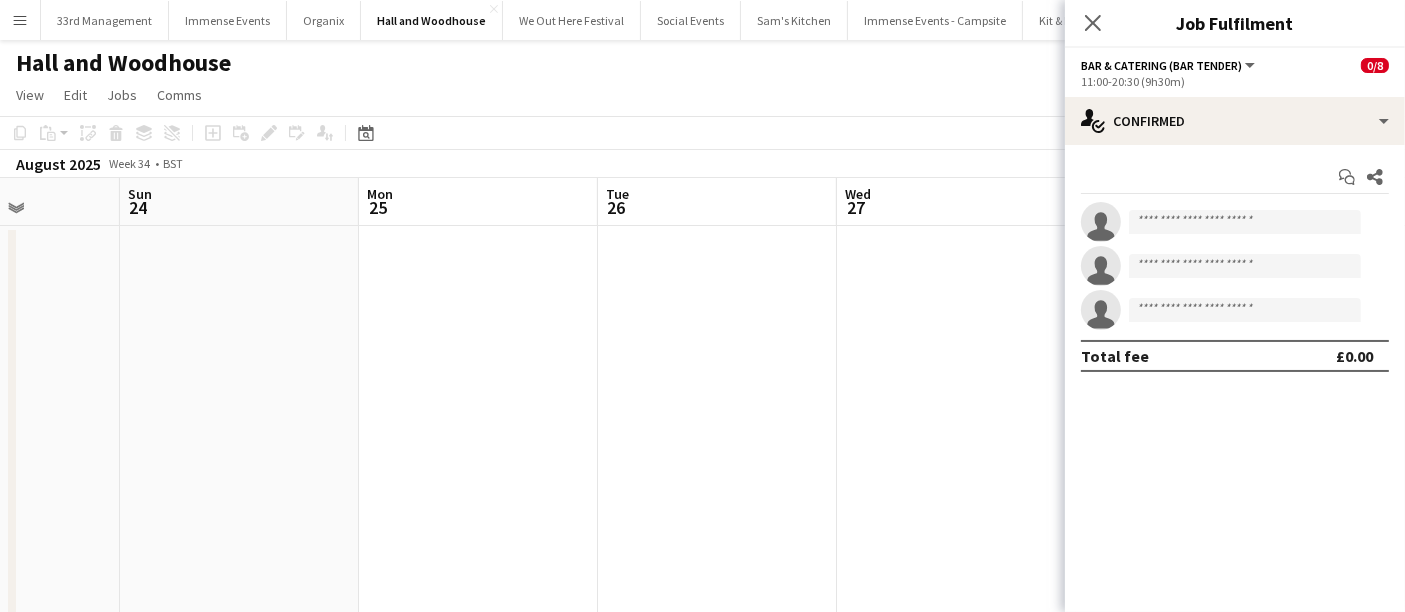 drag, startPoint x: 1147, startPoint y: 376, endPoint x: 1057, endPoint y: 390, distance: 91.08238 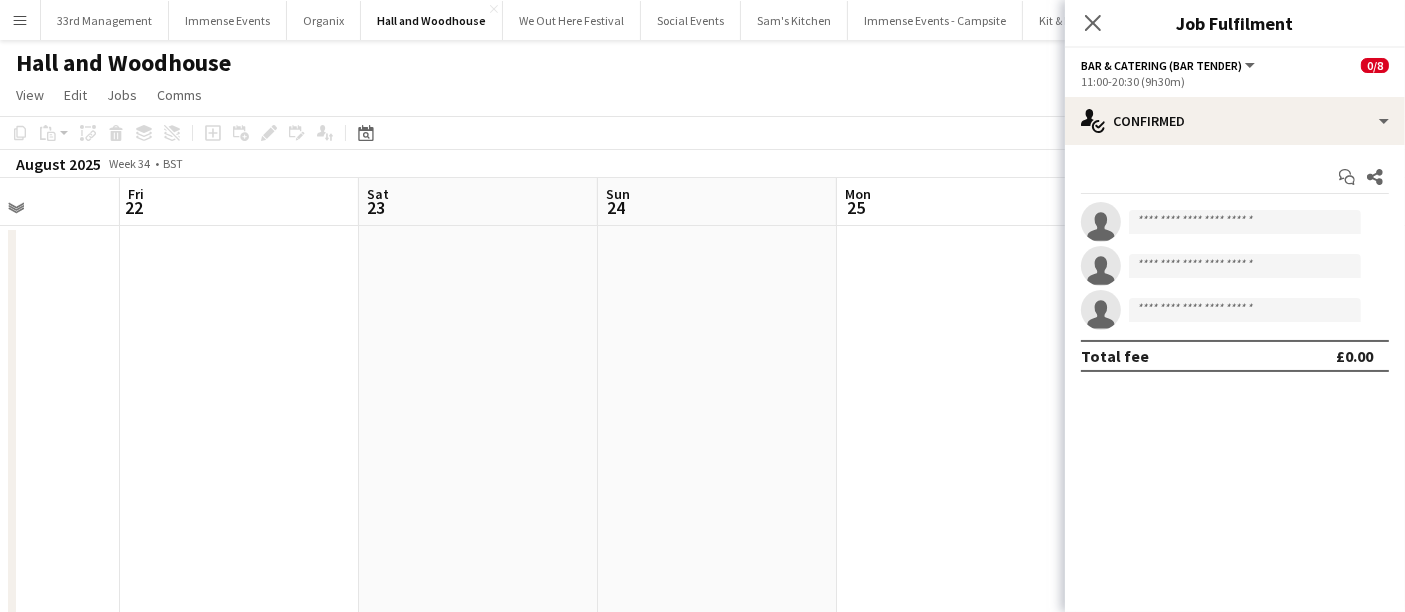 drag, startPoint x: 1057, startPoint y: 390, endPoint x: 694, endPoint y: 390, distance: 363 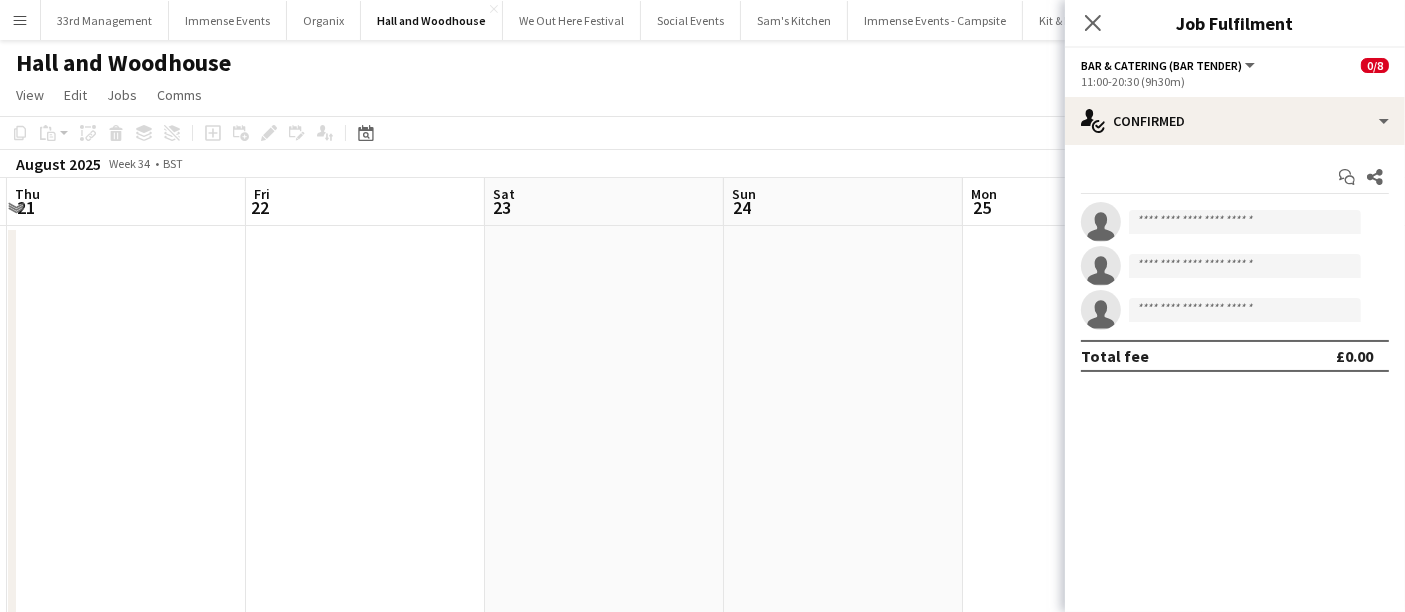 drag, startPoint x: 982, startPoint y: 357, endPoint x: 1062, endPoint y: 353, distance: 80.09994 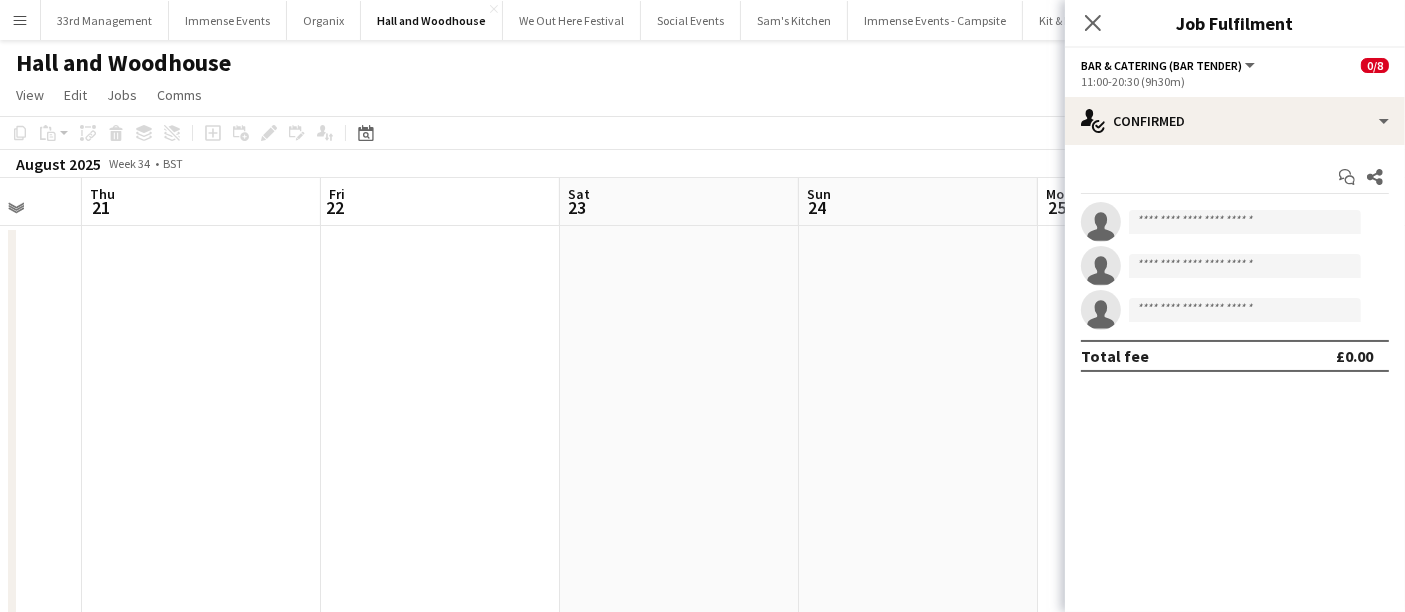 drag, startPoint x: 579, startPoint y: 378, endPoint x: 1091, endPoint y: 344, distance: 513.1277 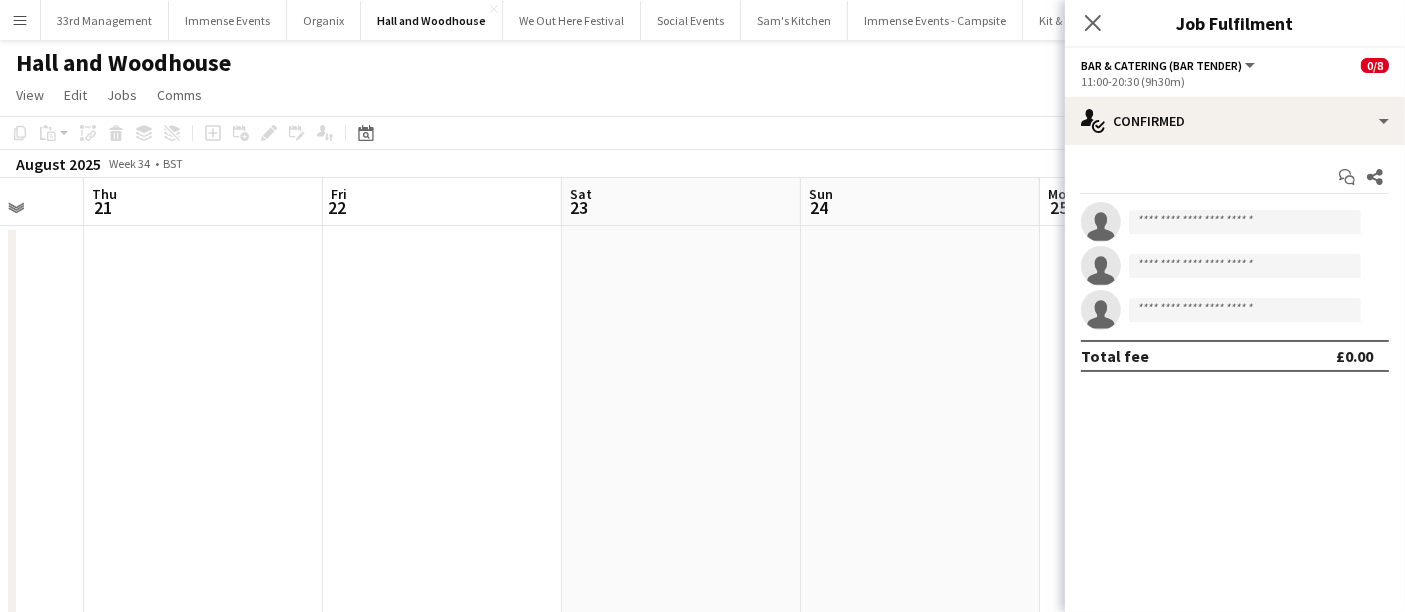 click on "Menu
Boards
Boards   Boards   All jobs   Status
Workforce
Workforce   My Workforce   Recruiting
Comms
Comms
Pay
Pay   Approvals   Payments   Reports
Platform Settings
Platform Settings   App settings   Your settings   Profiles
Training Academy
Training Academy
Knowledge Base
Knowledge Base
Product Updates
Product Updates   Log Out   Privacy   33rd Management
Close
Immense Events
Close
Organix
Close
Hall and Woodhouse
Close
We Out Here Festival
Close
Social Events
Close
Sam's Kitchen
Close
Immense Events - Campsite
Close
Kit & Kee" at bounding box center (702, 652) 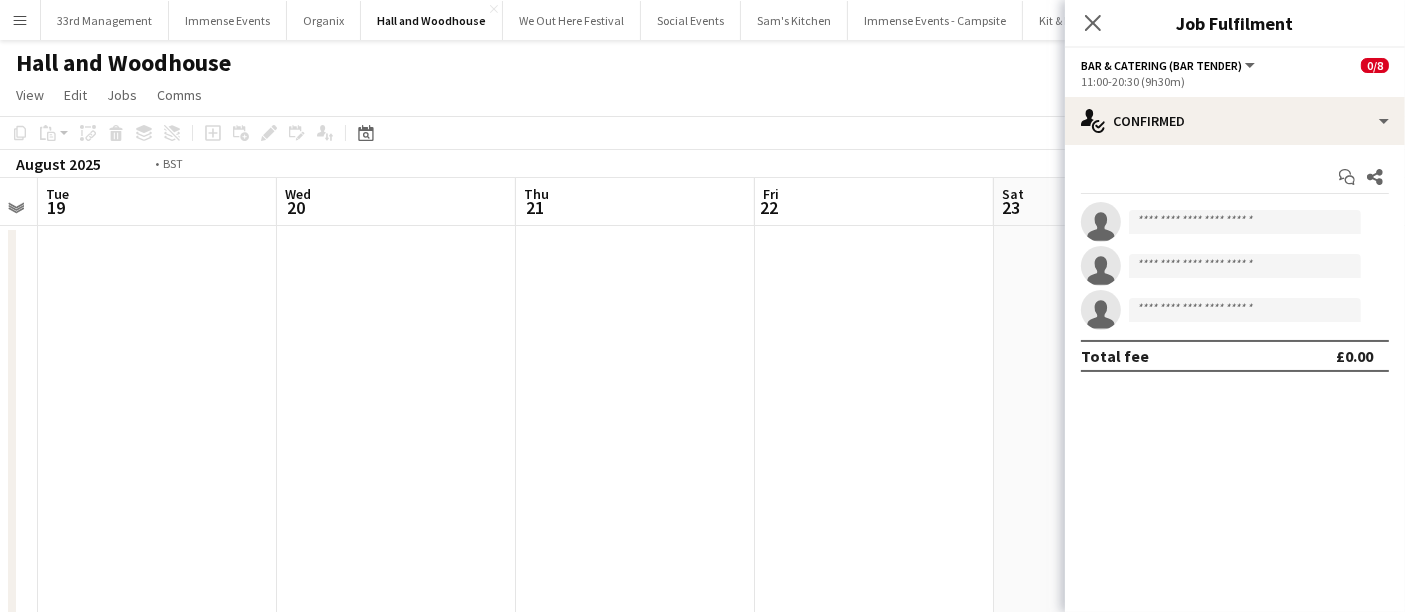 drag, startPoint x: 588, startPoint y: 361, endPoint x: 1117, endPoint y: 356, distance: 529.0236 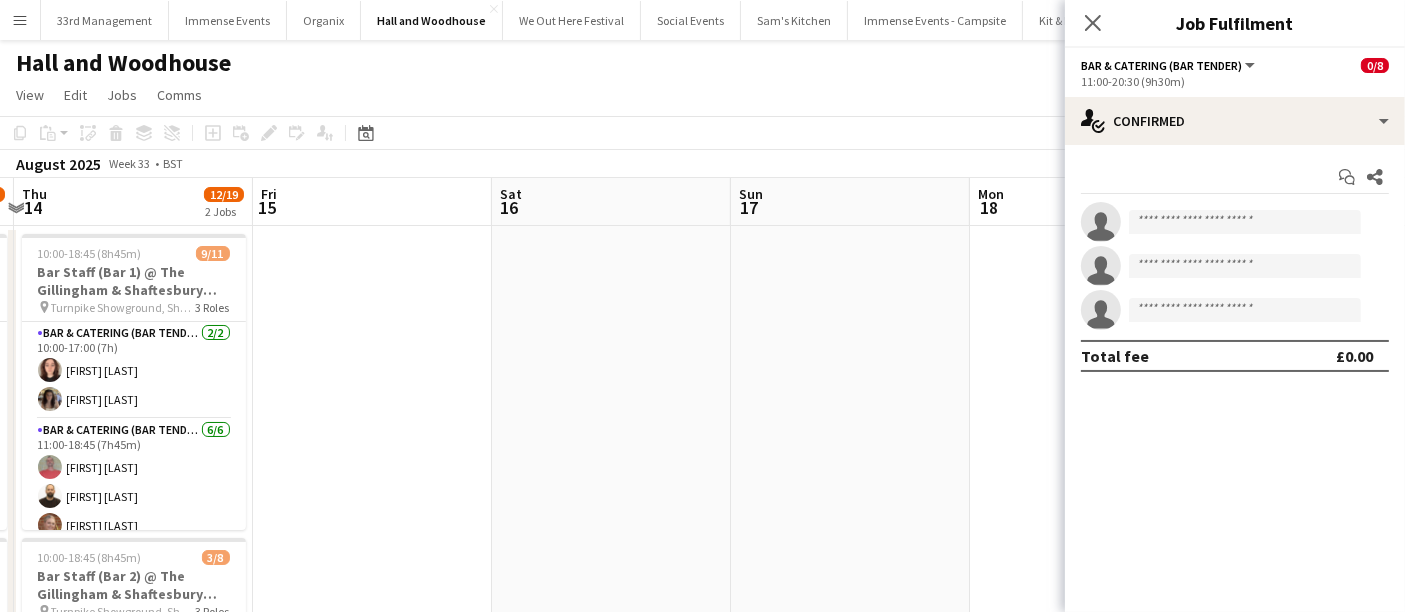 drag, startPoint x: 549, startPoint y: 358, endPoint x: 545, endPoint y: 372, distance: 14.56022 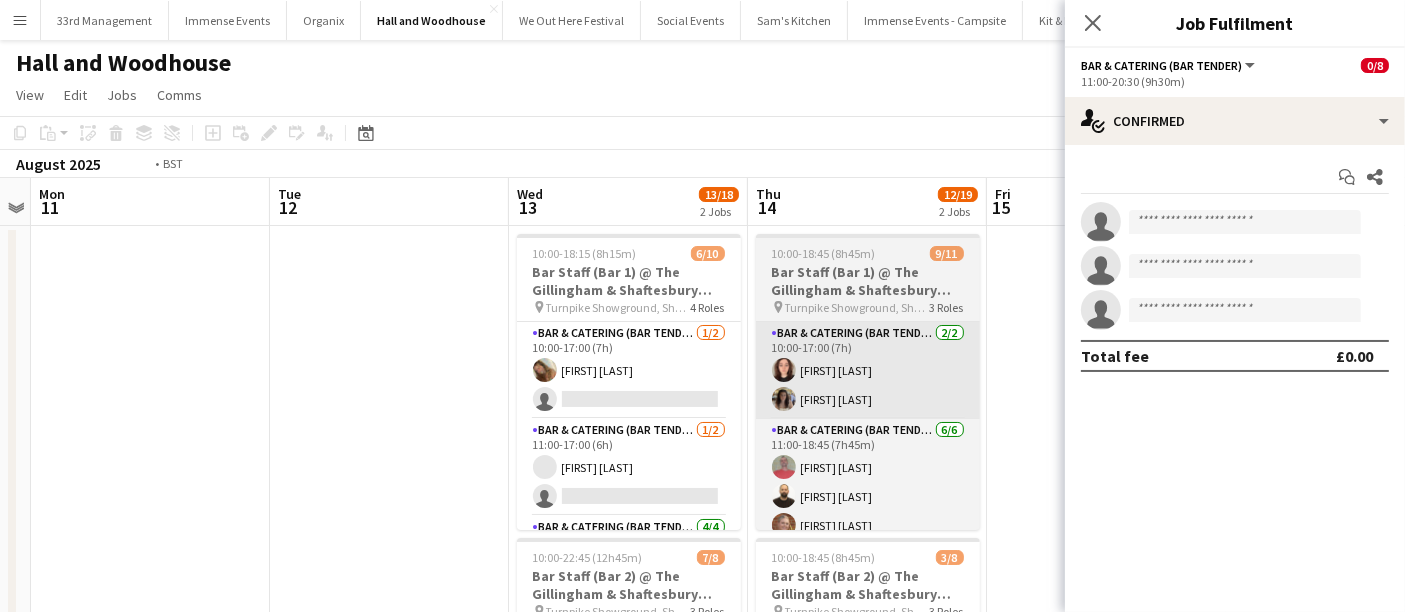 drag, startPoint x: 773, startPoint y: 375, endPoint x: 751, endPoint y: 383, distance: 23.409399 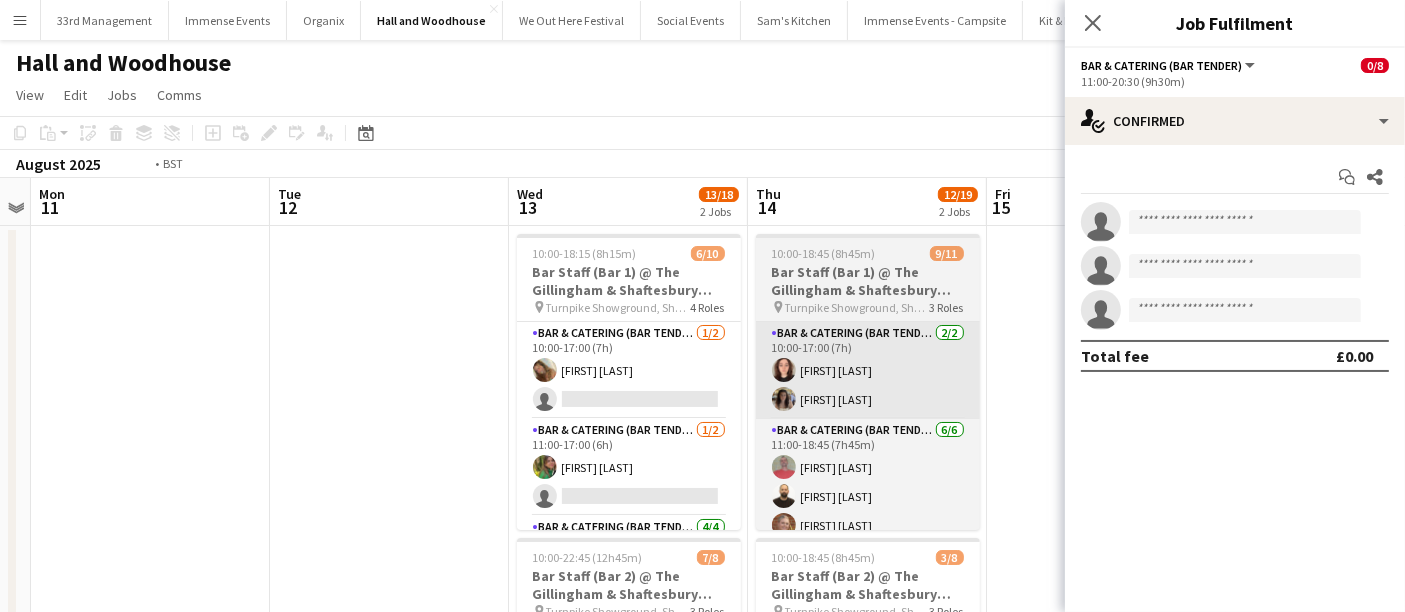 click on "Sat   9   Sun   10   Mon   11   Tue   12   Wed   13   13/18   2 Jobs   Thu   14   12/19   2 Jobs   Fri   15   Sat   16   Sun   17   Mon   18   Tue   19      10:00-18:15 (8h15m)    6/10   Bar Staff (Bar 1) @ The Gillingham & Shaftesbury show
pin
Turnpike Showground, Shaftesbury   4 Roles   Bar & Catering (Bar Tender)   1/2   10:00-17:00 (7h)
Isabella Swatman
single-neutral-actions
Bar & Catering (Bar Tender)   1/2   11:00-17:00 (6h)
Isabelle Bland
single-neutral-actions
Bar & Catering (Bar Tender)   4/4   11:00-18:00 (7h)
Colin Sherman Zackary Pinto ! Dennieze Morales-Crisostomo Jessica-May Sheppard  Bar & Catering (Bar Tender)   0/2   12:00-18:15 (6h15m)
single-neutral-actions
single-neutral-actions
10:00-22:45 (12h45m)    7/8   Bar Staff (Bar 2) @ The Gillingham & Shaftesbury show
pin
!" at bounding box center [702, 724] 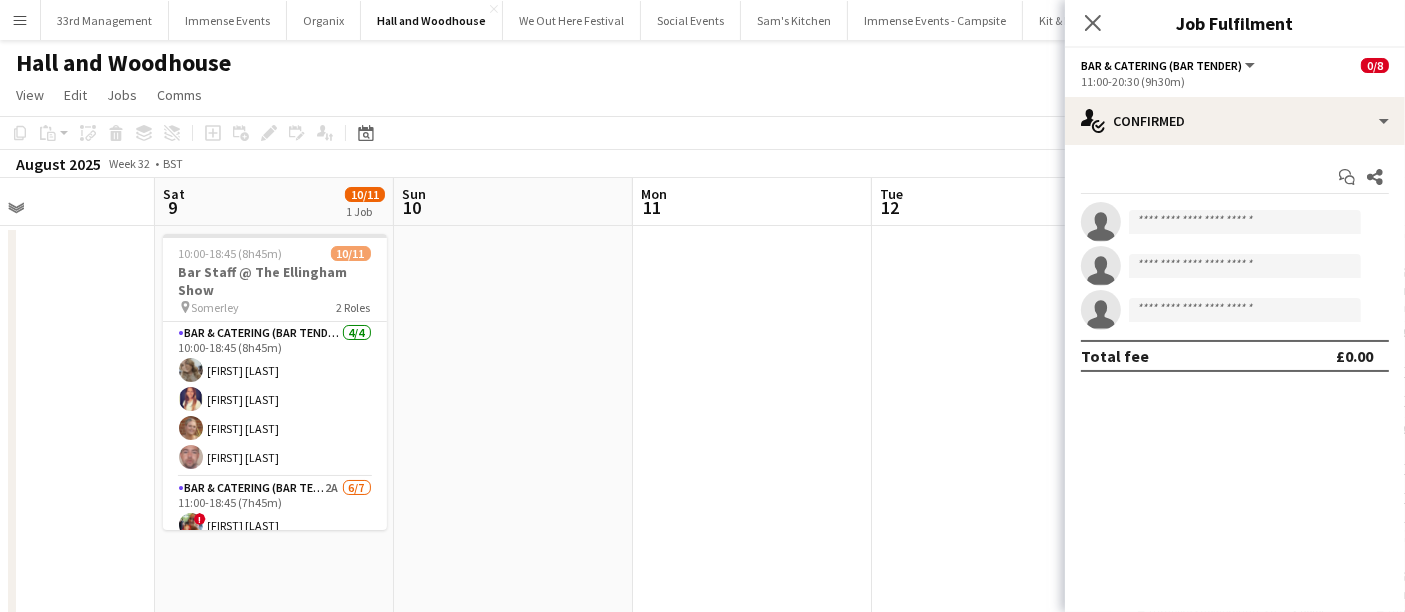 drag, startPoint x: 392, startPoint y: 357, endPoint x: 352, endPoint y: 373, distance: 43.081318 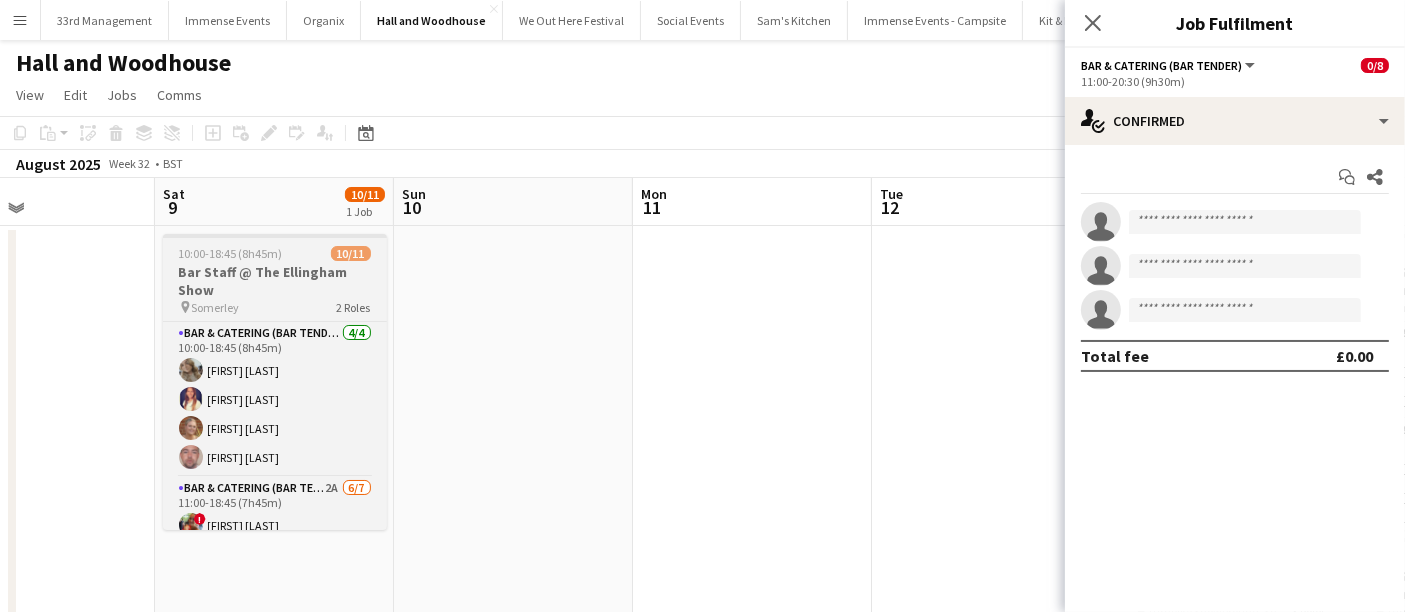 click on "Wed   6   Thu   7   Fri   8   Sat   9   10/11   1 Job   Sun   10   Mon   11   Tue   12   Wed   13   13/18   2 Jobs   Thu   14   12/19   2 Jobs   Fri   15   Sat   16      10:00-18:45 (8h45m)    10/11   Bar Staff @ The Ellingham Show
pin
Somerley   2 Roles   Bar & Catering (Bar Tender)   4/4   10:00-18:45 (8h45m)
Hannah Lee Steph McMillan Ellie Bland Alfred Thorne  Bar & Catering (Bar Tender)   2A   6/7   11:00-18:45 (7h45m)
! Charlotte Stewart Bruce Acton Isabella Swatman Robert McGowan Eva Aldous ! Dani Till
single-neutral-actions
10:00-18:15 (8h15m)    6/10   Bar Staff (Bar 1) @ The Gillingham & Shaftesbury show
pin
Turnpike Showground, Shaftesbury   4 Roles   Bar & Catering (Bar Tender)   1/2   10:00-17:00 (7h)
Isabella Swatman
single-neutral-actions
Bar & Catering (Bar Tender)   1/2   11:00-17:00 (6h)
Isabelle Bland" at bounding box center (702, 724) 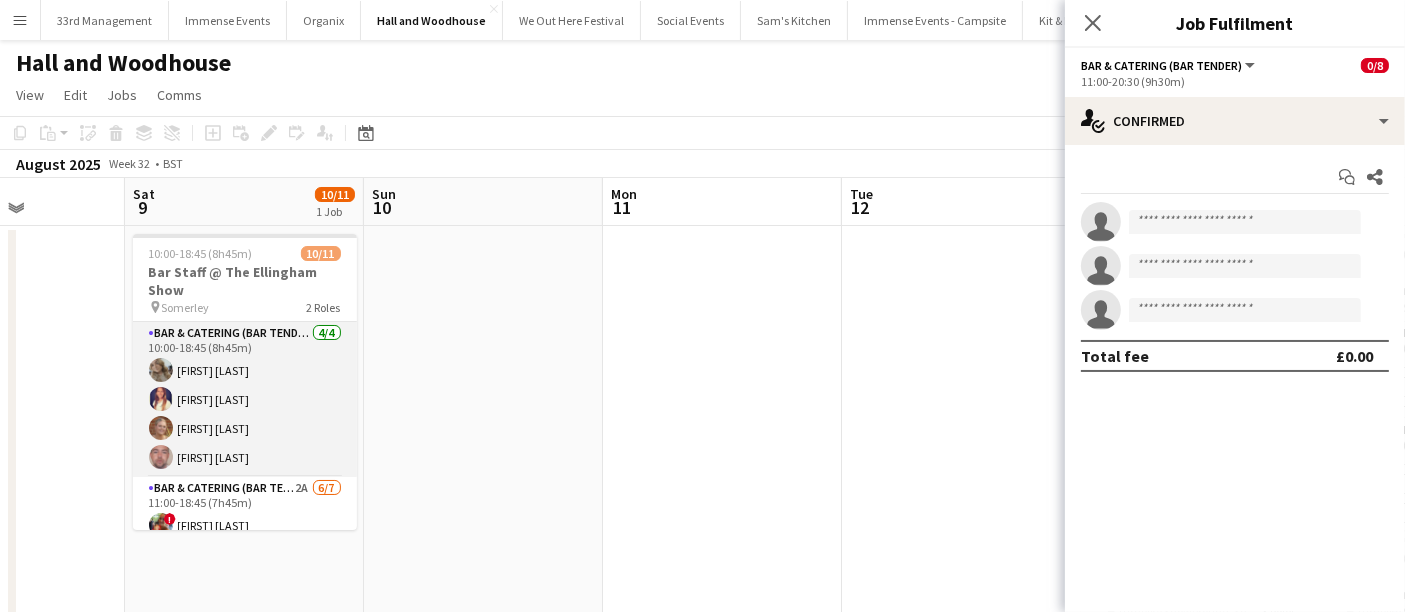 scroll, scrollTop: 188, scrollLeft: 0, axis: vertical 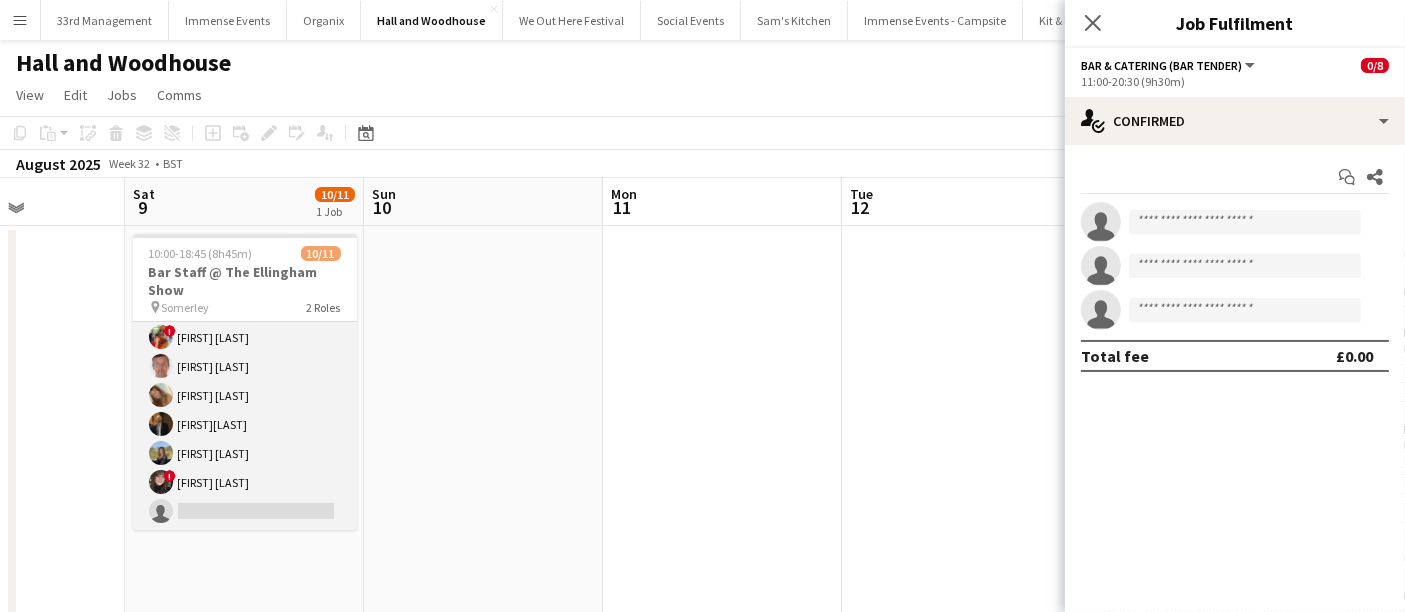 click on "Bar & Catering (Bar Tender)   2A   6/7   11:00-18:45 (7h45m)
! Charlotte Stewart Bruce Acton Isabella Swatman Robert McGowan Eva Aldous ! Dani Till
single-neutral-actions" at bounding box center [245, 410] 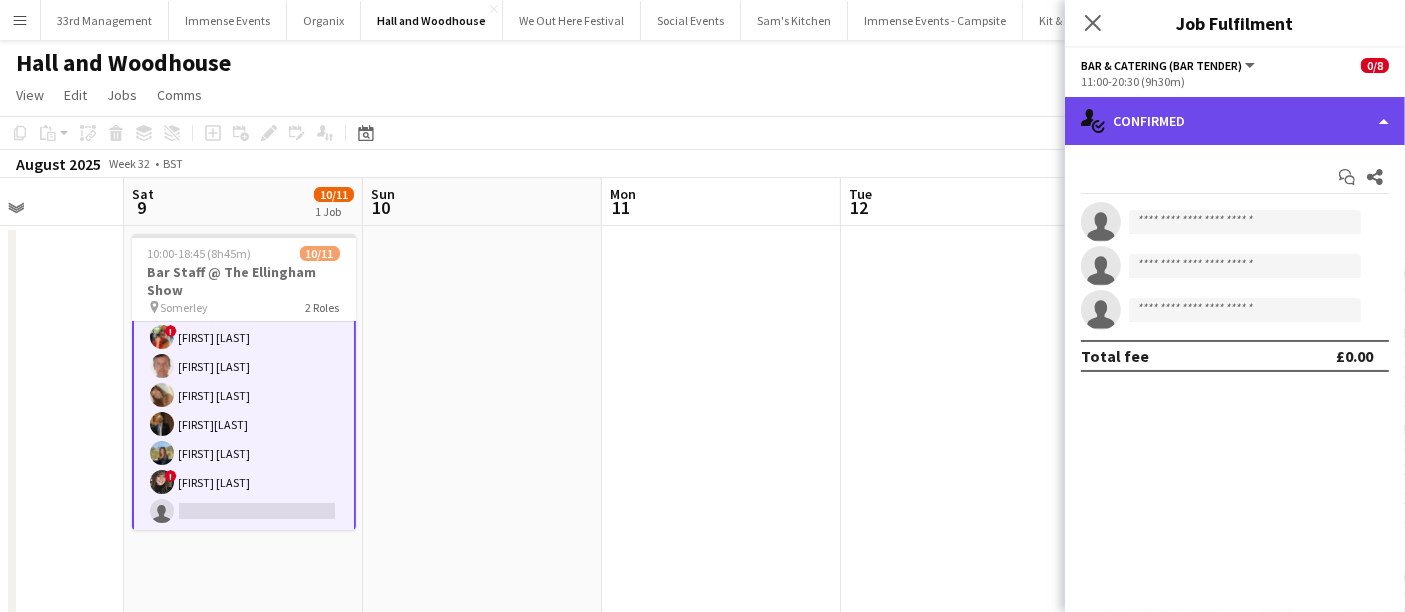 click on "single-neutral-actions-check-2
Confirmed" 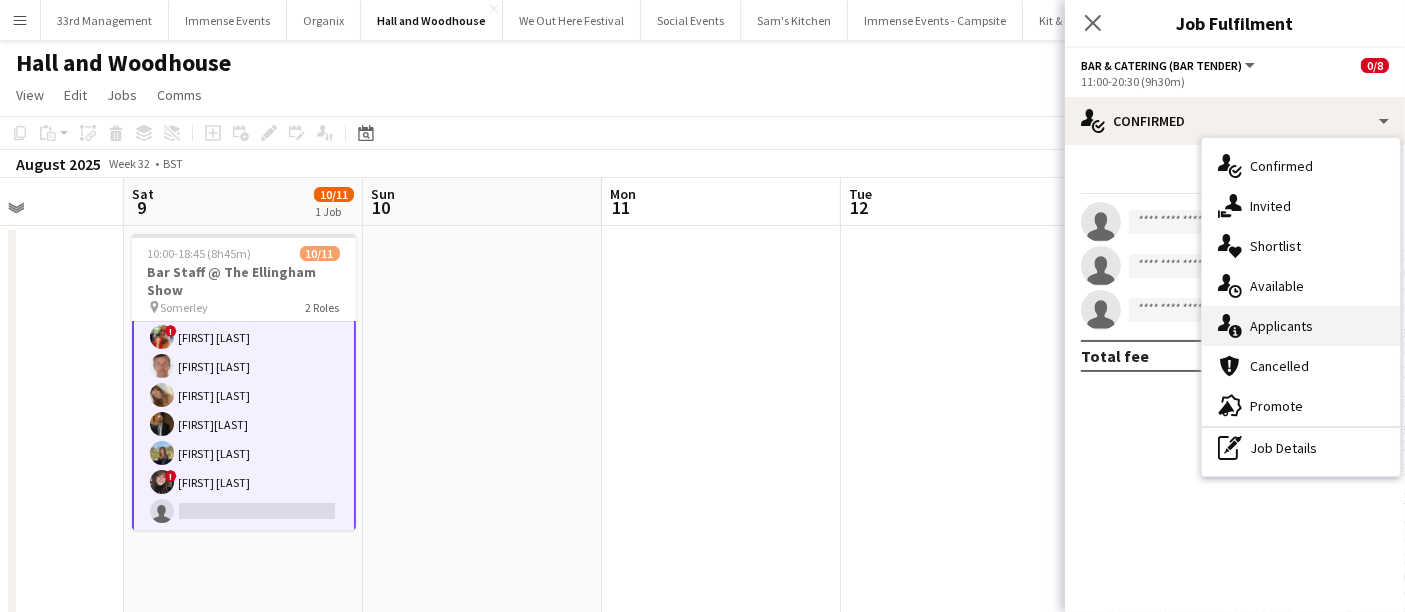 click on "single-neutral-actions-information
Applicants" at bounding box center (1301, 326) 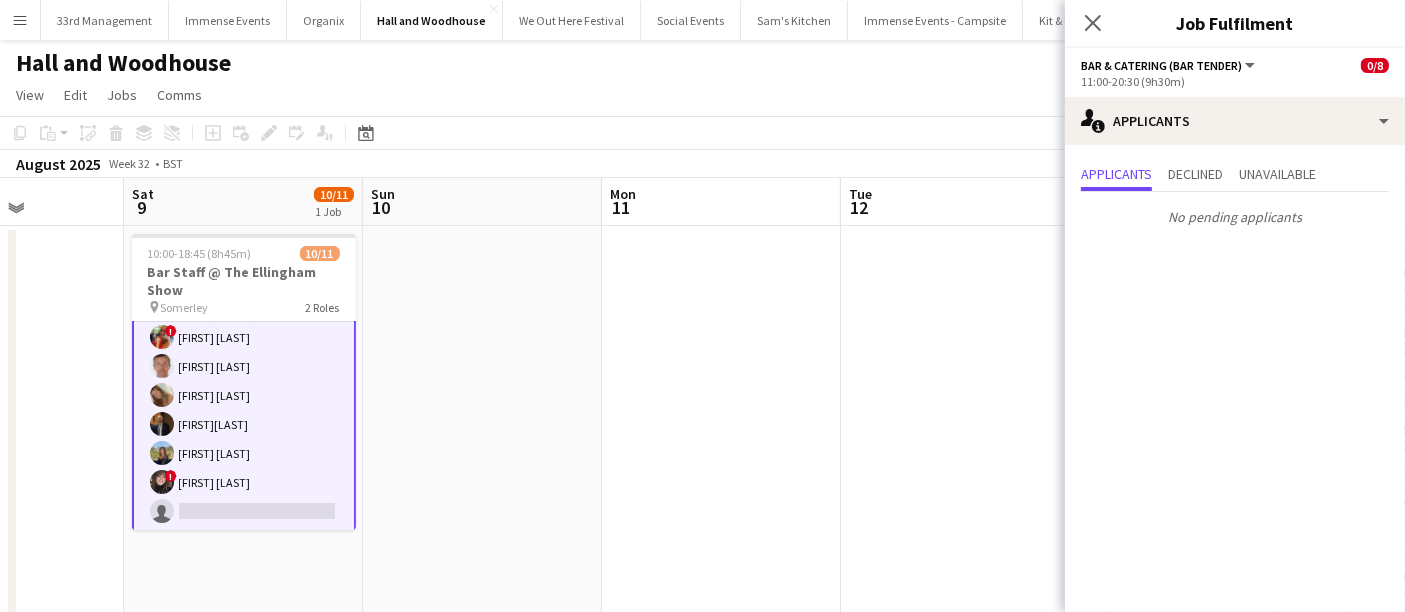 click on "Bar & Catering (Bar Tender)   2A   6/7   11:00-18:45 (7h45m)
! Charlotte Stewart Bruce Acton Isabella Swatman Robert McGowan Eva Aldous ! Dani Till
single-neutral-actions" at bounding box center [244, 410] 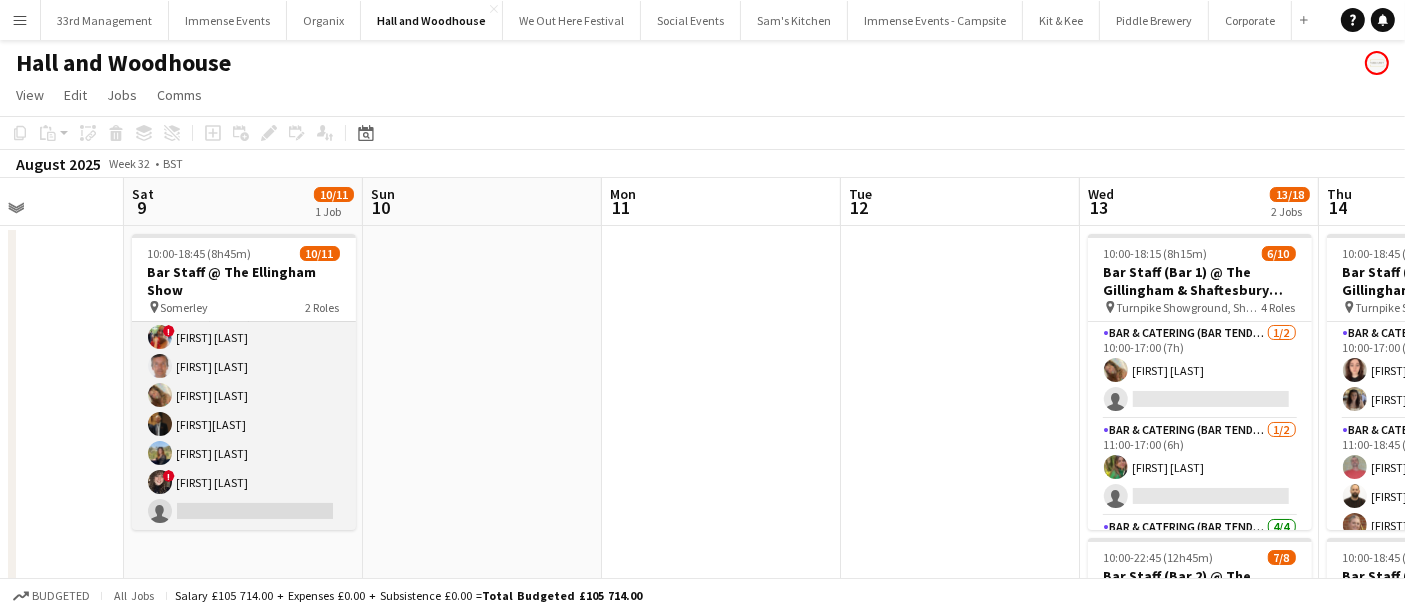 click on "Bar & Catering (Bar Tender)   2A   6/7   11:00-18:45 (7h45m)
! Charlotte Stewart Bruce Acton Isabella Swatman Robert McGowan Eva Aldous ! Dani Till
single-neutral-actions" at bounding box center (244, 410) 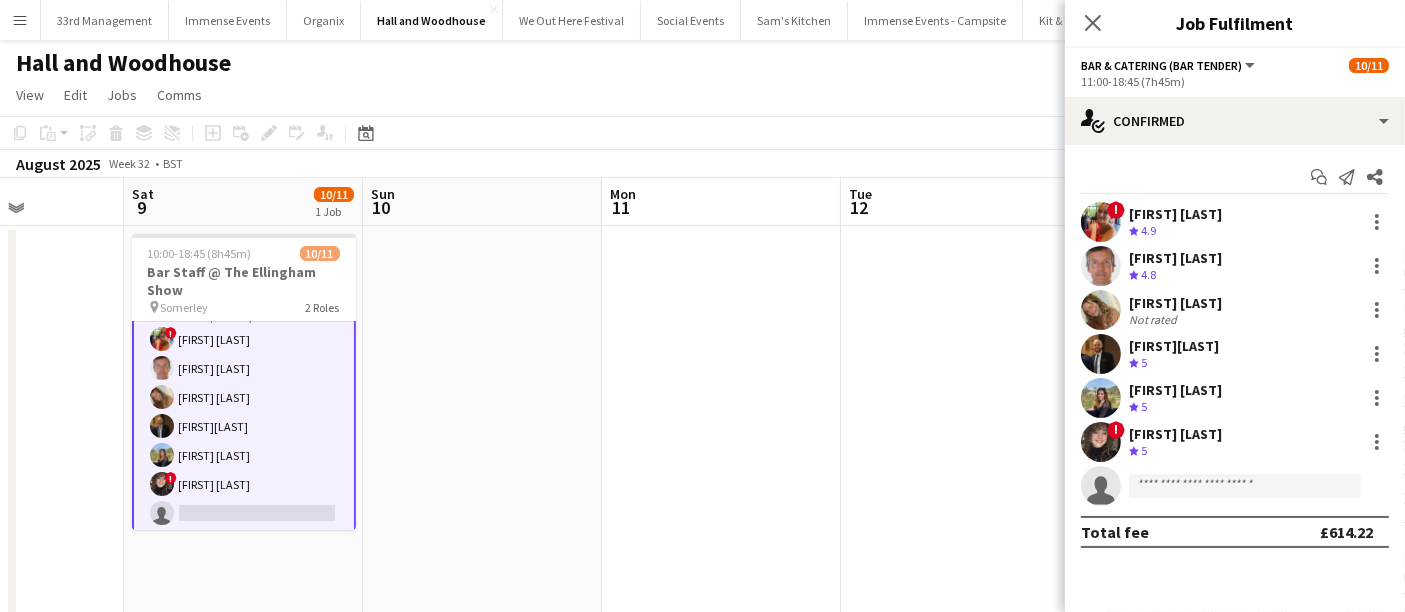 scroll, scrollTop: 190, scrollLeft: 0, axis: vertical 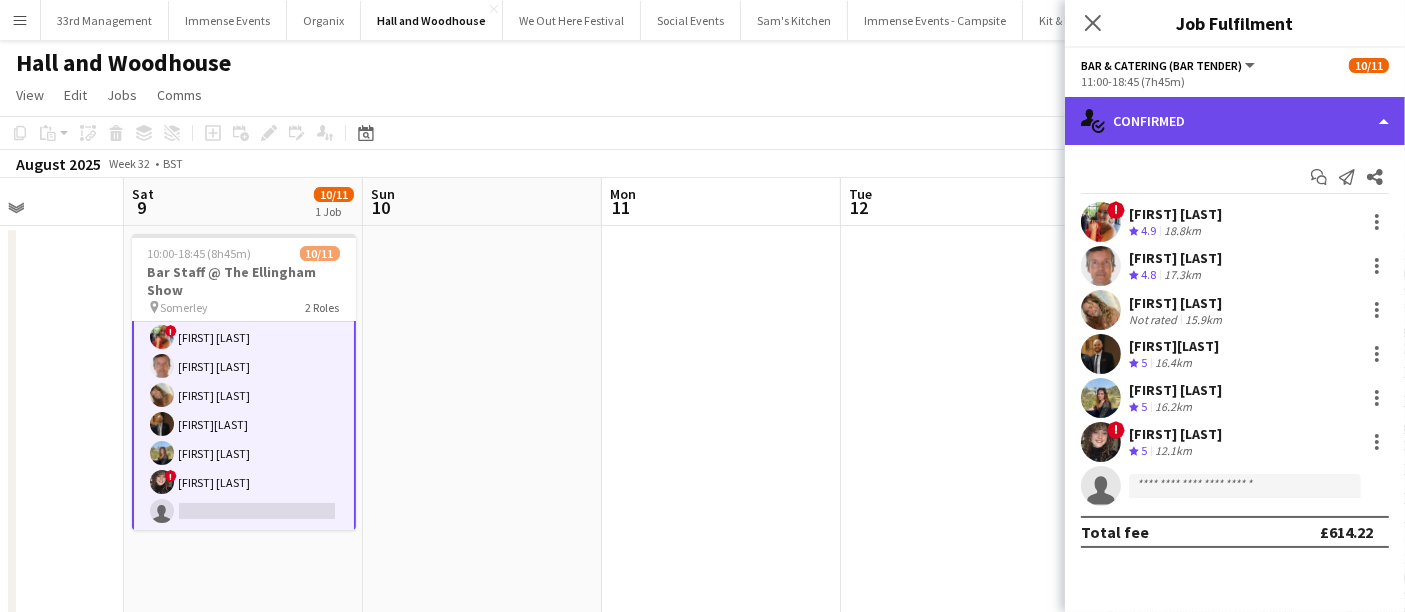 click on "single-neutral-actions-check-2
Confirmed" 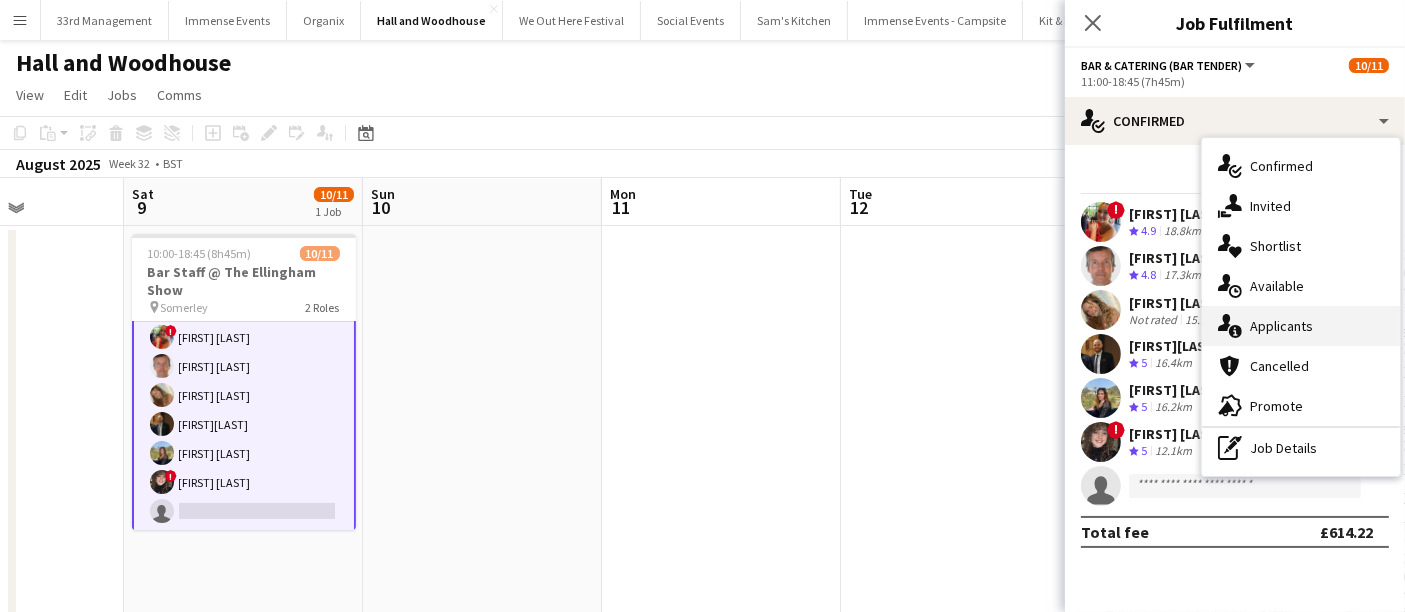 click on "single-neutral-actions-information
Applicants" at bounding box center (1301, 326) 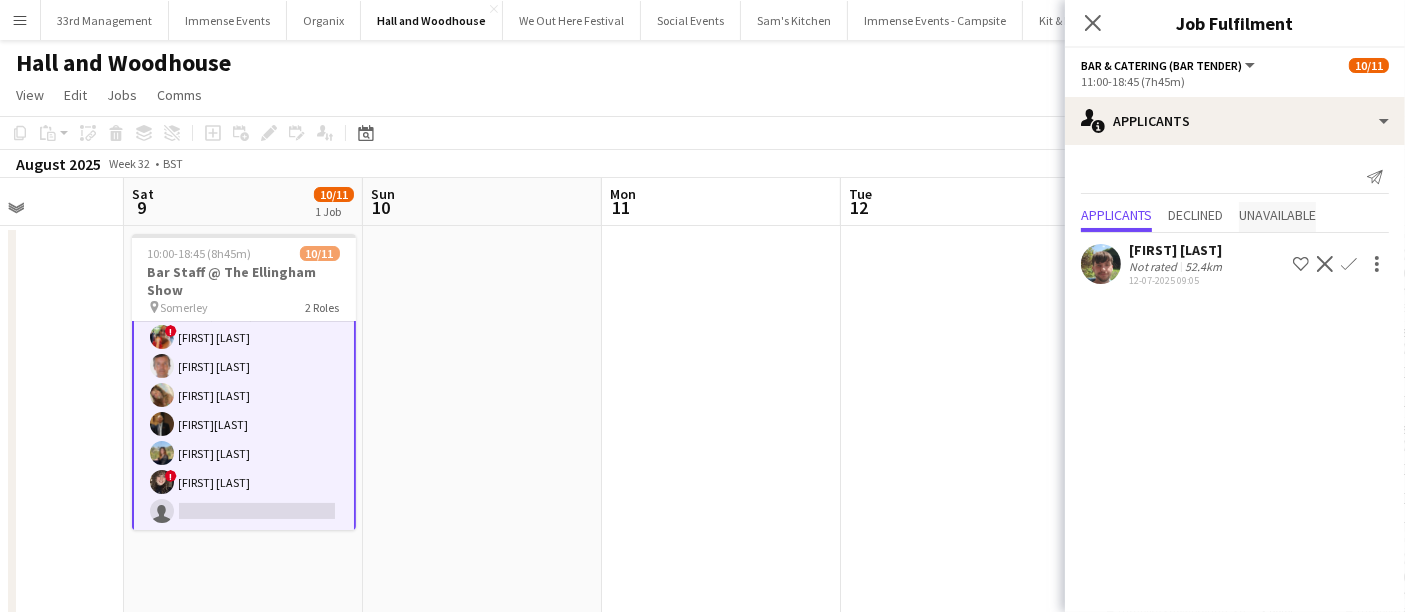 click on "Unavailable" at bounding box center (1277, 215) 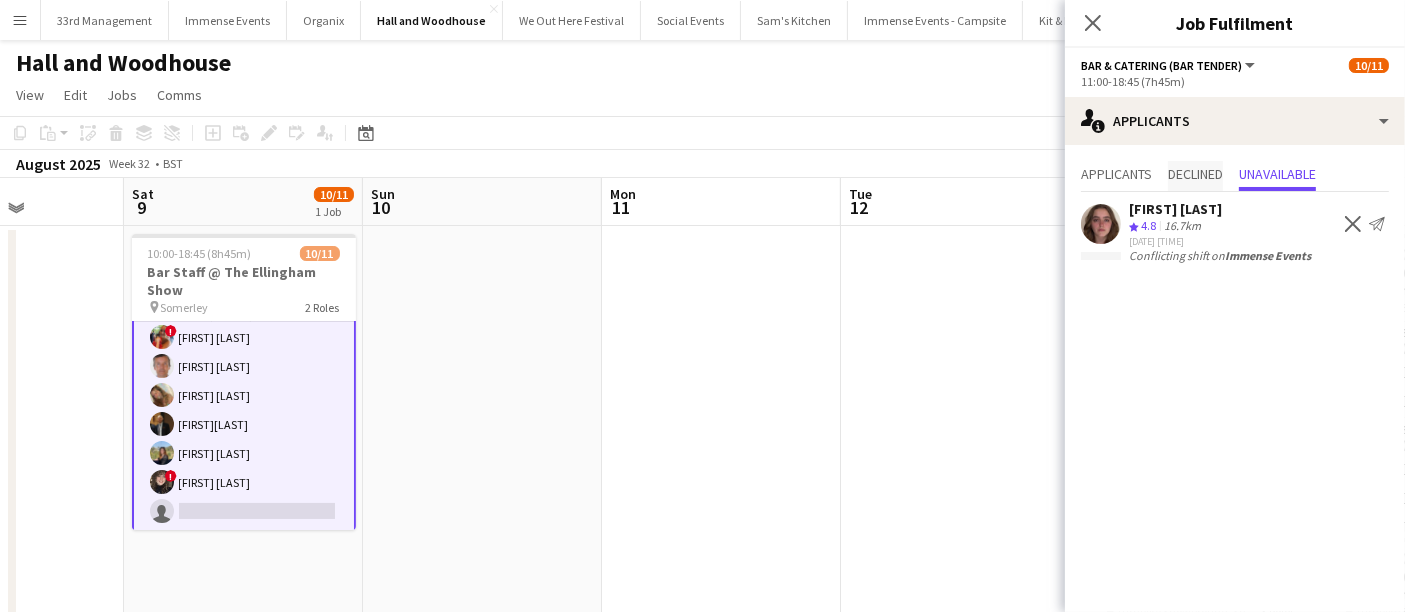 click on "Declined" at bounding box center (1195, 174) 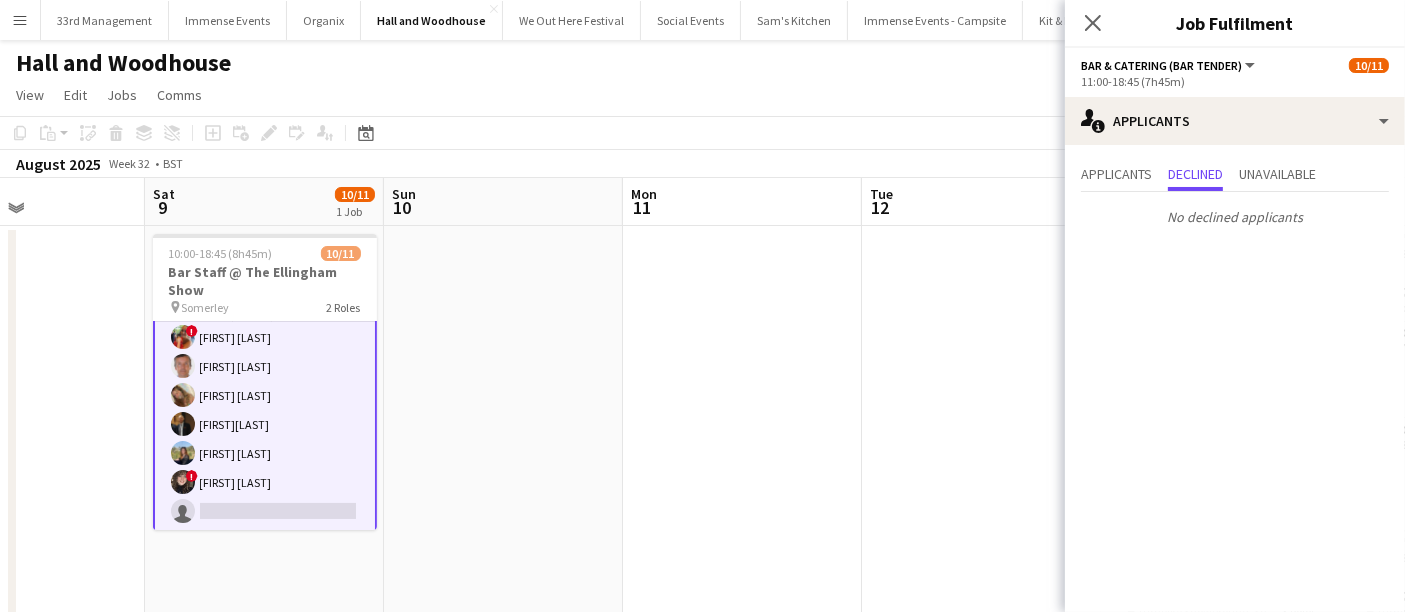 drag, startPoint x: 561, startPoint y: 420, endPoint x: 634, endPoint y: 412, distance: 73.43705 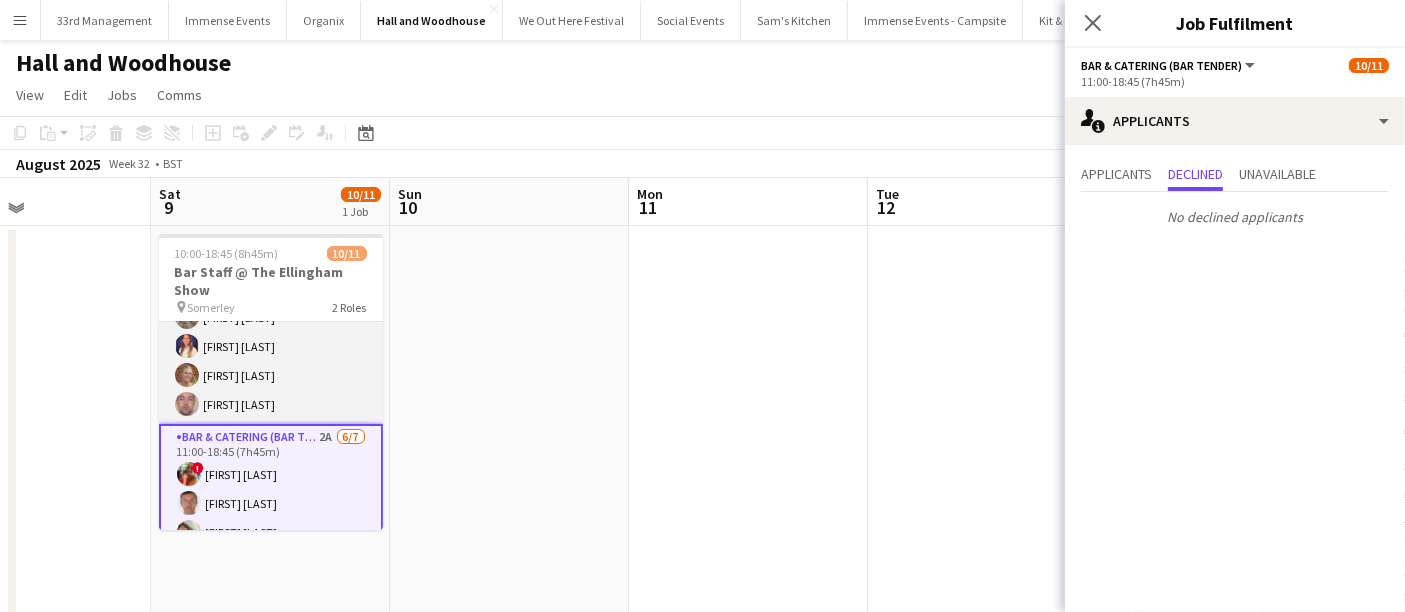 scroll, scrollTop: 0, scrollLeft: 0, axis: both 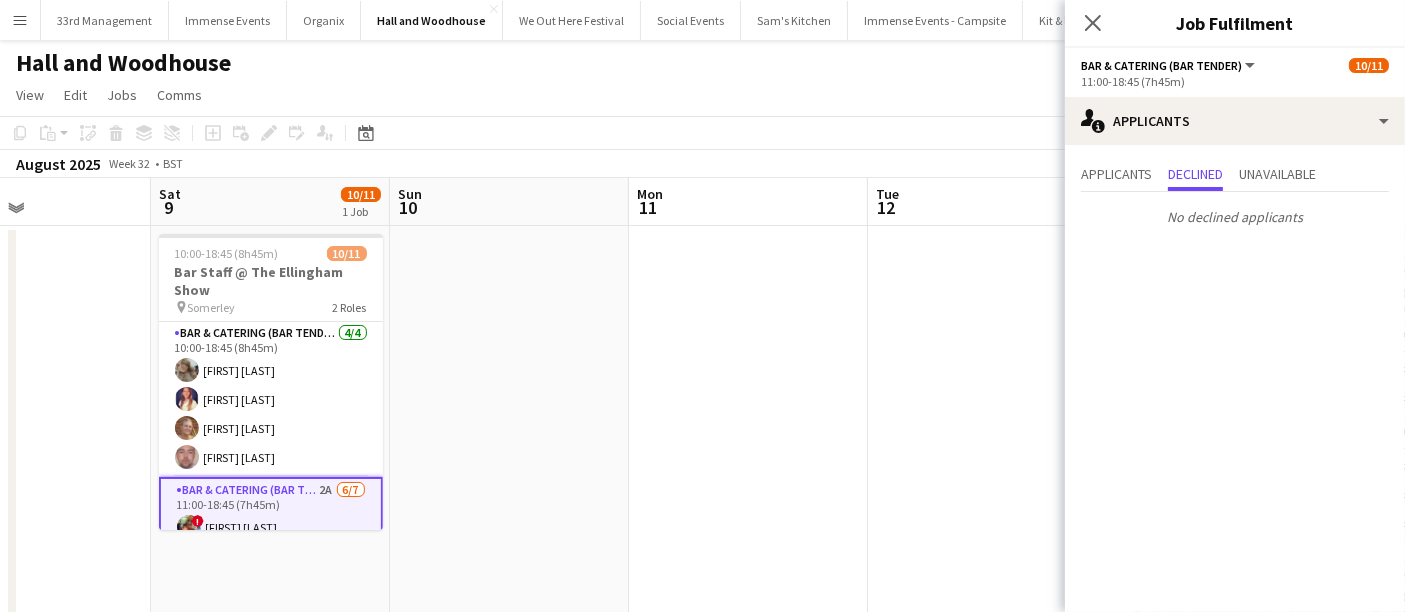drag, startPoint x: 1285, startPoint y: 343, endPoint x: 1262, endPoint y: 338, distance: 23.537205 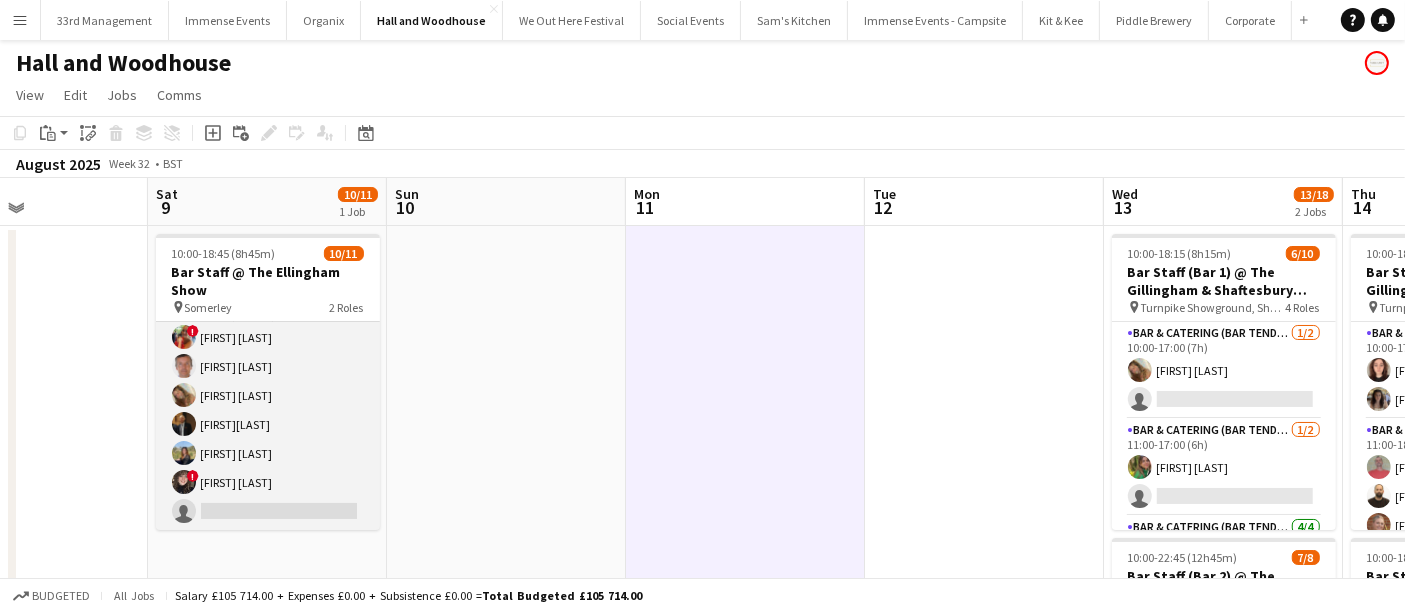 click on "Bar & Catering (Bar Tender)   2A   6/7   11:00-18:45 (7h45m)
! Charlotte Stewart Bruce Acton Isabella Swatman Robert McGowan Eva Aldous ! Dani Till
single-neutral-actions" at bounding box center [268, 410] 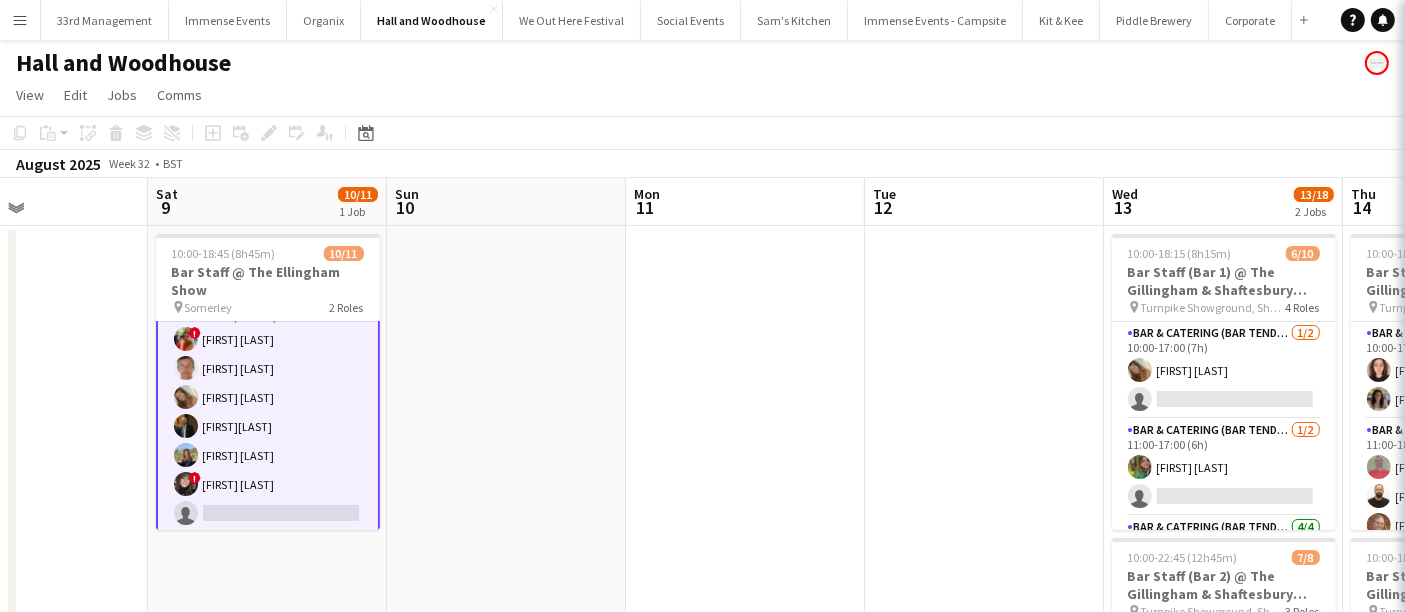 scroll, scrollTop: 190, scrollLeft: 0, axis: vertical 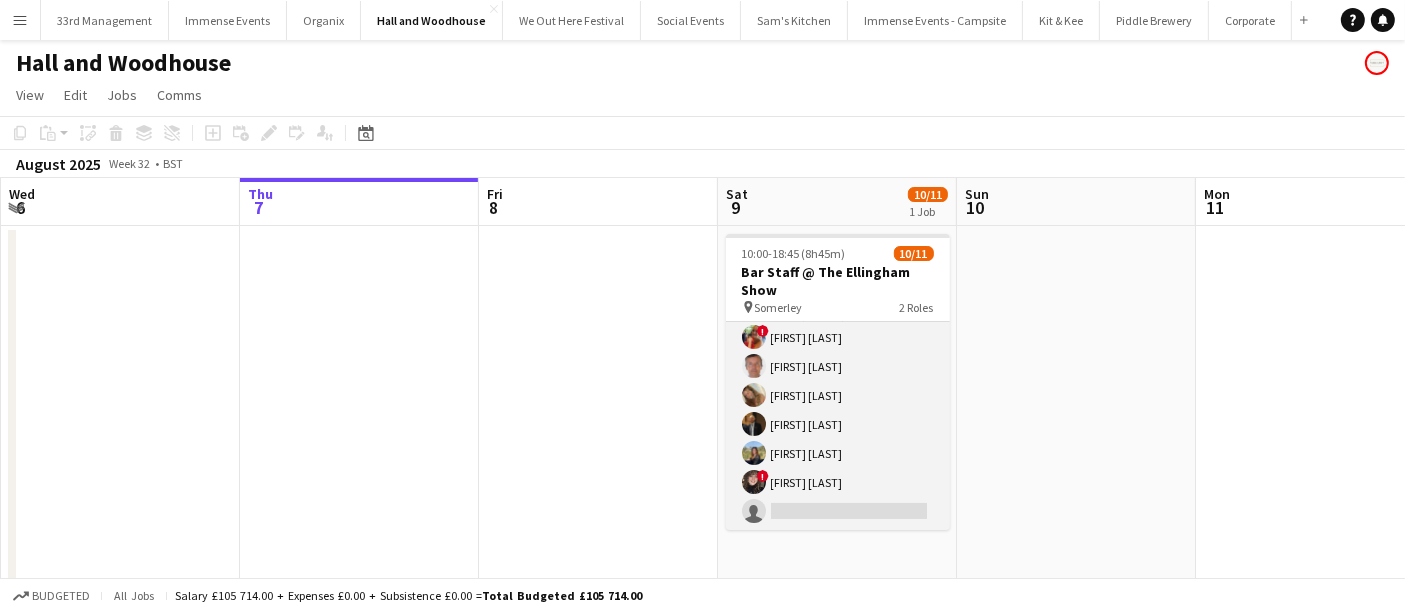 drag, startPoint x: 825, startPoint y: 437, endPoint x: 910, endPoint y: 326, distance: 139.807 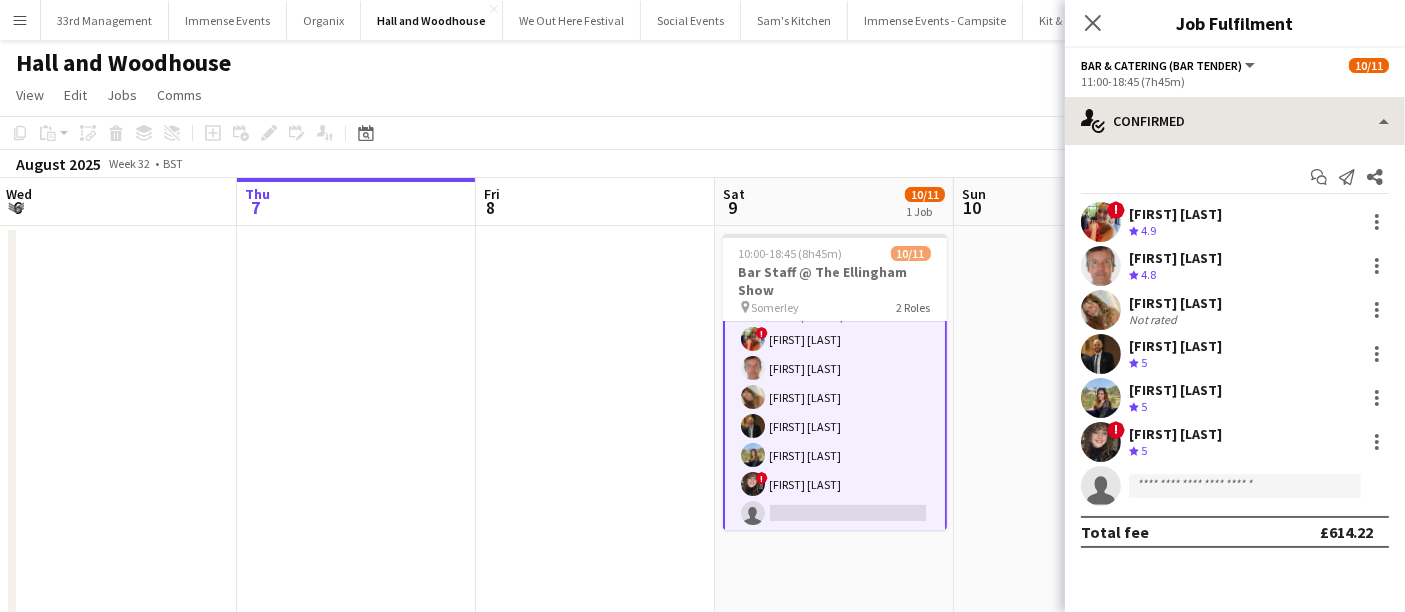 scroll, scrollTop: 190, scrollLeft: 0, axis: vertical 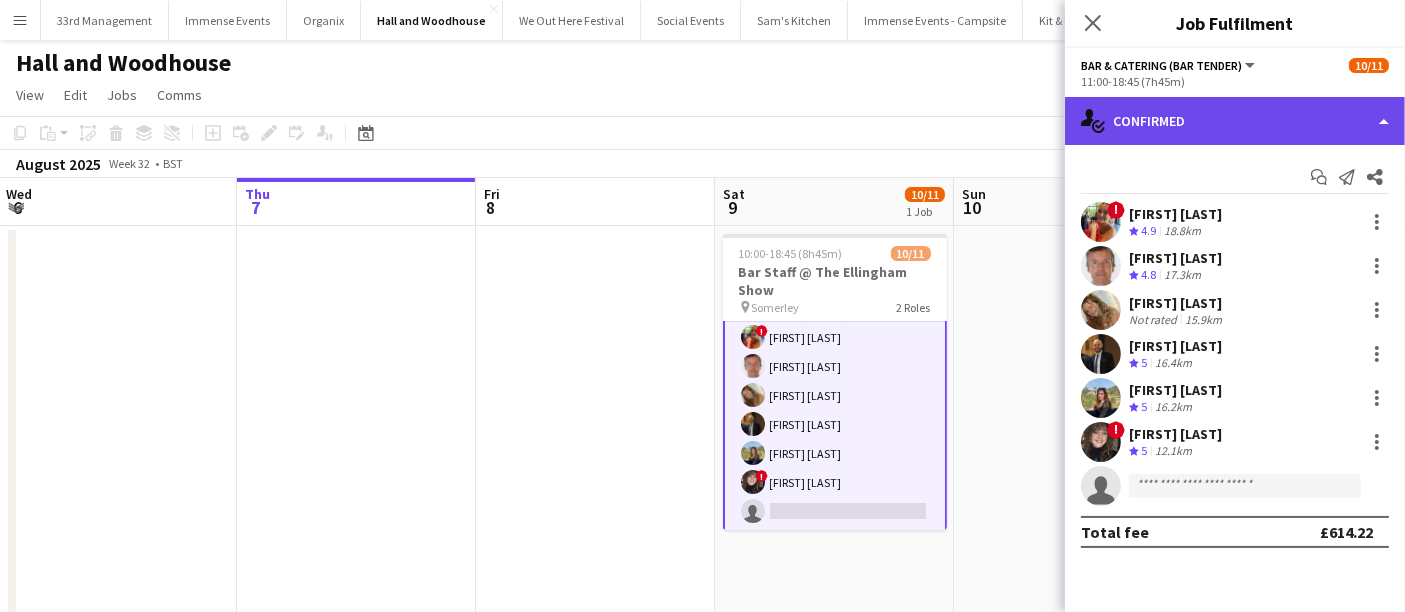 click on "single-neutral-actions-check-2
Confirmed" 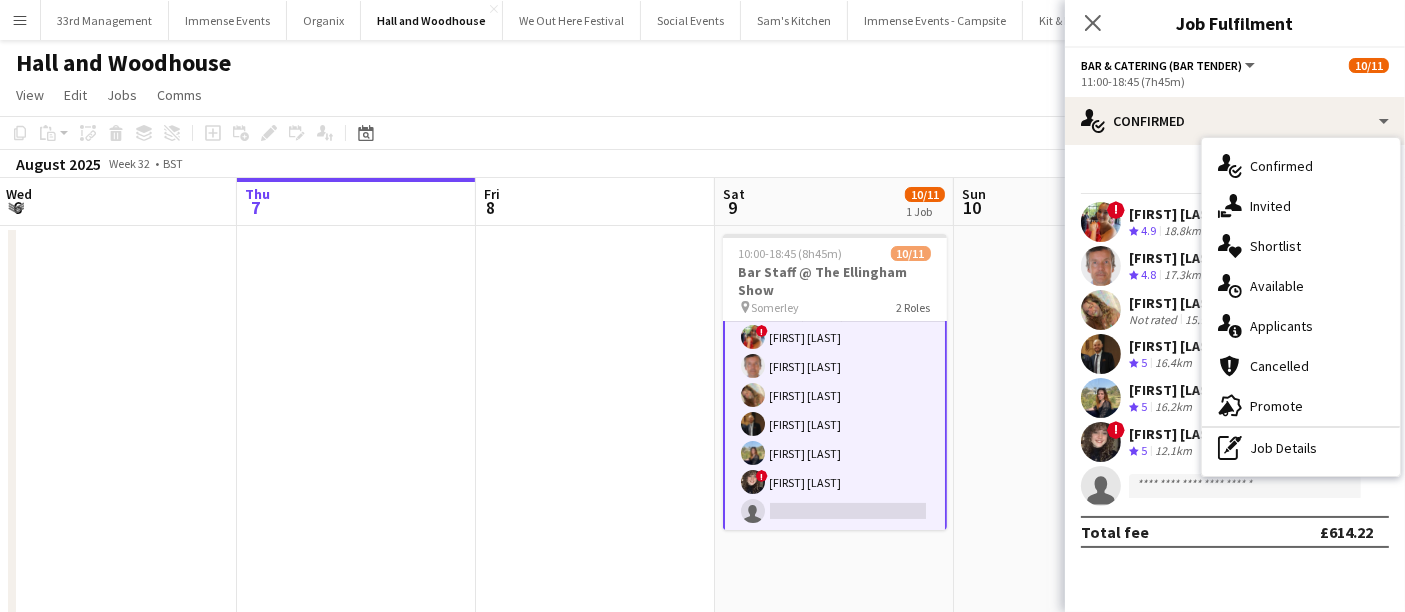 drag, startPoint x: 1295, startPoint y: 316, endPoint x: 1248, endPoint y: 316, distance: 47 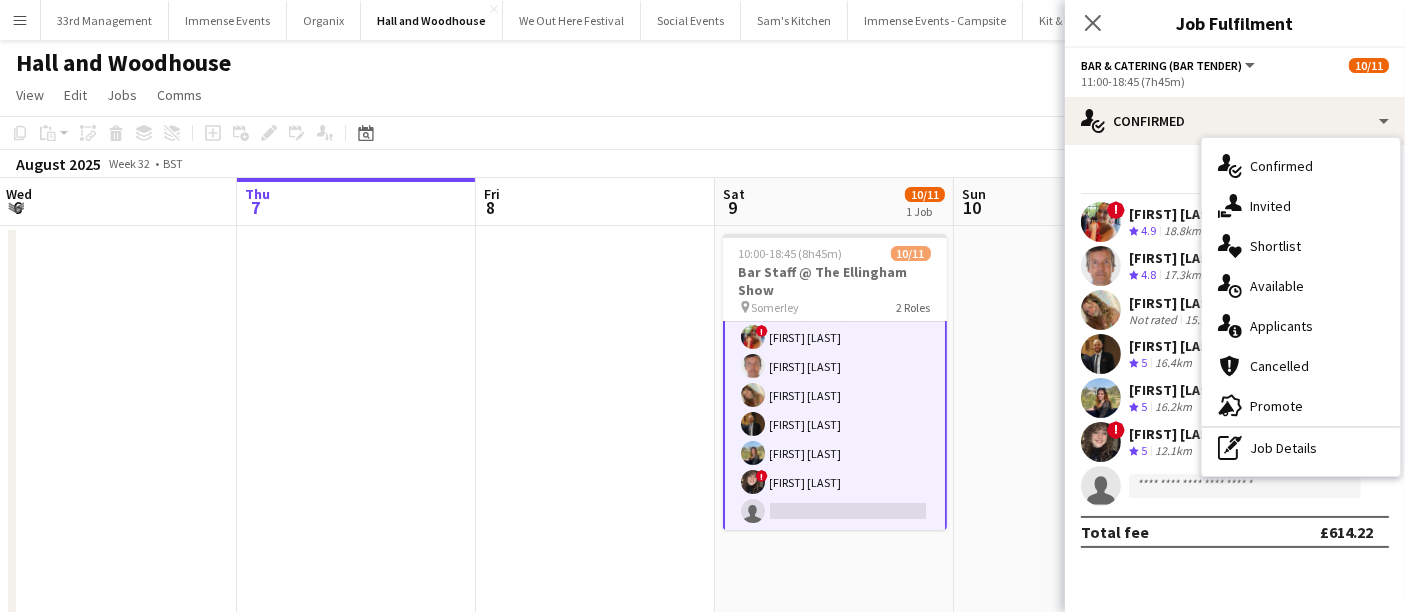 click on "single-neutral-actions-information
Applicants" at bounding box center (1301, 326) 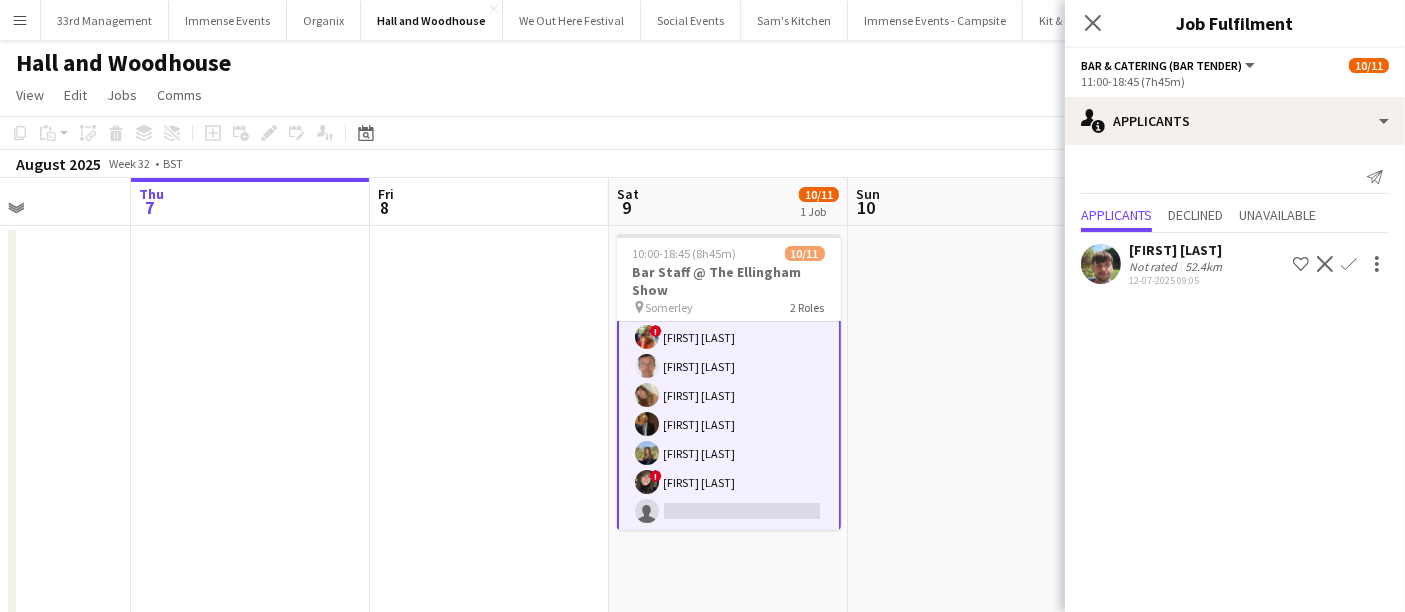 drag, startPoint x: 502, startPoint y: 417, endPoint x: 409, endPoint y: 407, distance: 93.53609 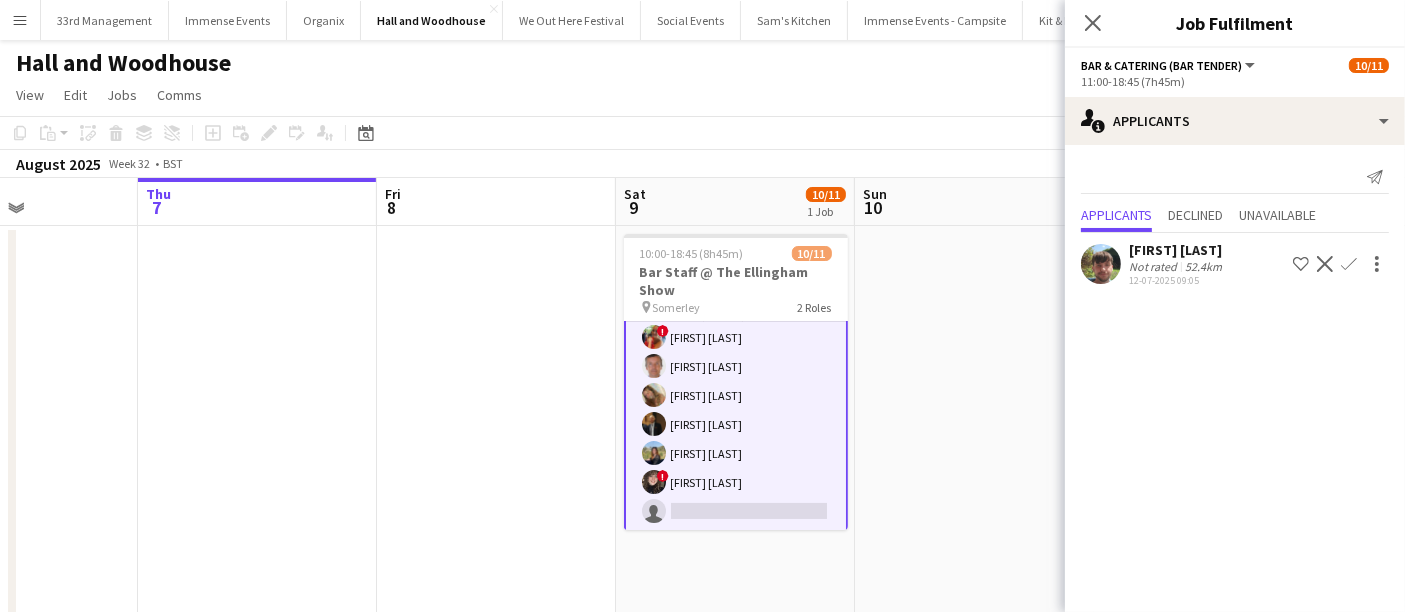 click at bounding box center (974, 550) 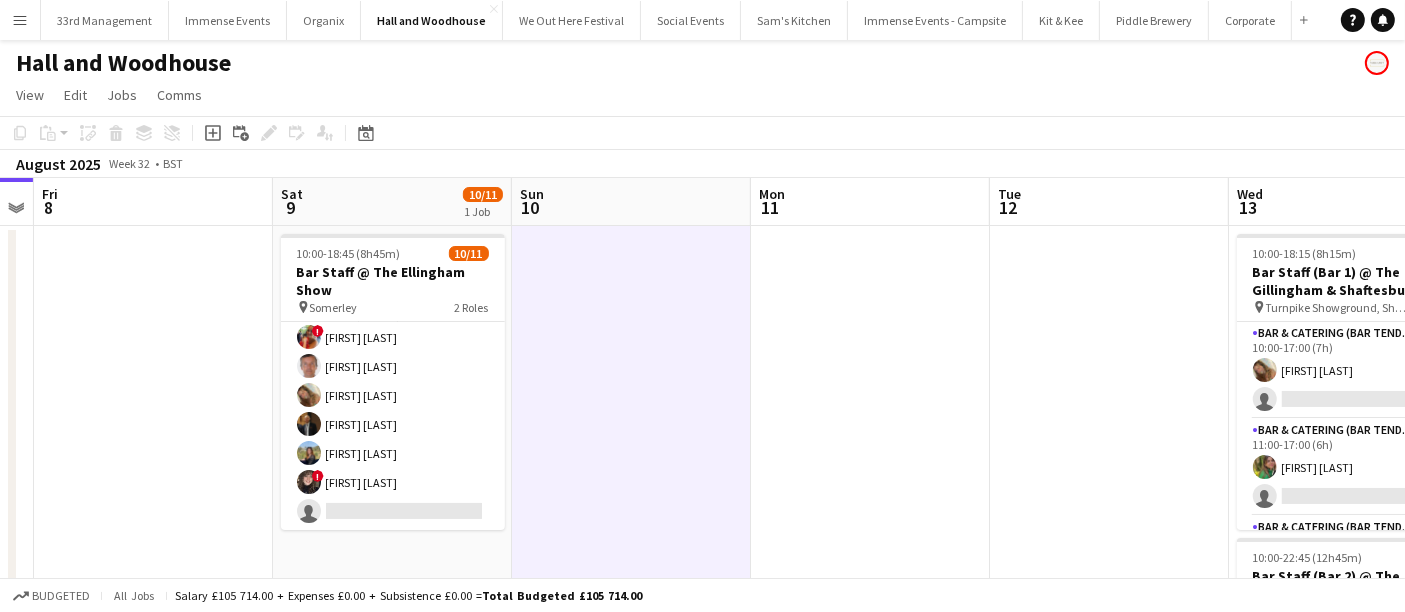click on "Tue   5   Wed   6   Thu   7   Fri   8   Sat   9   10/11   1 Job   Sun   10   Mon   11   Tue   12   Wed   13   13/18   2 Jobs   Thu   14   12/19   2 Jobs   Fri   15      10:00-18:45 (8h45m)    10/11   Bar Staff @ The Ellingham Show
pin
Somerley   2 Roles   Bar & Catering (Bar Tender)   4/4   10:00-18:45 (8h45m)
Hannah Lee Steph McMillan Ellie Bland Alfred Thorne  Bar & Catering (Bar Tender)   2A   6/7   11:00-18:45 (7h45m)
! Charlotte Stewart Bruce Acton Isabella Swatman Robert McGowan Eva Aldous ! Dani Till
single-neutral-actions
10:00-18:15 (8h15m)    6/10   Bar Staff (Bar 1) @ The Gillingham & Shaftesbury show
pin
Turnpike Showground, Shaftesbury   4 Roles   Bar & Catering (Bar Tender)   1/2   10:00-17:00 (7h)
Isabella Swatman
single-neutral-actions
Bar & Catering (Bar Tender)   1/2   11:00-17:00 (6h)
Isabelle Bland
single-neutral-actions" at bounding box center (702, 572) 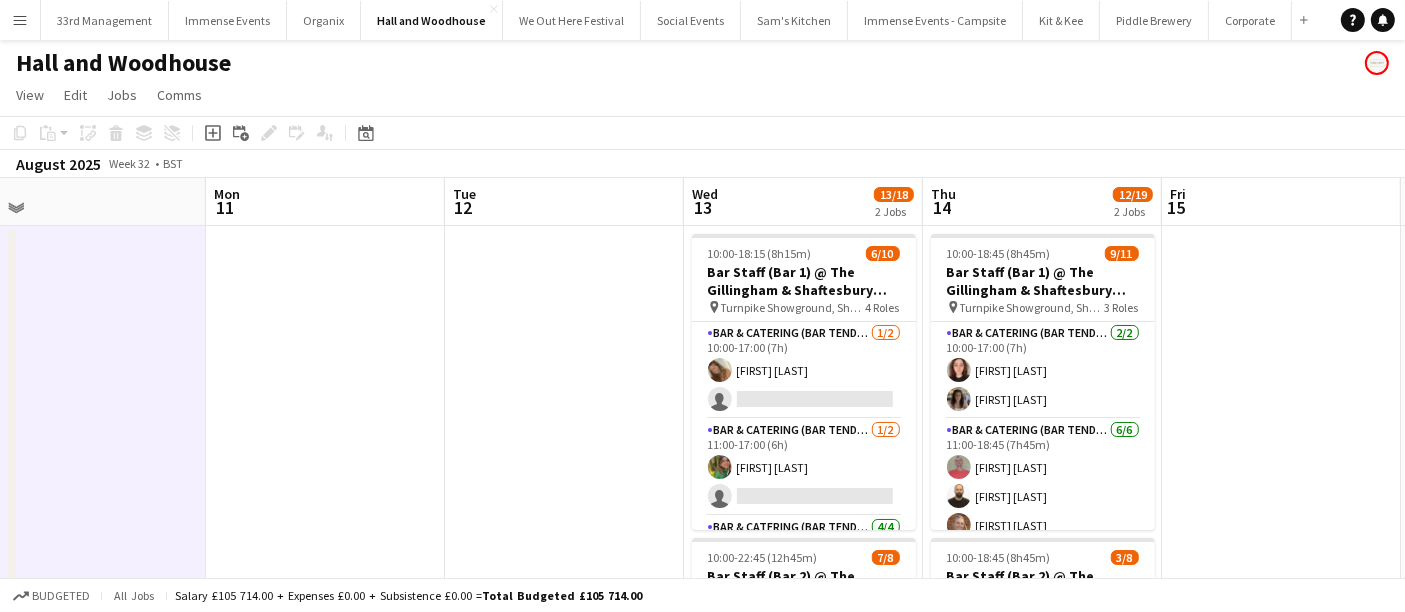 drag, startPoint x: 524, startPoint y: 415, endPoint x: 525, endPoint y: 404, distance: 11.045361 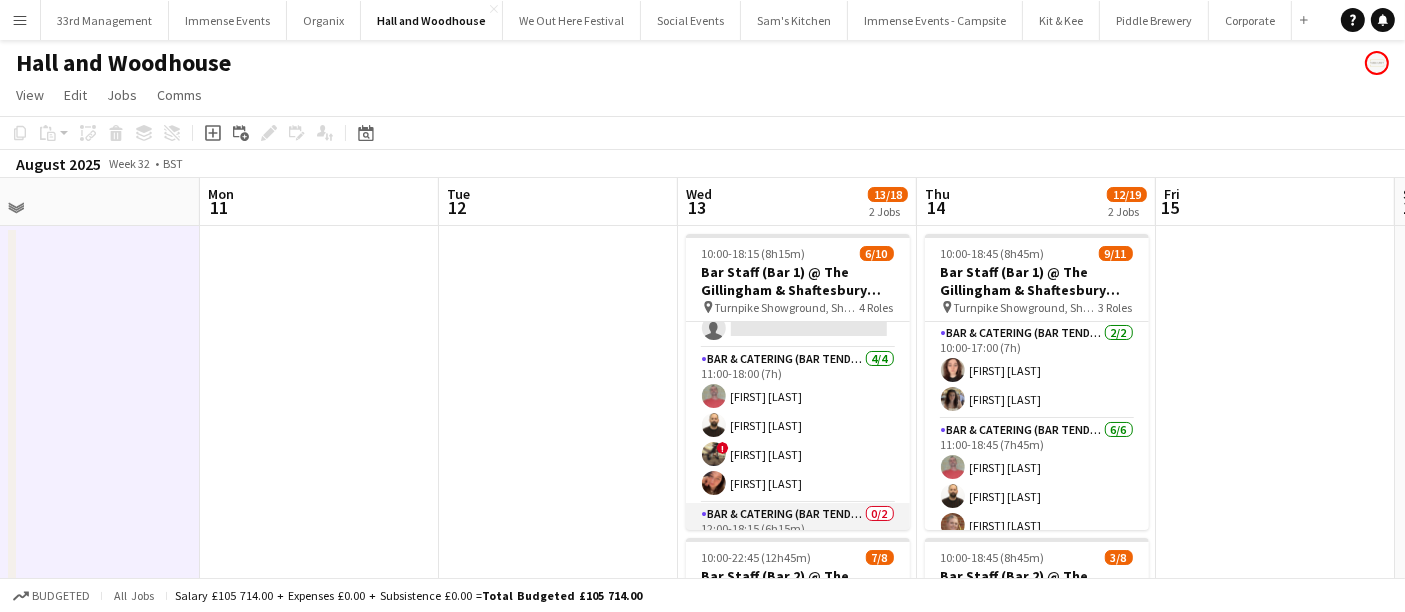 scroll, scrollTop: 243, scrollLeft: 0, axis: vertical 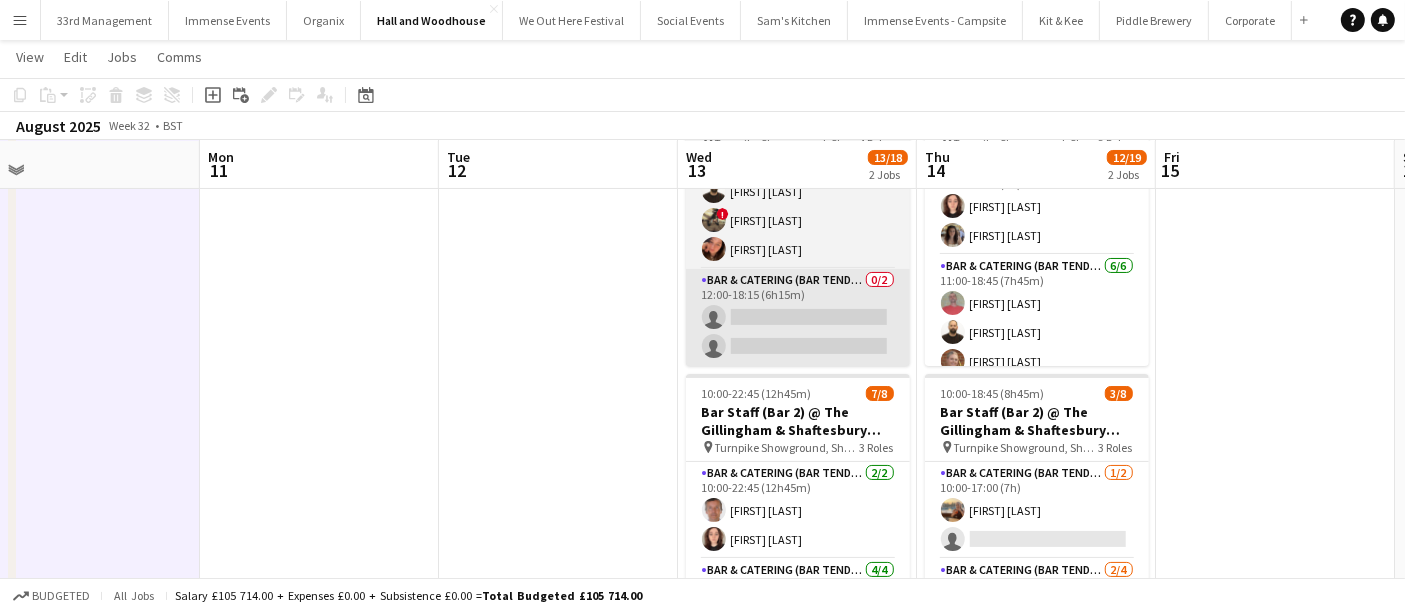 click on "Bar & Catering (Bar Tender)   0/2   12:00-18:15 (6h15m)
single-neutral-actions
single-neutral-actions" at bounding box center [798, 317] 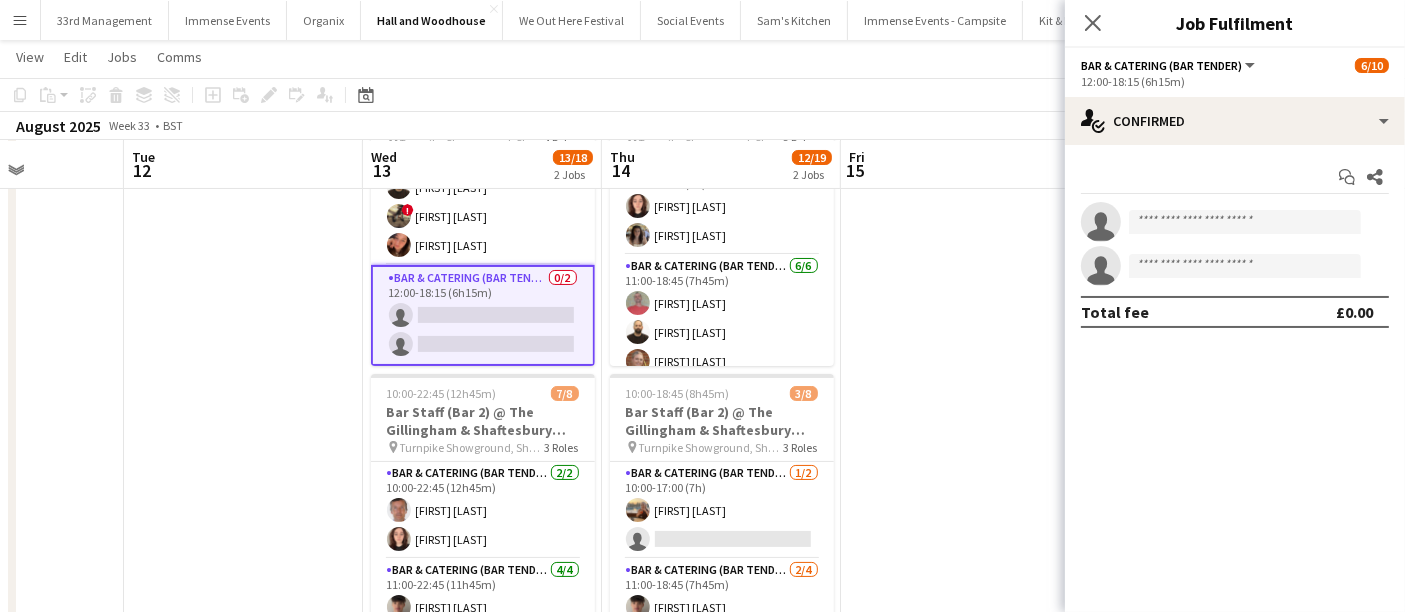drag, startPoint x: 573, startPoint y: 347, endPoint x: 363, endPoint y: 347, distance: 210 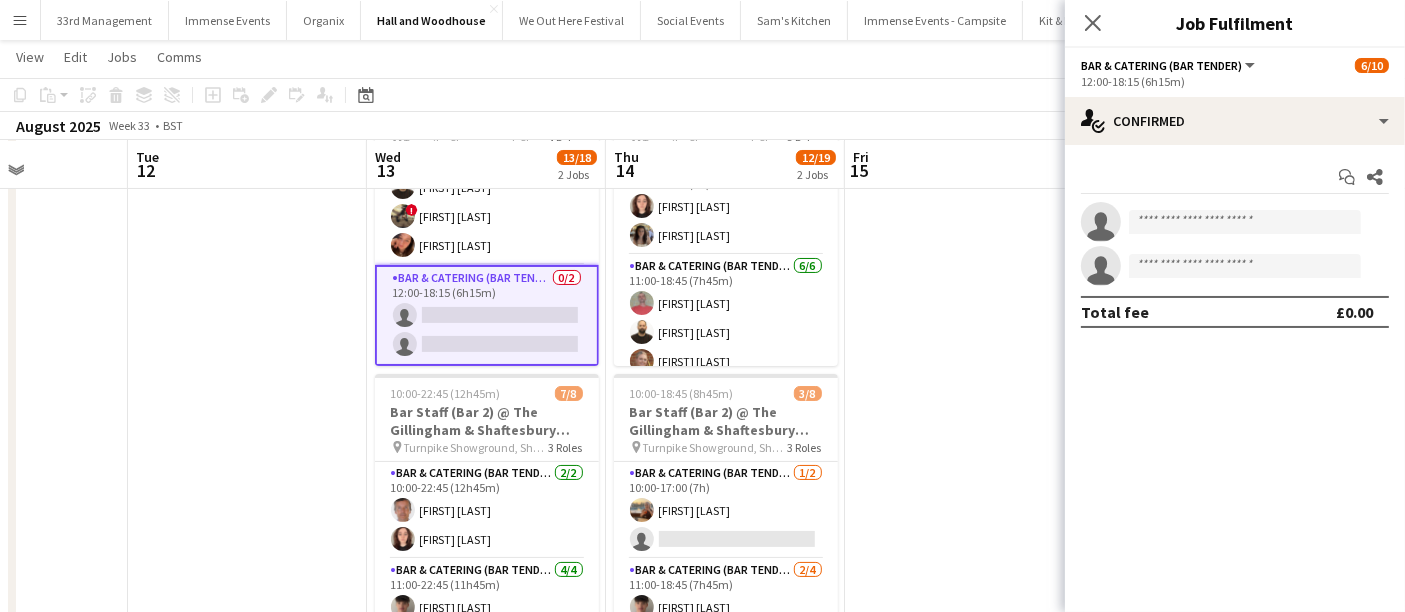 scroll, scrollTop: 0, scrollLeft: 0, axis: both 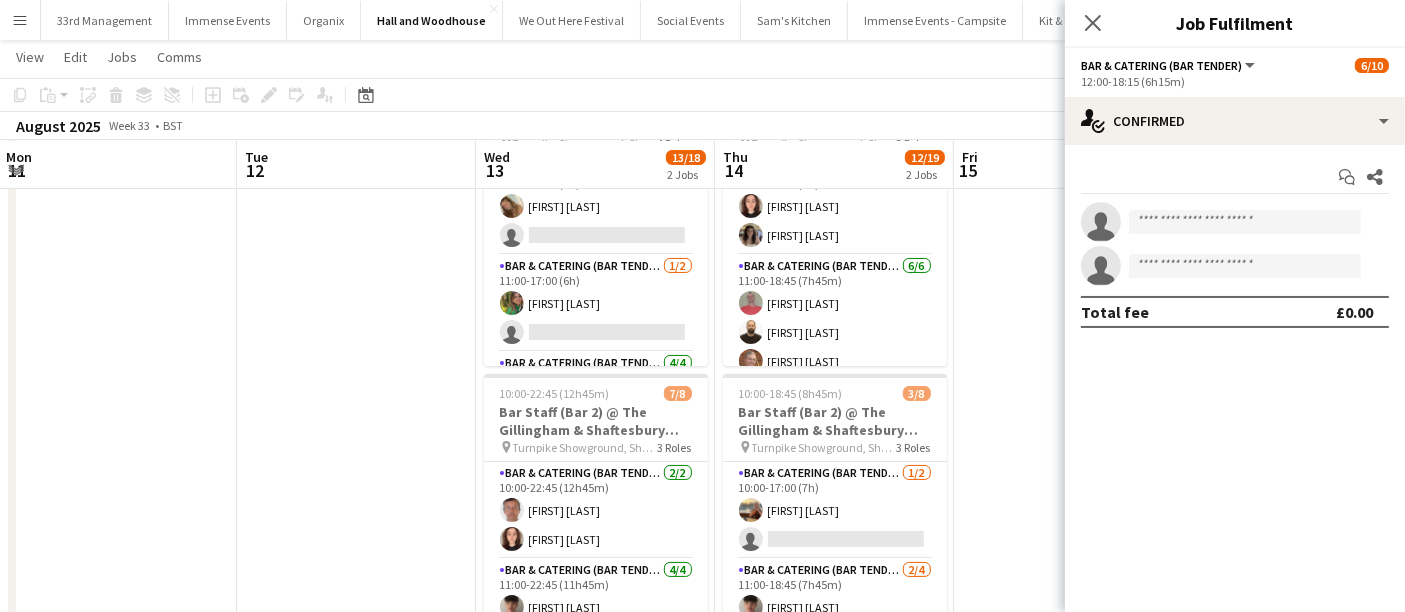 drag, startPoint x: 305, startPoint y: 299, endPoint x: 416, endPoint y: 318, distance: 112.61439 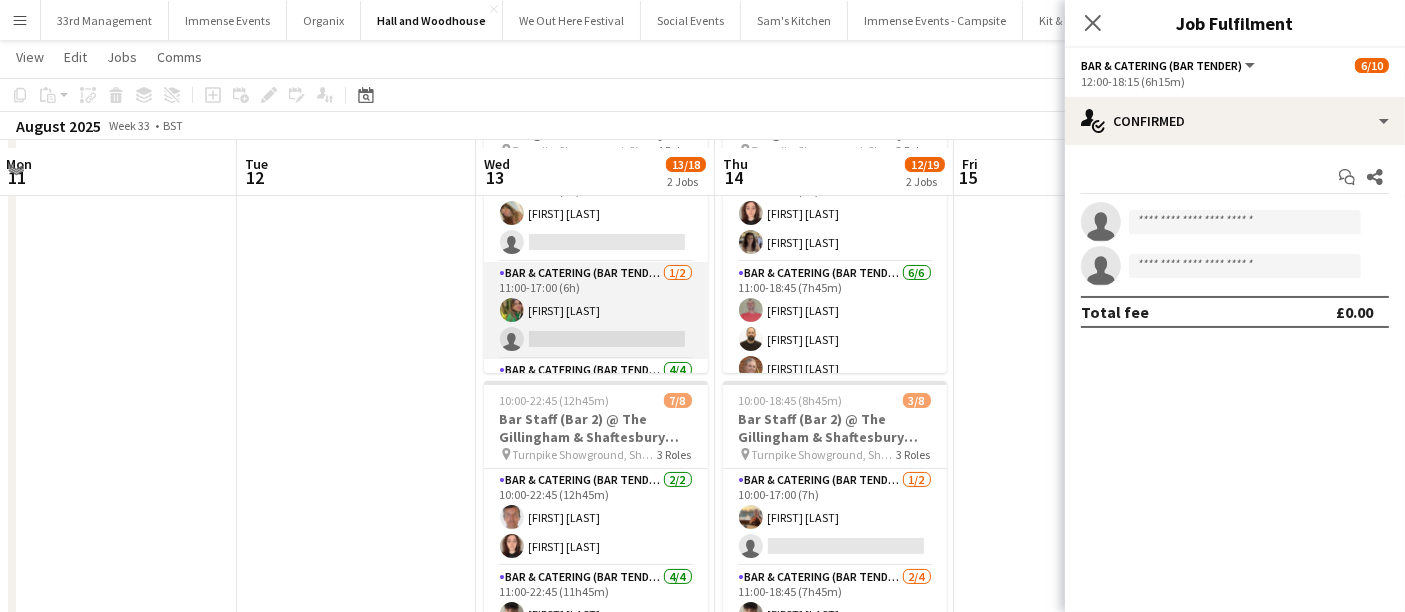 scroll, scrollTop: 0, scrollLeft: 0, axis: both 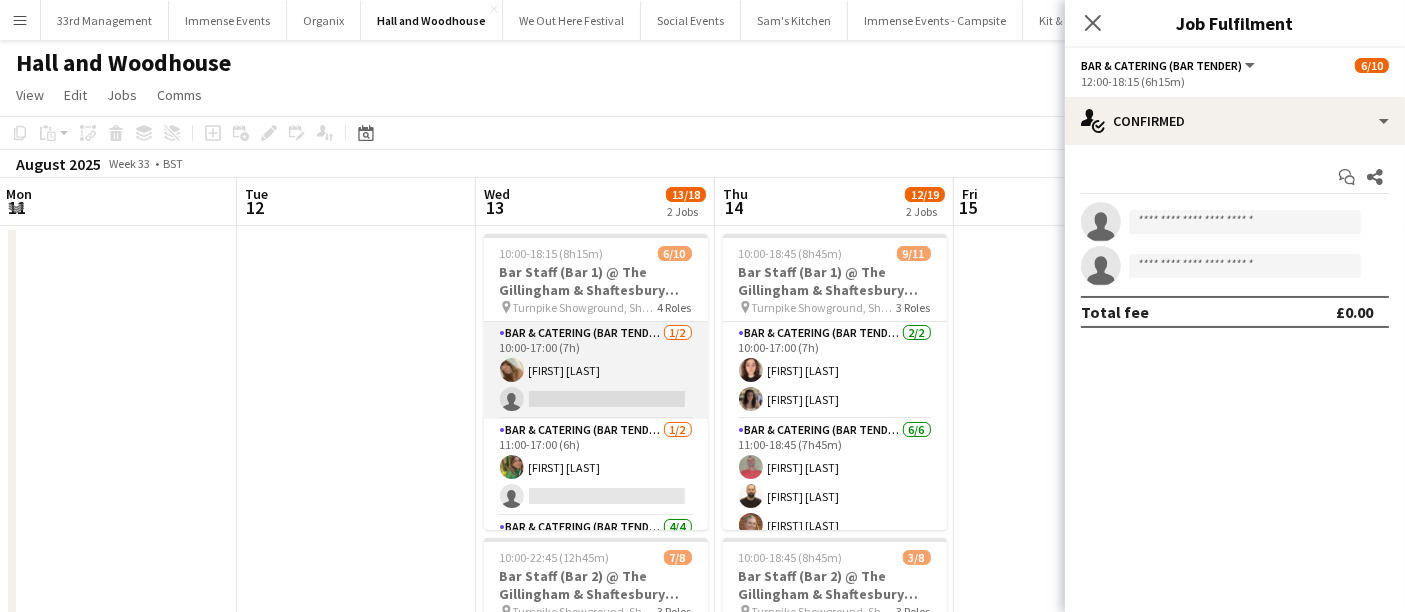 click on "Bar & Catering (Bar Tender)   1/2   10:00-17:00 (7h)
Isabella Swatman
single-neutral-actions" at bounding box center (596, 370) 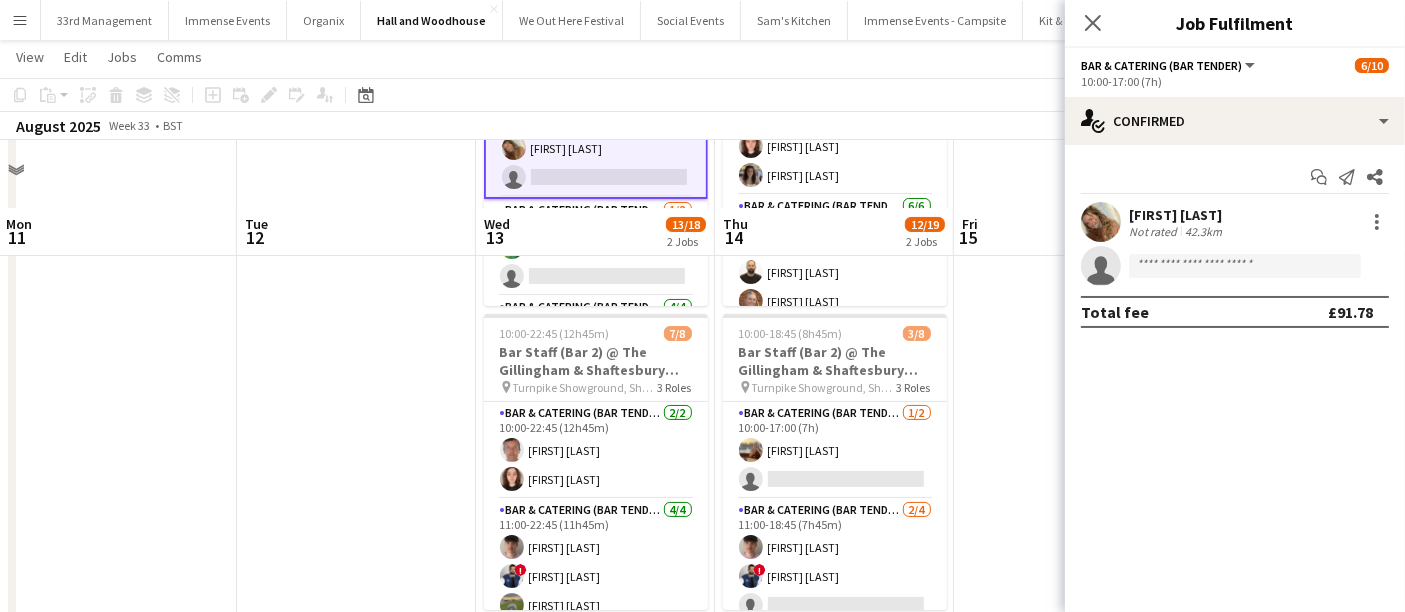 scroll, scrollTop: 333, scrollLeft: 0, axis: vertical 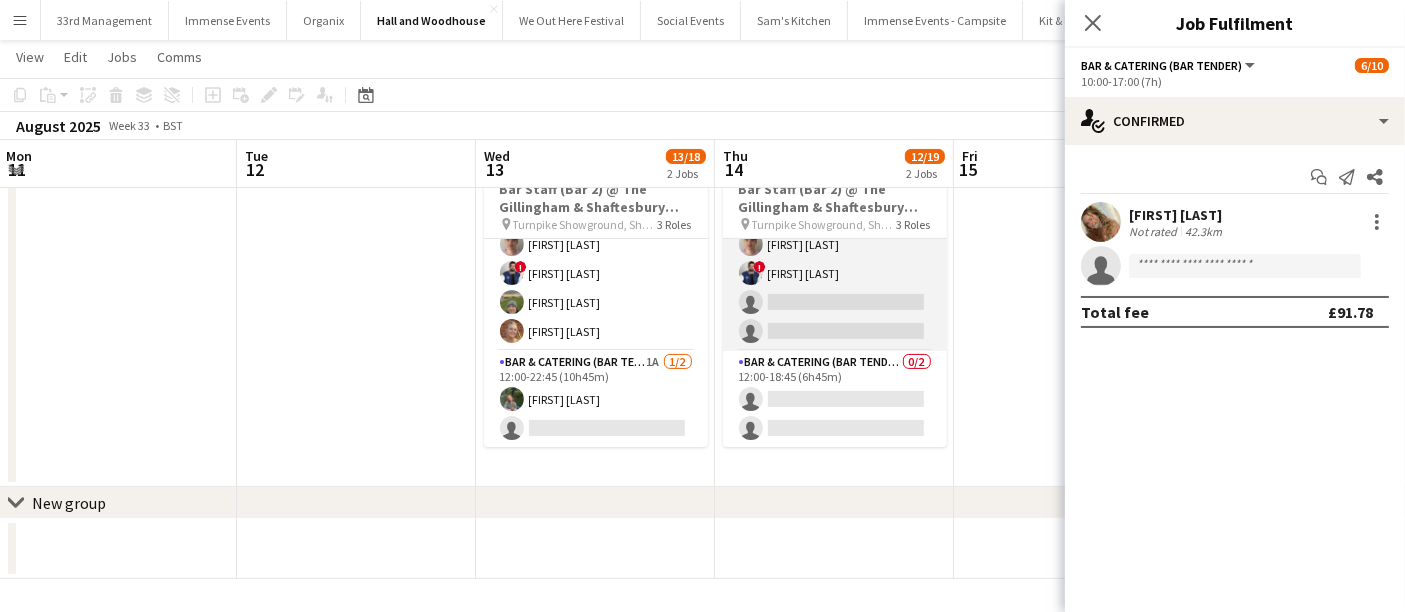 click on "Bar & Catering (Bar Tender)   2/4   11:00-18:45 (7h45m)
Adam Lee ! Seb Sax
single-neutral-actions
single-neutral-actions" at bounding box center (835, 273) 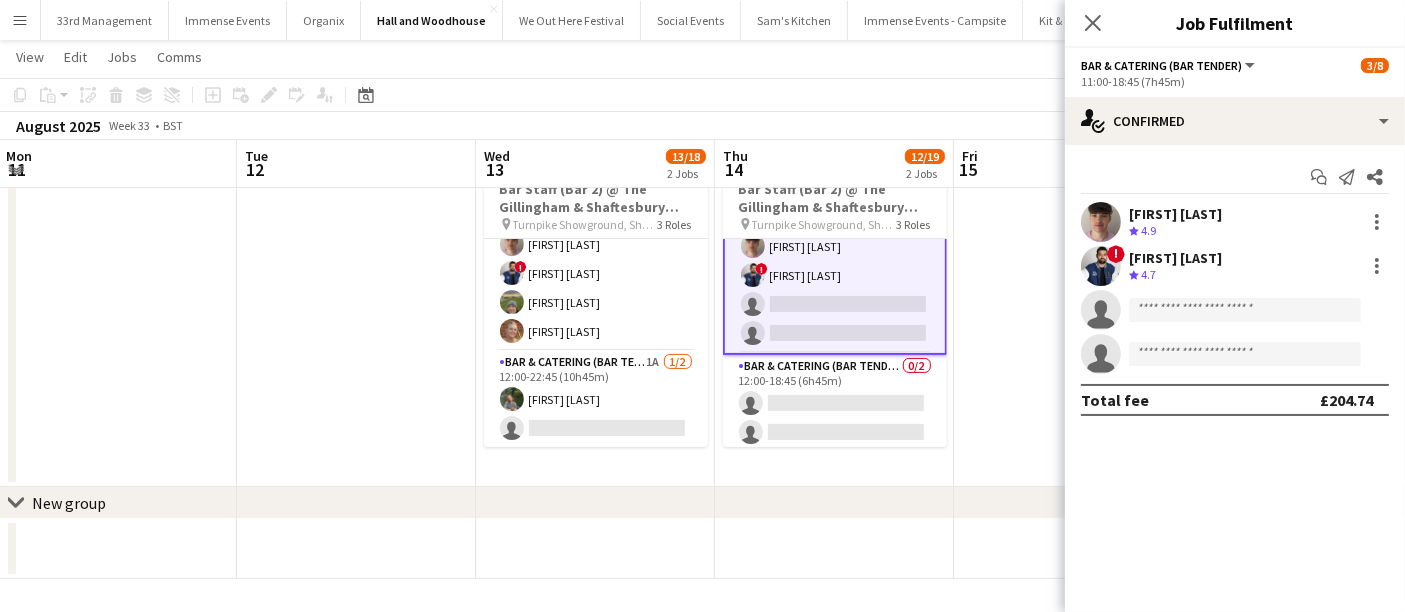 scroll, scrollTop: 142, scrollLeft: 0, axis: vertical 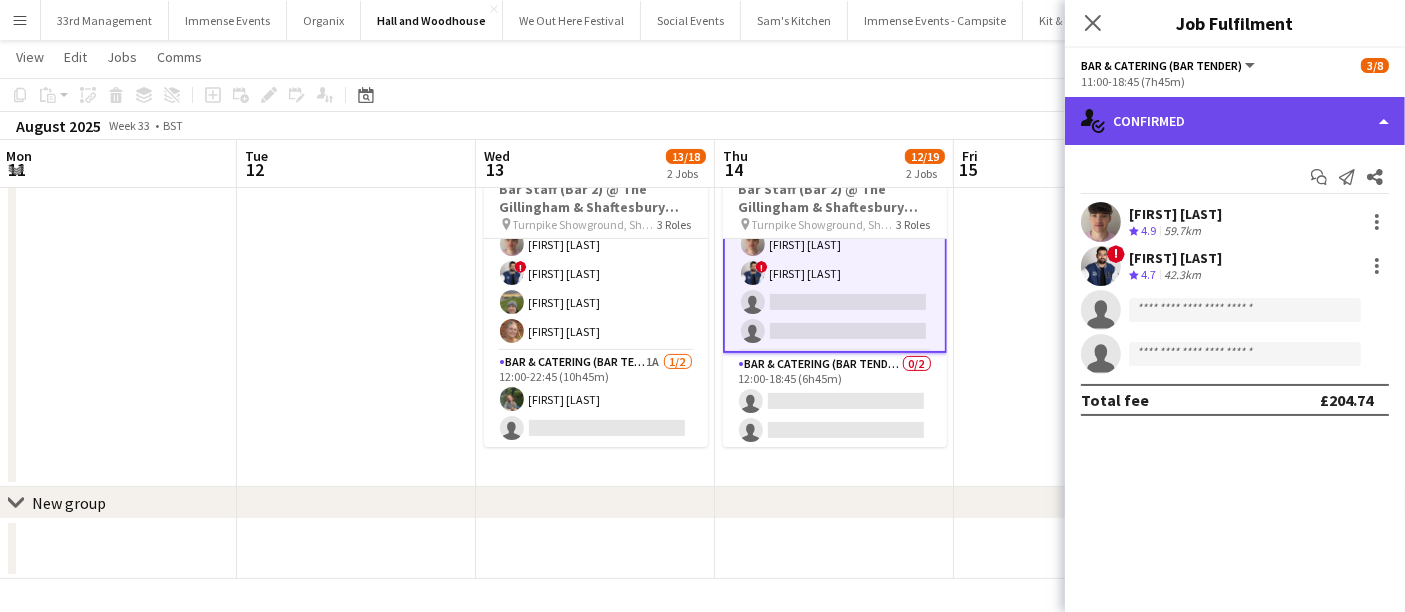 click on "single-neutral-actions-check-2
Confirmed" 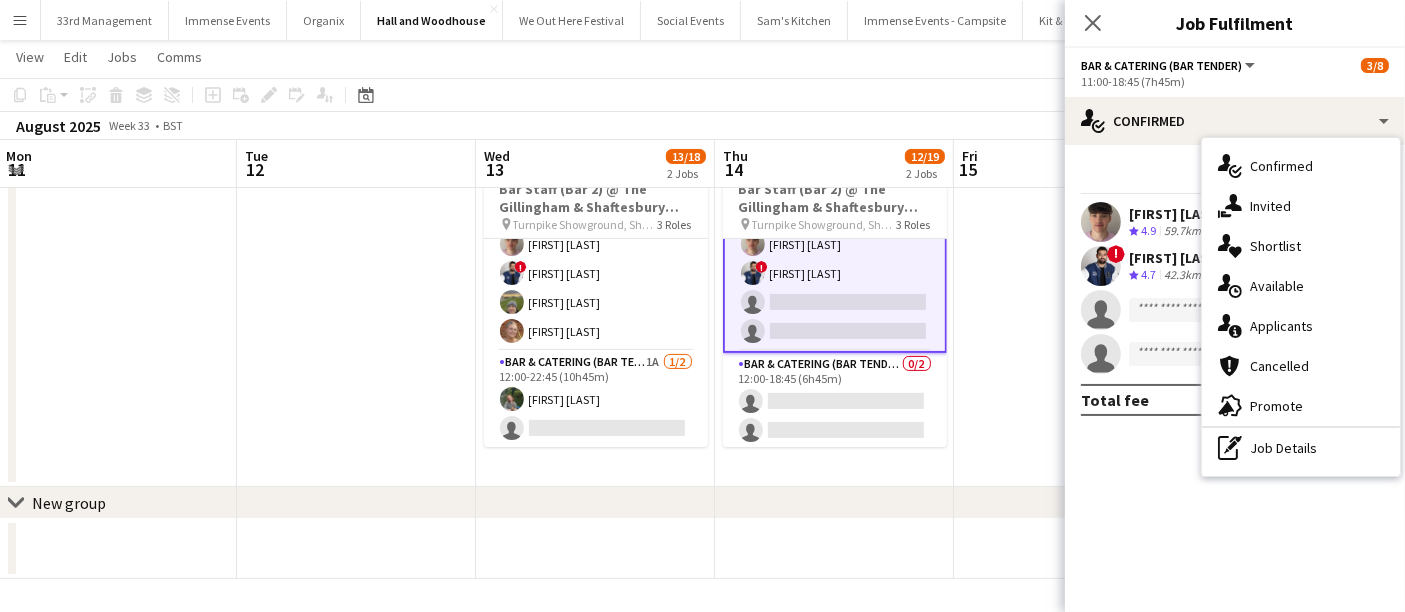 click on "single-neutral-actions-information
Applicants" at bounding box center (1301, 326) 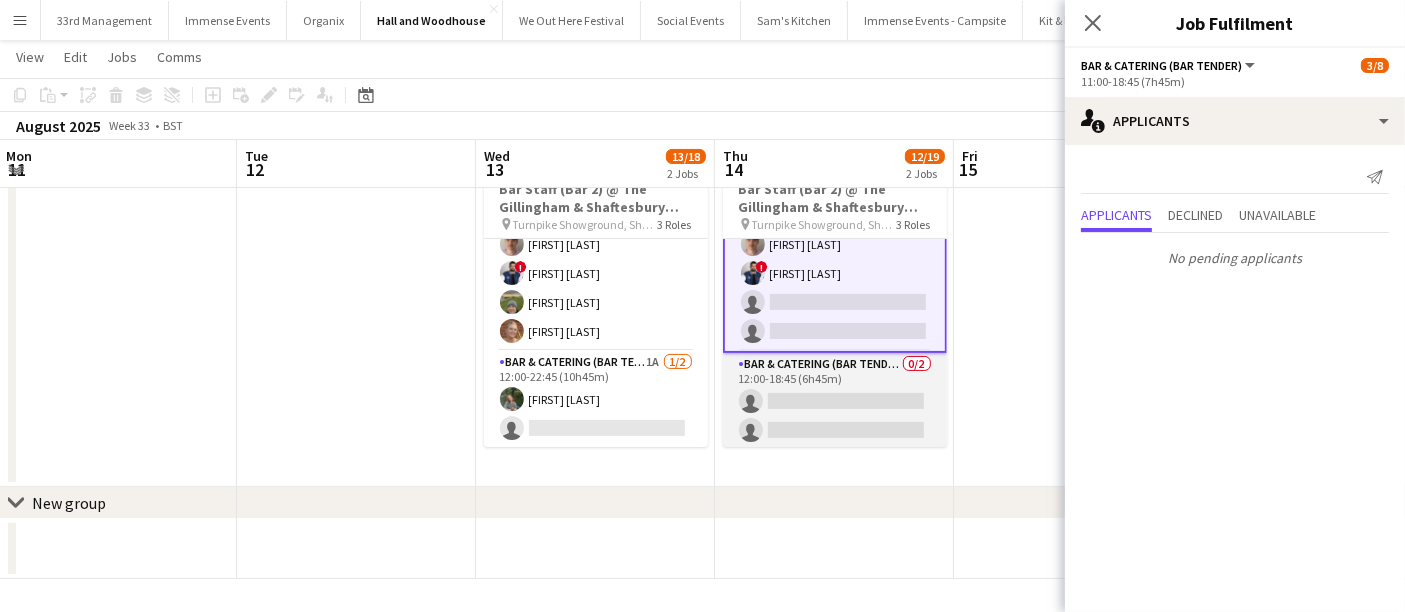 click on "Bar & Catering (Bar Tender)   0/2   12:00-18:45 (6h45m)
single-neutral-actions
single-neutral-actions" at bounding box center (835, 401) 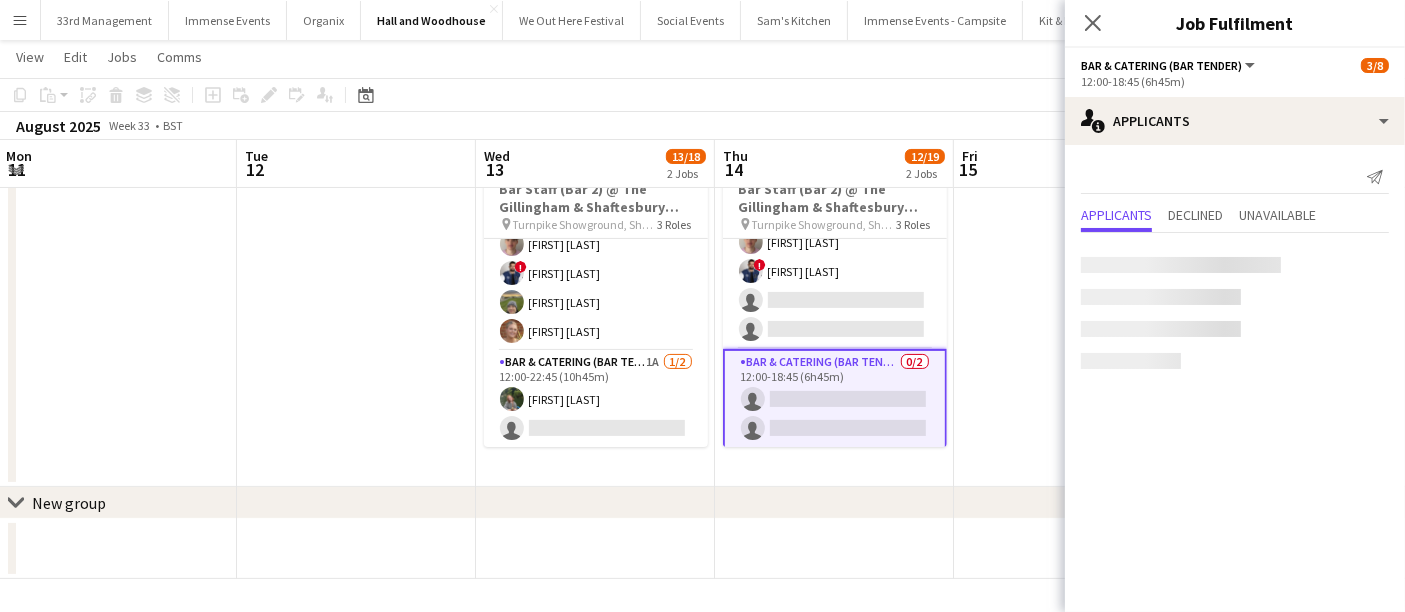 scroll 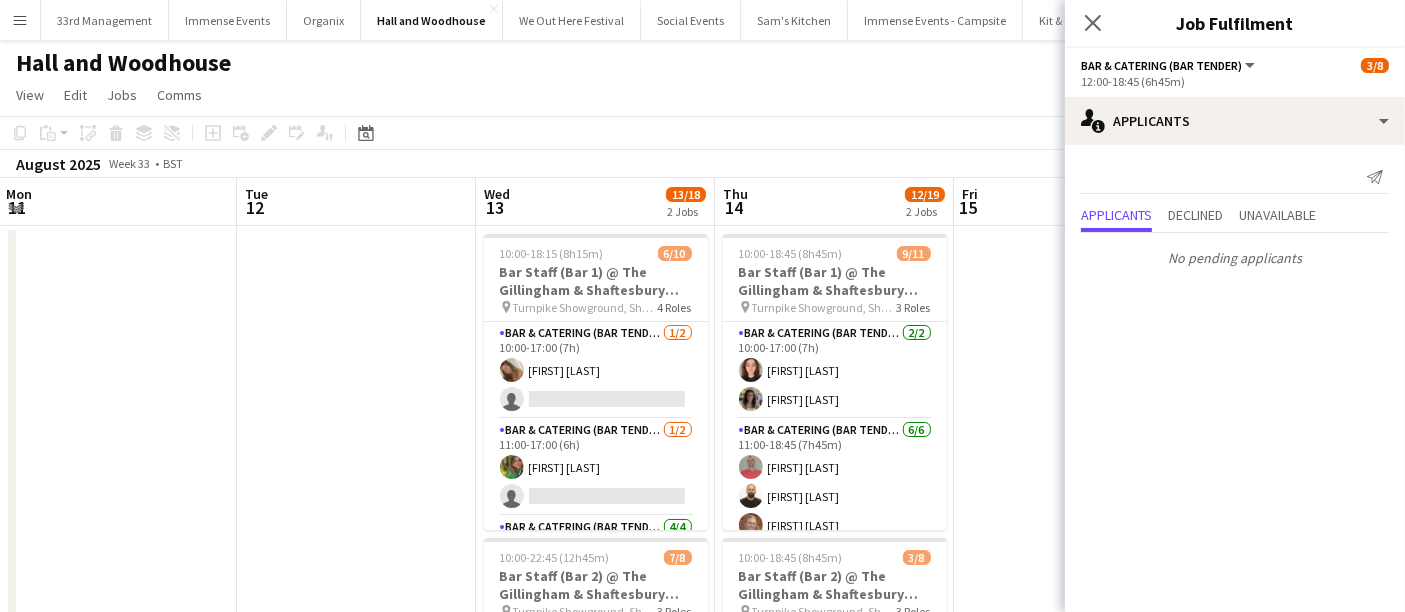 click at bounding box center [1073, 550] 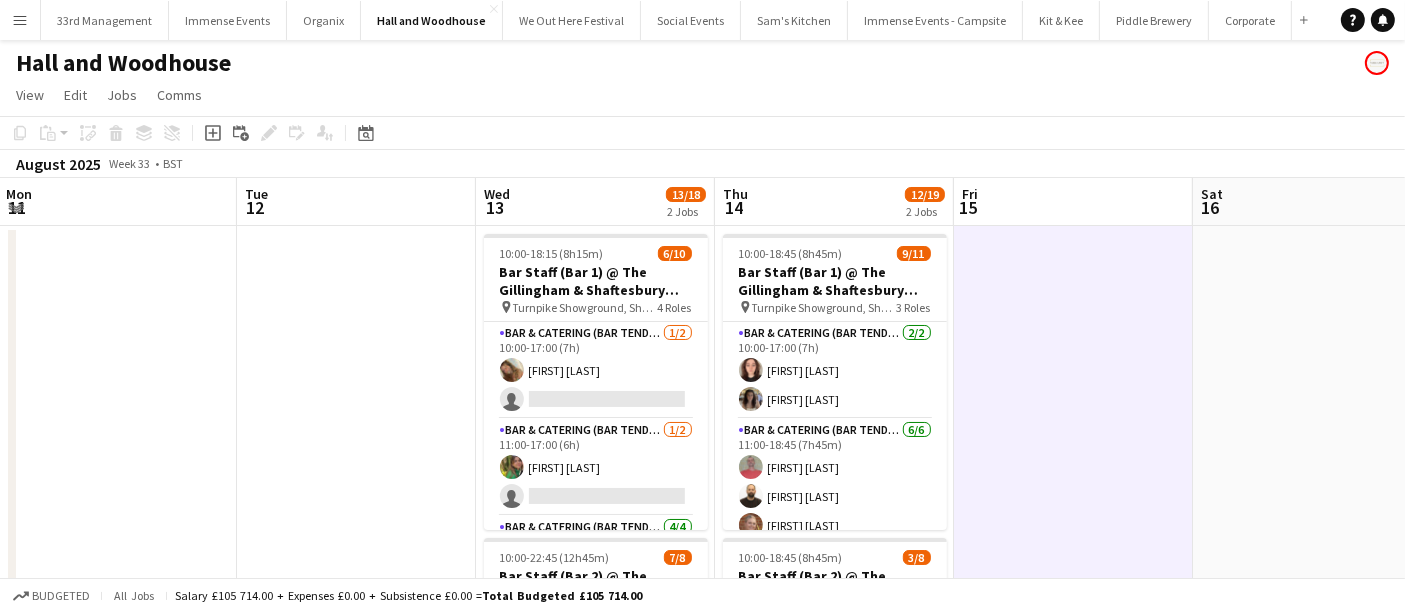 scroll, scrollTop: 0, scrollLeft: 611, axis: horizontal 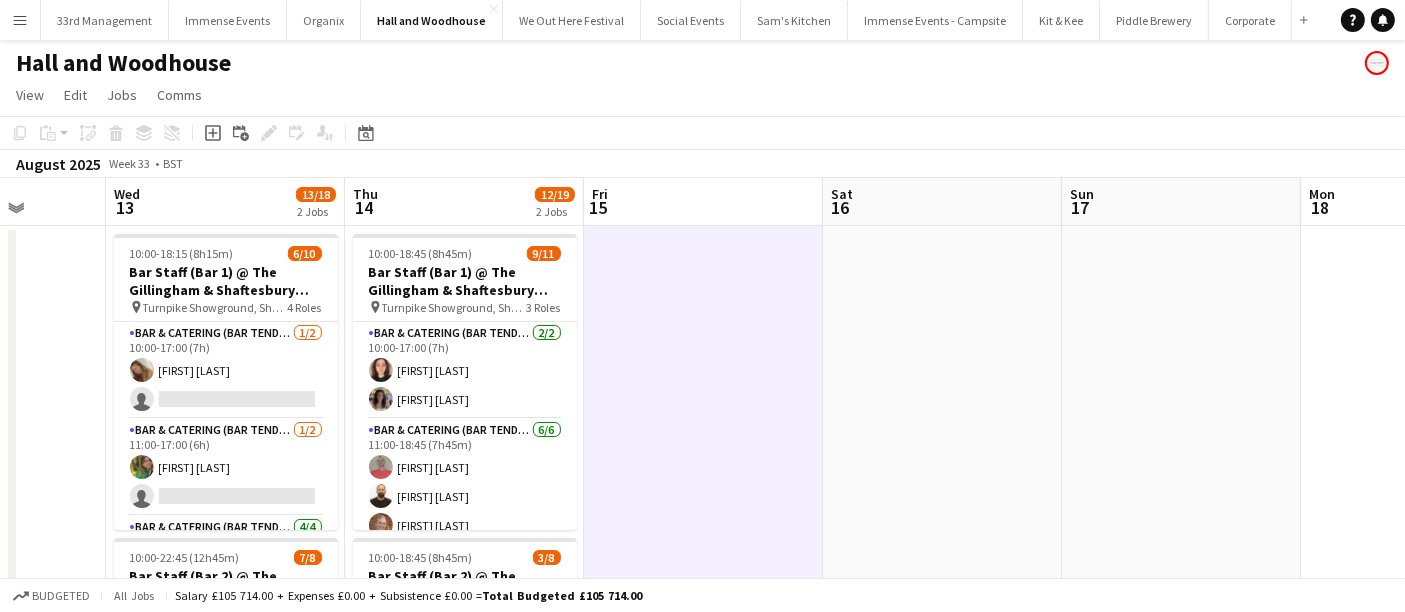 drag, startPoint x: 1073, startPoint y: 344, endPoint x: 703, endPoint y: 332, distance: 370.19455 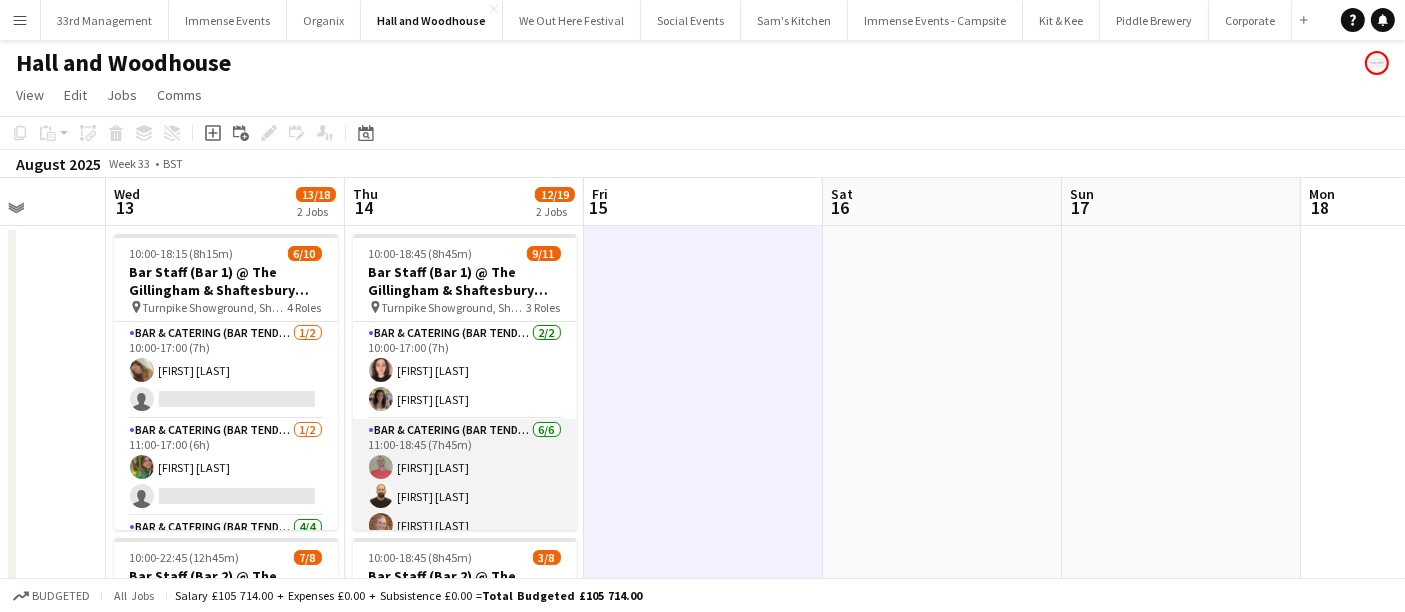 scroll, scrollTop: 233, scrollLeft: 0, axis: vertical 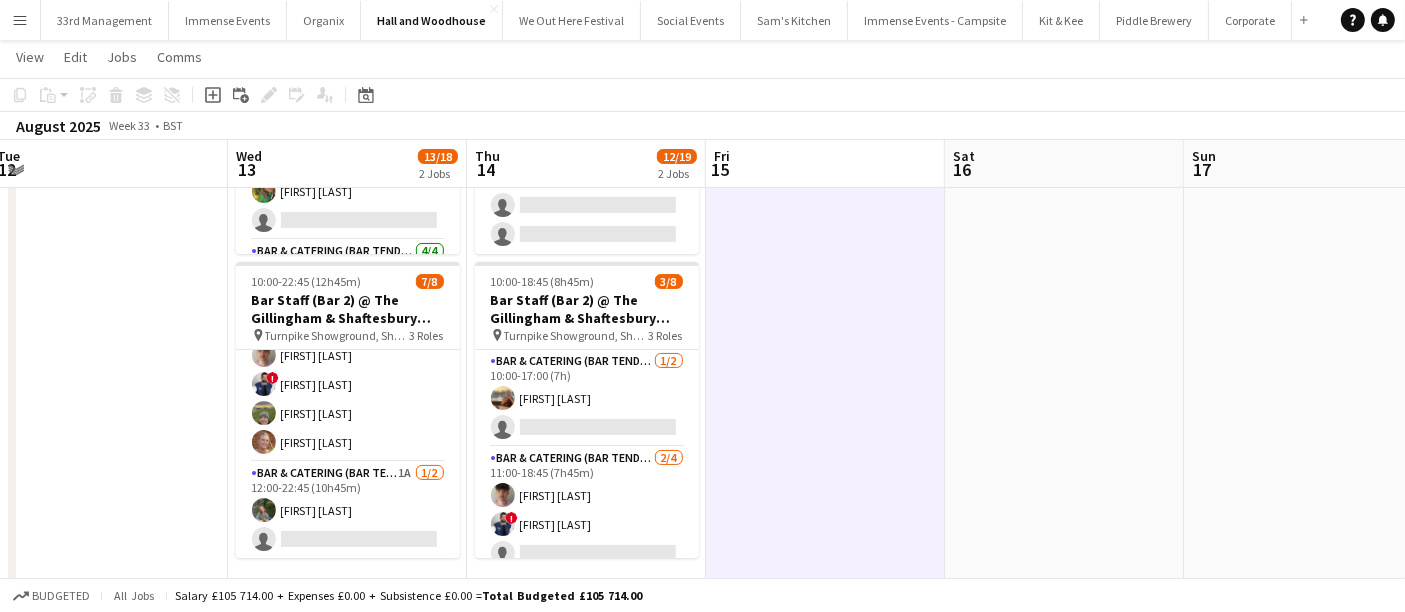 drag, startPoint x: 721, startPoint y: 388, endPoint x: 596, endPoint y: 391, distance: 125.035995 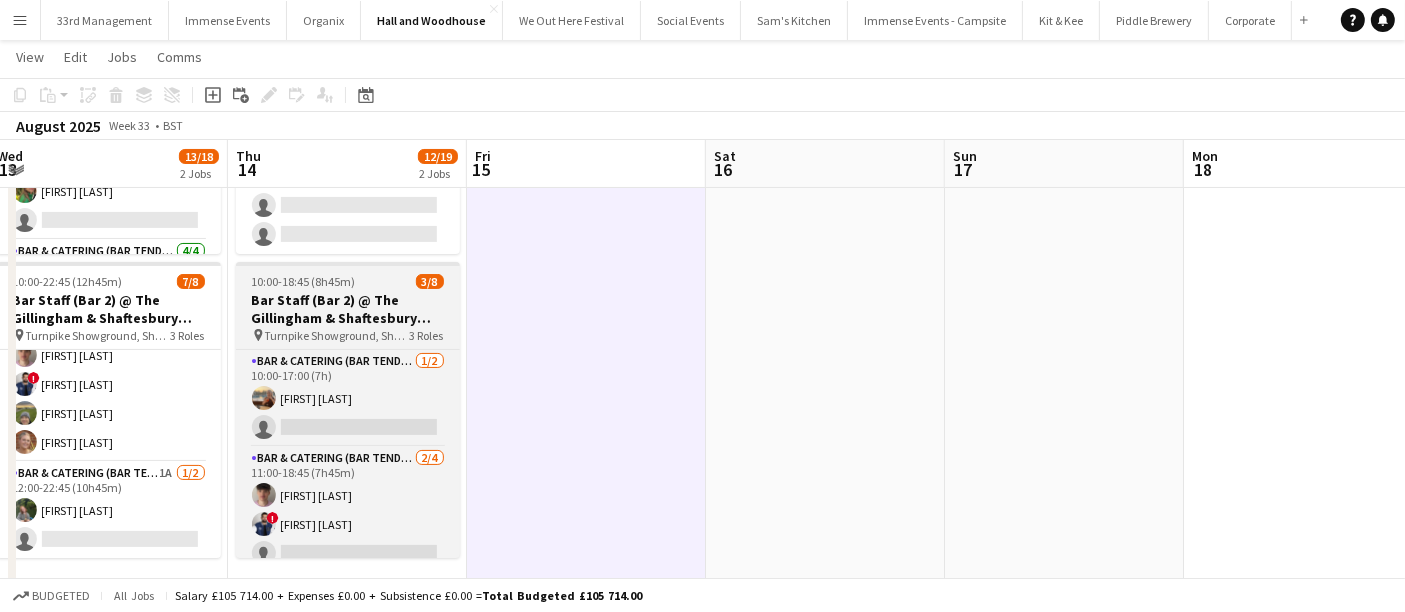 scroll, scrollTop: 0, scrollLeft: 731, axis: horizontal 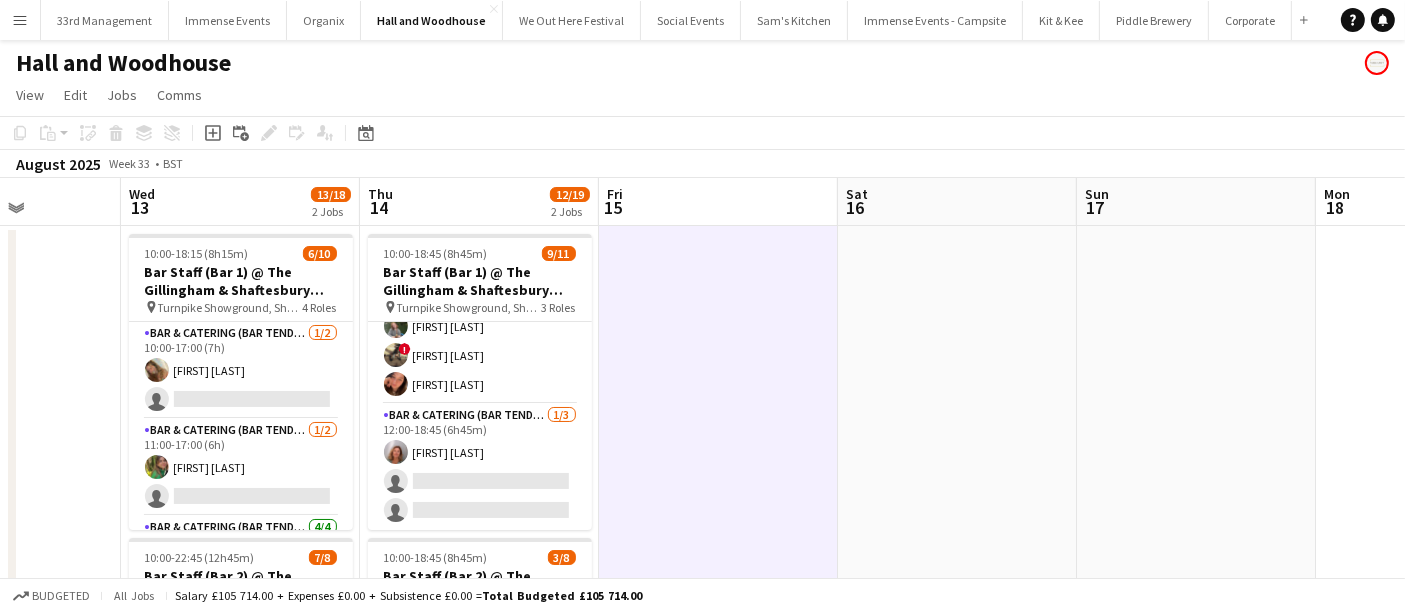 drag, startPoint x: 840, startPoint y: 421, endPoint x: 324, endPoint y: 424, distance: 516.0087 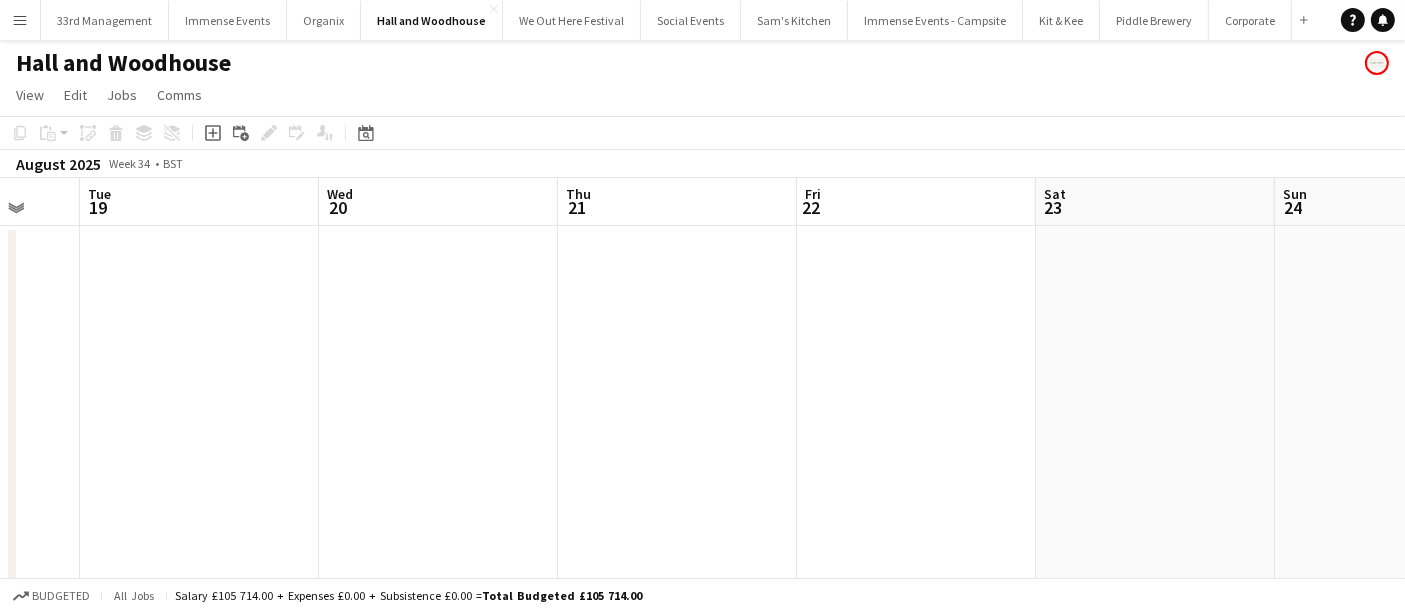 drag, startPoint x: 733, startPoint y: 388, endPoint x: 560, endPoint y: 354, distance: 176.30939 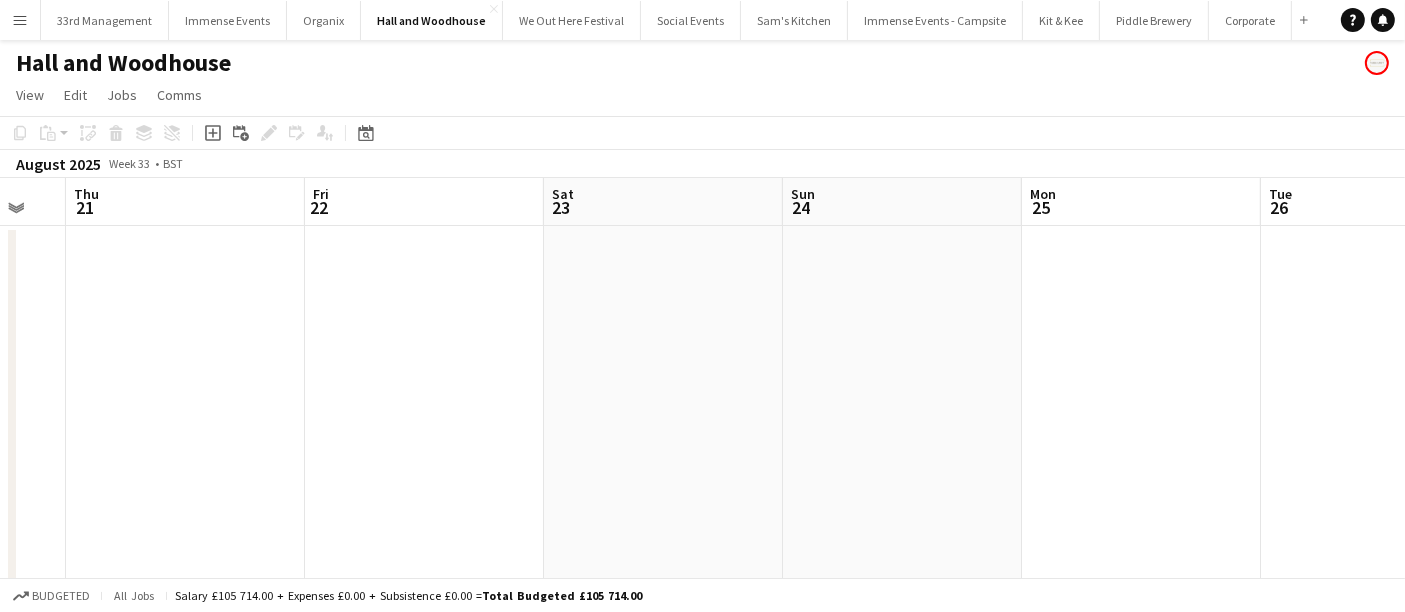 drag, startPoint x: 710, startPoint y: 356, endPoint x: 755, endPoint y: 331, distance: 51.47815 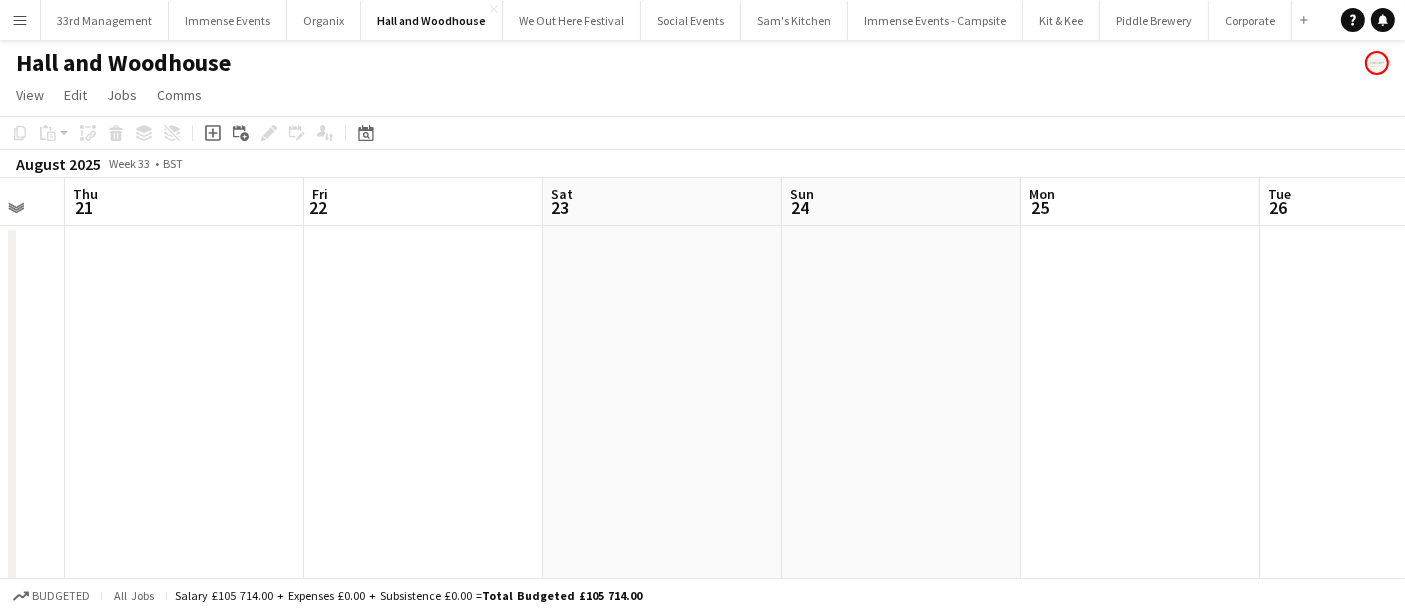 click on "Mon   18   Tue   19   Wed   20   Thu   21   Fri   22   Sat   23   Sun   24   Mon   25   Tue   26   Wed   27   Thu   28" at bounding box center [702, 572] 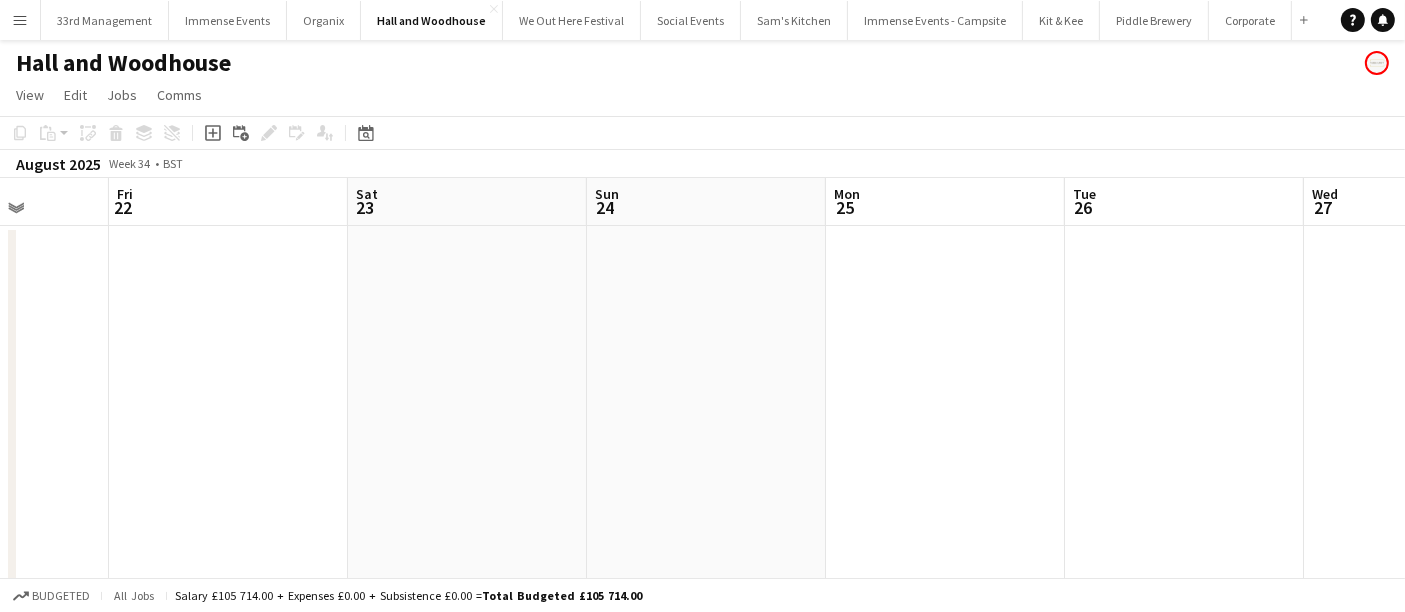 drag, startPoint x: 766, startPoint y: 354, endPoint x: 384, endPoint y: 384, distance: 383.1762 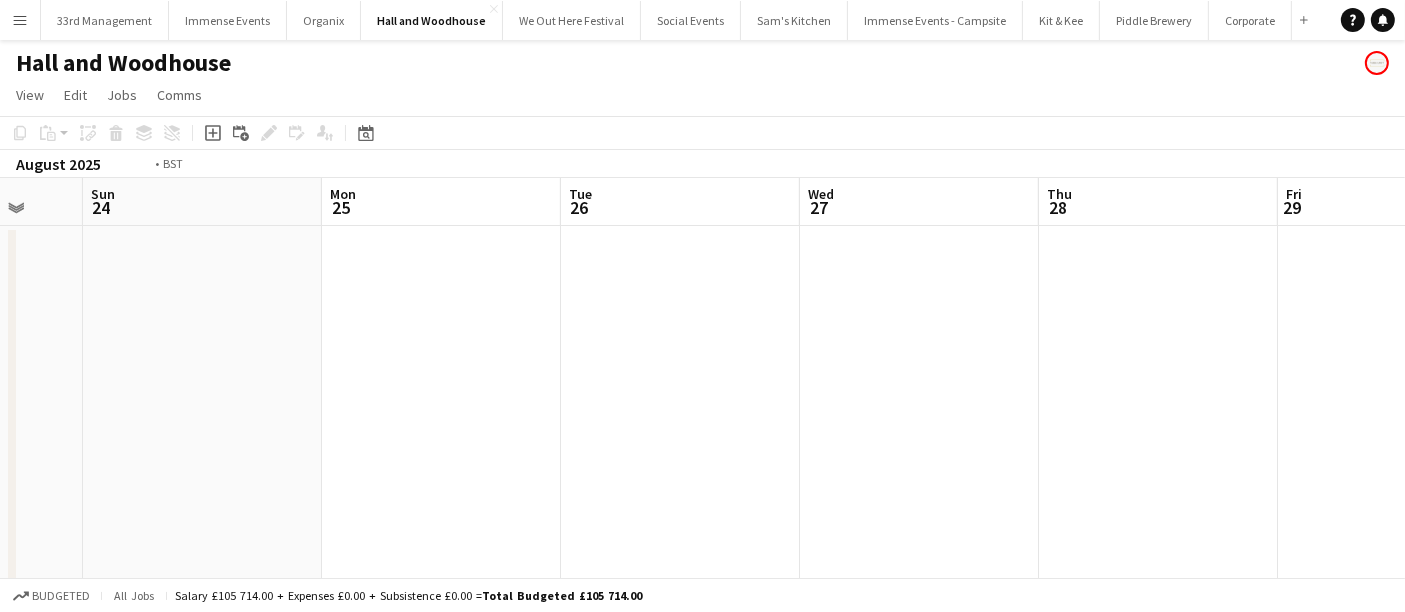 click on "Thu   21   Fri   22   Sat   23   Sun   24   Mon   25   Tue   26   Wed   27   Thu   28   Fri   29   Sat   30   Sun   31" at bounding box center [702, 572] 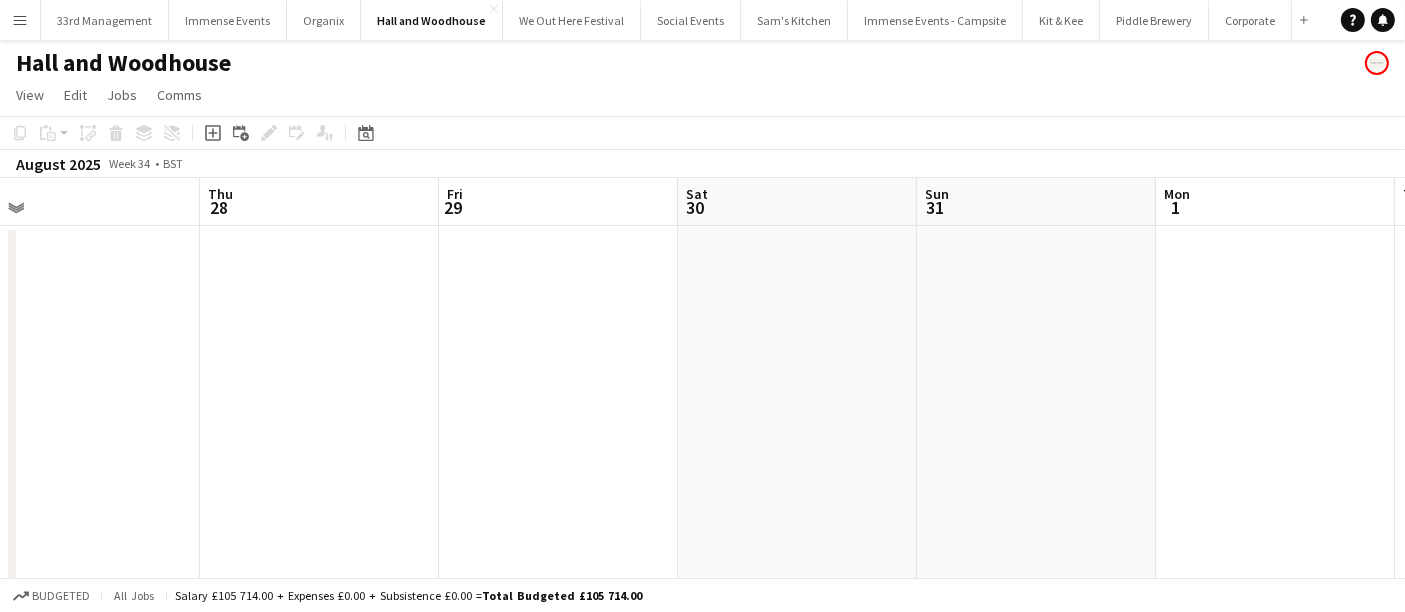 drag, startPoint x: 1328, startPoint y: 379, endPoint x: 298, endPoint y: 390, distance: 1030.0587 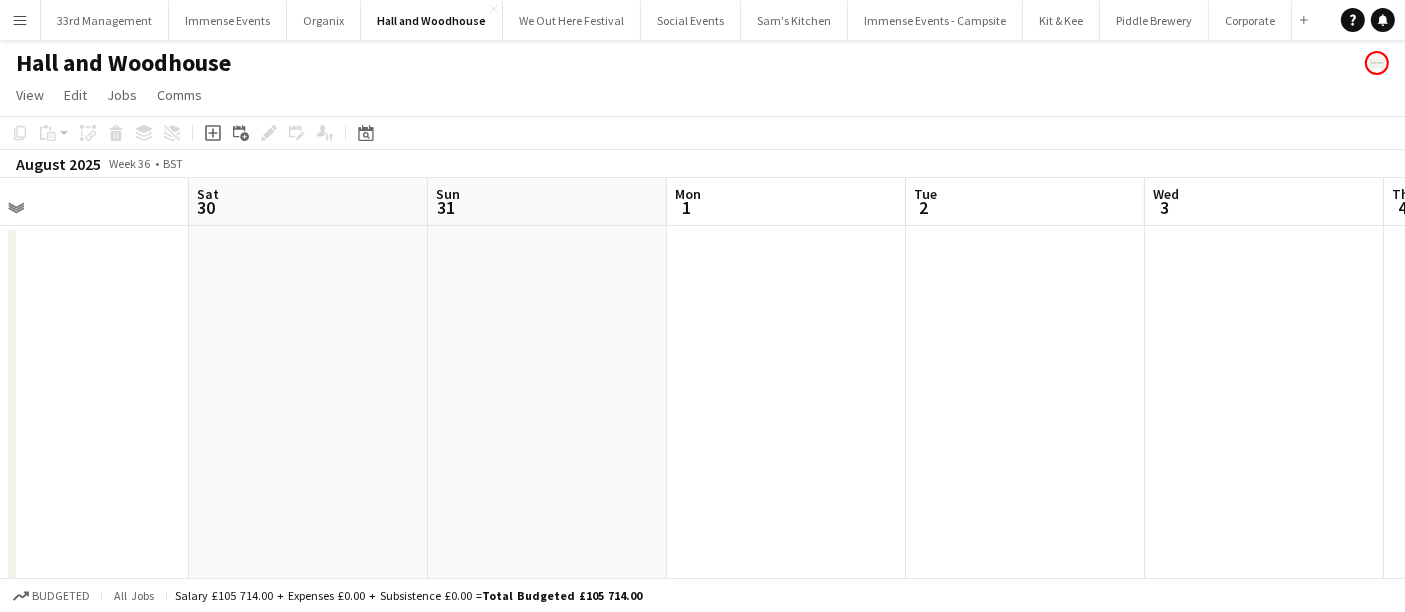 drag, startPoint x: 959, startPoint y: 363, endPoint x: 1034, endPoint y: 361, distance: 75.026665 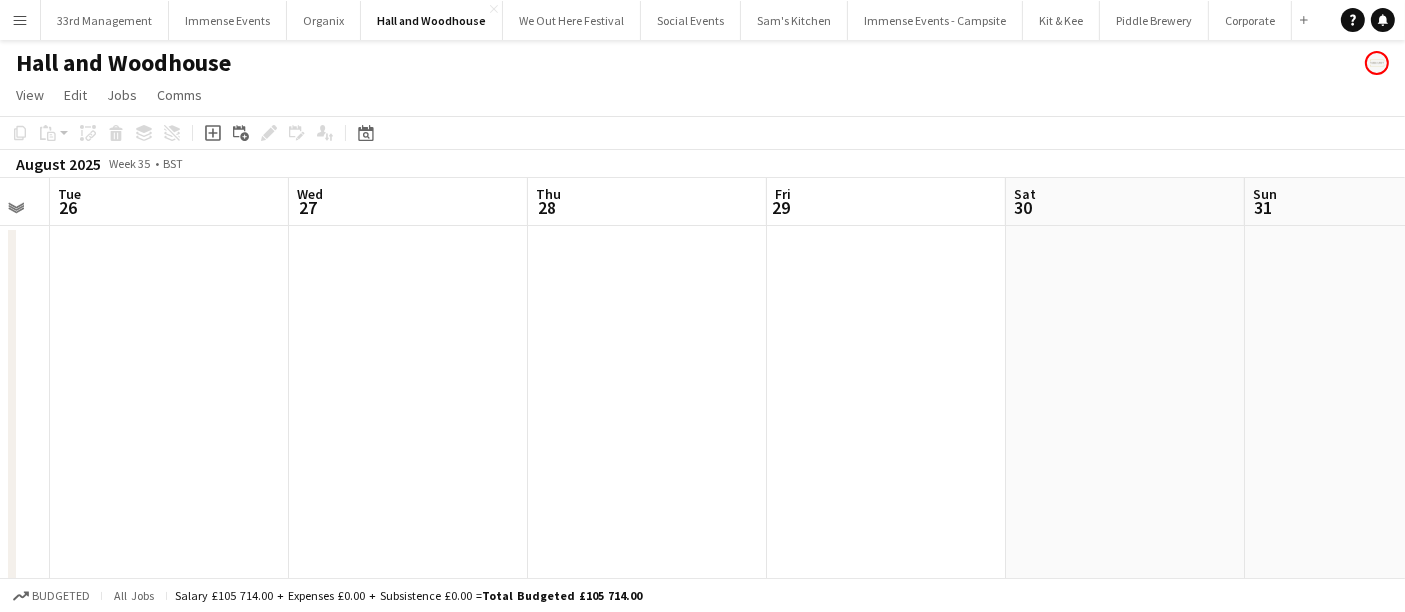 drag, startPoint x: 960, startPoint y: 368, endPoint x: 579, endPoint y: 380, distance: 381.18893 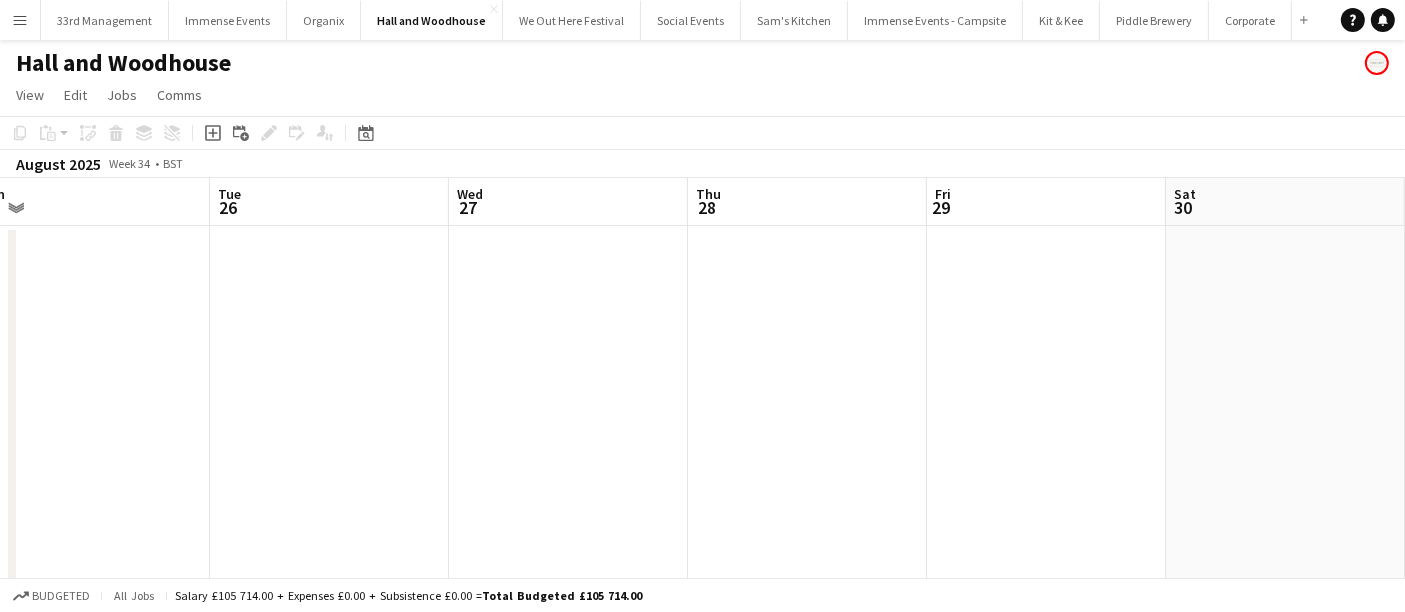 drag, startPoint x: 660, startPoint y: 385, endPoint x: 879, endPoint y: 386, distance: 219.00229 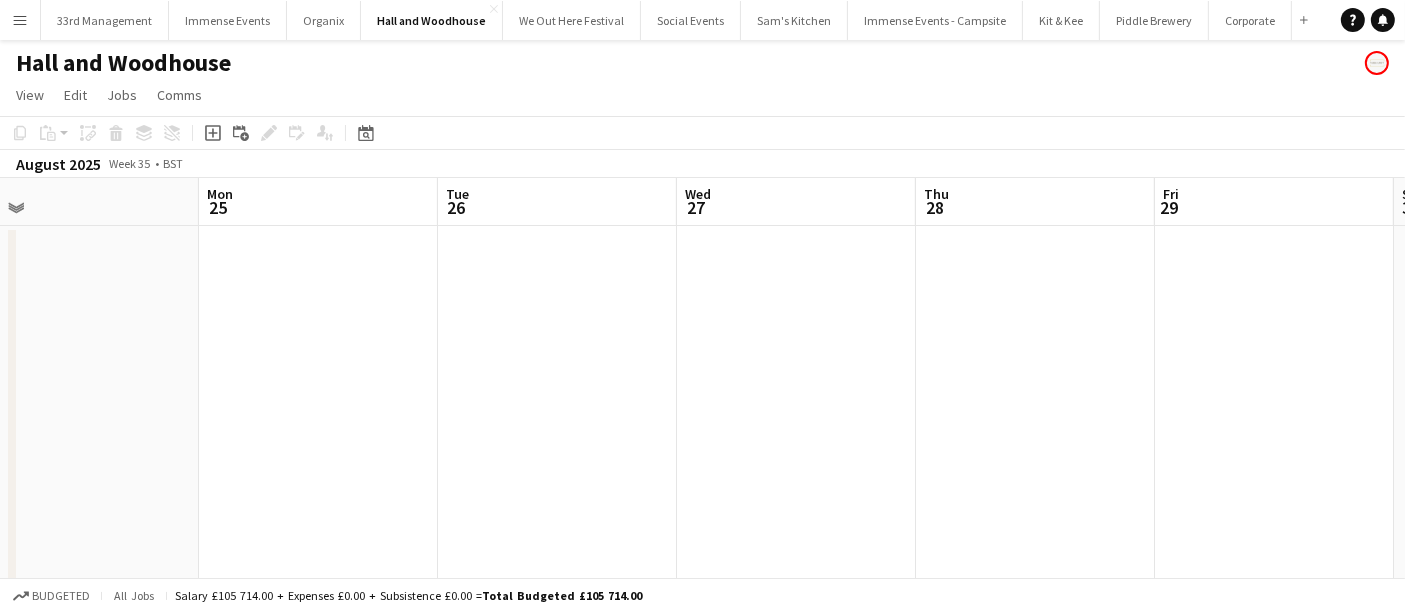 drag, startPoint x: 781, startPoint y: 389, endPoint x: 1442, endPoint y: 387, distance: 661.00305 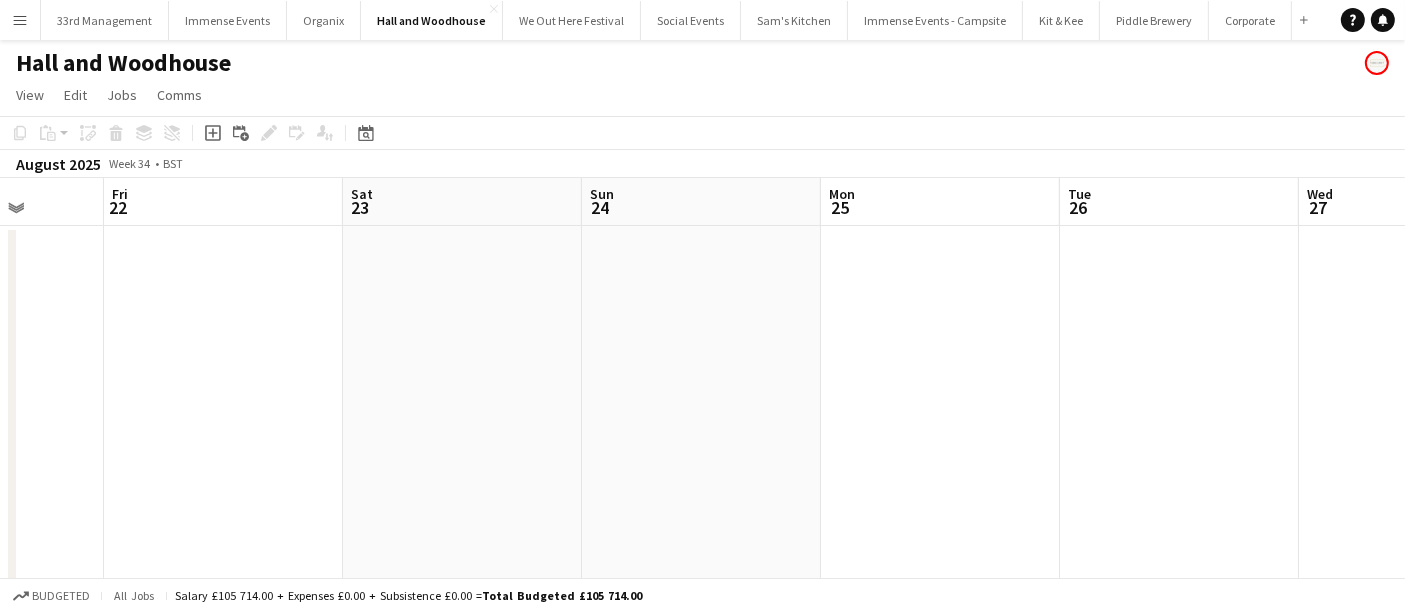 drag, startPoint x: 1128, startPoint y: 392, endPoint x: 1081, endPoint y: 390, distance: 47.042534 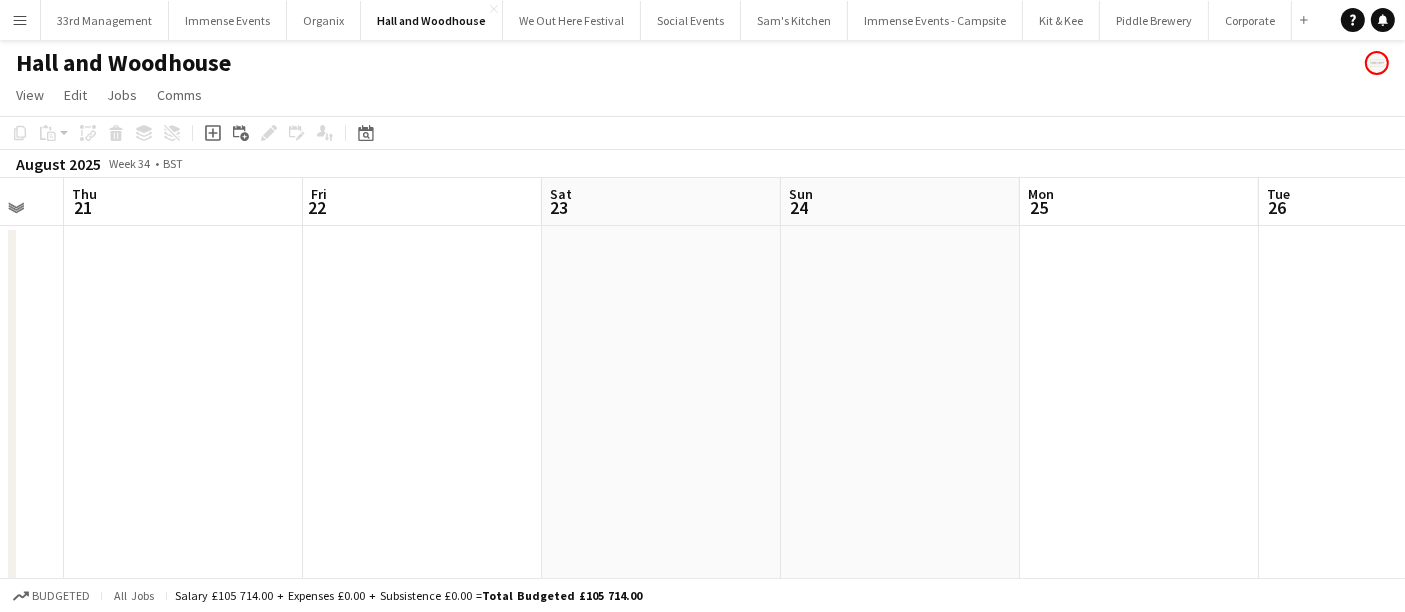 click on "Tue   19   Wed   20   Thu   21   Fri   22   Sat   23   Sun   24   Mon   25   Tue   26   Wed   27   Thu   28   Fri   29" at bounding box center (702, 724) 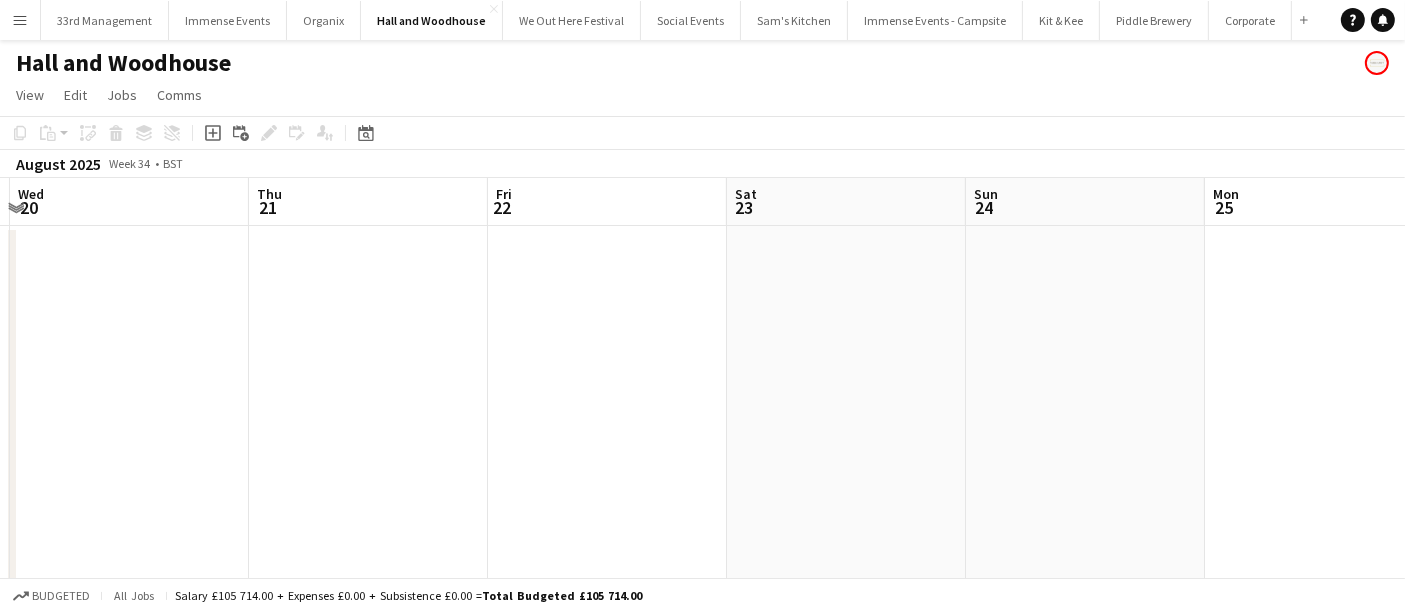 drag, startPoint x: 1033, startPoint y: 420, endPoint x: 1190, endPoint y: 420, distance: 157 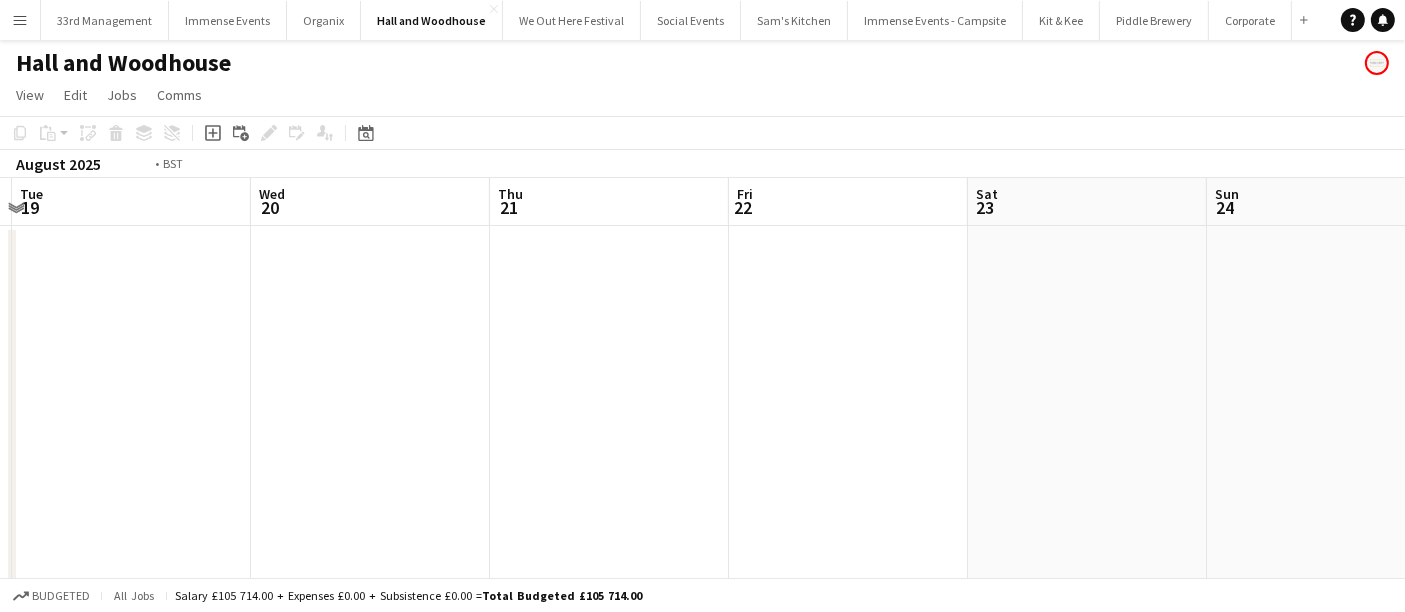 click on "Sun   17   Mon   18   Tue   19   Wed   20   Thu   21   Fri   22   Sat   23   Sun   24   Mon   25   Tue   26   Wed   27" at bounding box center [702, 724] 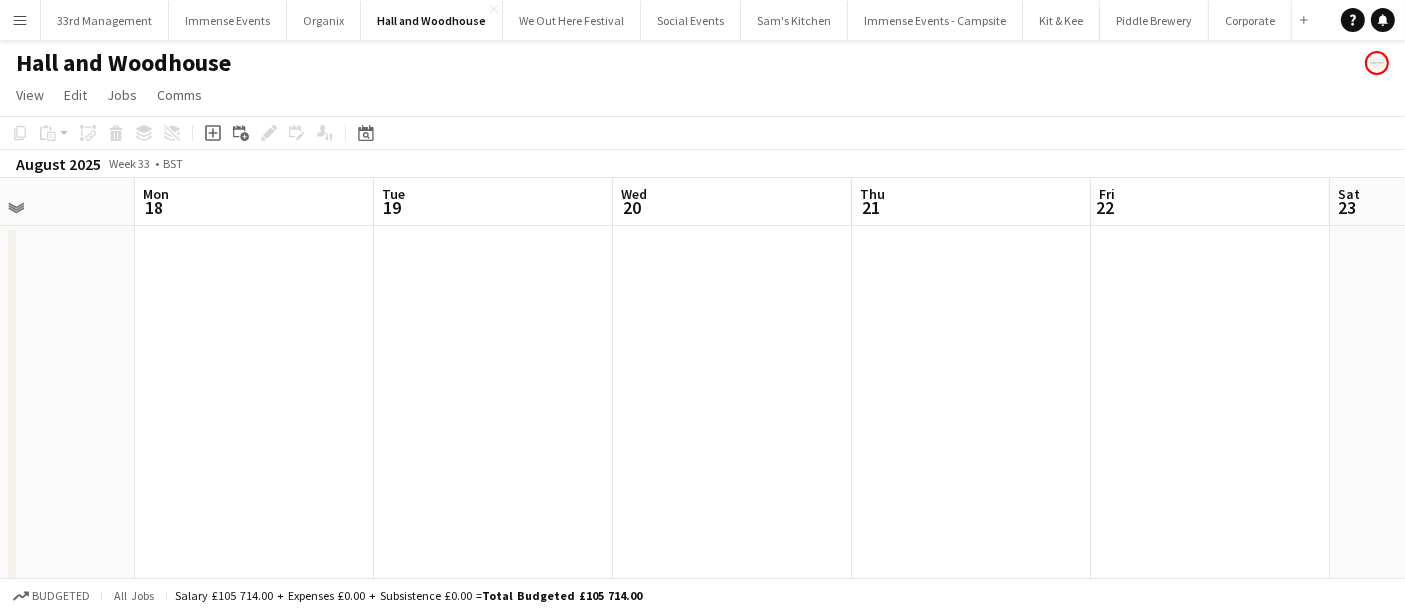 drag, startPoint x: 565, startPoint y: 438, endPoint x: 337, endPoint y: 446, distance: 228.1403 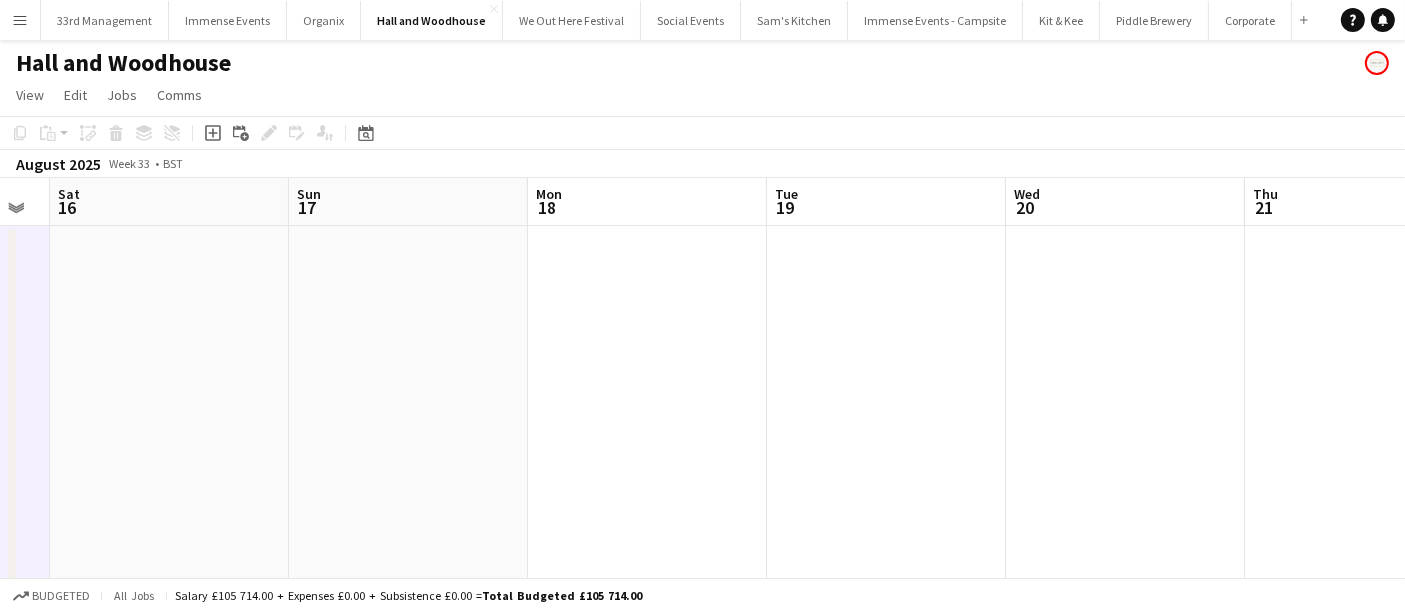 drag, startPoint x: 337, startPoint y: 450, endPoint x: 794, endPoint y: 505, distance: 460.29773 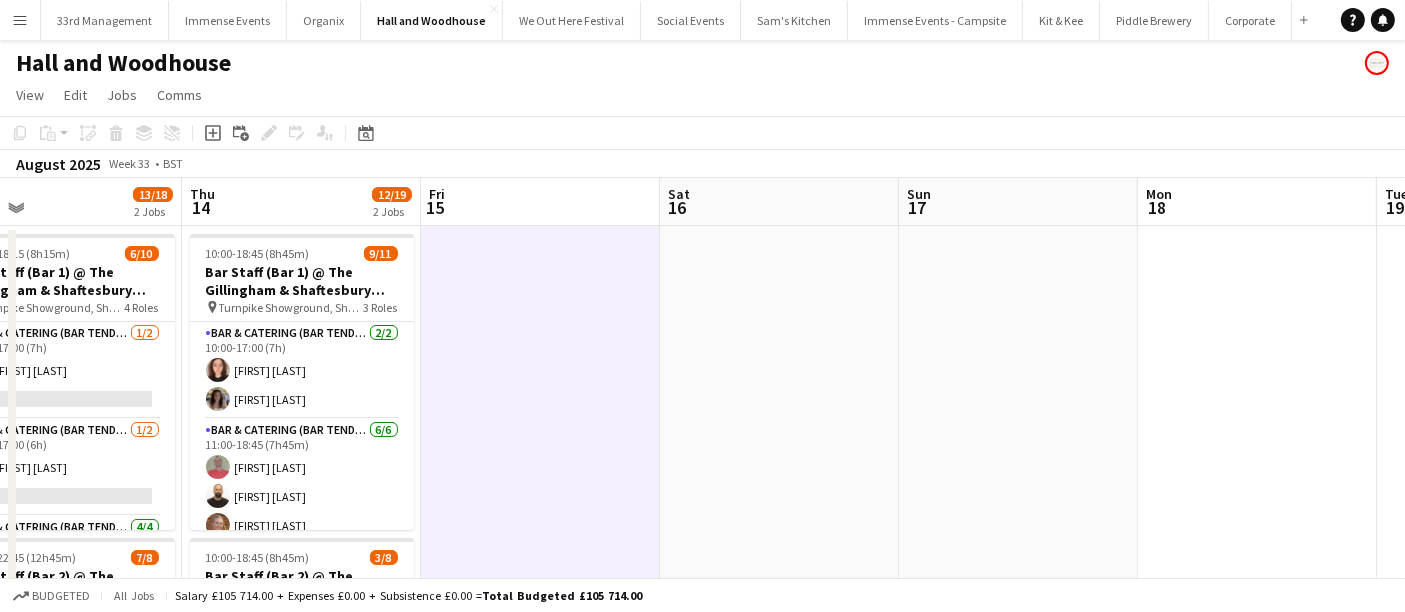 drag, startPoint x: 767, startPoint y: 434, endPoint x: 781, endPoint y: 441, distance: 15.652476 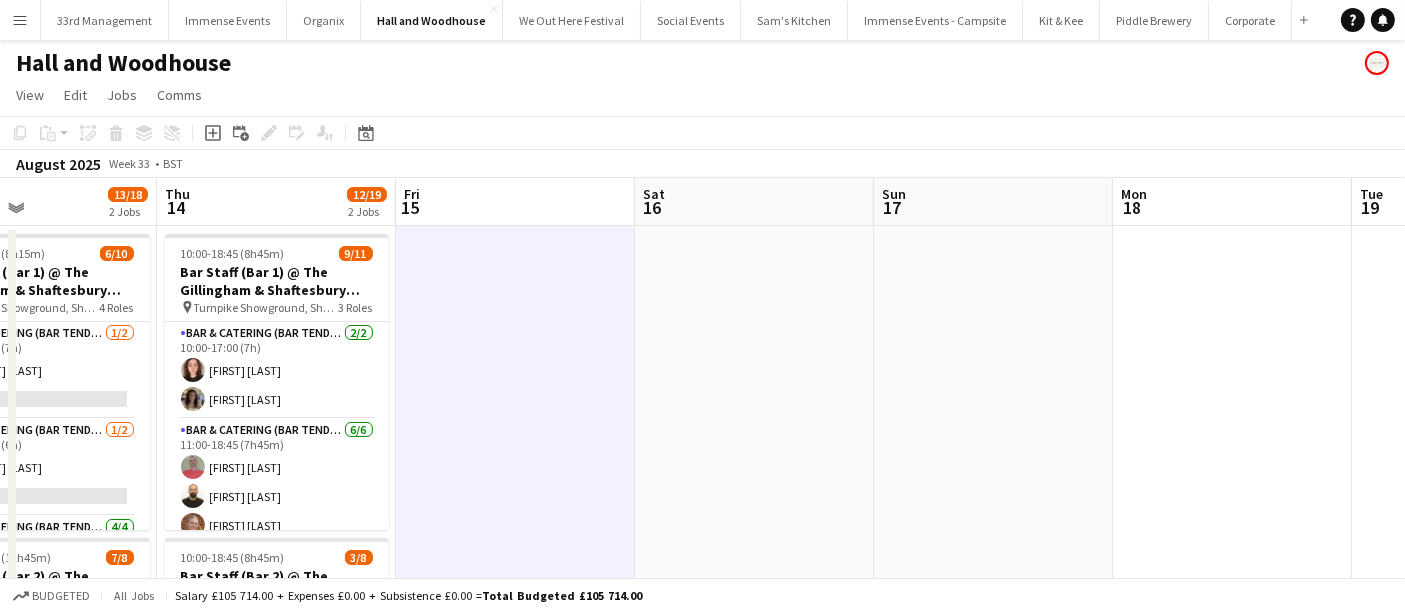 drag, startPoint x: 794, startPoint y: 442, endPoint x: 818, endPoint y: 446, distance: 24.33105 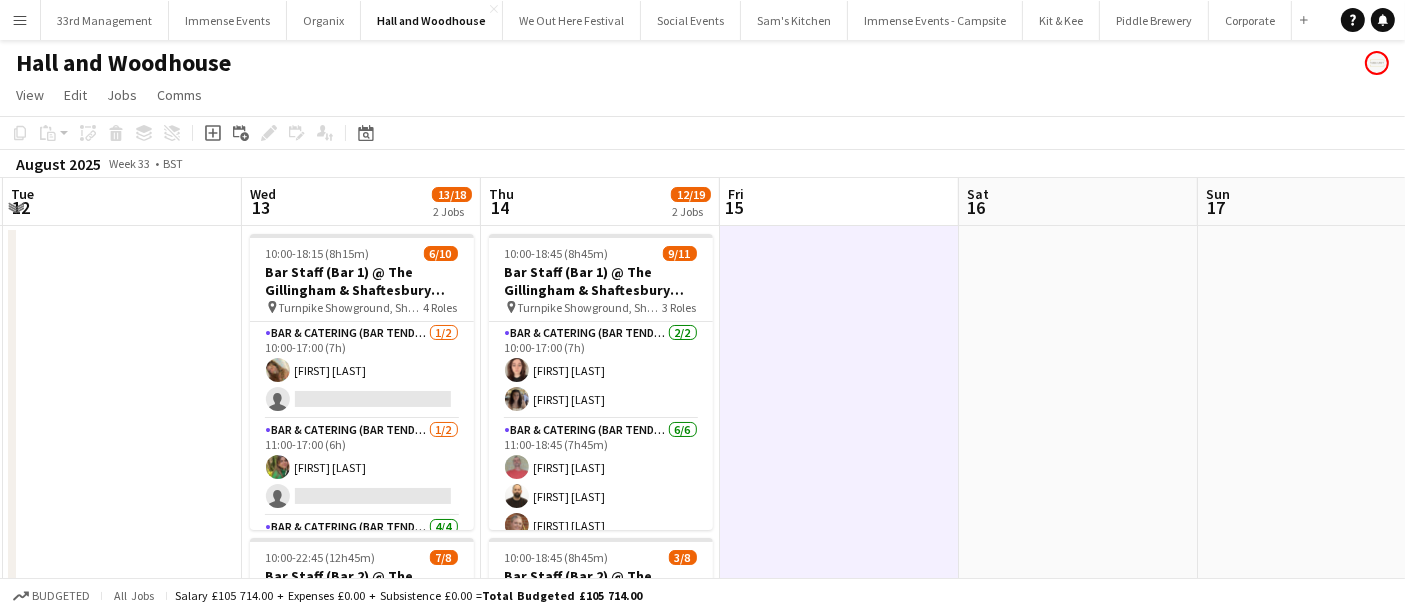 scroll, scrollTop: 0, scrollLeft: 732, axis: horizontal 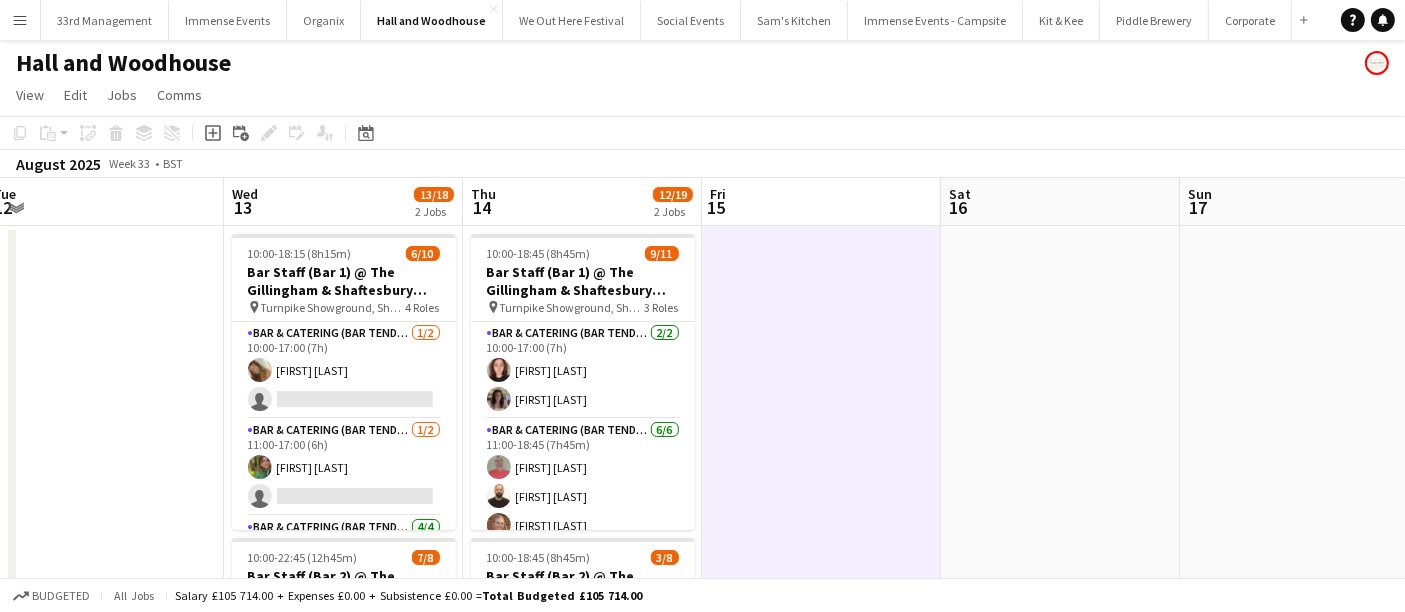 drag, startPoint x: 1184, startPoint y: 352, endPoint x: 811, endPoint y: 400, distance: 376.07578 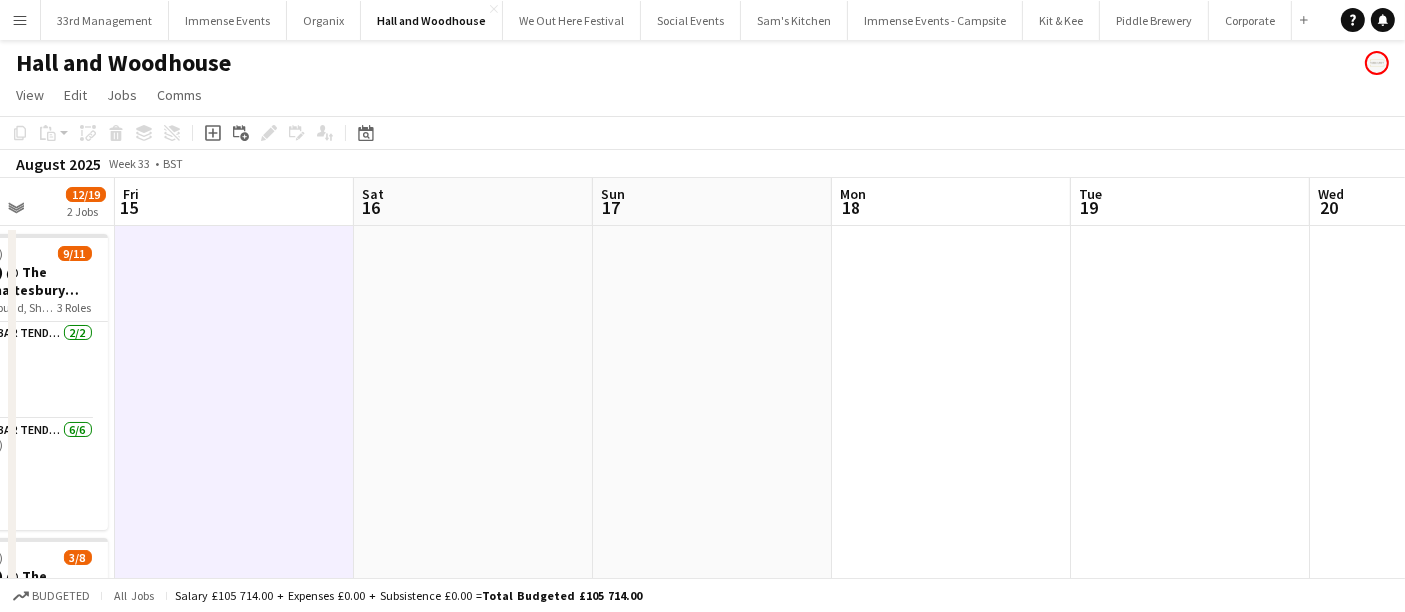 drag, startPoint x: 574, startPoint y: 356, endPoint x: 222, endPoint y: 375, distance: 352.51242 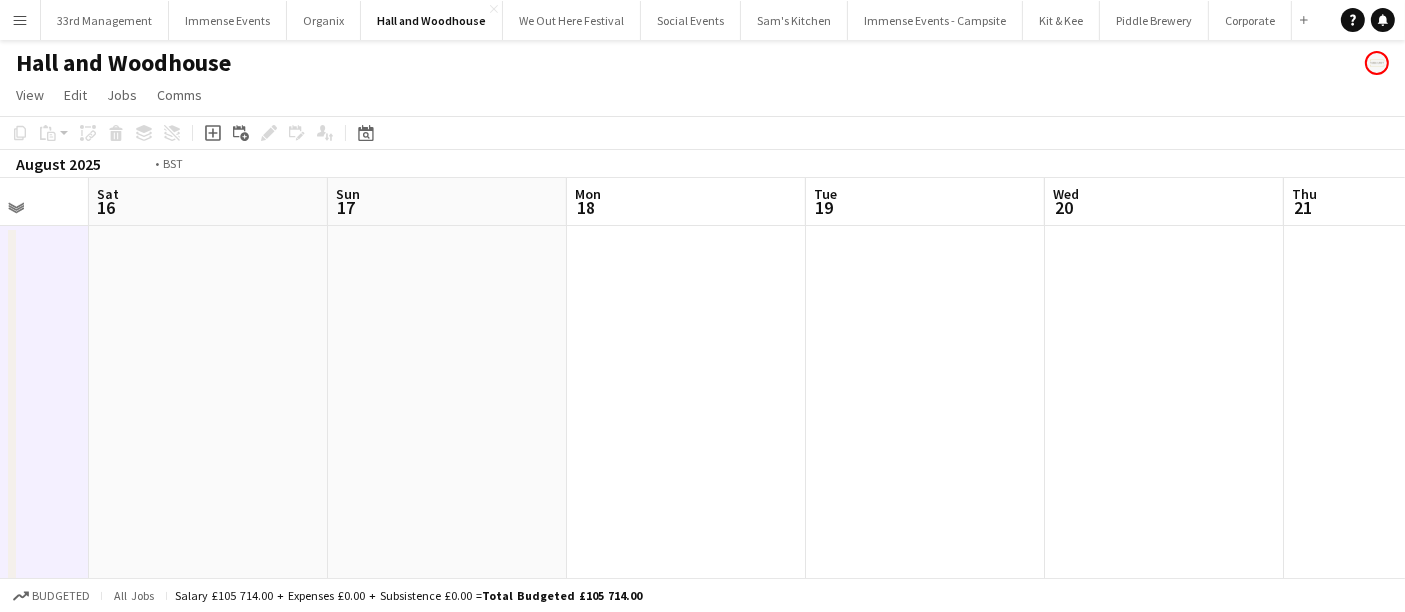 drag, startPoint x: 751, startPoint y: 381, endPoint x: 136, endPoint y: 385, distance: 615.013 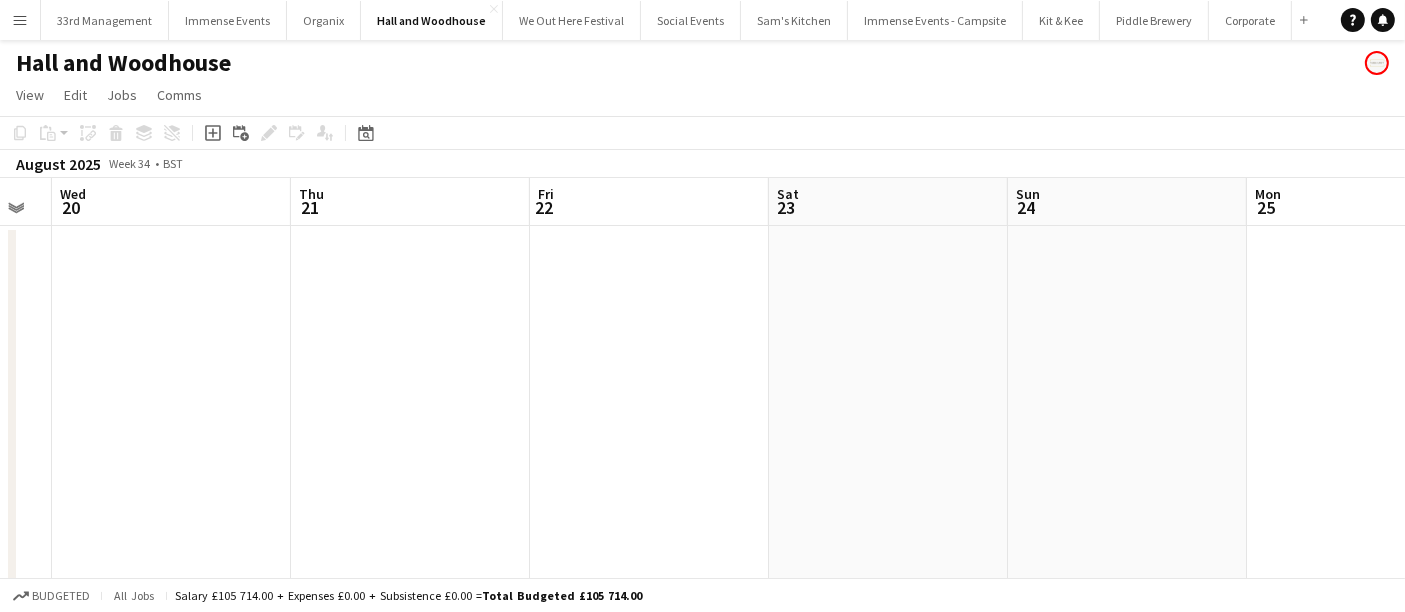 click on "Sun   17   Mon   18   Tue   19   Wed   20   Thu   21   Fri   22   Sat   23   Sun   24   Mon   25   Tue   26   Wed   27" at bounding box center (702, 724) 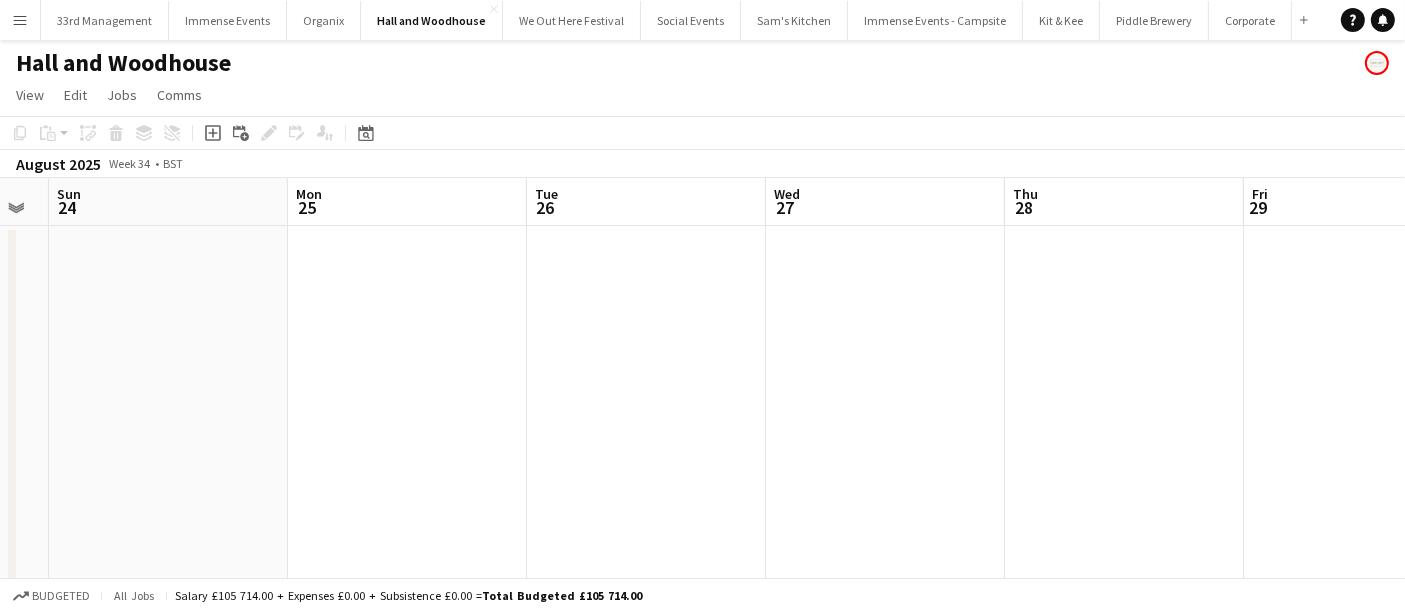drag, startPoint x: 1175, startPoint y: 381, endPoint x: 0, endPoint y: 391, distance: 1175.0426 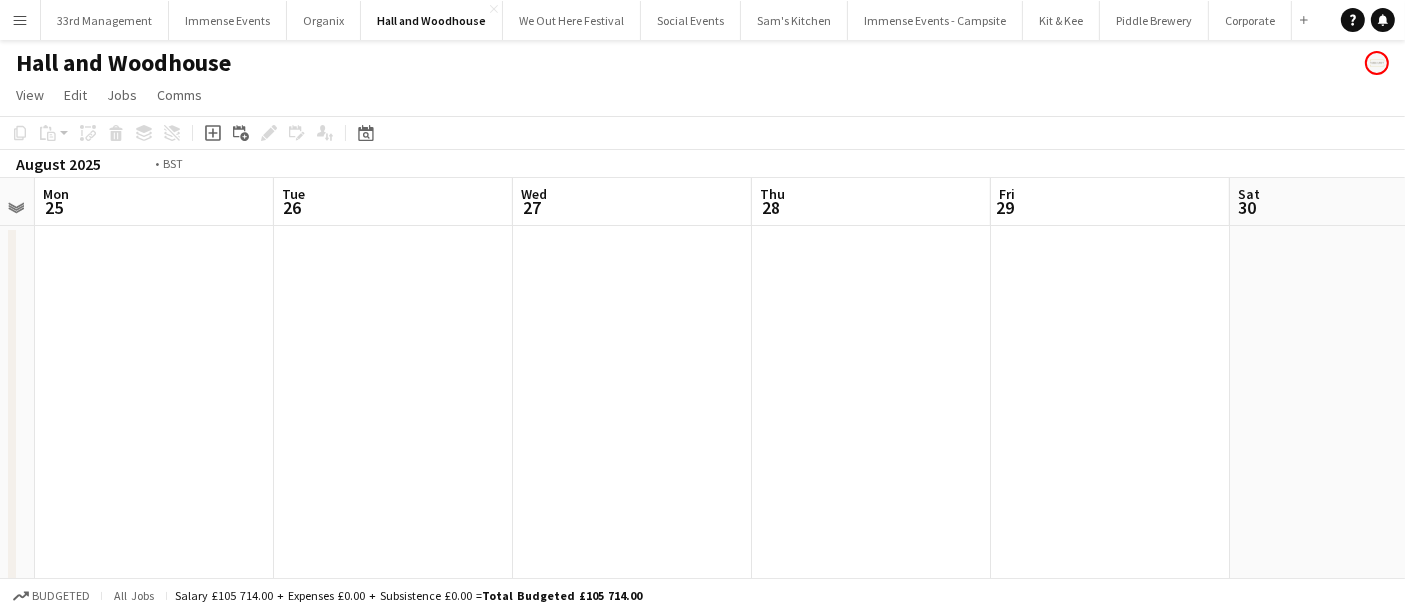 drag, startPoint x: 1, startPoint y: 368, endPoint x: 35, endPoint y: 359, distance: 35.17101 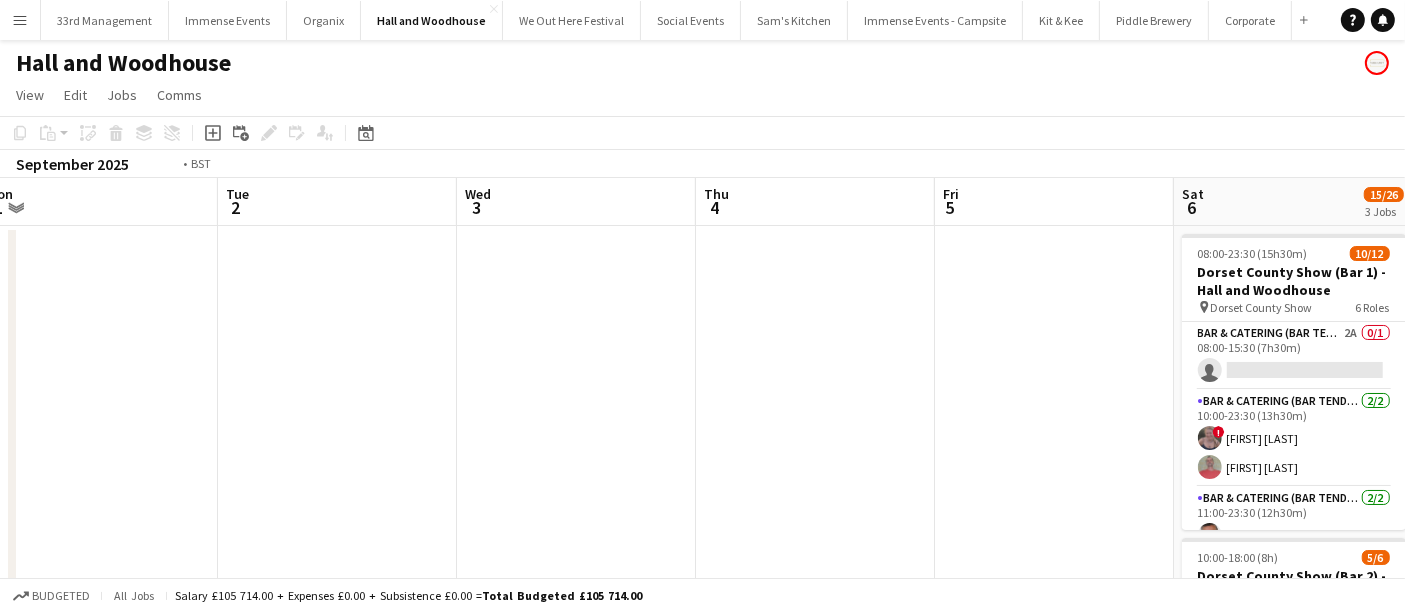 drag, startPoint x: 319, startPoint y: 355, endPoint x: 765, endPoint y: 338, distance: 446.32388 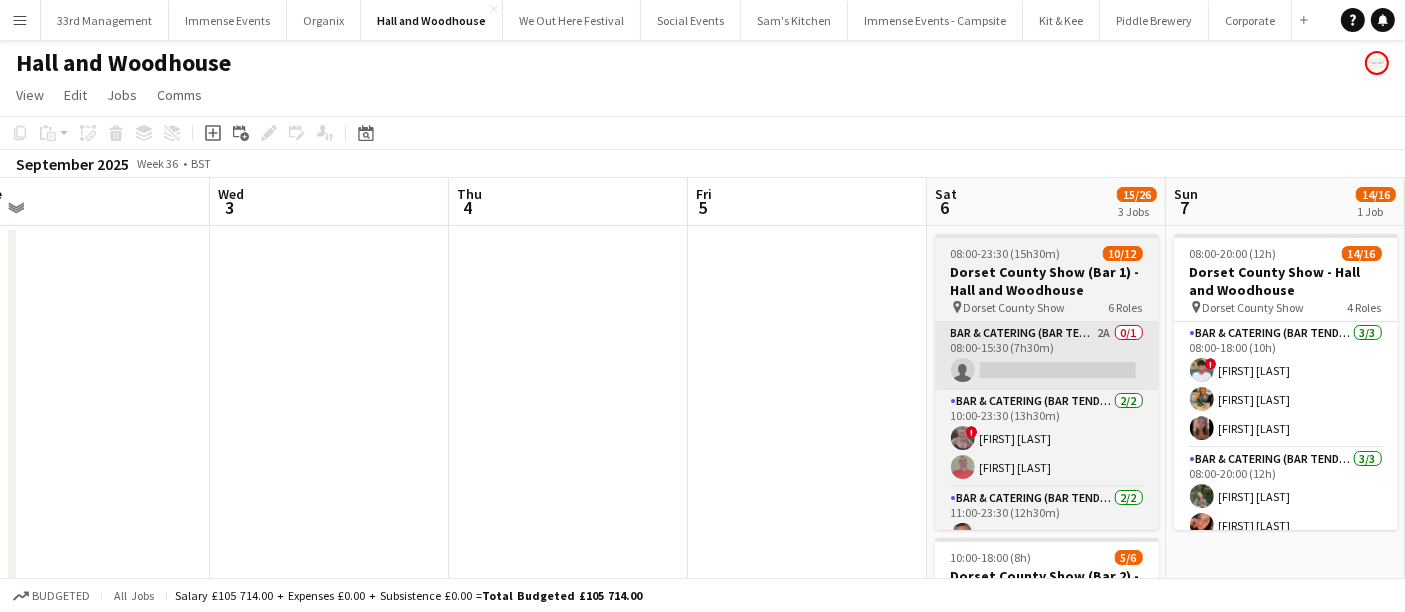 scroll, scrollTop: 0, scrollLeft: 589, axis: horizontal 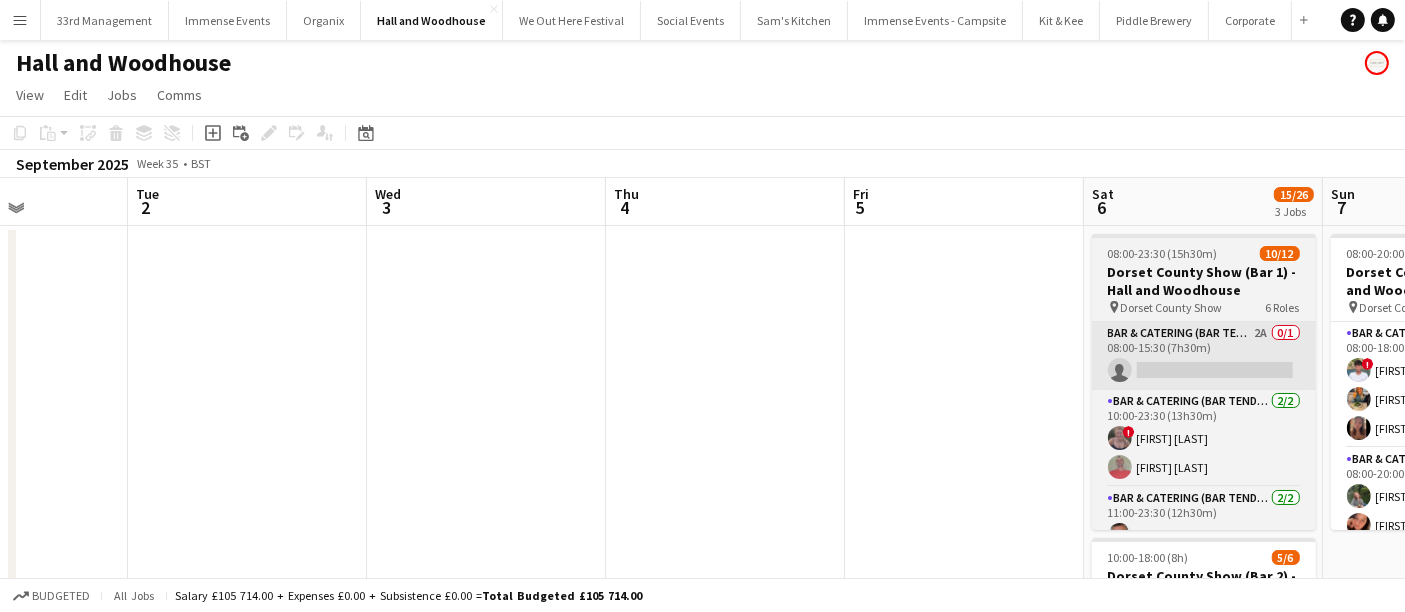 drag, startPoint x: 679, startPoint y: 354, endPoint x: 627, endPoint y: 362, distance: 52.611786 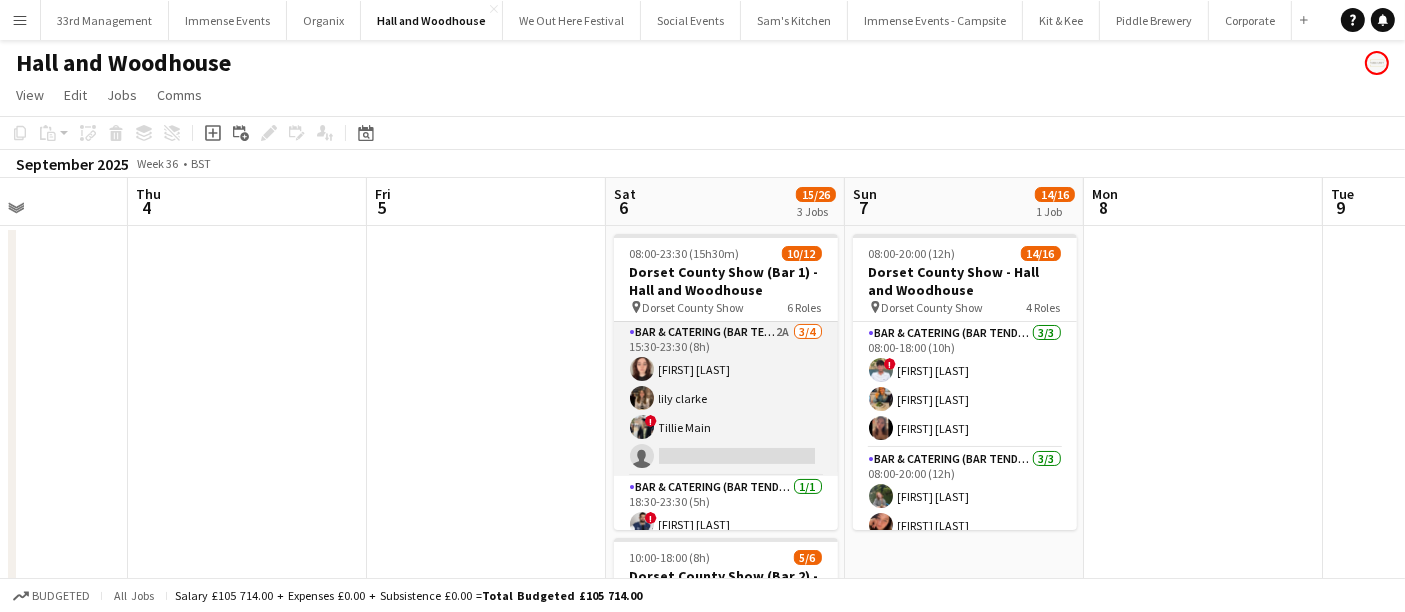 scroll, scrollTop: 373, scrollLeft: 0, axis: vertical 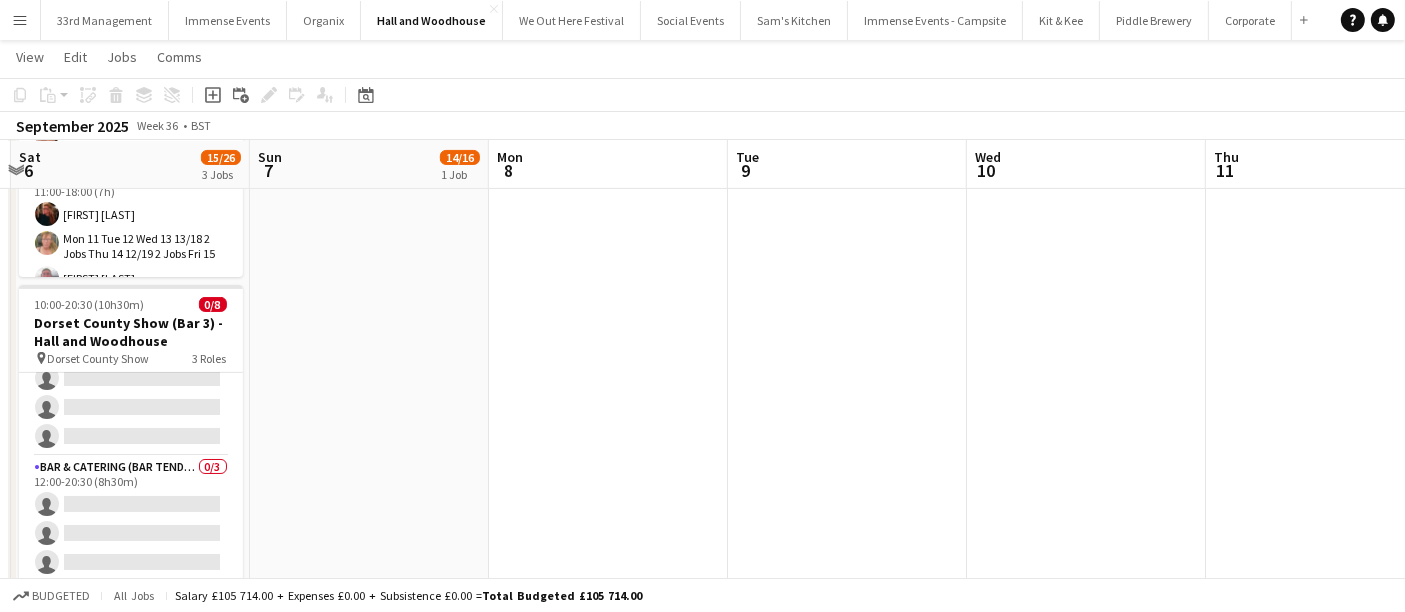 drag, startPoint x: 994, startPoint y: 448, endPoint x: 544, endPoint y: 396, distance: 452.99448 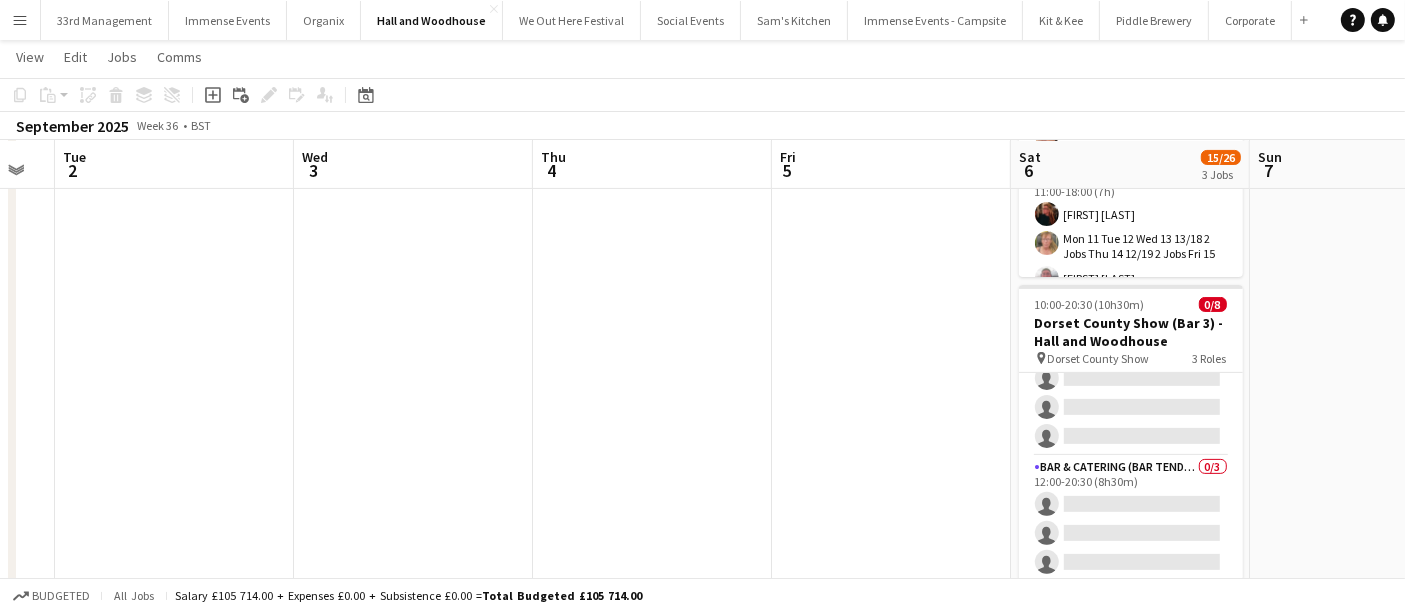 scroll, scrollTop: 0, scrollLeft: 628, axis: horizontal 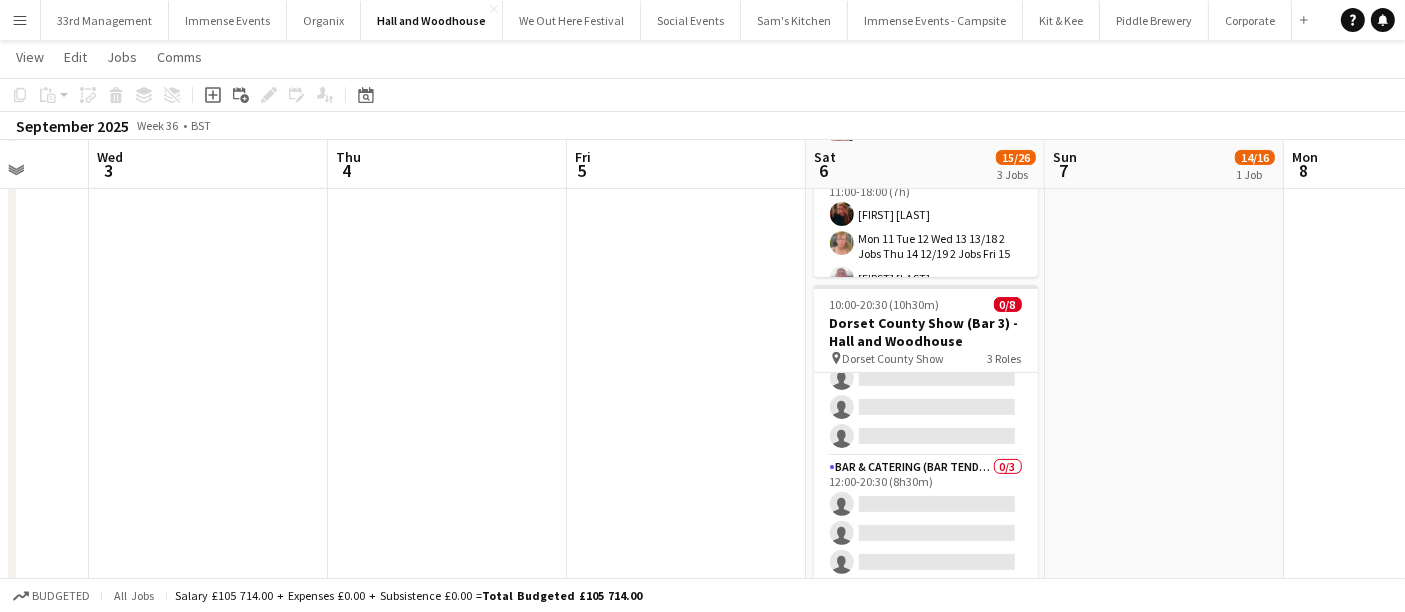 click on "Sun   31   Mon   1   Tue   2   Wed   3   Thu   4   Fri   5   Sat   6   15/26   3 Jobs   Sun   7   14/16   1 Job   Mon   8   Tue   9   Wed   10      08:00-23:30 (15h30m)    10/12   Dorset County Show (Bar 1) - Hall and Woodhouse
pin
Dorset County Show   6 Roles   Bar & Catering (Bar Tender)   2A   0/1   08:00-15:30 (7h30m)
single-neutral-actions
Bar & Catering (Bar Tender)   2/2   10:00-23:30 (13h30m)
! Georgia Griffiths-Alner Colin Sherman  Bar & Catering (Bar Tender)   2/2   11:00-23:30 (12h30m)
Bruce Acton Hannah Lee  Bar & Catering (Bar Tender)   2/2   12:00-23:30 (11h30m)
Isobel Haskell Ellie Bland  Bar & Catering (Bar Tender)   2A   3/4   15:30-23:30 (8h)
Maya Range lily clarke ! Tillie Main
single-neutral-actions
Bar & Catering (Bar Tender)   1/1   18:30-23:30 (5h)
! Seb Sax     10:00-18:00 (8h)    5/6   Dorset County Show (Bar 2) - Hall and Woodhouse
pin" at bounding box center [702, 118] 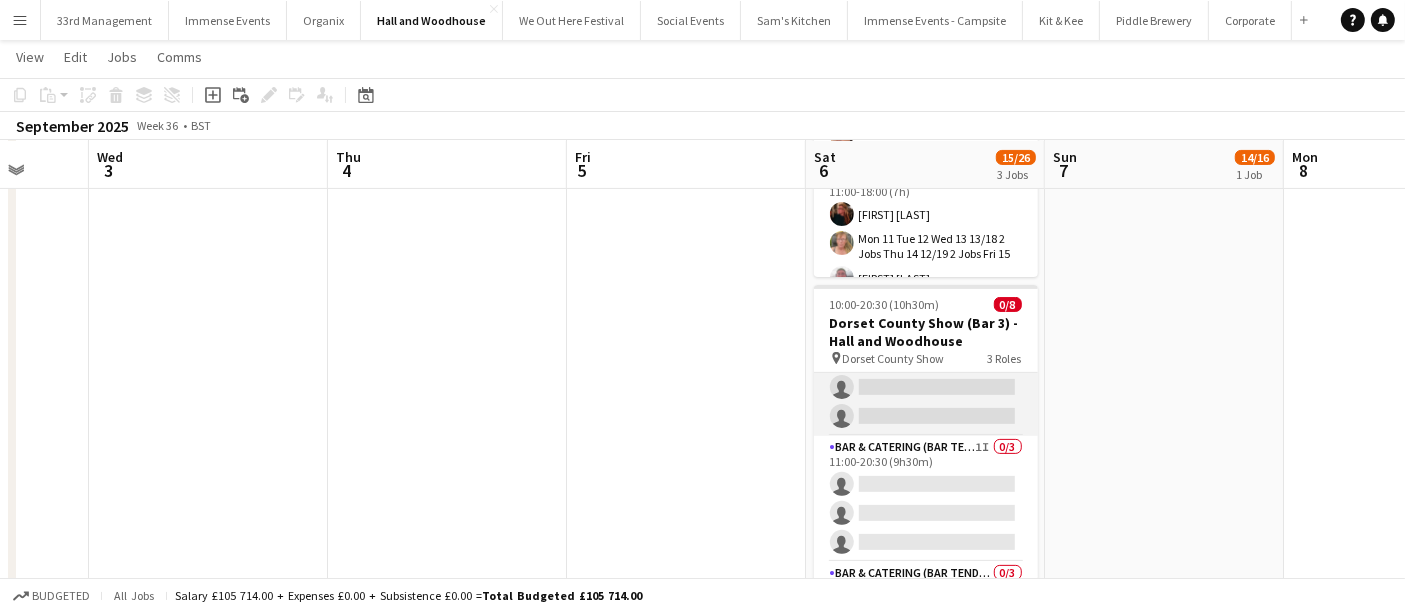 scroll, scrollTop: 0, scrollLeft: 0, axis: both 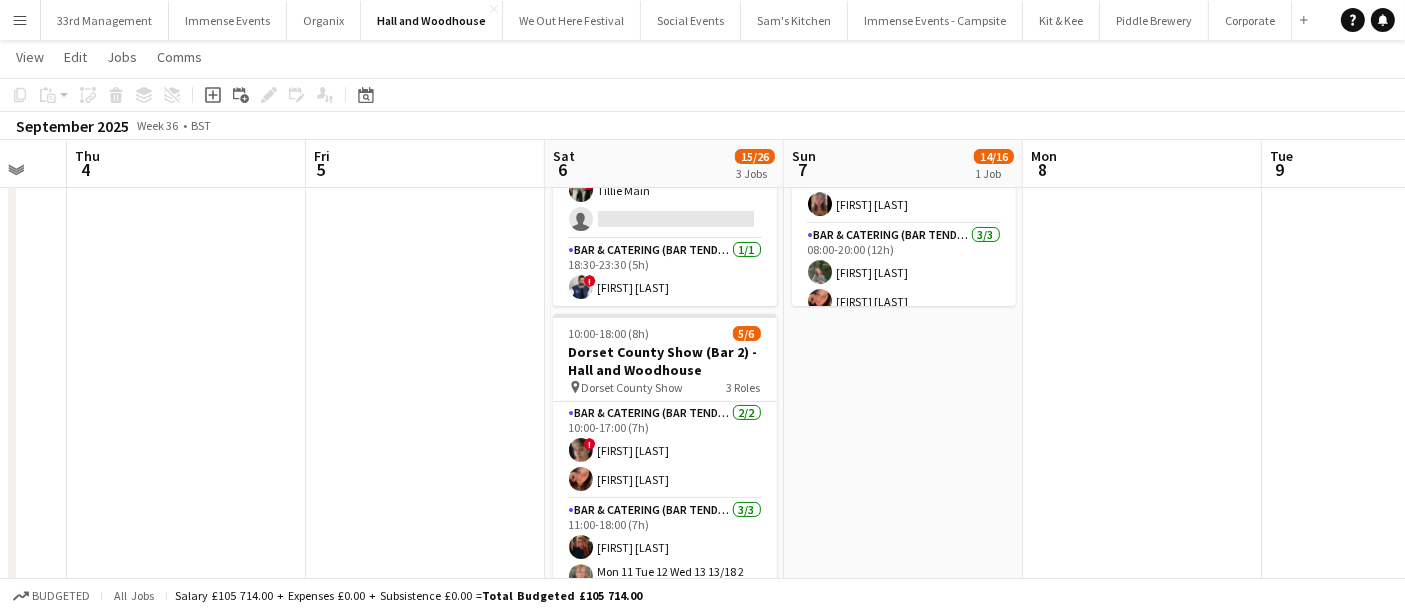 drag, startPoint x: 1082, startPoint y: 391, endPoint x: 825, endPoint y: 408, distance: 257.56165 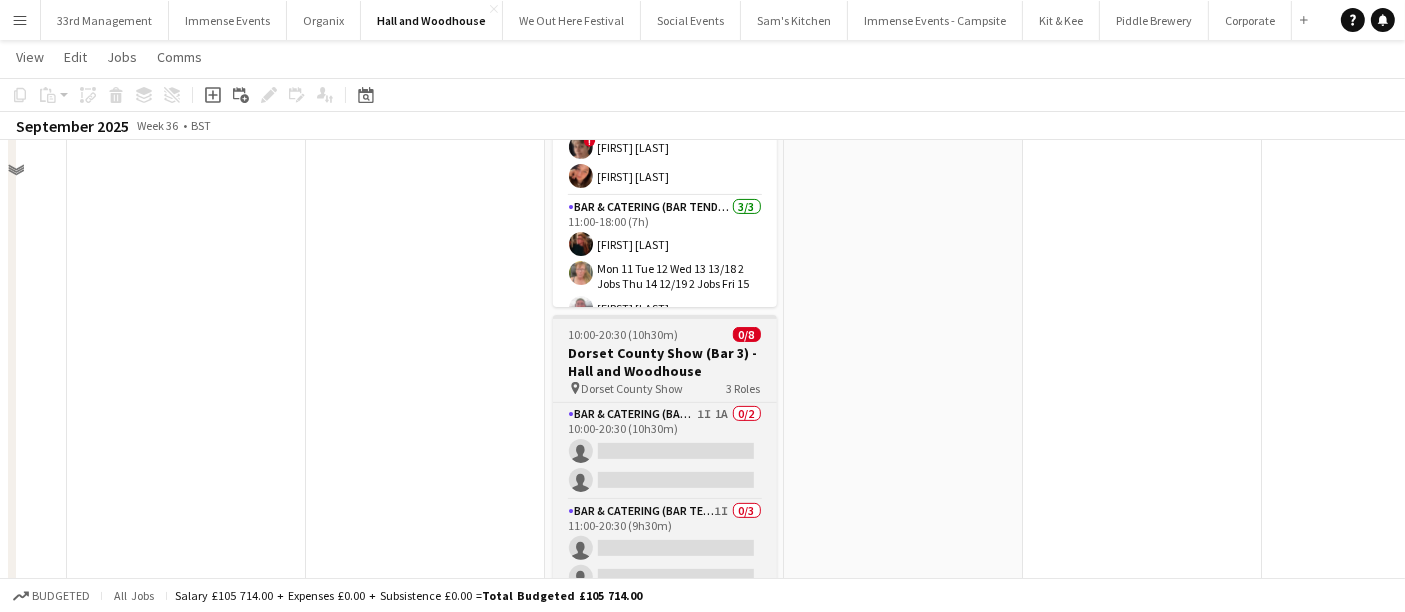 scroll, scrollTop: 666, scrollLeft: 0, axis: vertical 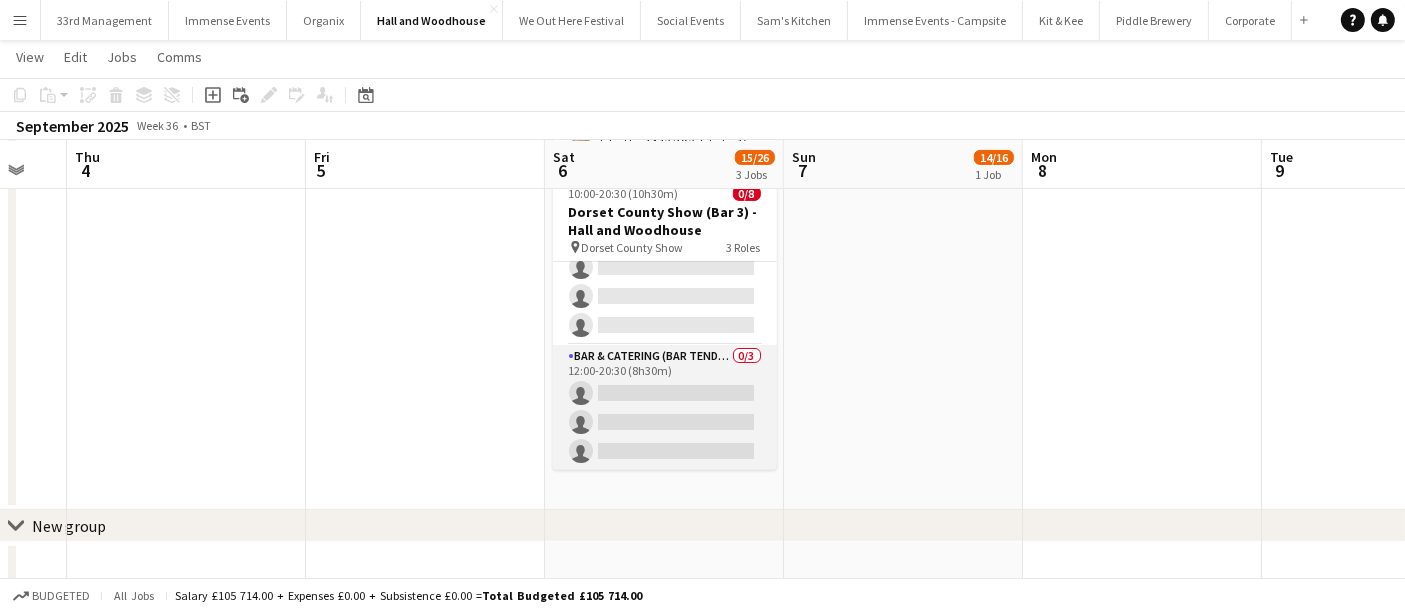 drag, startPoint x: 679, startPoint y: 367, endPoint x: 661, endPoint y: 347, distance: 26.907248 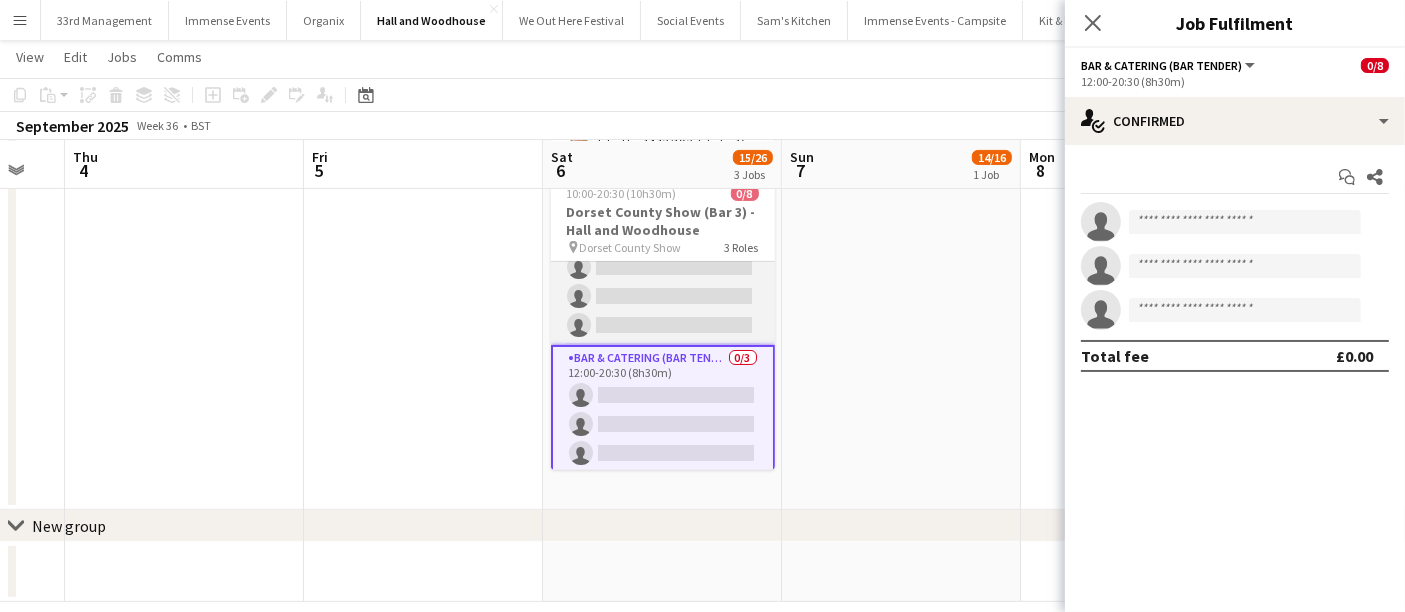 click on "Bar & Catering (Bar Tender)   1I   0/3   11:00-20:30 (9h30m)
single-neutral-actions
single-neutral-actions
single-neutral-actions" at bounding box center (663, 282) 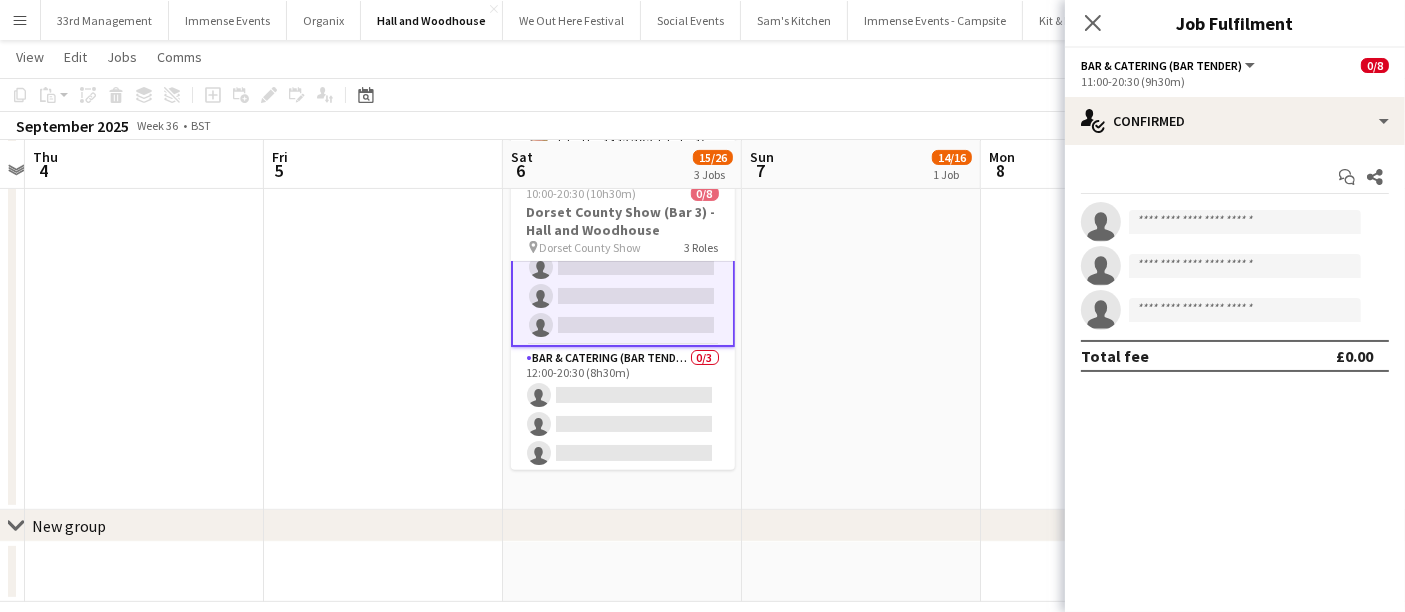 drag, startPoint x: 877, startPoint y: 305, endPoint x: 827, endPoint y: 516, distance: 216.84326 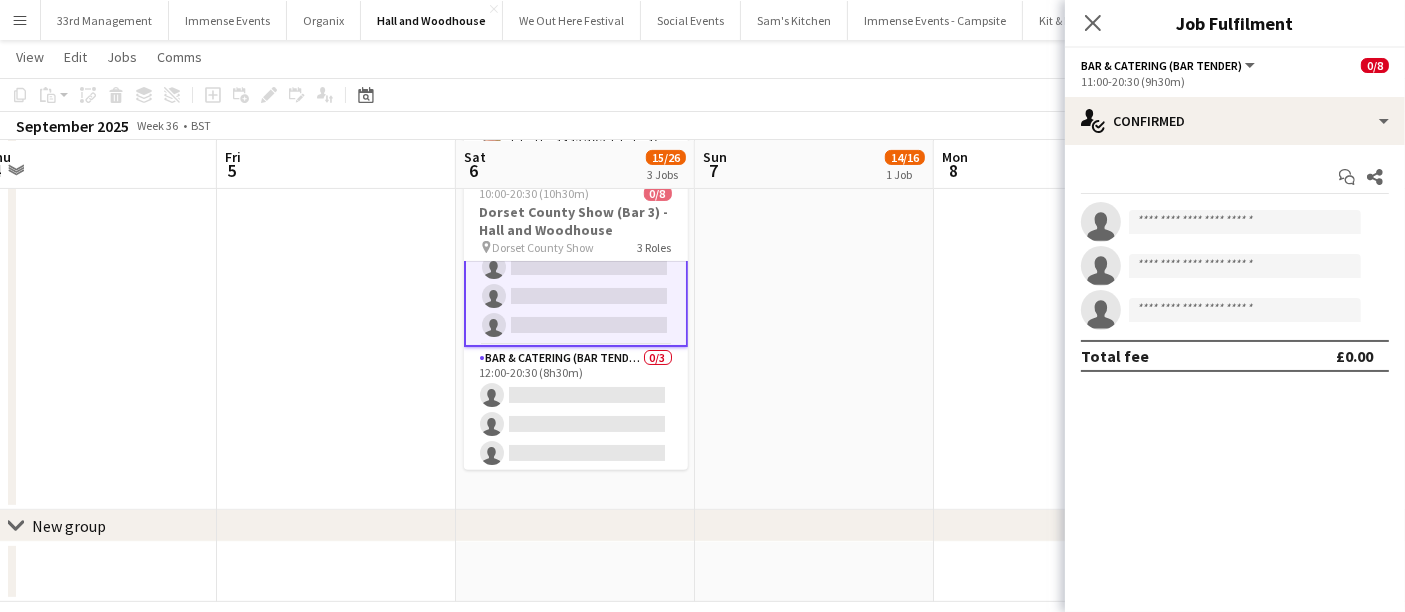 drag, startPoint x: 821, startPoint y: 367, endPoint x: 772, endPoint y: 549, distance: 188.48077 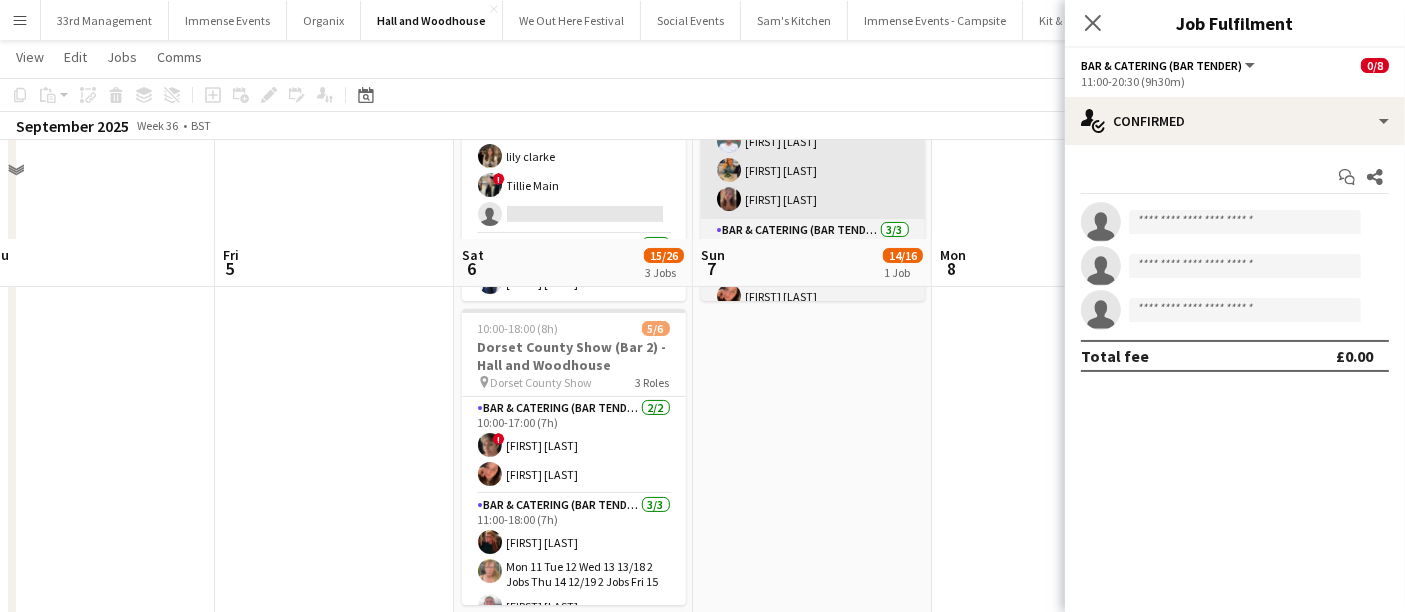 scroll, scrollTop: 0, scrollLeft: 0, axis: both 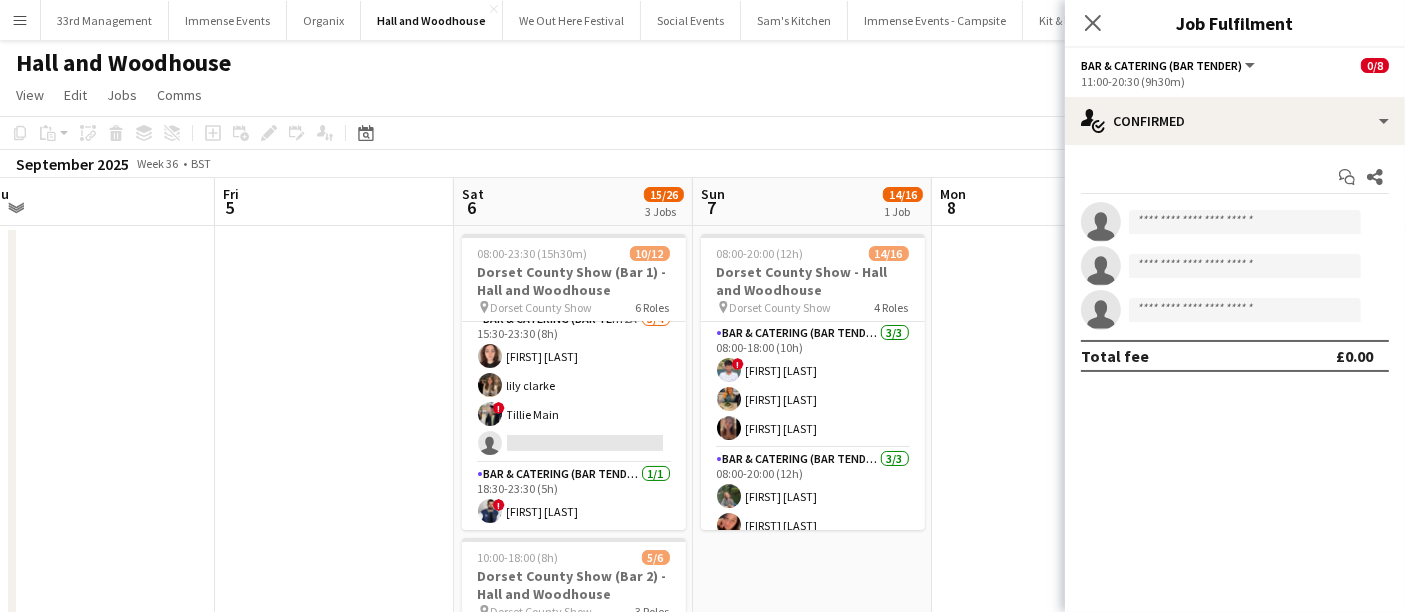 click at bounding box center [334, 702] 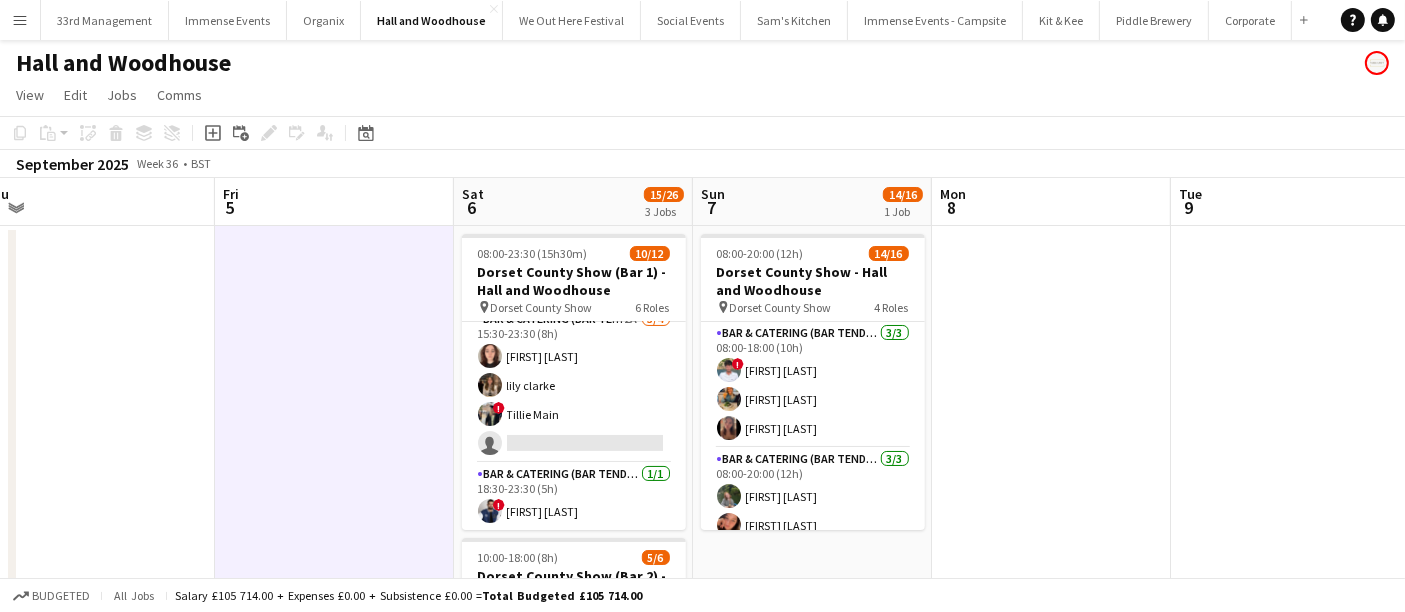 scroll, scrollTop: 140, scrollLeft: 0, axis: vertical 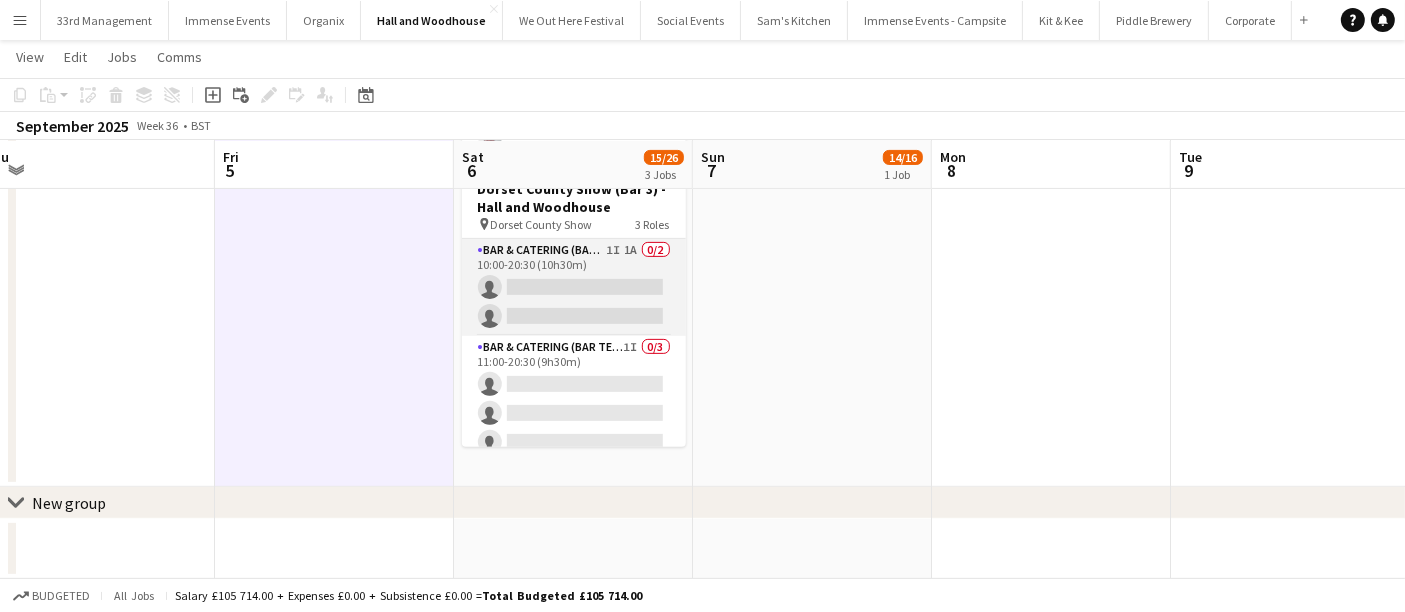 click on "Bar & Catering (Bar Tender)   1I   1A   0/2   10:00-20:30 (10h30m)
single-neutral-actions
single-neutral-actions" at bounding box center (574, 287) 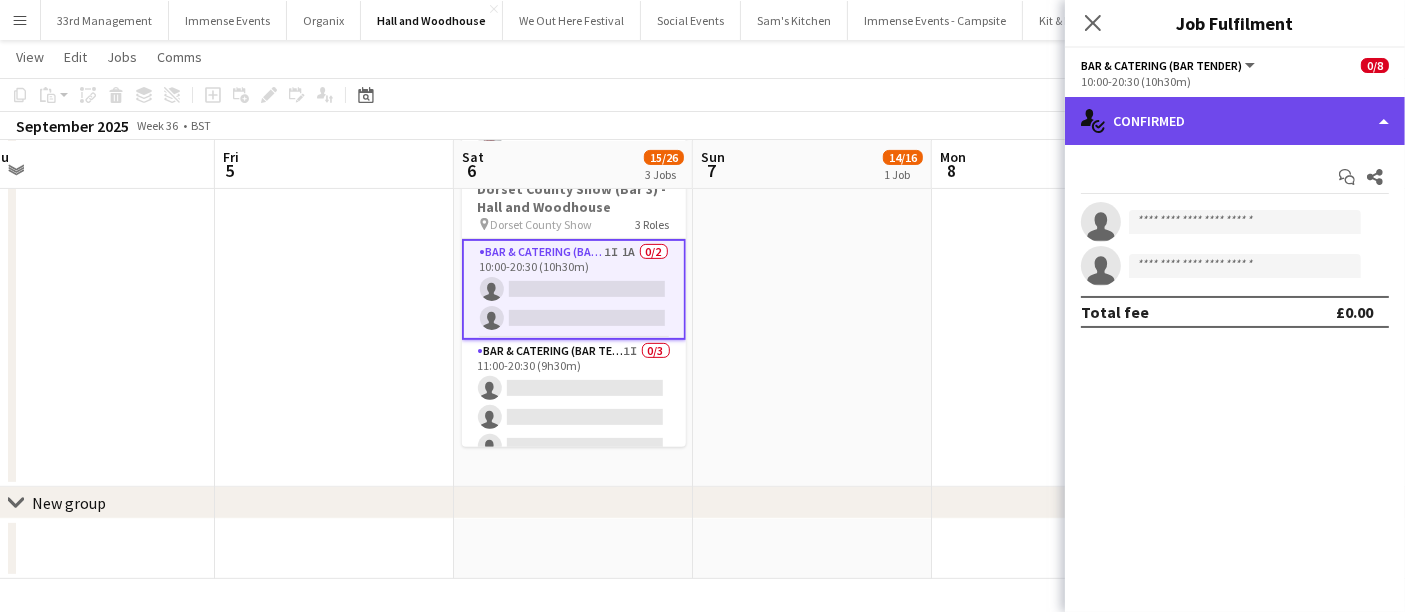 click on "single-neutral-actions-check-2
Confirmed" 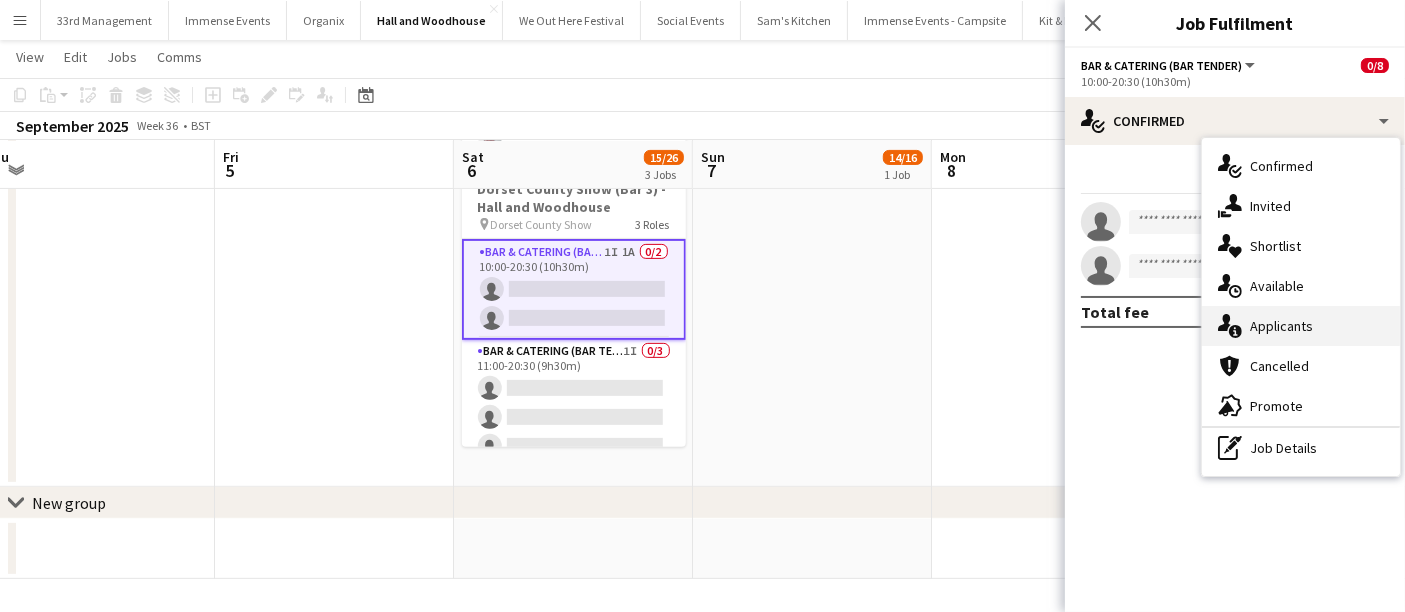 click on "single-neutral-actions-information
Applicants" at bounding box center [1301, 326] 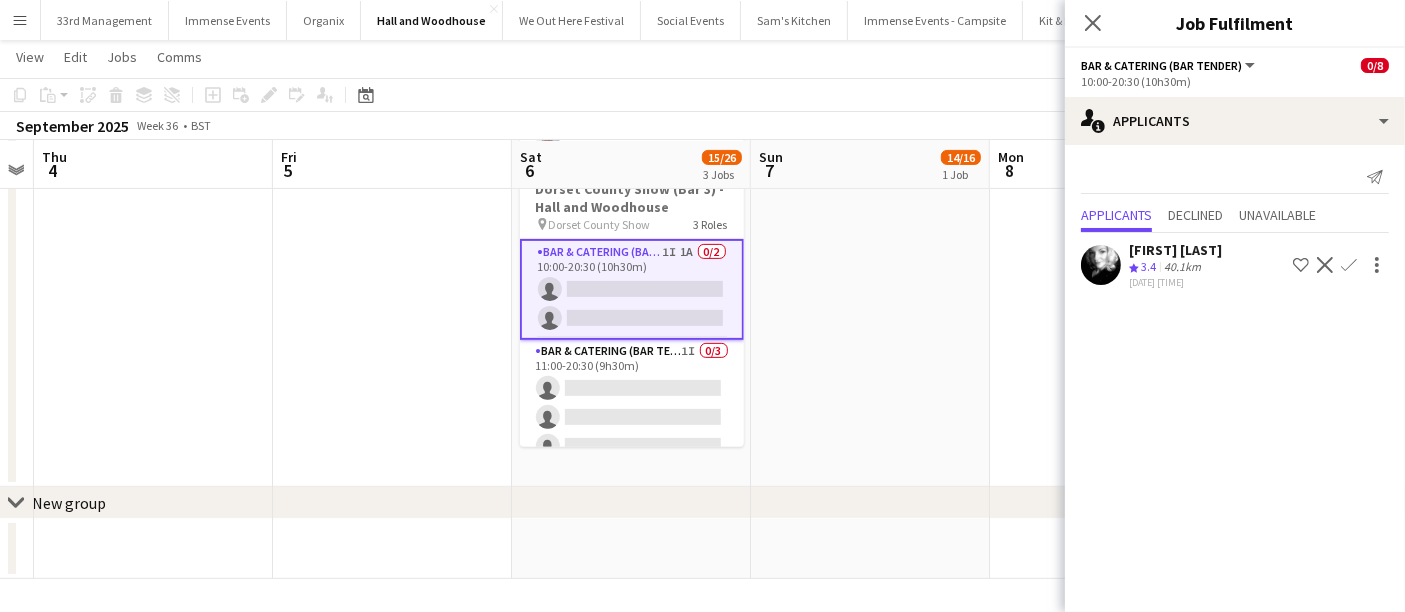 drag, startPoint x: 846, startPoint y: 371, endPoint x: 859, endPoint y: 386, distance: 19.849434 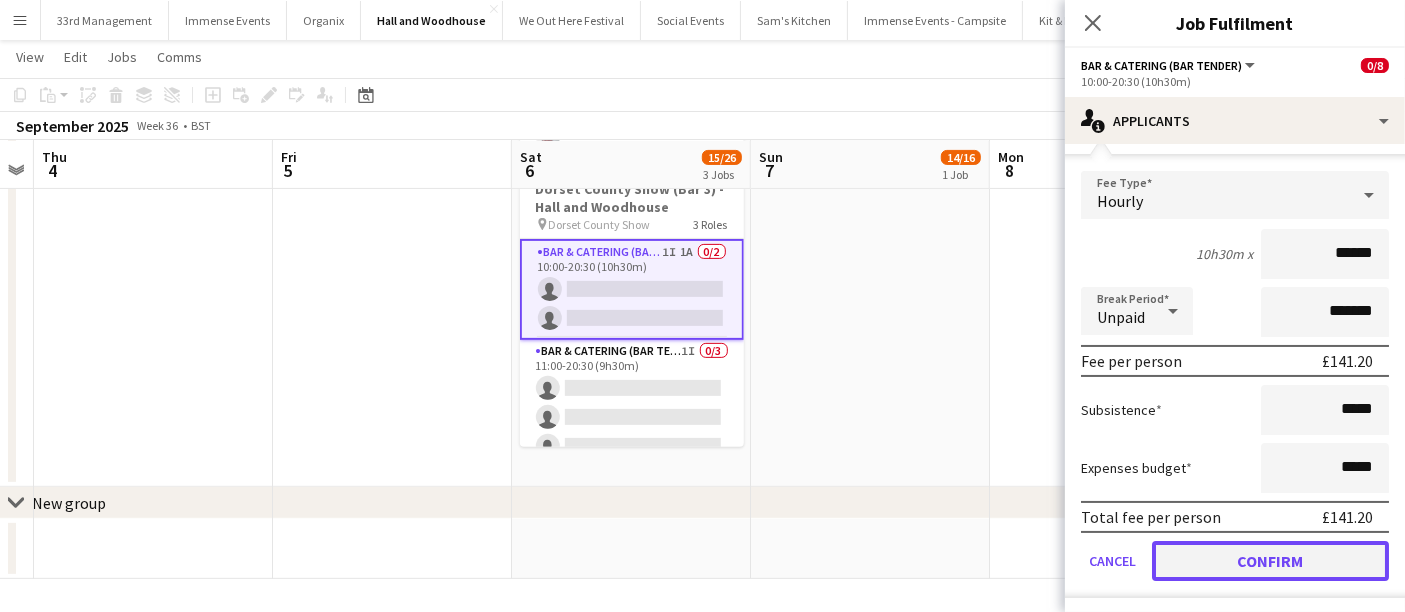 drag 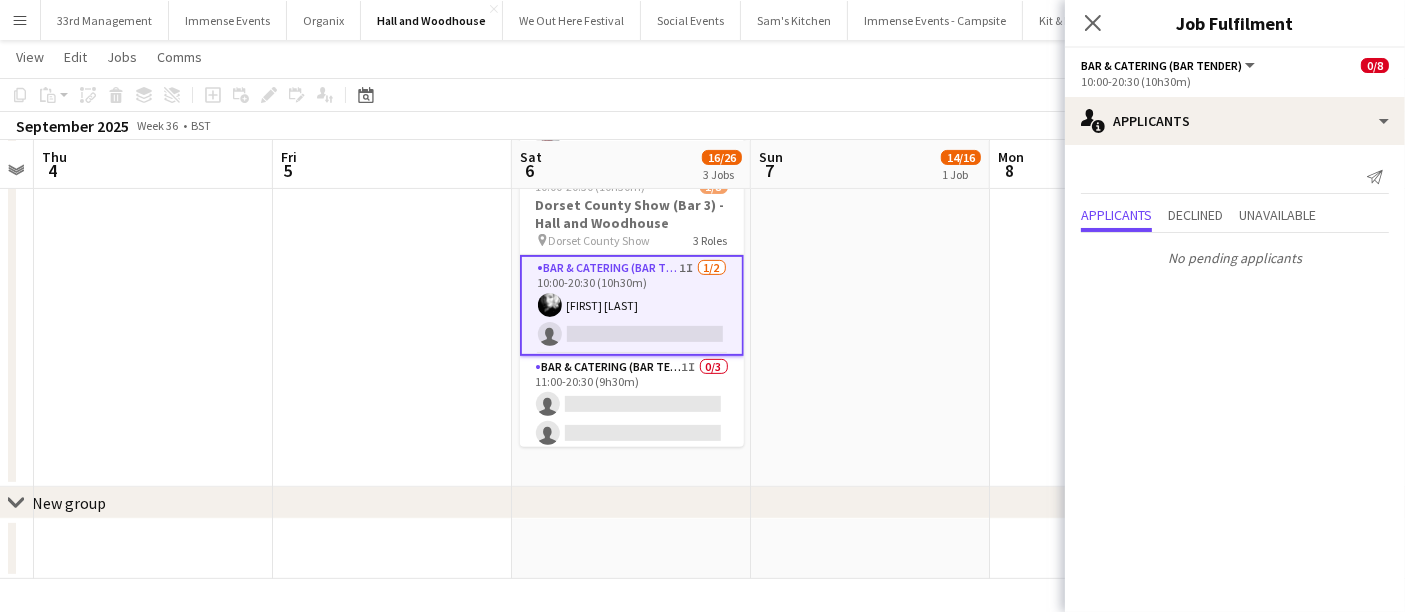 click on "08:00-20:00 (12h)    14/16   Dorset County Show - Hall and Woodhouse
pin
Dorset County Show   4 Roles   Bar & Catering (Bar Tender)   3/3   08:00-18:00 (10h)
! Dean Thomas Isobel Haskell Yasmin Cabak  Bar & Catering (Bar Tender)   3/3   08:00-20:00 (12h)
Hattie Luffman Jessica-May Sheppard Maya Range  Bar & Catering (Bar Tender)   5/5   09:00-19:00 (10h)
Mike Binyon Jane Binyon Haley-Jane Ferguson lily clarke ! Georgia Griffiths-Alner  Bar & Catering (Bar Tender)   4A   3/5   10:00-20:00 (10h)
Ellie Bland Colin Sherman ! Tillie Main
single-neutral-actions
single-neutral-actions" at bounding box center (870, 11) 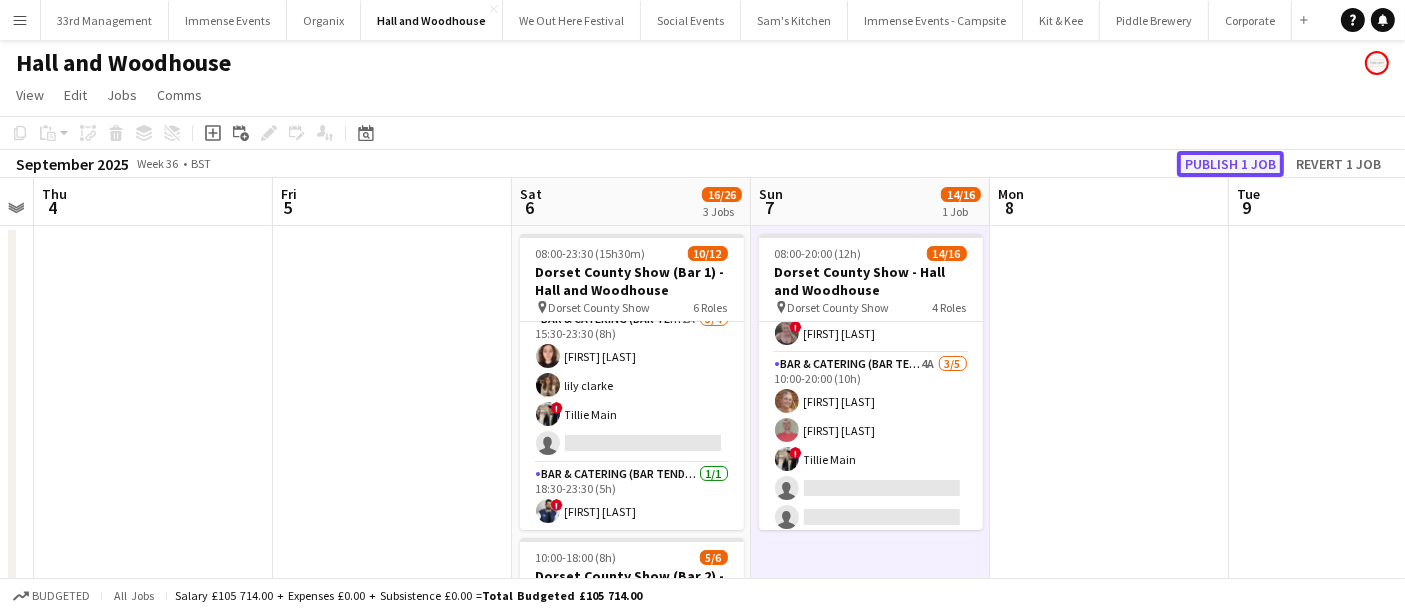 click on "Publish 1 job" 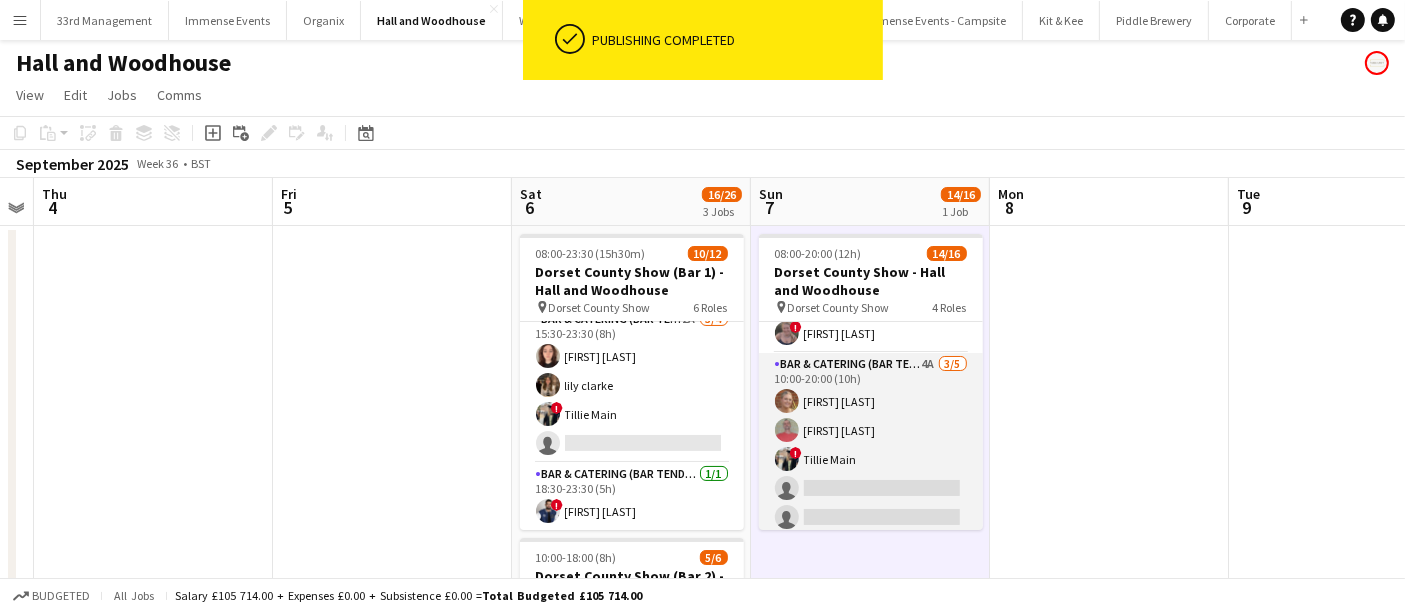 click on "Bar & Catering (Bar Tender)   4A   3/5   10:00-20:00 (10h)
Ellie Bland Colin Sherman ! Tillie Main
single-neutral-actions
single-neutral-actions" at bounding box center (871, 445) 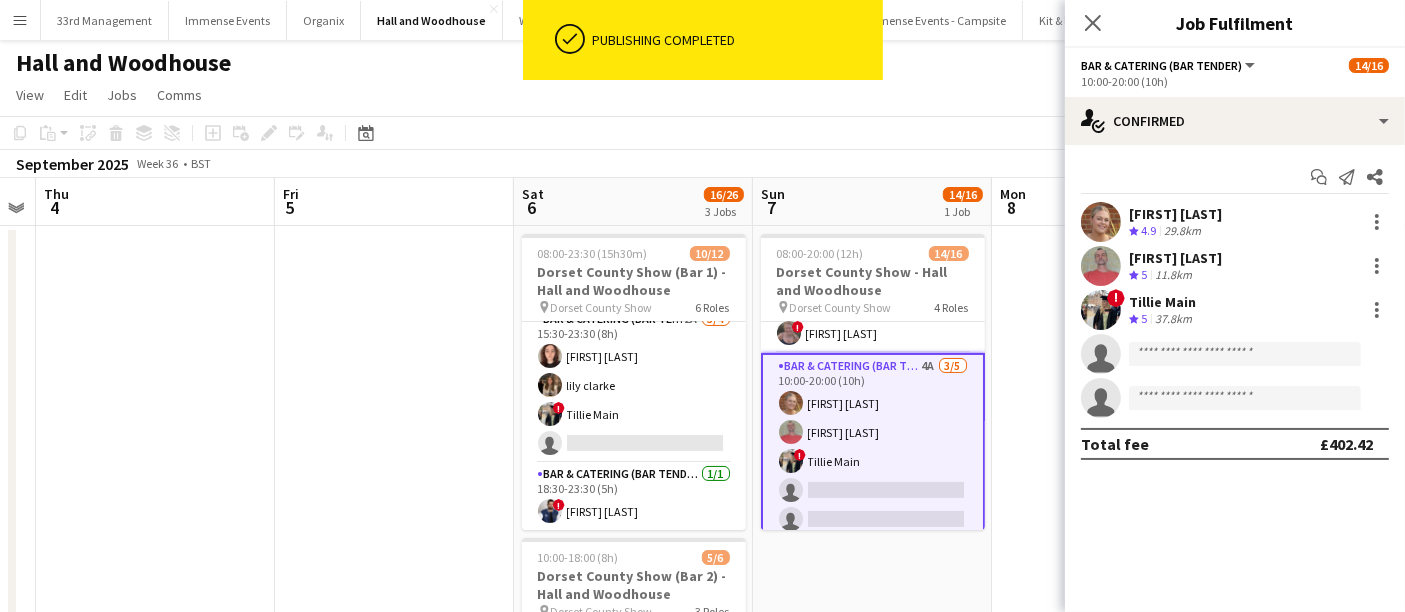 click on "Copy
Paste
Paste   Ctrl+V Paste with crew  Ctrl+Shift+V
Paste linked Job
Delete
Group
Ungroup
Add job
Add linked Job
Edit
Edit linked Job
Applicants
Date picker
AUG 2025 AUG 2025 Monday M Tuesday T Wednesday W Thursday T Friday F Saturday S Sunday S  AUG   1   2   3   4   5   6   7   8   9   10   11   12   13   14   15   16   17   18   19   20   21   22   23   24   25   26   27   28   29   30   31
Comparison range
Comparison range
Today" 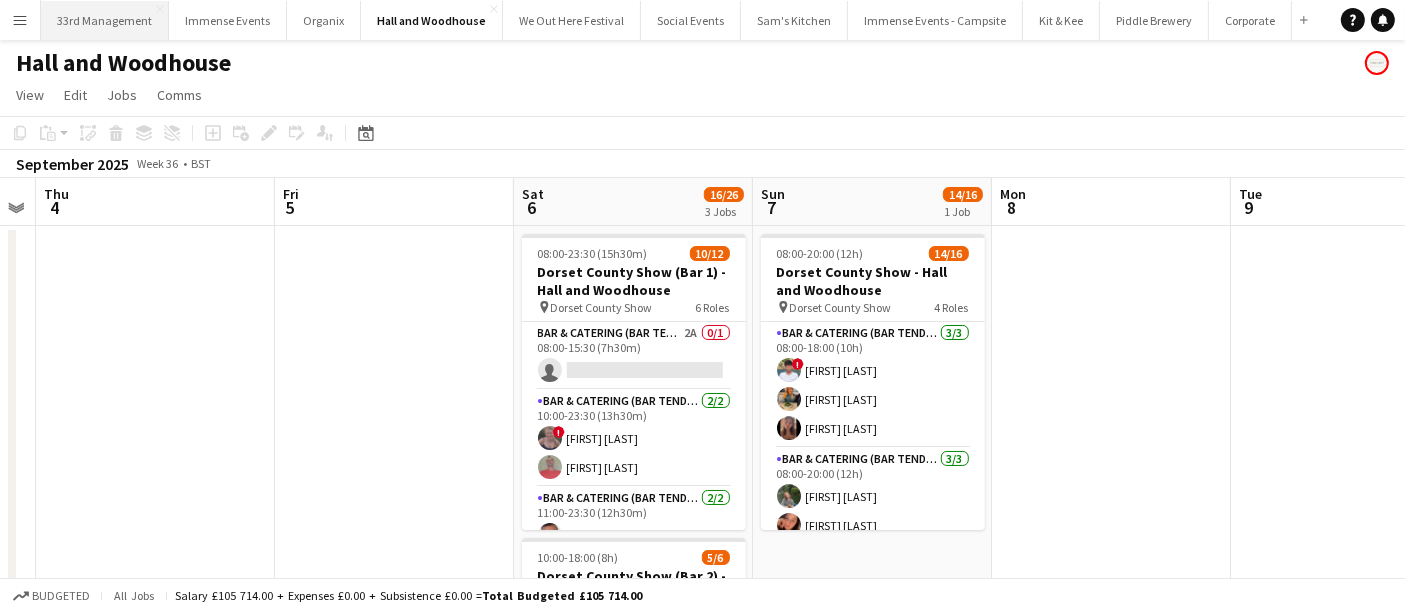 click on "33rd Management
Close" at bounding box center (105, 20) 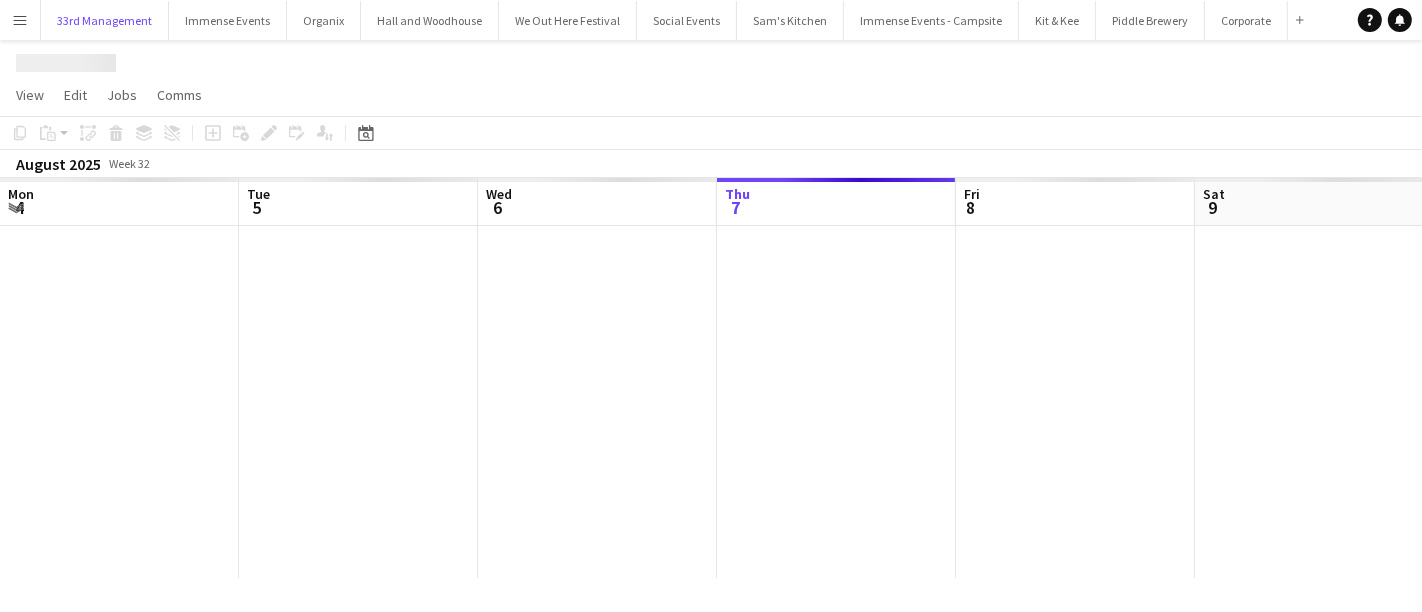 scroll, scrollTop: 0, scrollLeft: 477, axis: horizontal 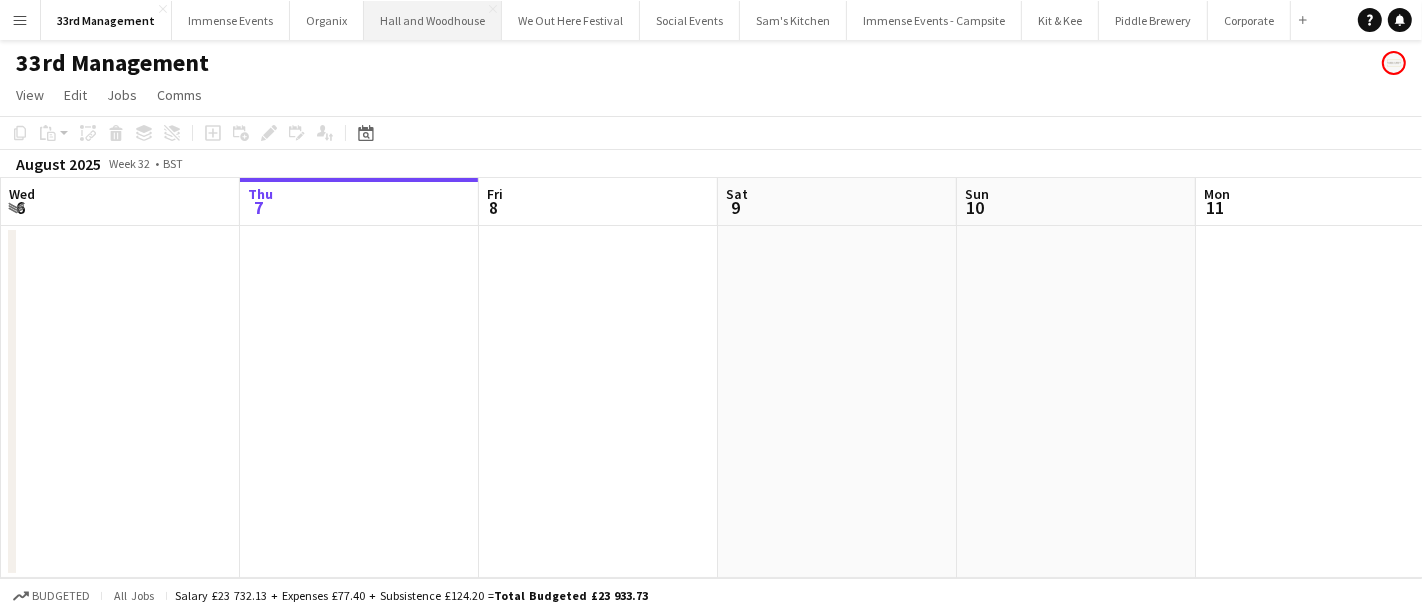 click on "Hall and Woodhouse
Close" at bounding box center (433, 20) 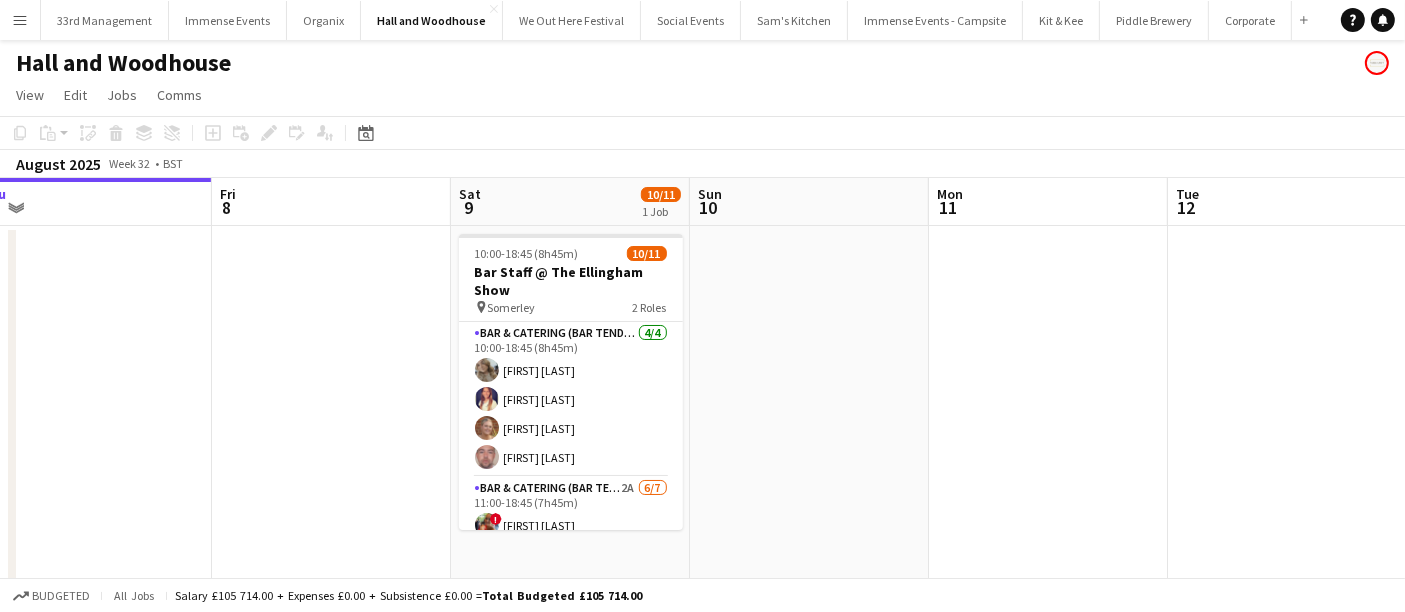 drag, startPoint x: 874, startPoint y: 371, endPoint x: 185, endPoint y: 375, distance: 689.0116 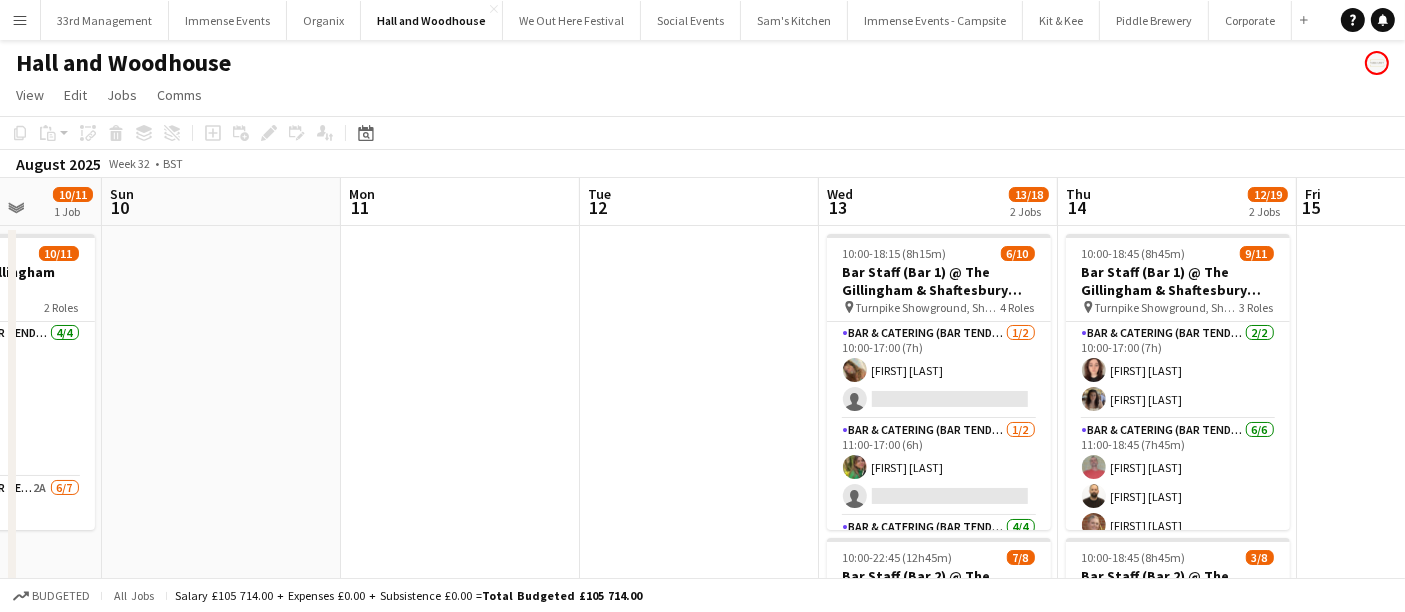 scroll, scrollTop: 0, scrollLeft: 594, axis: horizontal 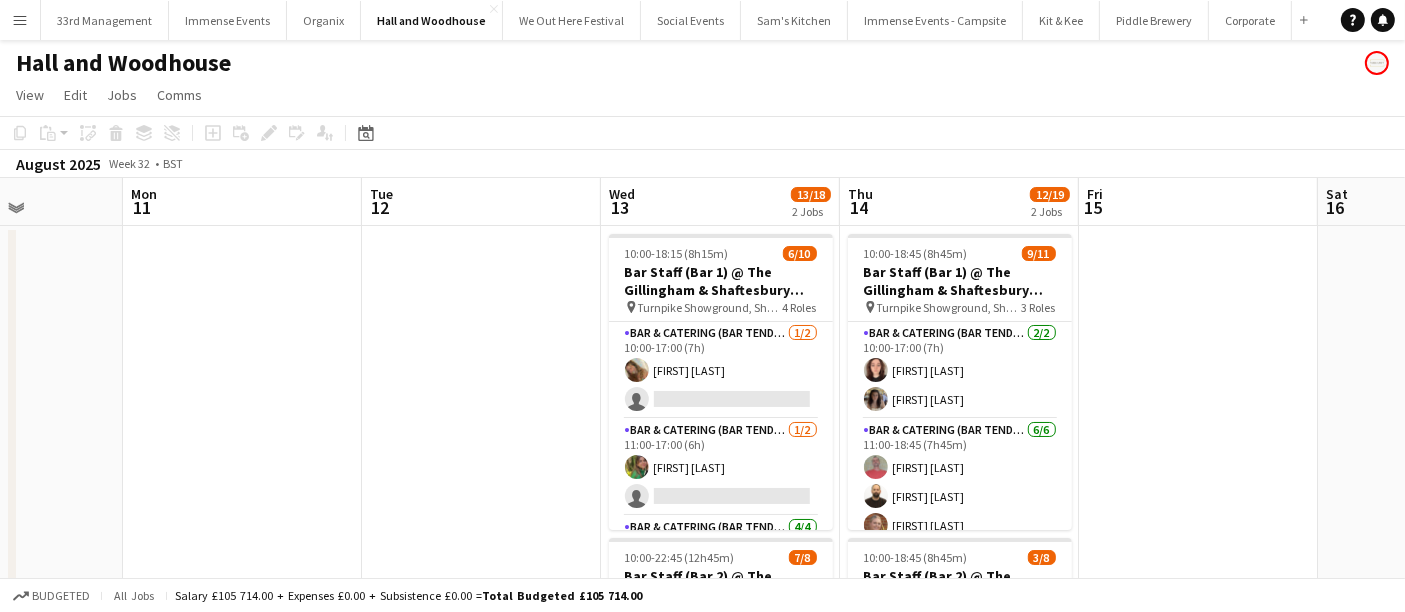 click on "Fri   8   Sat   9   10/11   1 Job   Sun   10   Mon   11   Tue   12   Wed   13   13/18   2 Jobs   Thu   14   12/19   2 Jobs   Fri   15   Sat   16   Sun   17   Mon   18      10:00-18:45 (8h45m)    10/11   Bar Staff @ The Ellingham Show
pin
Somerley   2 Roles   Bar & Catering (Bar Tender)   4/4   10:00-18:45 (8h45m)
Hannah Lee Steph McMillan Ellie Bland Alfred Thorne  Bar & Catering (Bar Tender)   2A   6/7   11:00-18:45 (7h45m)
! Charlotte Stewart Bruce Acton Isabella Swatman Robert McGowan Eva Aldous ! Dani Till
single-neutral-actions
10:00-18:15 (8h15m)    6/10   Bar Staff (Bar 1) @ The Gillingham & Shaftesbury show
pin
Turnpike Showground, Shaftesbury   4 Roles   Bar & Catering (Bar Tender)   1/2   10:00-17:00 (7h)
Isabella Swatman
single-neutral-actions
Bar & Catering (Bar Tender)   1/2   11:00-17:00 (6h)
Isabelle Bland
!" at bounding box center (702, 572) 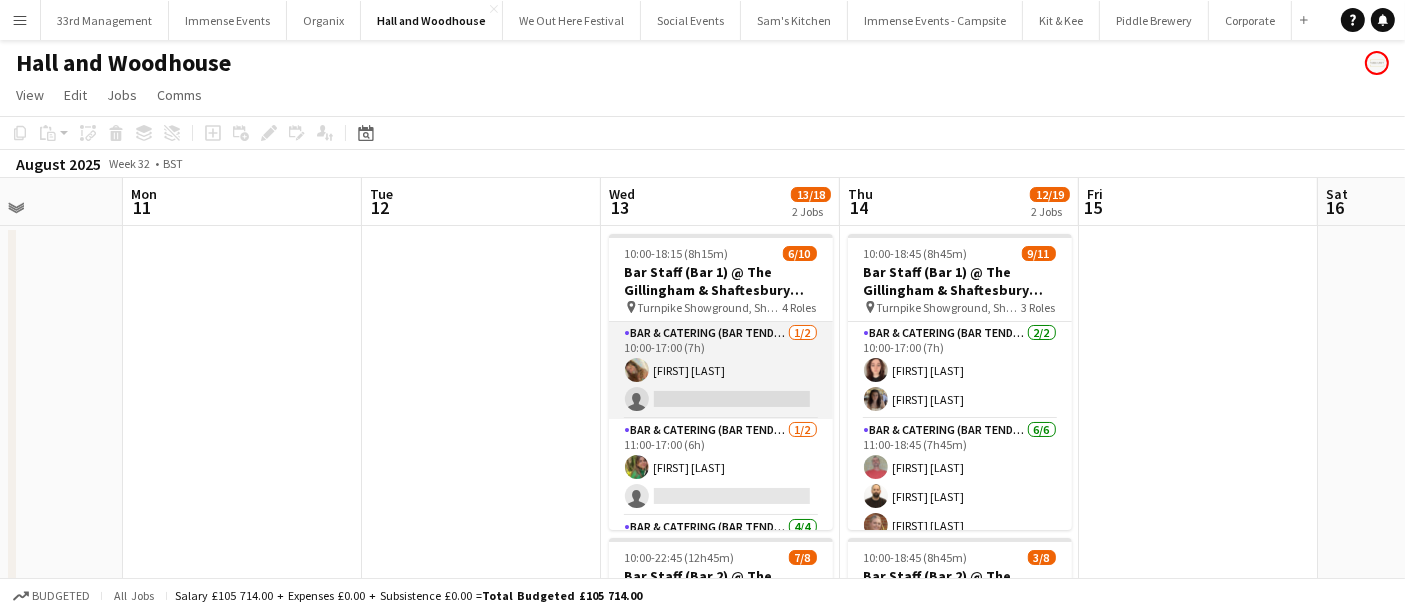 click on "Bar & Catering (Bar Tender)   1/2   10:00-17:00 (7h)
Isabella Swatman
single-neutral-actions" at bounding box center (721, 370) 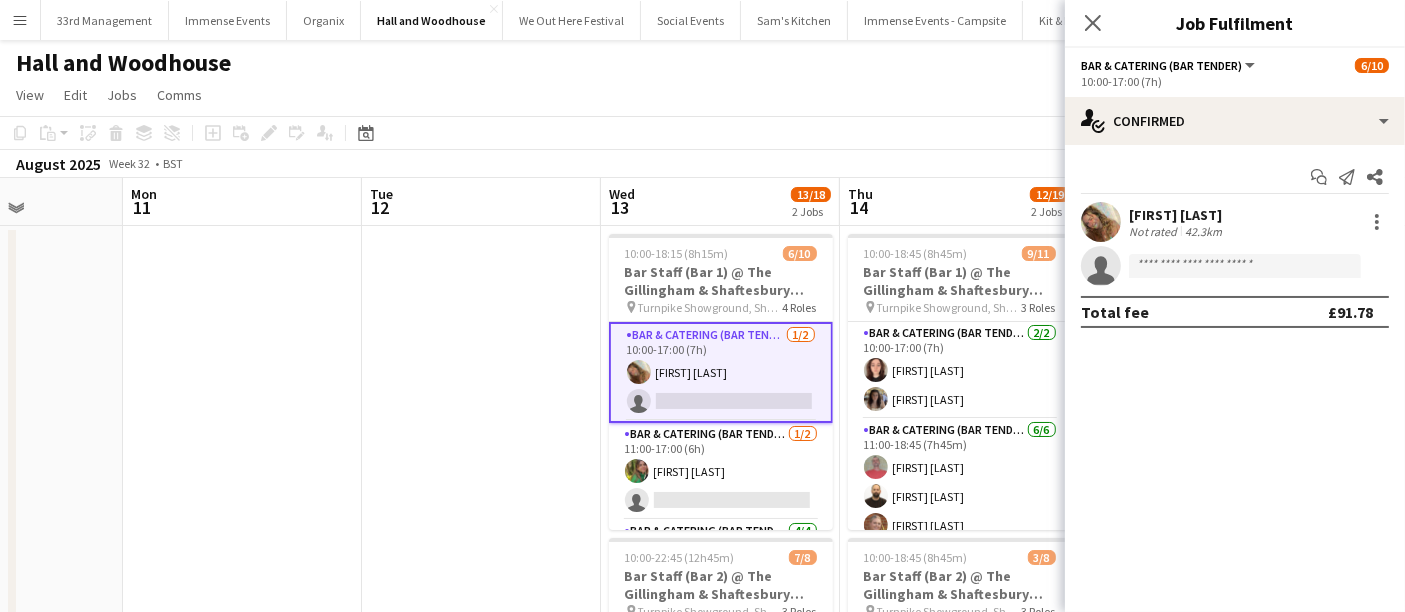 scroll, scrollTop: 246, scrollLeft: 0, axis: vertical 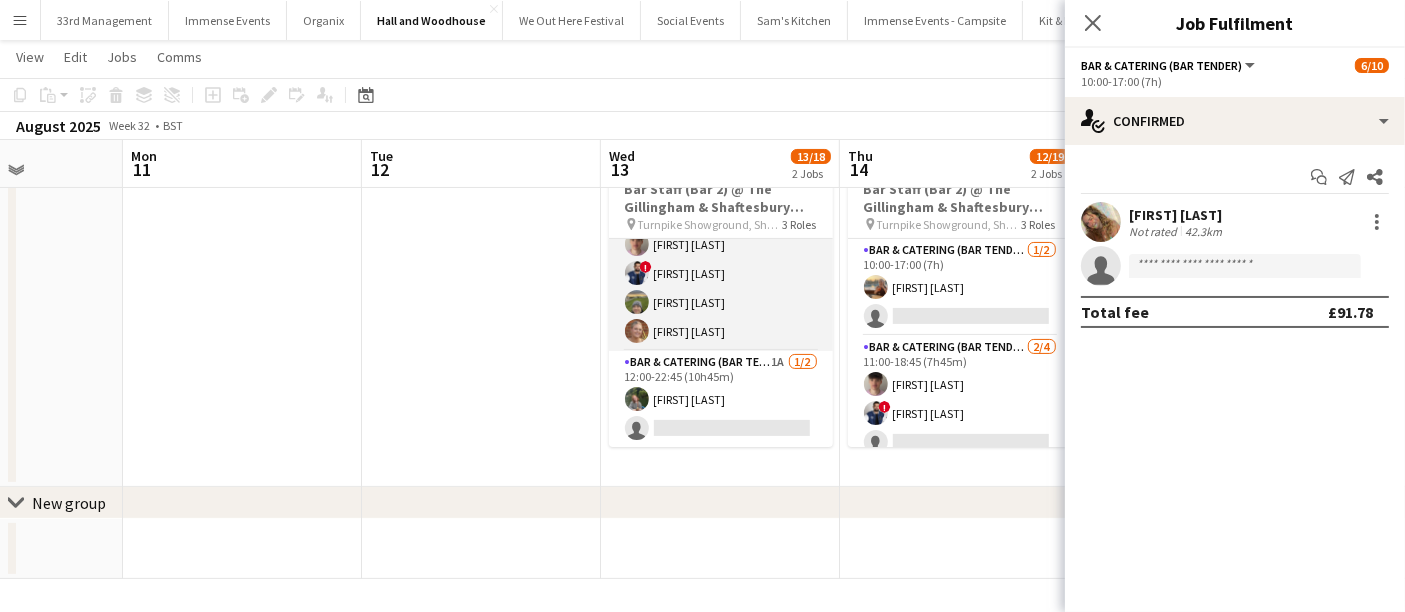 click on "Bar & Catering (Bar Tender)   1A   1/2   12:00-22:45 (10h45m)
Hattie Luffman
single-neutral-actions" at bounding box center (721, 399) 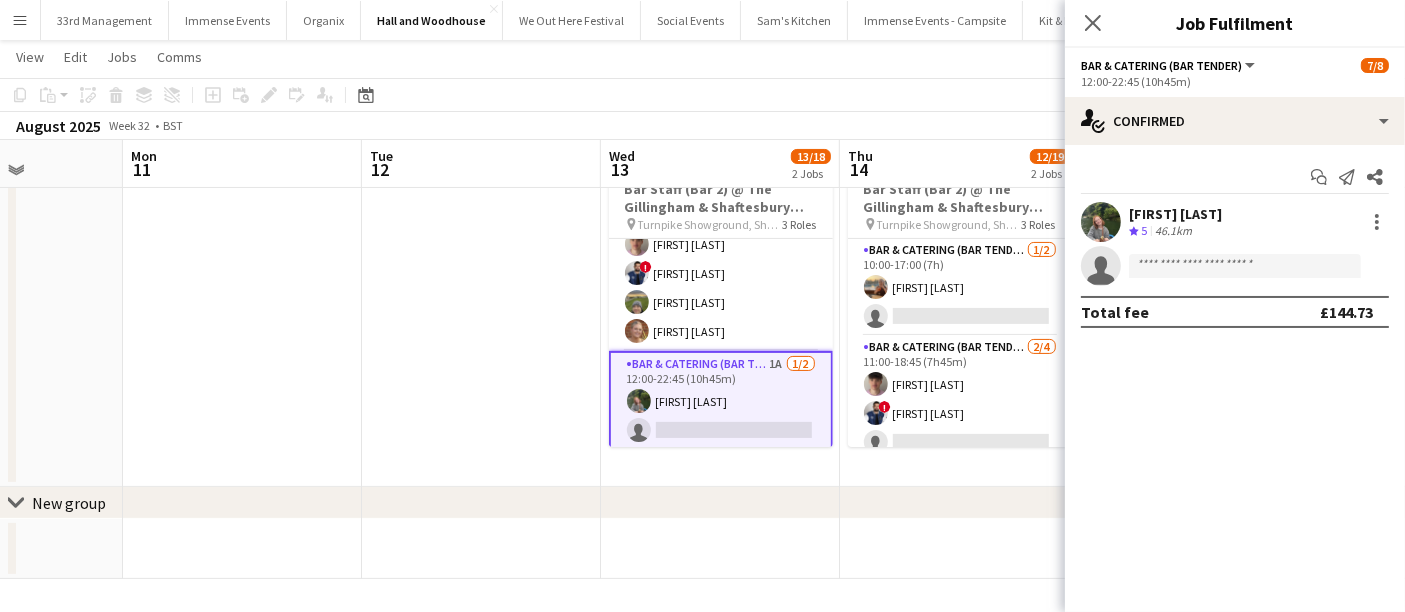 scroll, scrollTop: 243, scrollLeft: 0, axis: vertical 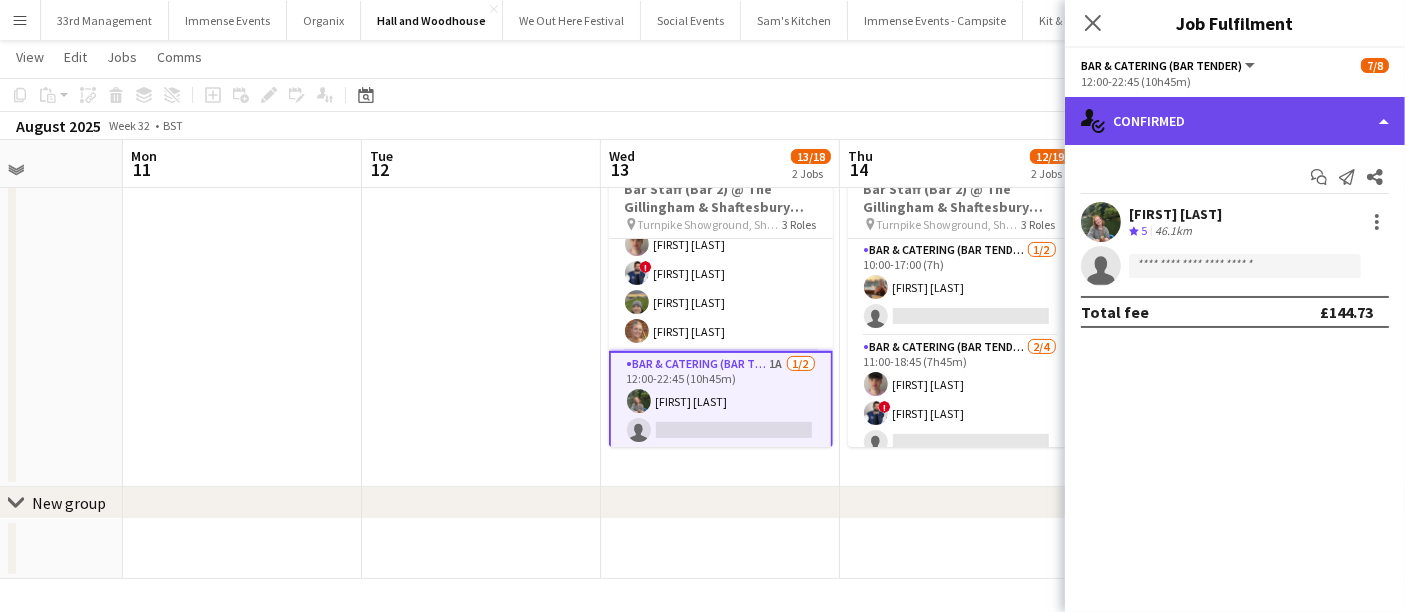click on "single-neutral-actions-check-2
Confirmed" 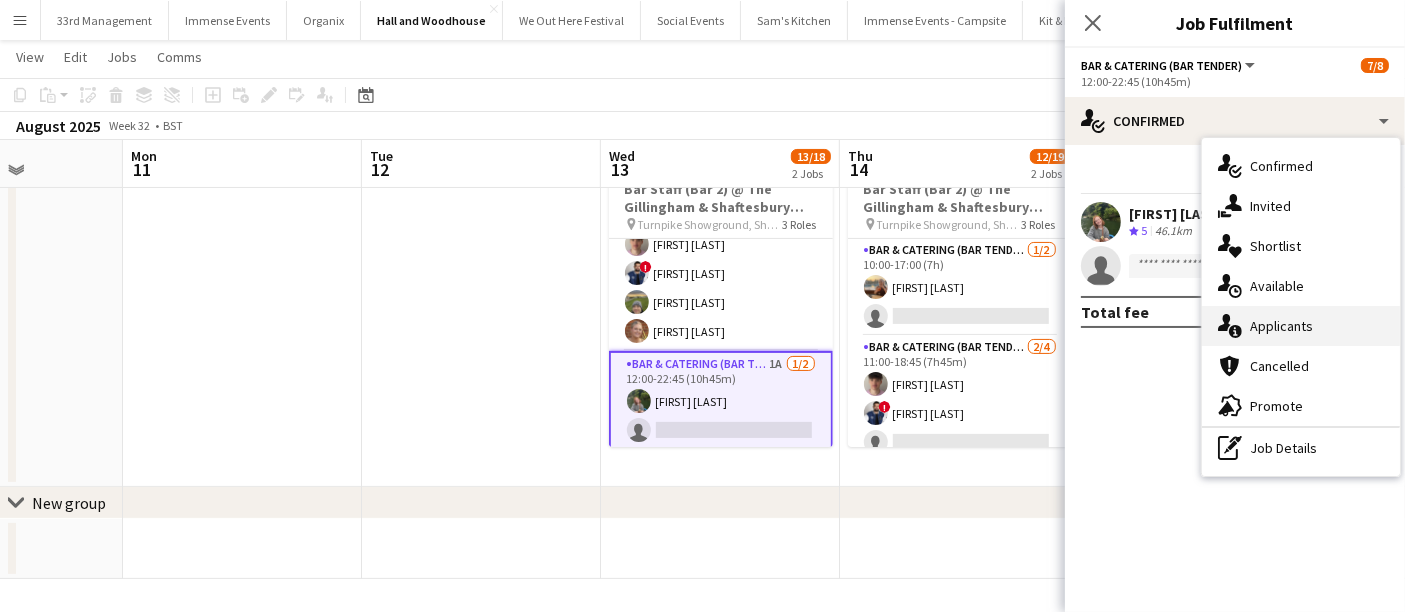 click on "single-neutral-actions-information
Applicants" at bounding box center (1301, 326) 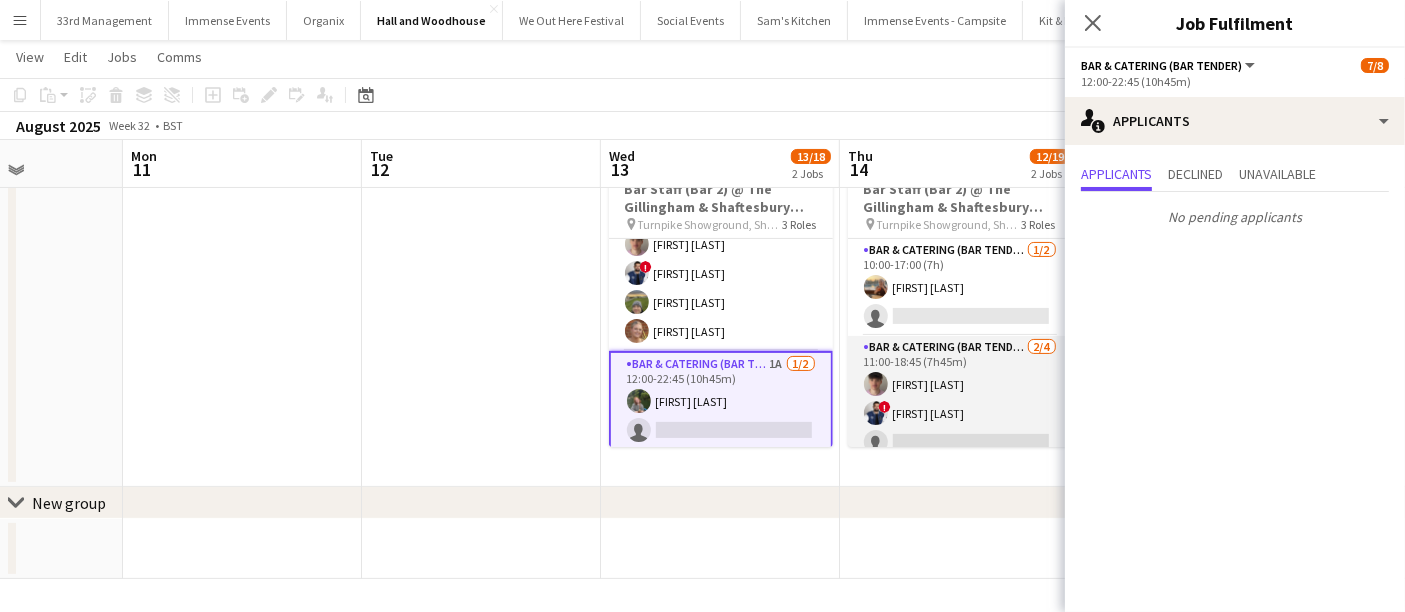click on "Bar & Catering (Bar Tender)   2/4   11:00-18:45 (7h45m)
Adam Lee ! Seb Sax
single-neutral-actions
single-neutral-actions" at bounding box center (960, 413) 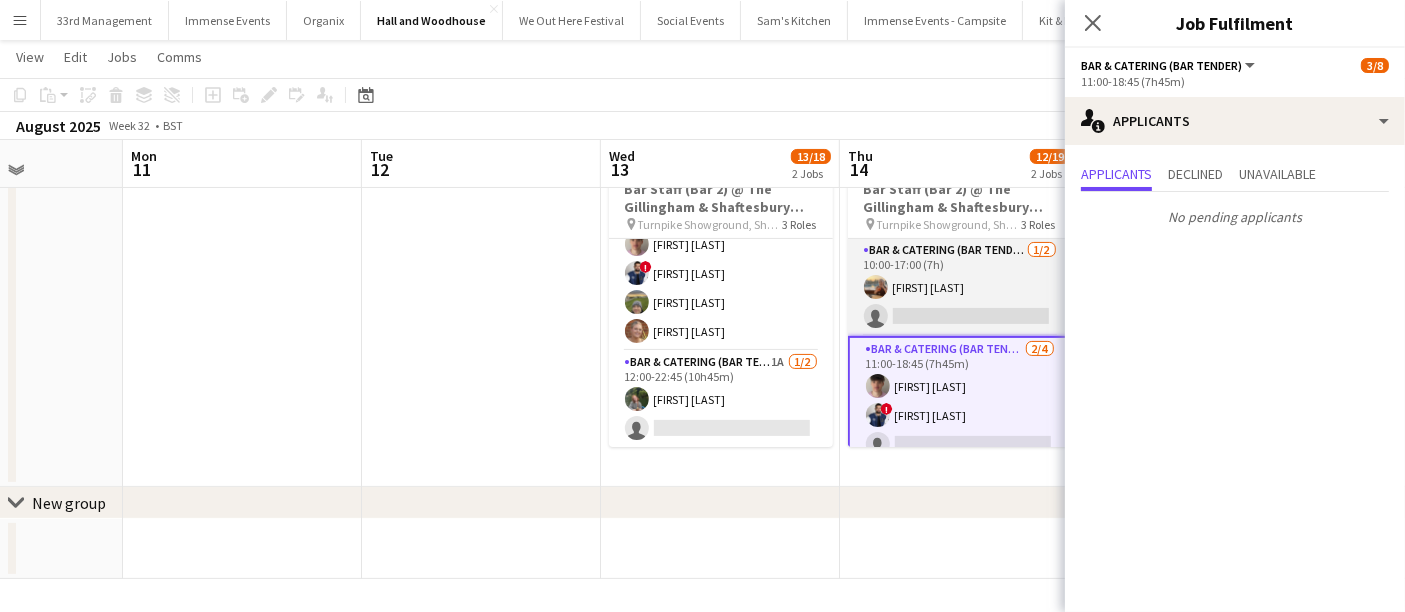 click on "Bar & Catering (Bar Tender)   1/2   10:00-17:00 (7h)
Georgina Jarrett
single-neutral-actions" at bounding box center [960, 287] 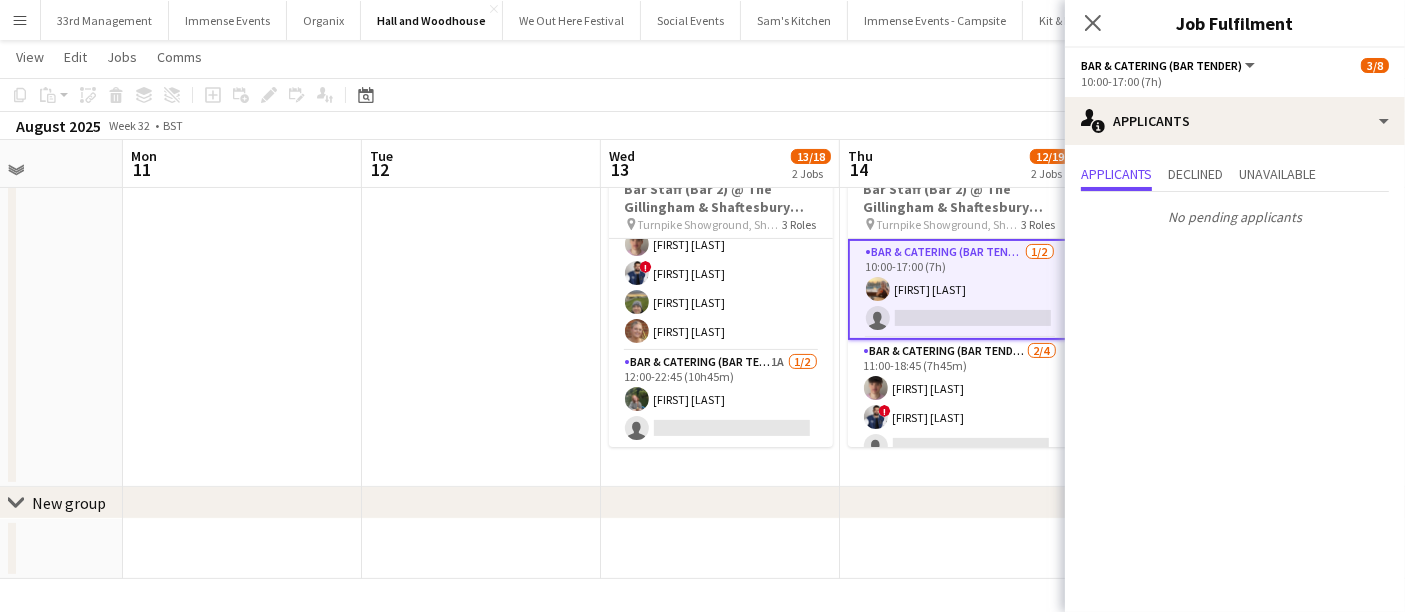 click at bounding box center [481, 163] 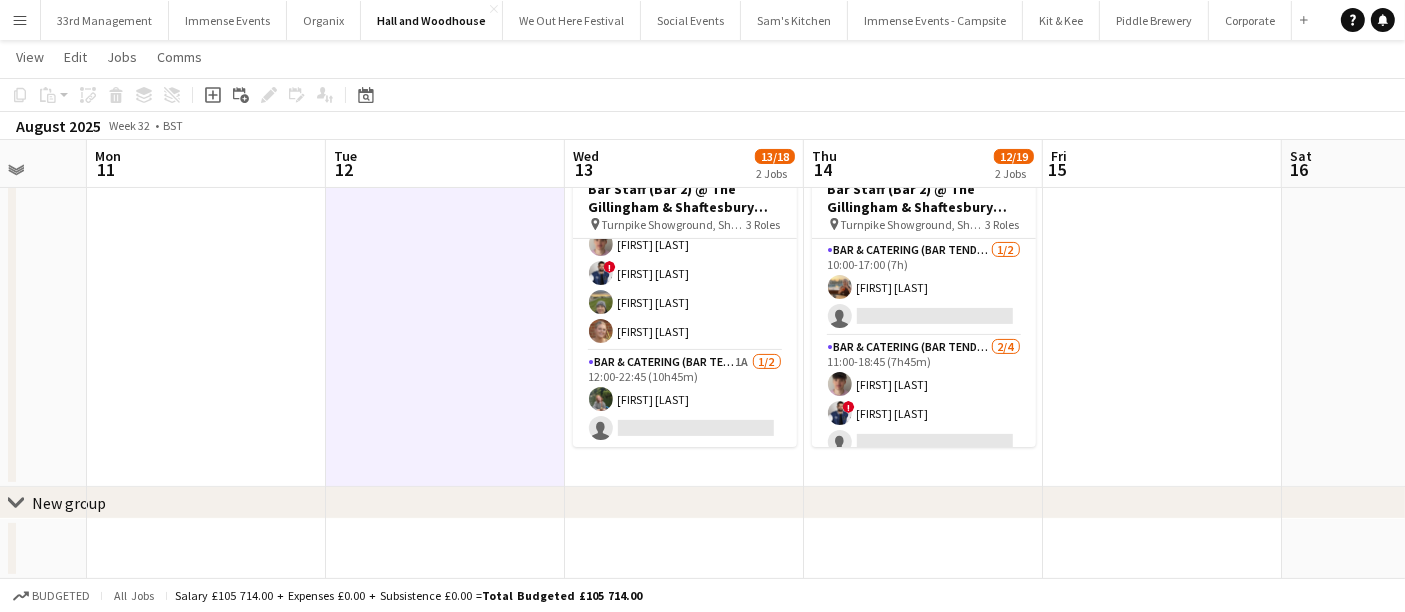 scroll, scrollTop: 0, scrollLeft: 650, axis: horizontal 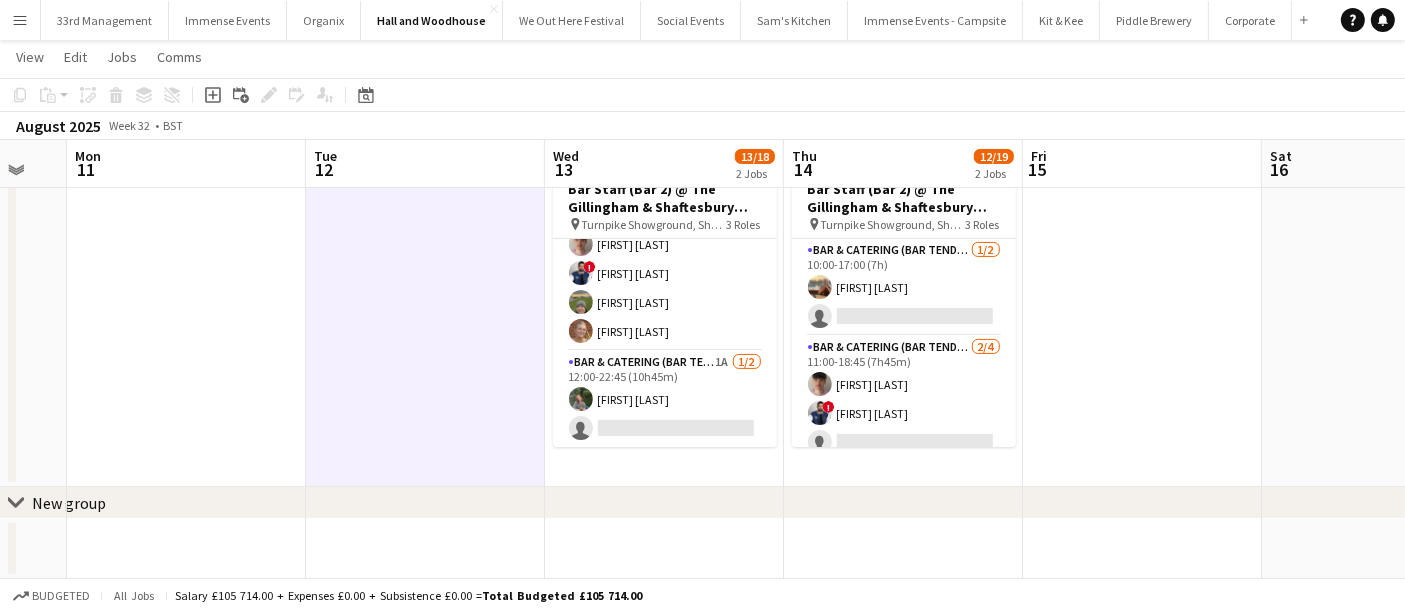 drag, startPoint x: 487, startPoint y: 297, endPoint x: 431, endPoint y: 524, distance: 233.80548 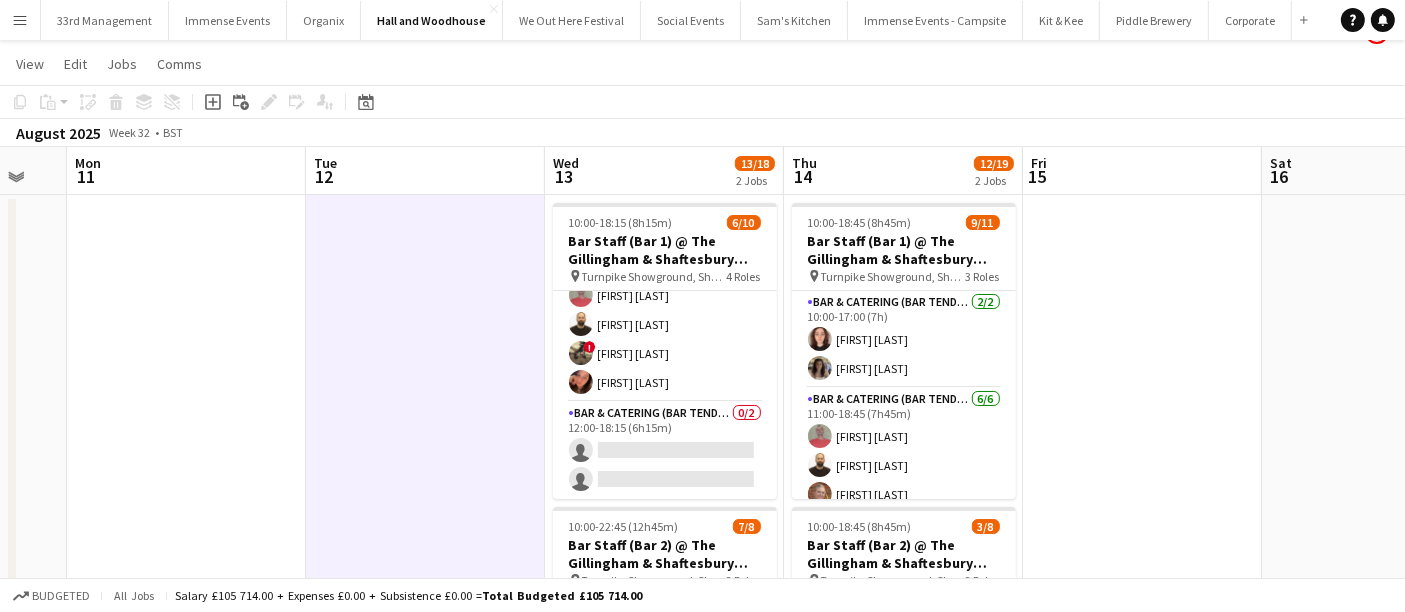 scroll, scrollTop: 0, scrollLeft: 0, axis: both 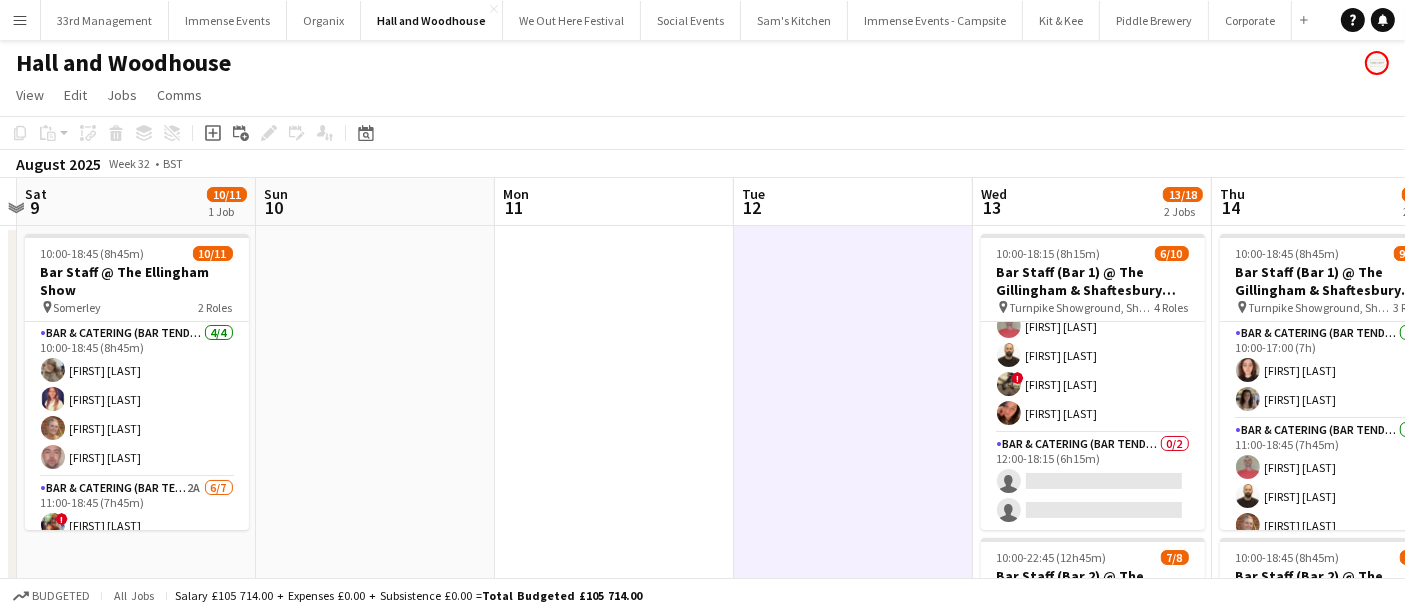 drag, startPoint x: 369, startPoint y: 374, endPoint x: 800, endPoint y: 373, distance: 431.00116 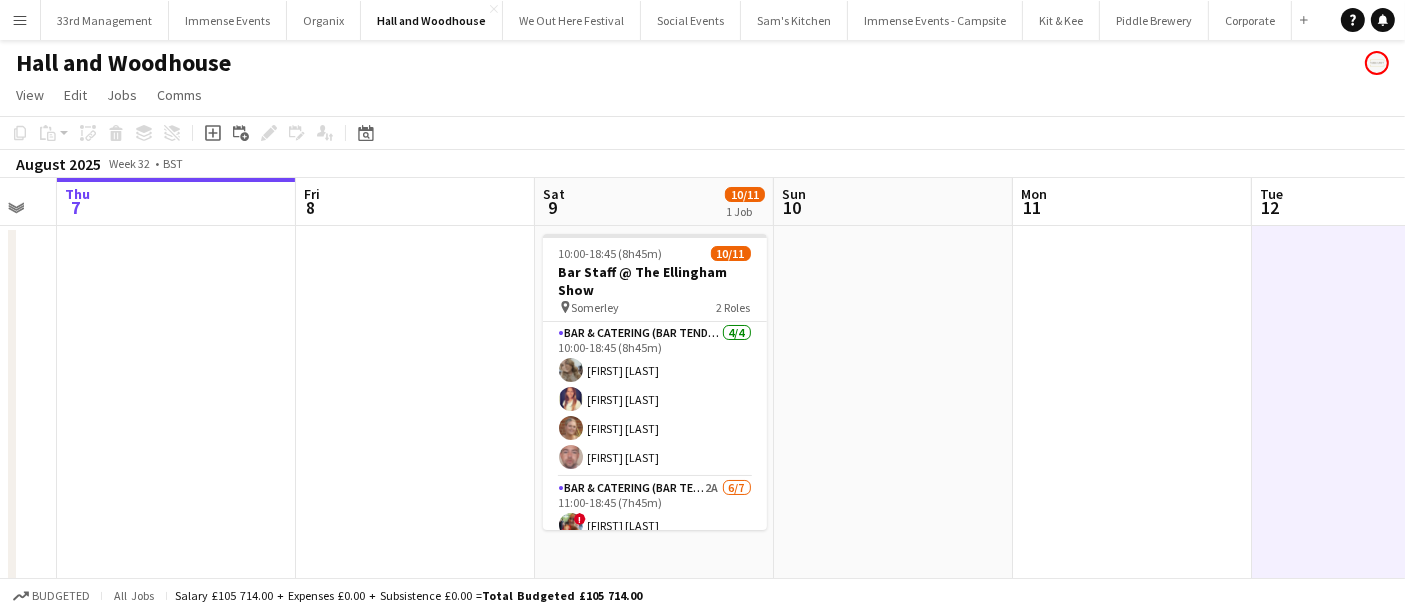 scroll, scrollTop: 0, scrollLeft: 420, axis: horizontal 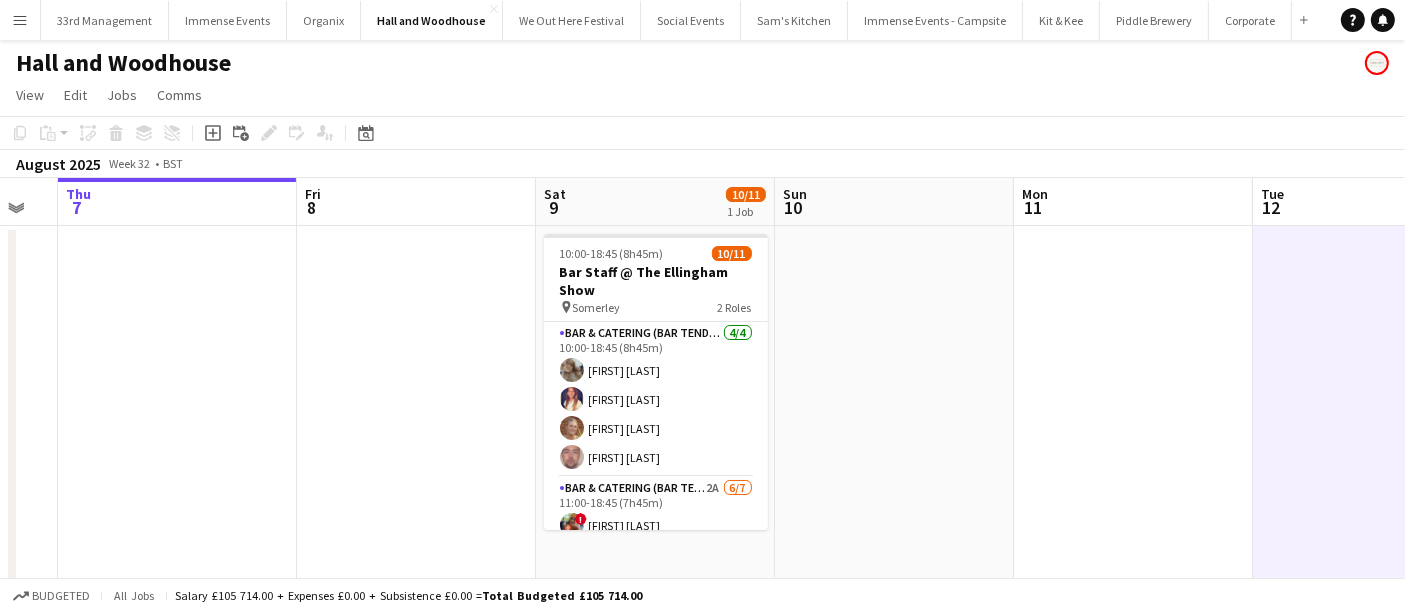 drag, startPoint x: 1113, startPoint y: 362, endPoint x: 1171, endPoint y: 362, distance: 58 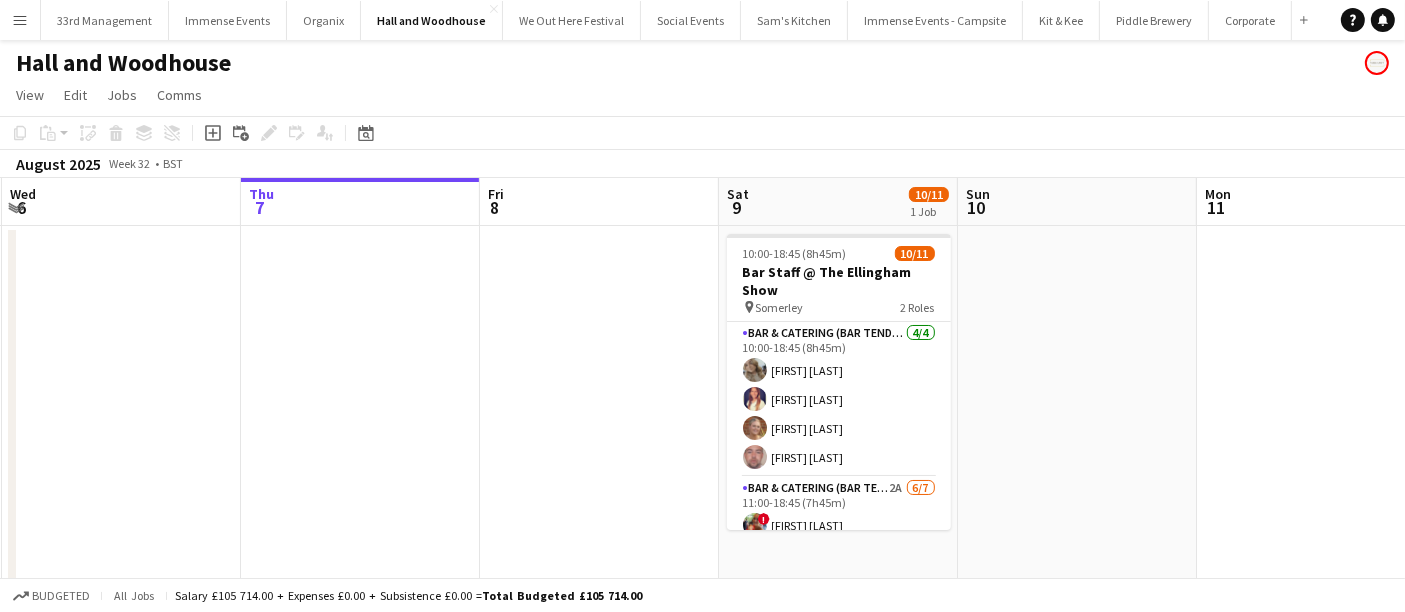 drag, startPoint x: 613, startPoint y: 392, endPoint x: 765, endPoint y: 384, distance: 152.21039 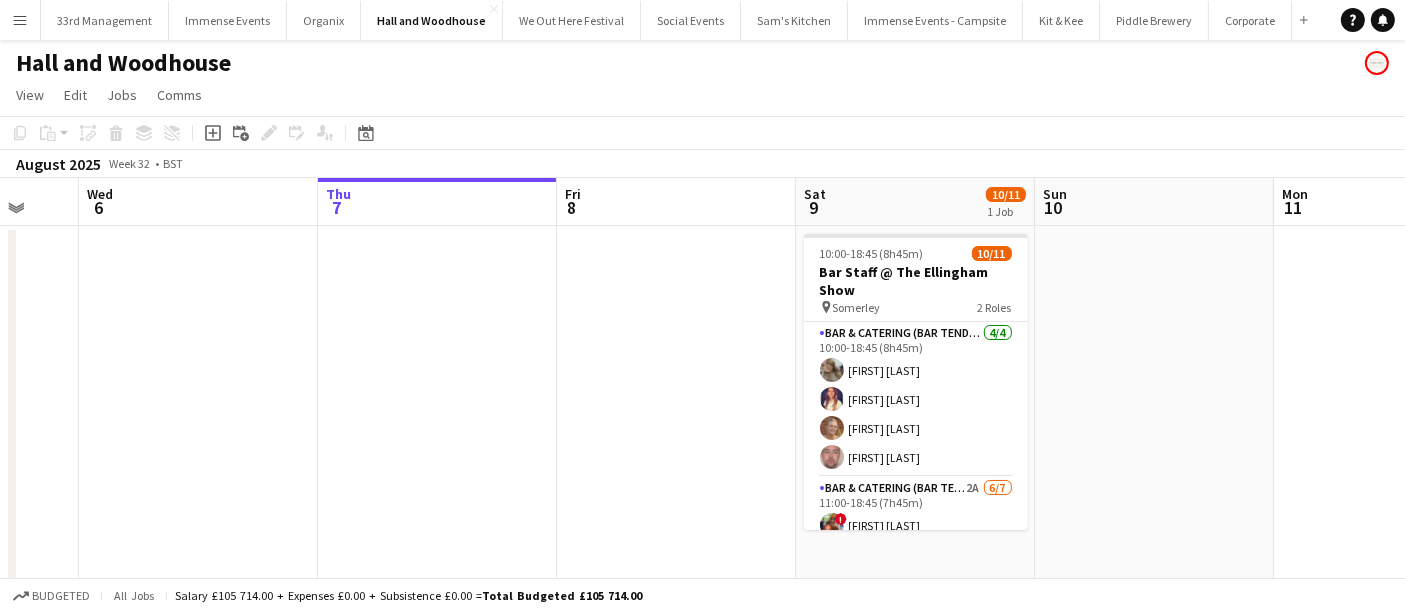 drag, startPoint x: 578, startPoint y: 427, endPoint x: 617, endPoint y: 424, distance: 39.115215 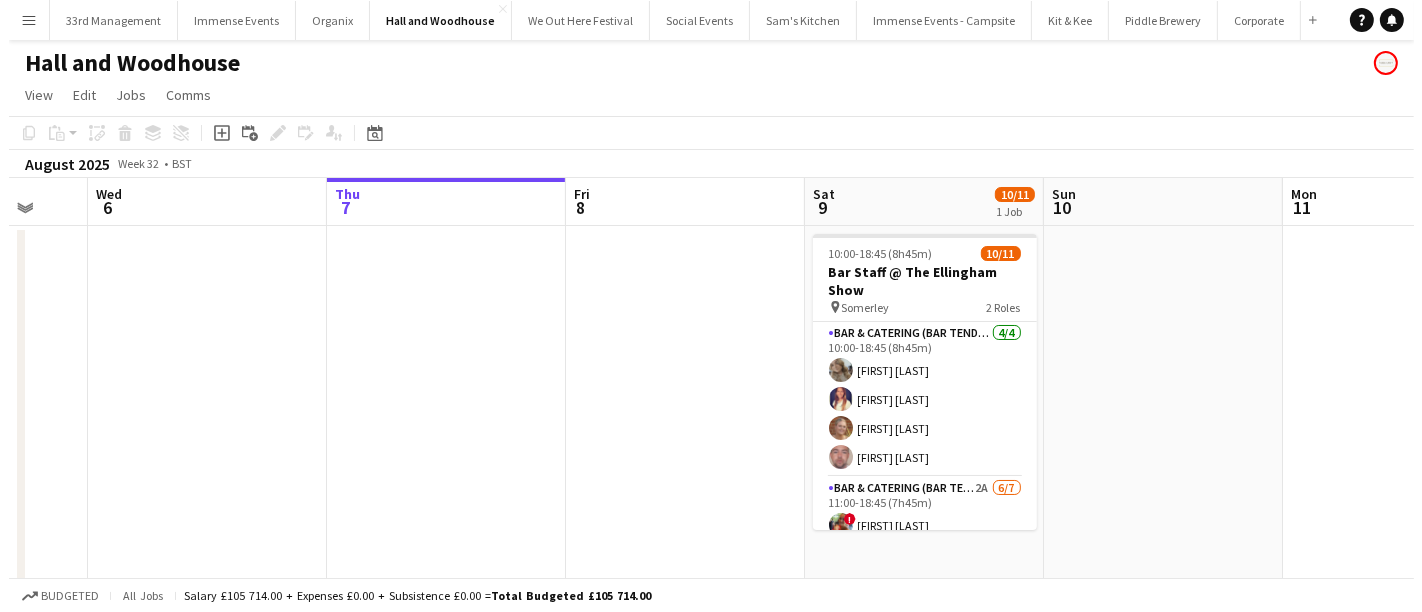 scroll, scrollTop: 0, scrollLeft: 637, axis: horizontal 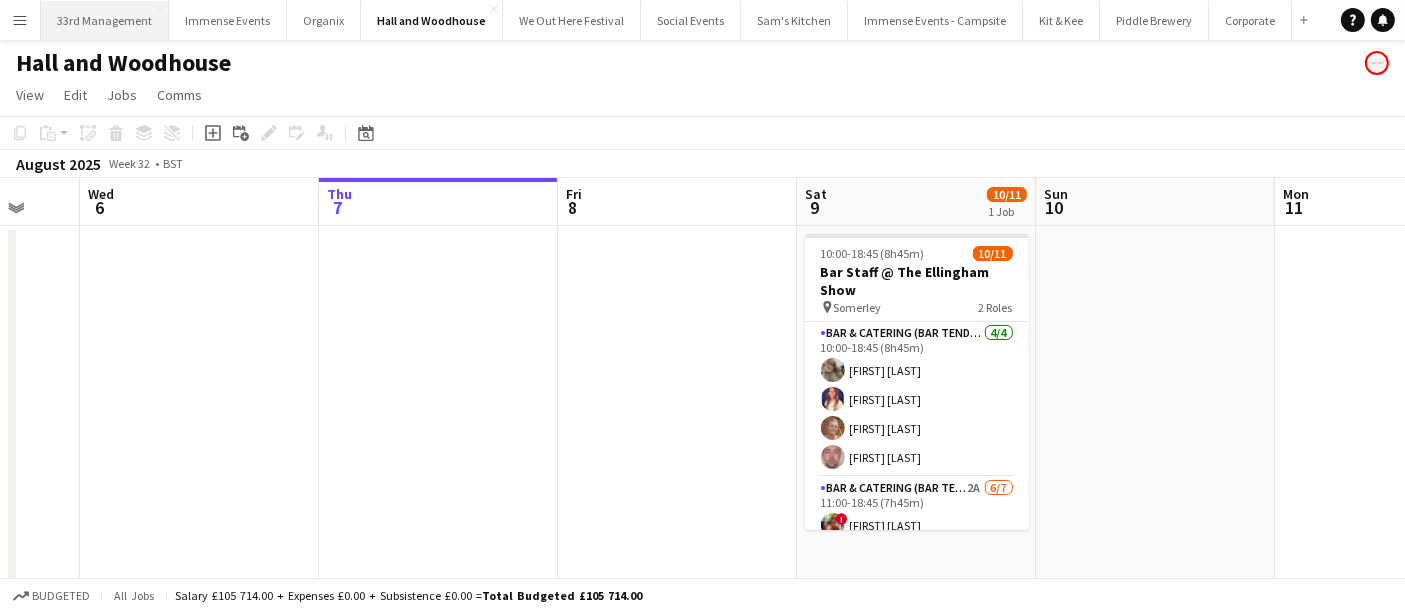 click on "33rd Management
Close" at bounding box center [105, 20] 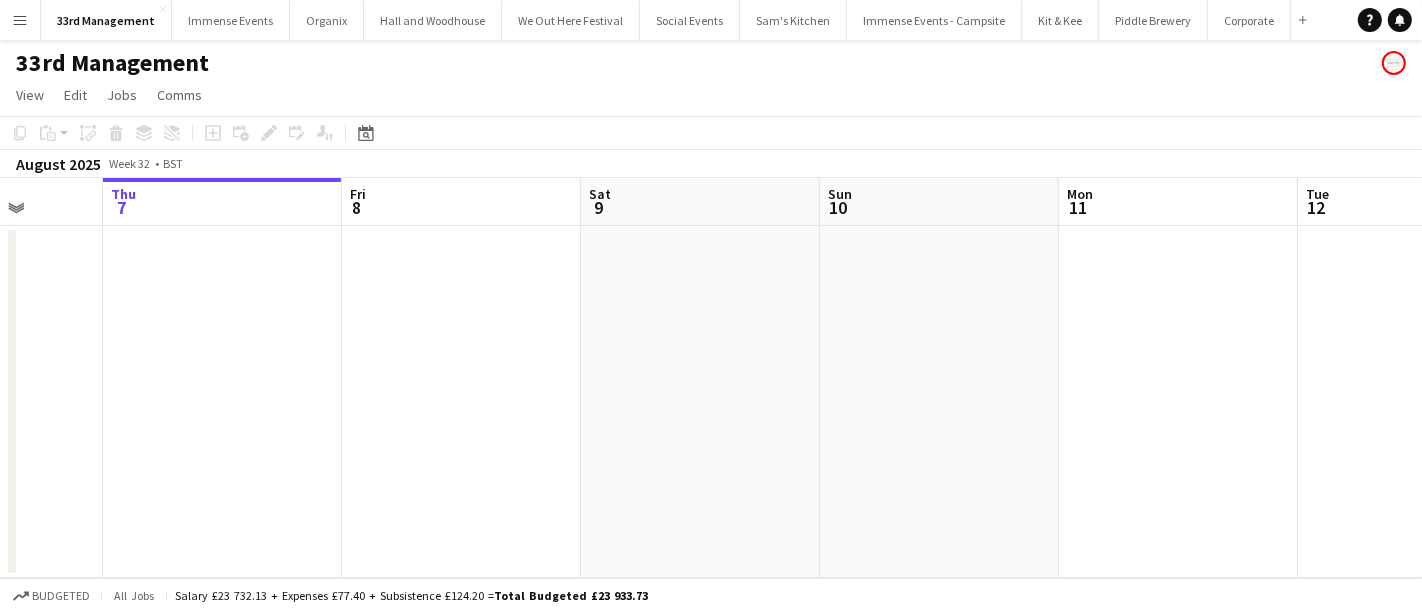 drag, startPoint x: 941, startPoint y: 383, endPoint x: 1064, endPoint y: 376, distance: 123.19903 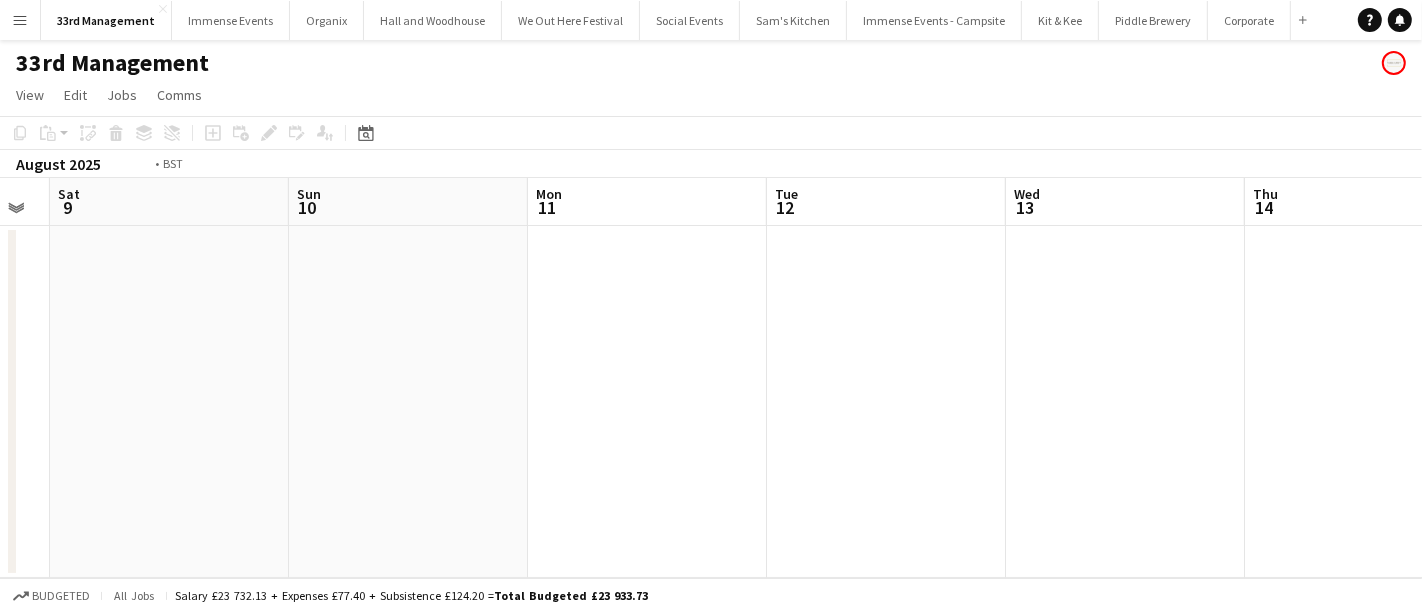 drag, startPoint x: 1064, startPoint y: 376, endPoint x: 211, endPoint y: 416, distance: 853.9374 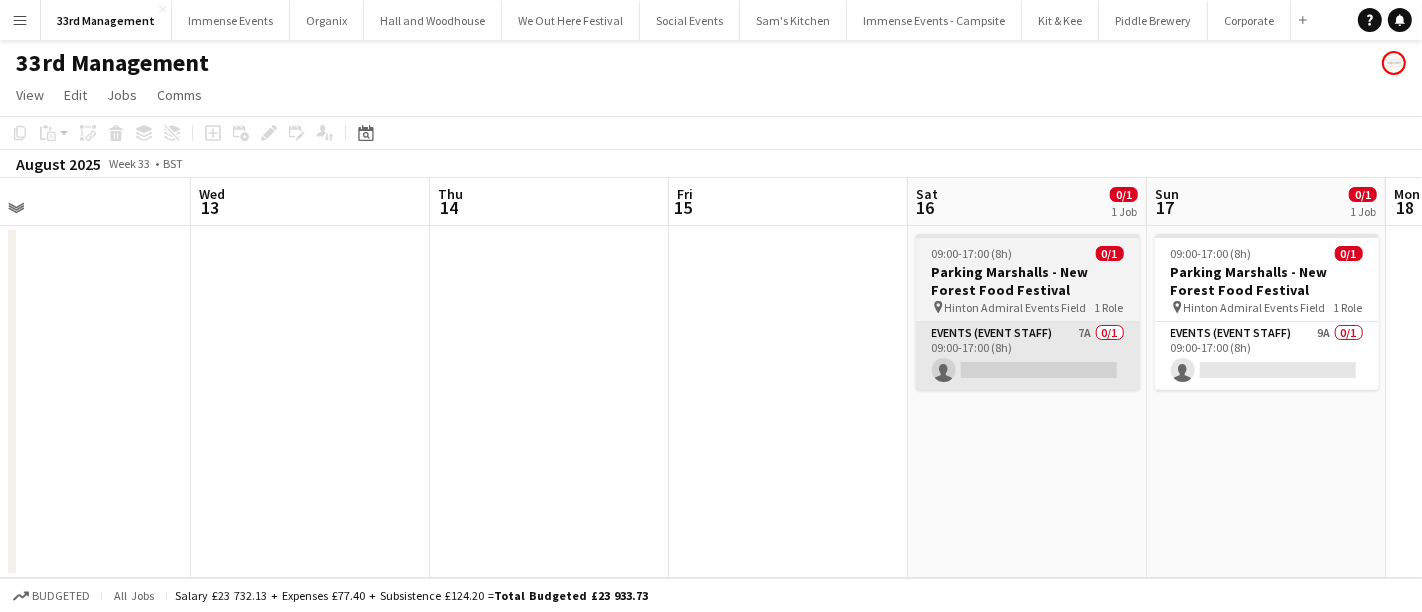 scroll, scrollTop: 0, scrollLeft: 735, axis: horizontal 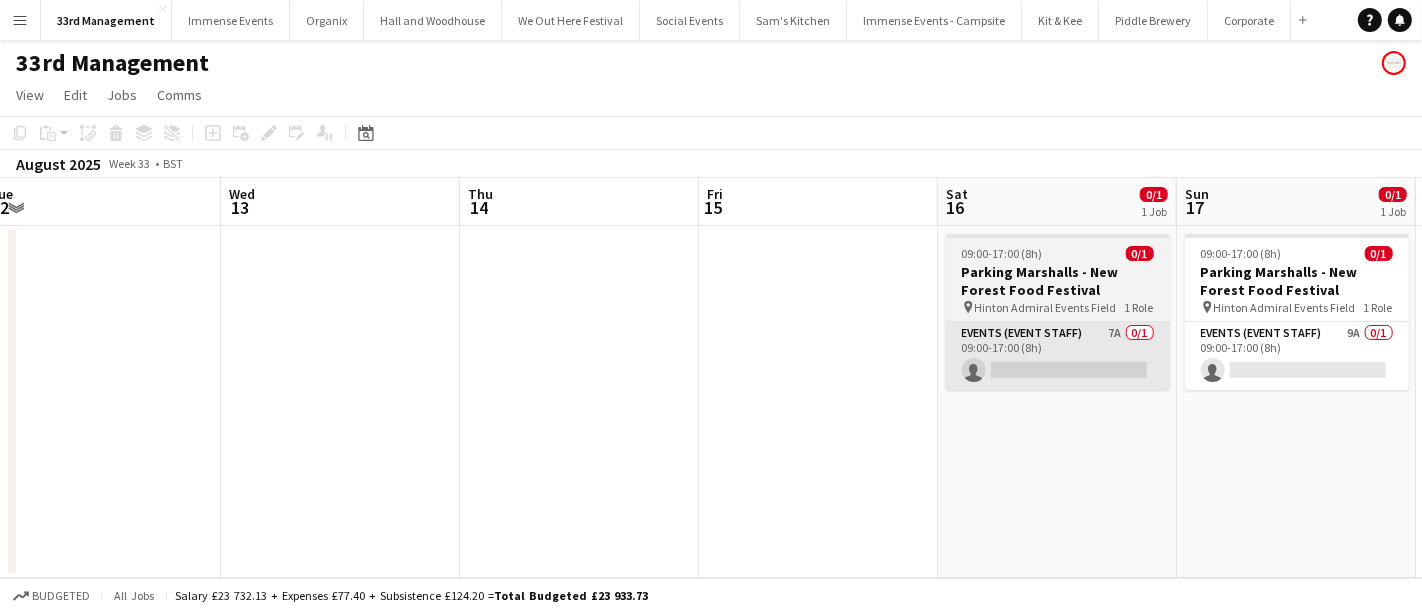 drag, startPoint x: 891, startPoint y: 366, endPoint x: 530, endPoint y: 380, distance: 361.27136 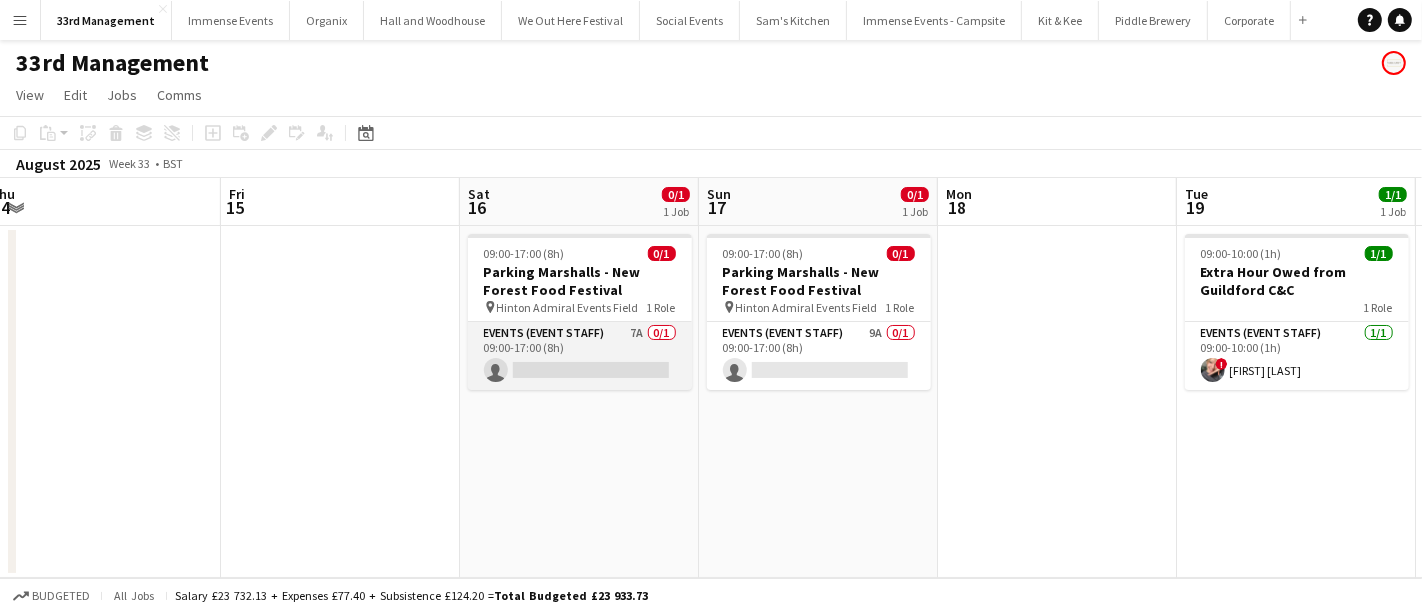 click on "Events (Event Staff)   7A   0/1   09:00-17:00 (8h)
single-neutral-actions" at bounding box center (580, 356) 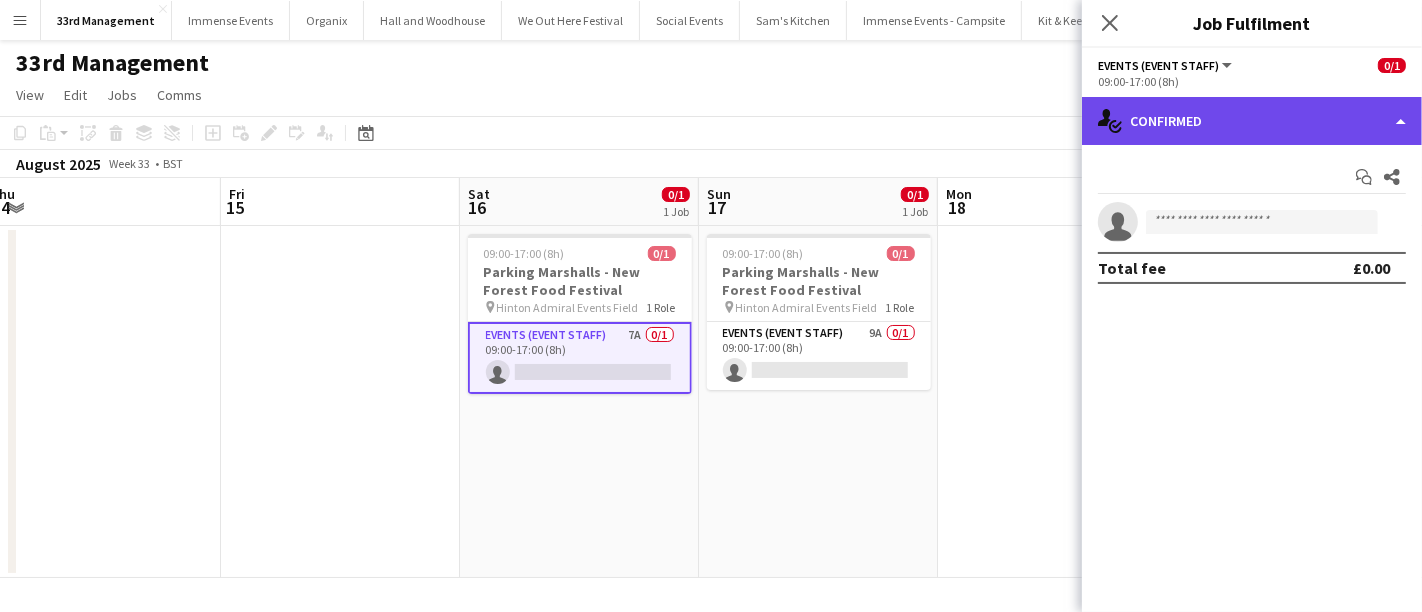 click on "single-neutral-actions-check-2
Confirmed" 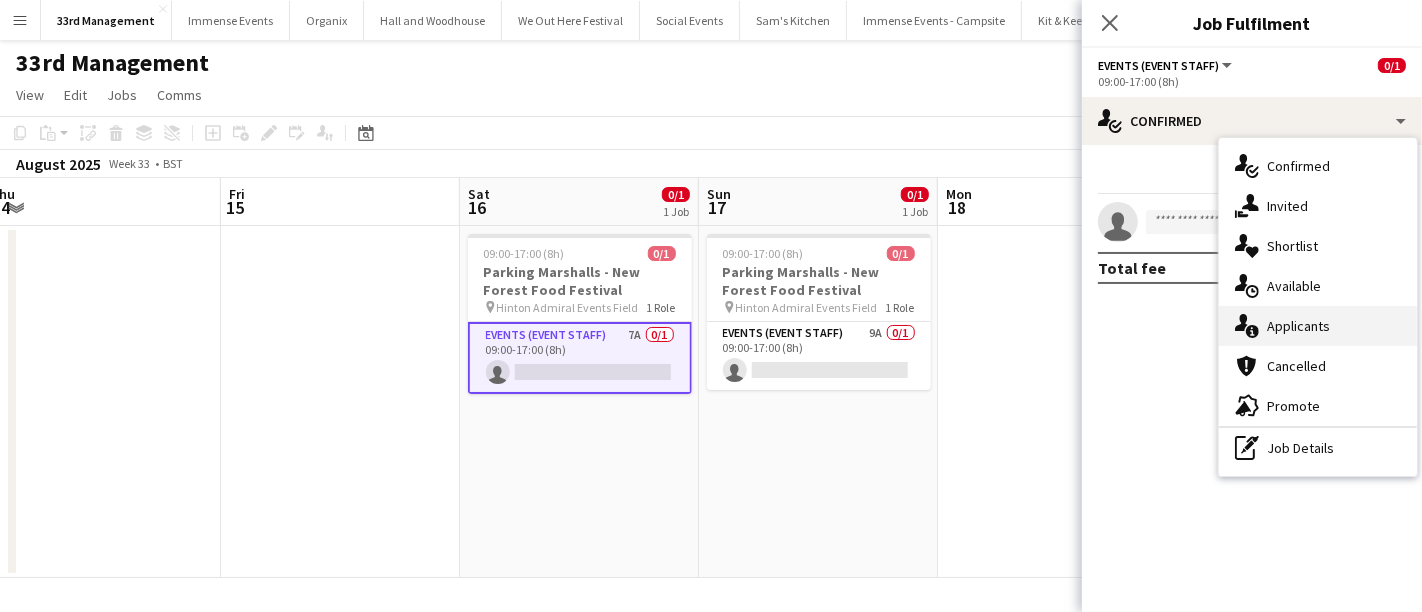 click on "single-neutral-actions-information
Applicants" at bounding box center (1318, 326) 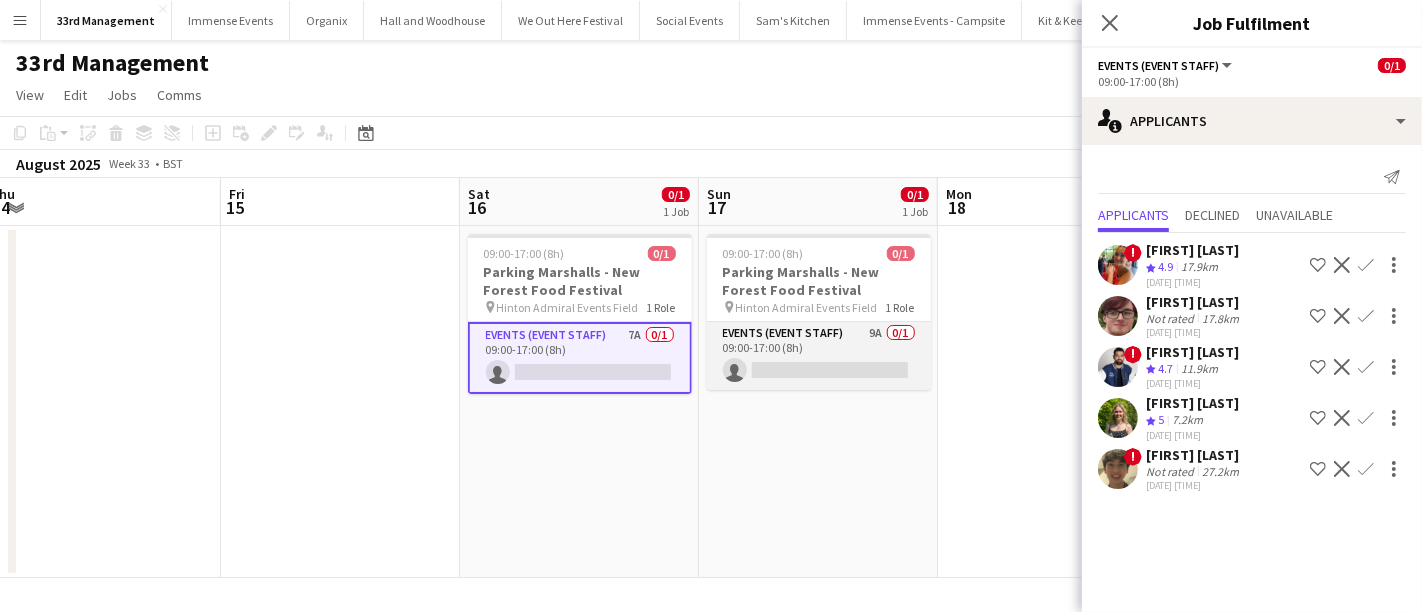 click on "Events (Event Staff)   9A   0/1   09:00-17:00 (8h)
single-neutral-actions" at bounding box center [819, 356] 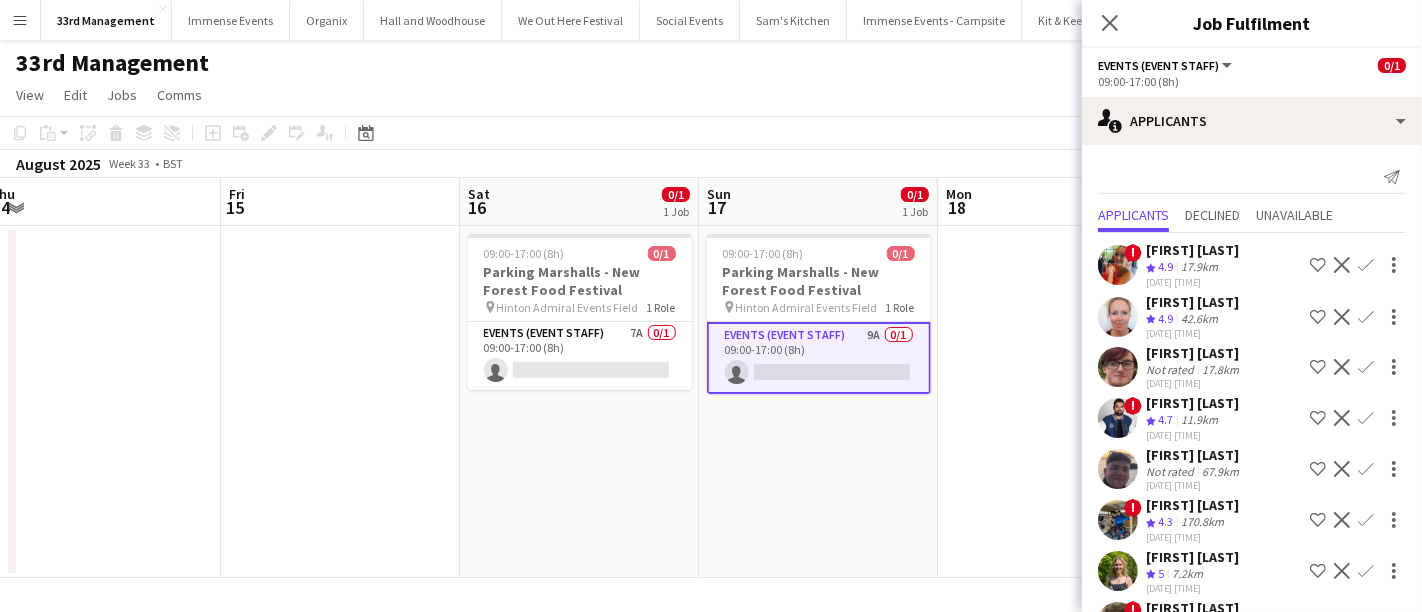 scroll, scrollTop: 68, scrollLeft: 0, axis: vertical 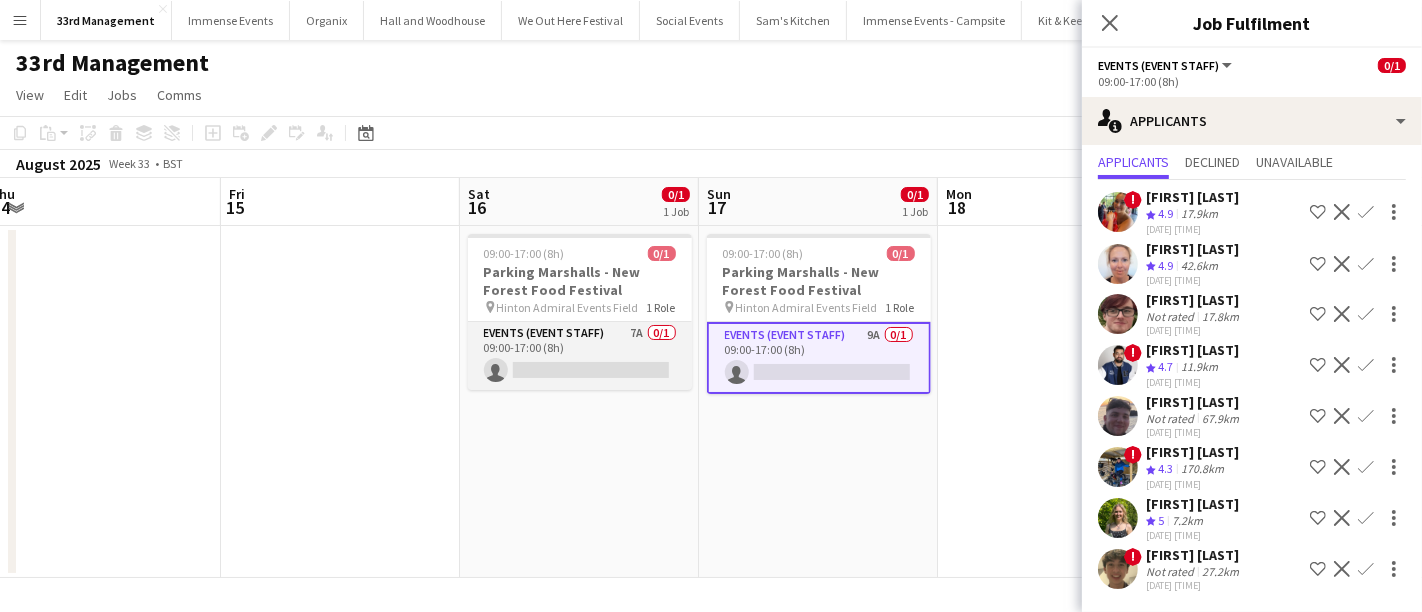 click on "Events (Event Staff)   7A   0/1   09:00-17:00 (8h)
single-neutral-actions" at bounding box center [580, 356] 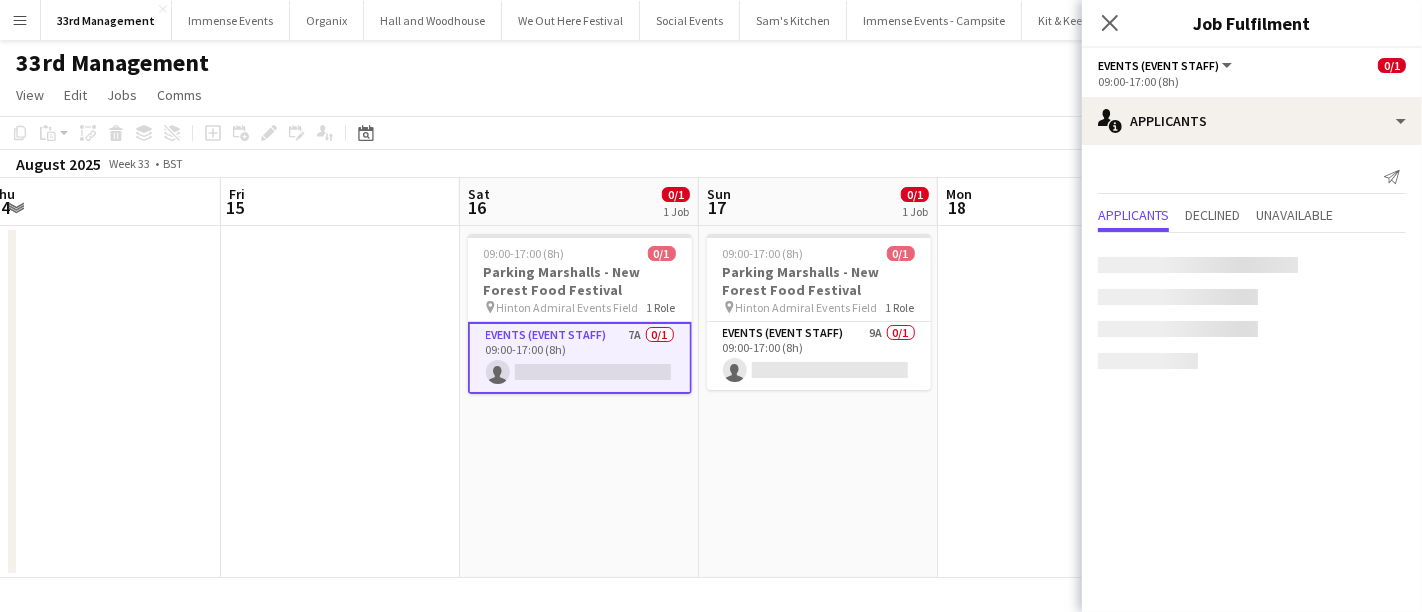 scroll, scrollTop: 0, scrollLeft: 0, axis: both 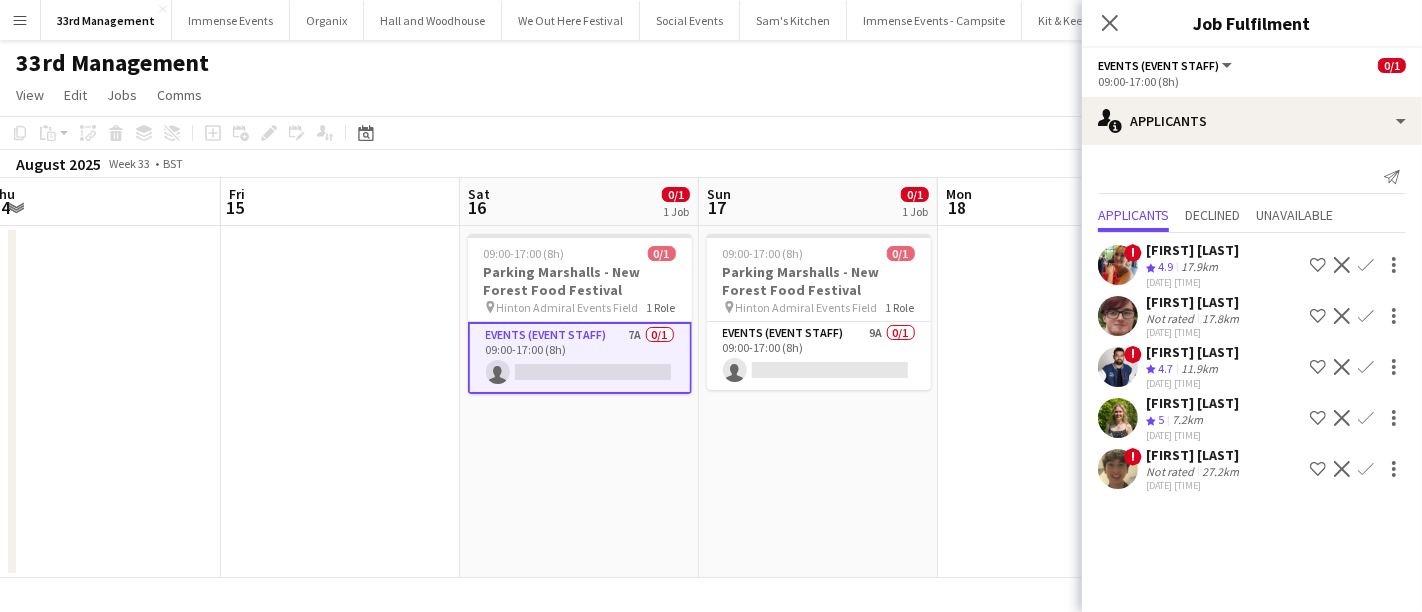 click at bounding box center (1118, 469) 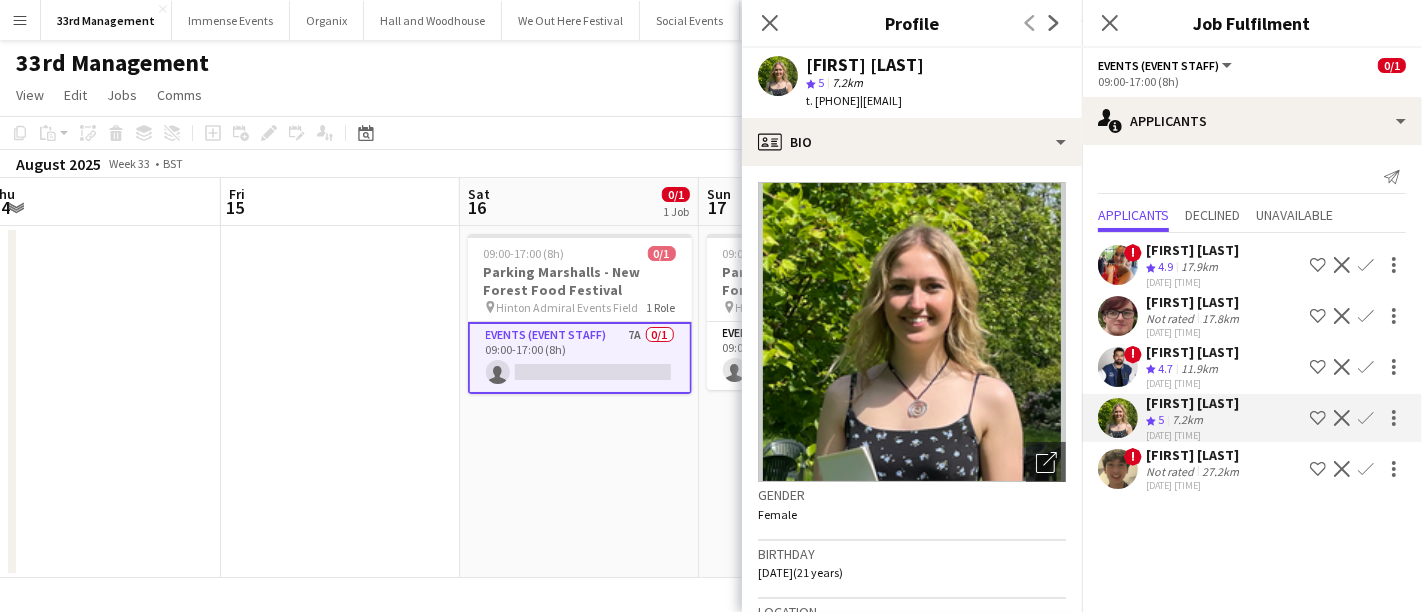 click on "Confirm" 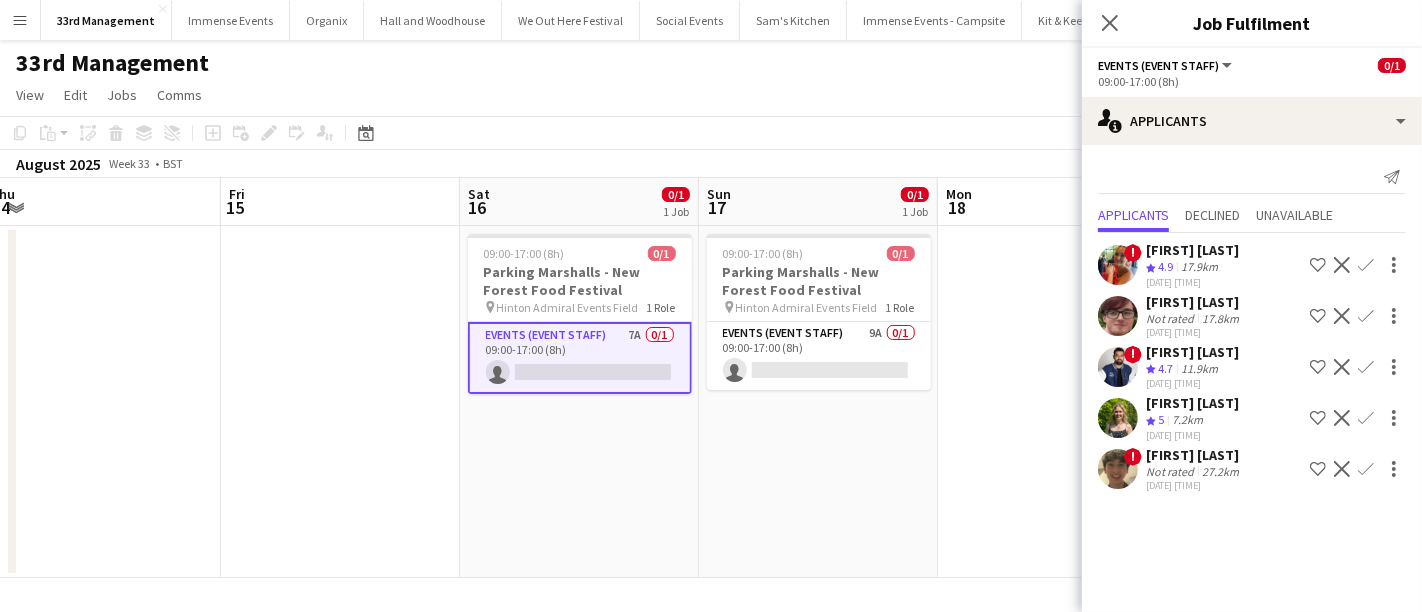 click on "Confirm" at bounding box center (1366, 469) 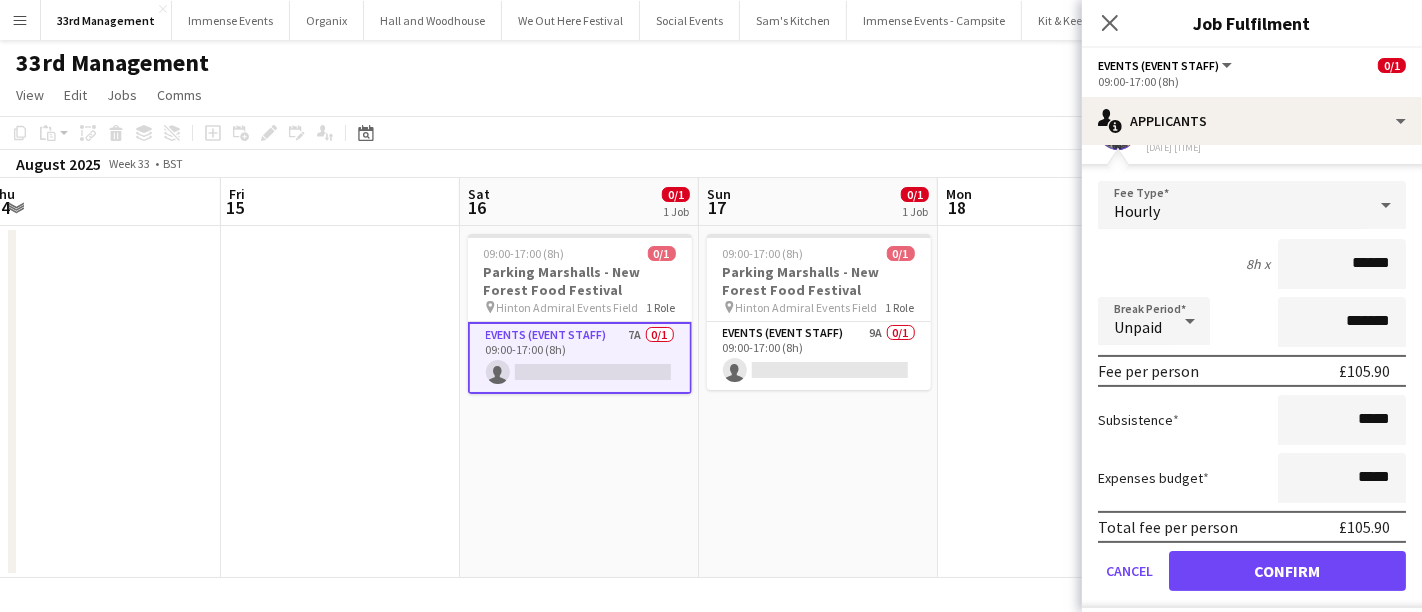 scroll, scrollTop: 366, scrollLeft: 0, axis: vertical 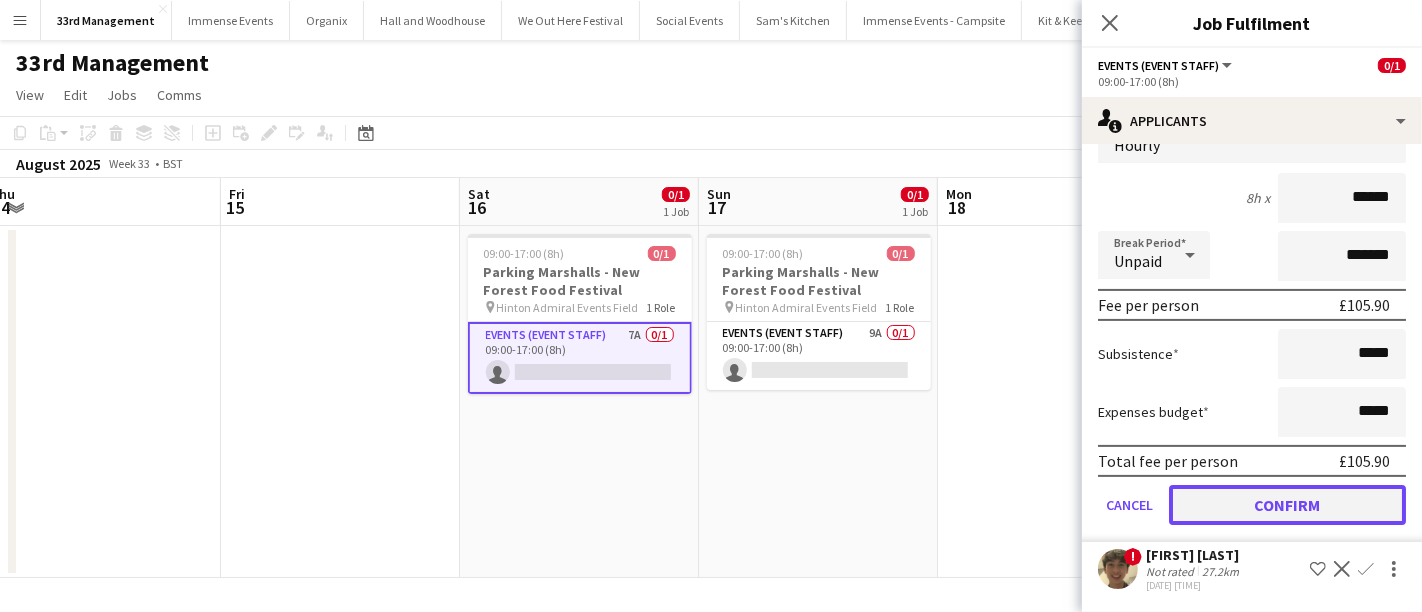 click on "Confirm" 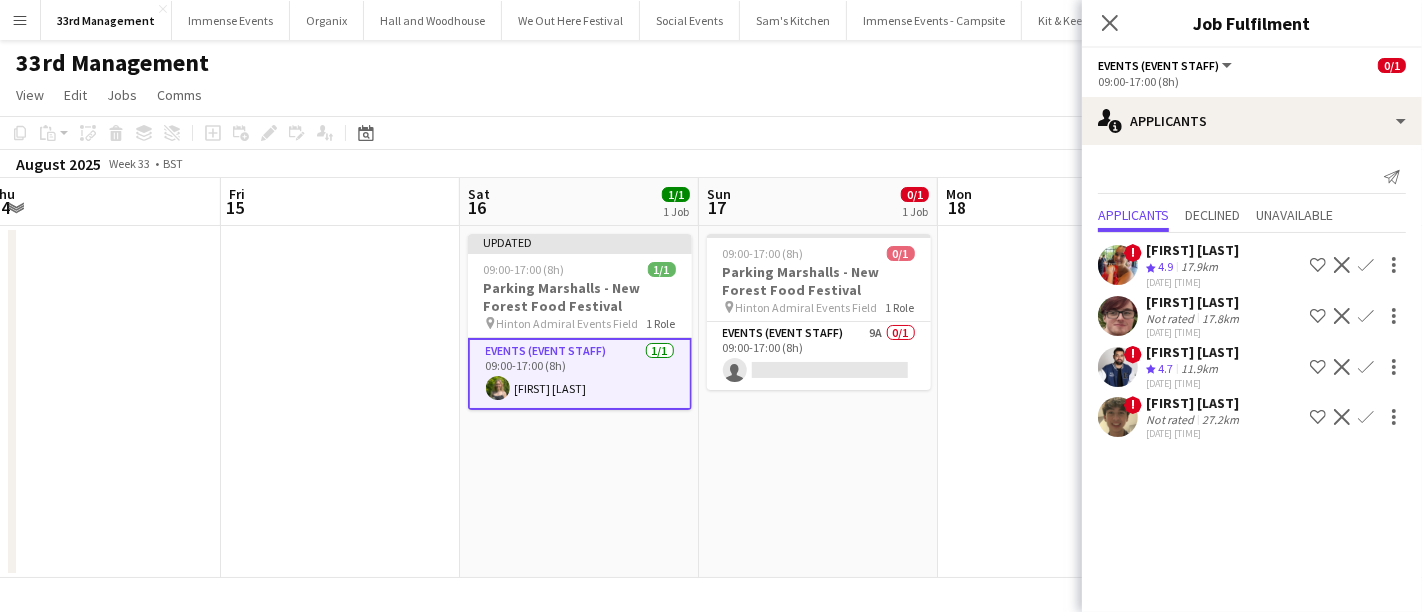 scroll, scrollTop: 0, scrollLeft: 0, axis: both 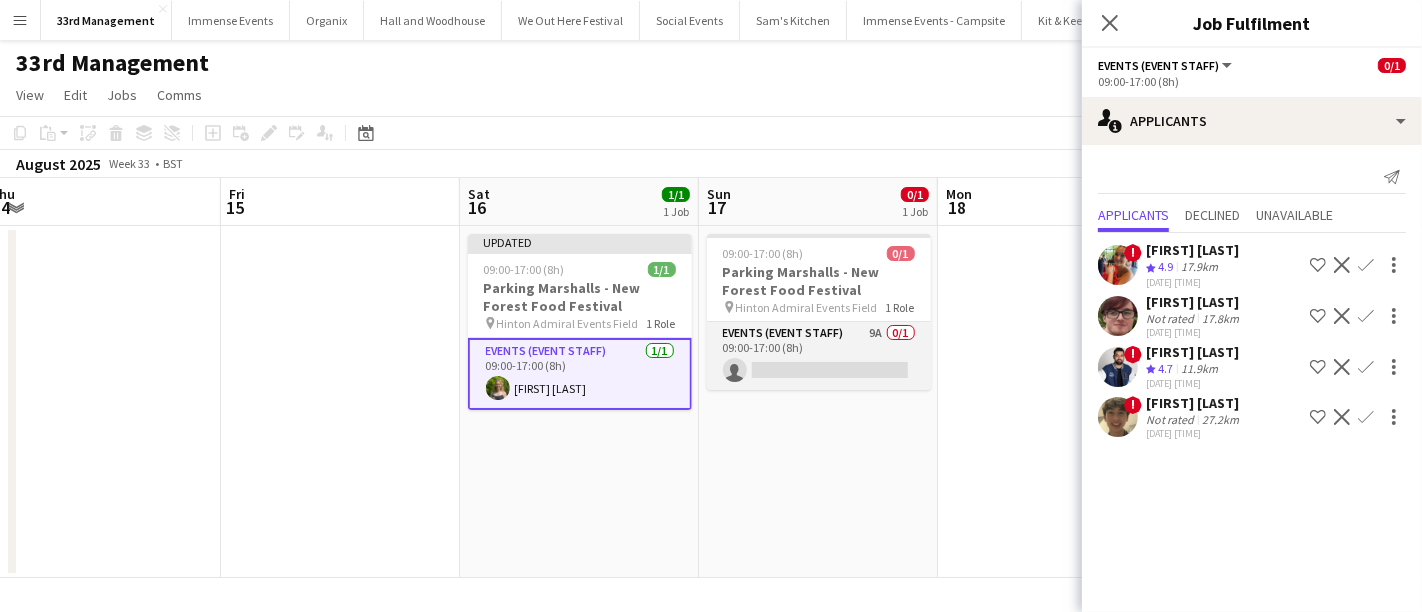 click on "Events (Event Staff)   9A   0/1   09:00-17:00 (8h)
single-neutral-actions" at bounding box center [819, 356] 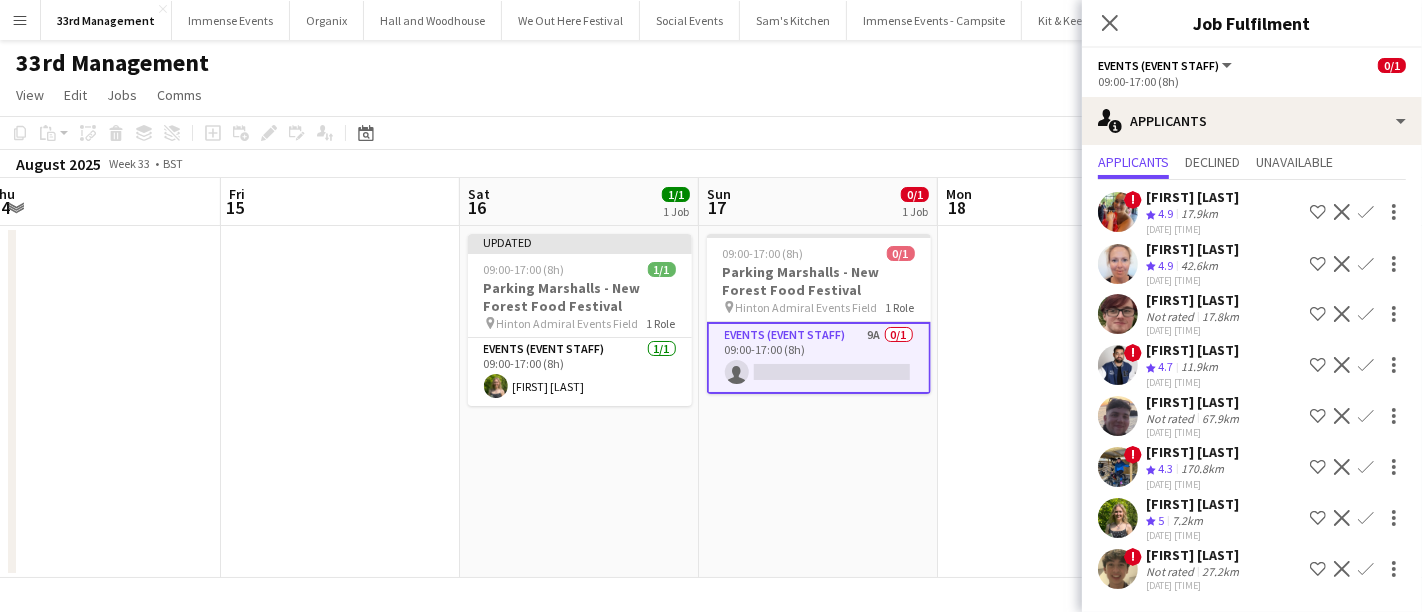 click on "Confirm" at bounding box center (1366, 569) 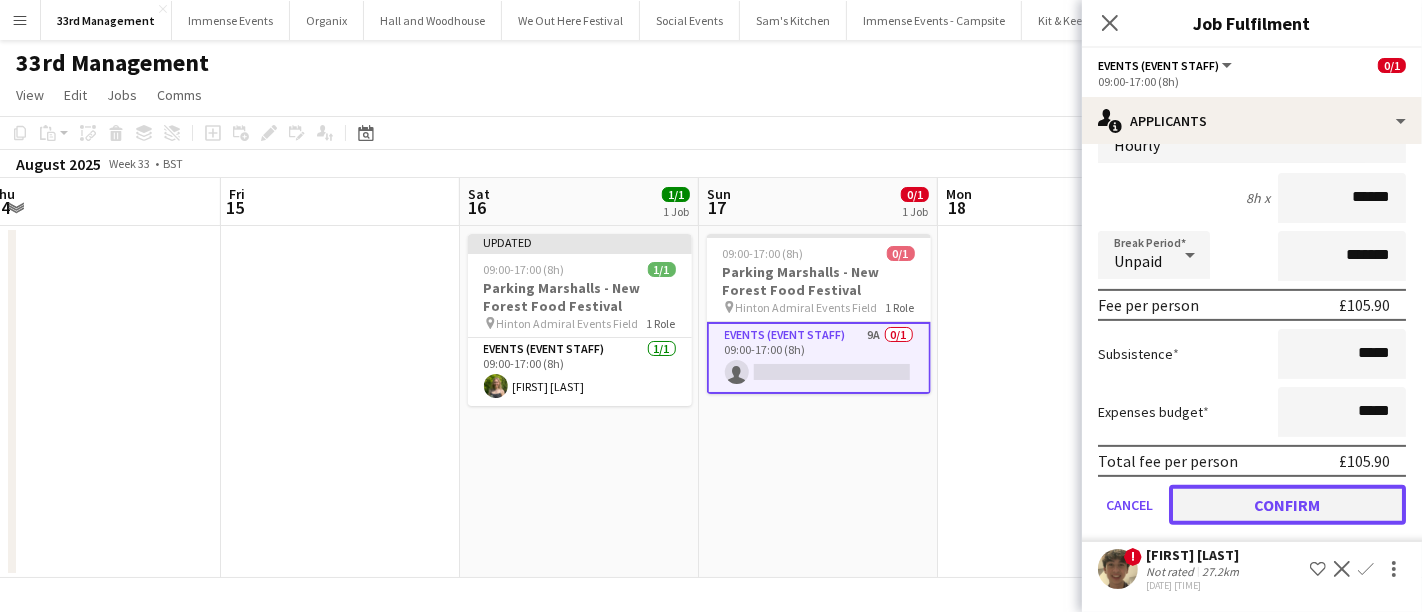 click on "Confirm" 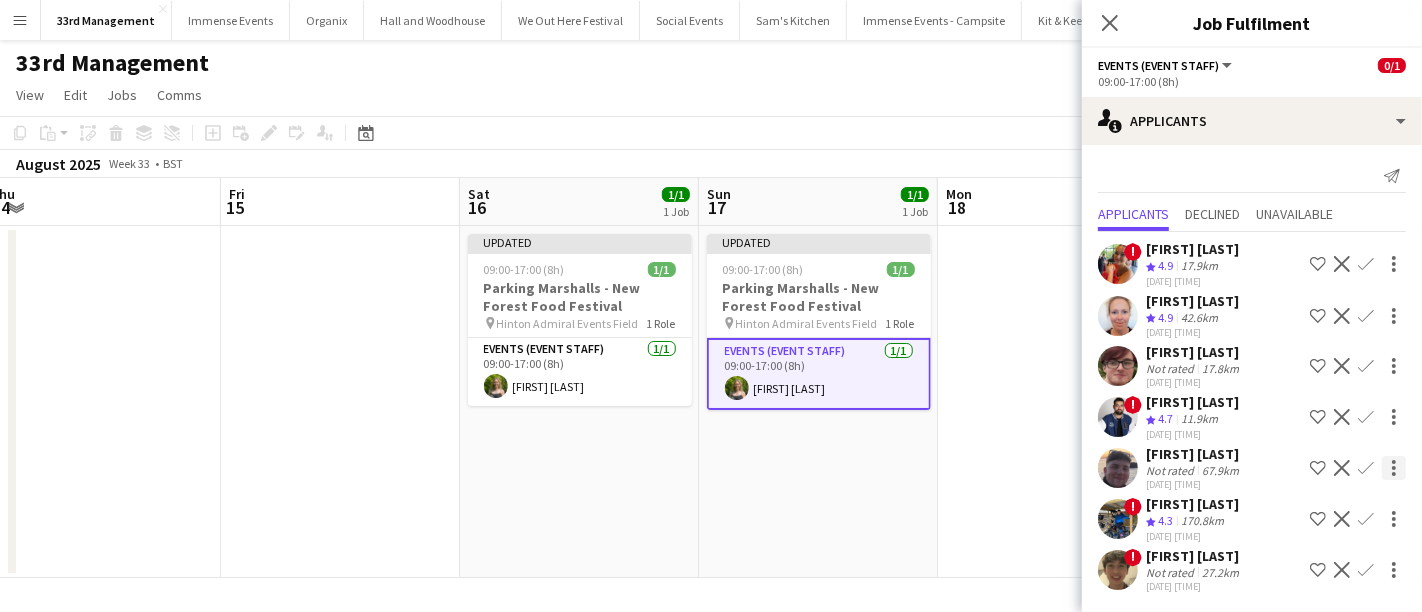 scroll, scrollTop: 17, scrollLeft: 0, axis: vertical 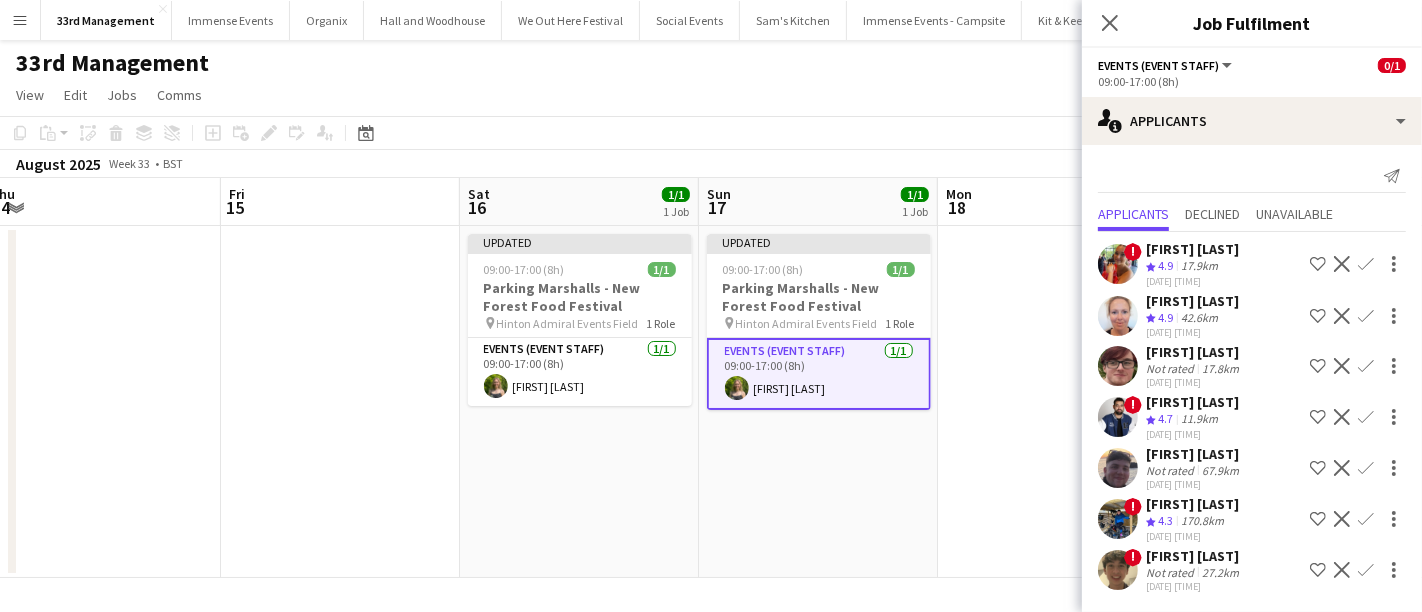 click on "Updated   09:00-17:00 (8h)    1/1   Parking Marshalls - New Forest Food Festival
pin
Hinton Admiral Events Field   1 Role   Events (Event Staff)   1/1   09:00-17:00 (8h)
Olivia Thomas" at bounding box center (579, 402) 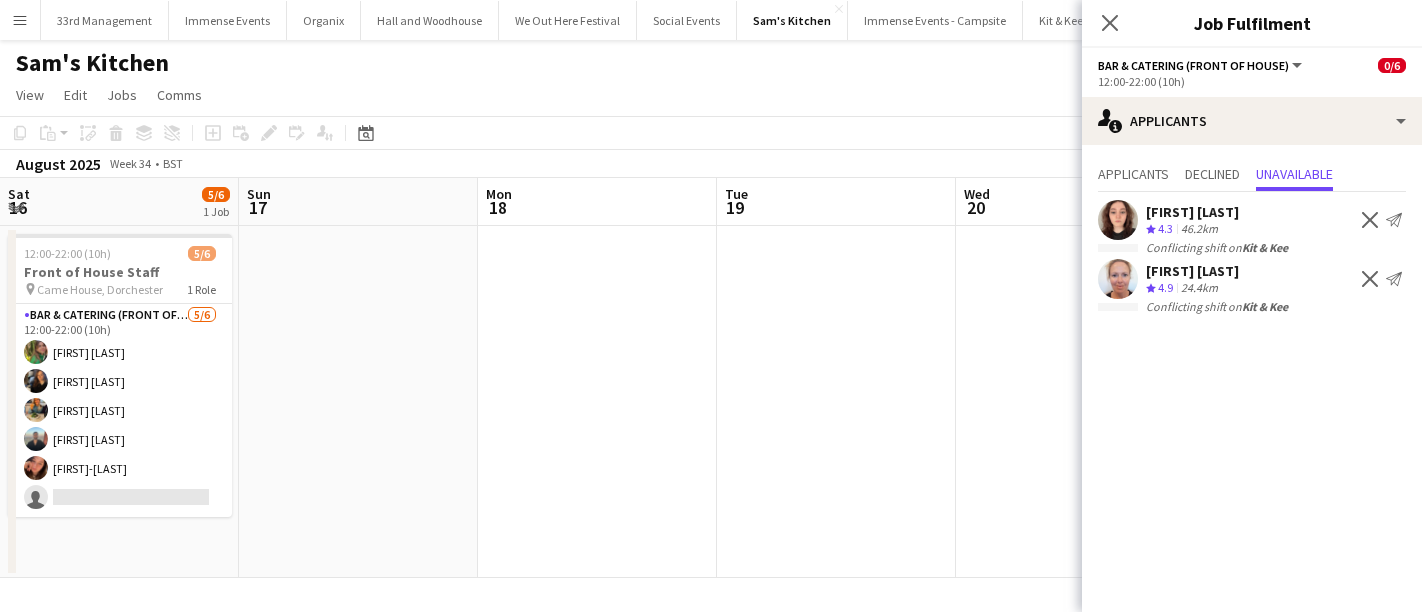 scroll, scrollTop: 0, scrollLeft: 0, axis: both 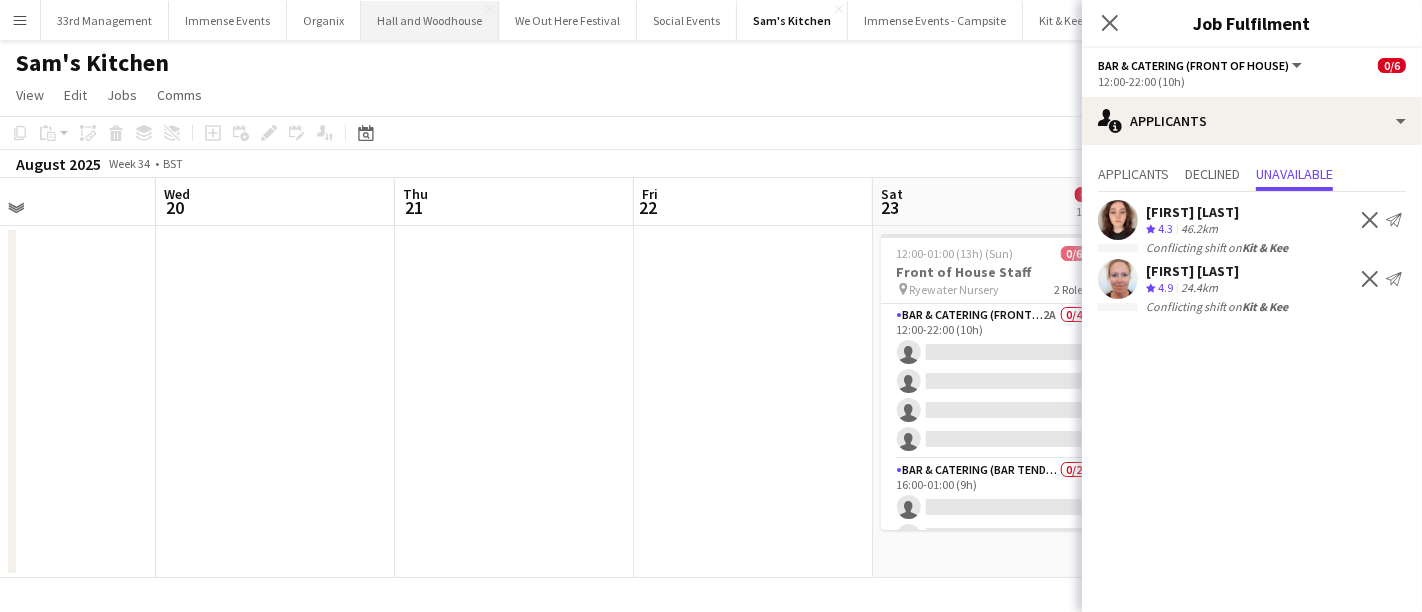 click on "Hall and Woodhouse
Close" at bounding box center (430, 20) 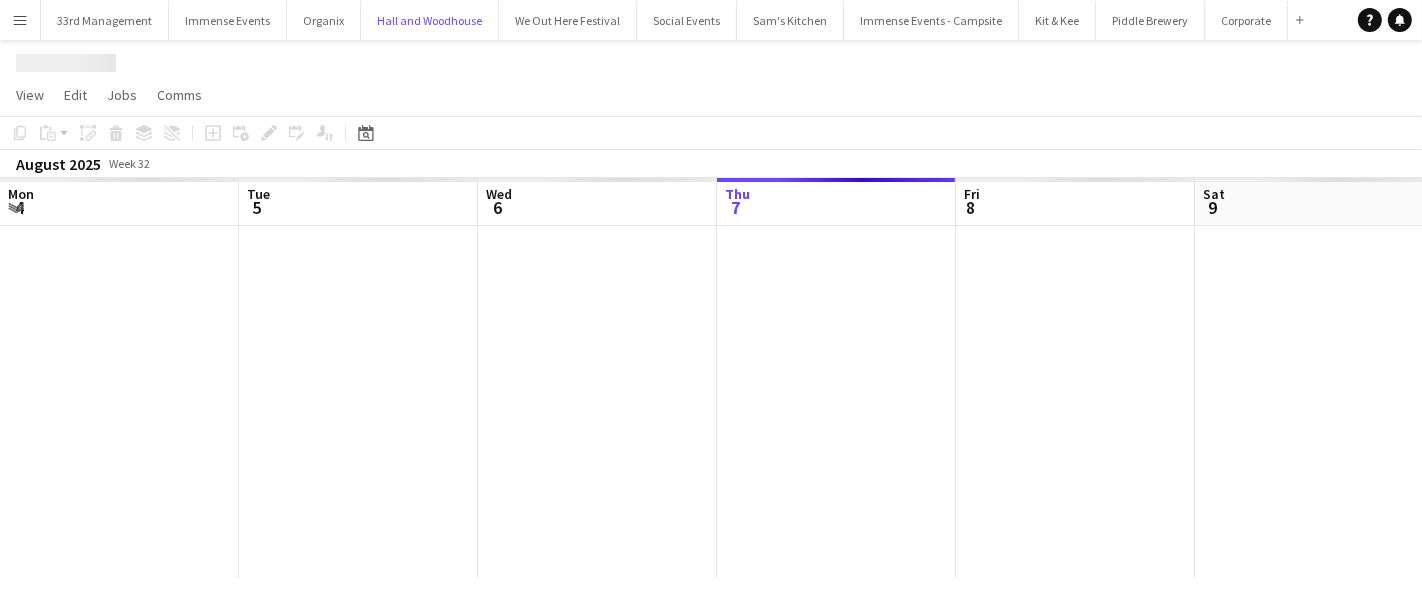 scroll, scrollTop: 0, scrollLeft: 477, axis: horizontal 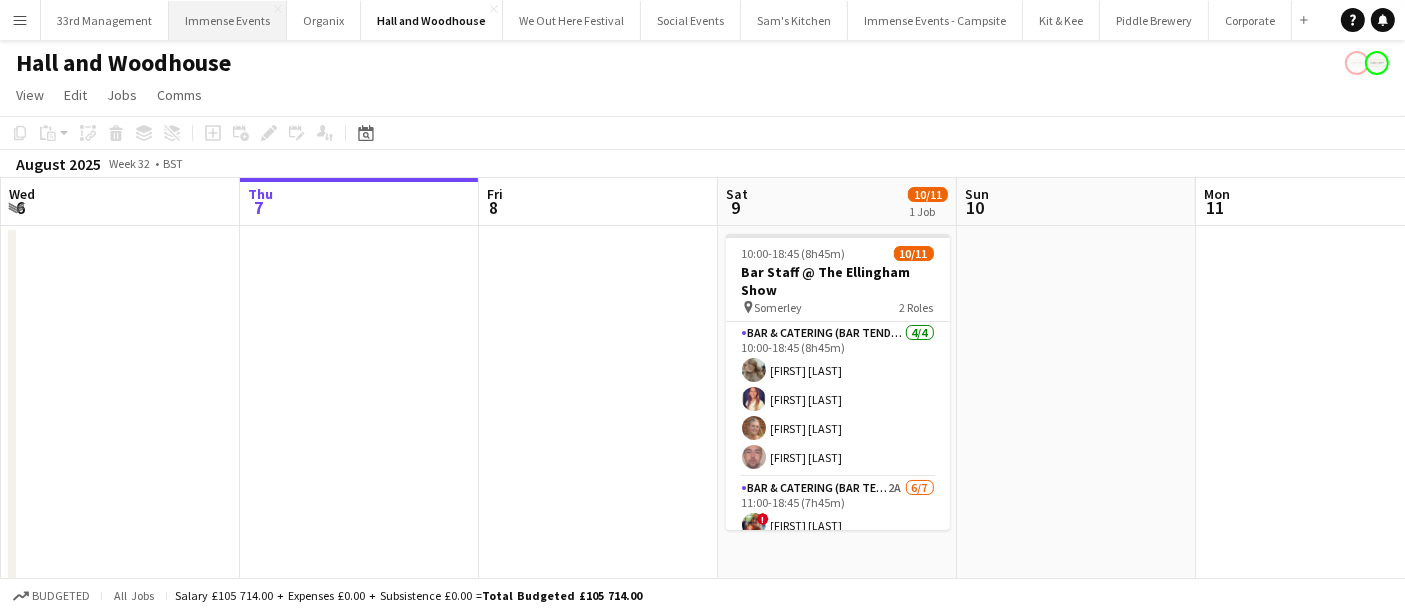 click on "Immense Events
Close" at bounding box center (228, 20) 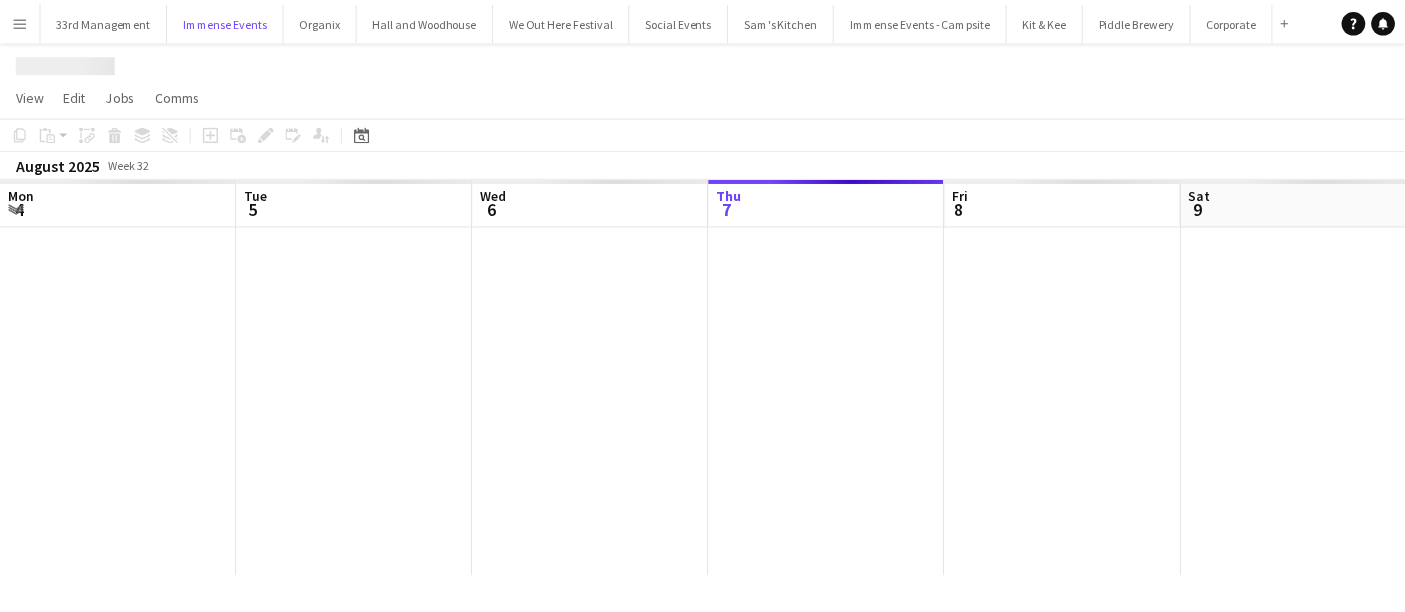 scroll, scrollTop: 0, scrollLeft: 477, axis: horizontal 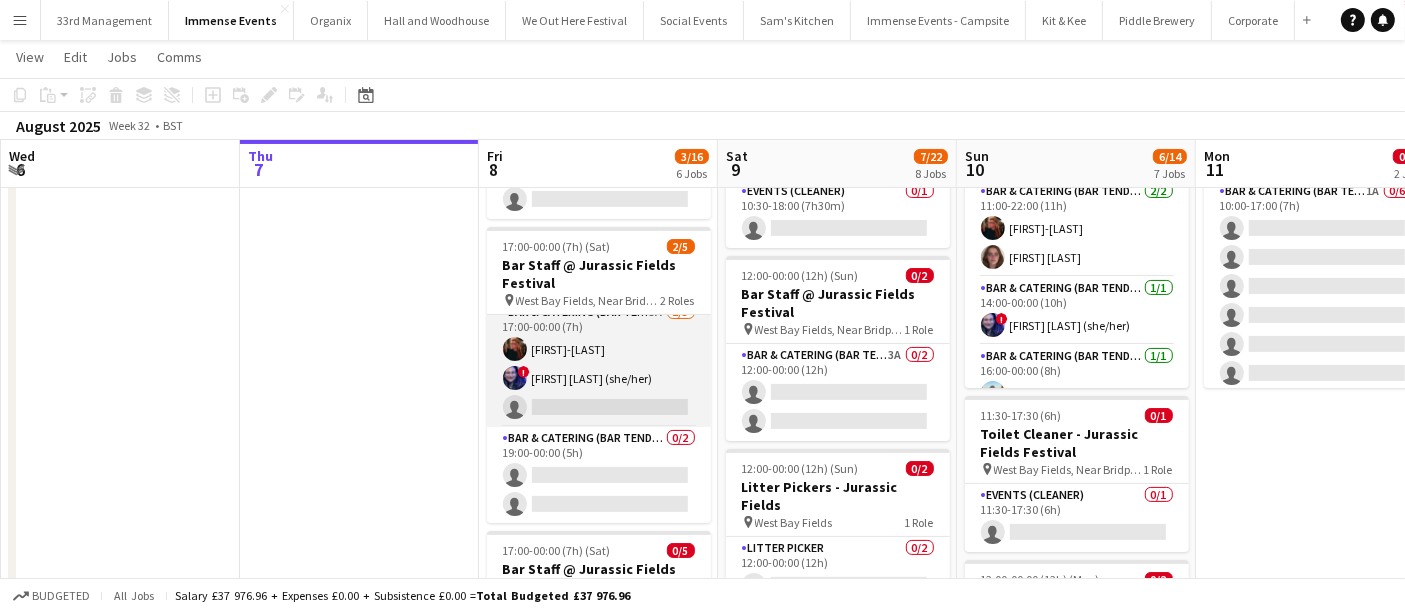 drag, startPoint x: 560, startPoint y: 330, endPoint x: 569, endPoint y: 363, distance: 34.20526 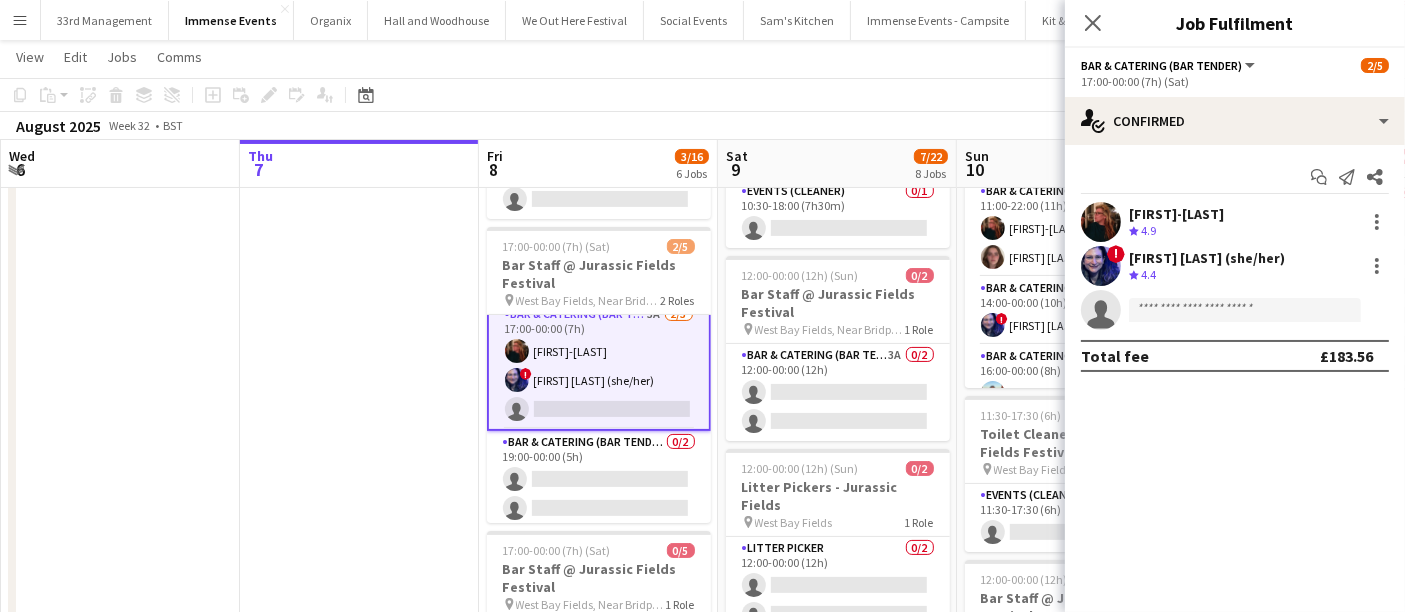 scroll, scrollTop: 16, scrollLeft: 0, axis: vertical 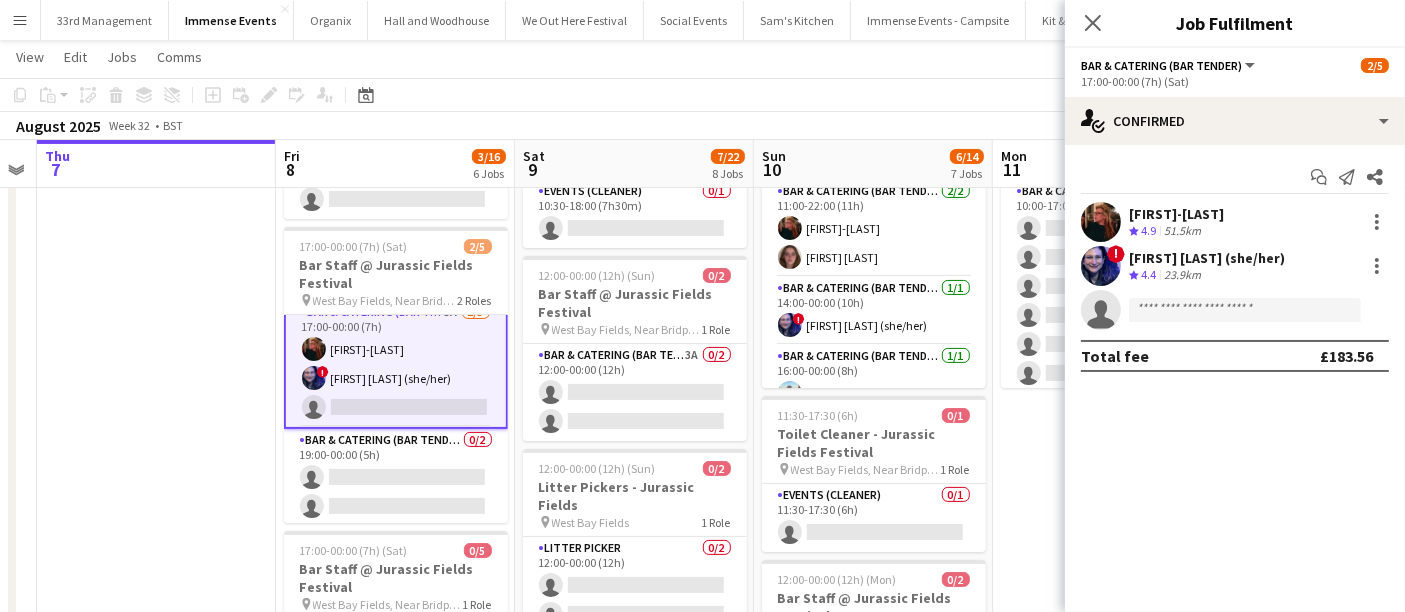 drag, startPoint x: 323, startPoint y: 421, endPoint x: 126, endPoint y: 366, distance: 204.53362 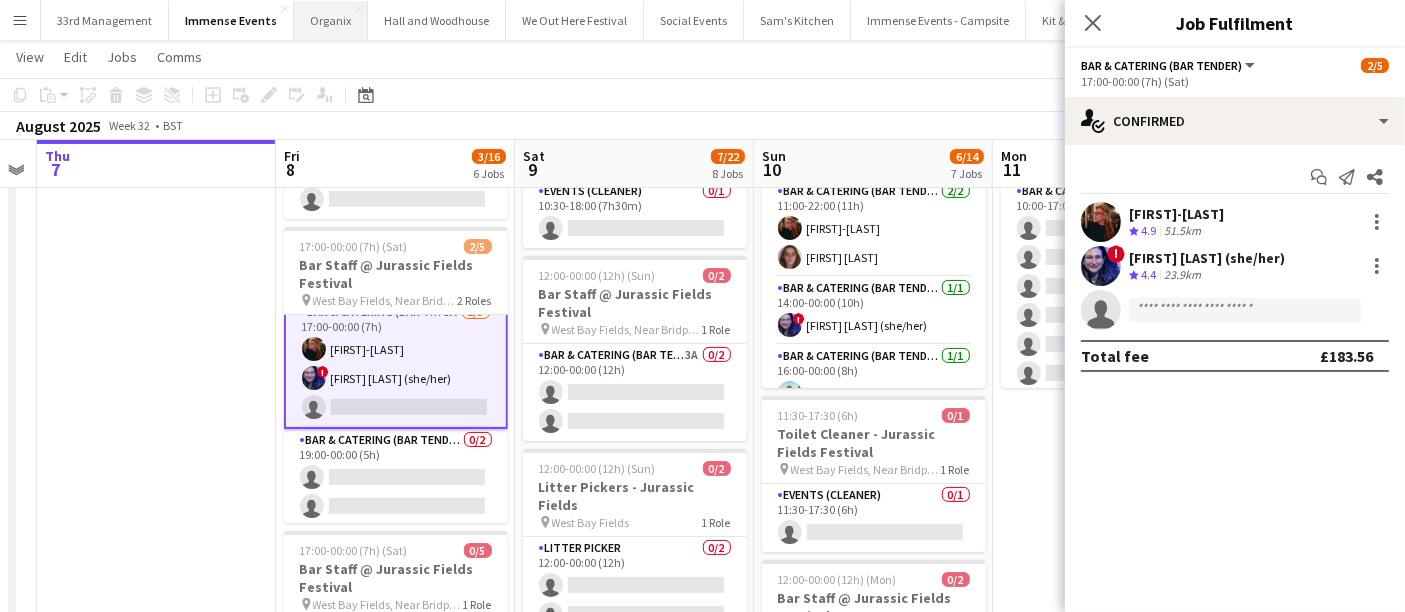 scroll, scrollTop: 0, scrollLeft: 683, axis: horizontal 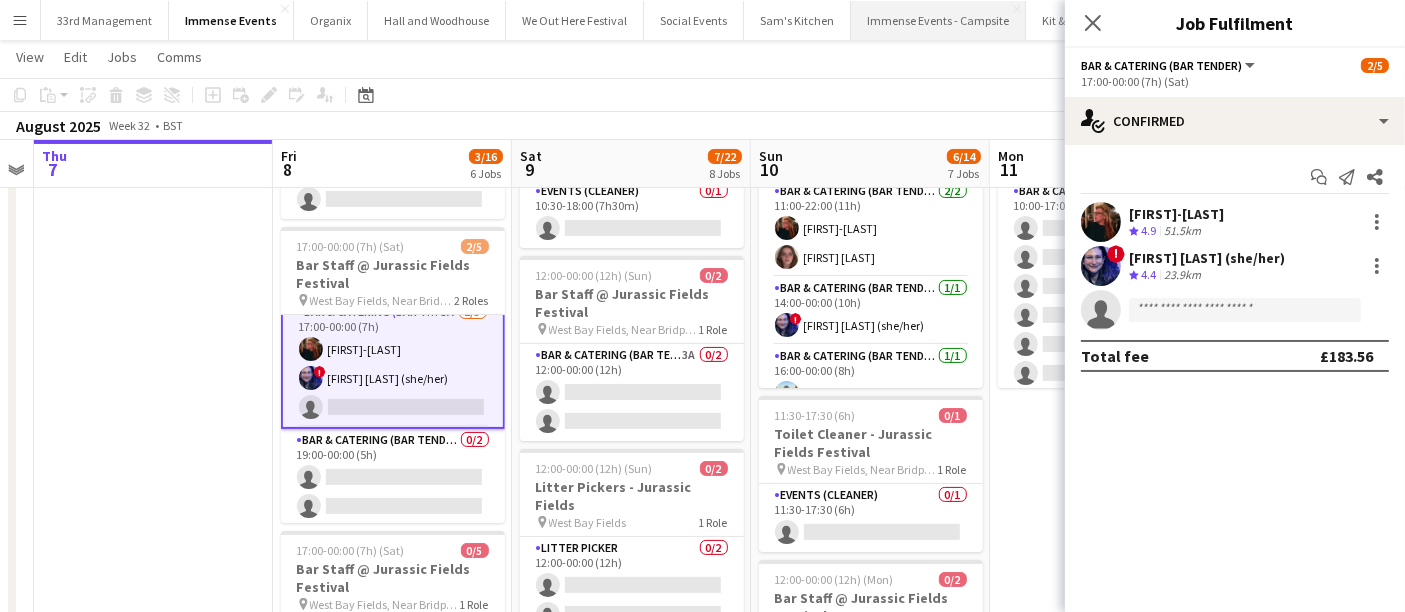 drag, startPoint x: 917, startPoint y: 26, endPoint x: 842, endPoint y: 24, distance: 75.026665 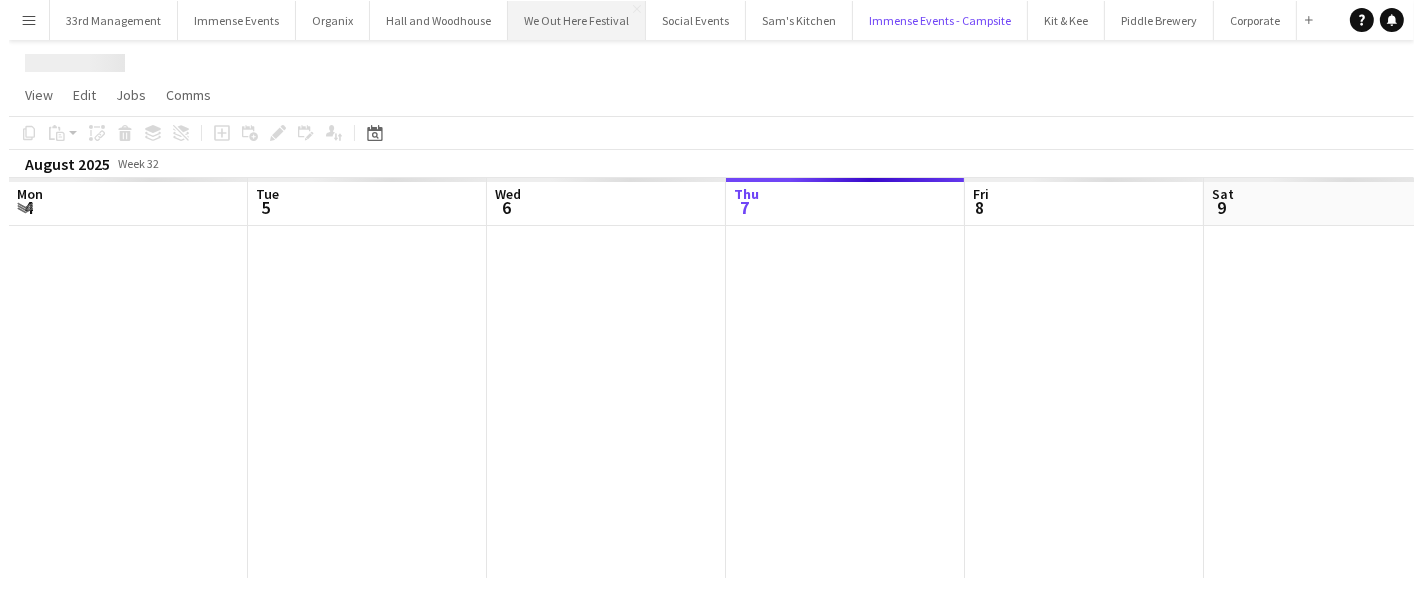scroll, scrollTop: 0, scrollLeft: 0, axis: both 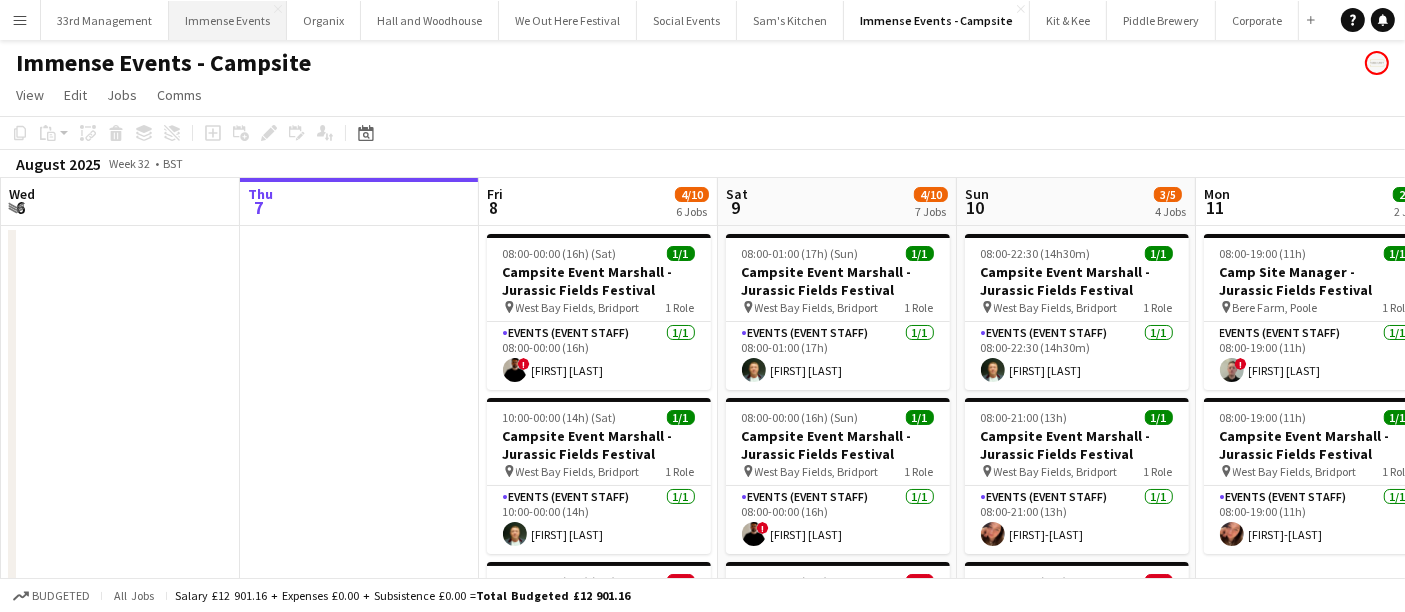 click on "Immense Events
Close" at bounding box center [228, 20] 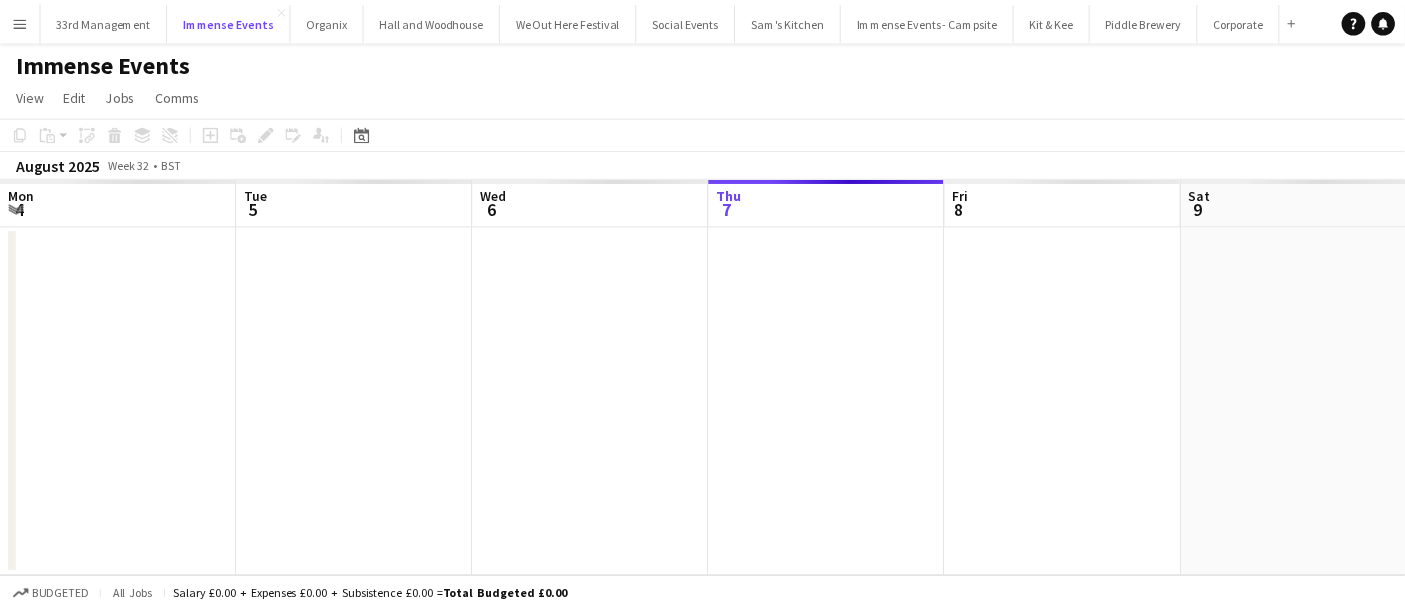 scroll, scrollTop: 0, scrollLeft: 477, axis: horizontal 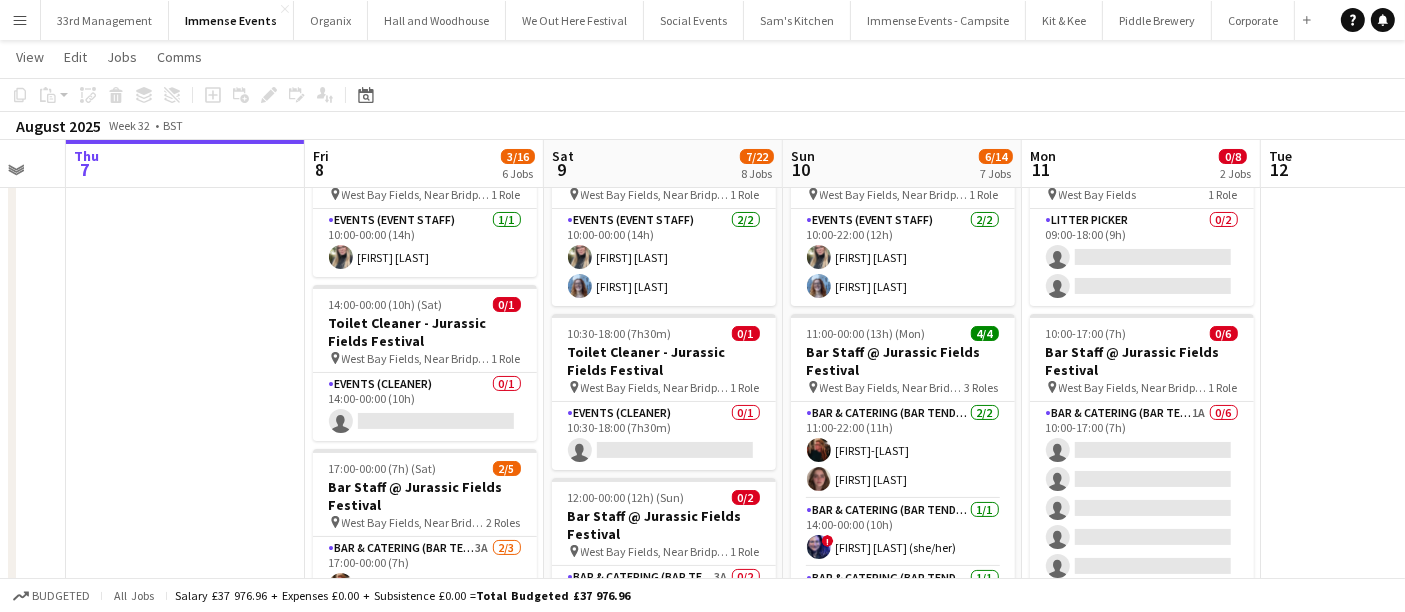 drag, startPoint x: 288, startPoint y: 297, endPoint x: 125, endPoint y: 278, distance: 164.10362 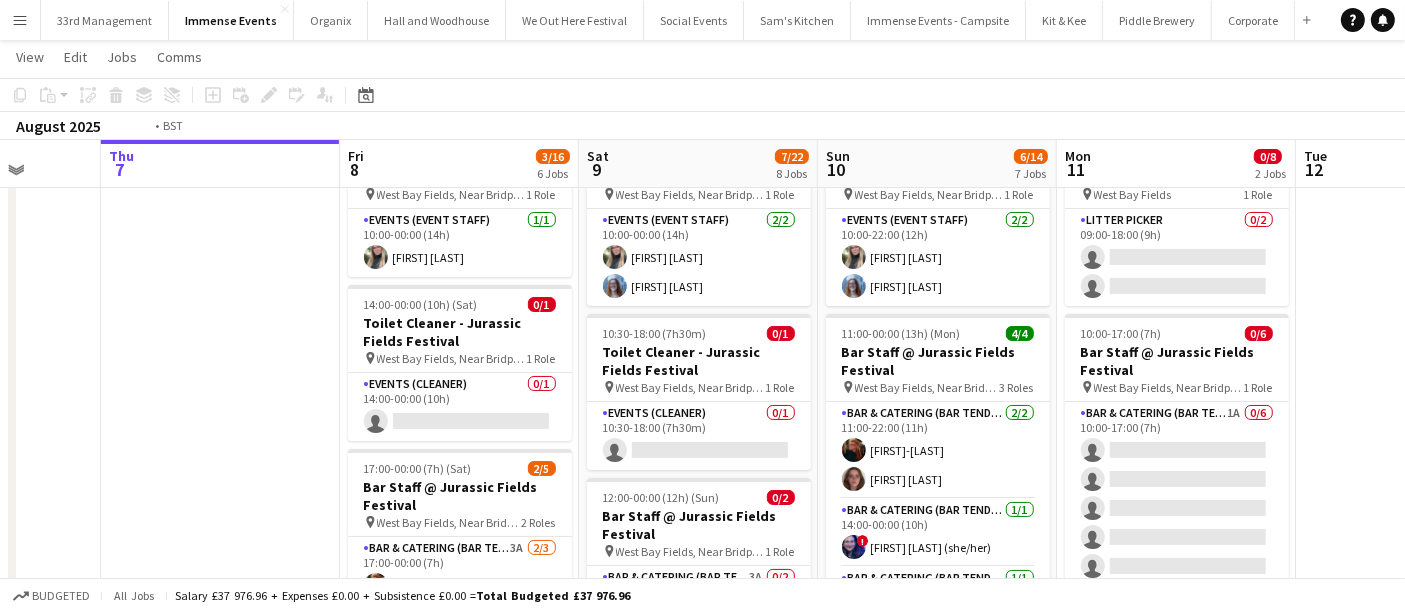drag, startPoint x: 823, startPoint y: 350, endPoint x: 393, endPoint y: 371, distance: 430.51248 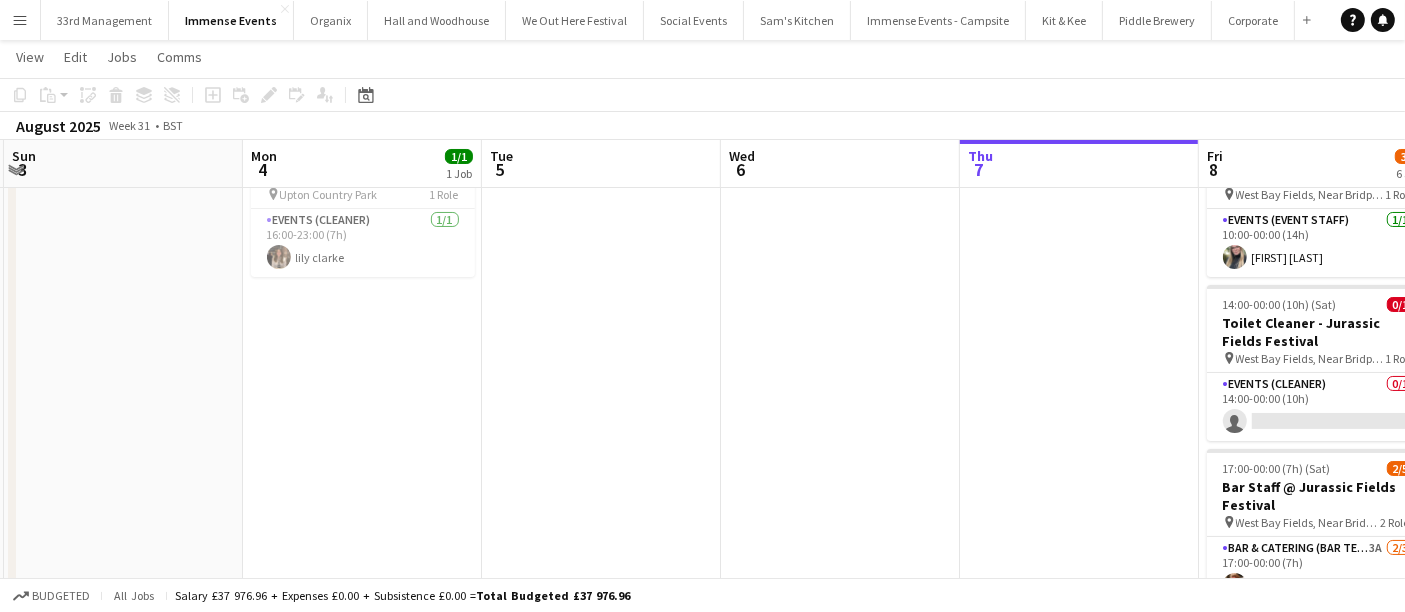 drag, startPoint x: 200, startPoint y: 371, endPoint x: 811, endPoint y: 306, distance: 614.4477 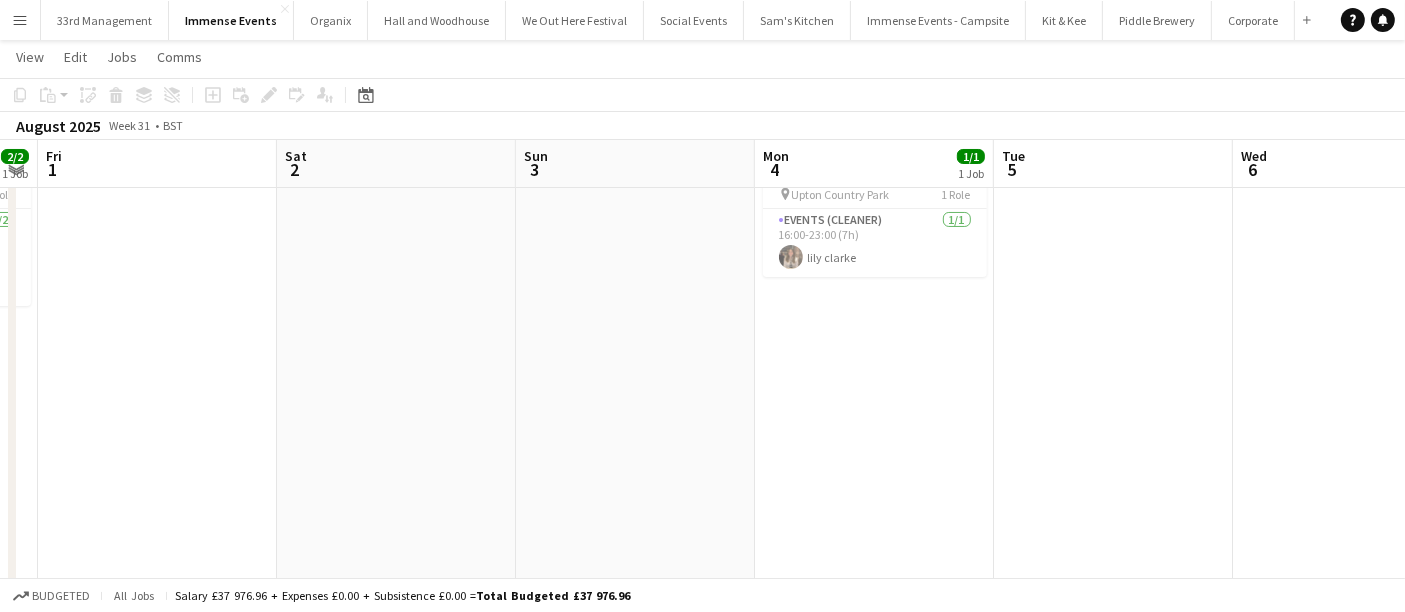 drag, startPoint x: 757, startPoint y: 324, endPoint x: 797, endPoint y: 334, distance: 41.231056 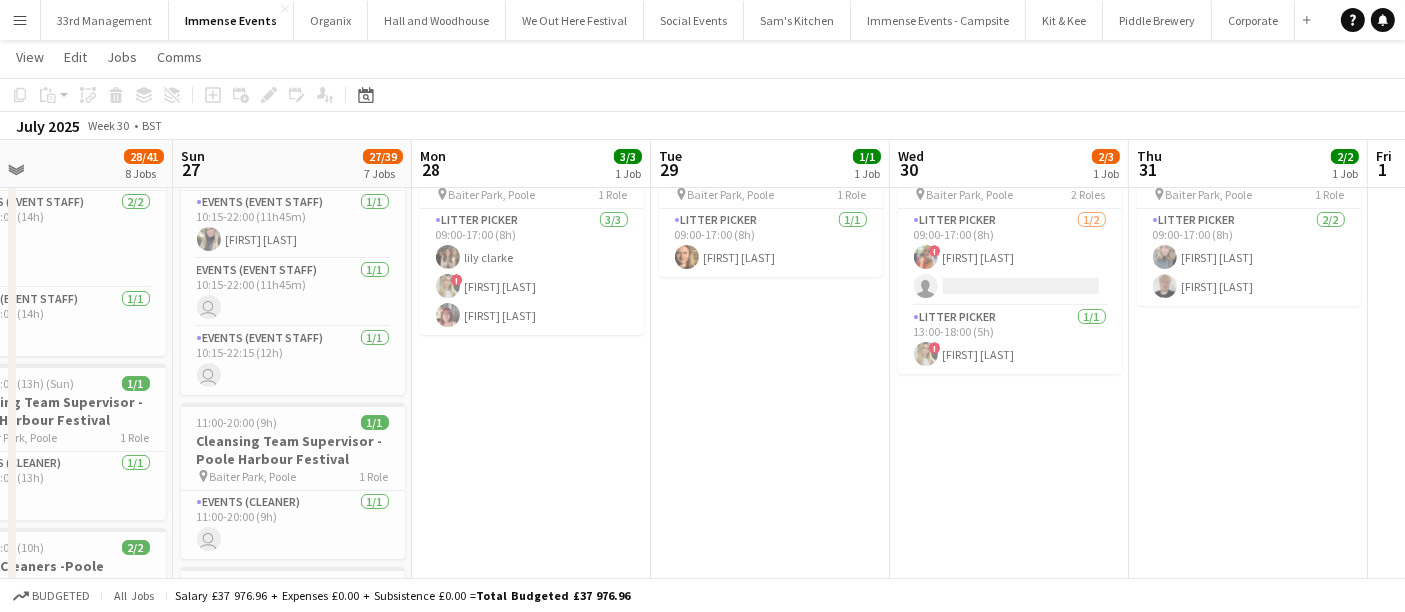 click on "Fri   25   Sat   26   28/41   8 Jobs   Sun   27   27/39   7 Jobs   Mon   28   3/3   1 Job   Tue   29   1/1   1 Job   Wed   30   2/3   1 Job   Thu   31   2/2   1 Job   Fri   1   Sat   2   Sun   3   Mon   4   1/1   1 Job      10:00-00:00 (14h) (Sun)   3/3   Accreditation Team - PHF
pin
Baiter Park   2 Roles   Events (Event Staff)   2/2   10:00-00:00 (14h)
user
user
Events (Event Staff)   1/1   10:00-00:00 (14h)
user
11:00-00:00 (13h) (Sun)   1/1   Cleansing Team Supervisor  - Poole Harbour Festival
pin
Baiter Park, Poole   1 Role   Events (Cleaner)   1/1   11:00-00:00 (13h)
user
11:00-21:00 (10h)    2/2   Toilet Cleaners -Poole Harbour Festival
pin
Baiter Park, Poole   2 Roles   Events (Cleaner)   1/1   11:00-21:00 (10h)
Resan Tas  Events (Cleaner)   1/1      11/14" at bounding box center (702, 1075) 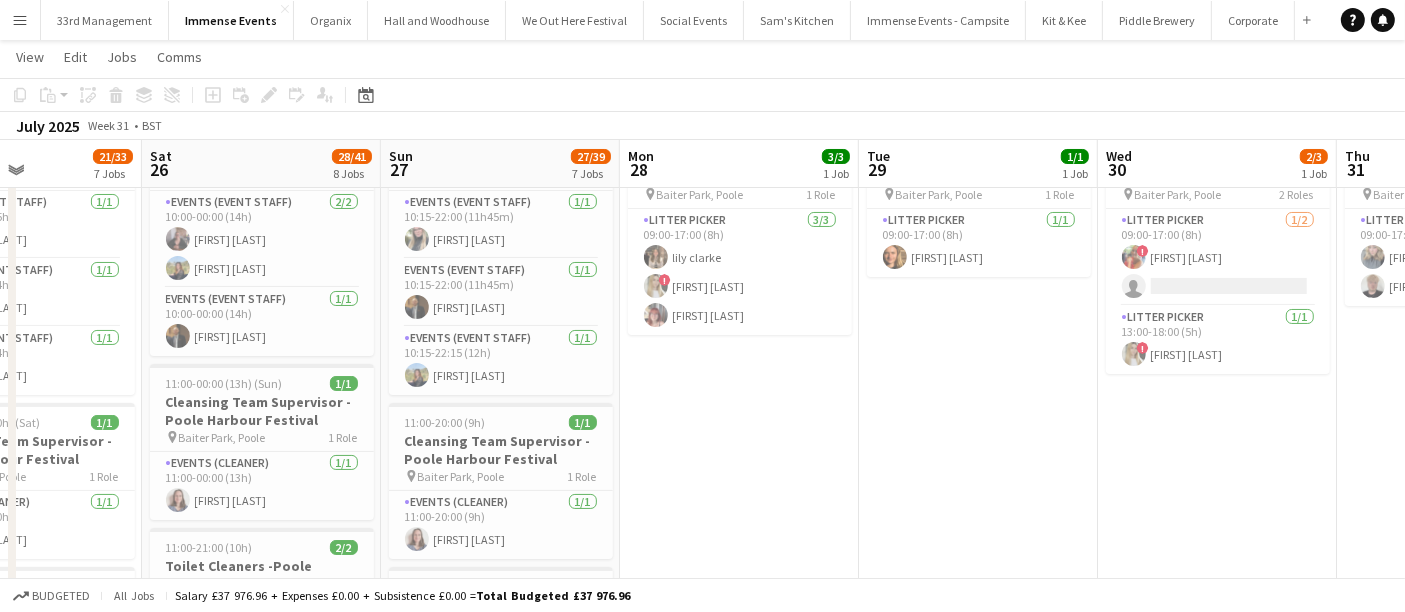 click on "Wed   23   Thu   24   Fri   25   21/33   7 Jobs   Sat   26   28/41   8 Jobs   Sun   27   27/39   7 Jobs   Mon   28   3/3   1 Job   Tue   29   1/1   1 Job   Wed   30   2/3   1 Job   Thu   31   2/2   1 Job   Fri   1   Sat   2      09:00-00:00 (15h) (Sat)   3/3   Accreditation Team - PHF
pin
Baiter Park   3 Roles   Events (Event Staff)   1/1   09:00-00:00 (15h)
Robert McGowan  Events (Event Staff)   1/1   10:00-00:00 (14h)
Lily Stansbury  Events (Event Staff)   1/1   10:00-00:00 (14h)
Eva Aldous     14:00-00:00 (10h) (Sat)   1/1   Cleansing Team Supervisor  - Poole Harbour Festival
pin
Baiter Park, Poole   1 Role   Events (Cleaner)   1/1   14:00-00:00 (10h)
Jessica Burton     15:00-00:00 (9h) (Sat)   0/6   Litter Pickers - Poole Harbour Festival
pin
Baiter Park, Poole   3 Roles   Litter Picker   2A   0/1   15:00-00:00 (9h)
single-neutral-actions
1I   4A" at bounding box center (702, 1075) 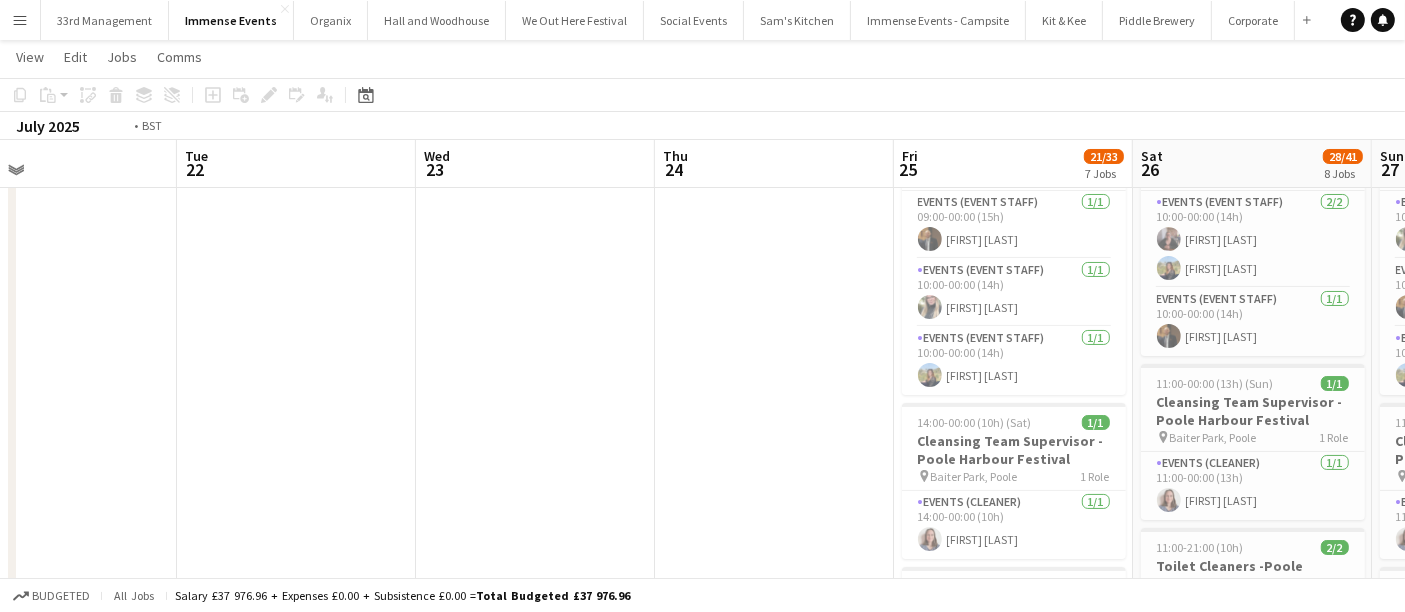 drag, startPoint x: 511, startPoint y: 392, endPoint x: 1171, endPoint y: 375, distance: 660.21893 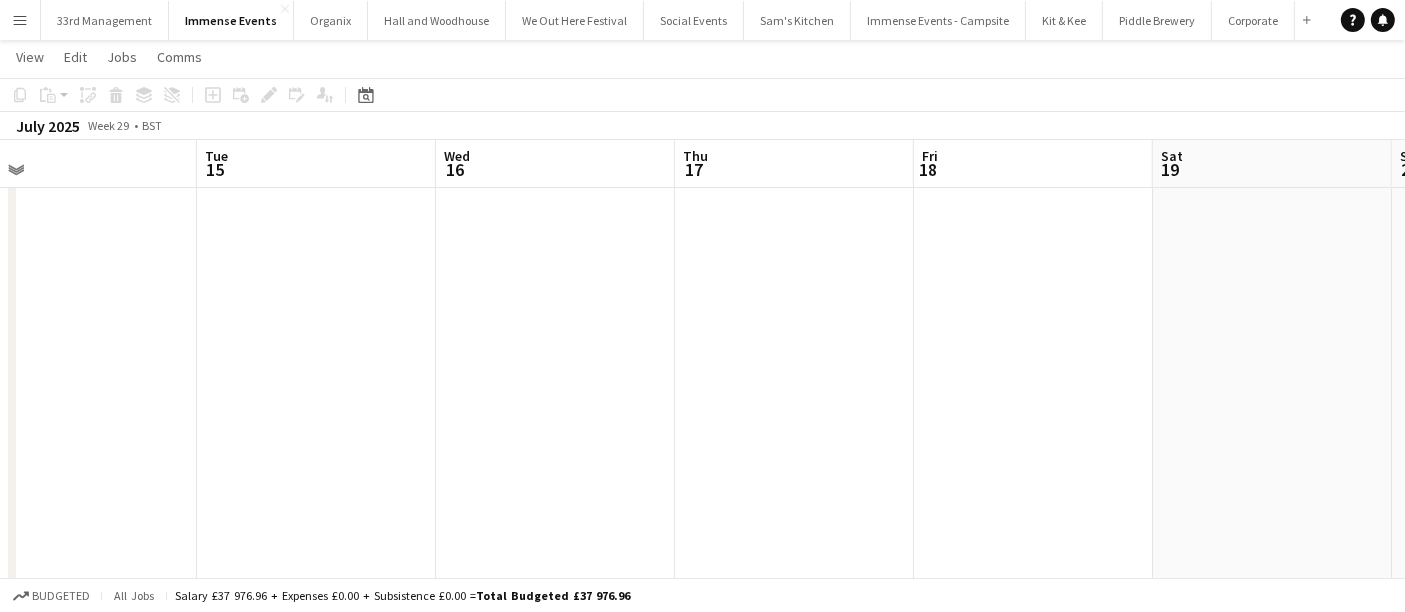 drag, startPoint x: 324, startPoint y: 430, endPoint x: 1278, endPoint y: 339, distance: 958.3303 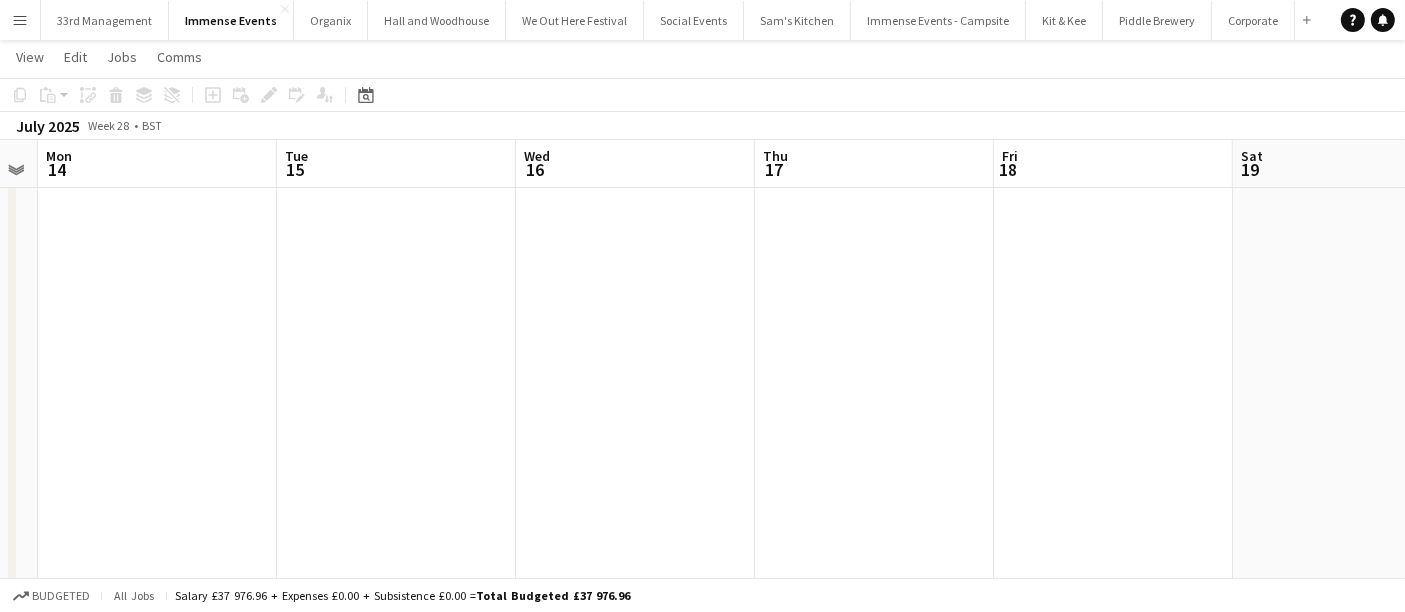 drag, startPoint x: 411, startPoint y: 439, endPoint x: 954, endPoint y: 381, distance: 546.0888 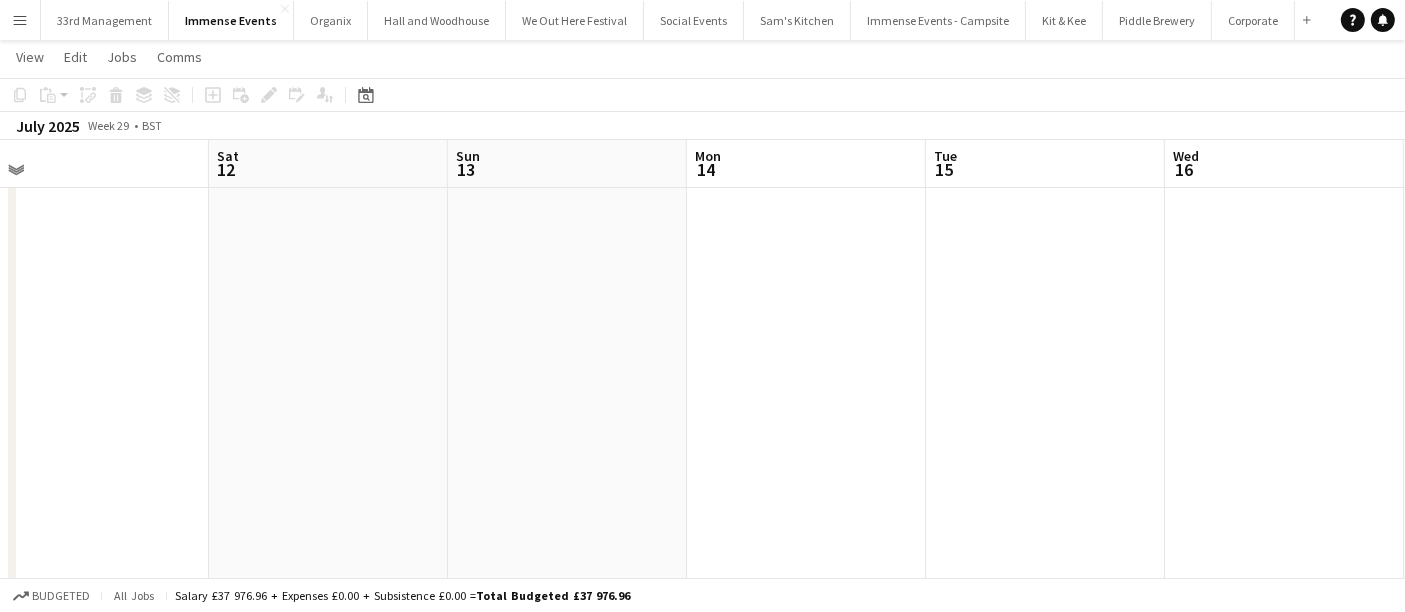 drag, startPoint x: 631, startPoint y: 407, endPoint x: 1118, endPoint y: 391, distance: 487.26276 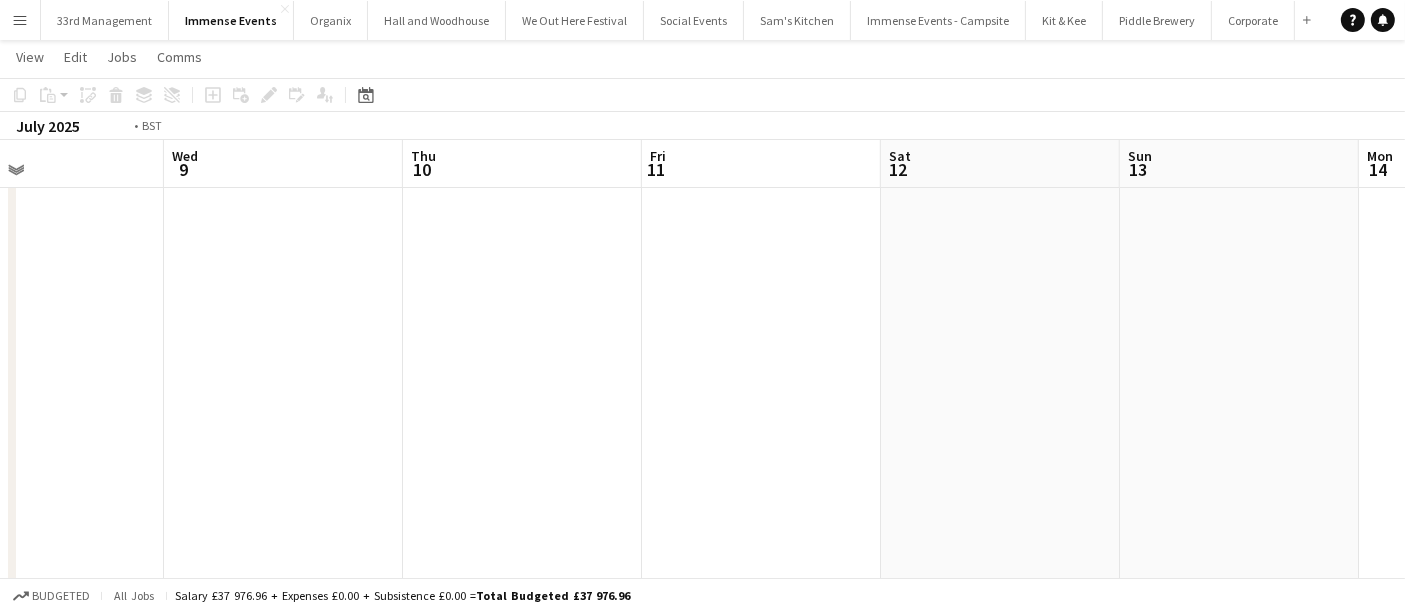 drag, startPoint x: 542, startPoint y: 429, endPoint x: 1351, endPoint y: 390, distance: 809.9395 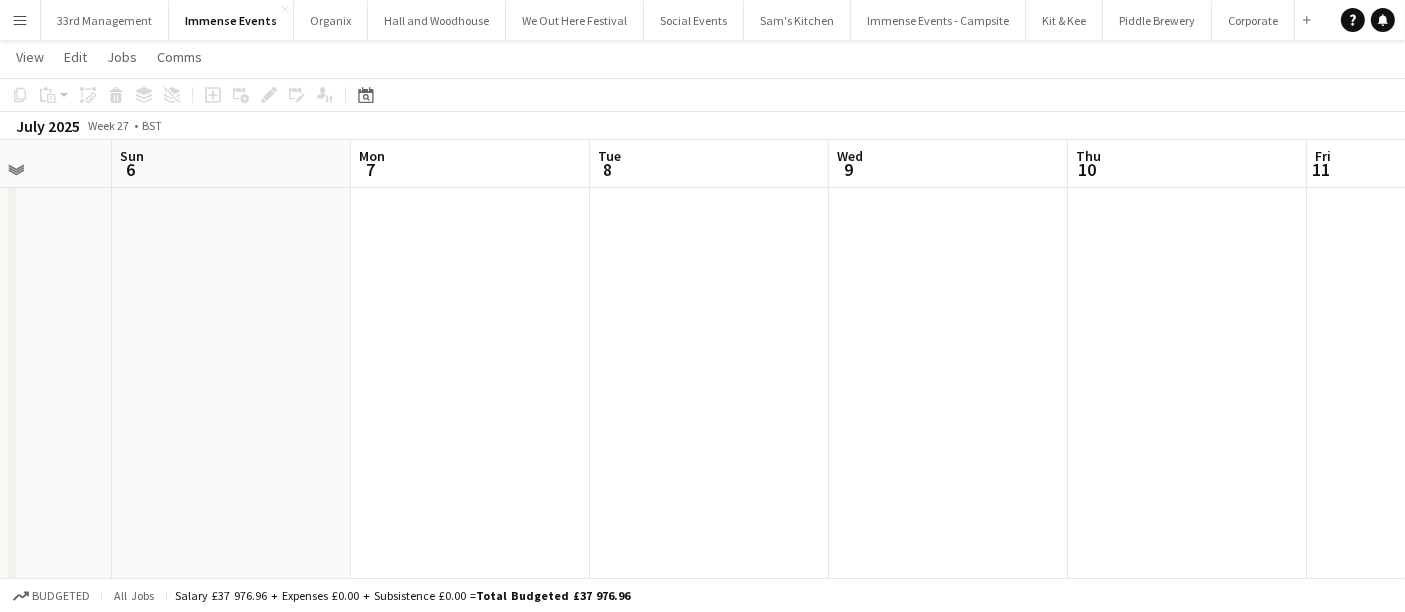 drag, startPoint x: 544, startPoint y: 450, endPoint x: 1231, endPoint y: 391, distance: 689.5288 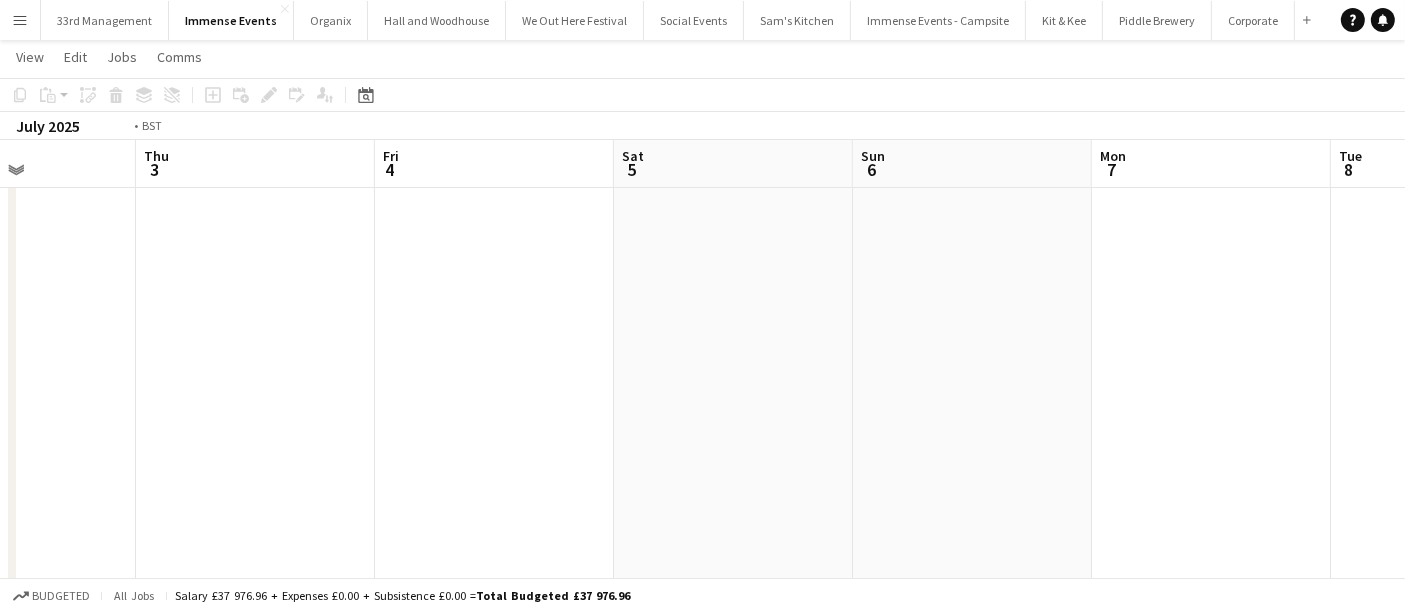 drag, startPoint x: 874, startPoint y: 419, endPoint x: 1169, endPoint y: 416, distance: 295.01526 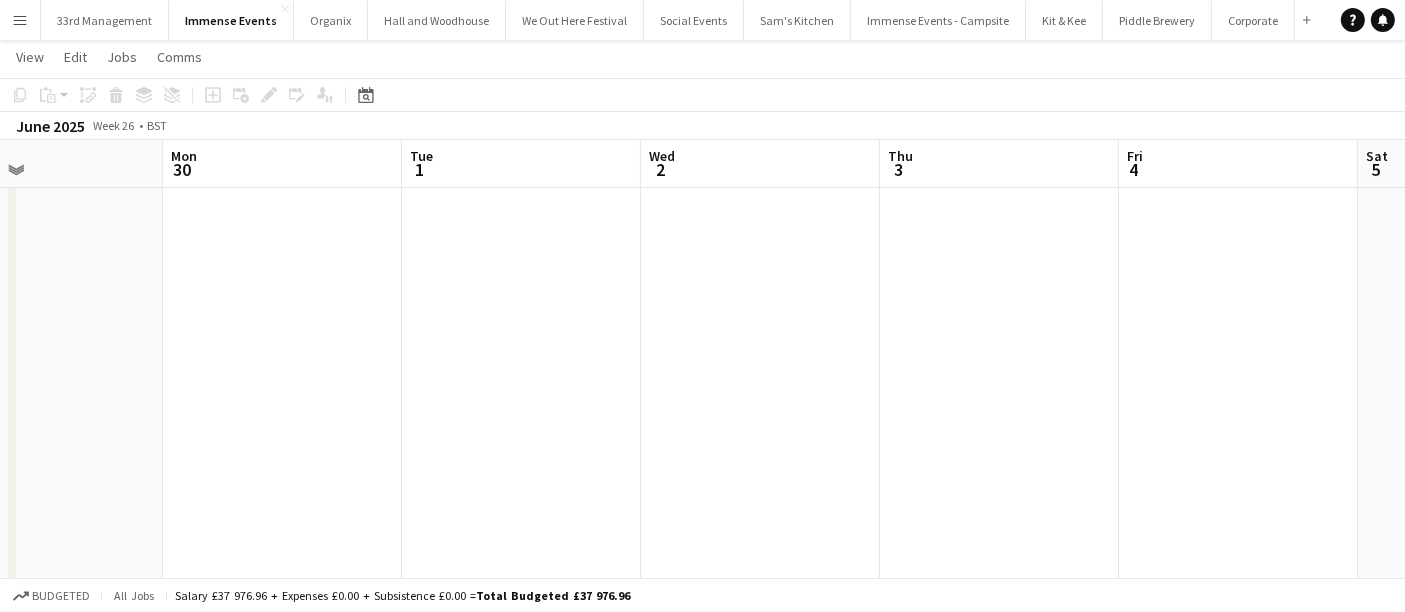 click on "Fri   27   Sat   28   Sun   29   Mon   30   Tue   1   Wed   2   Thu   3   Fri   4   Sat   5   Sun   6   Mon   7" at bounding box center [702, 1075] 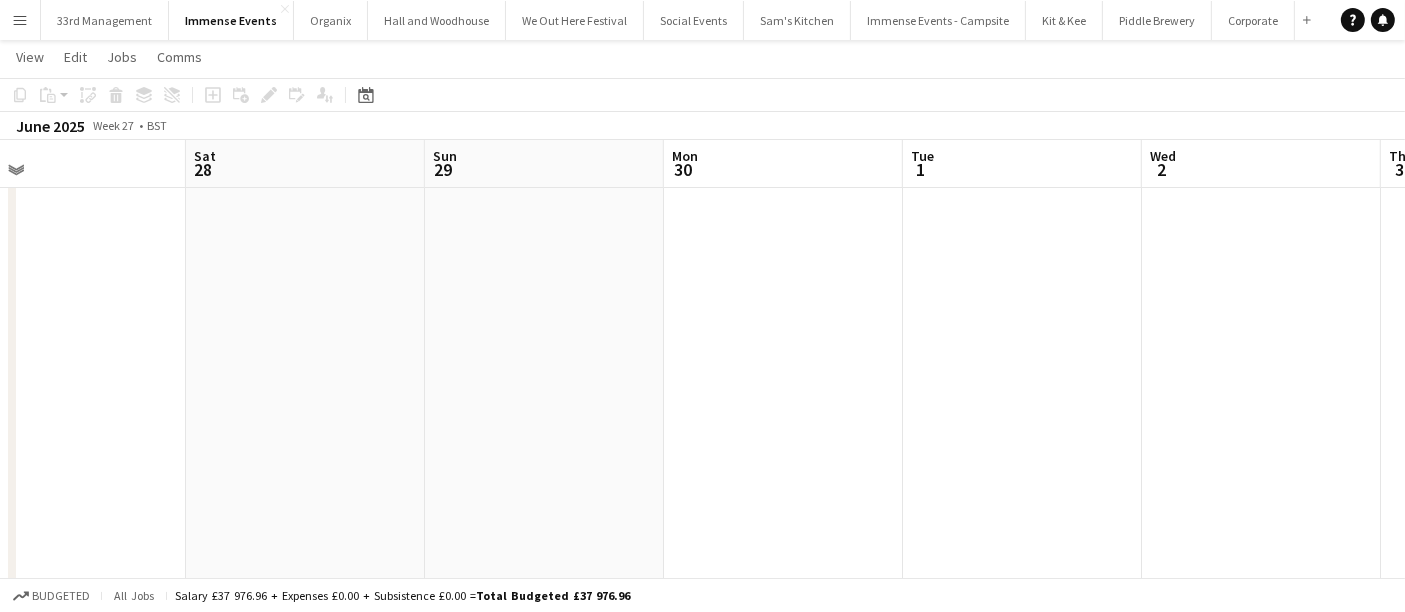 drag, startPoint x: 1144, startPoint y: 332, endPoint x: 674, endPoint y: 404, distance: 475.4829 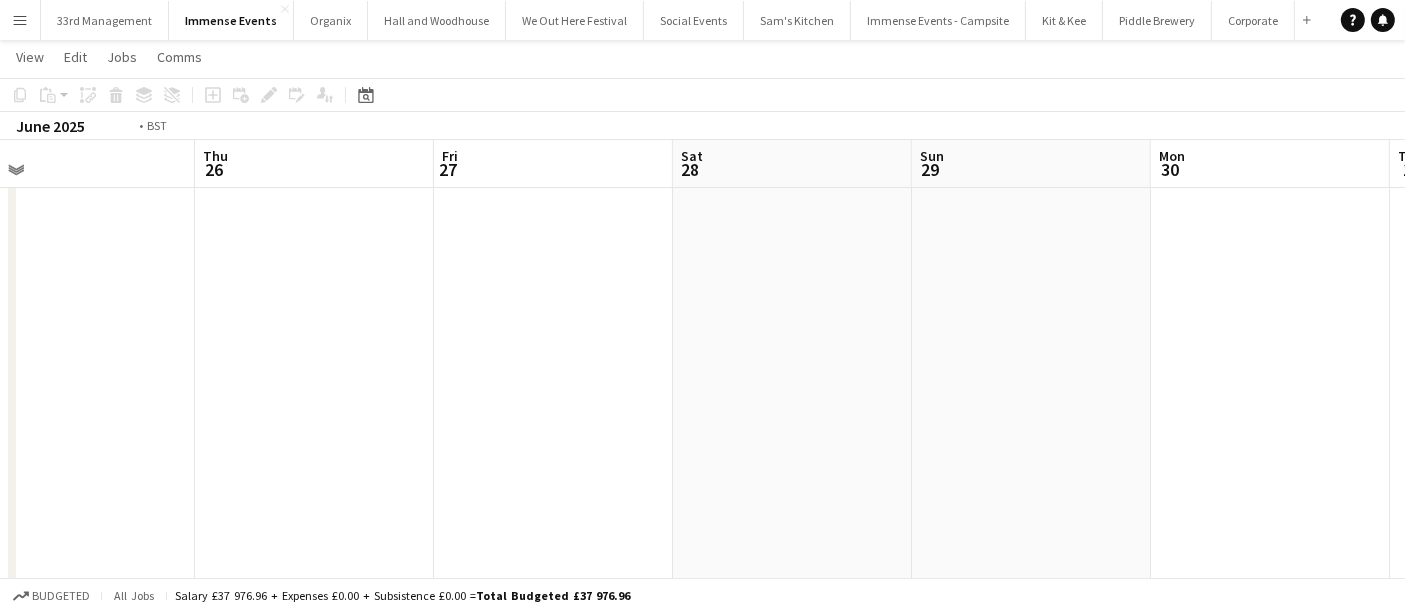 drag, startPoint x: 637, startPoint y: 409, endPoint x: 928, endPoint y: 395, distance: 291.33658 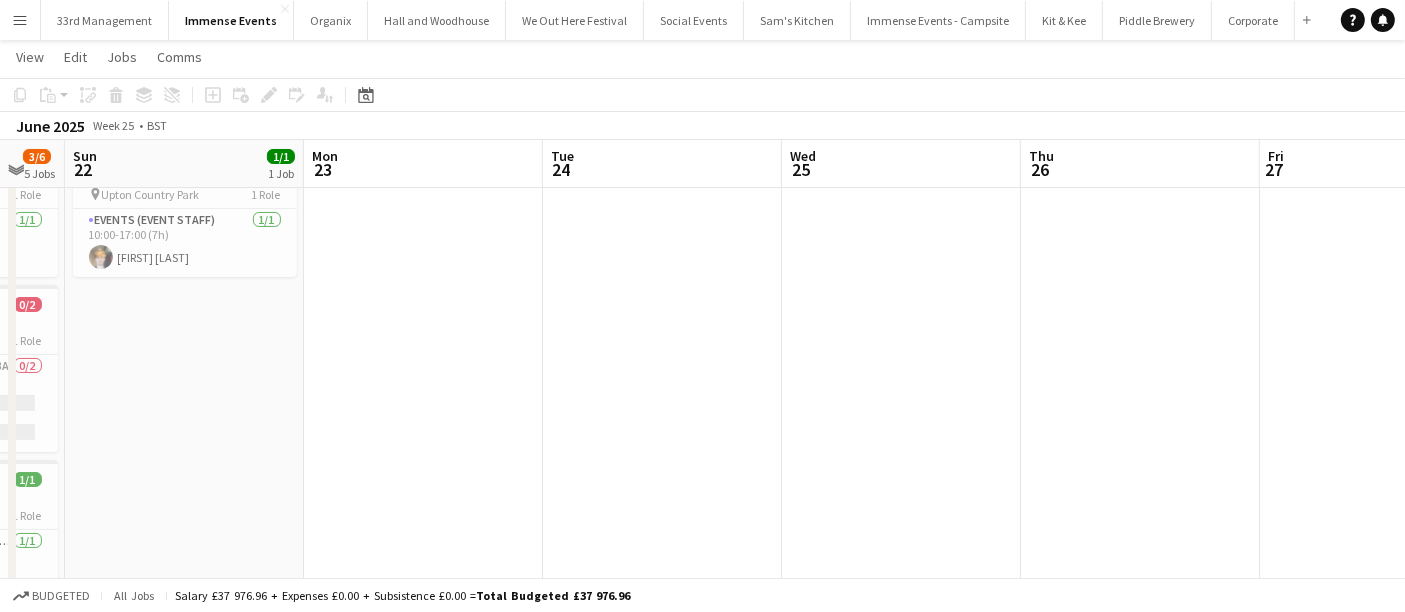 drag, startPoint x: 928, startPoint y: 395, endPoint x: 532, endPoint y: 423, distance: 396.98868 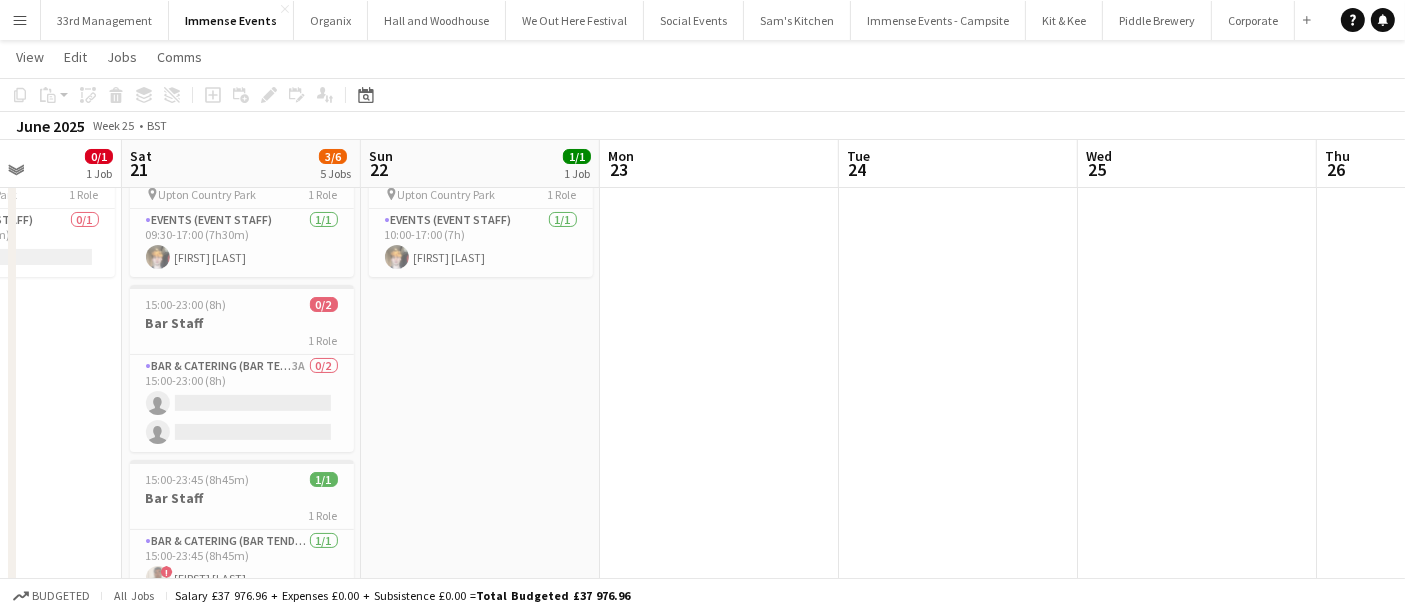 drag, startPoint x: 461, startPoint y: 394, endPoint x: 915, endPoint y: 341, distance: 457.08313 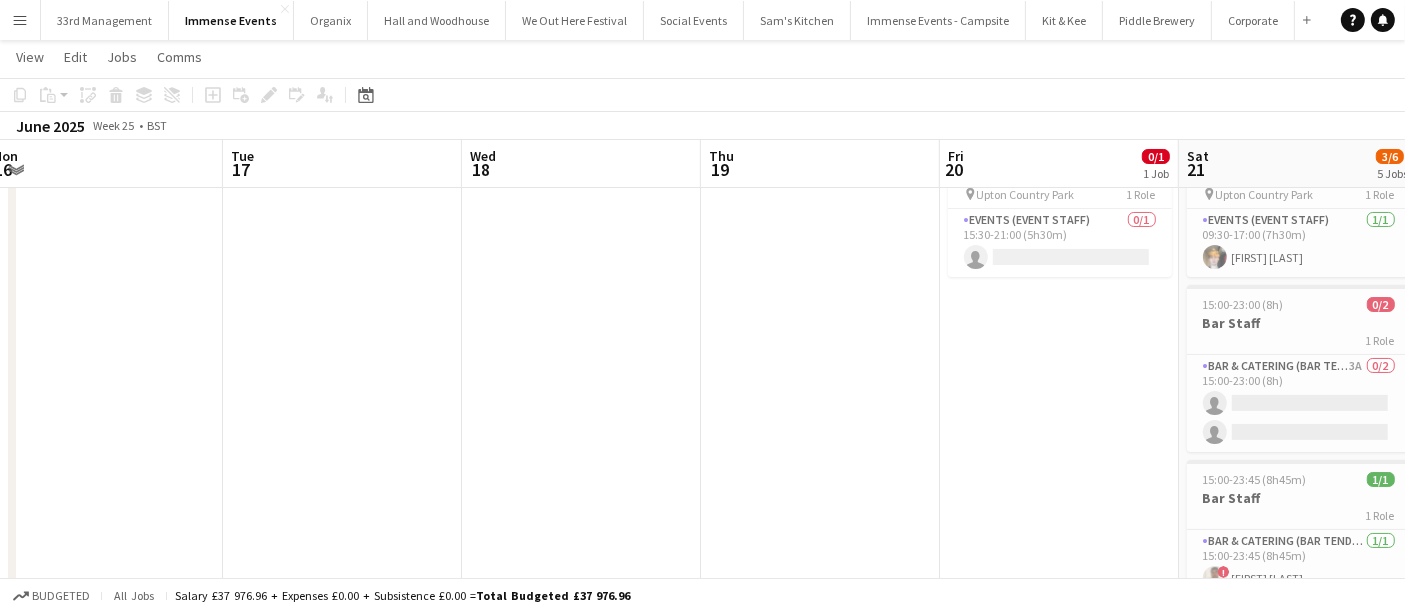 scroll, scrollTop: 0, scrollLeft: 726, axis: horizontal 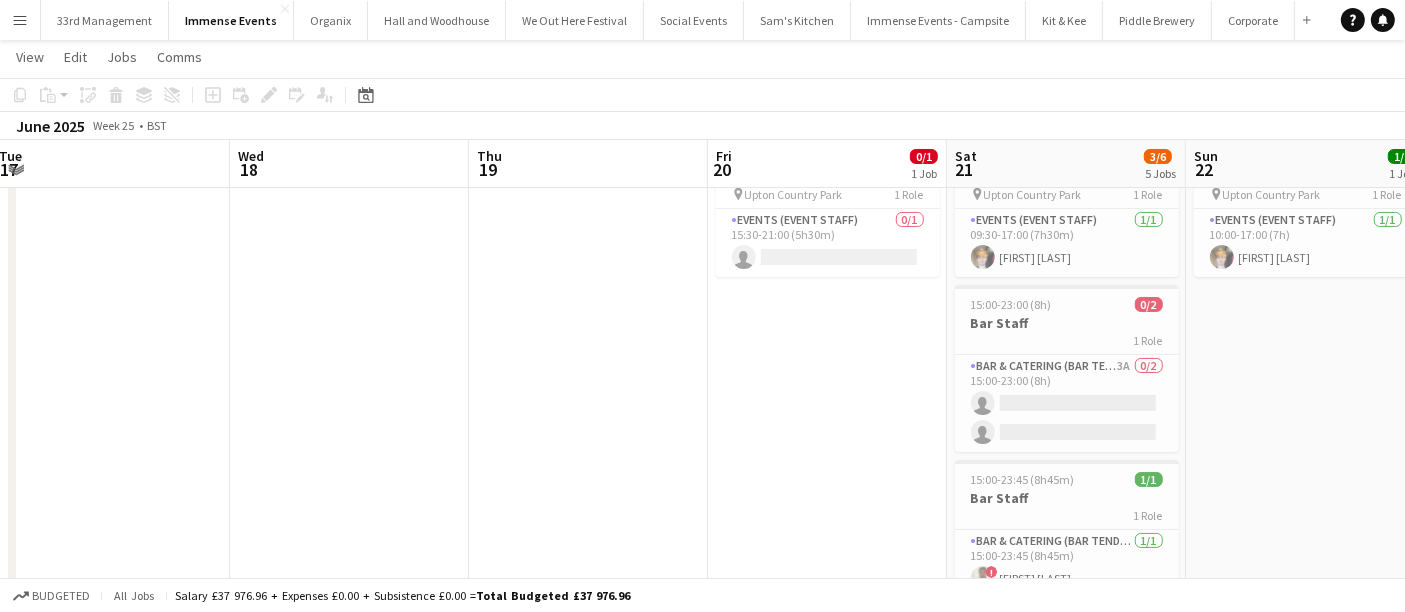 drag, startPoint x: 522, startPoint y: 389, endPoint x: 391, endPoint y: 390, distance: 131.00381 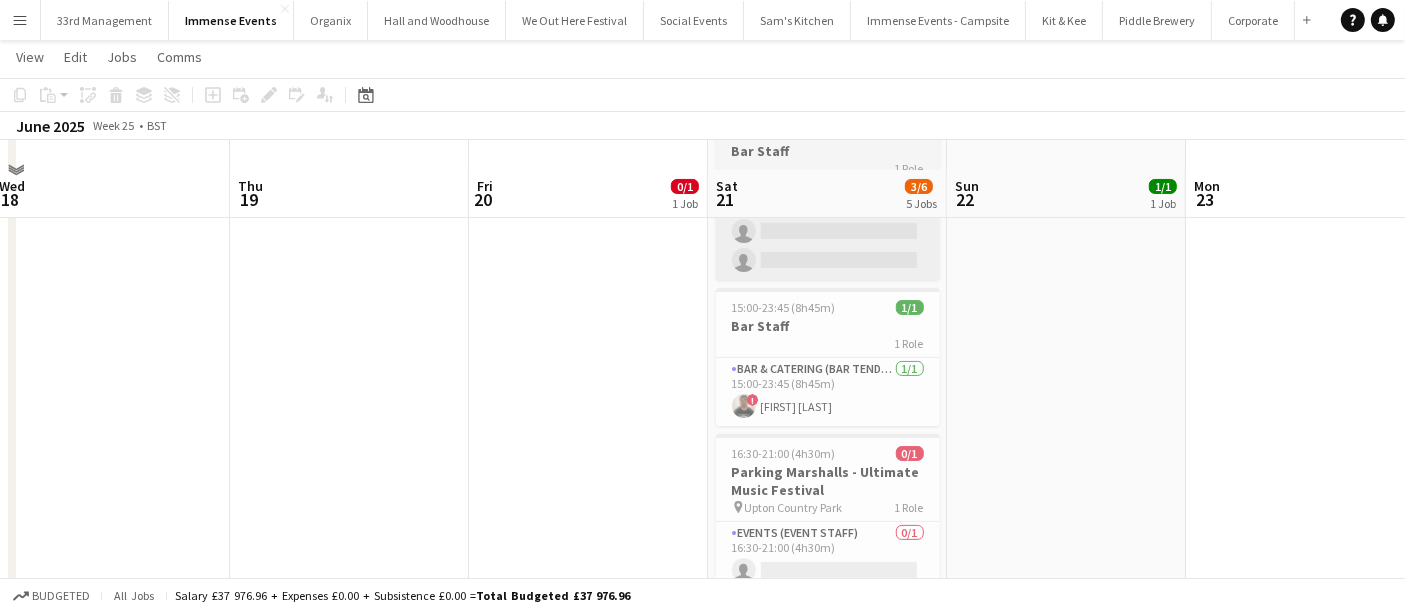 scroll, scrollTop: 333, scrollLeft: 0, axis: vertical 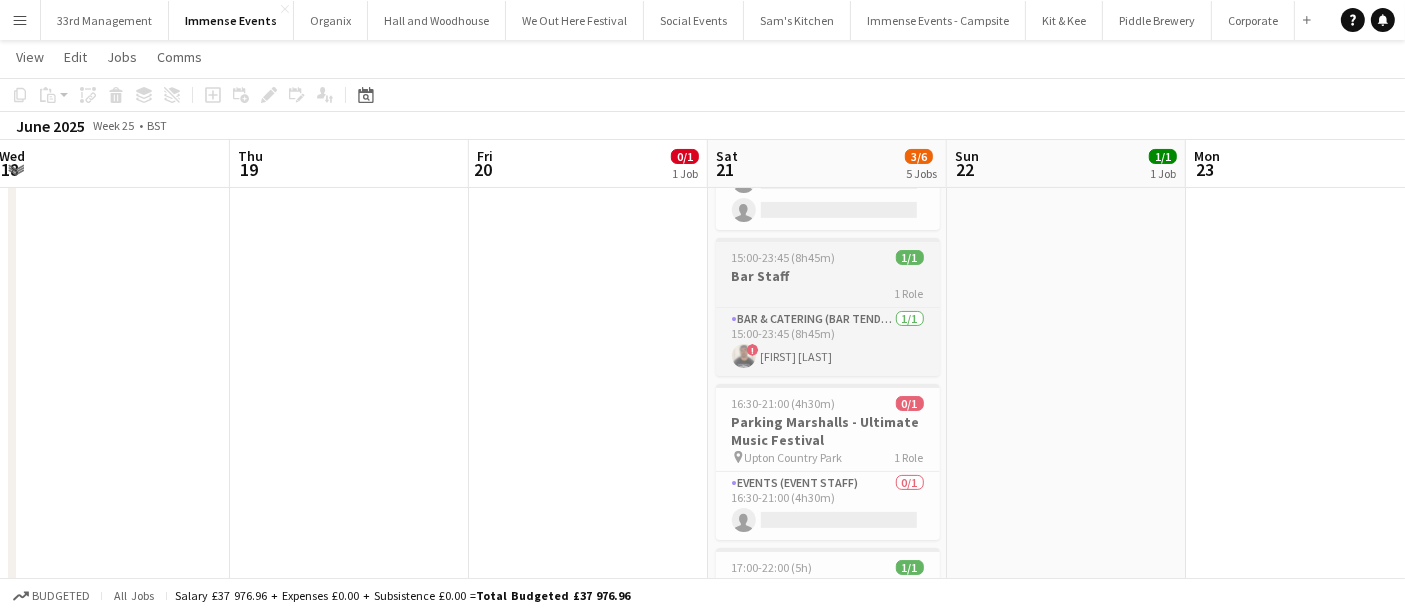 click on "1 Role" at bounding box center [828, 293] 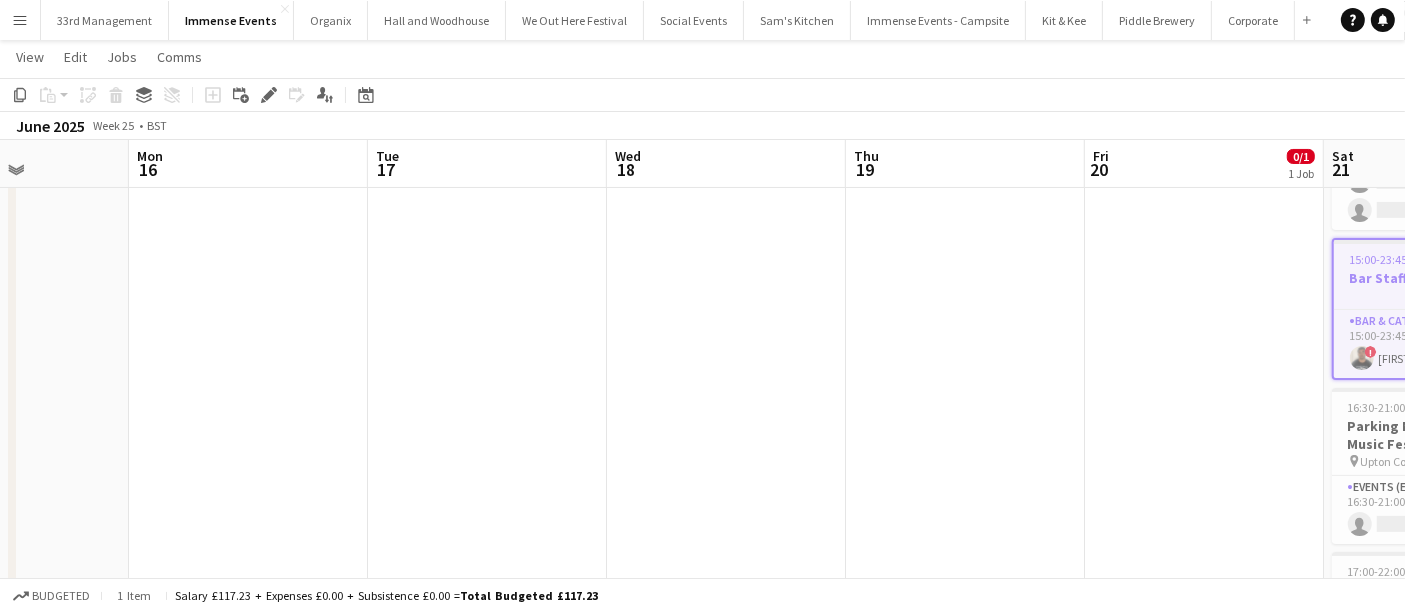 drag, startPoint x: 406, startPoint y: 371, endPoint x: 1022, endPoint y: 337, distance: 616.9376 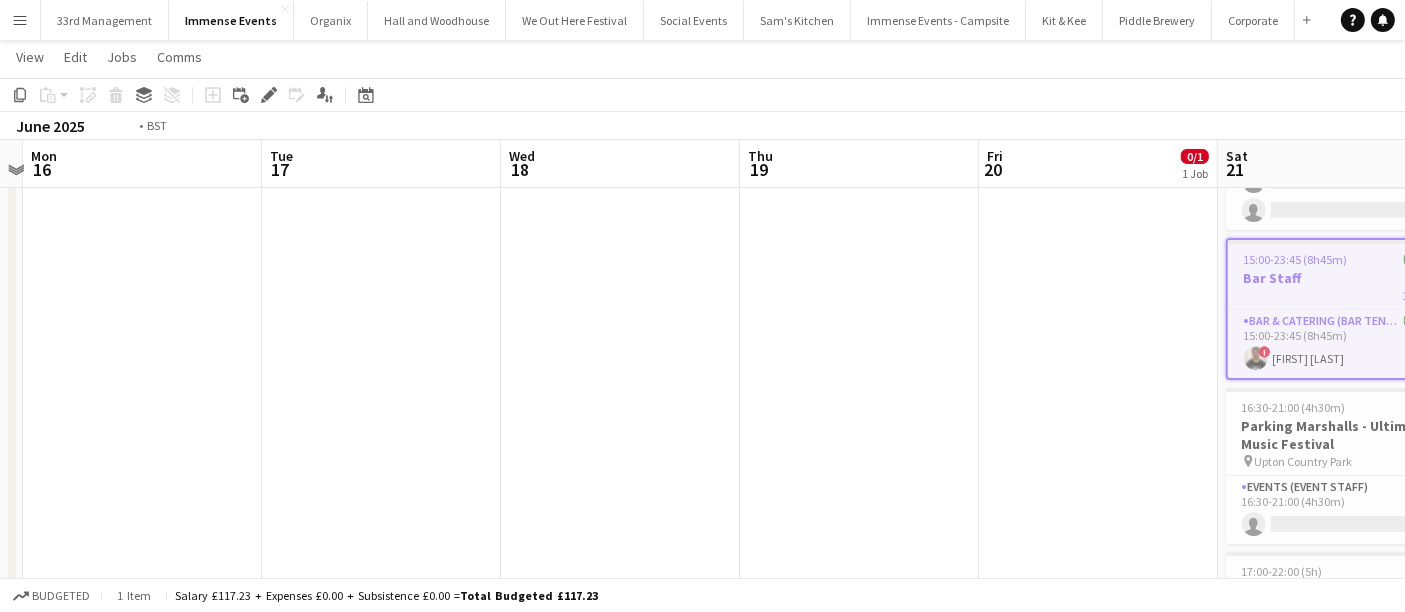 click on "Fri   13   Sat   14   Sun   15   Mon   16   Tue   17   Wed   18   Thu   19   Fri   20   0/1   1 Job   Sat   21   3/6   5 Jobs   Sun   22   1/1   1 Job   Mon   23      15:30-21:00 (5h30m)    0/1   Parking Marshalls - Upton House F&M
pin
Upton Country Park   1 Role   Events (Event Staff)   0/1   15:30-21:00 (5h30m)
single-neutral-actions
09:30-17:00 (7h30m)    1/1   Parking Marshalls - Ultimate Music Festival
pin
Upton Country Park   1 Role   Events (Event Staff)   1/1   09:30-17:00 (7h30m)
Ben Yorke     15:00-23:00 (8h)    0/2   Bar Staff   1 Role   Bar & Catering (Bar Tender)   3A   0/2   15:00-23:00 (8h)
single-neutral-actions
single-neutral-actions
15:00-23:45 (8h45m)    1/1   Bar Staff   1 Role   Bar & Catering (Bar Tender)   1/1   15:00-23:45 (8h45m)
! Rees Burton     16:30-21:00 (4h30m)    0/1" at bounding box center (702, 853) 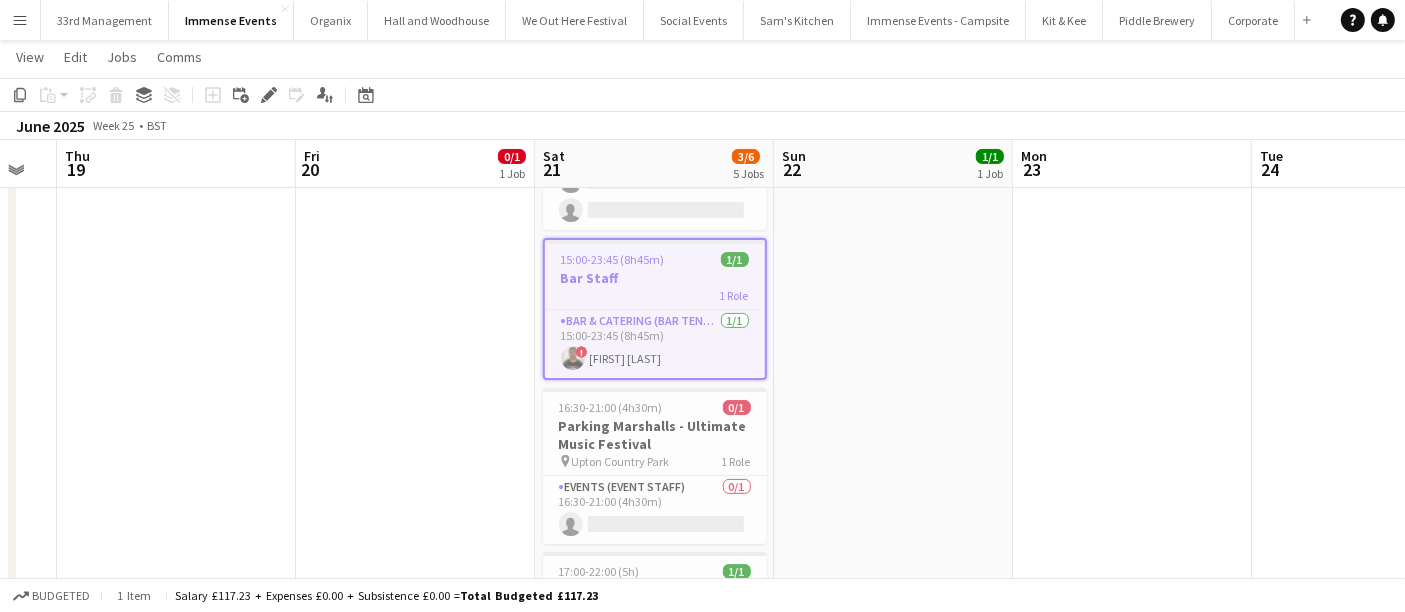 drag, startPoint x: 922, startPoint y: 374, endPoint x: 477, endPoint y: 364, distance: 445.11234 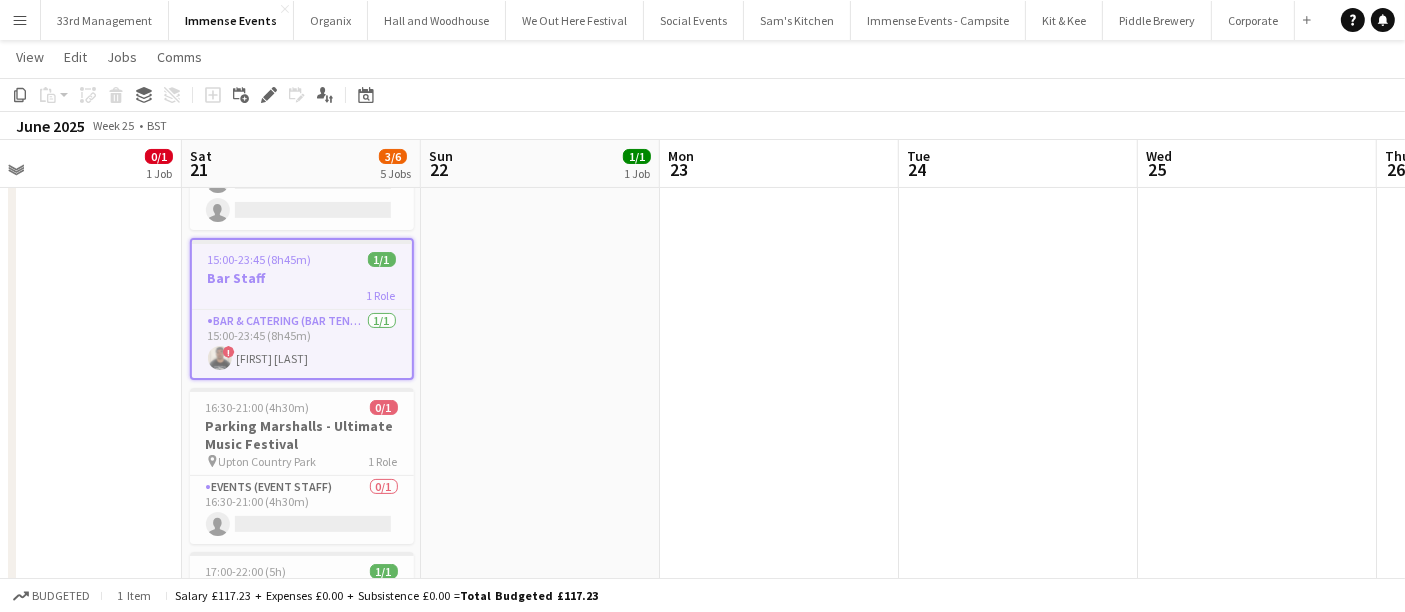 drag, startPoint x: 1047, startPoint y: 372, endPoint x: 679, endPoint y: 371, distance: 368.00137 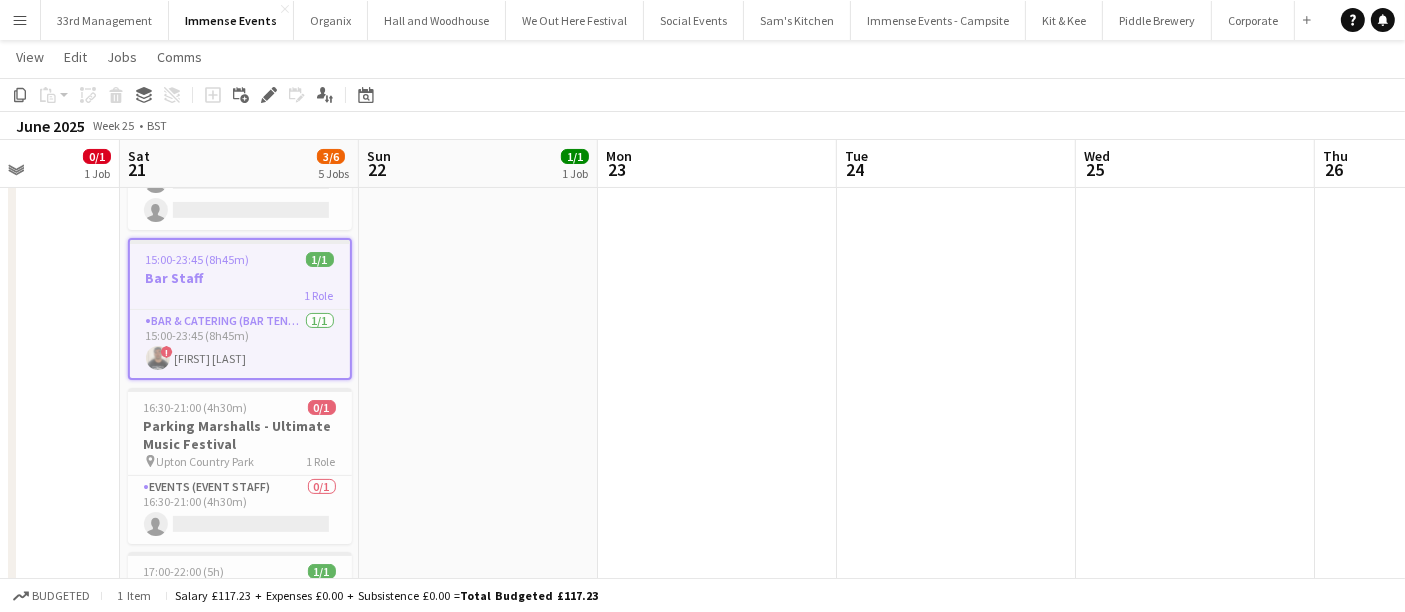 scroll, scrollTop: 0, scrollLeft: 559, axis: horizontal 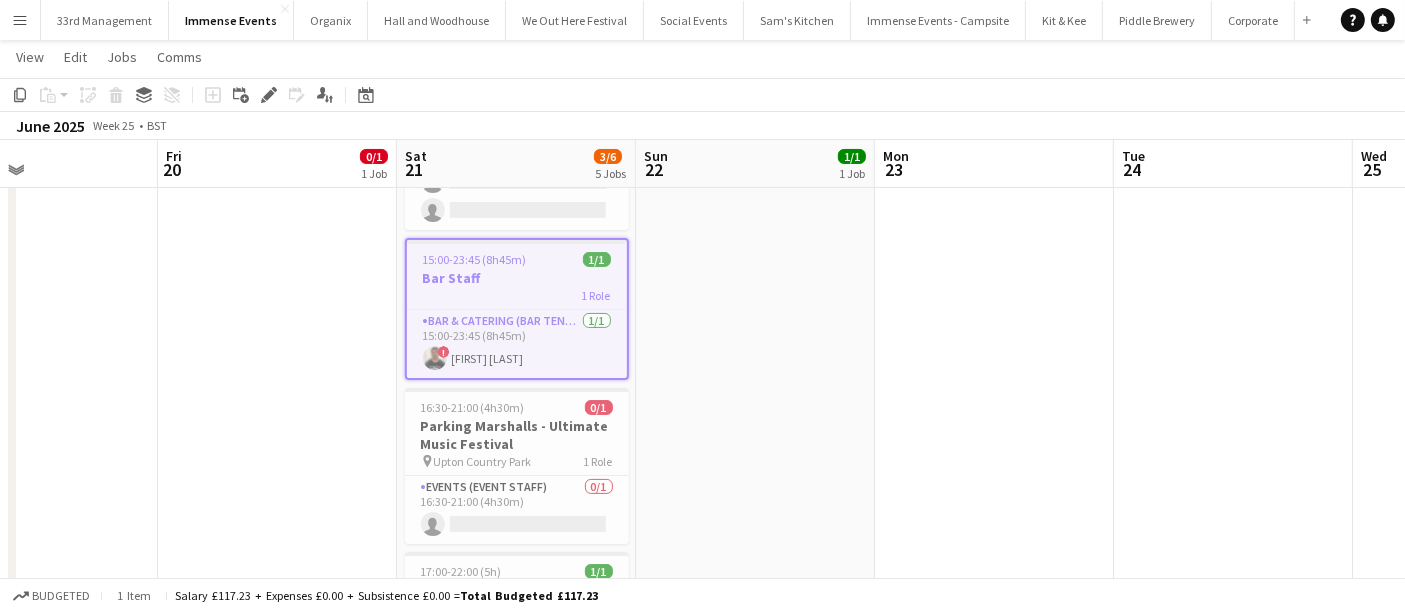 drag, startPoint x: 685, startPoint y: 396, endPoint x: 1153, endPoint y: 349, distance: 470.35413 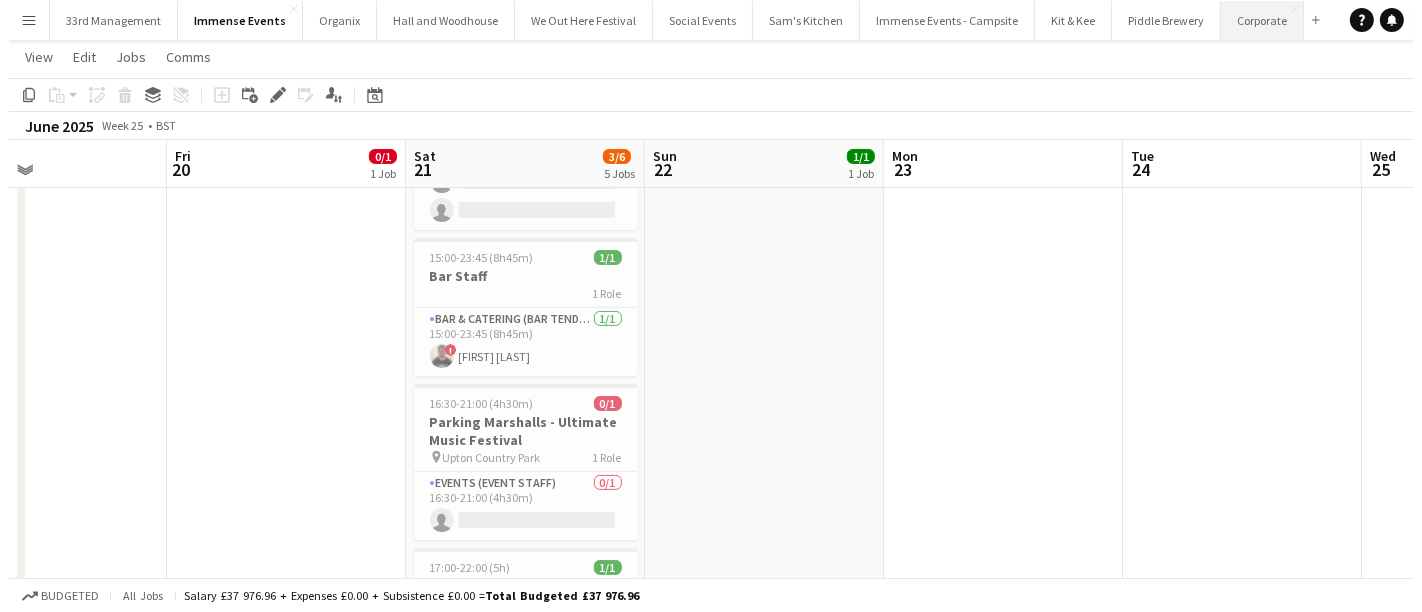 scroll, scrollTop: 0, scrollLeft: 0, axis: both 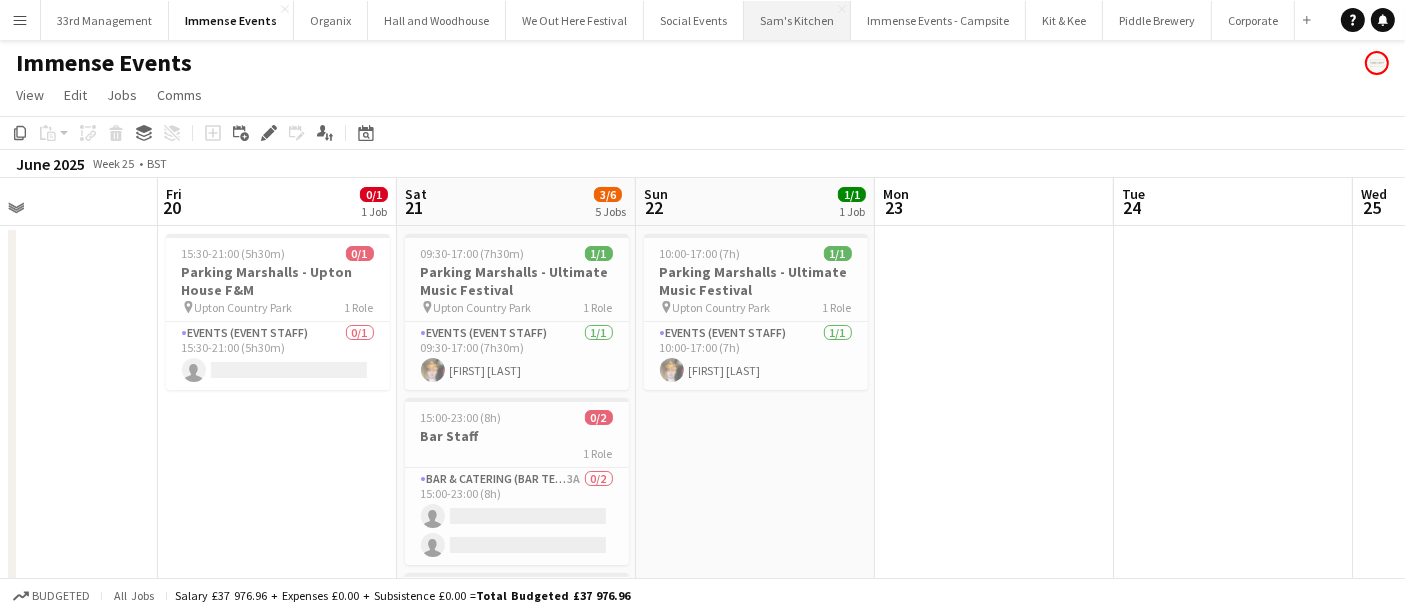 click on "Sam's Kitchen
Close" at bounding box center (797, 20) 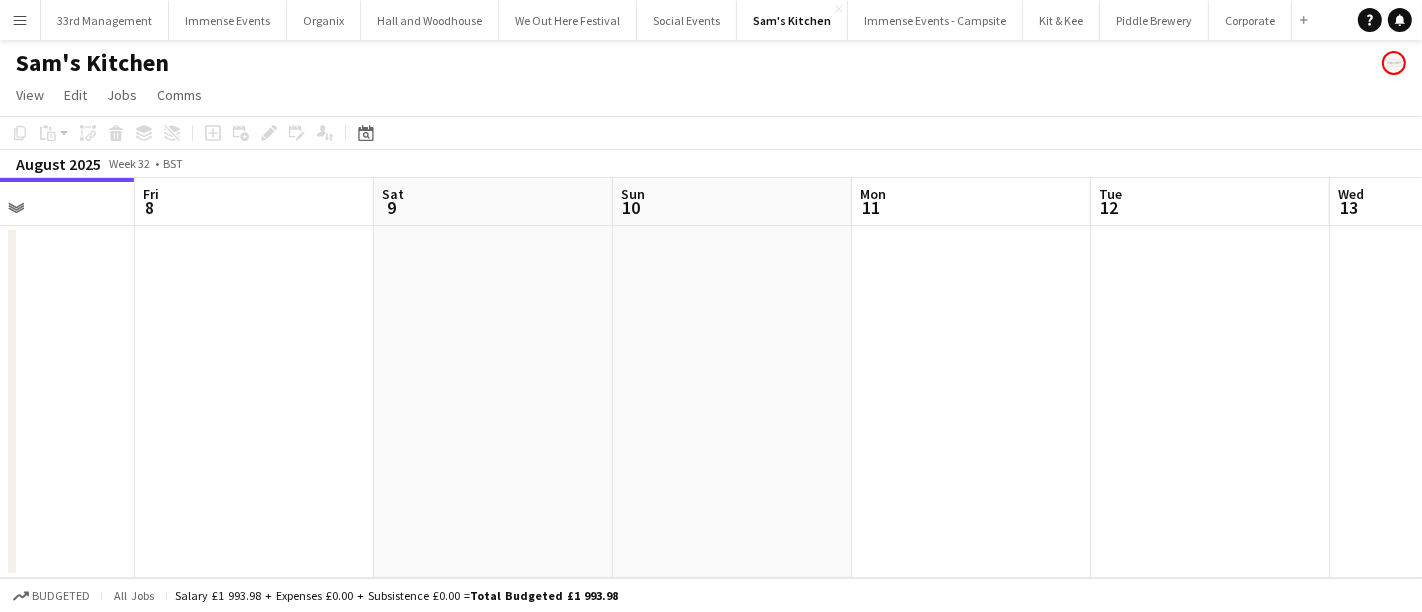 drag, startPoint x: 821, startPoint y: 336, endPoint x: 491, endPoint y: 348, distance: 330.2181 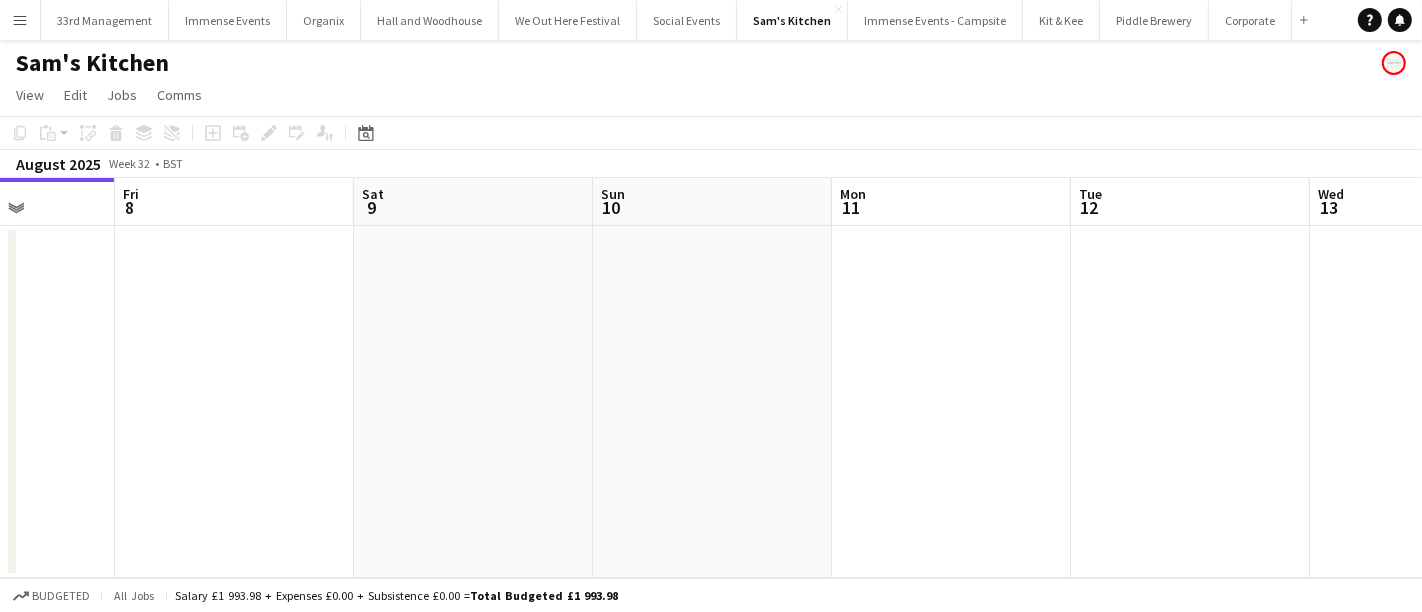 drag, startPoint x: 558, startPoint y: 350, endPoint x: 384, endPoint y: 358, distance: 174.1838 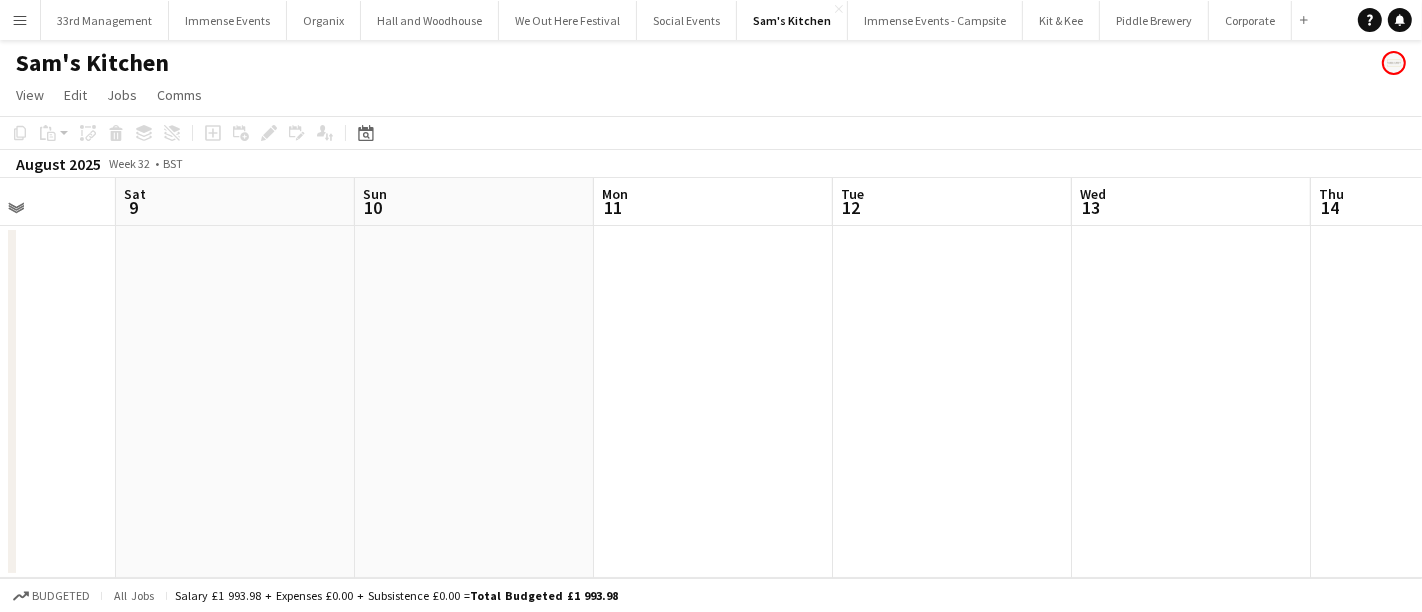drag, startPoint x: 1149, startPoint y: 372, endPoint x: 797, endPoint y: 369, distance: 352.0128 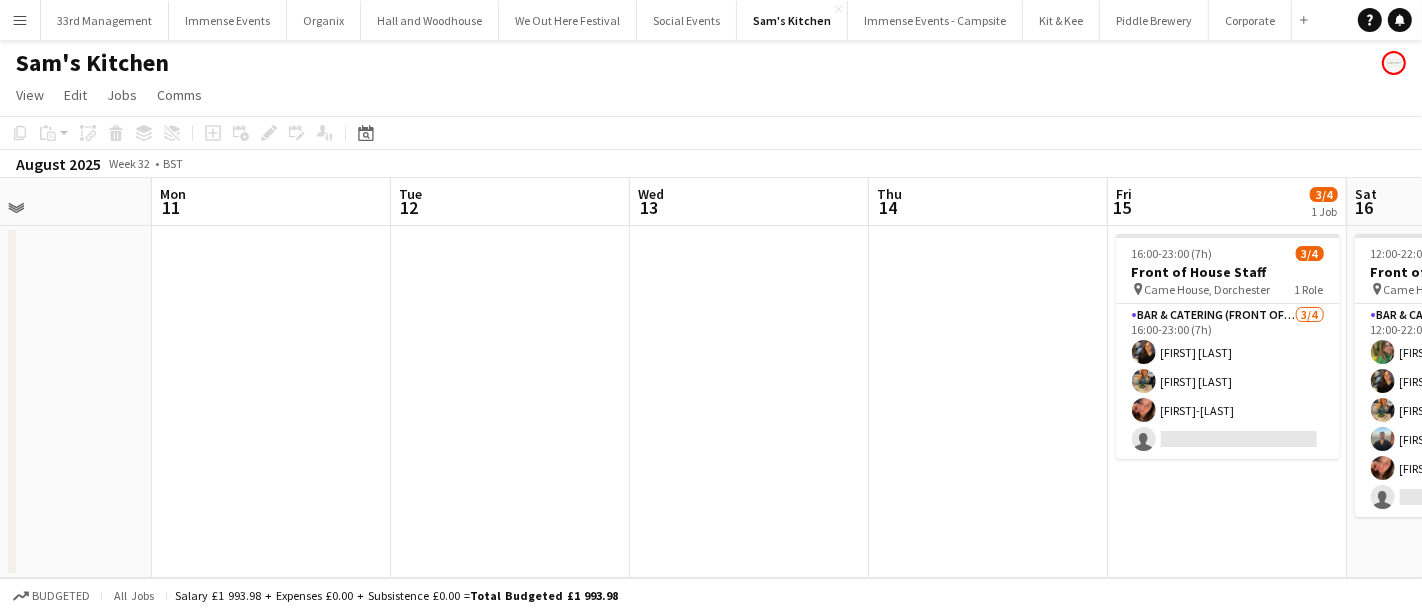 drag, startPoint x: 797, startPoint y: 369, endPoint x: 757, endPoint y: 372, distance: 40.112343 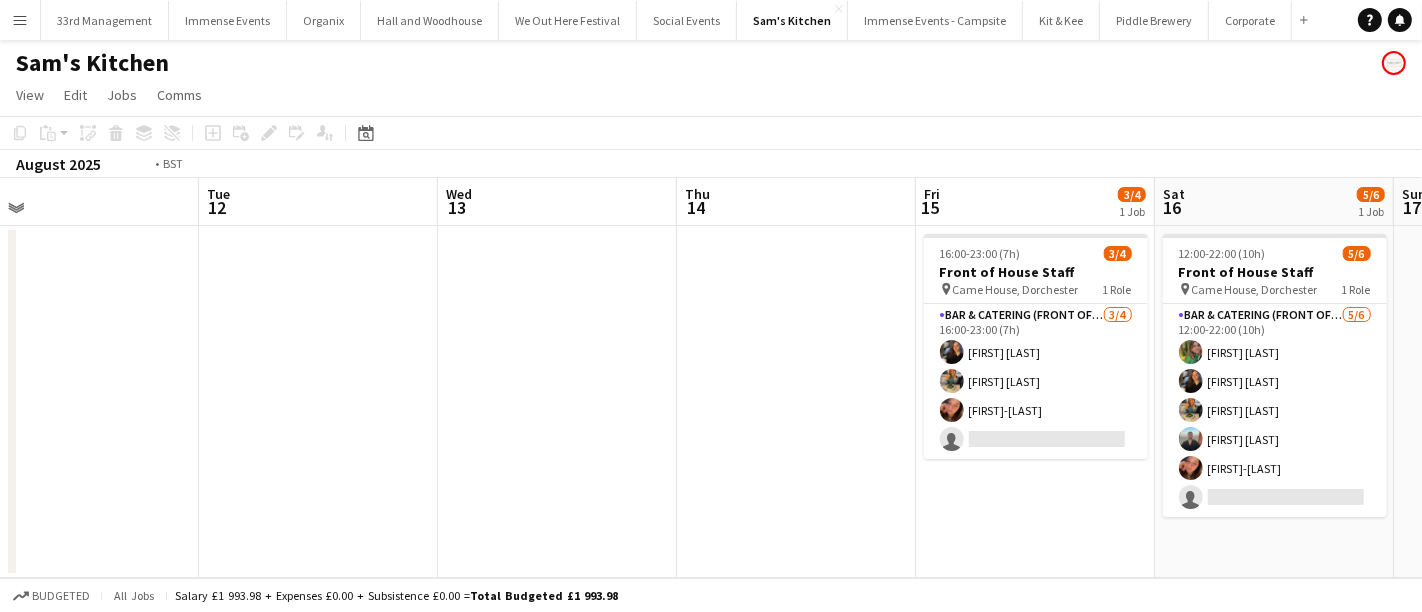 drag, startPoint x: 954, startPoint y: 355, endPoint x: 756, endPoint y: 375, distance: 199.00754 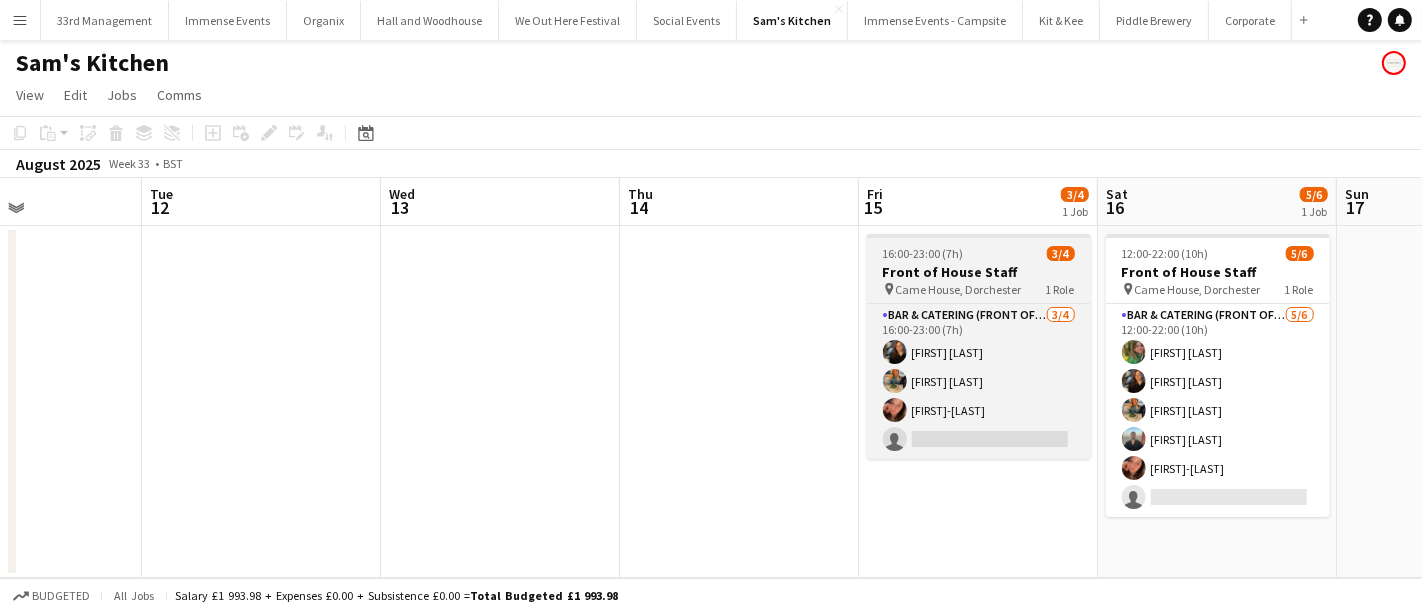 click on "Front of House Staff" at bounding box center [979, 272] 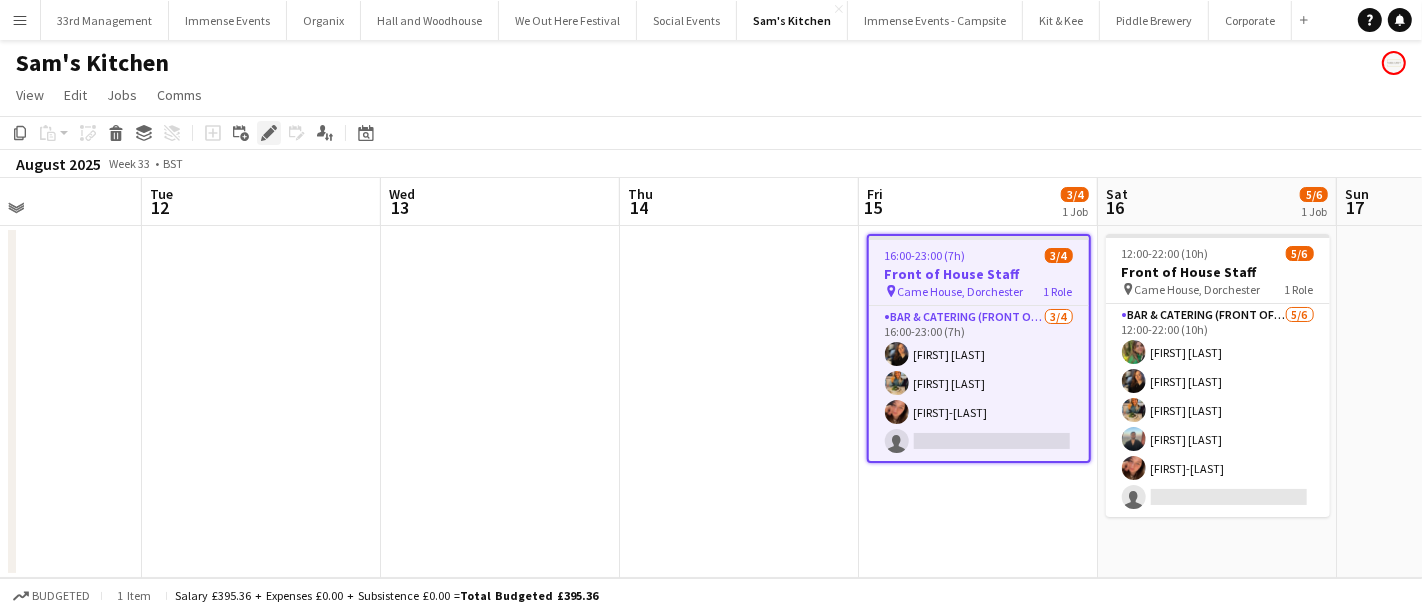 click 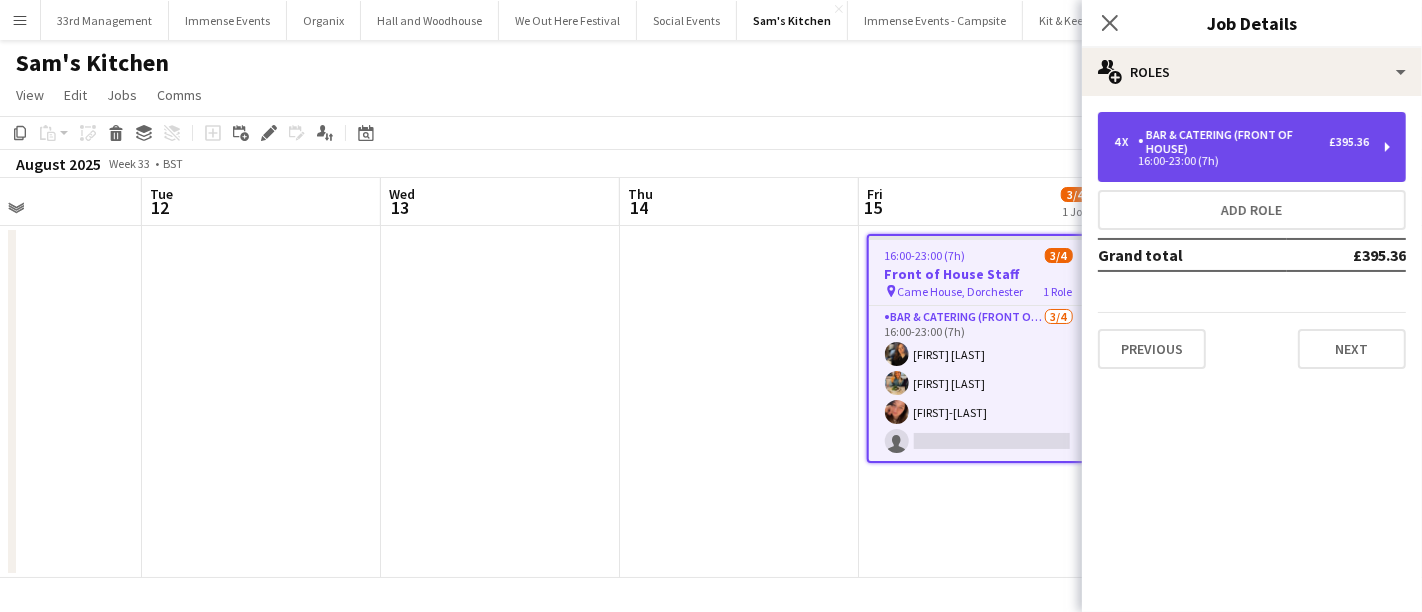 click on "4 x   Bar & Catering (Front of House)   £395.36   16:00-23:00 (7h)" at bounding box center [1252, 147] 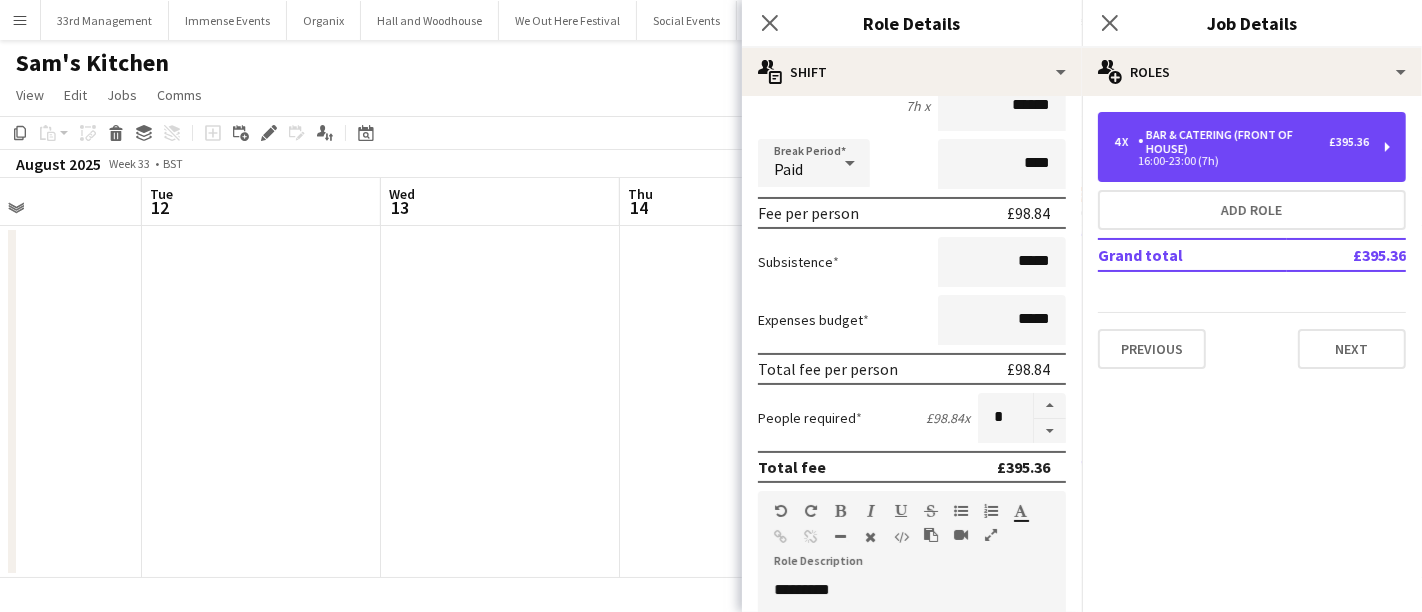 scroll, scrollTop: 333, scrollLeft: 0, axis: vertical 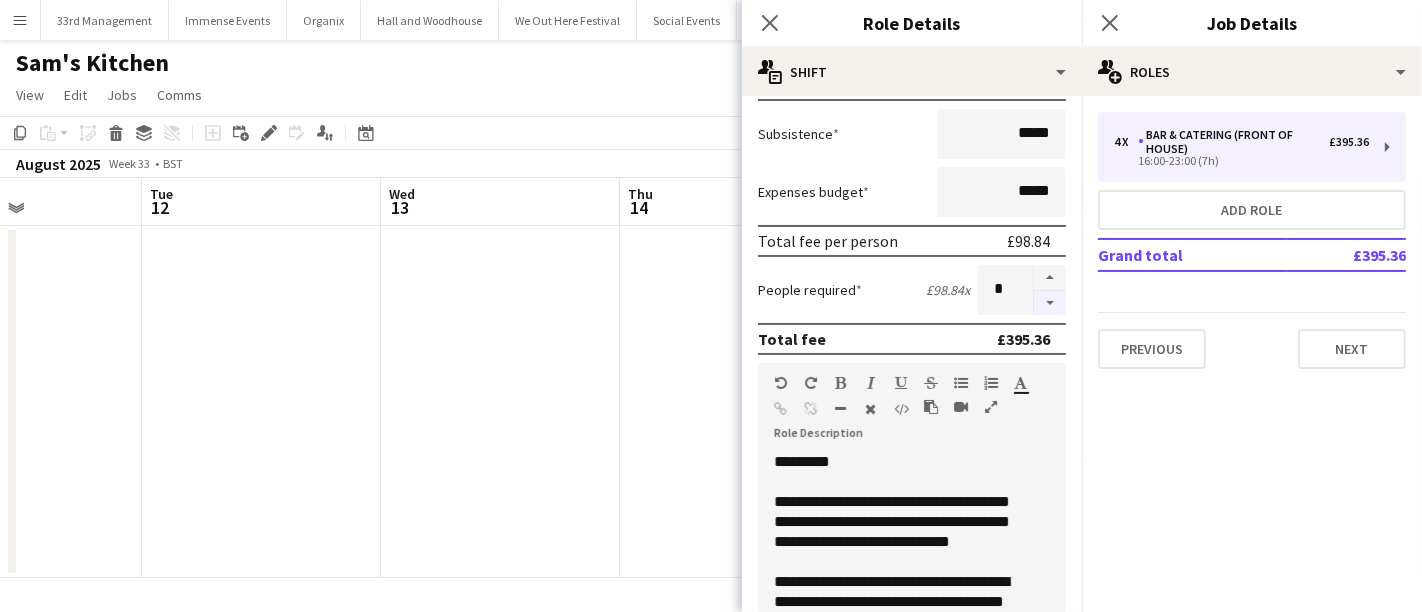 click at bounding box center [1050, 303] 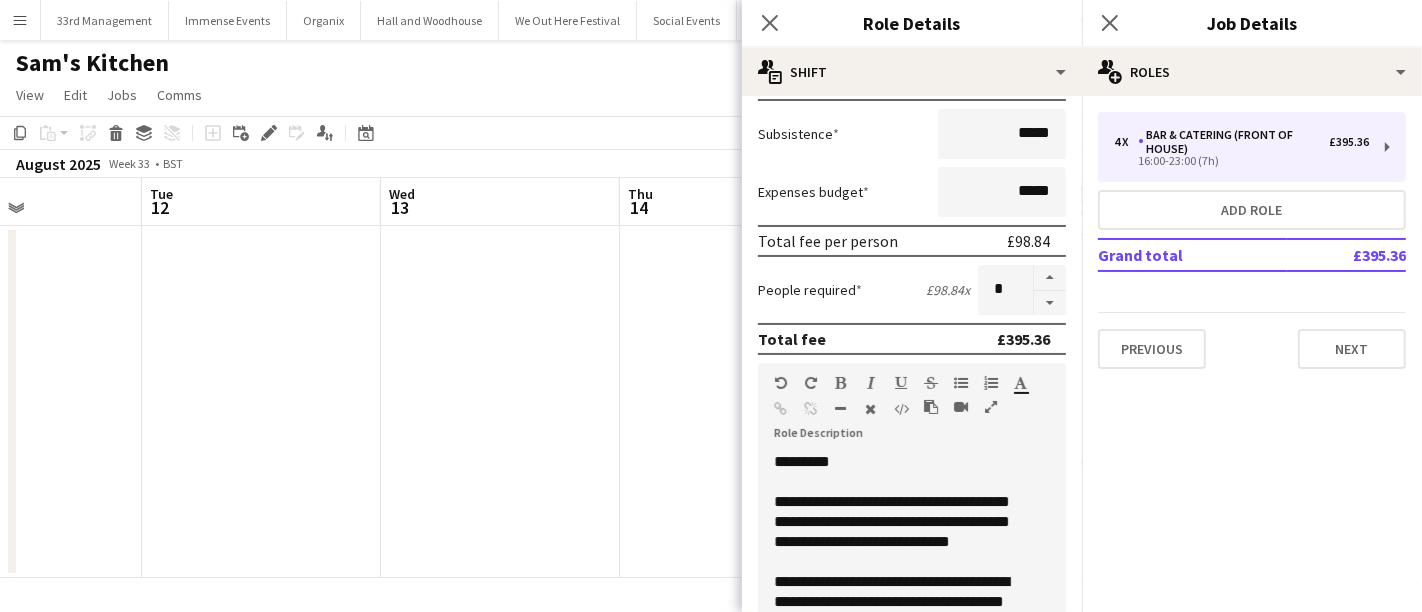 type on "*" 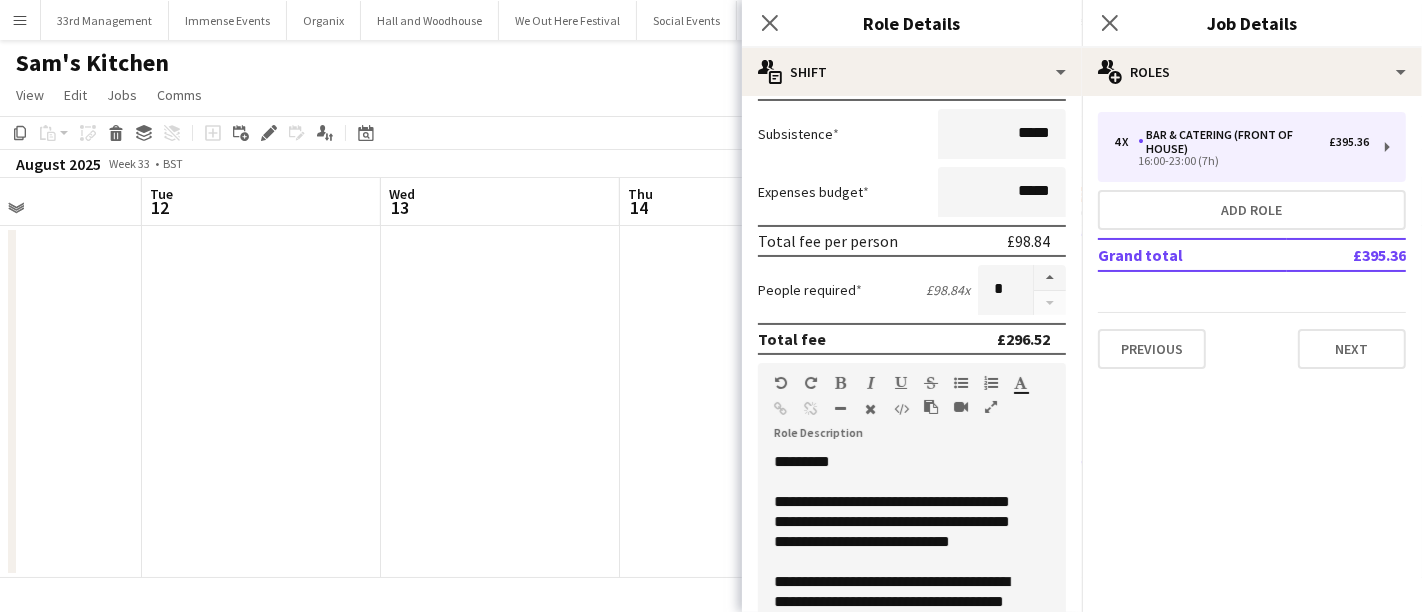 click at bounding box center (500, 402) 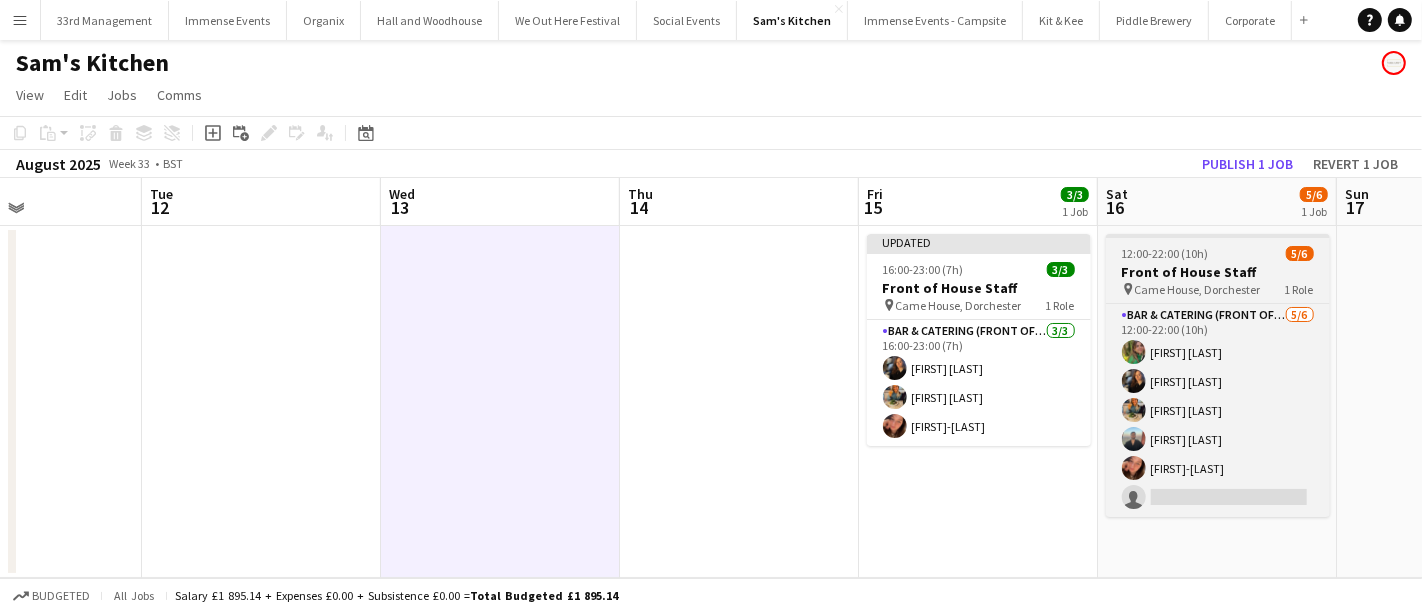 drag, startPoint x: 1167, startPoint y: 257, endPoint x: 1113, endPoint y: 255, distance: 54.037025 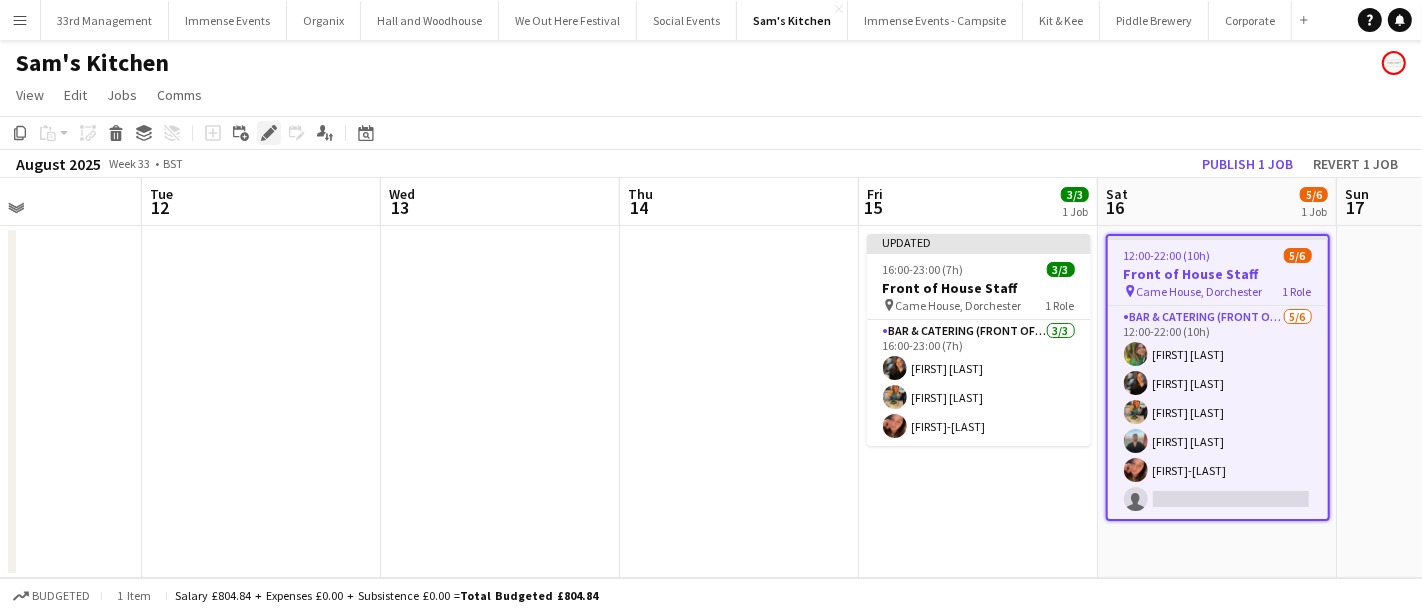 click on "Edit" 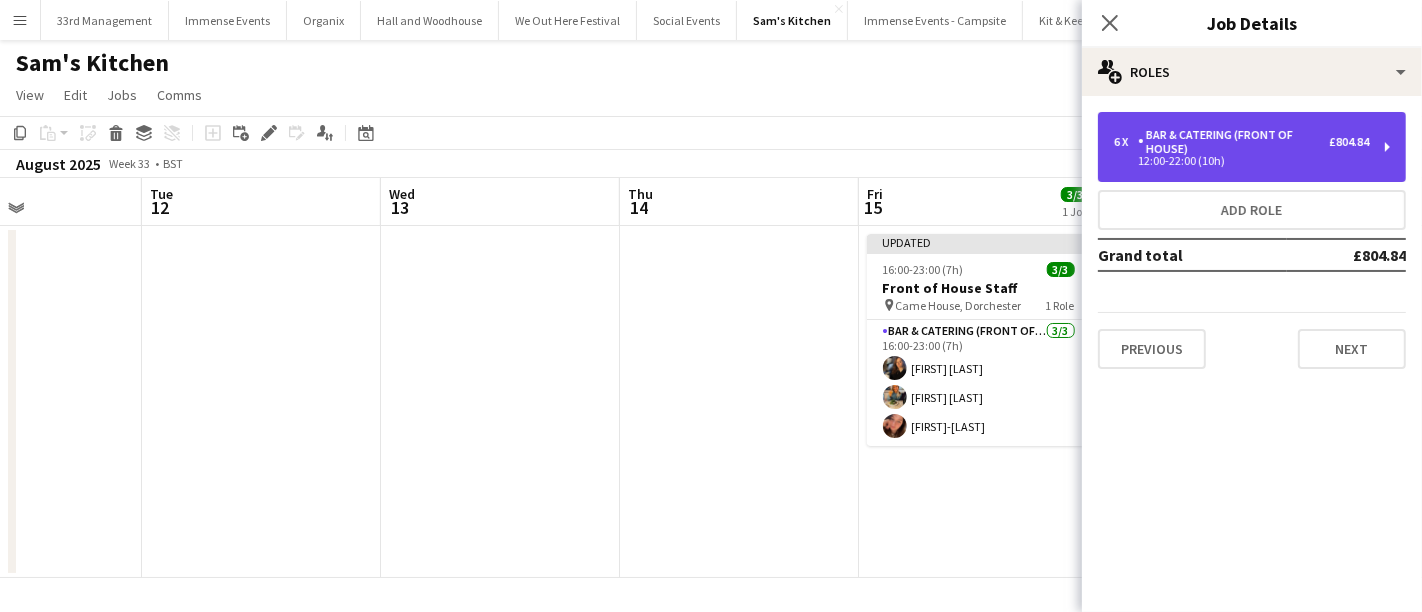 click on "Bar & Catering (Front of House)" at bounding box center (1233, 142) 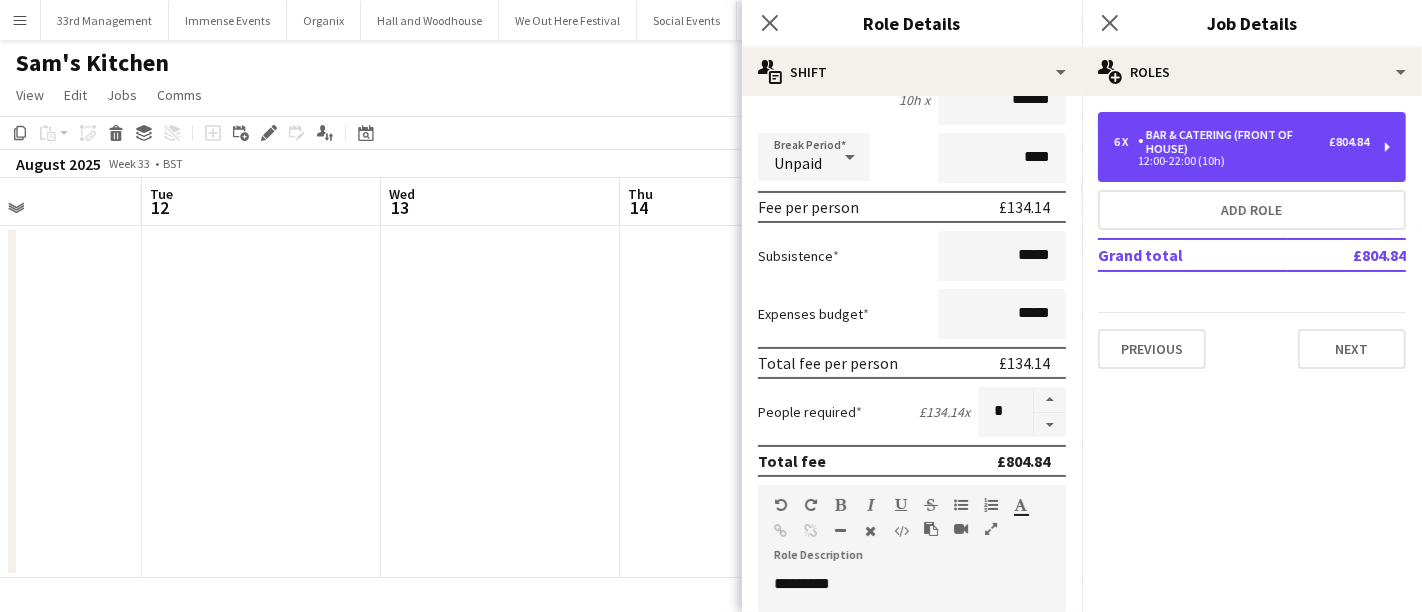 scroll, scrollTop: 333, scrollLeft: 0, axis: vertical 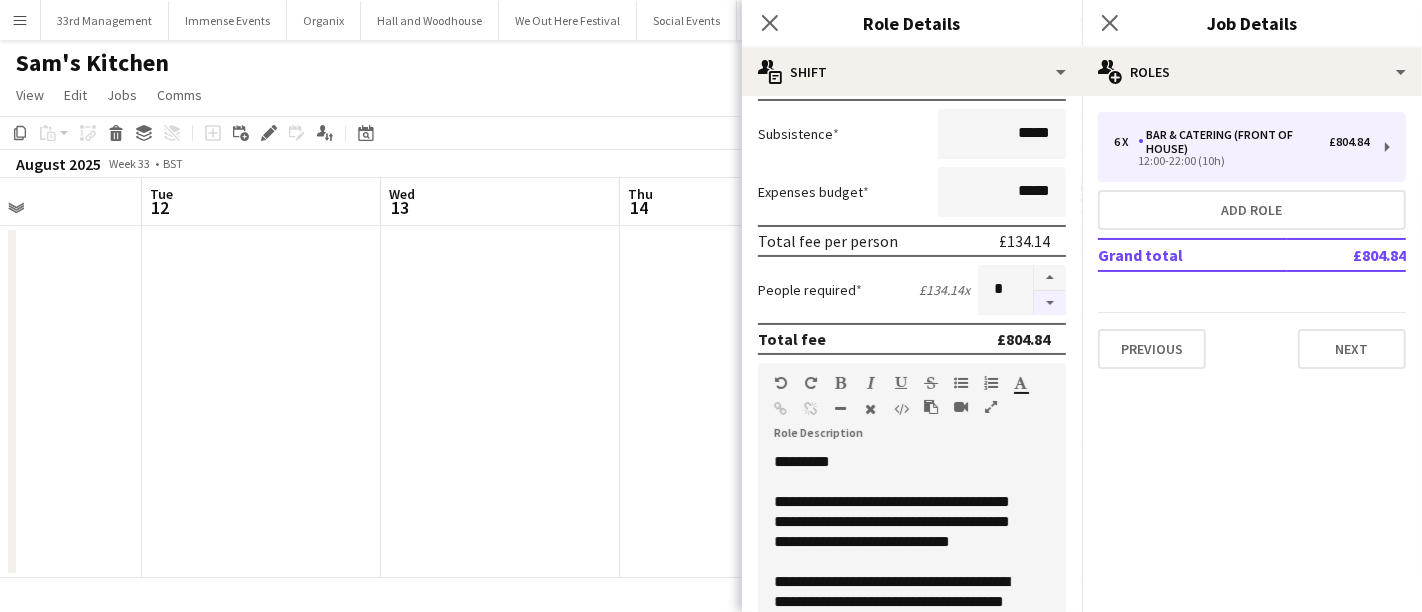 click at bounding box center (1050, 303) 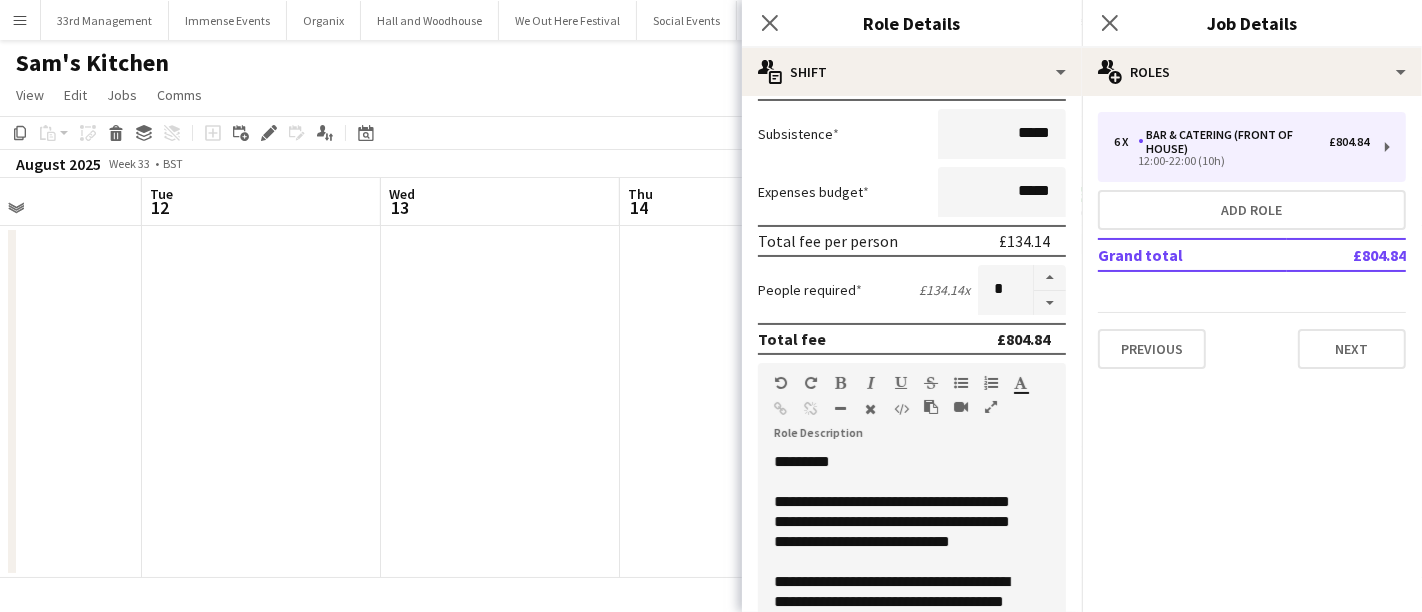 type on "*" 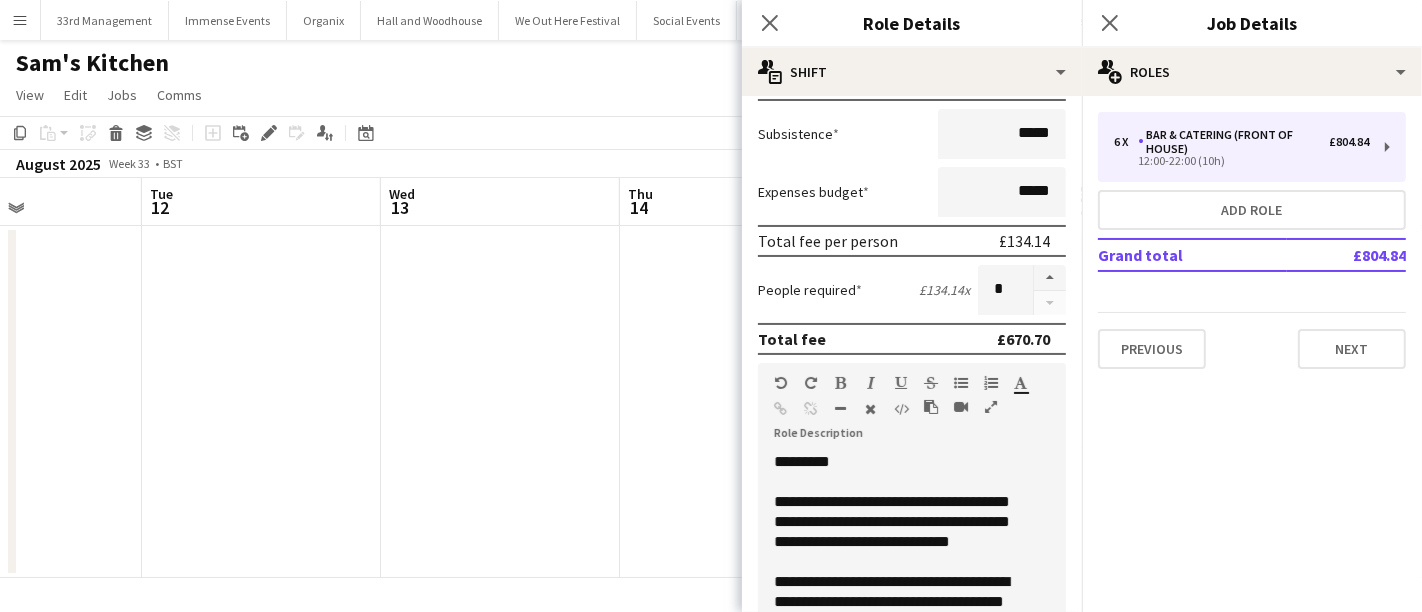 click at bounding box center (261, 402) 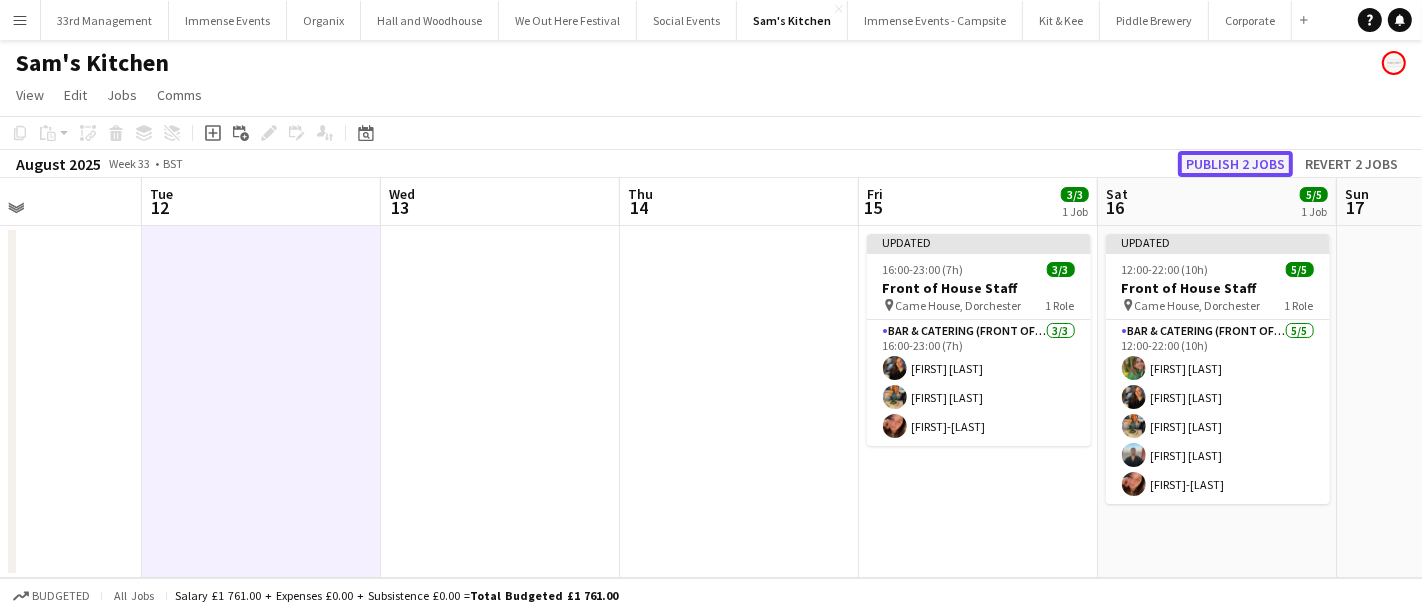 click on "Publish 2 jobs" 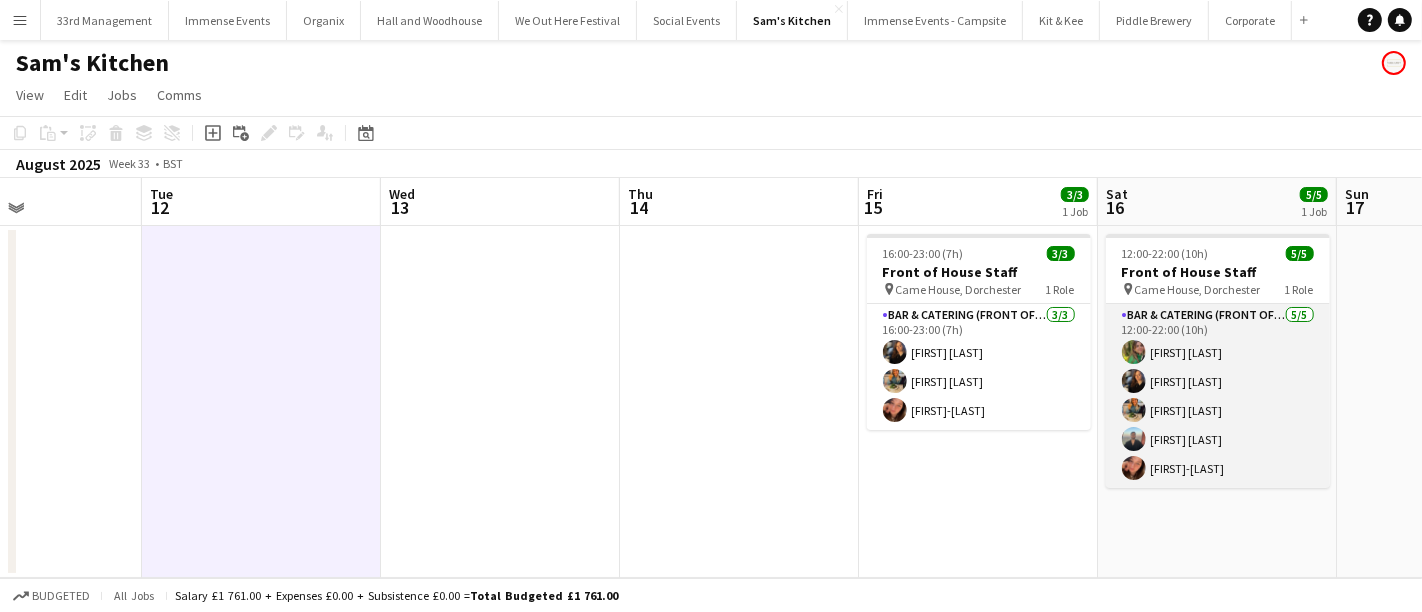click at bounding box center (1134, 439) 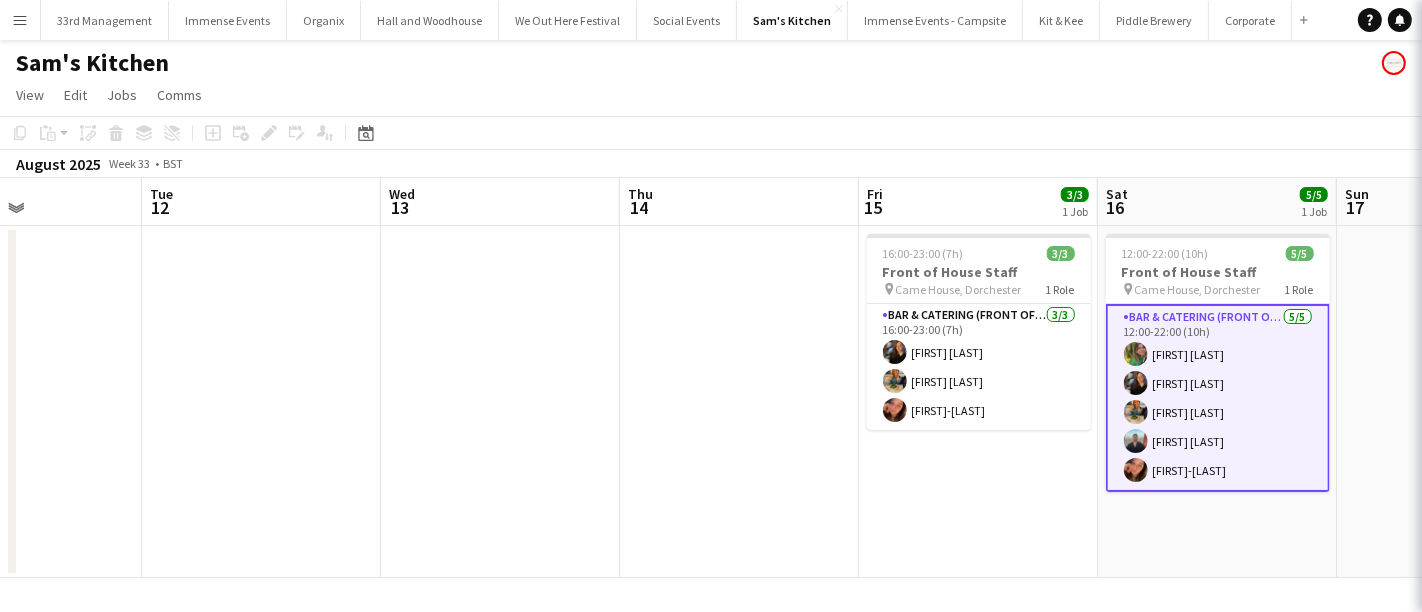 scroll, scrollTop: 0, scrollLeft: 814, axis: horizontal 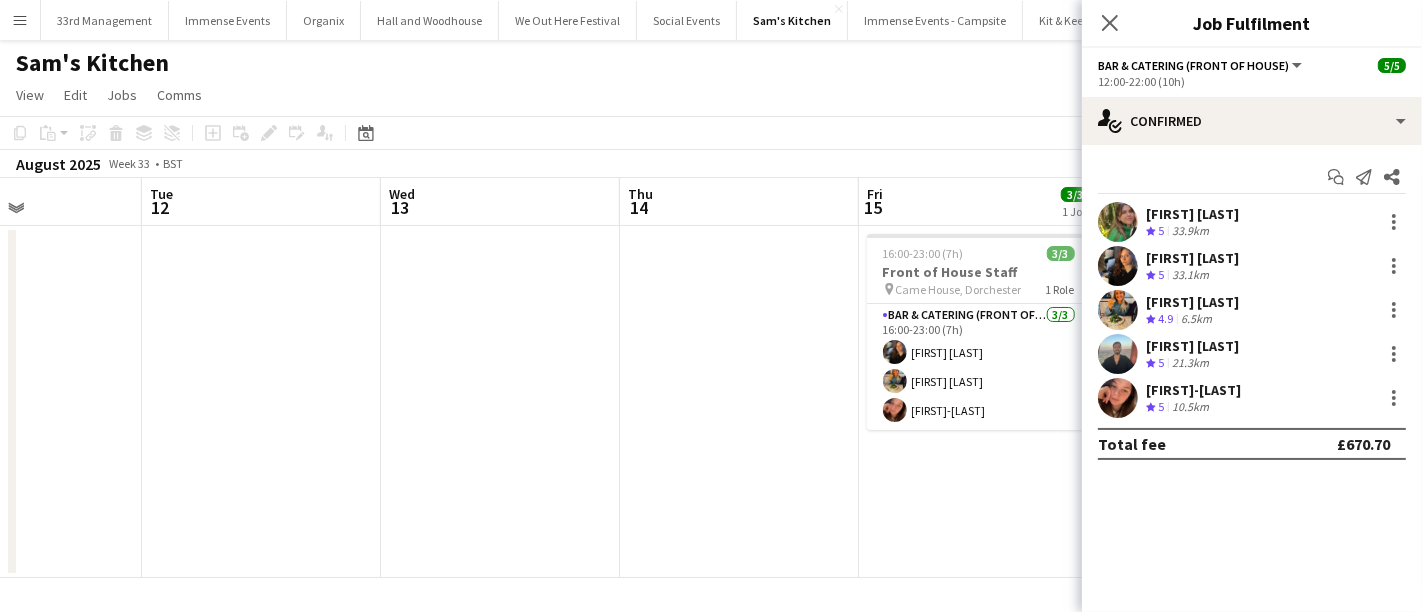 click at bounding box center [739, 402] 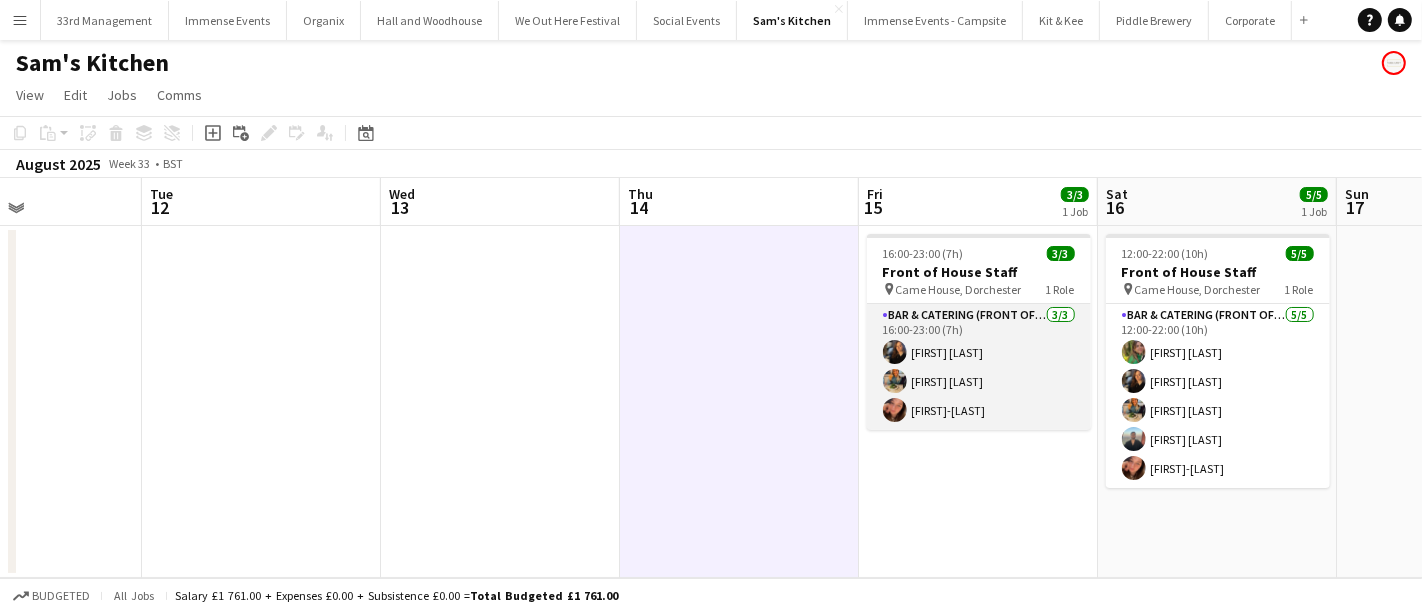 click at bounding box center [895, 381] 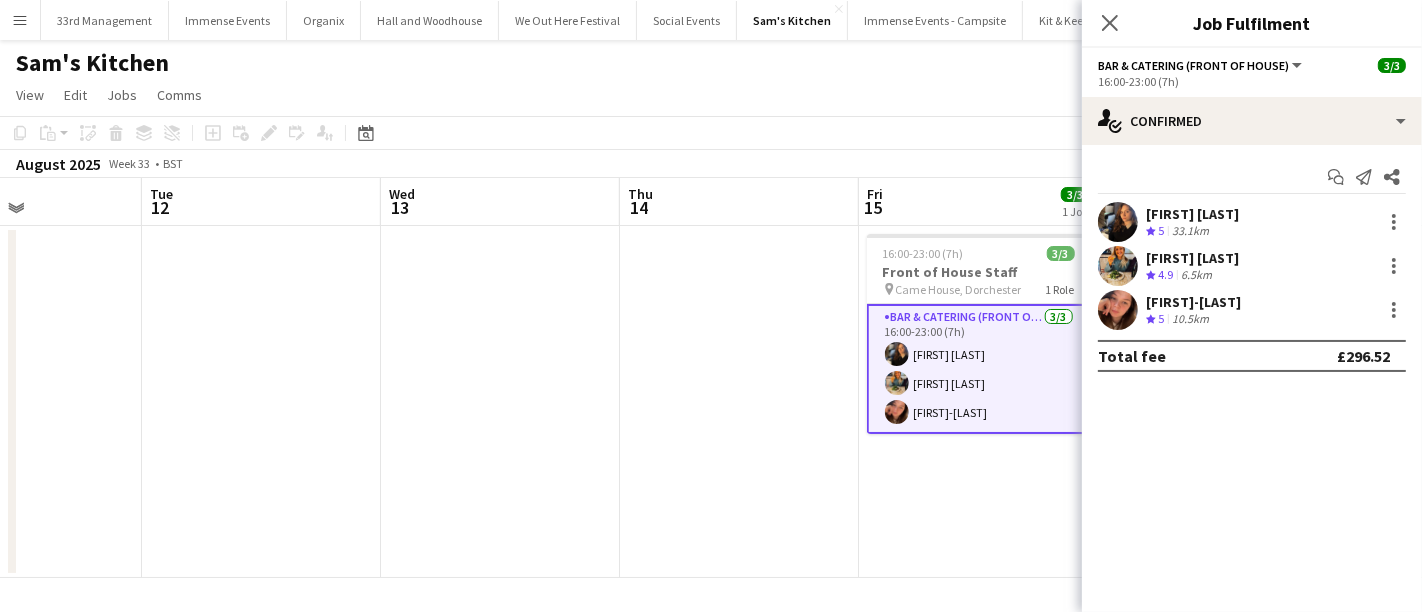 click at bounding box center (1118, 310) 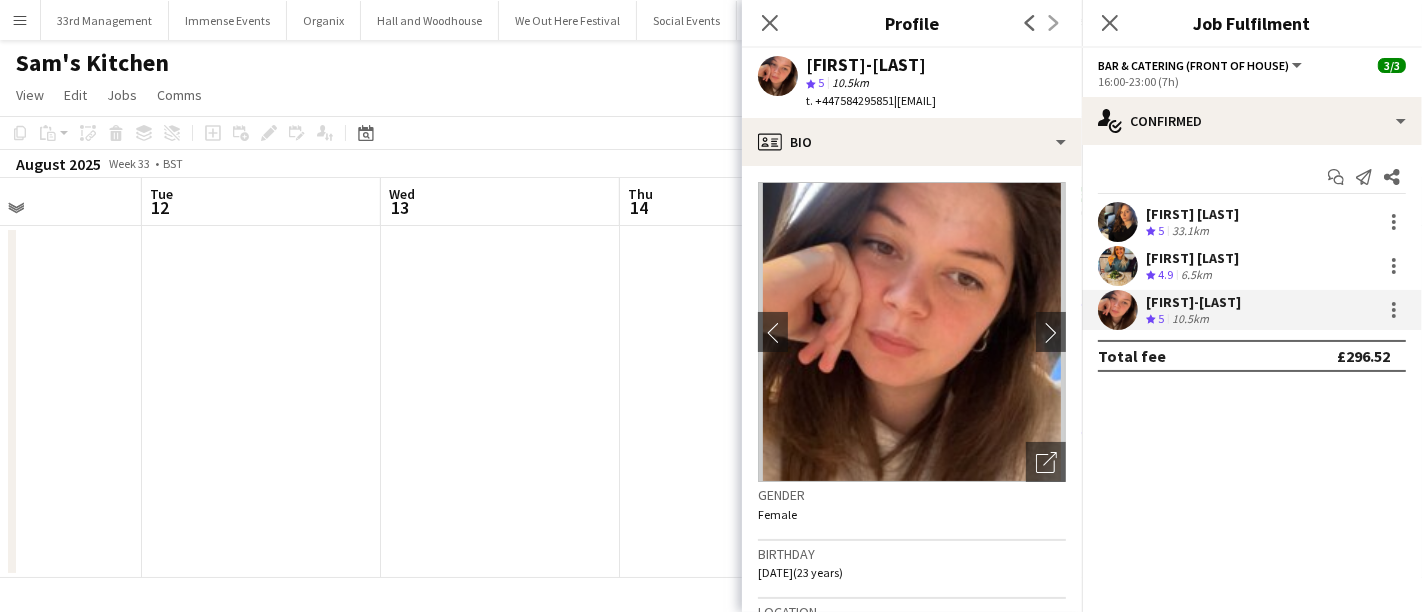 click at bounding box center [1118, 266] 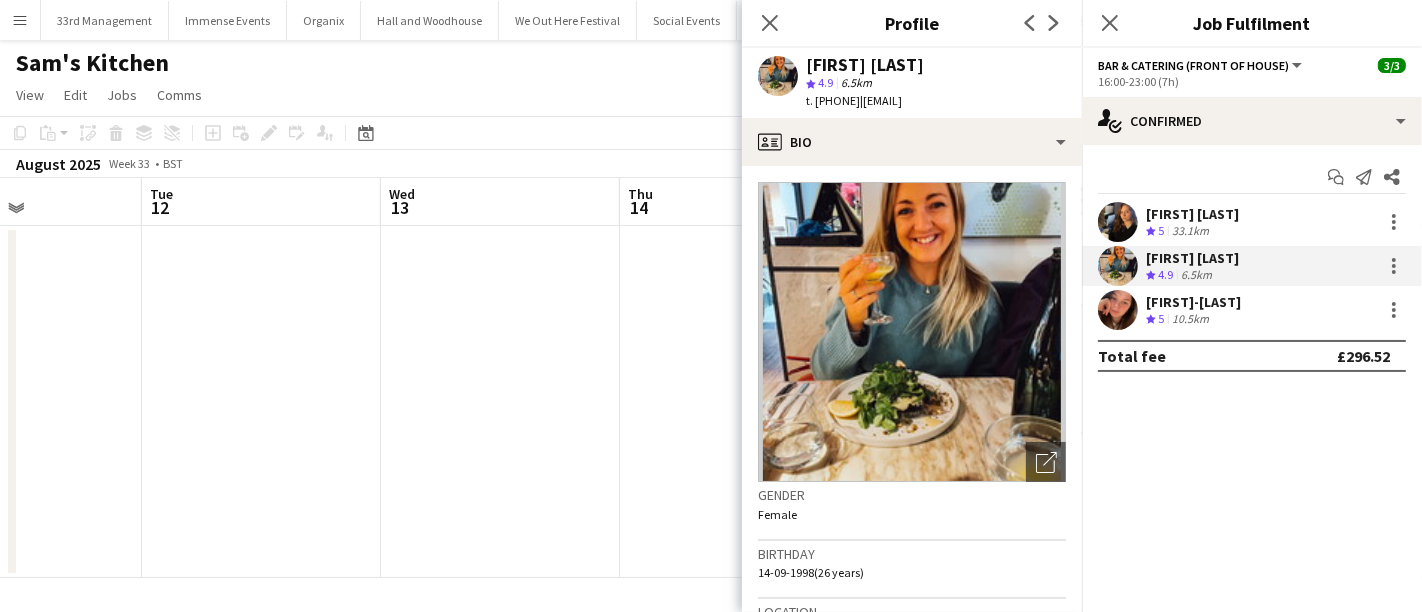 click at bounding box center [1118, 222] 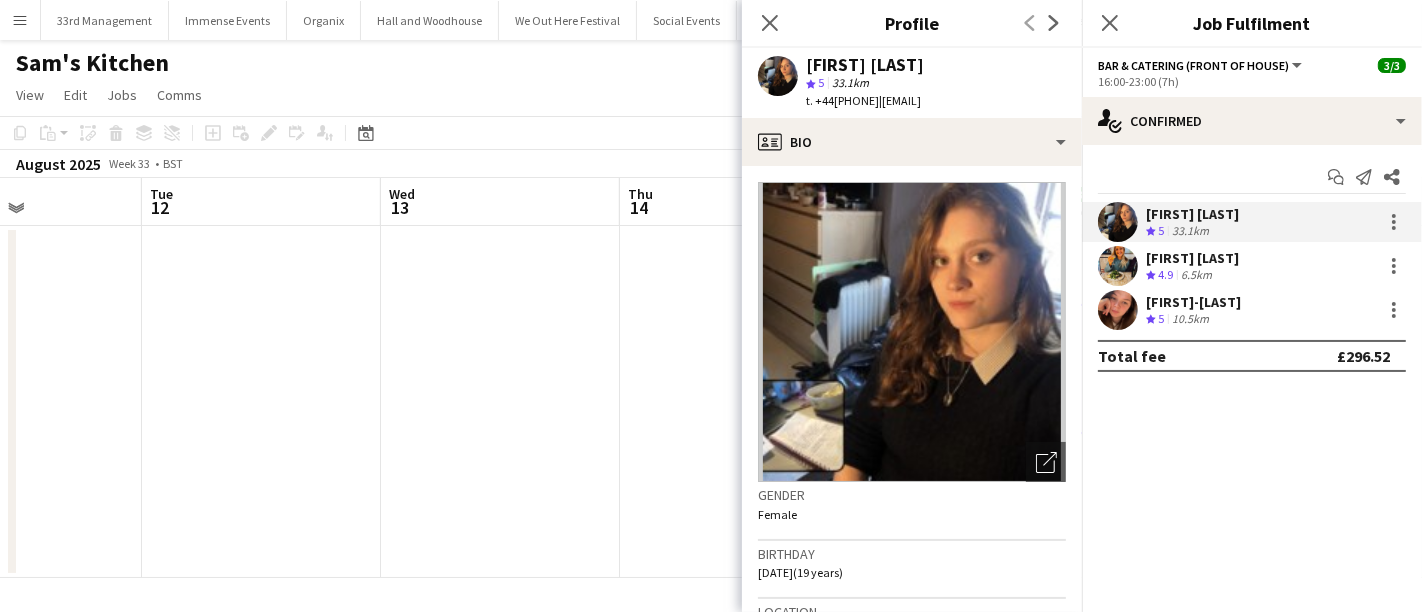 click on "Annie Hutchings
Crew rating
5   33.1km   Isobel Haskell
Crew rating
4.9   6.5km   Jessica-May Sheppard
Crew rating
5   10.5km" at bounding box center [1252, 266] 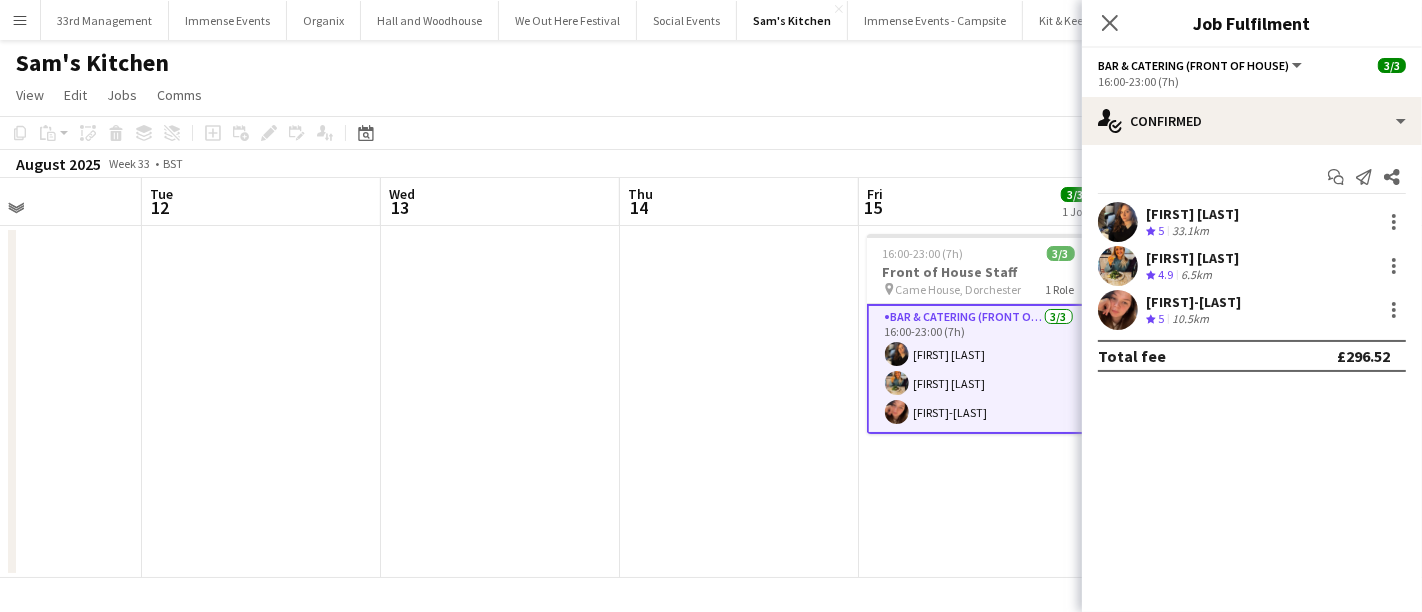 click at bounding box center [1118, 266] 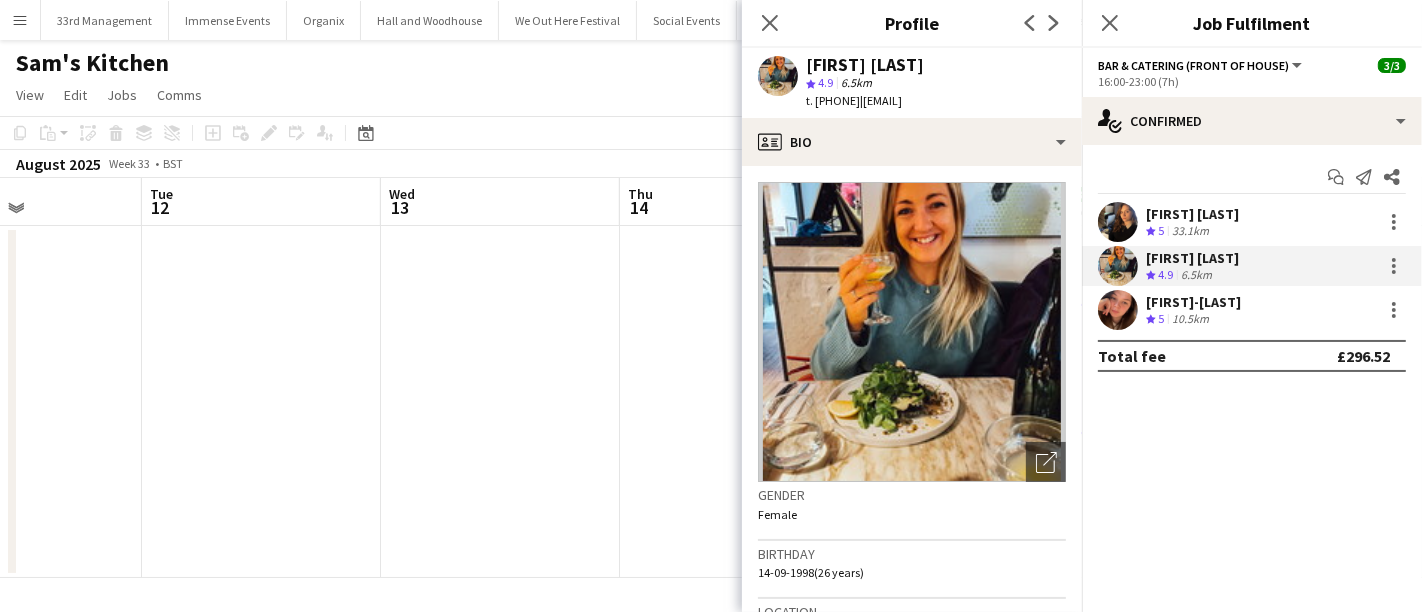click at bounding box center [1118, 222] 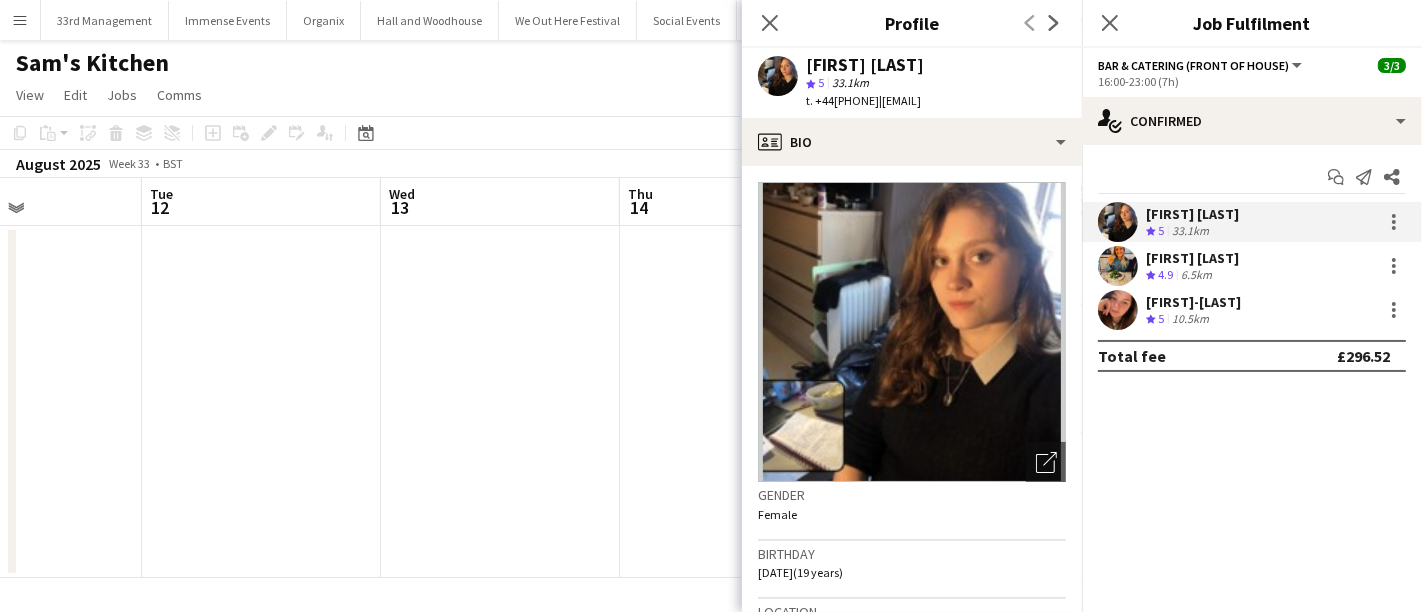 click at bounding box center [1118, 310] 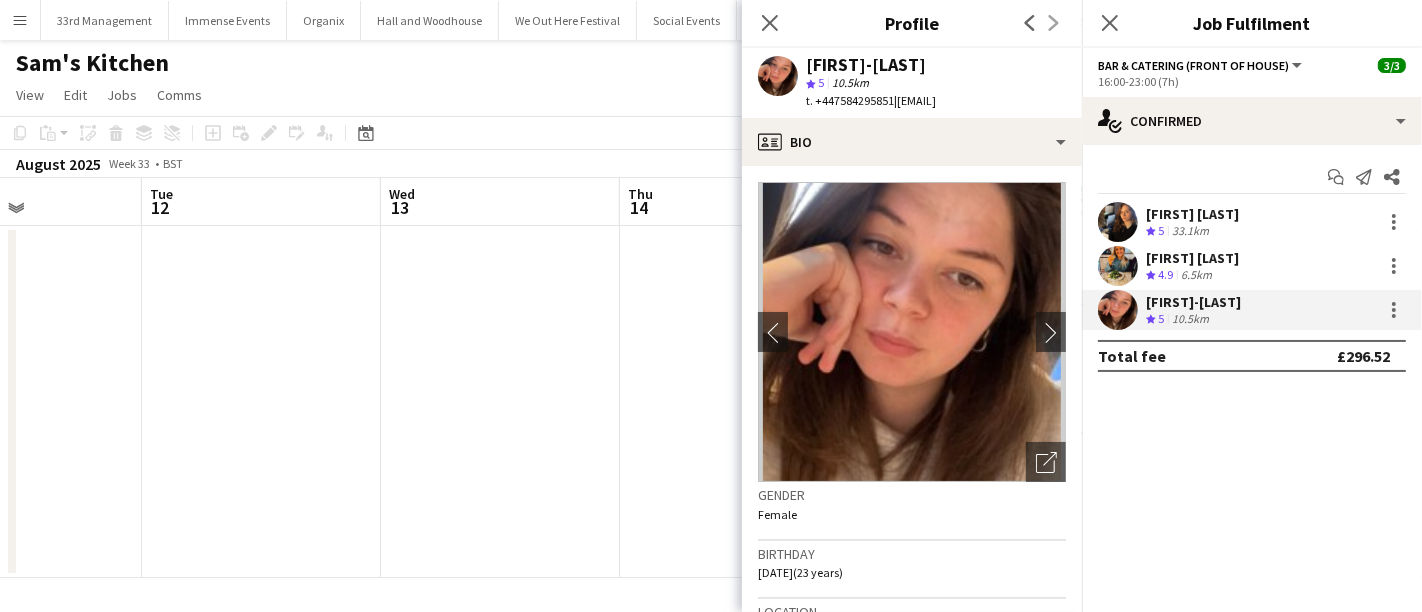 click at bounding box center [1118, 266] 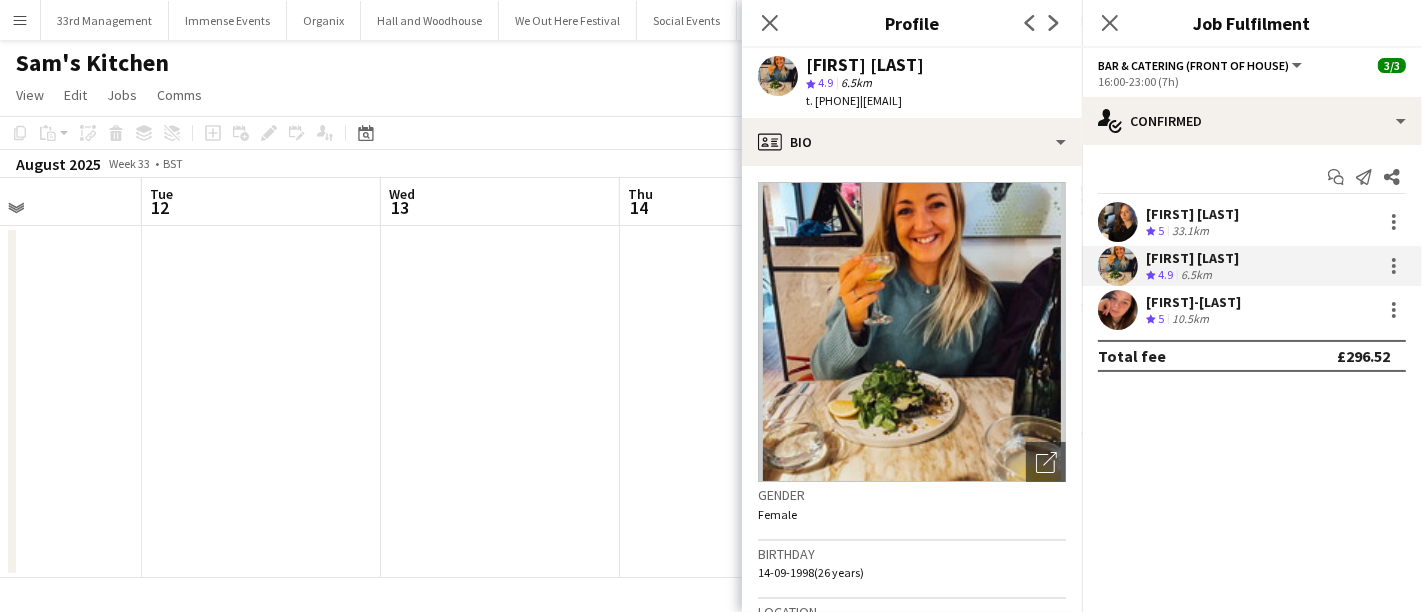 click at bounding box center [1118, 222] 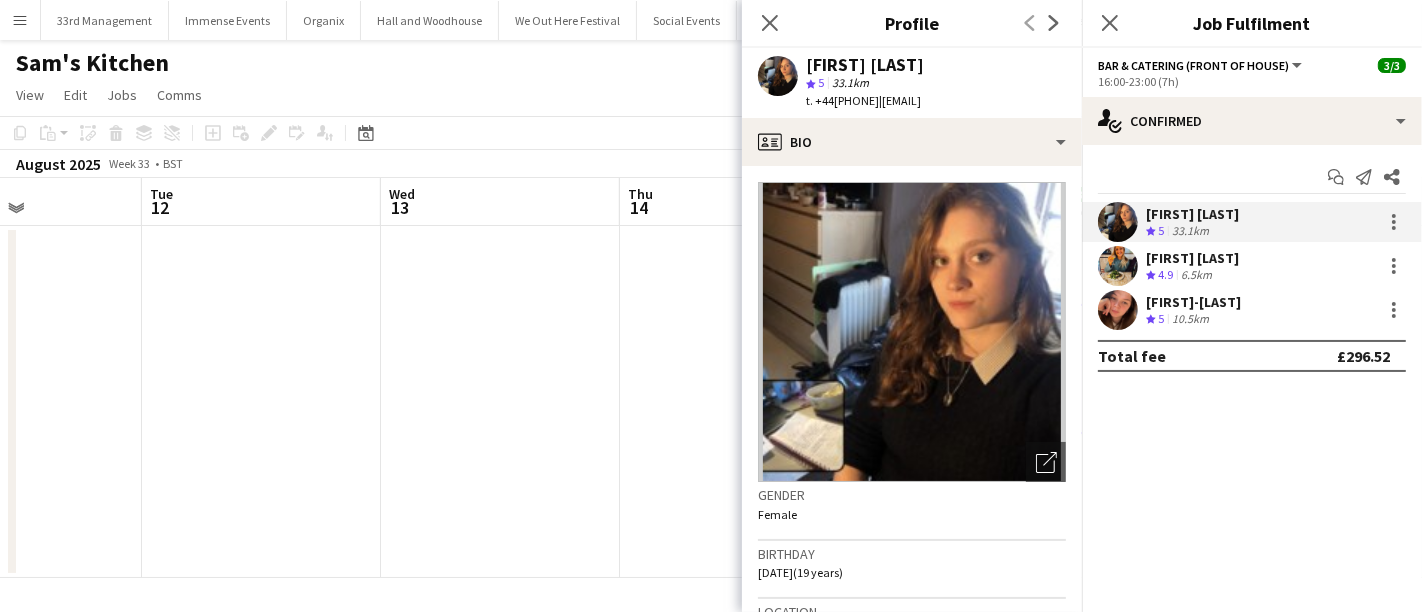 click at bounding box center [500, 402] 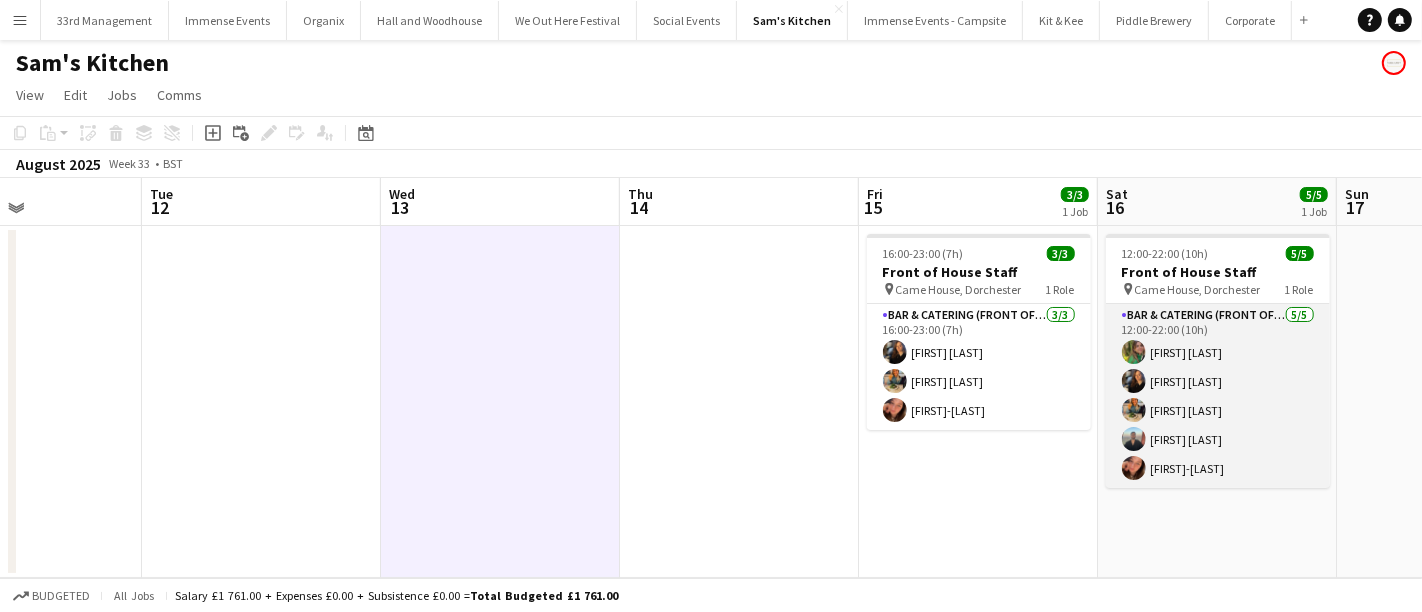 click on "Bar & Catering (Front of House)   5/5   12:00-22:00 (10h)
Isabelle Bland Annie Hutchings Isobel Haskell Navin Vij Jessica-May Sheppard" at bounding box center (1218, 396) 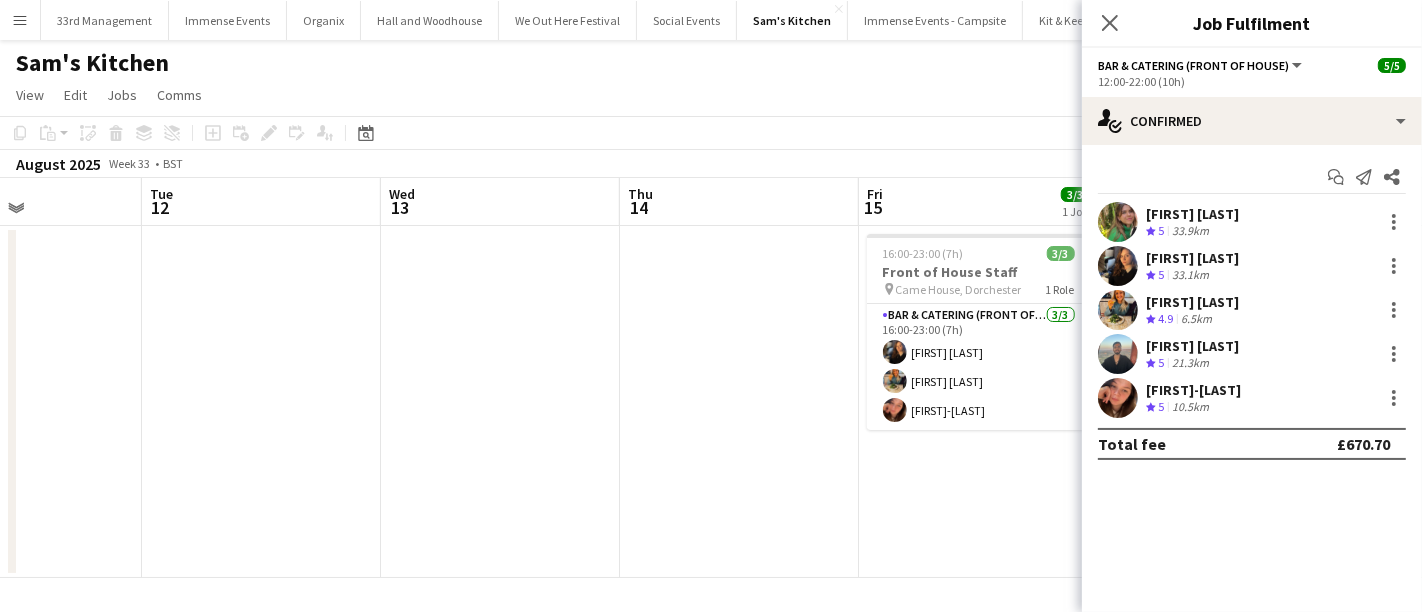 click at bounding box center [1118, 398] 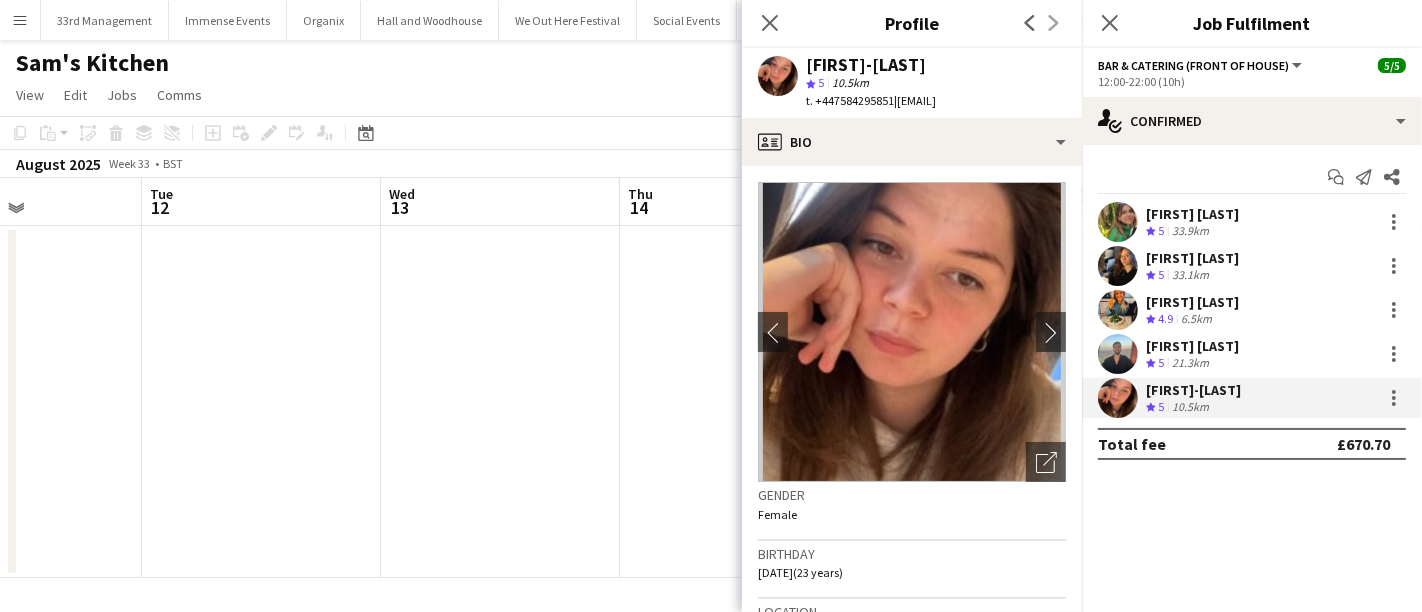 click at bounding box center (1118, 354) 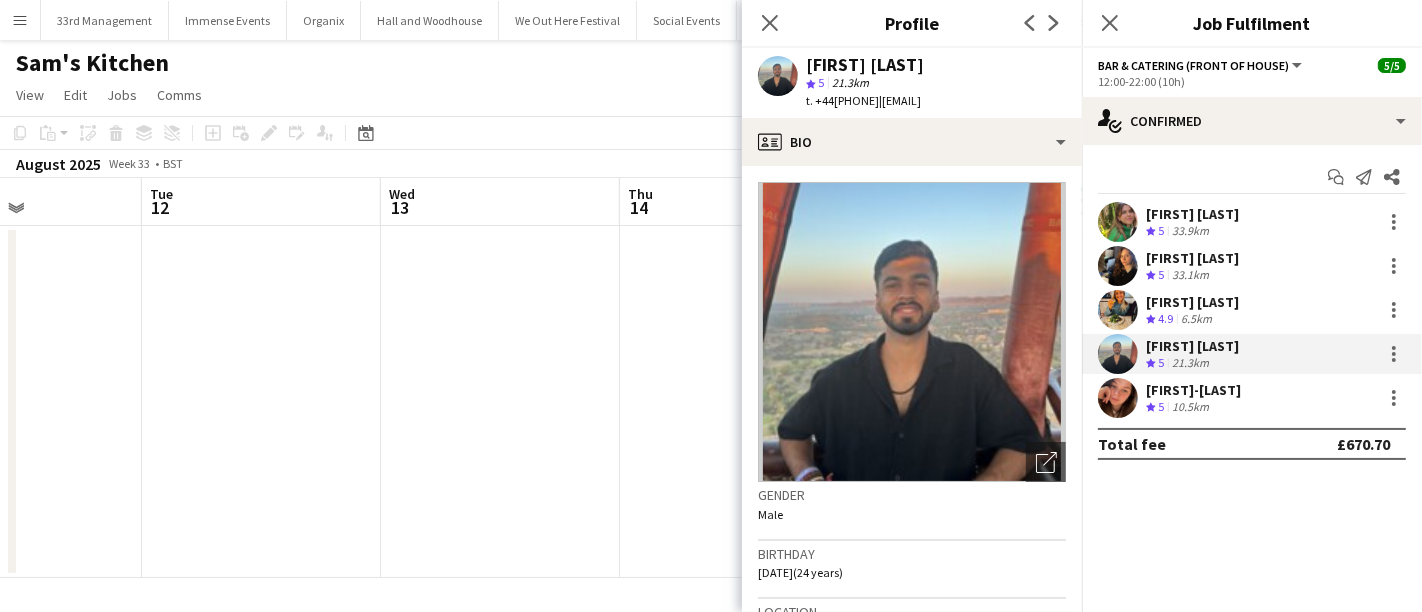 click at bounding box center [1118, 310] 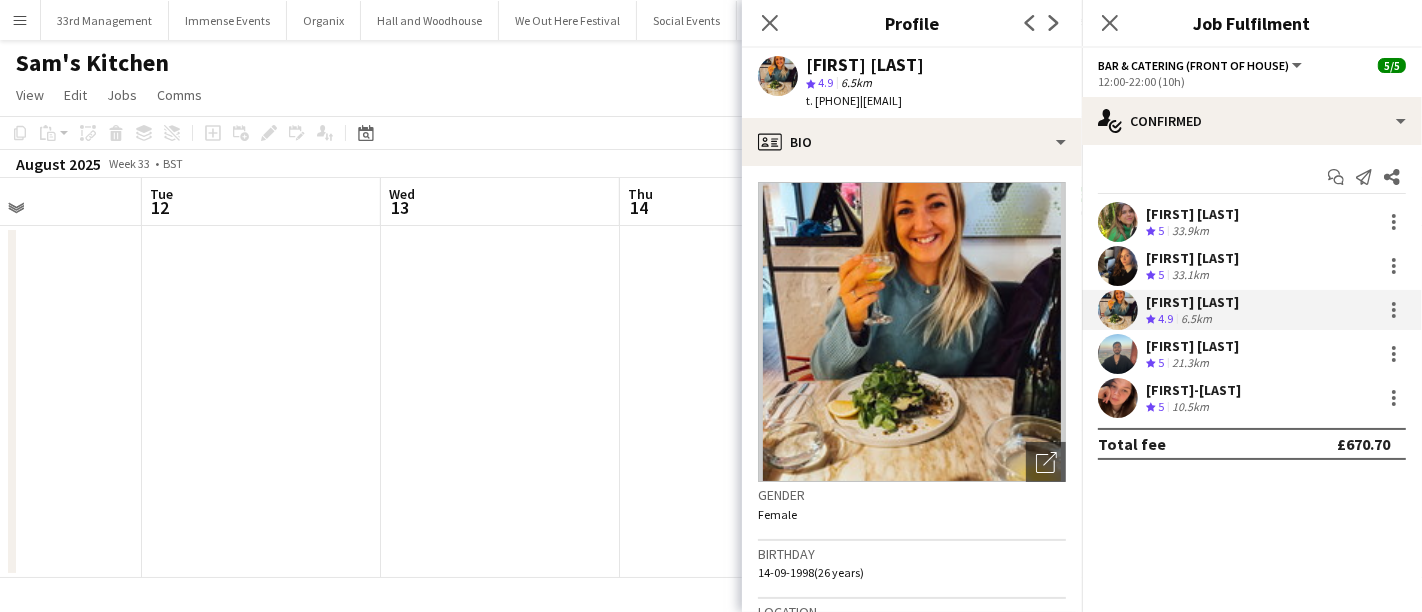 click at bounding box center [500, 402] 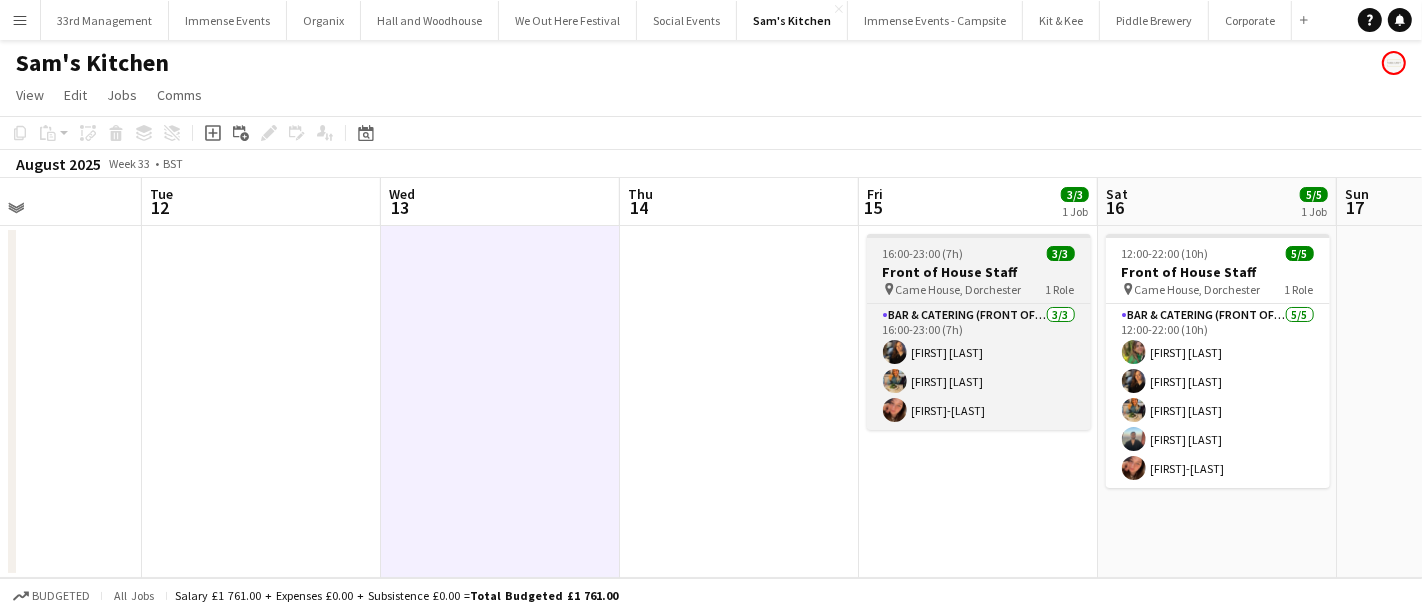 click on "16:00-23:00 (7h)    3/3" at bounding box center (979, 253) 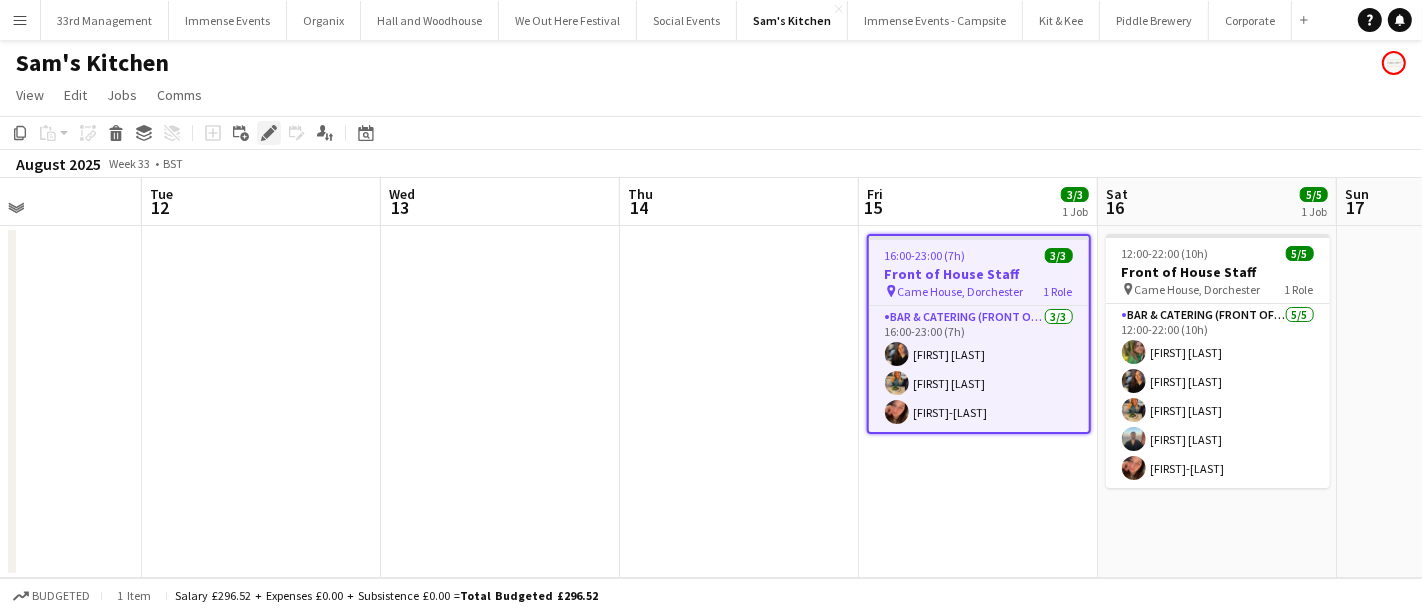 click on "Edit" at bounding box center [269, 133] 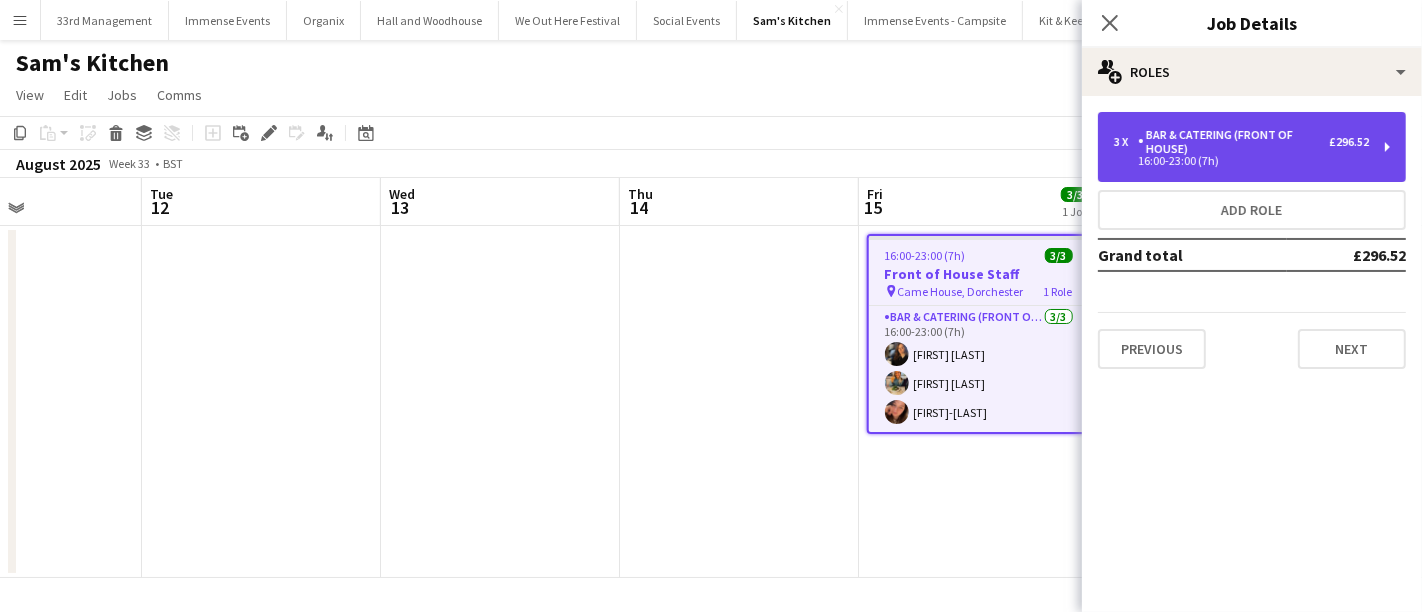 click on "Bar & Catering (Front of House)" at bounding box center (1233, 142) 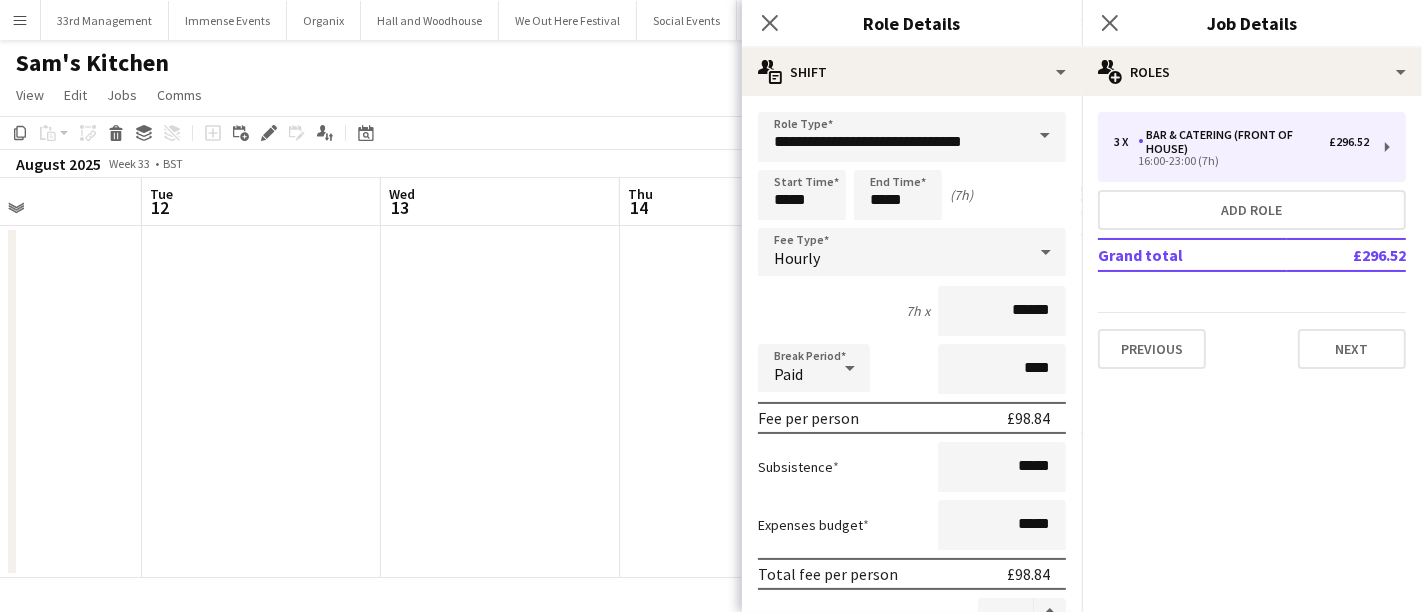 click at bounding box center [739, 402] 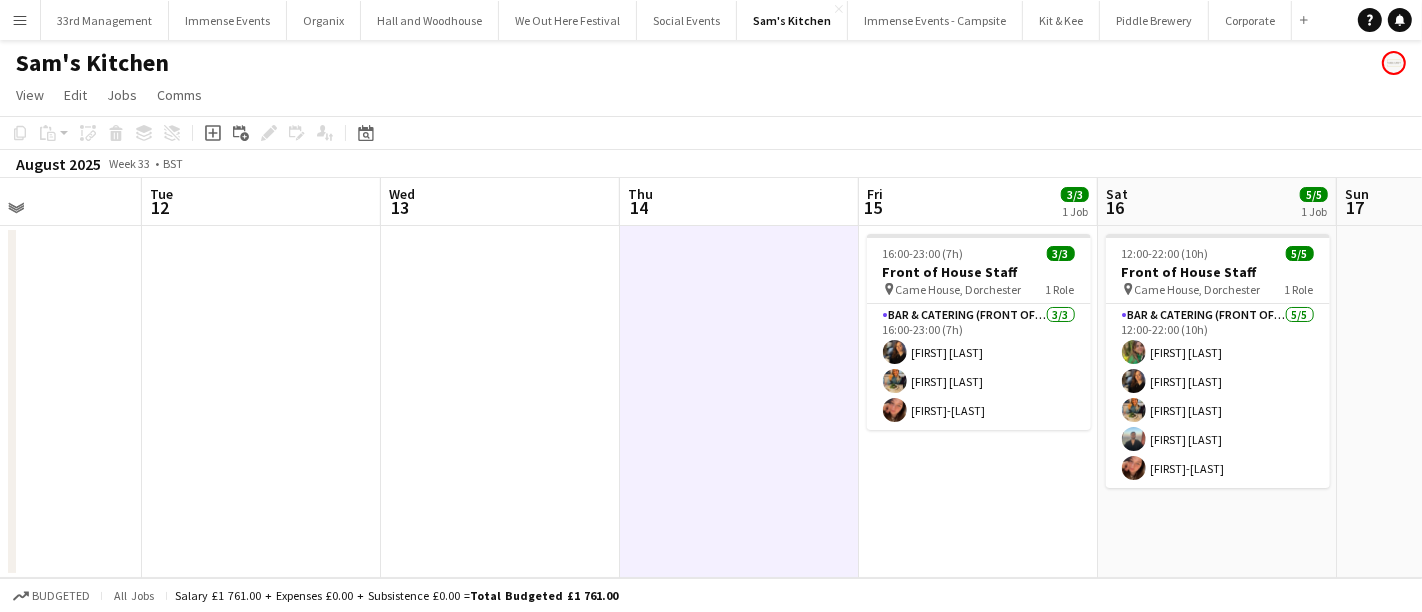 click on "Front of House Staff" at bounding box center [979, 272] 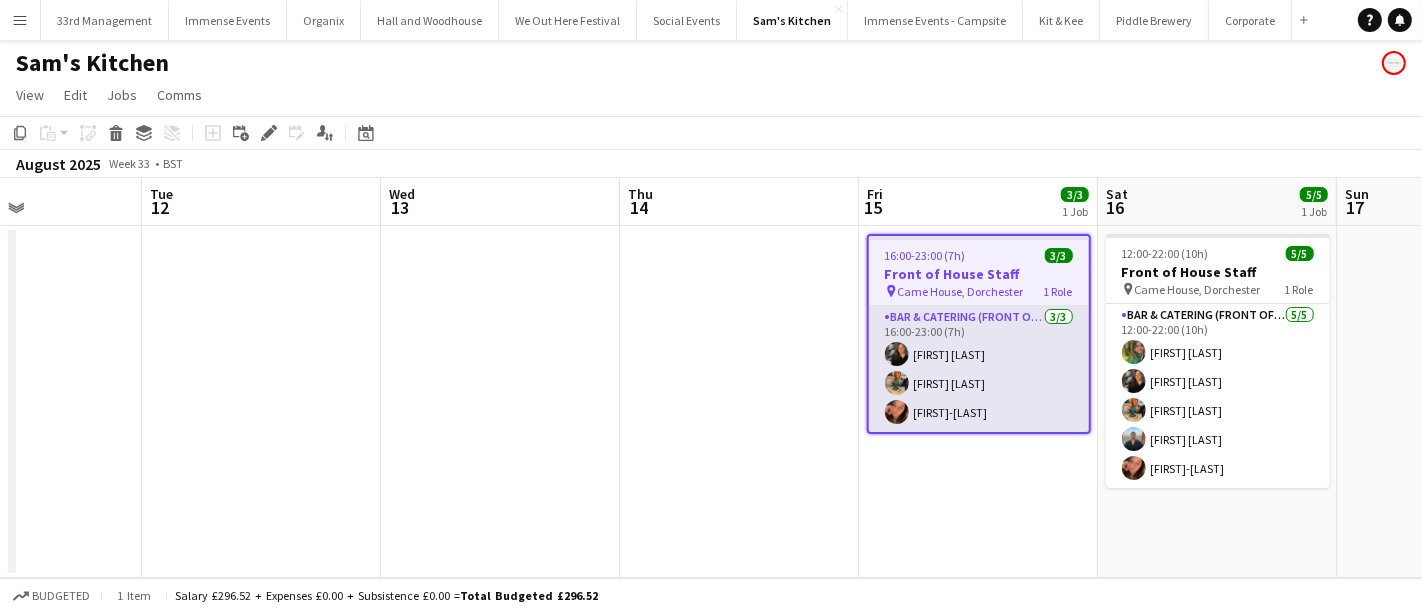 drag, startPoint x: 940, startPoint y: 377, endPoint x: 916, endPoint y: 358, distance: 30.610456 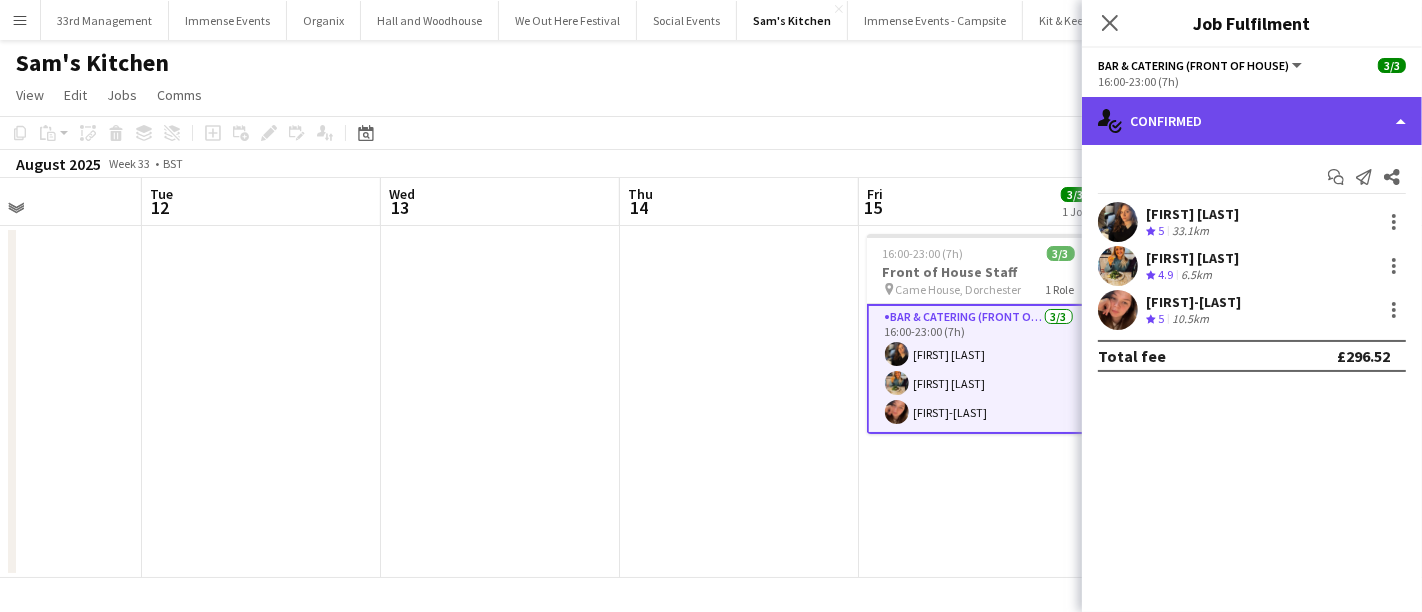click on "single-neutral-actions-check-2
Confirmed" 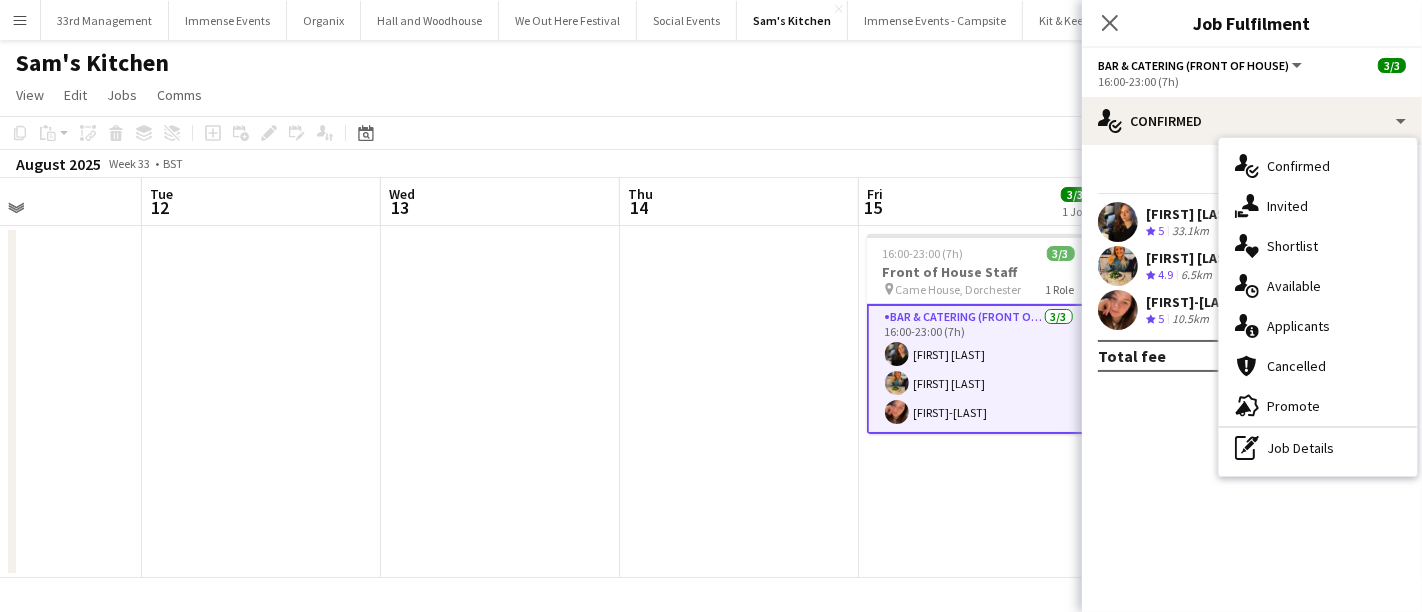 click on "single-neutral-actions-information
Applicants" at bounding box center (1318, 326) 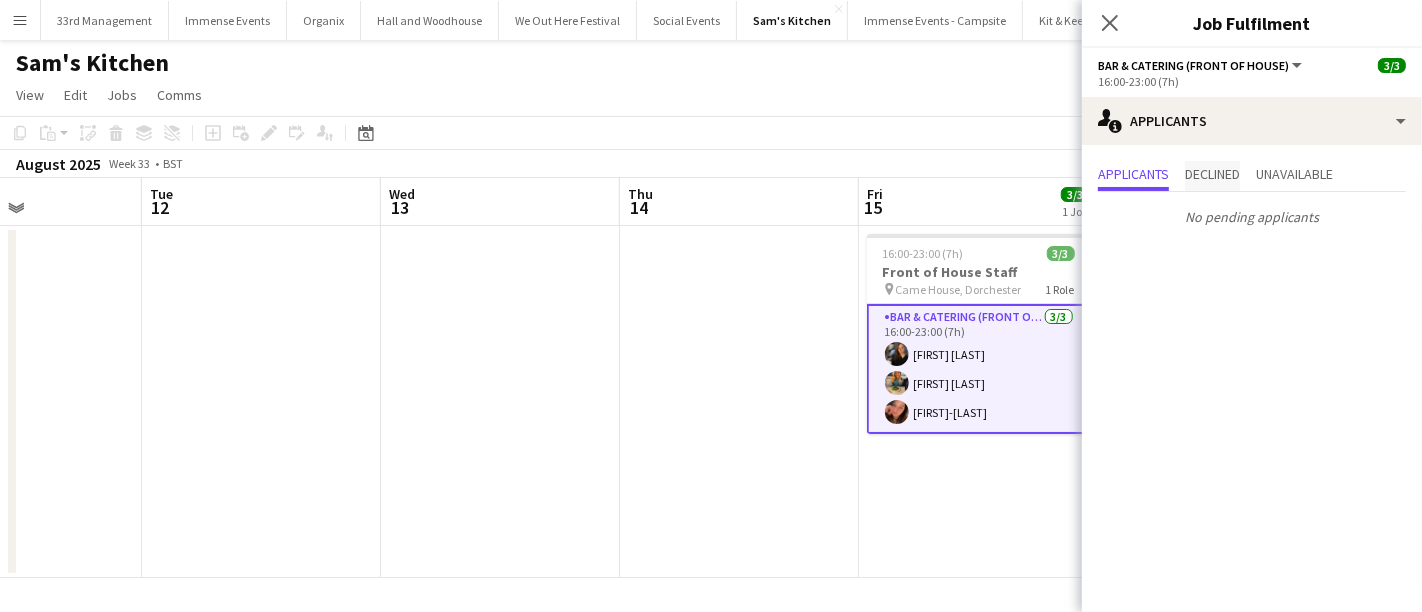 click on "Declined" at bounding box center [1212, 174] 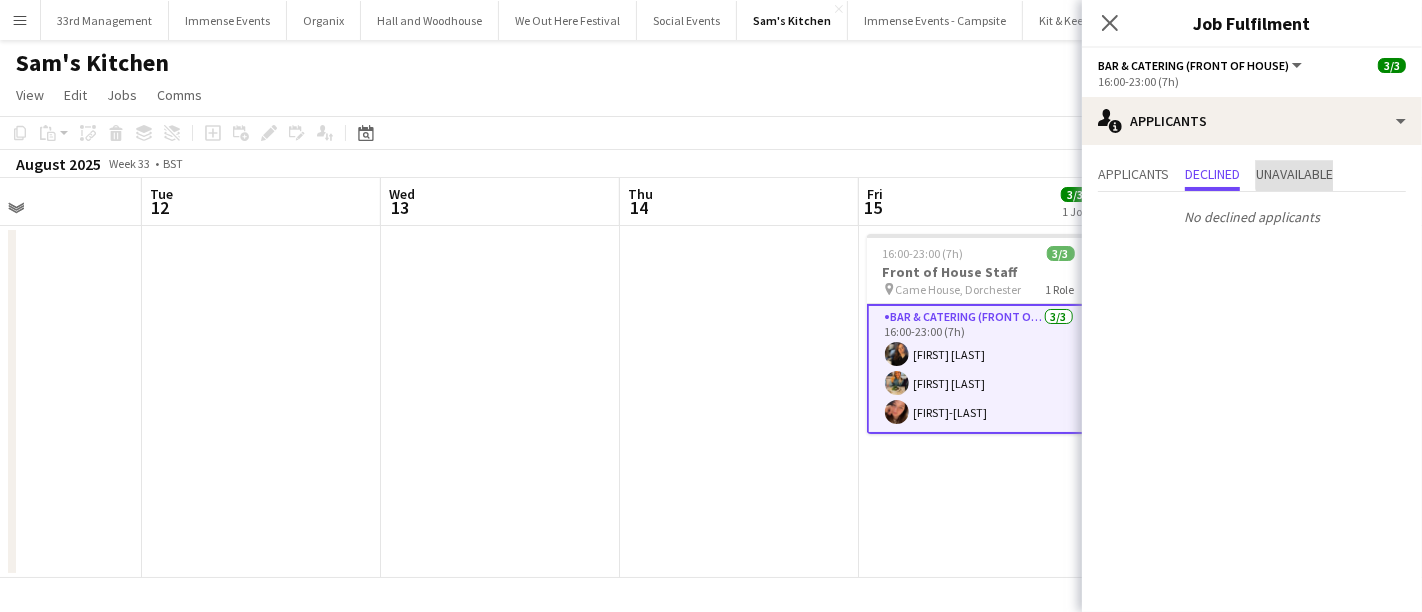 click on "Unavailable" at bounding box center [1294, 174] 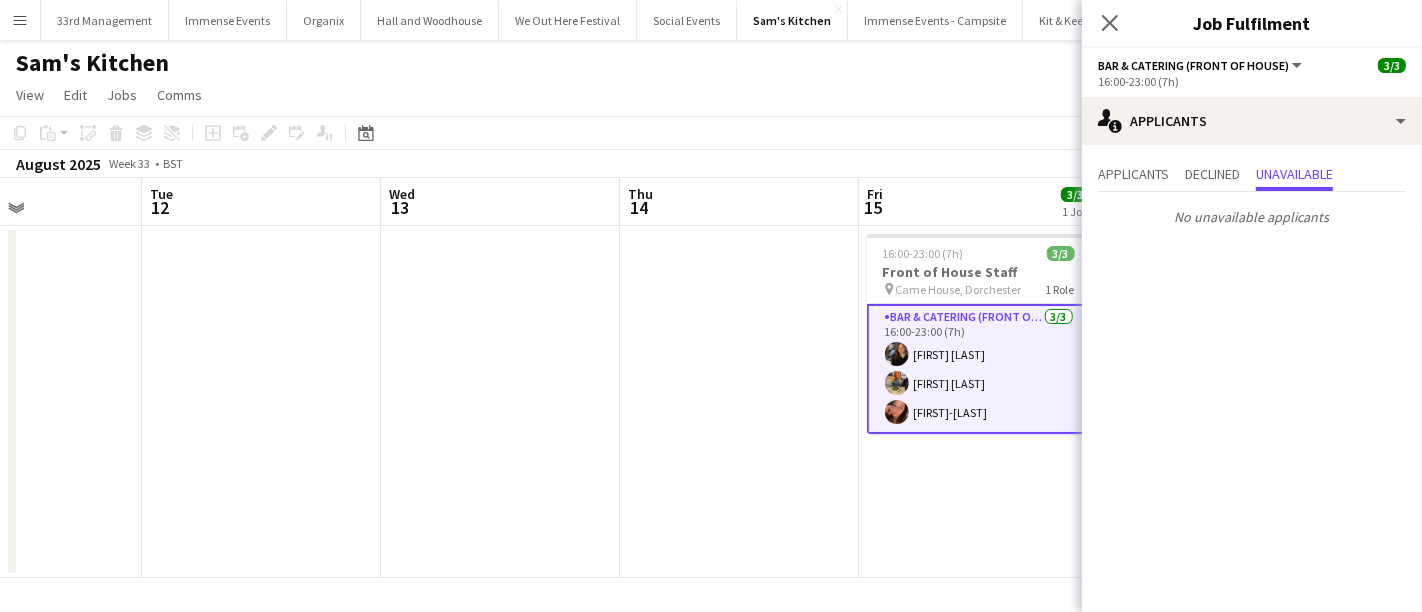 click at bounding box center [739, 402] 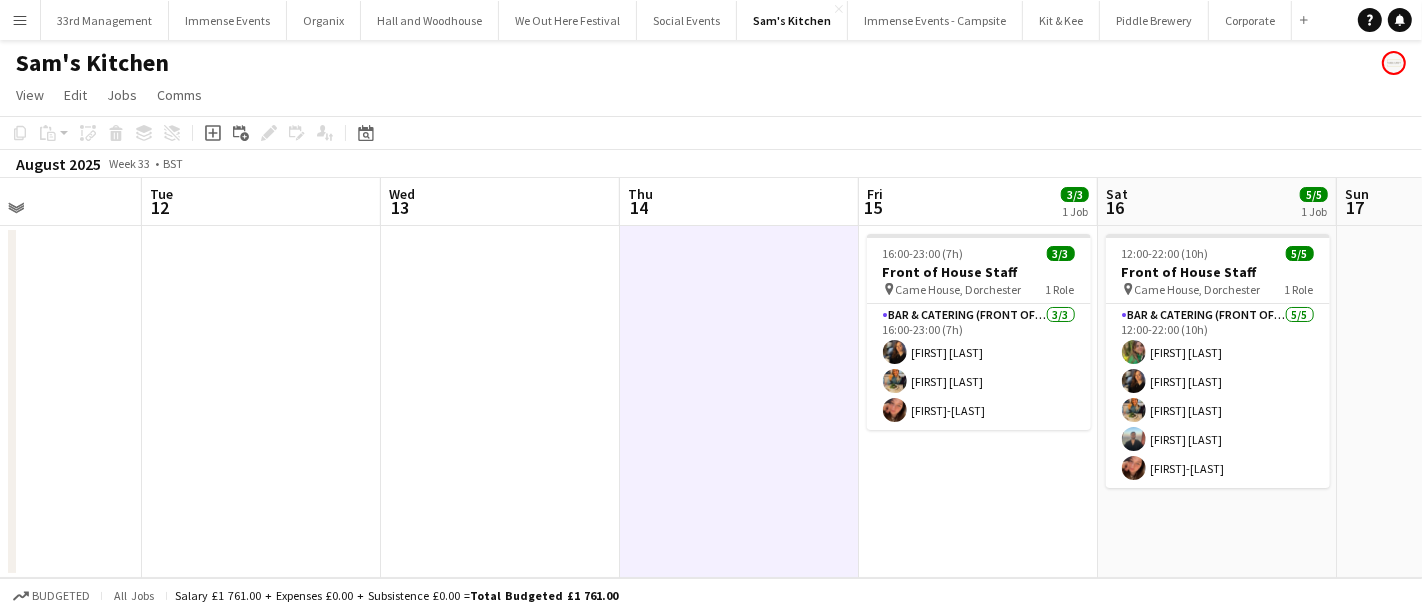 click at bounding box center (739, 402) 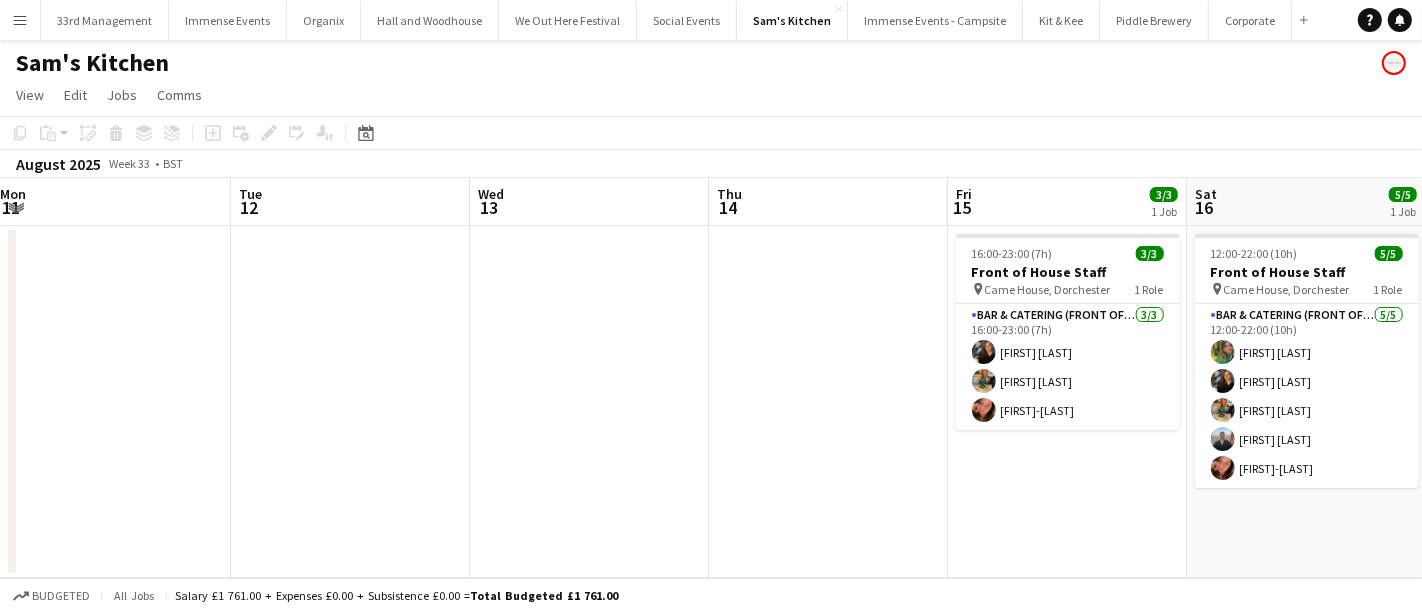 drag, startPoint x: 599, startPoint y: 376, endPoint x: 271, endPoint y: 367, distance: 328.12344 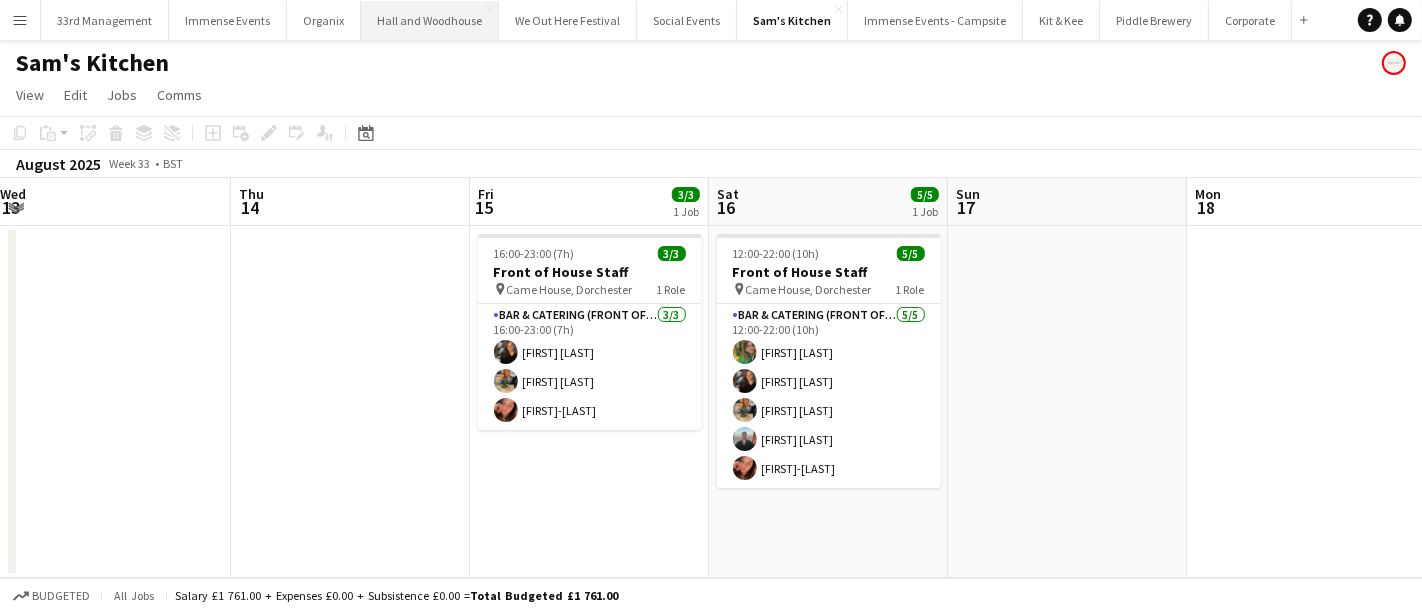 scroll, scrollTop: 0, scrollLeft: 728, axis: horizontal 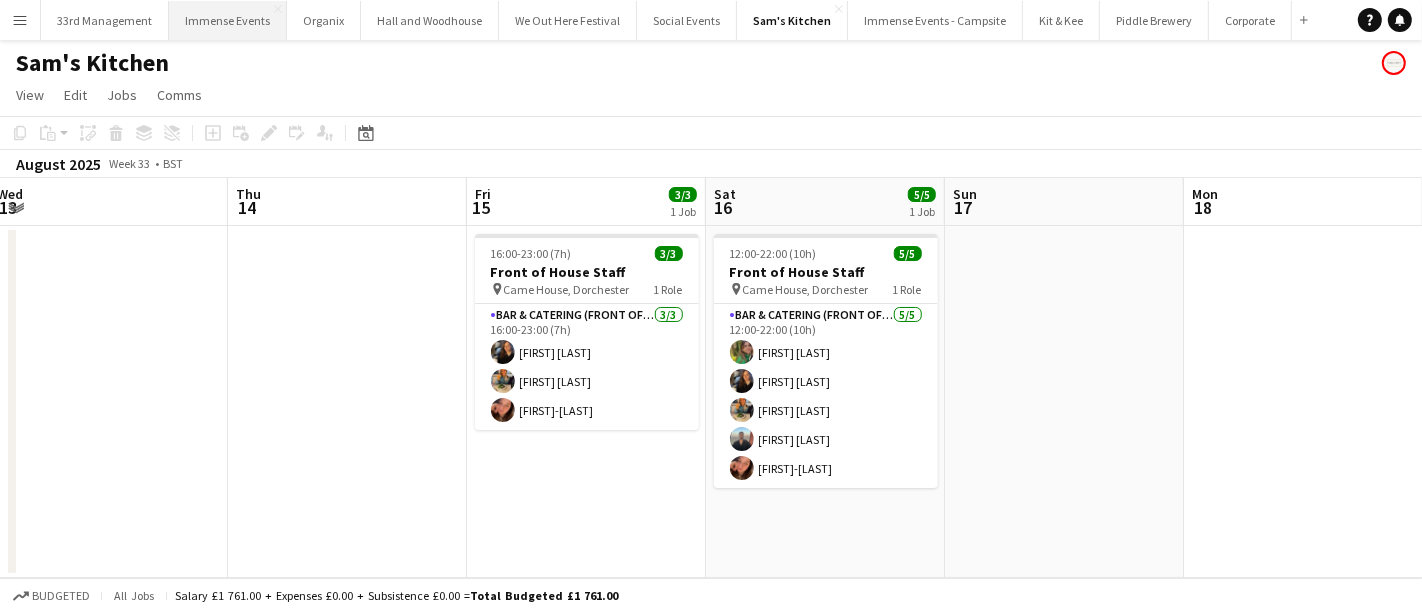 click on "Immense Events
Close" at bounding box center [228, 20] 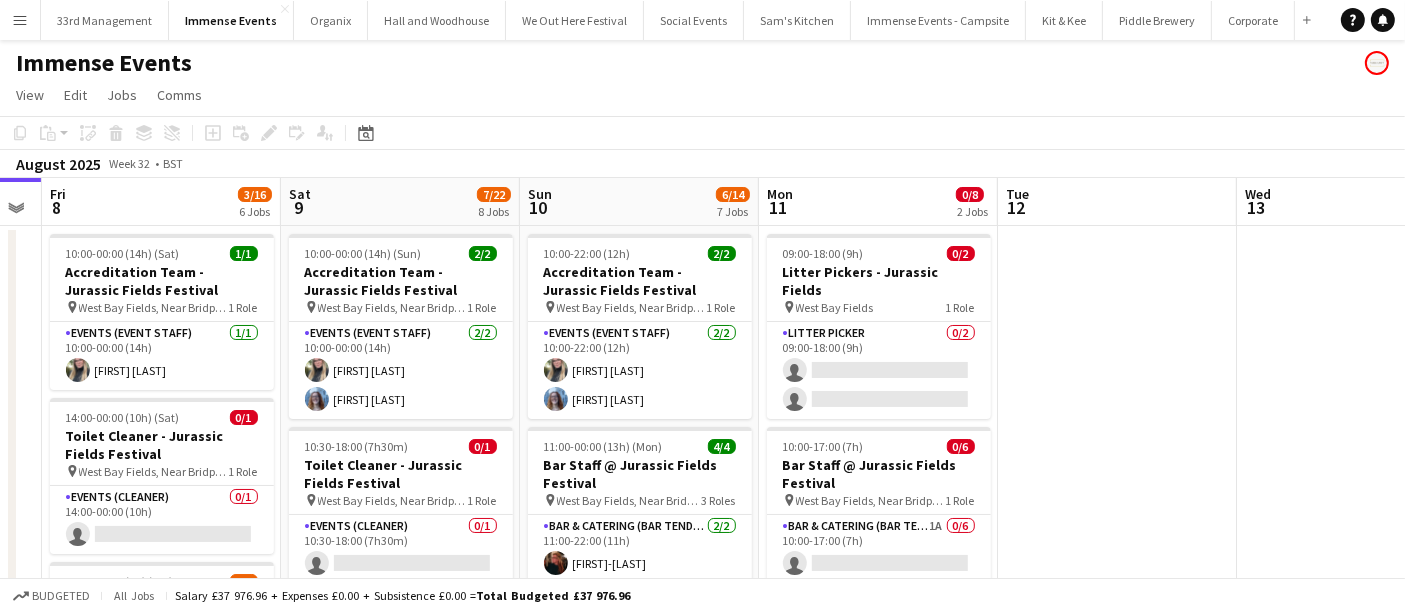 scroll, scrollTop: 0, scrollLeft: 678, axis: horizontal 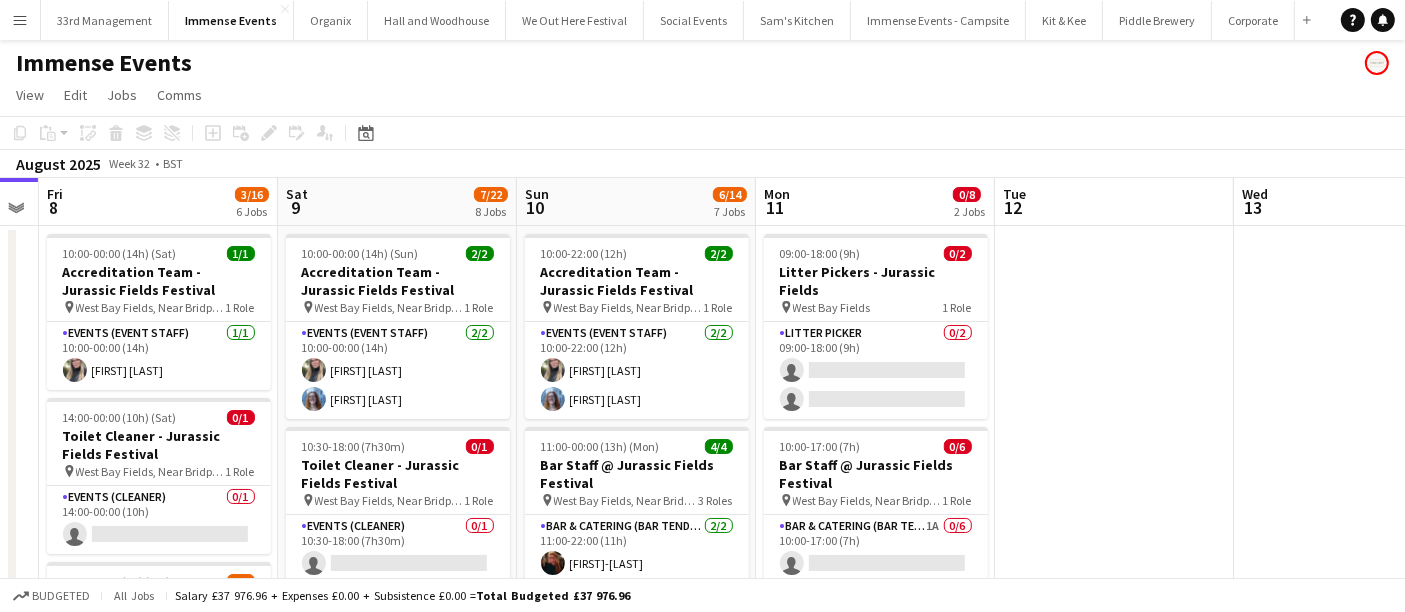 drag, startPoint x: 933, startPoint y: 393, endPoint x: 505, endPoint y: 420, distance: 428.8508 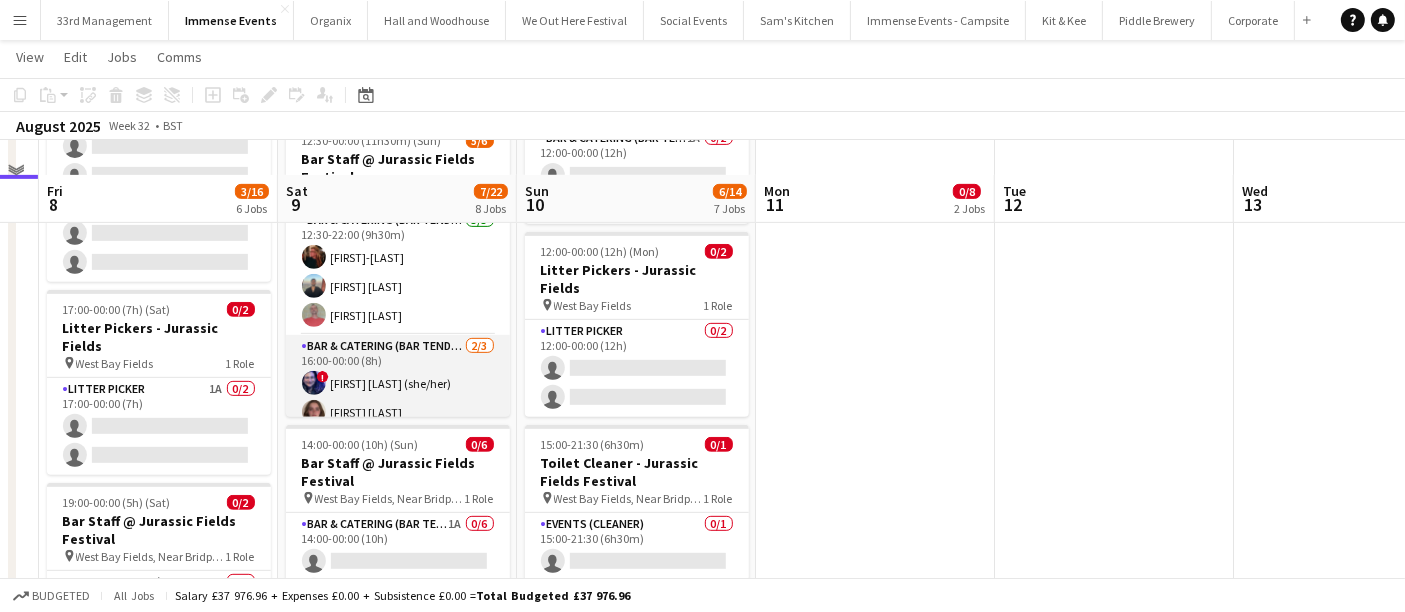 scroll, scrollTop: 888, scrollLeft: 0, axis: vertical 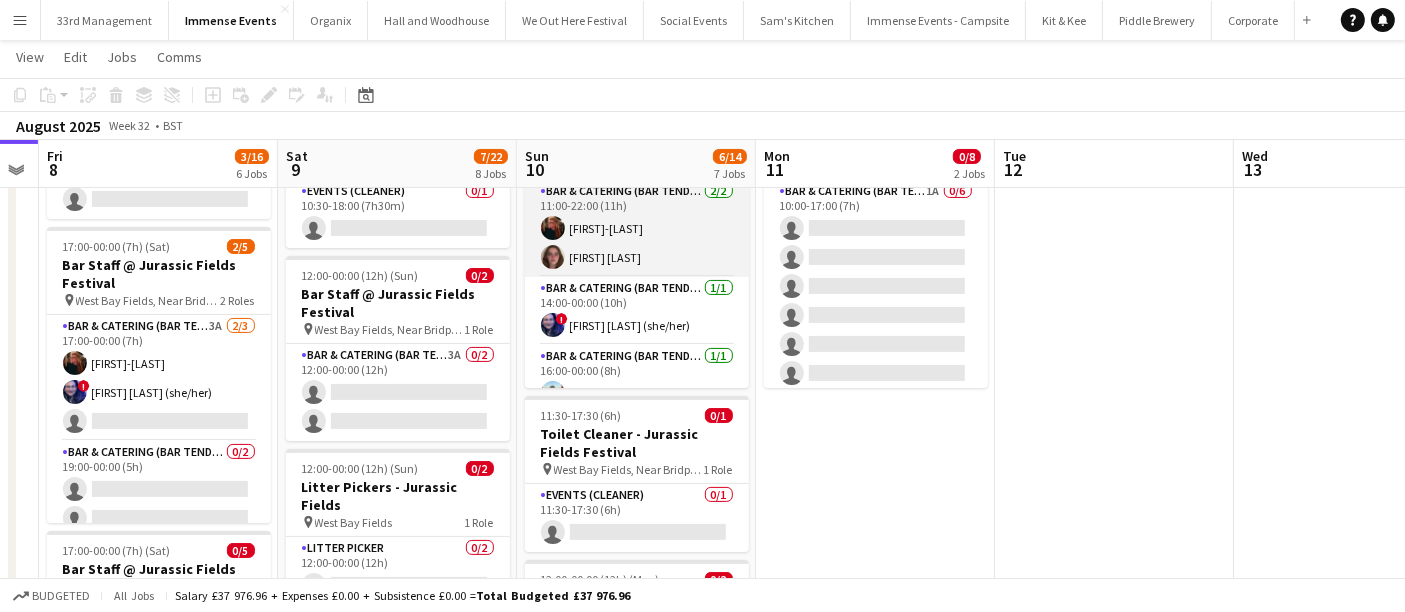 click on "Bar & Catering (Bar Tender)   2/2   11:00-22:00 (11h)
Haley-Jane Ferguson Georgie Marx" at bounding box center (637, 228) 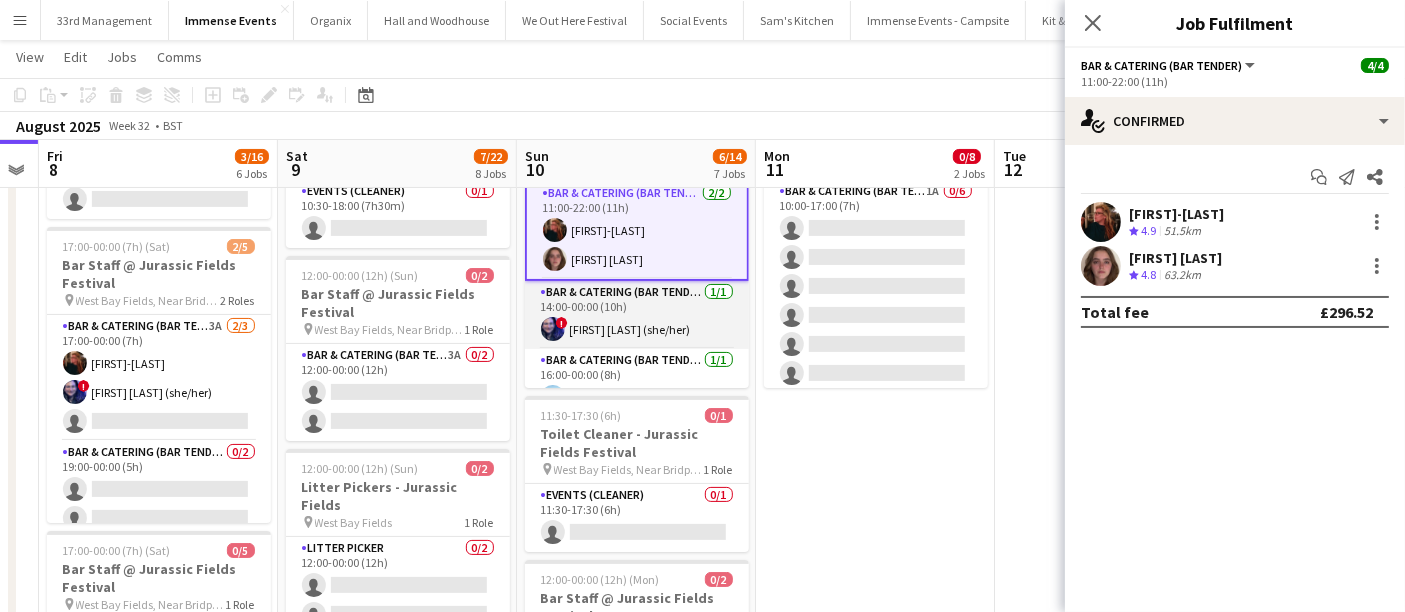 click on "Bar & Catering (Bar Tender)   1/1   14:00-00:00 (10h)
! Karen Mühl (she/her)" at bounding box center (637, 315) 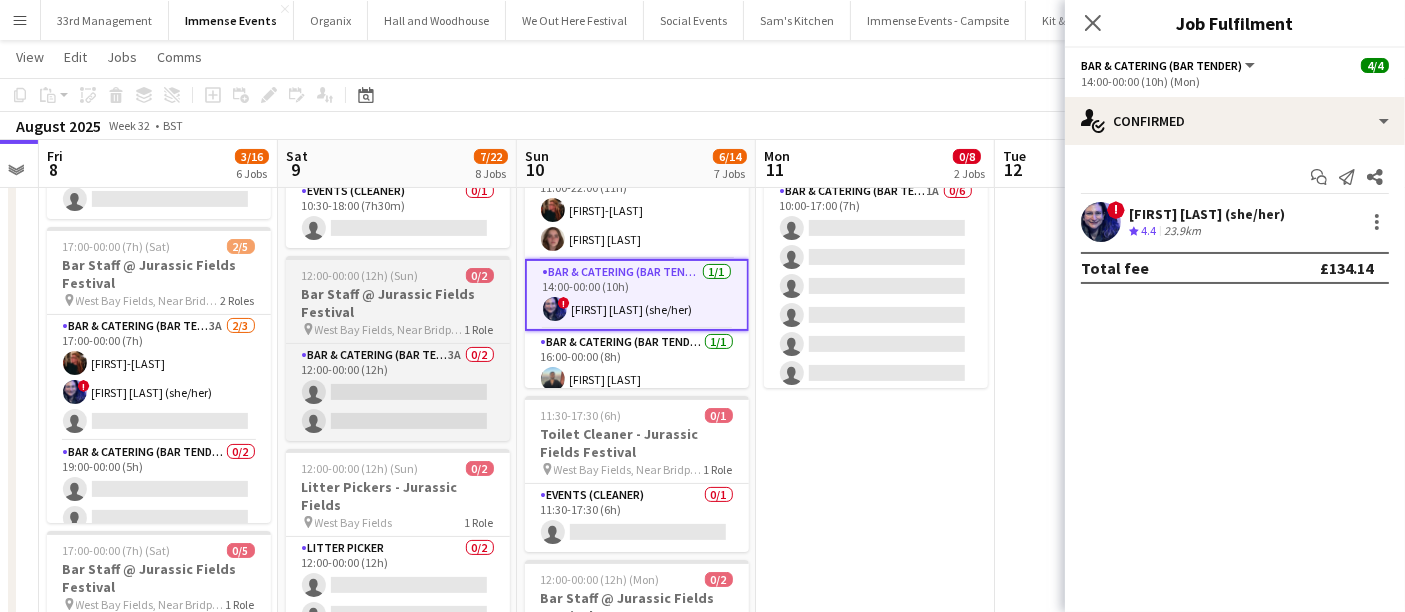 scroll, scrollTop: 27, scrollLeft: 0, axis: vertical 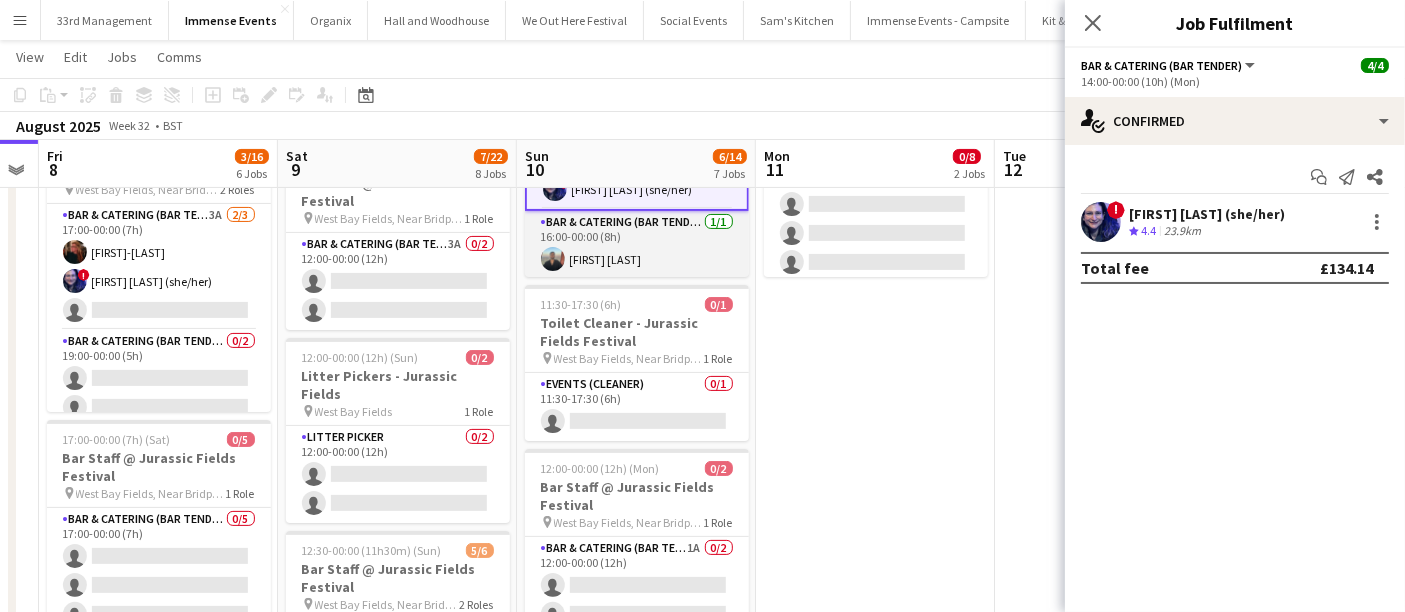 click on "Bar & Catering (Bar Tender)   1/1   16:00-00:00 (8h)
Navin Vij" at bounding box center (637, 245) 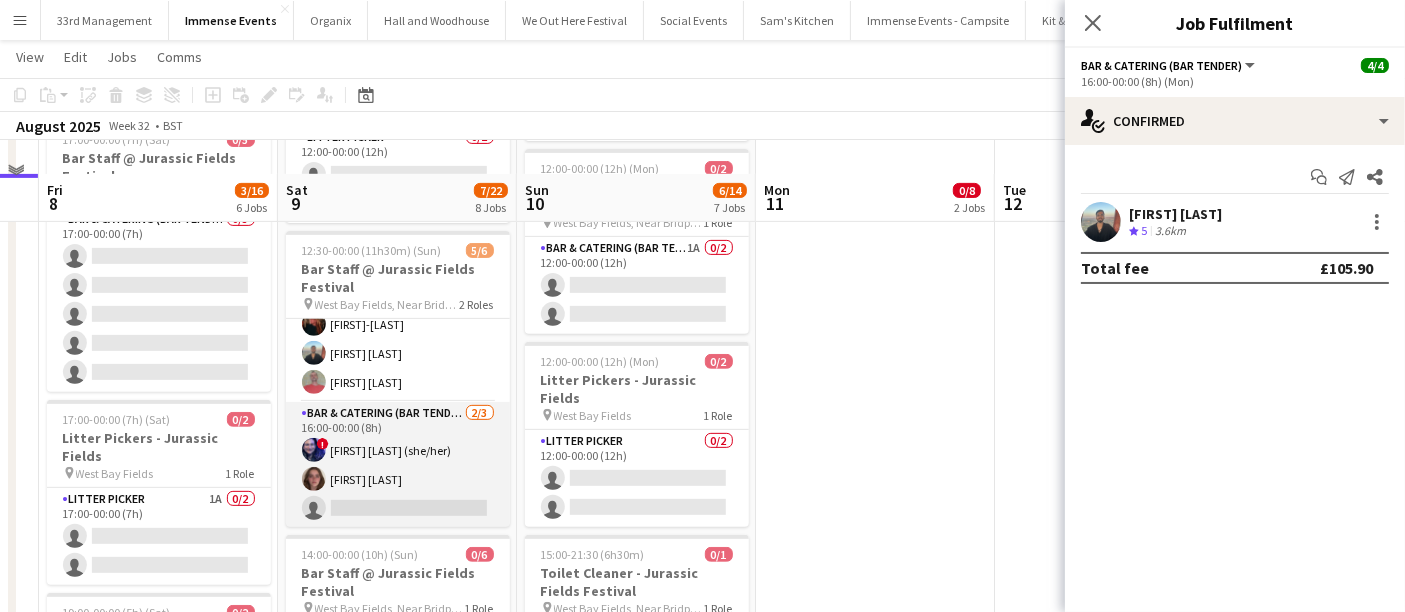 scroll, scrollTop: 777, scrollLeft: 0, axis: vertical 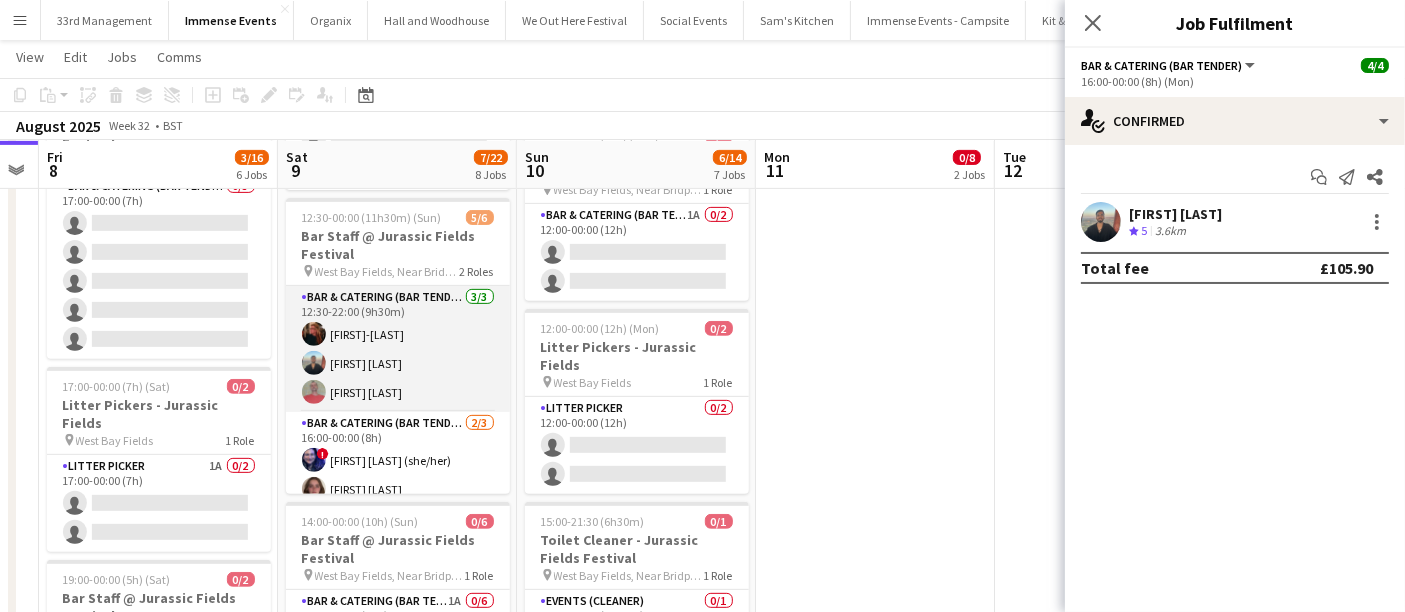 click on "Bar & Catering (Bar Tender)   3/3   12:30-22:00 (9h30m)
Haley-Jane Ferguson Navin Vij Colin Sherman" at bounding box center (398, 349) 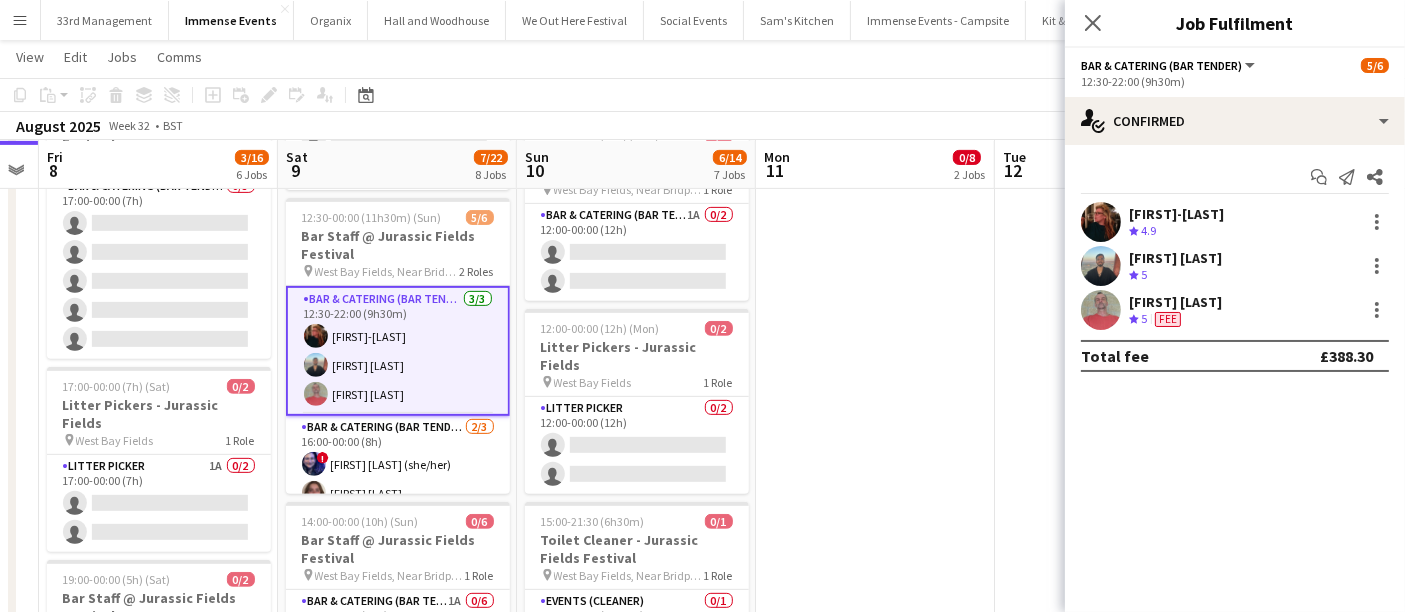 scroll, scrollTop: 24, scrollLeft: 0, axis: vertical 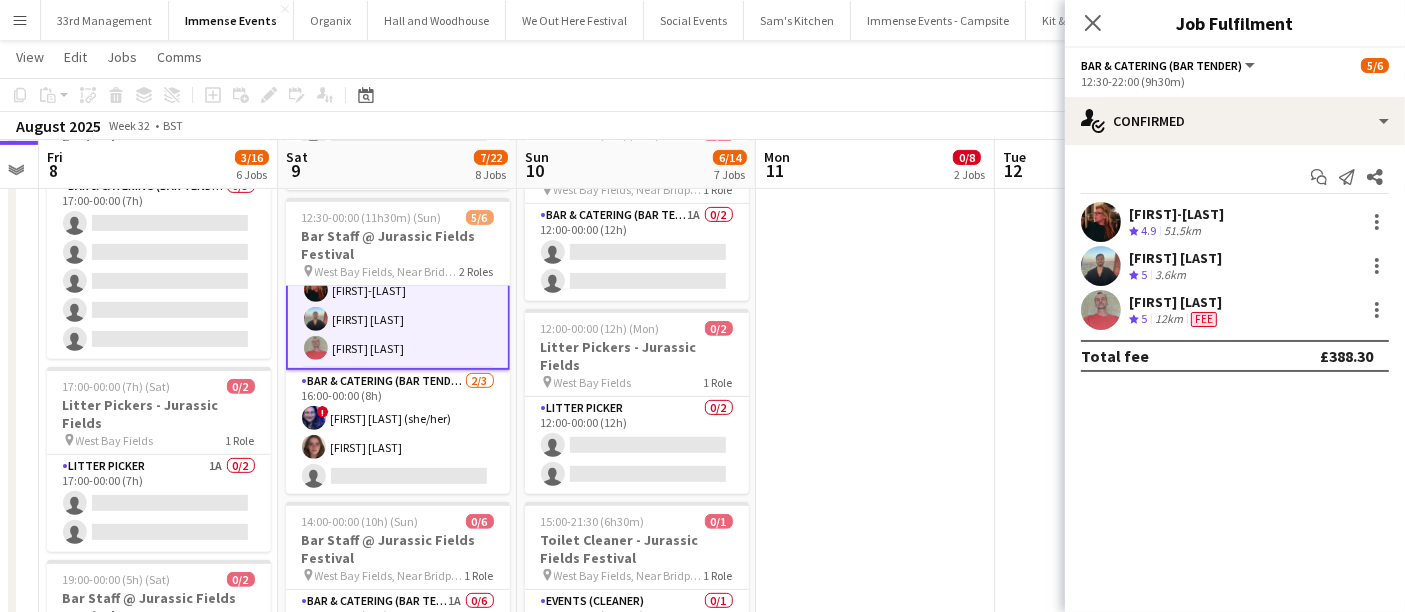 click on "check
Confirmed
Start chat
Send notification
Share
Haley-Jane Ferguson
Crew rating
4.9   51.5km   Navin Vij
Crew rating
5   3.6km   Colin Sherman
Crew rating
5   12km   Fee   Total fee   £388.30" 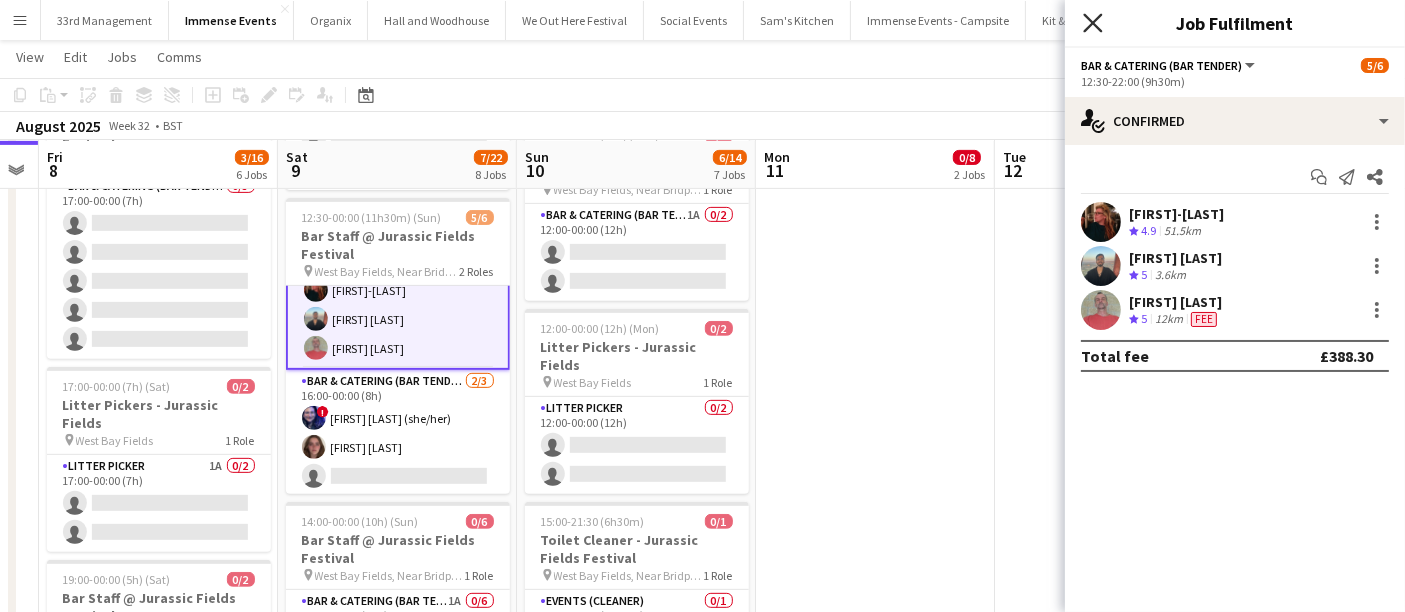 click on "Close pop-in" 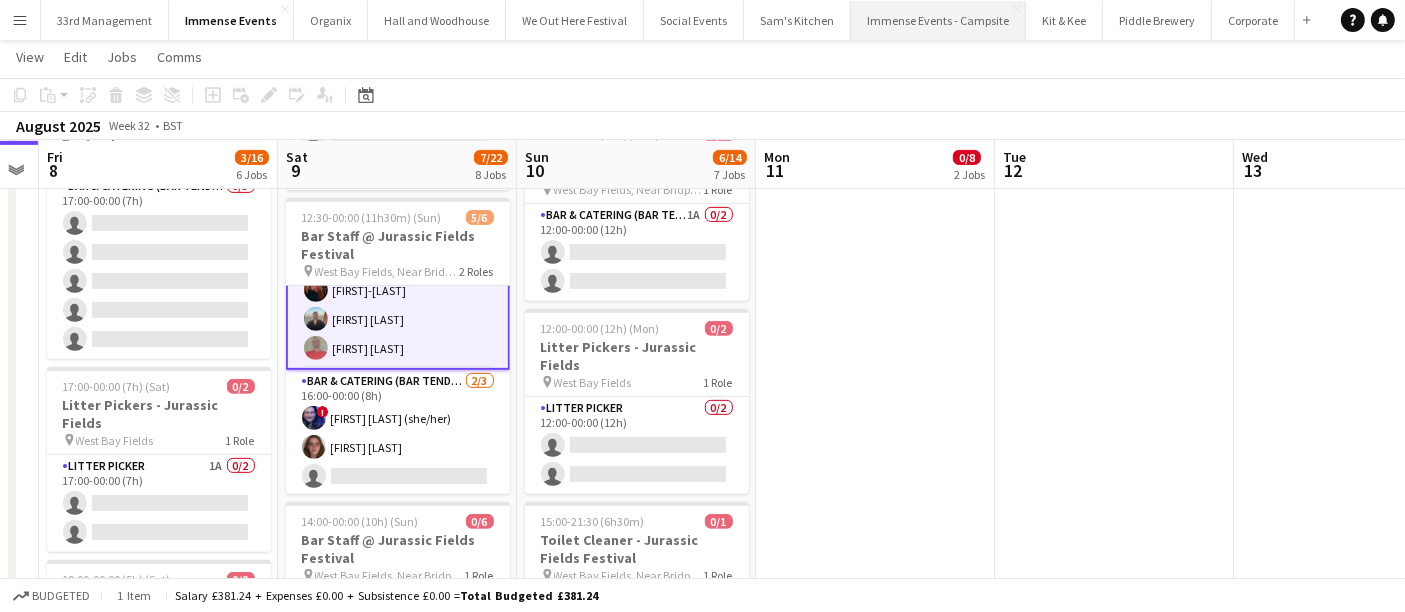 drag, startPoint x: 927, startPoint y: 17, endPoint x: 917, endPoint y: 9, distance: 12.806249 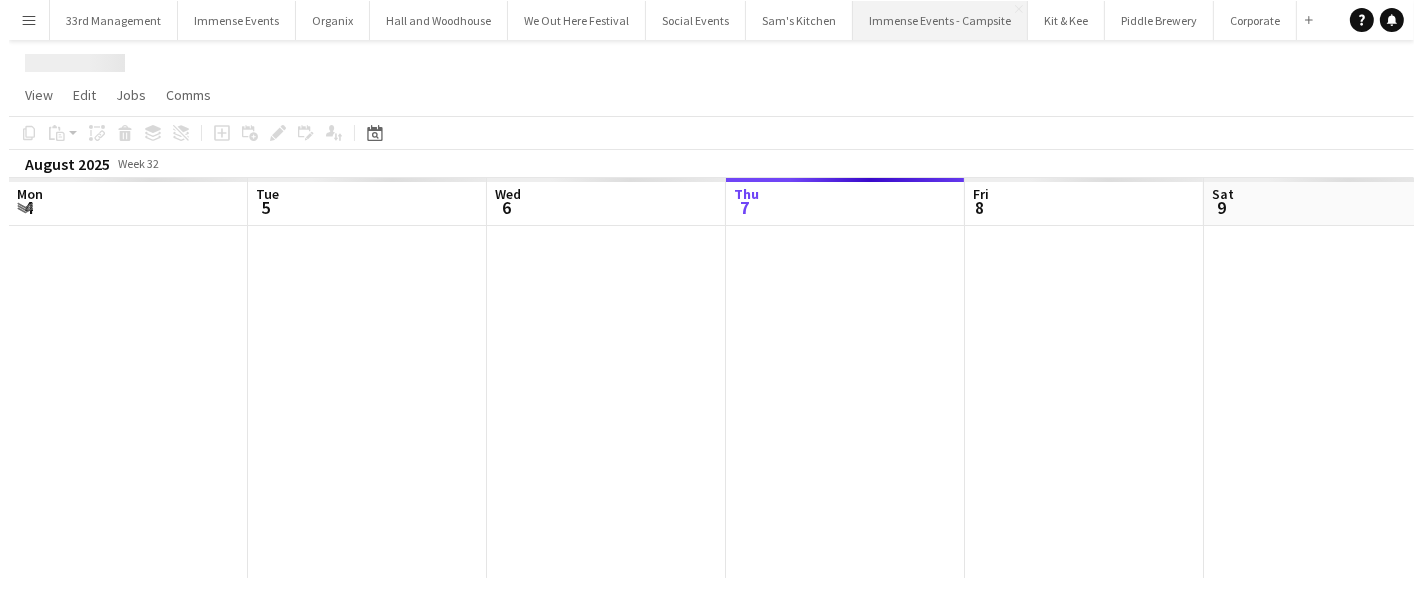 scroll, scrollTop: 0, scrollLeft: 0, axis: both 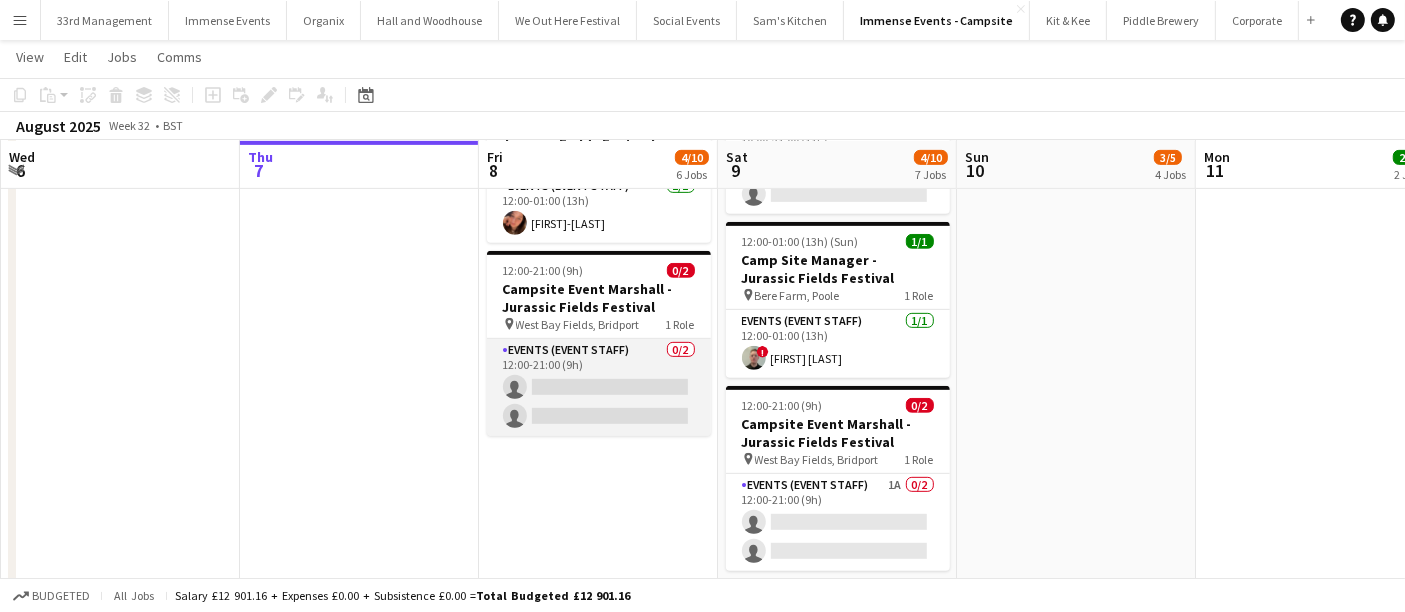 click on "Events (Event Staff)   0/2   12:00-21:00 (9h)
single-neutral-actions
single-neutral-actions" at bounding box center (599, 387) 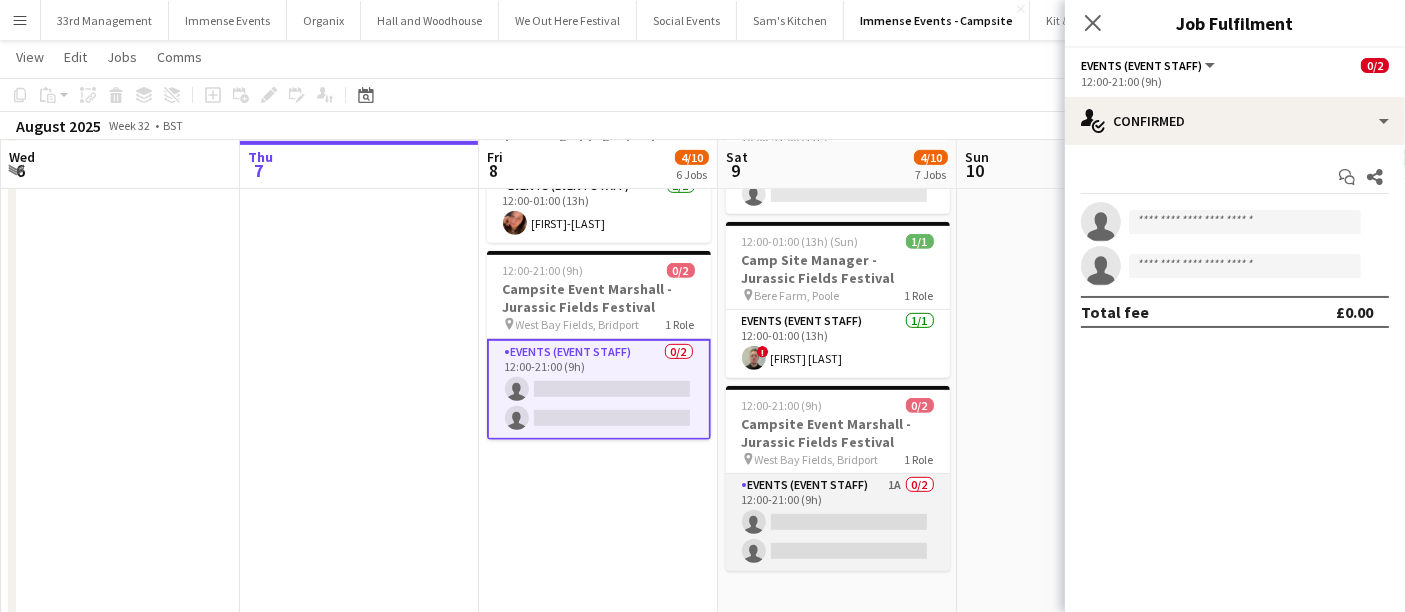 click on "Events (Event Staff)   1A   0/2   12:00-21:00 (9h)
single-neutral-actions
single-neutral-actions" at bounding box center (838, 522) 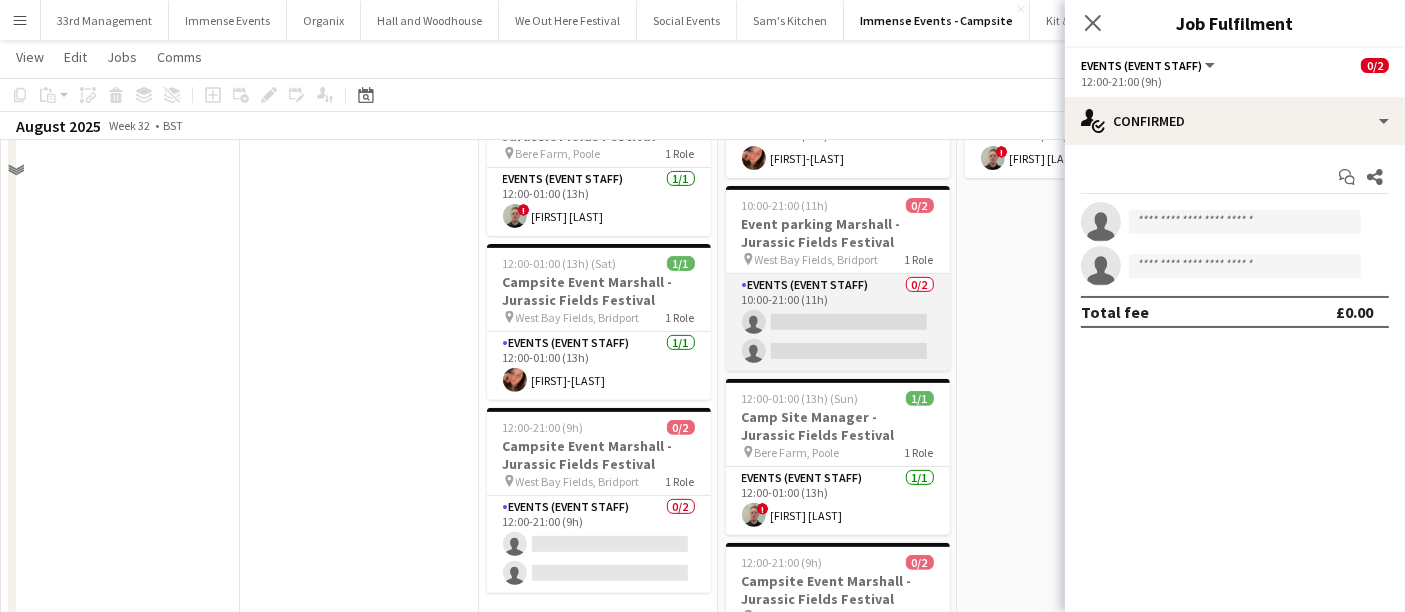 scroll, scrollTop: 666, scrollLeft: 0, axis: vertical 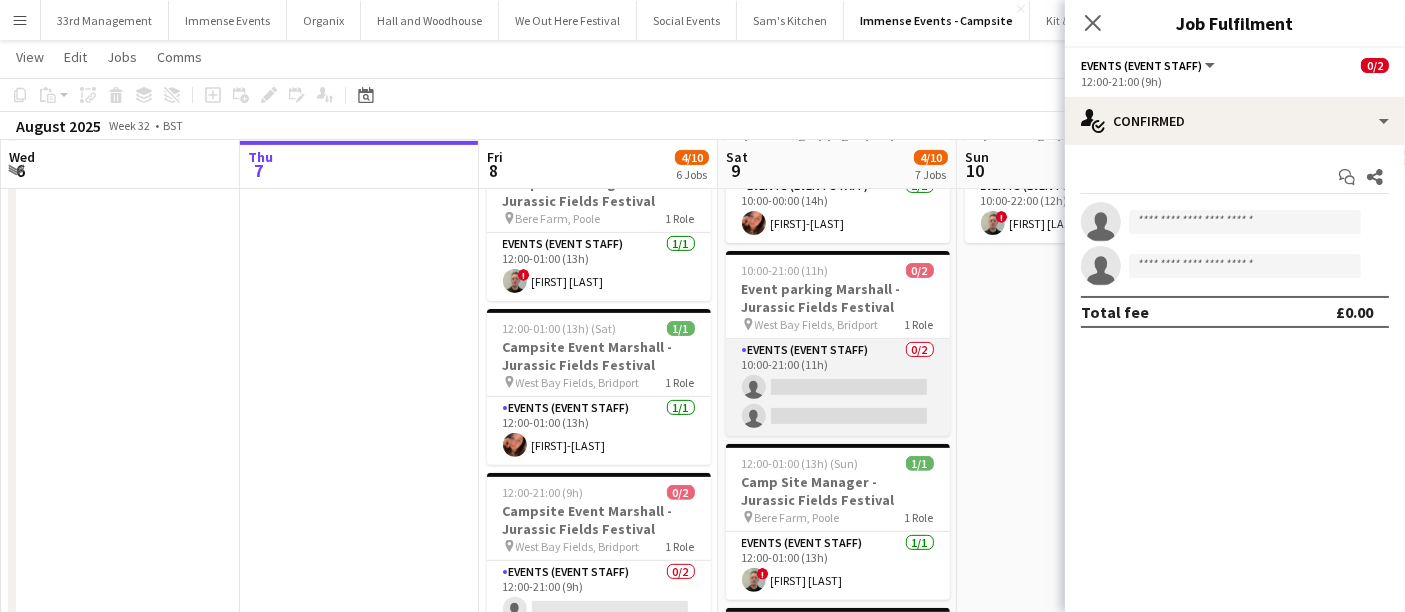 click on "Events (Event Staff)   0/2   10:00-21:00 (11h)
single-neutral-actions
single-neutral-actions" at bounding box center [838, 387] 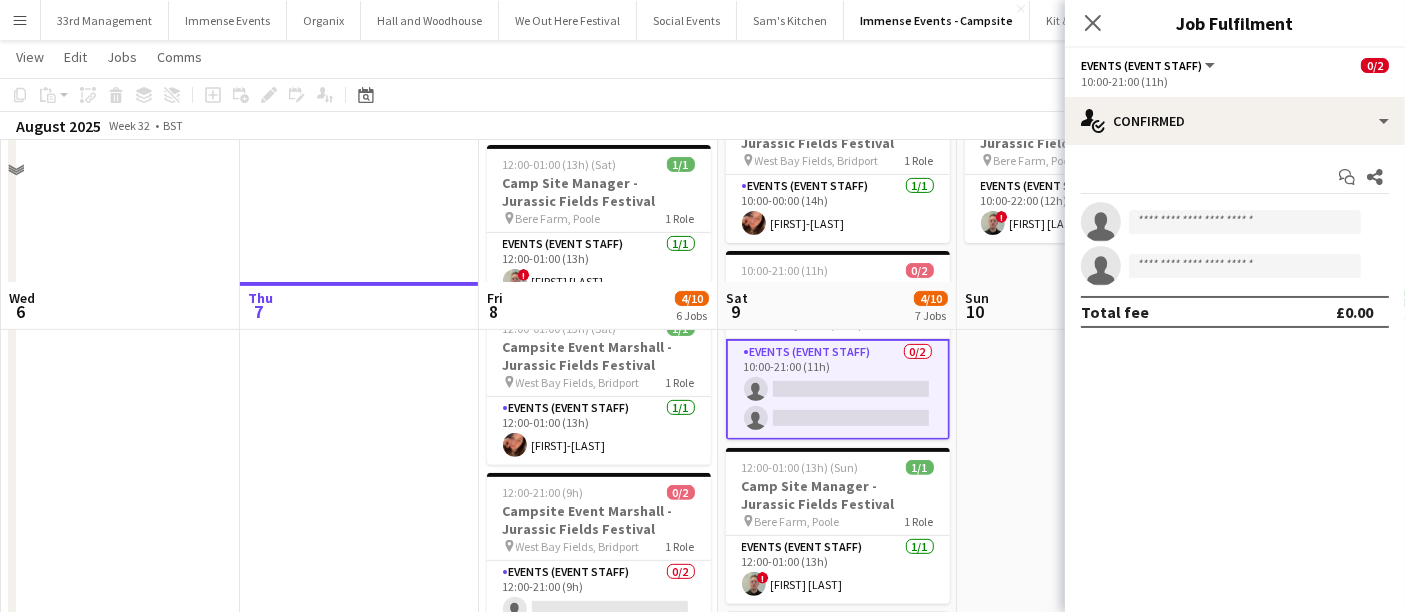 scroll, scrollTop: 888, scrollLeft: 0, axis: vertical 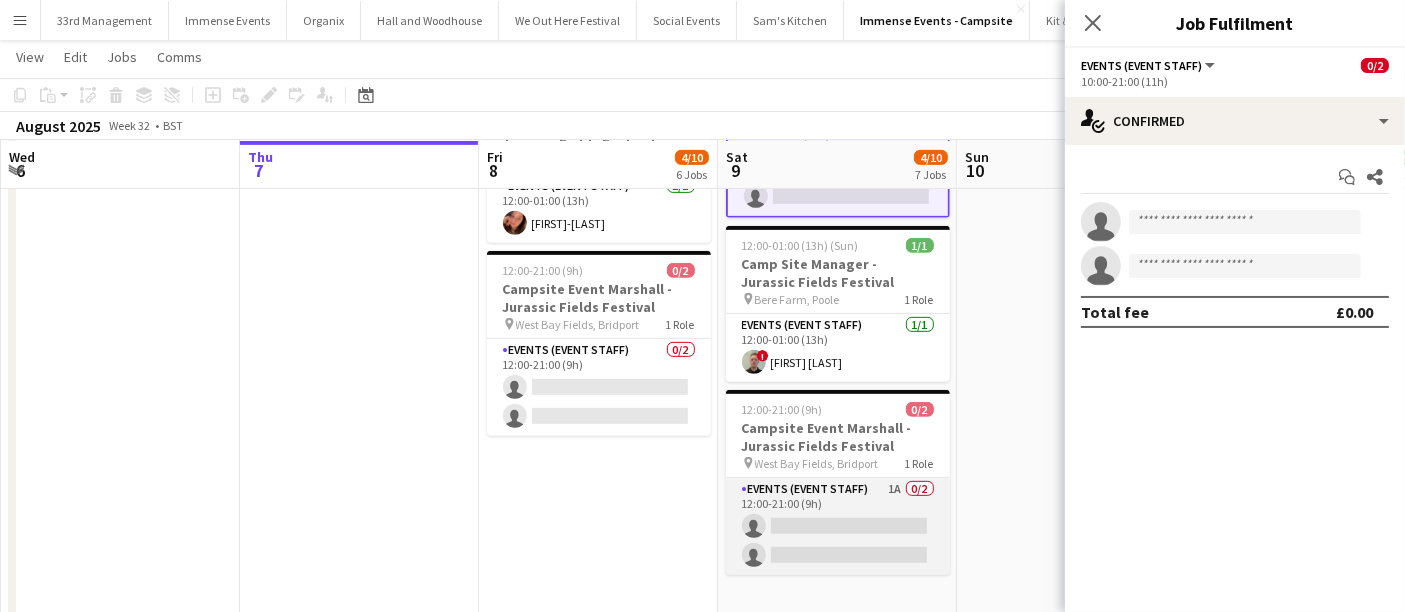 click on "Events (Event Staff)   1A   0/2   12:00-21:00 (9h)
single-neutral-actions
single-neutral-actions" at bounding box center [838, 526] 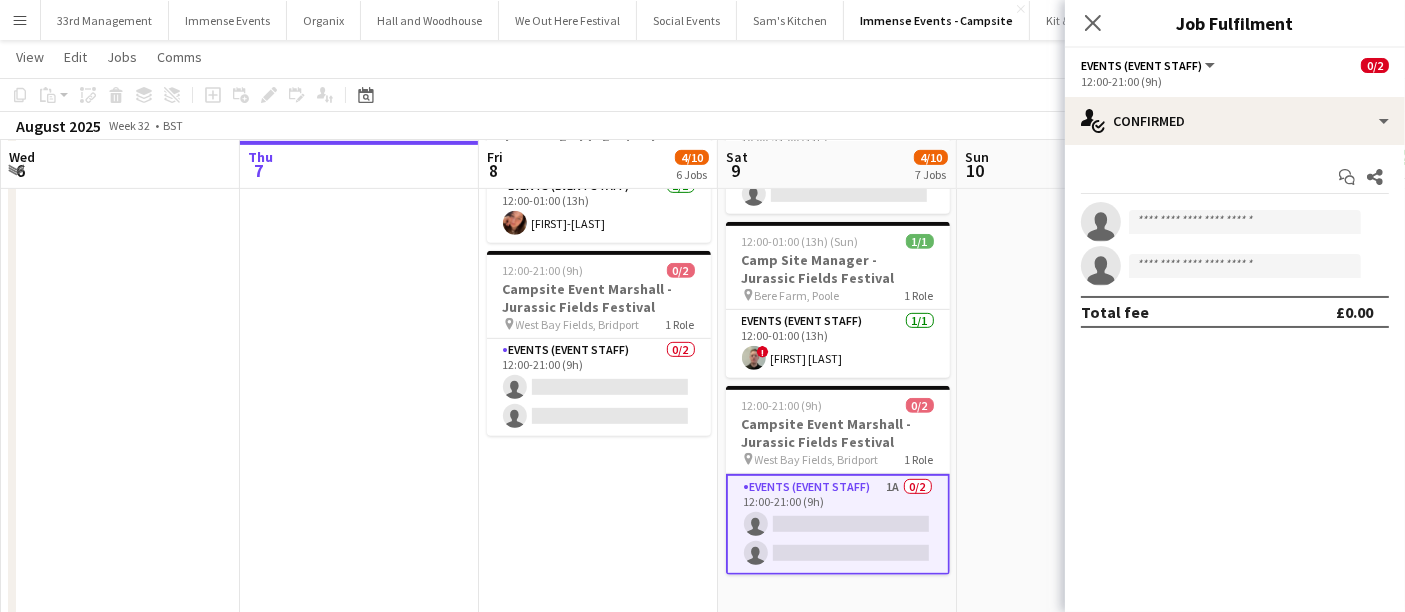 click on "08:00-00:00 (16h) (Sat)   1/1   Campsite Event Marshall - Jurassic Fields Festival
pin
West Bay Fields, Bridport   1 Role   Events (Event Staff)   1/1   08:00-00:00 (16h)
! James Killick     10:00-00:00 (14h) (Sat)   1/1   Campsite Event Marshall - Jurassic Fields Festival
pin
West Bay Fields, Bridport   1 Role   Events (Event Staff)   1/1   10:00-00:00 (14h)
Ramunas Slezas     11:00-00:00 (13h) (Sat)   0/4   Event parking Marshall - Jurassic Fields Festival
pin
West Bay Fields, Bridport   1 Role   Events (Event Staff)   0/4   11:00-00:00 (13h)
single-neutral-actions
single-neutral-actions
single-neutral-actions
single-neutral-actions
12:00-01:00 (13h) (Sat)   1/1   Camp Site Manager - Jurassic Fields Festival
pin
!" at bounding box center (598, -21) 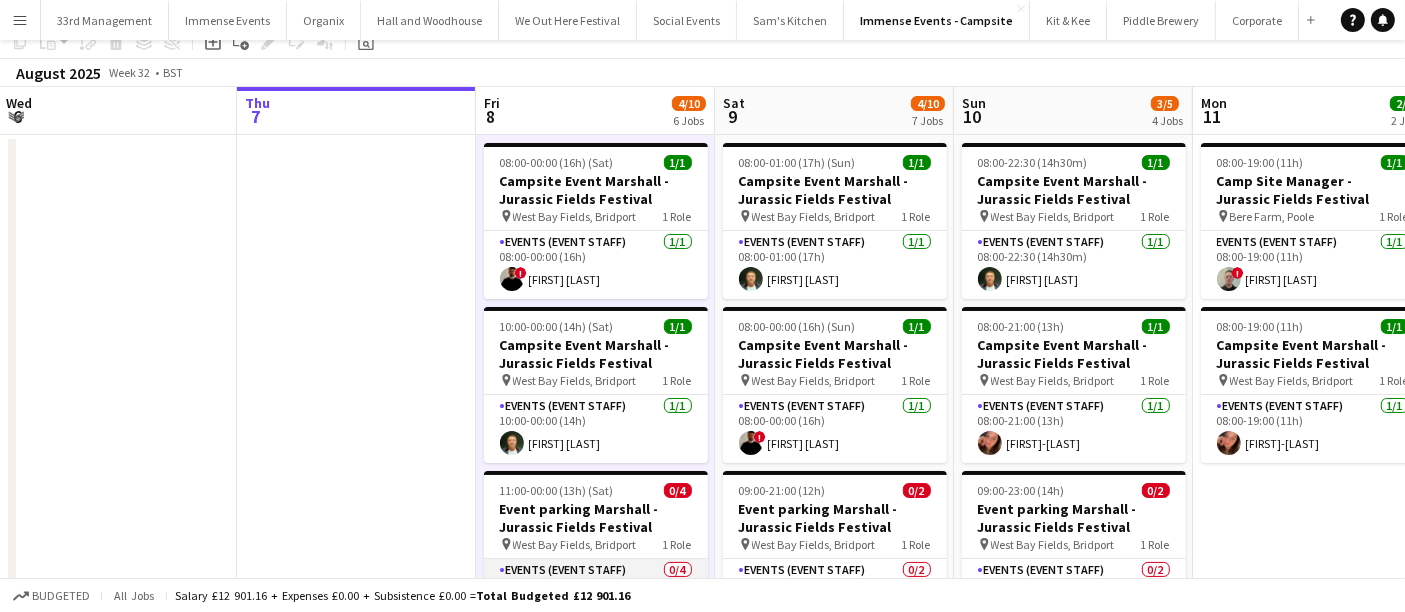 scroll, scrollTop: 0, scrollLeft: 0, axis: both 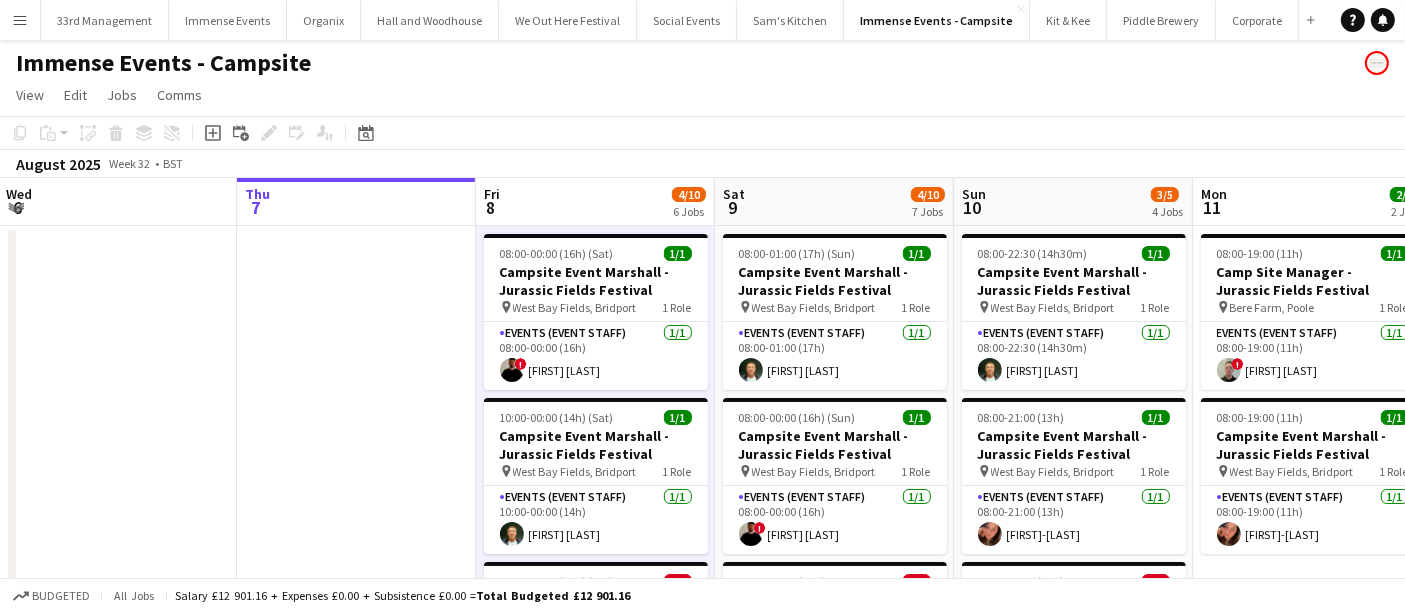 click on "View  Day view expanded Day view collapsed Month view Date picker Jump to today Expand Linked Jobs Collapse Linked Jobs  Edit  Copy Ctrl+C  Paste  Without Crew Ctrl+V With Crew Ctrl+Shift+V Paste as linked job  Group  Group Ungroup  Jobs  New Job Edit Job Delete Job New Linked Job Edit Linked Jobs Job fulfilment Promote Role Copy Role URL  Comms  Notify confirmed crew Create chat" 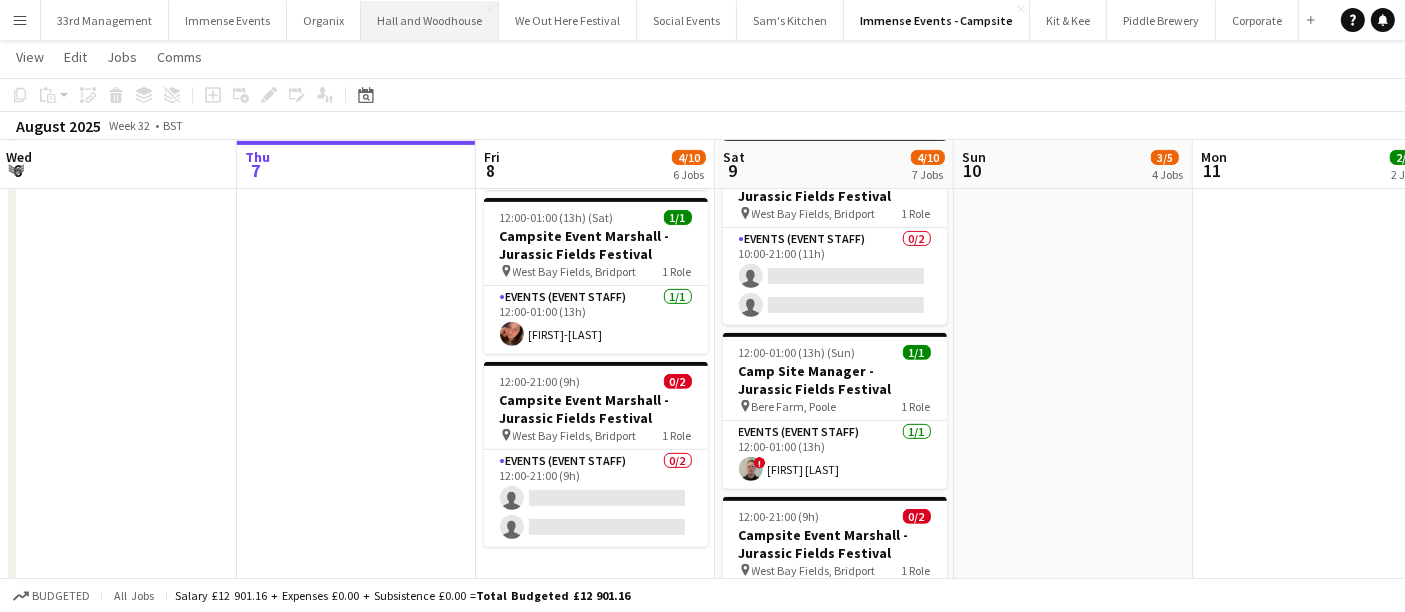 scroll, scrollTop: 0, scrollLeft: 0, axis: both 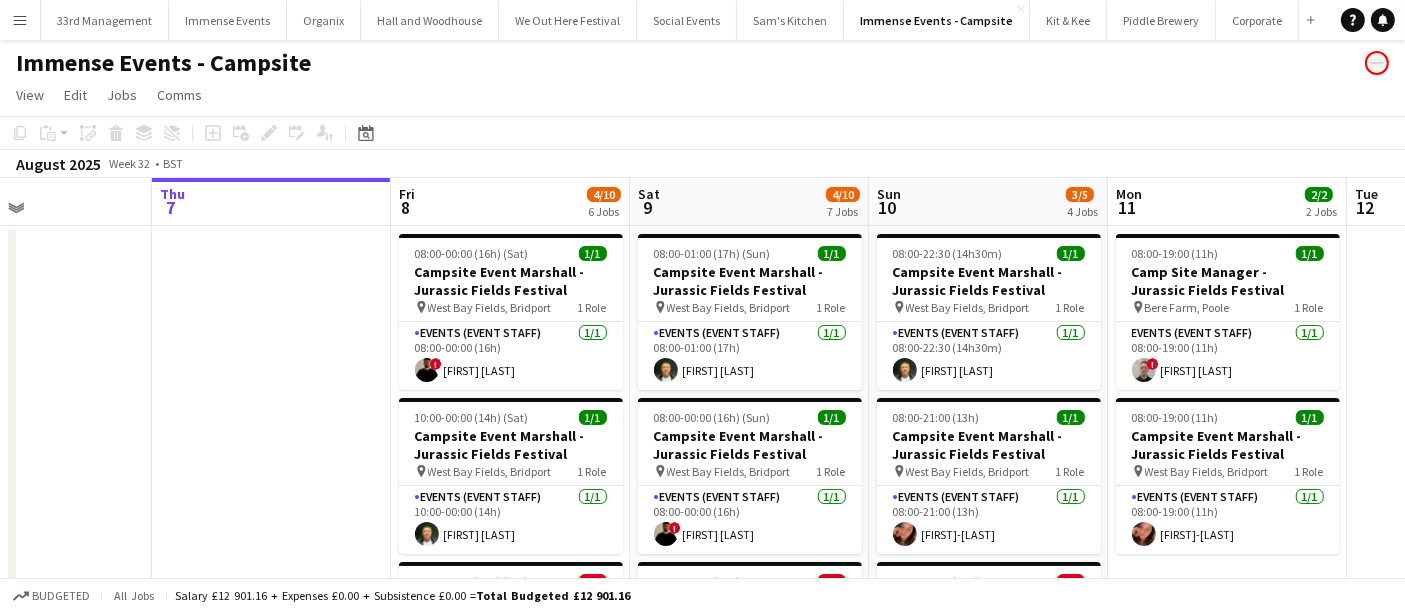 drag, startPoint x: 382, startPoint y: 355, endPoint x: 294, endPoint y: 328, distance: 92.0489 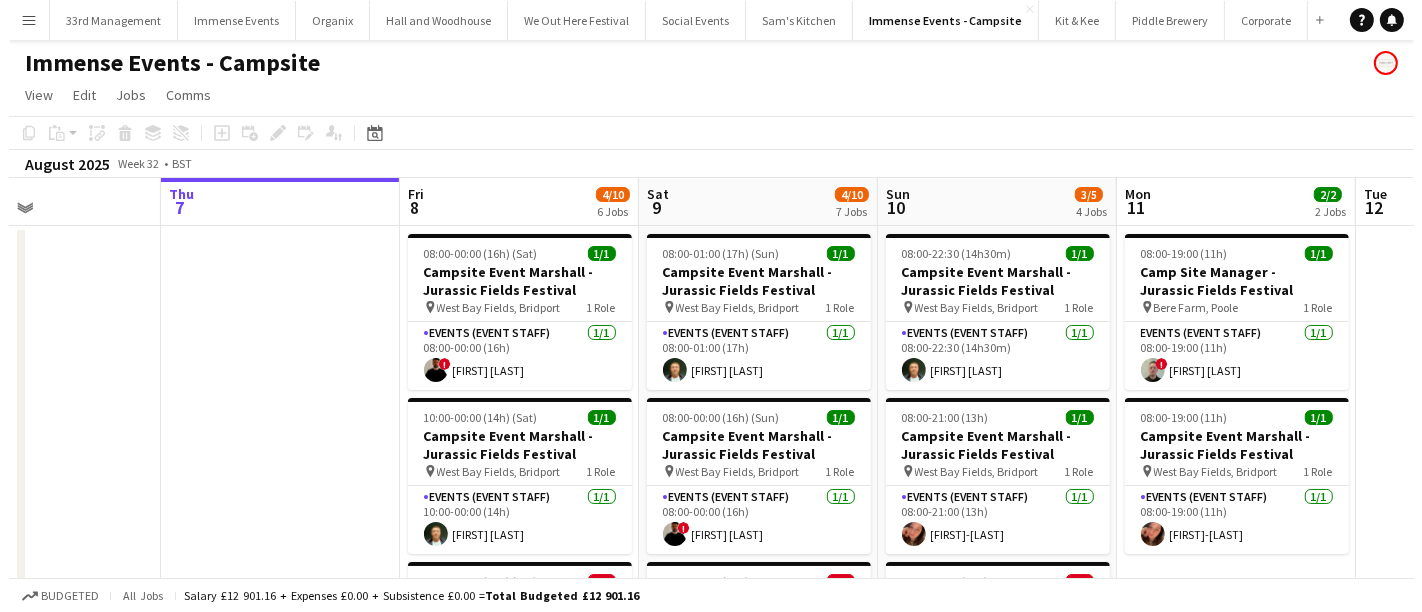 scroll, scrollTop: 0, scrollLeft: 568, axis: horizontal 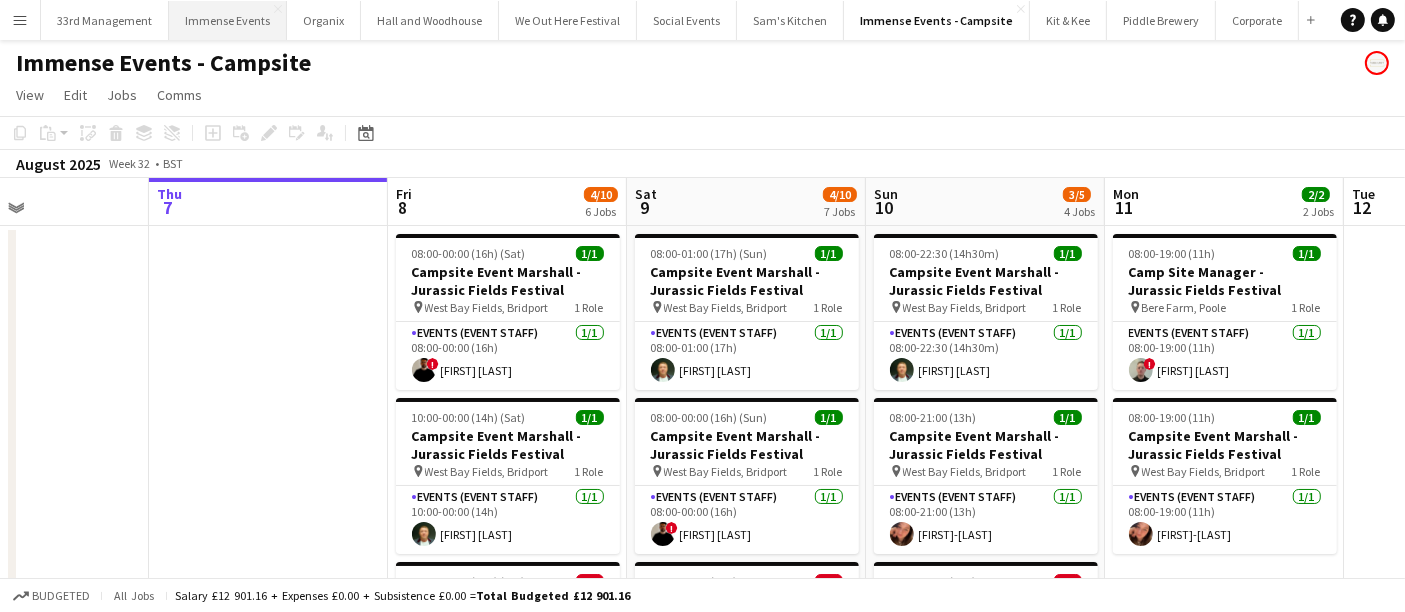 click on "Immense Events
Close" at bounding box center [228, 20] 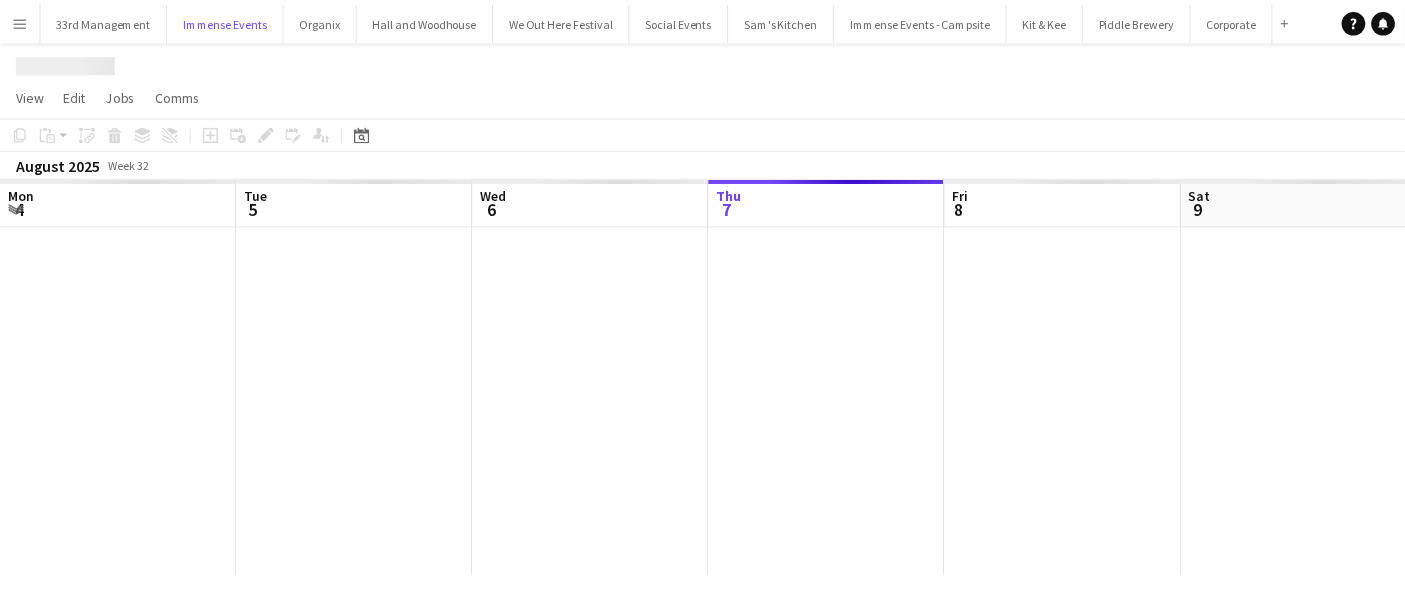 scroll, scrollTop: 0, scrollLeft: 477, axis: horizontal 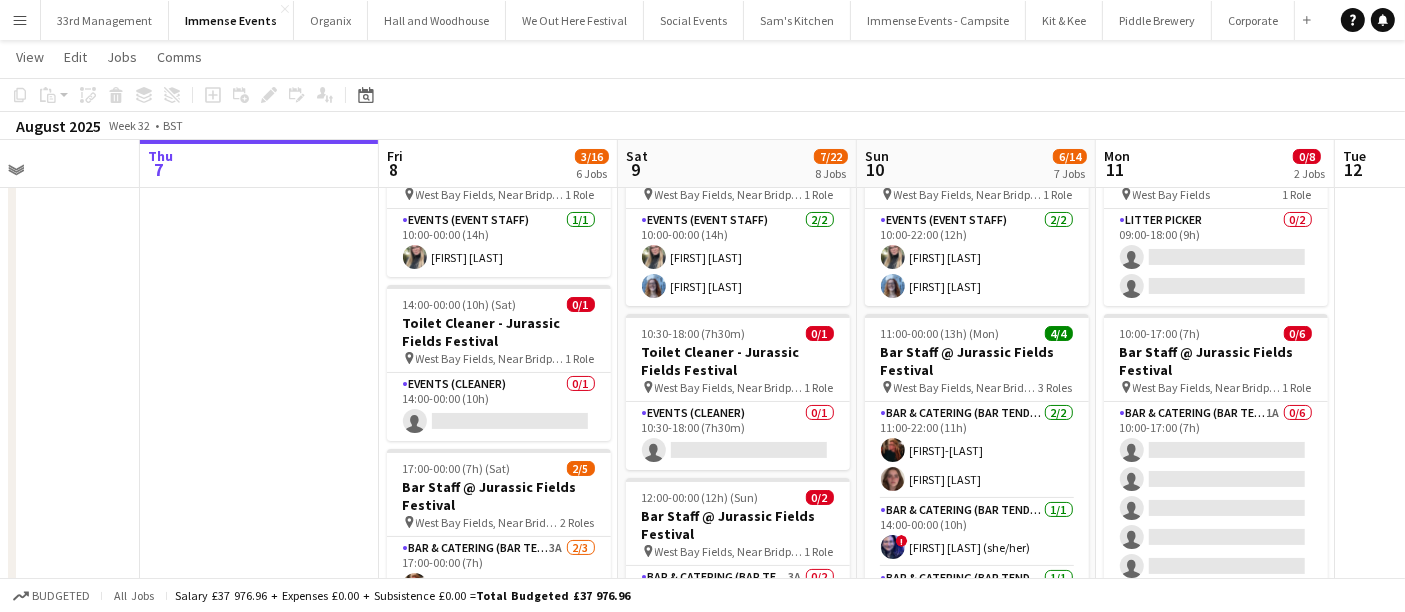 drag, startPoint x: 376, startPoint y: 378, endPoint x: 280, endPoint y: 350, distance: 100 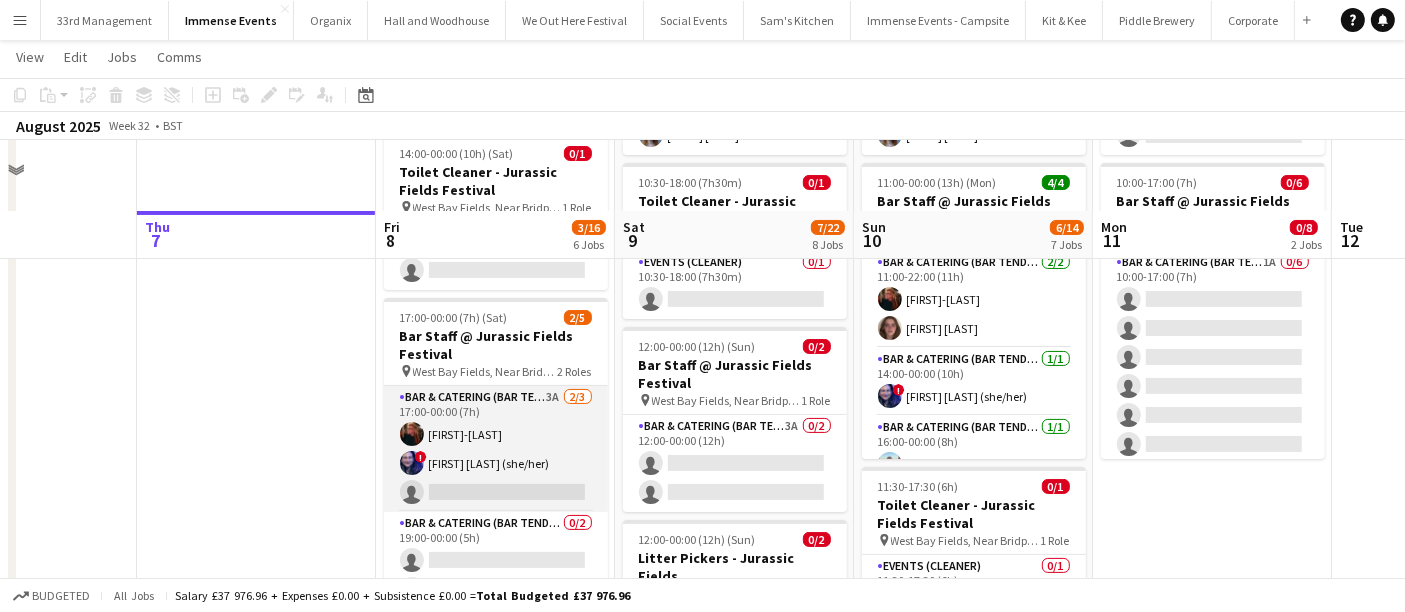 scroll, scrollTop: 333, scrollLeft: 0, axis: vertical 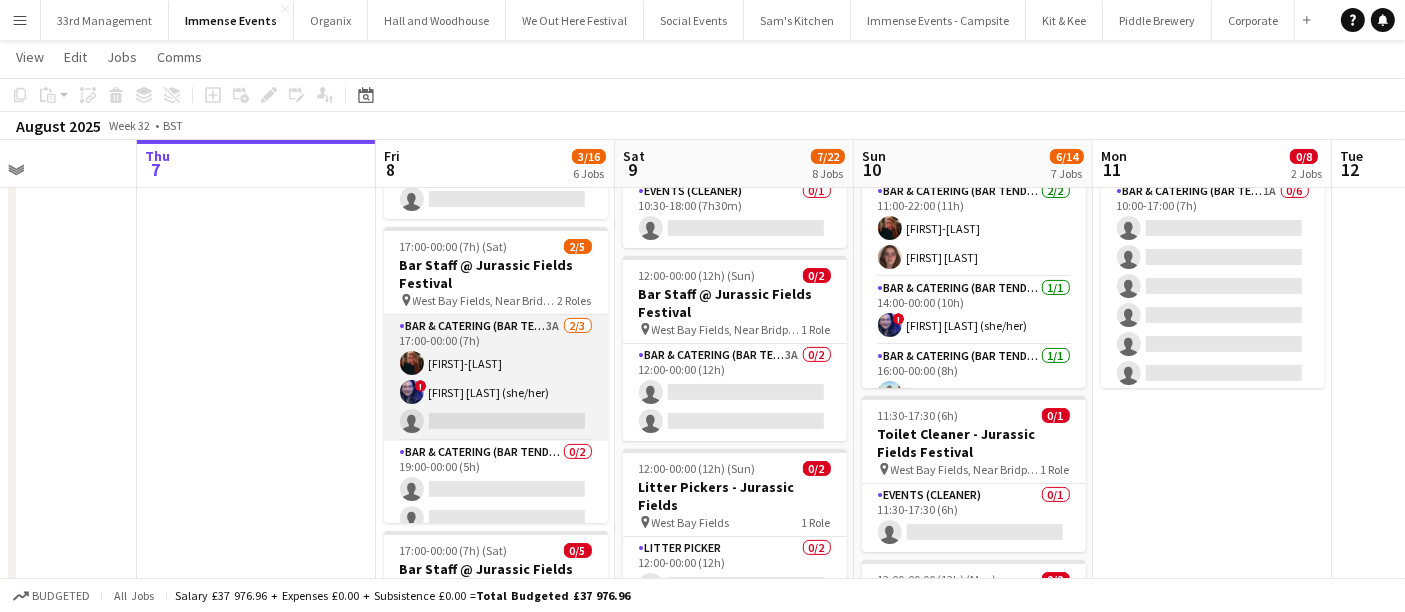 click on "Bar & Catering (Bar Tender)   3A   2/3   17:00-00:00 (7h)
Haley-Jane Ferguson ! Karen Mühl (she/her)
single-neutral-actions" at bounding box center [496, 378] 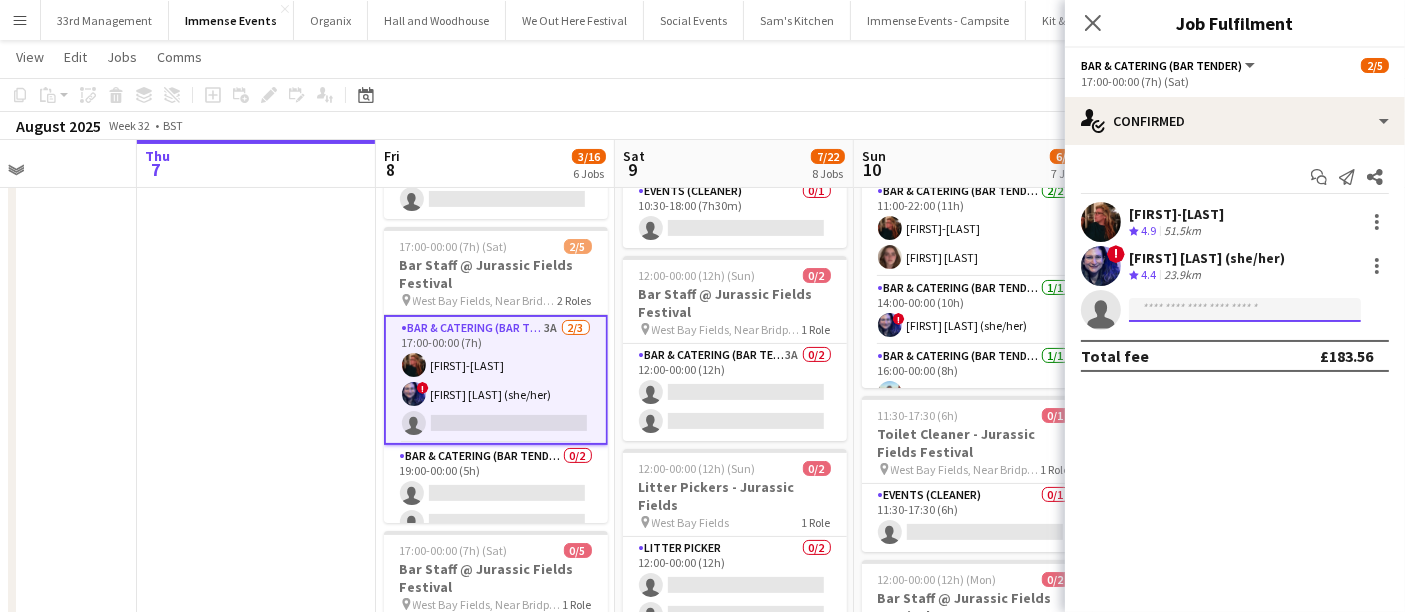 click 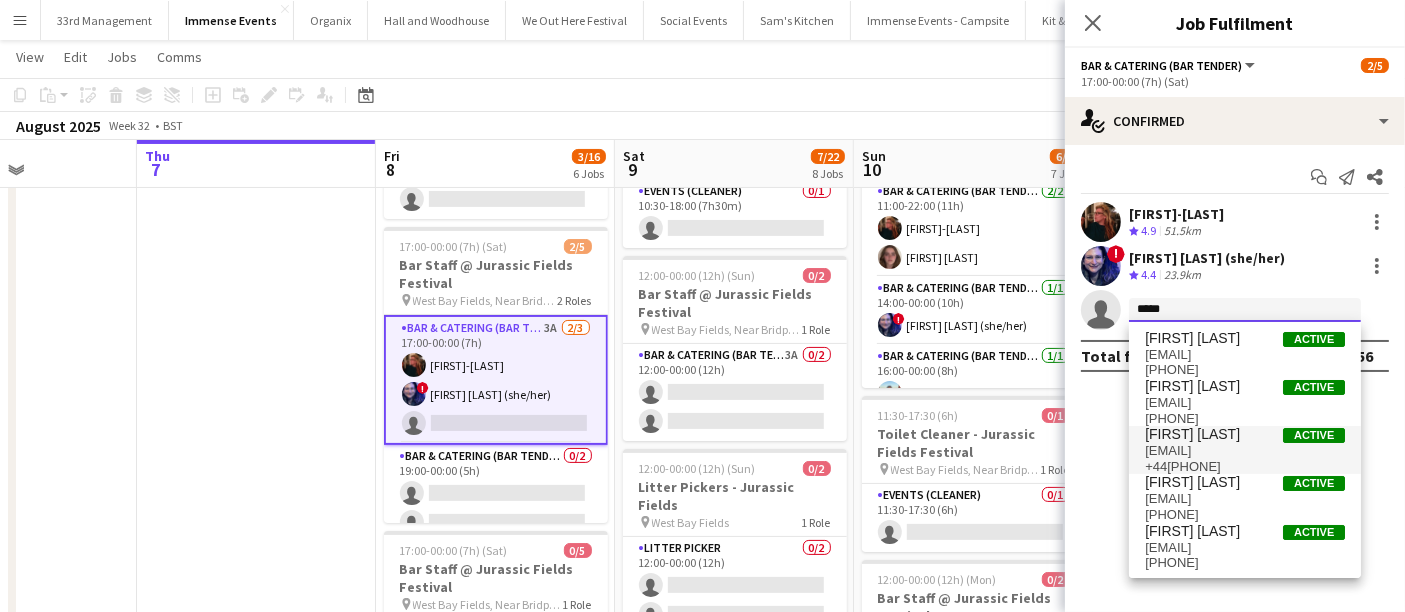 type on "*****" 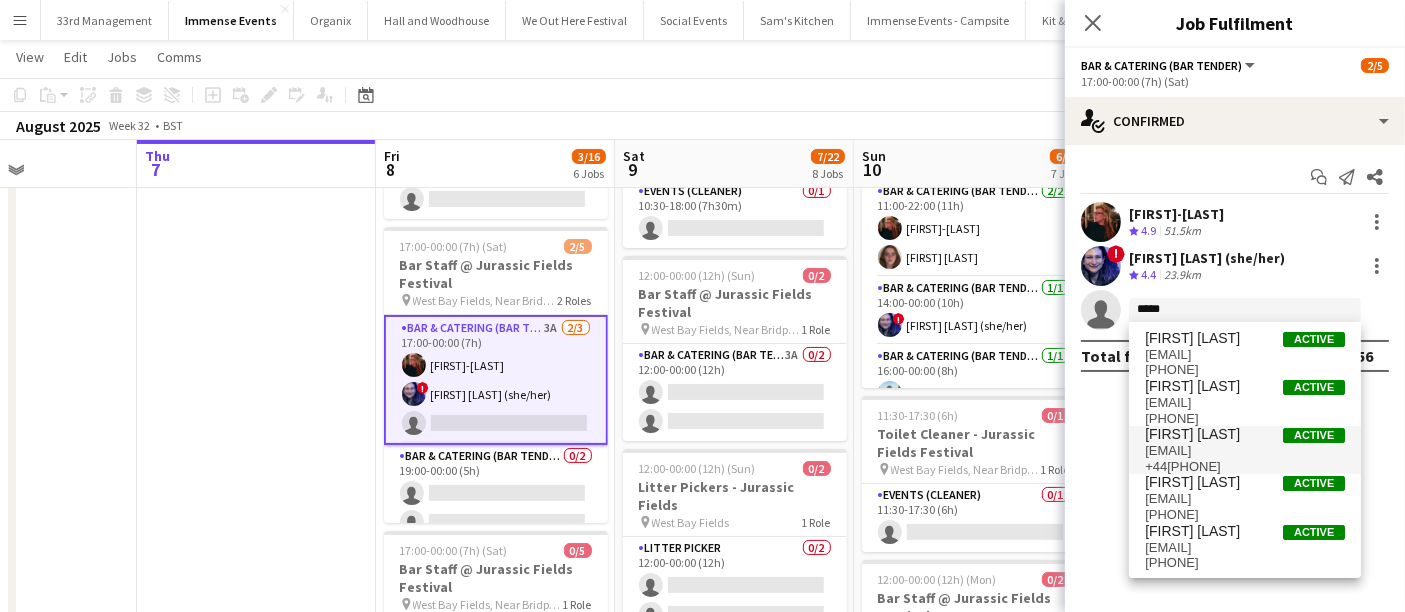 click on "williamdaviesuk@icloud.com" at bounding box center (1245, 451) 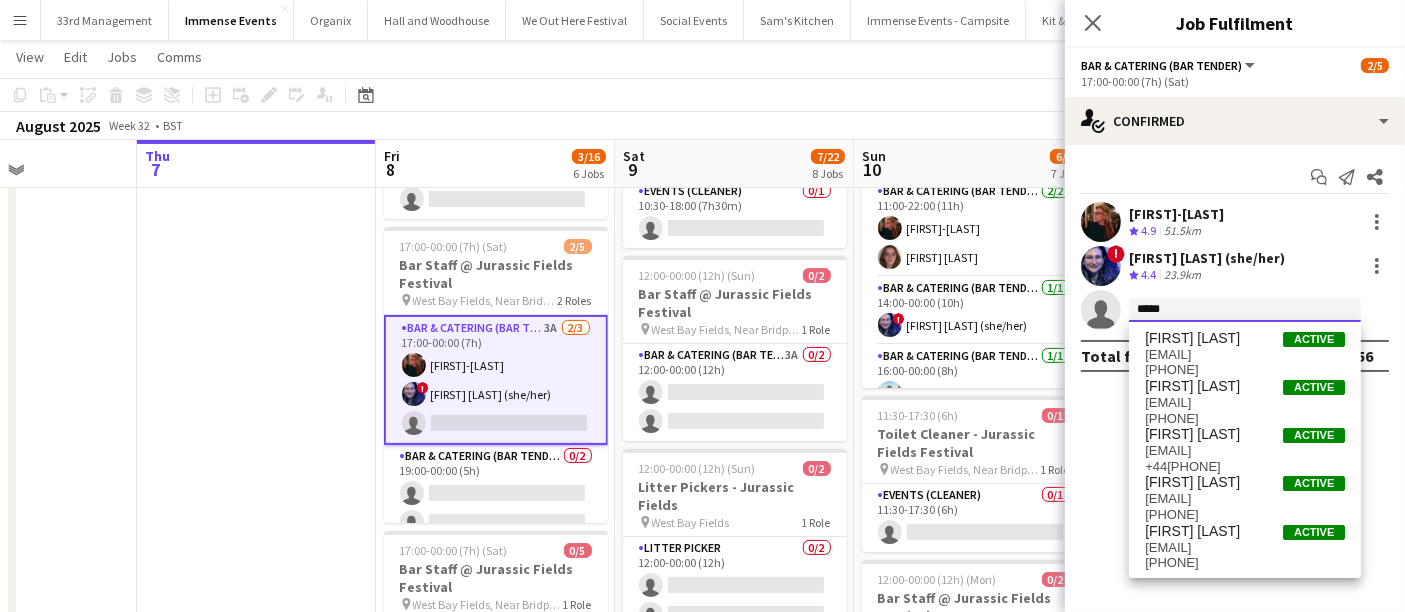 type 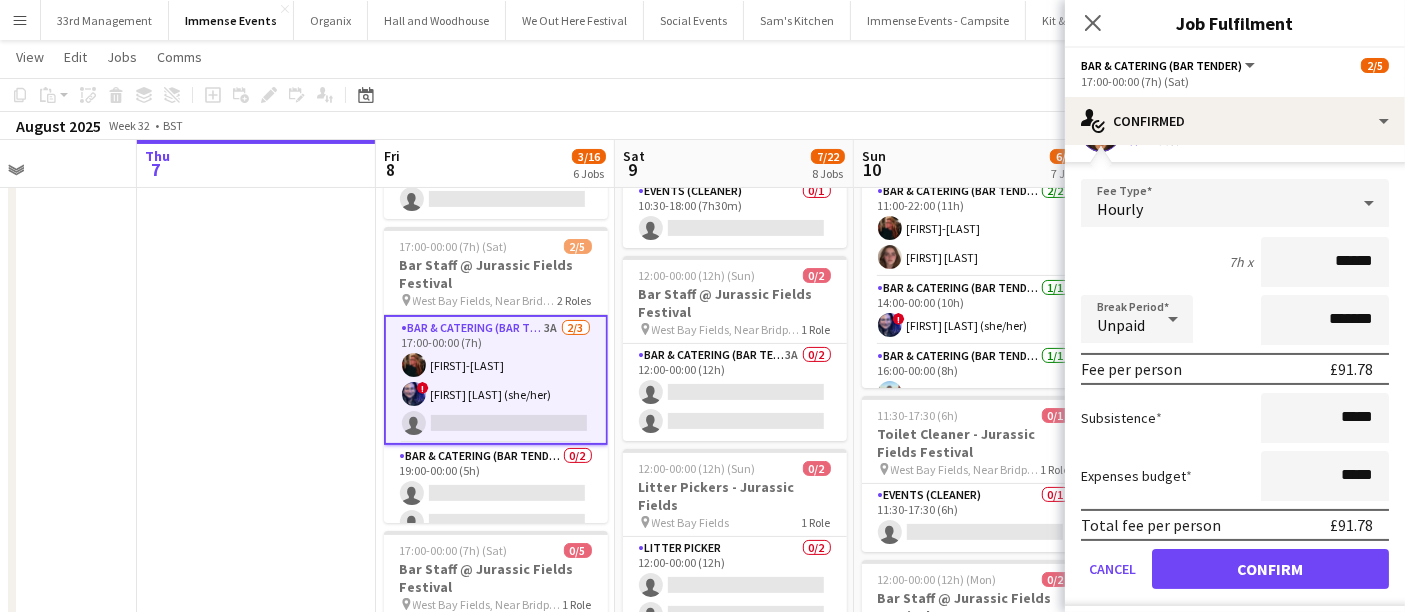 scroll, scrollTop: 225, scrollLeft: 0, axis: vertical 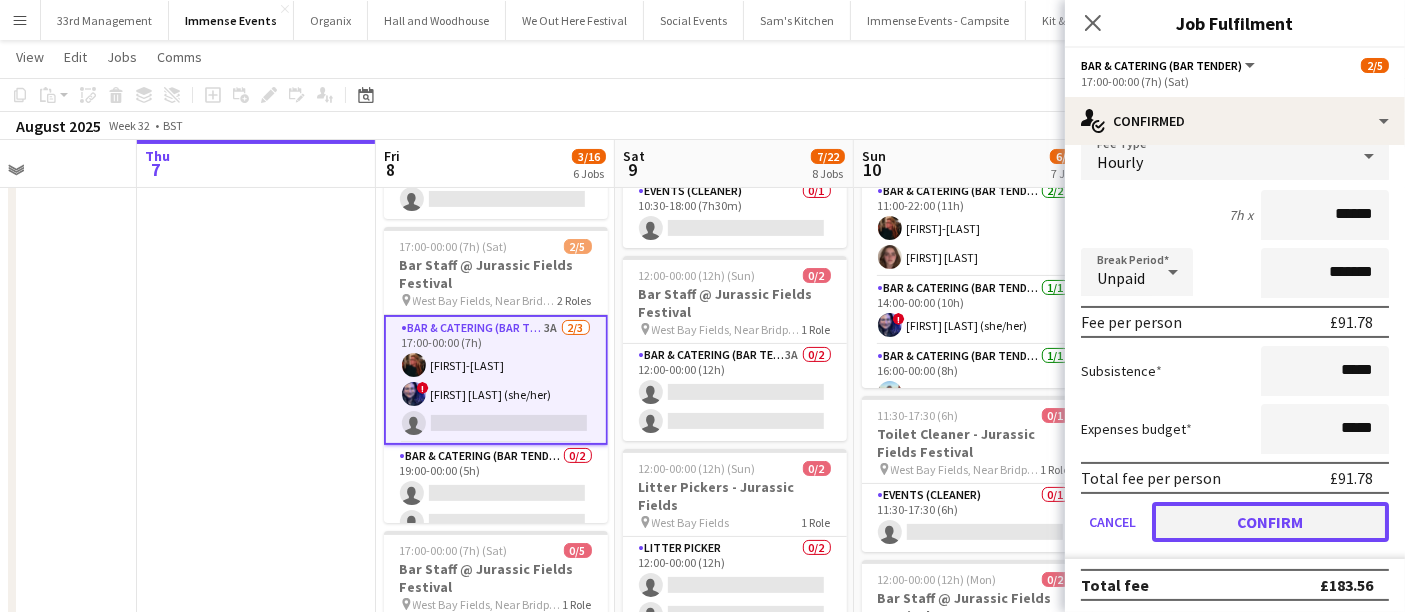 click on "Confirm" at bounding box center (1270, 522) 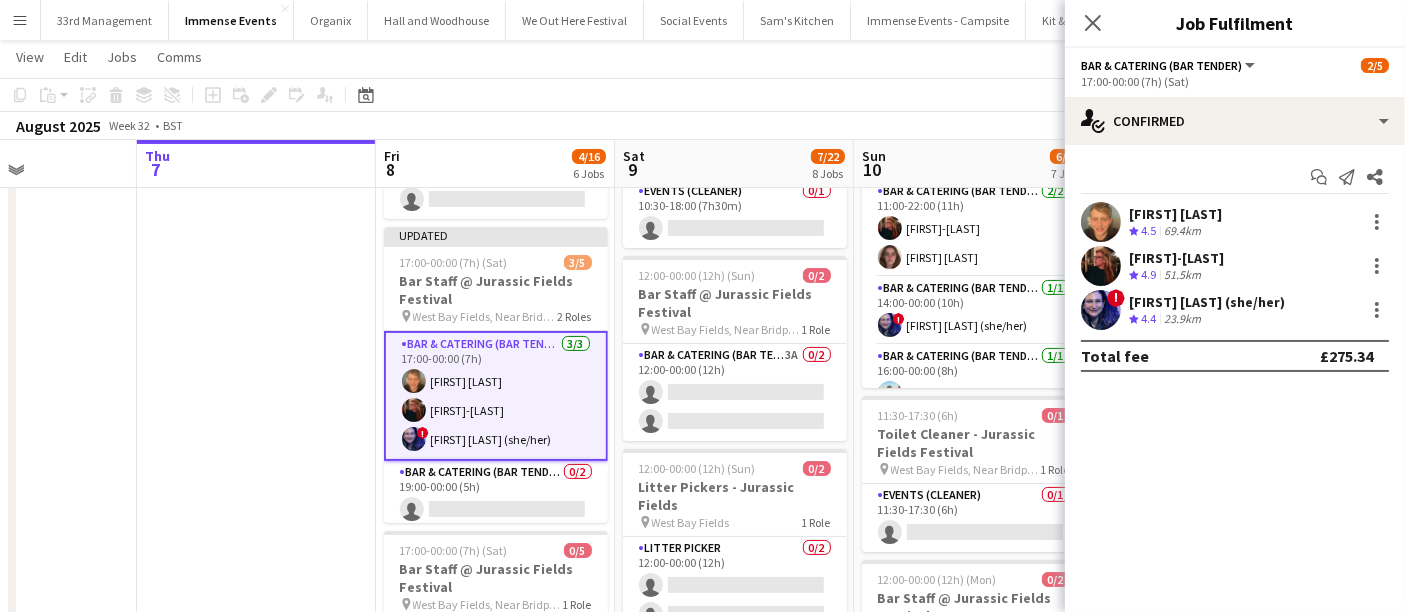 scroll, scrollTop: 0, scrollLeft: 0, axis: both 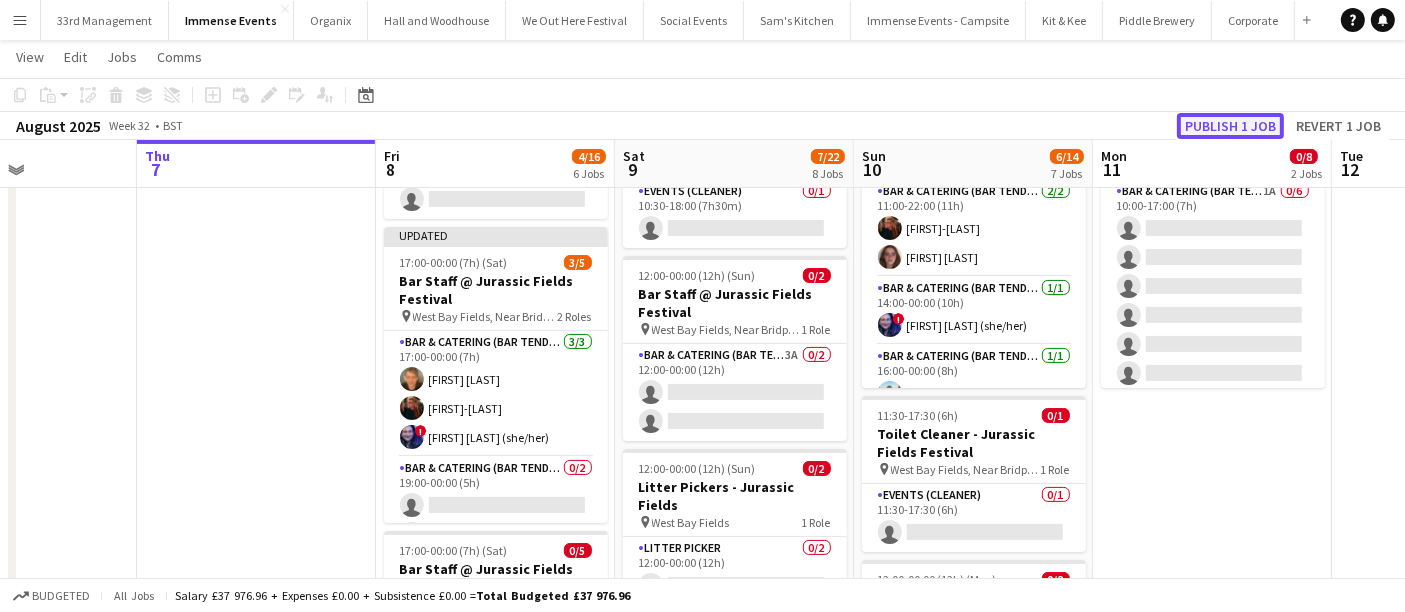 click on "Publish 1 job" 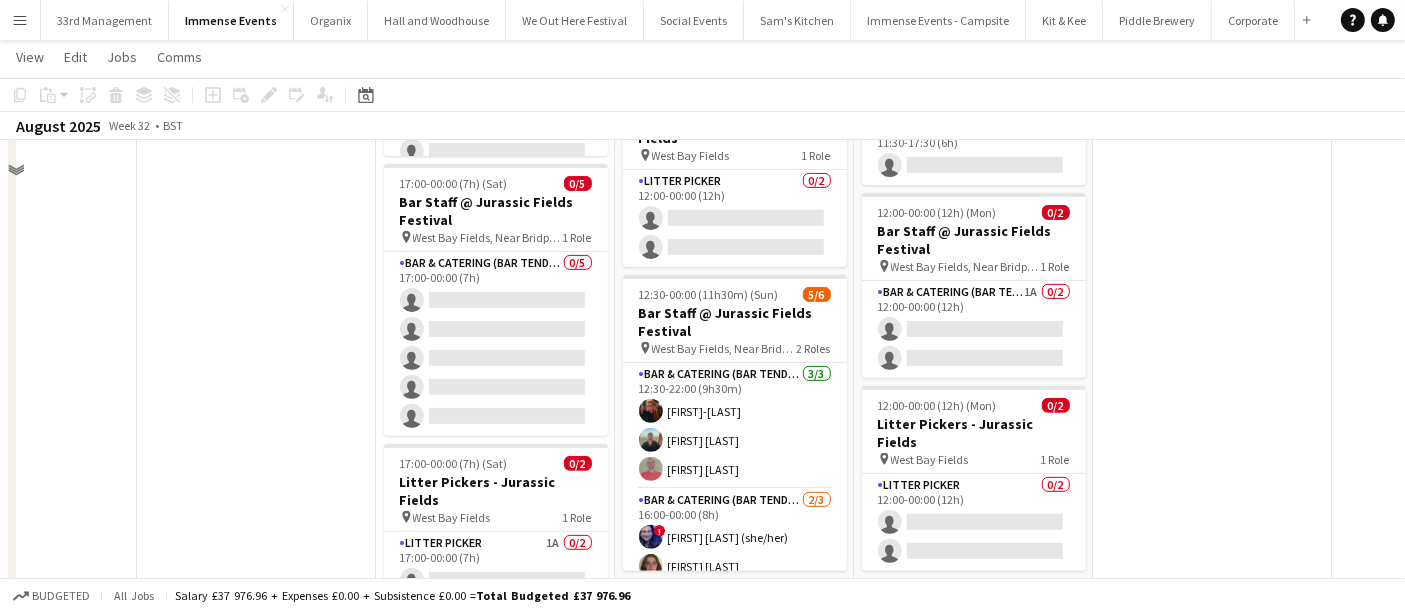 scroll, scrollTop: 777, scrollLeft: 0, axis: vertical 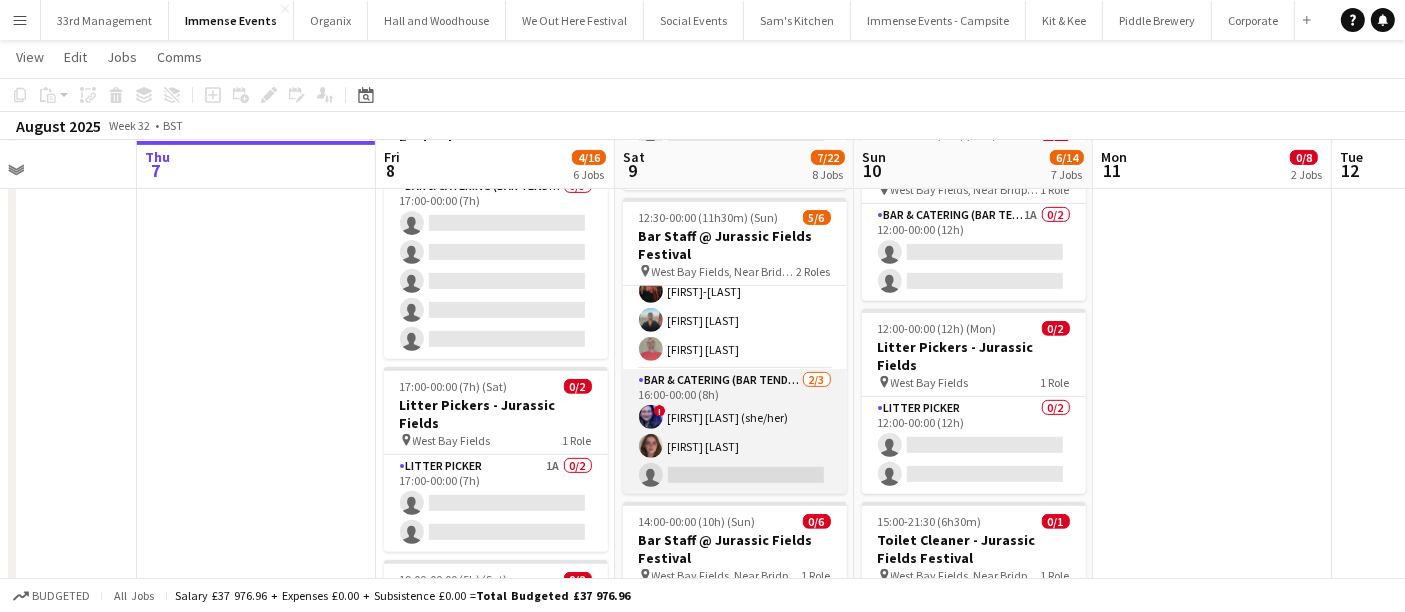 click on "Bar & Catering (Bar Tender)   2/3   16:00-00:00 (8h)
! Karen Mühl (she/her) Georgie Marx
single-neutral-actions" at bounding box center (735, 432) 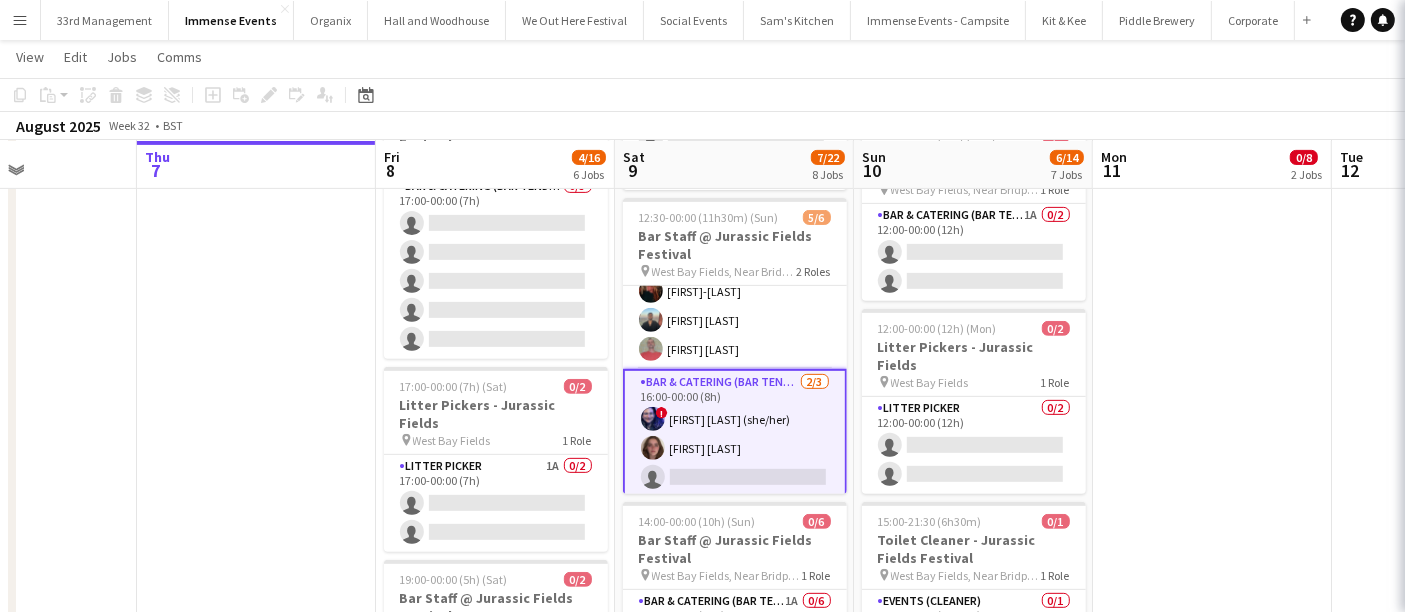 scroll, scrollTop: 0, scrollLeft: 578, axis: horizontal 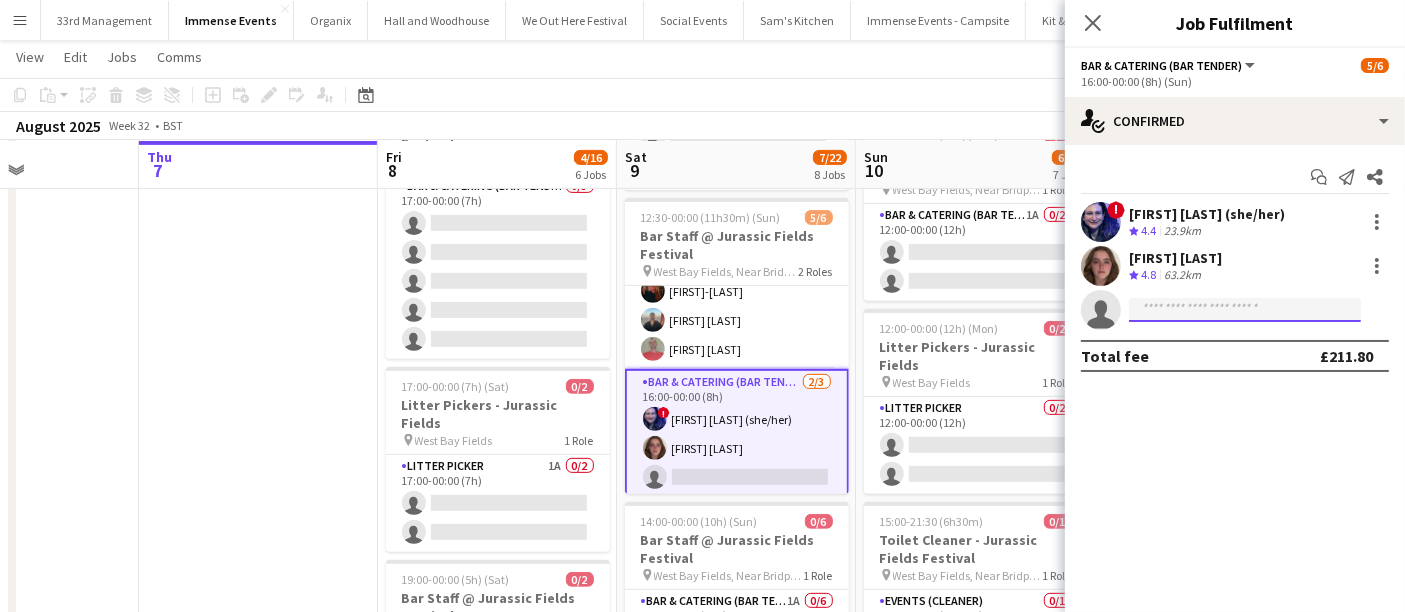 click 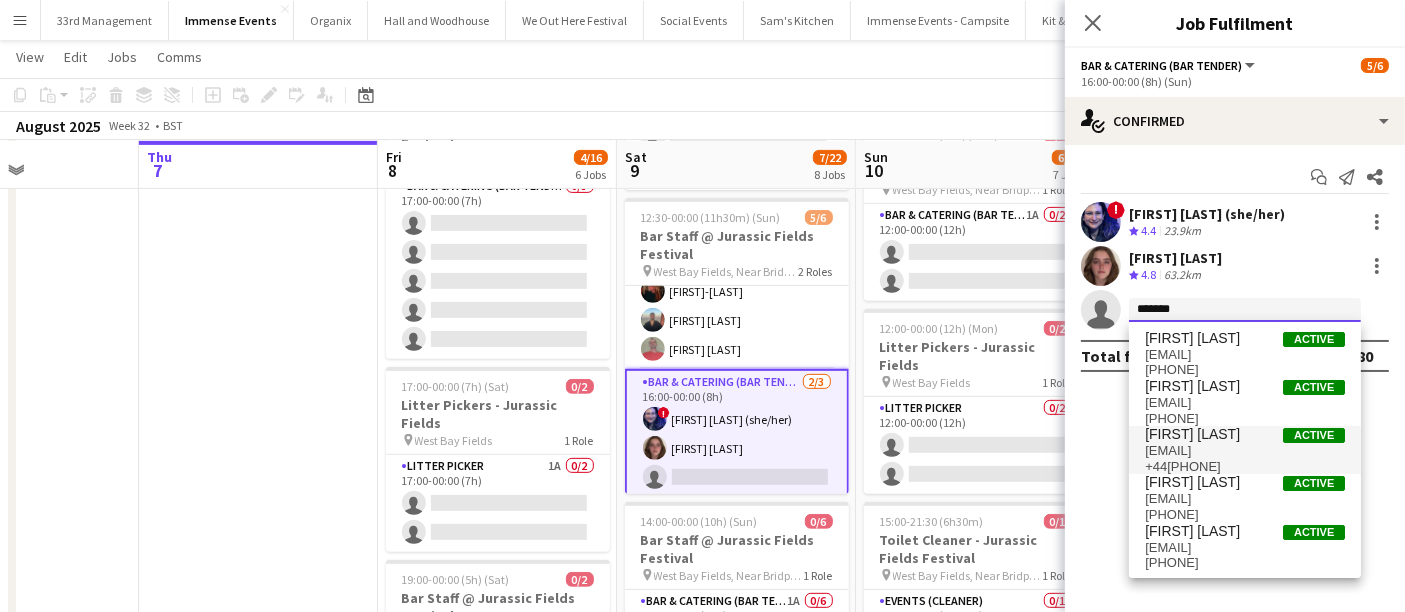 type on "*******" 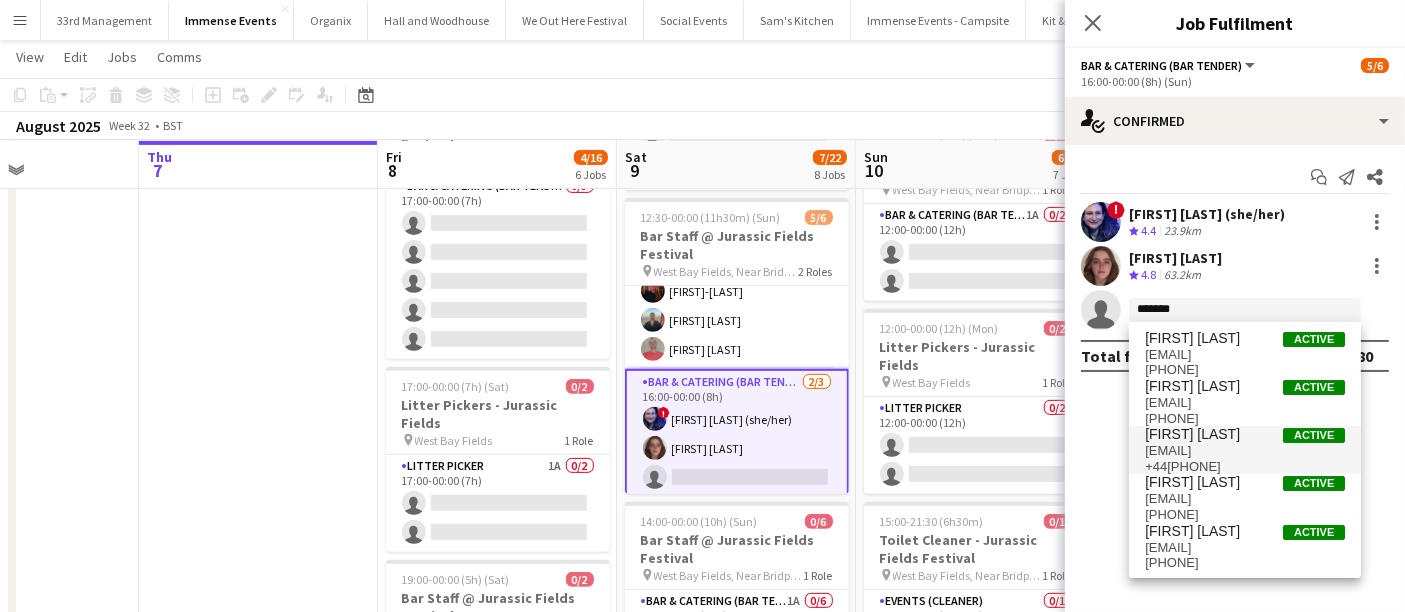 click on "williamdaviesuk@icloud.com" at bounding box center (1245, 451) 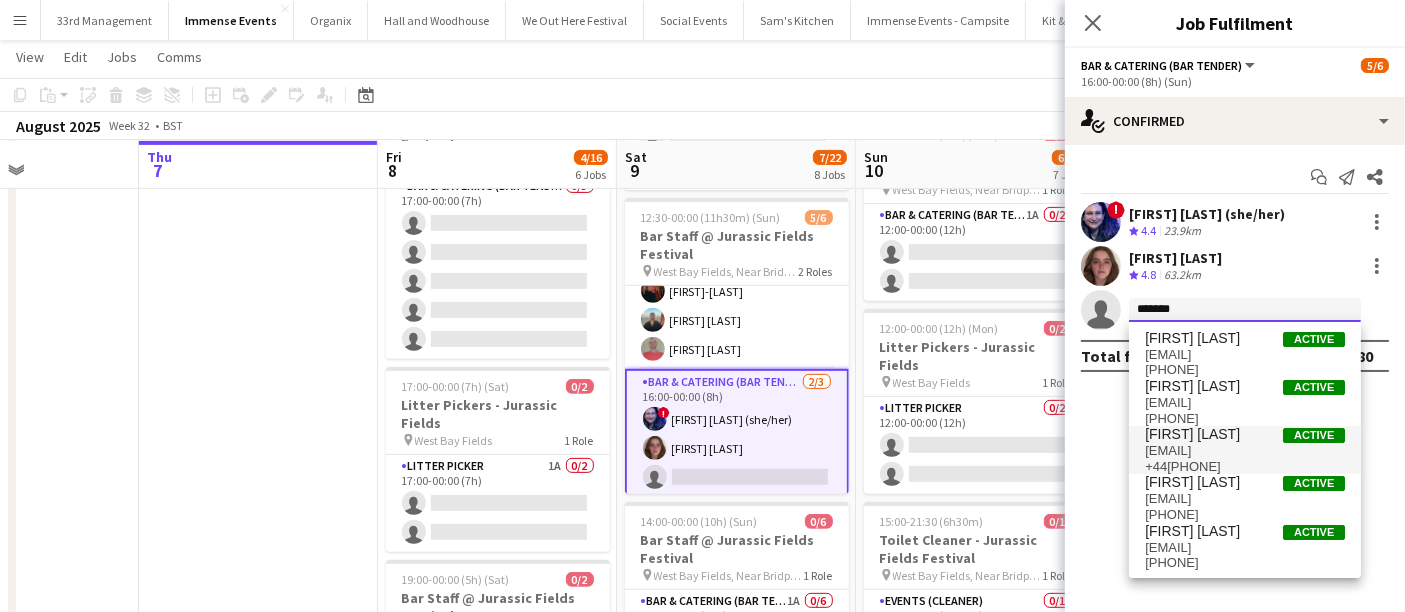 type 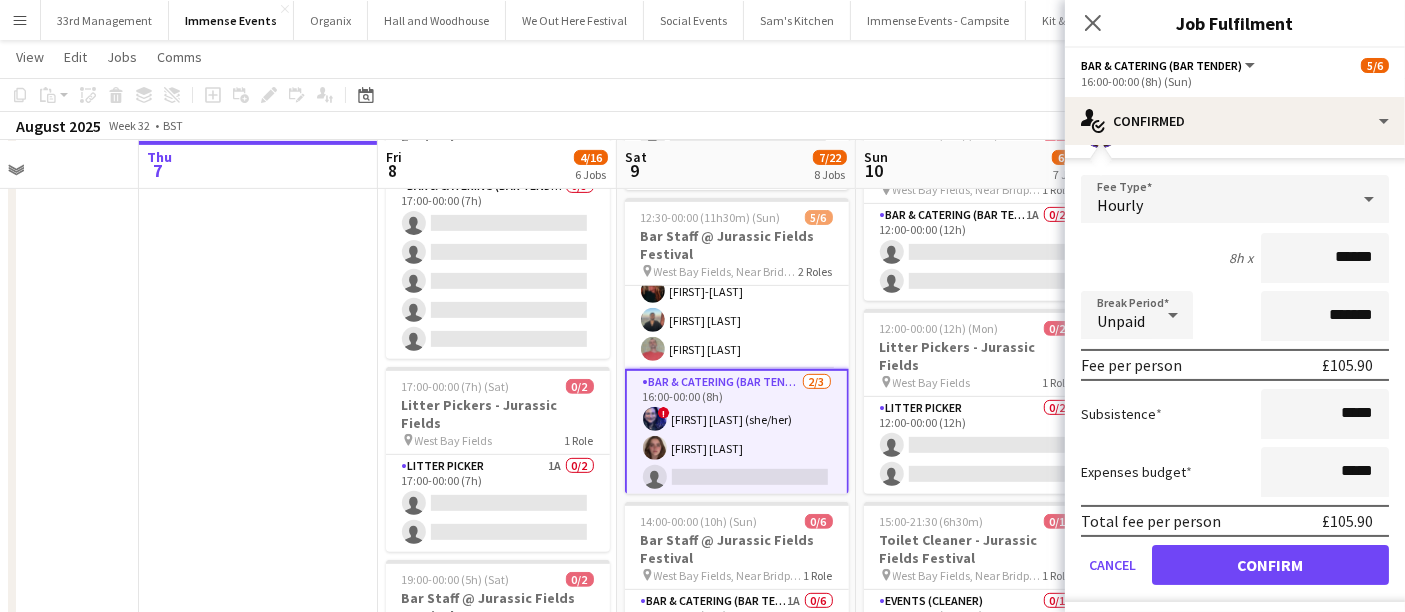 scroll, scrollTop: 225, scrollLeft: 0, axis: vertical 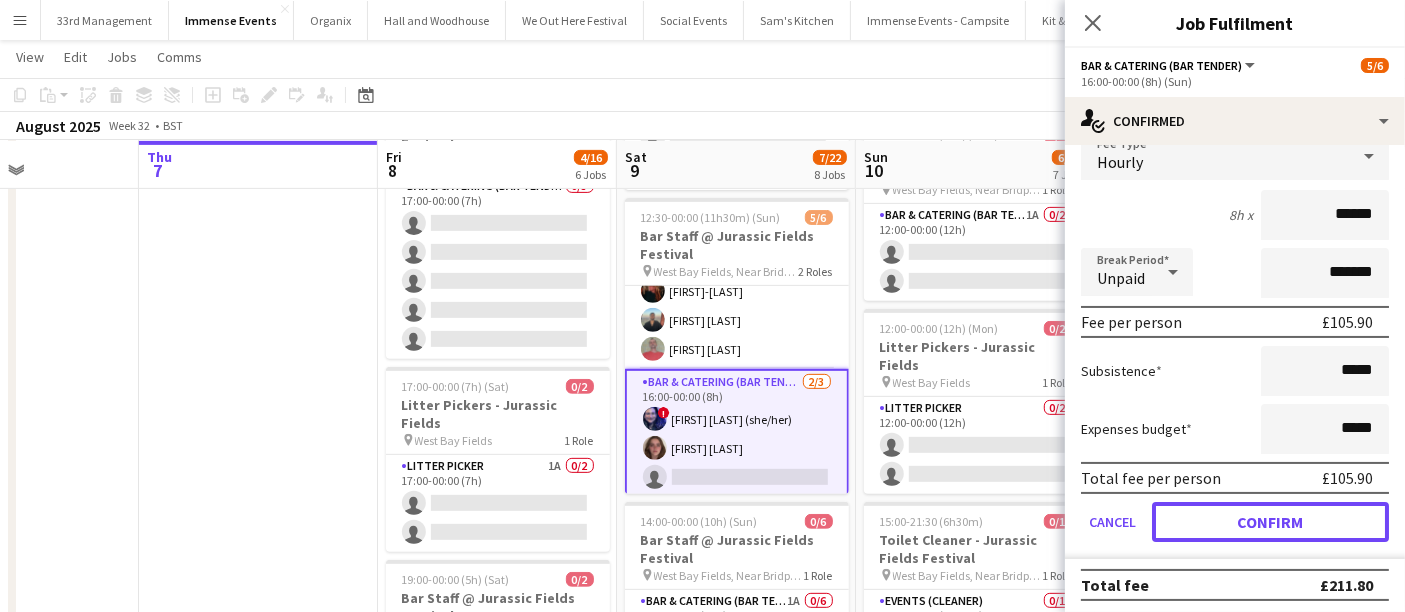 click on "Confirm" at bounding box center (1270, 522) 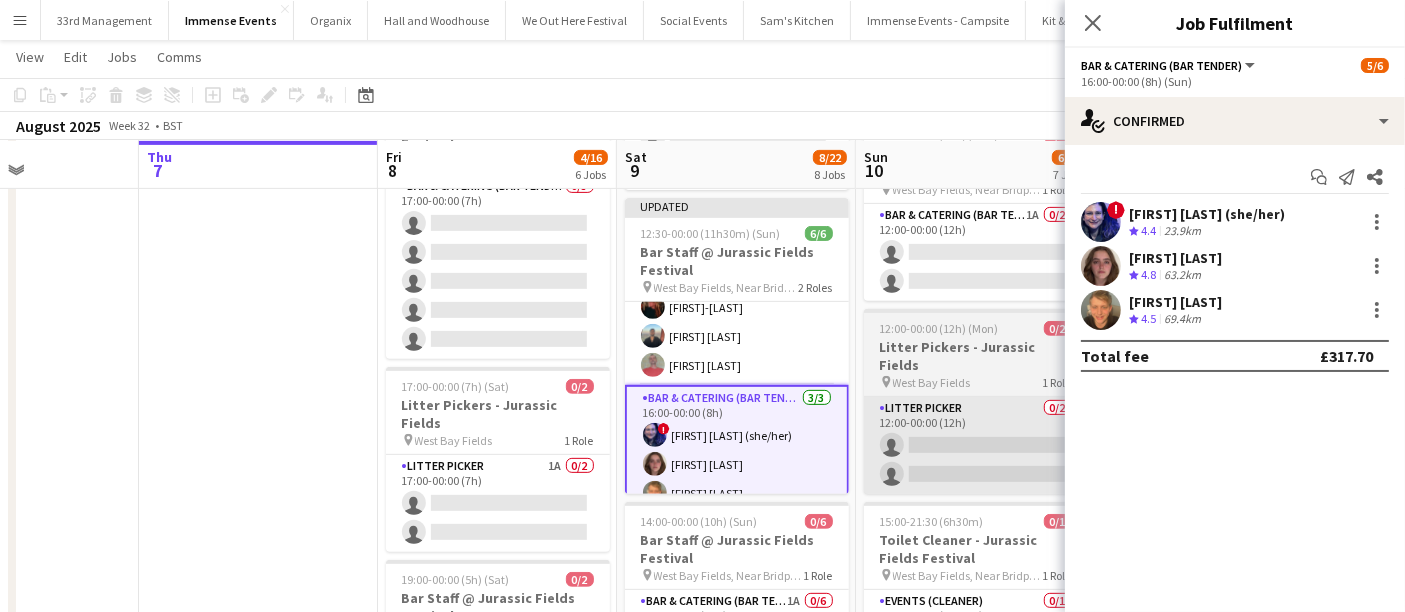 scroll, scrollTop: 0, scrollLeft: 0, axis: both 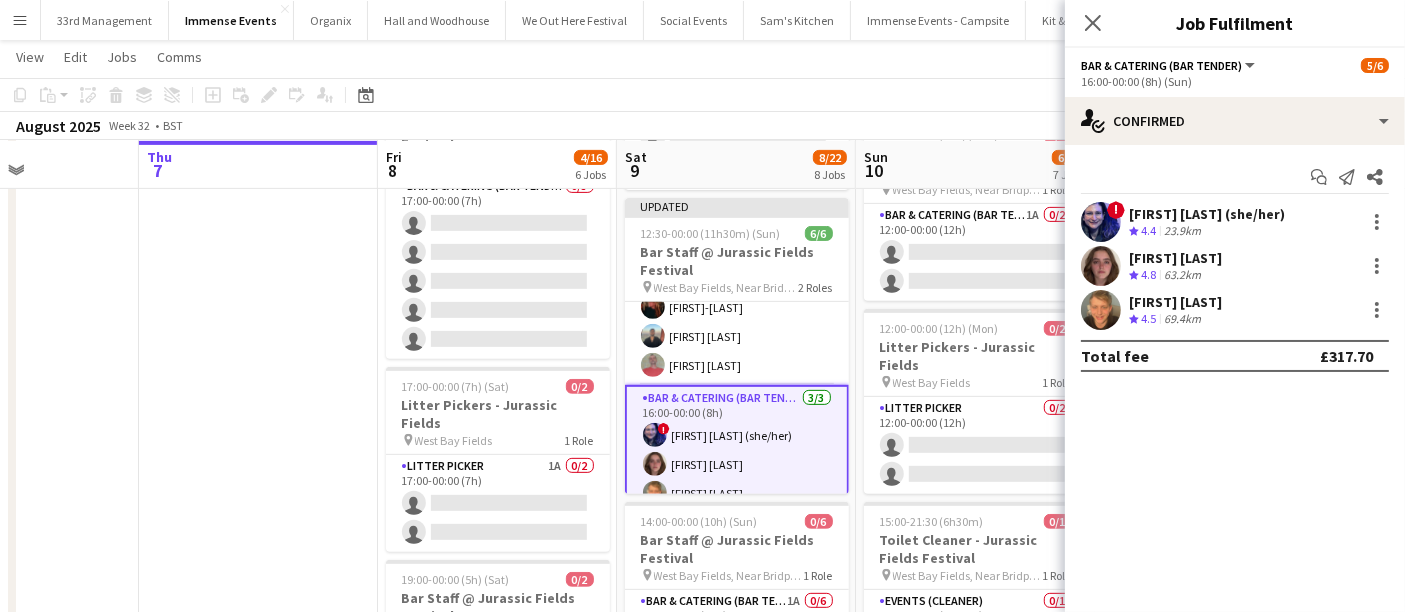 click on "View  Day view expanded Day view collapsed Month view Date picker Jump to today Expand Linked Jobs Collapse Linked Jobs  Edit  Copy Ctrl+C  Paste  Without Crew Ctrl+V With Crew Ctrl+Shift+V Paste as linked job  Group  Group Ungroup  Jobs  New Job Edit Job Delete Job New Linked Job Edit Linked Jobs Job fulfilment Promote Role Copy Role URL  Comms  Notify confirmed crew Create chat" 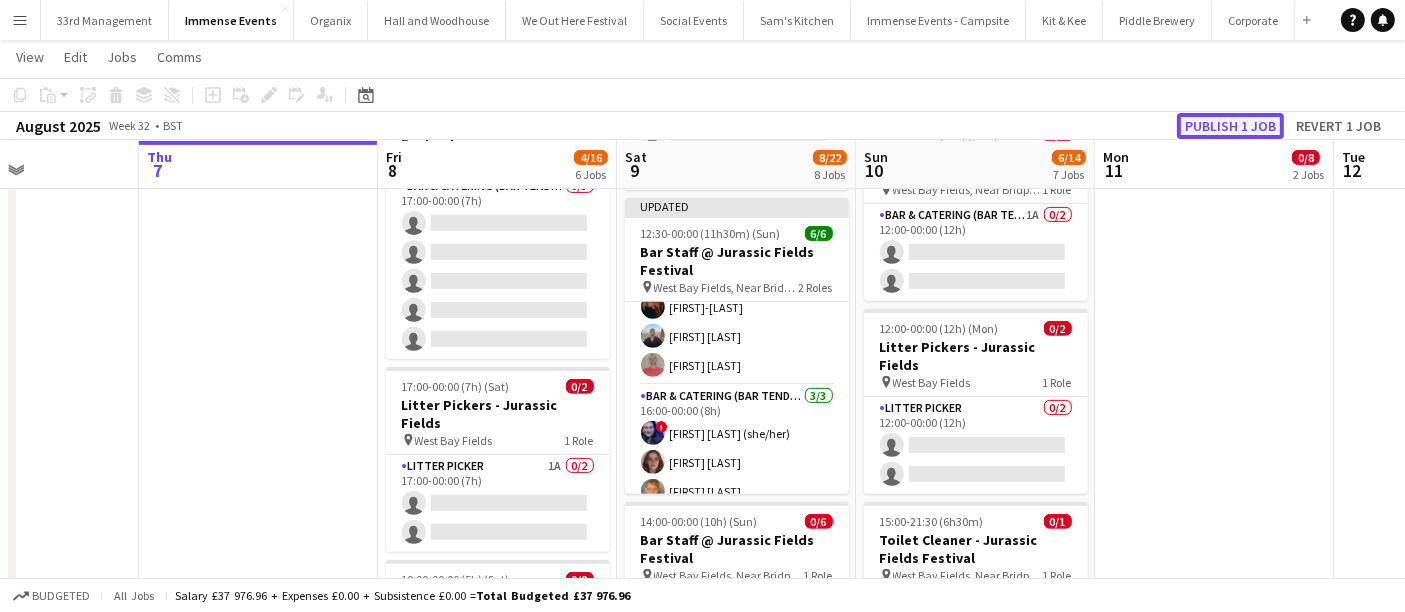 click on "Publish 1 job" 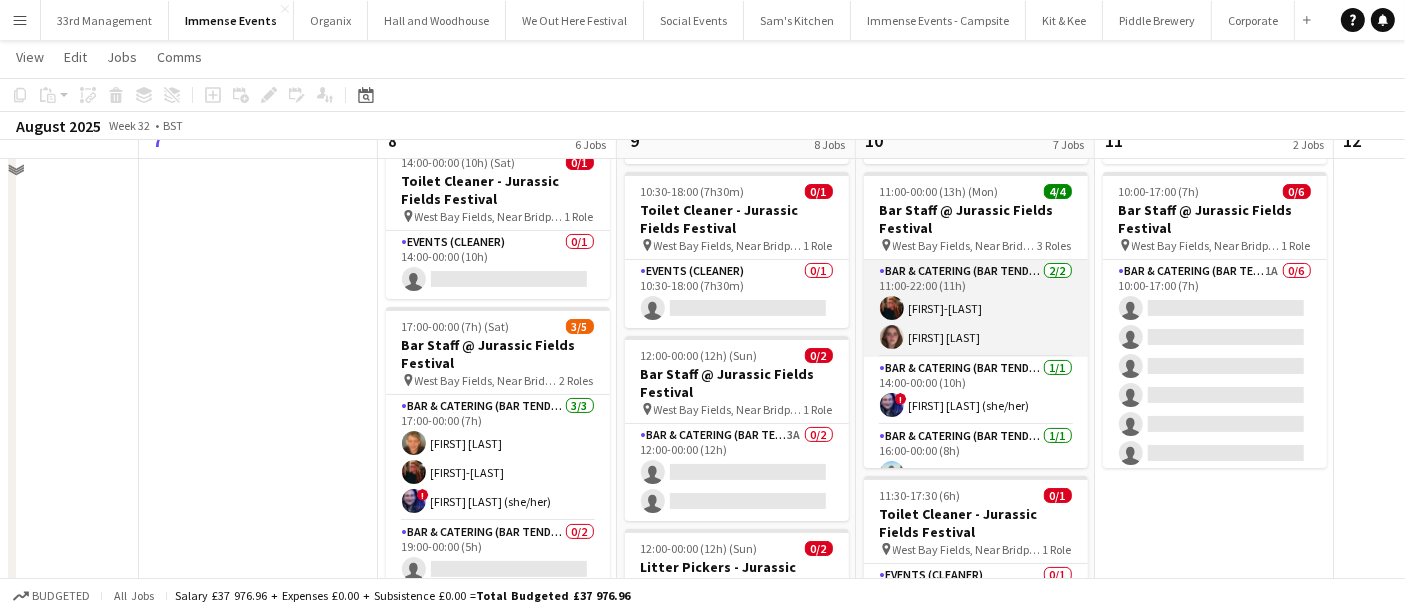 scroll, scrollTop: 333, scrollLeft: 0, axis: vertical 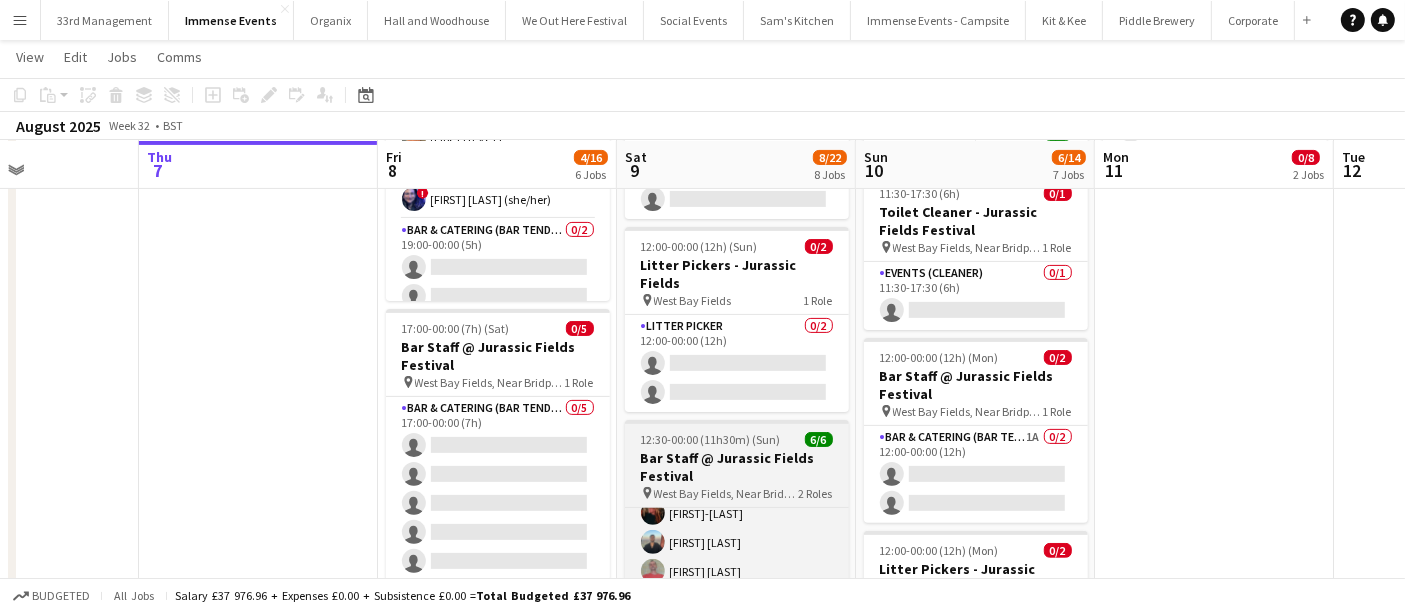 click on "Bar Staff @ Jurassic Fields Festival" at bounding box center (737, 467) 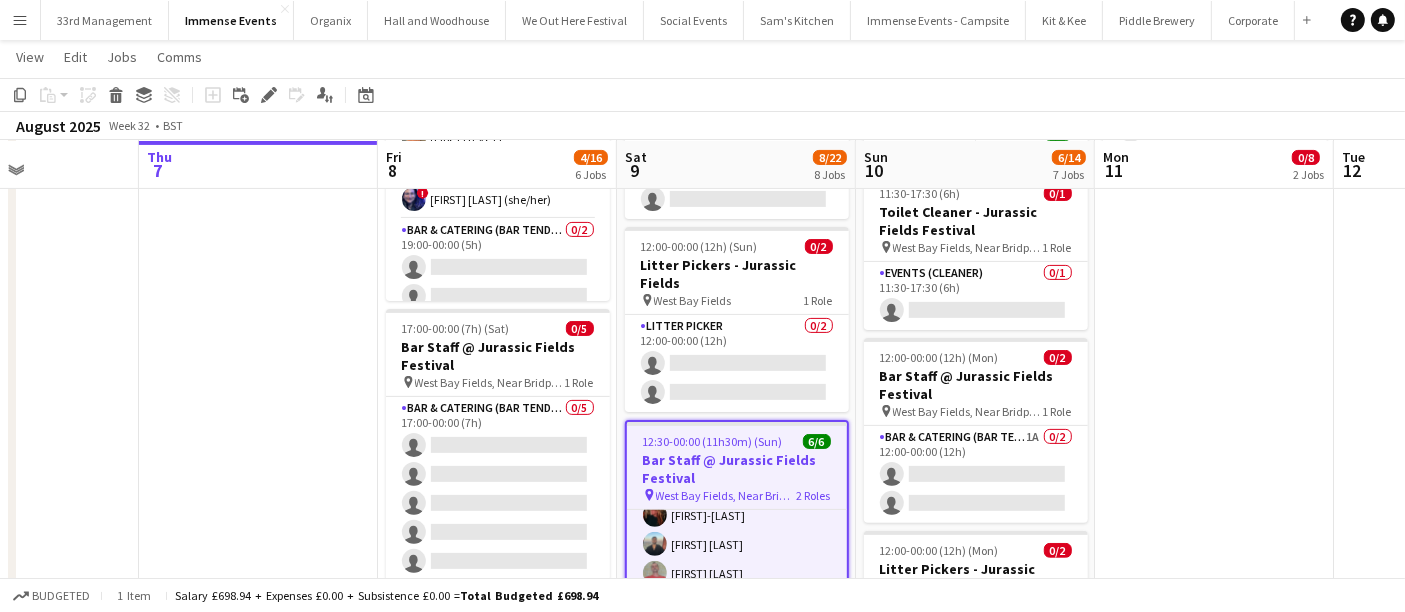 scroll, scrollTop: 0, scrollLeft: 576, axis: horizontal 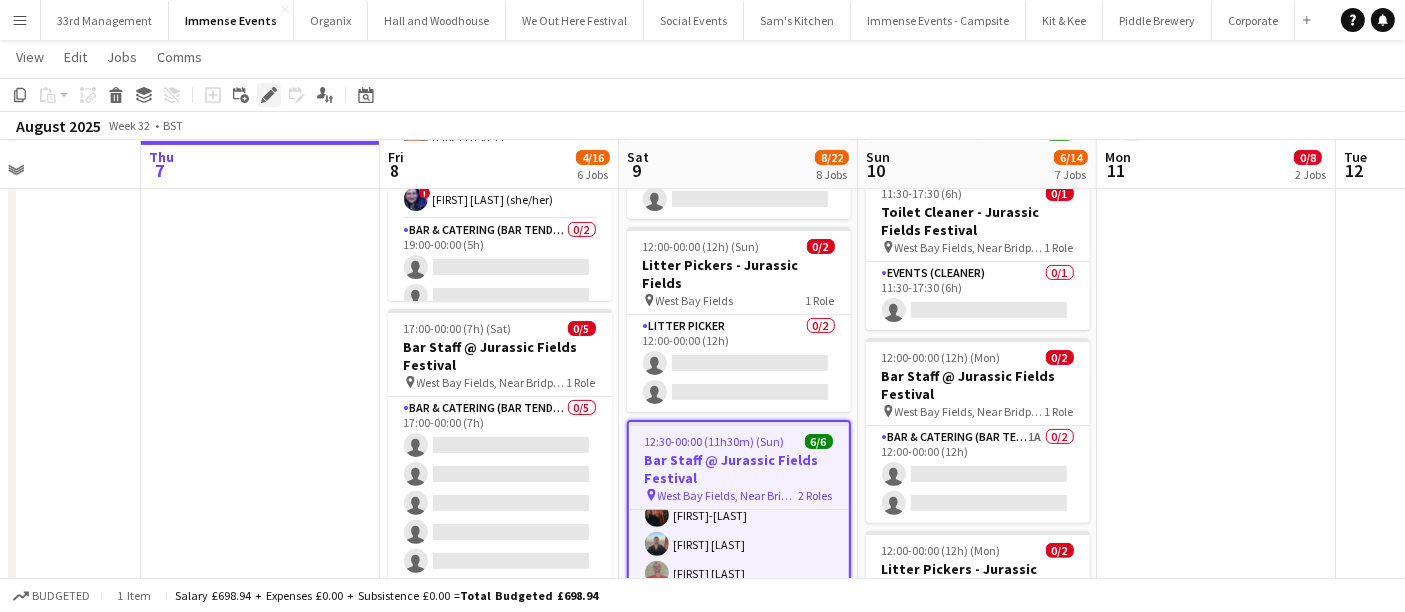 click on "Edit" 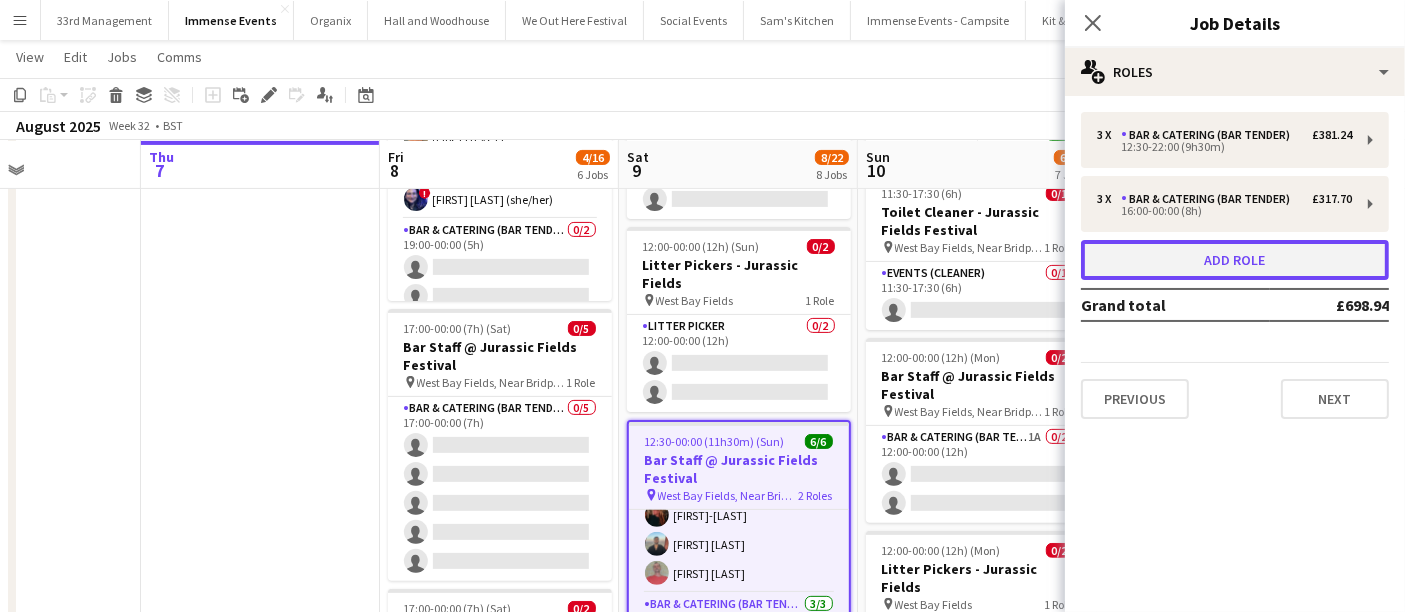click on "Add role" at bounding box center (1235, 260) 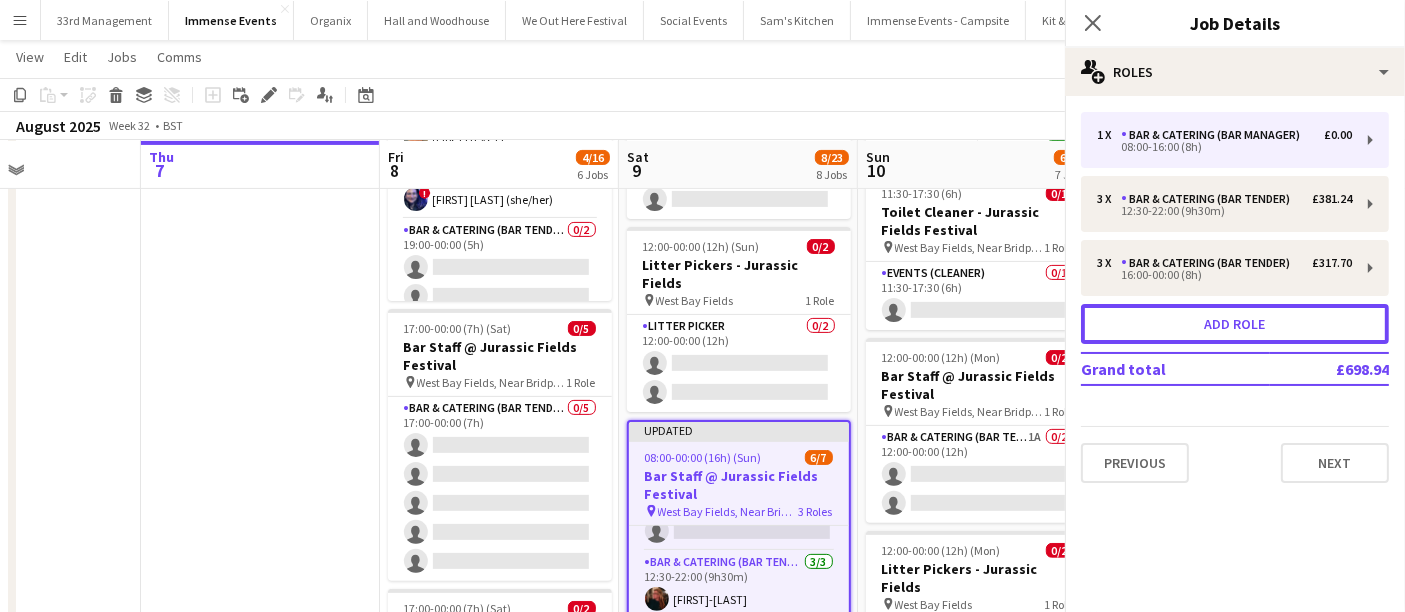 scroll, scrollTop: 111, scrollLeft: 0, axis: vertical 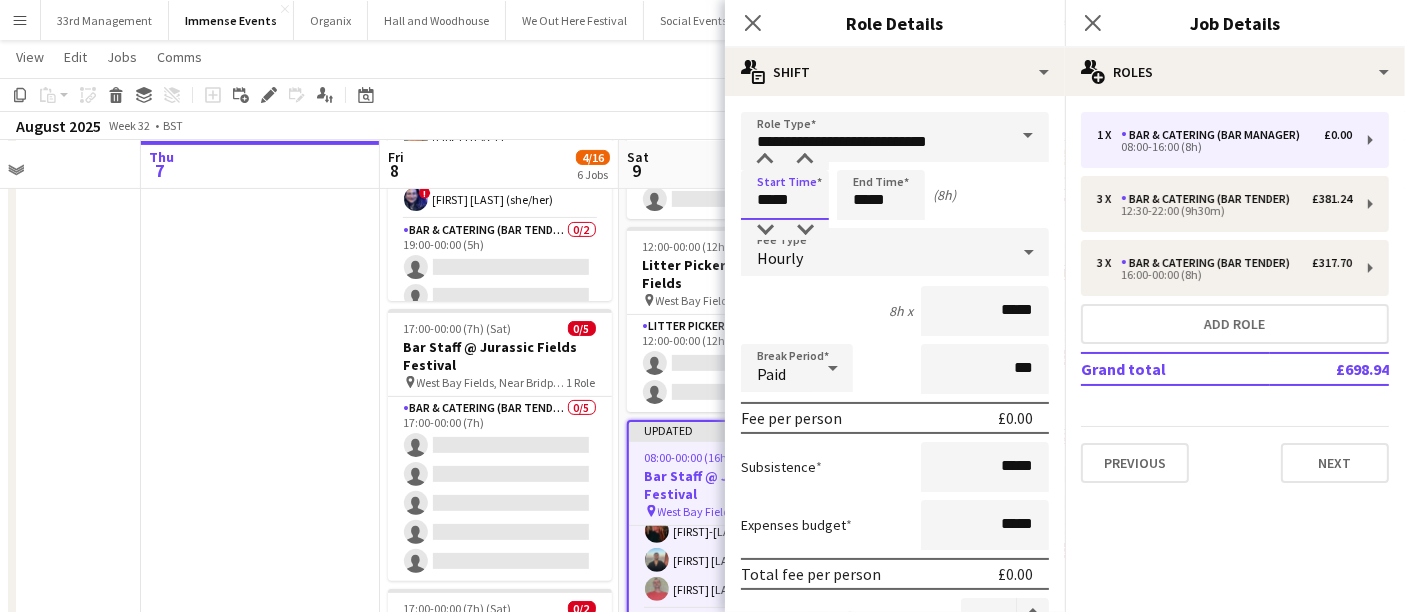 click on "*****" at bounding box center (785, 195) 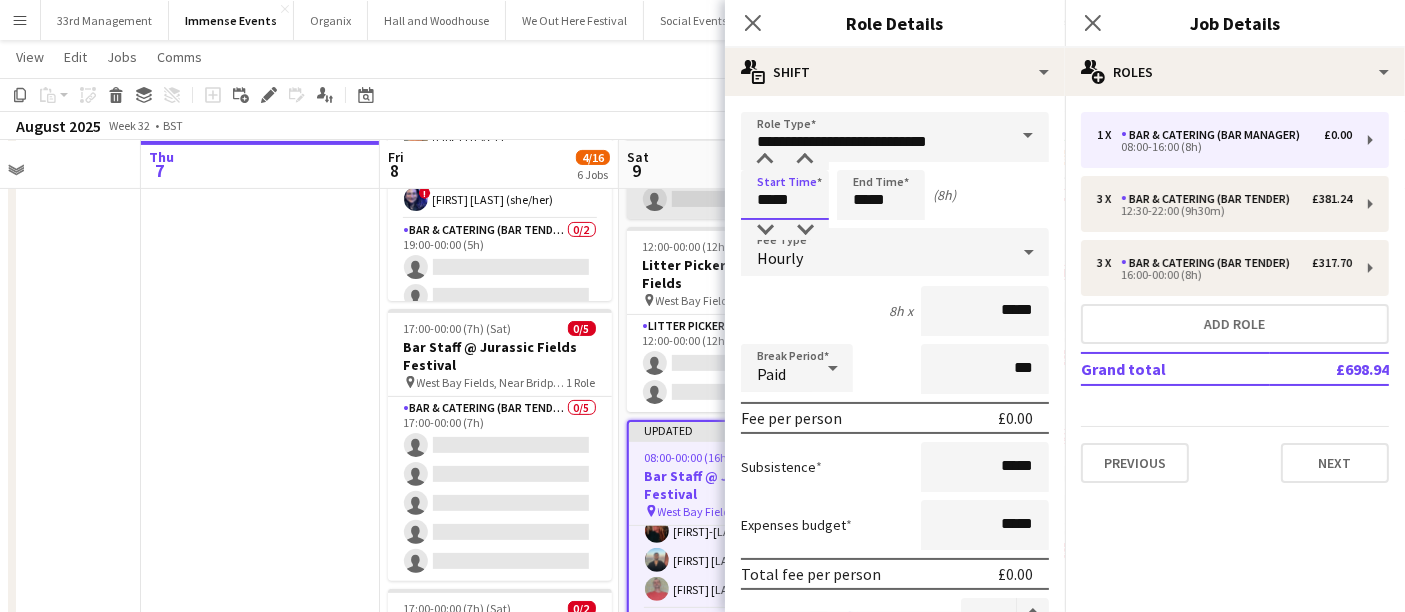 drag, startPoint x: 794, startPoint y: 196, endPoint x: 699, endPoint y: 196, distance: 95 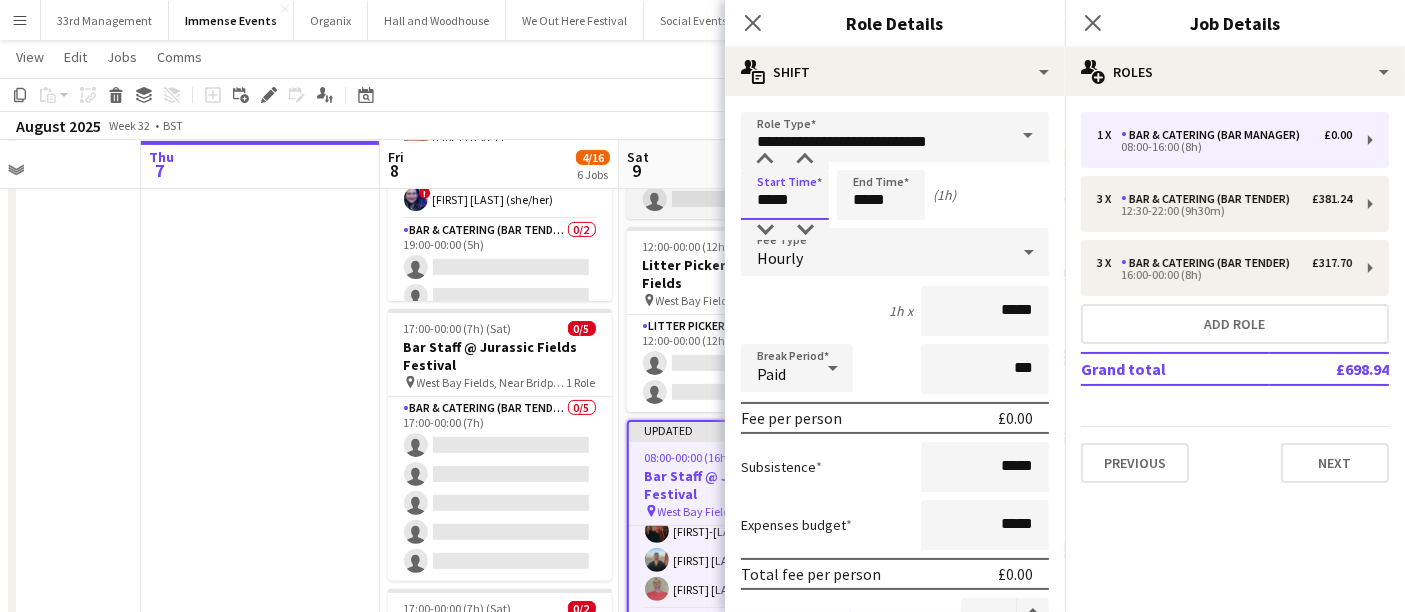 type on "*****" 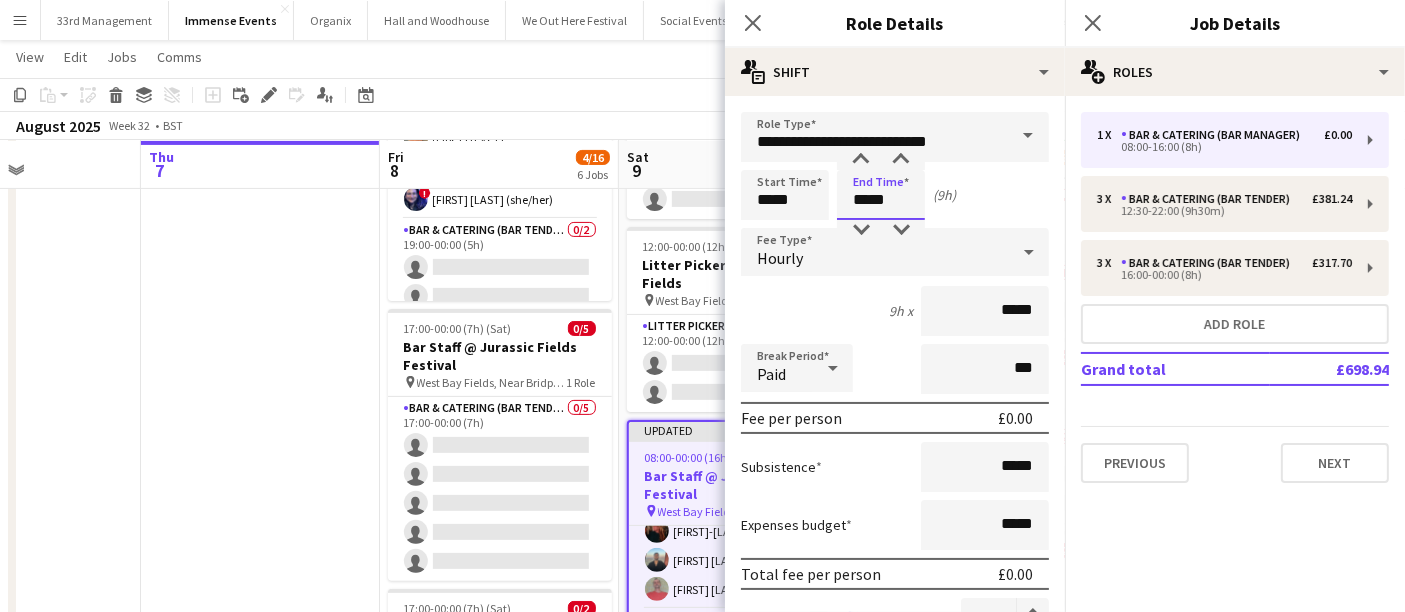 type on "*****" 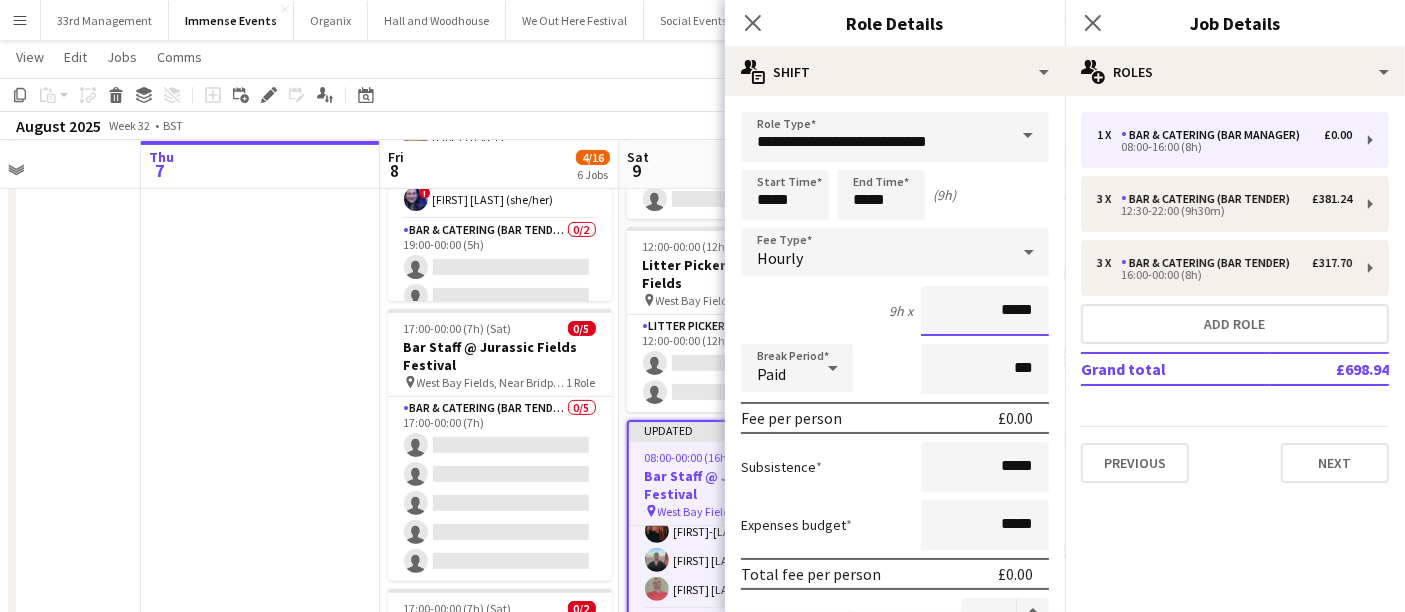 drag, startPoint x: 1025, startPoint y: 307, endPoint x: 1170, endPoint y: 324, distance: 145.99315 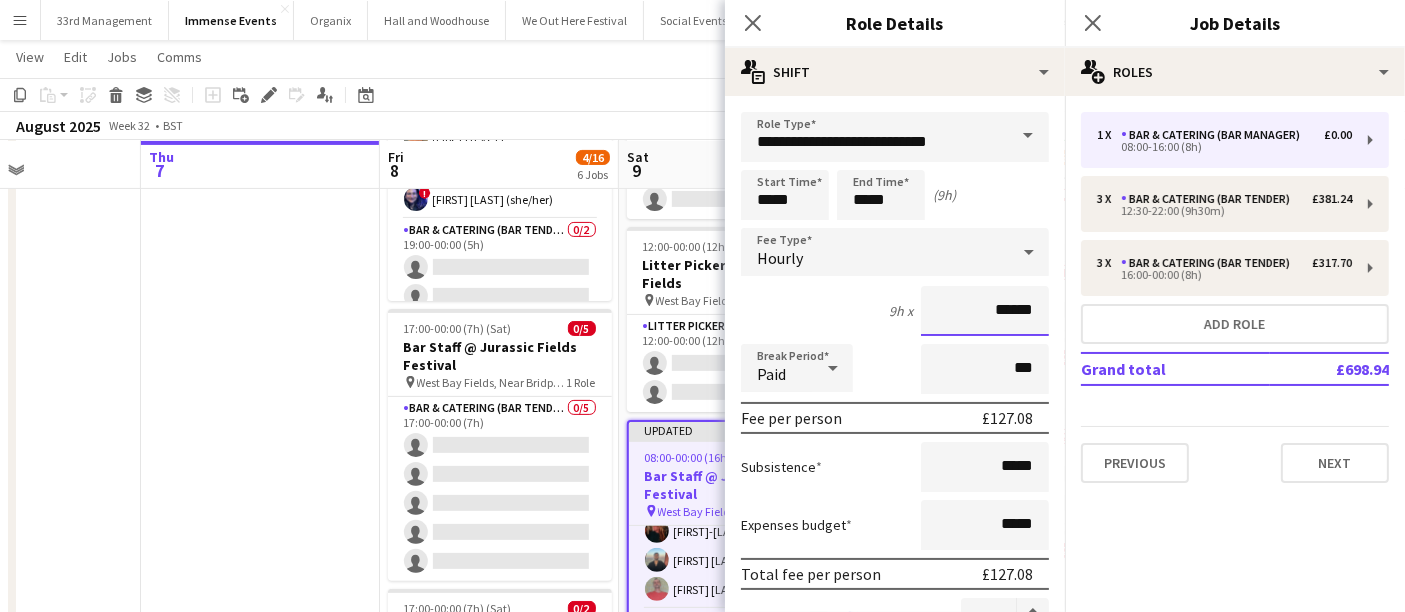 type on "******" 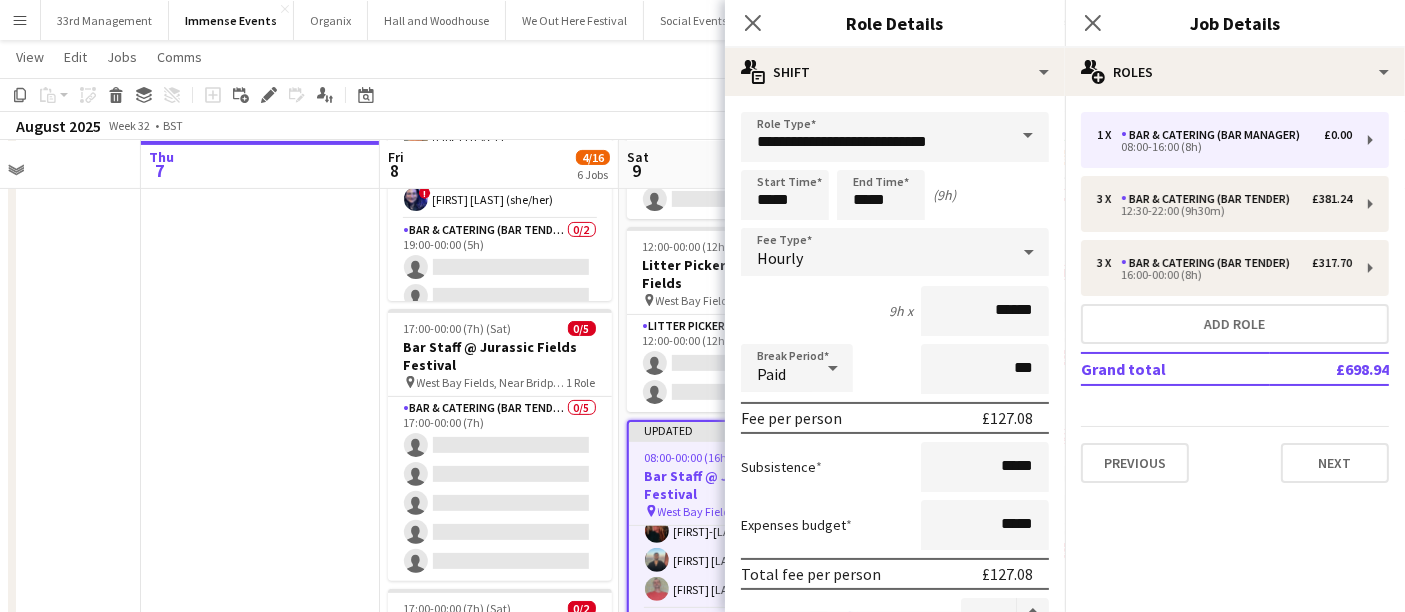 click on "Paid" at bounding box center [771, 374] 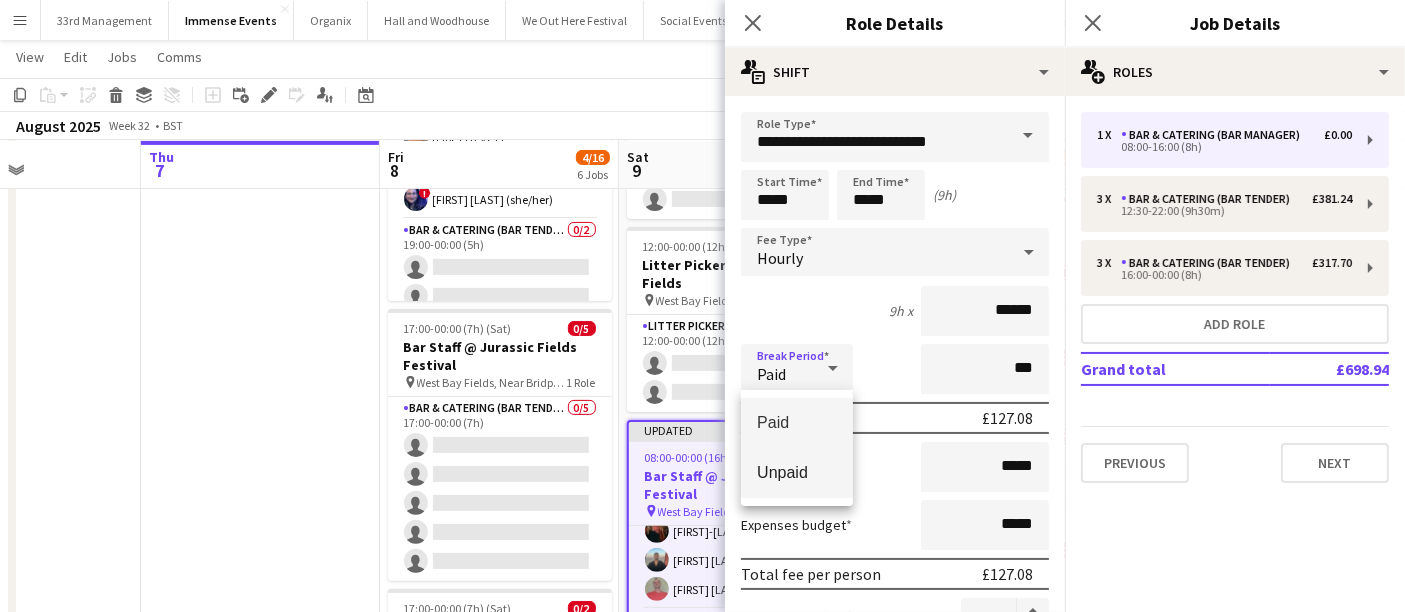 click on "Unpaid" at bounding box center [797, 472] 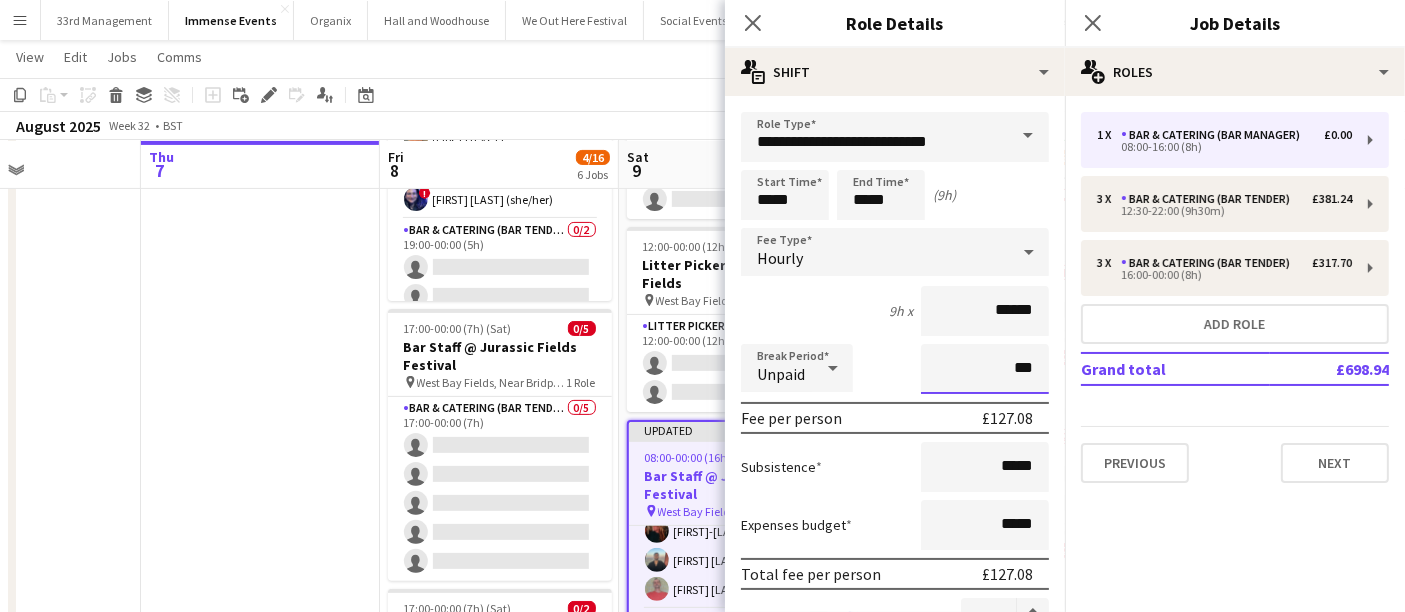 click on "***" at bounding box center [985, 369] 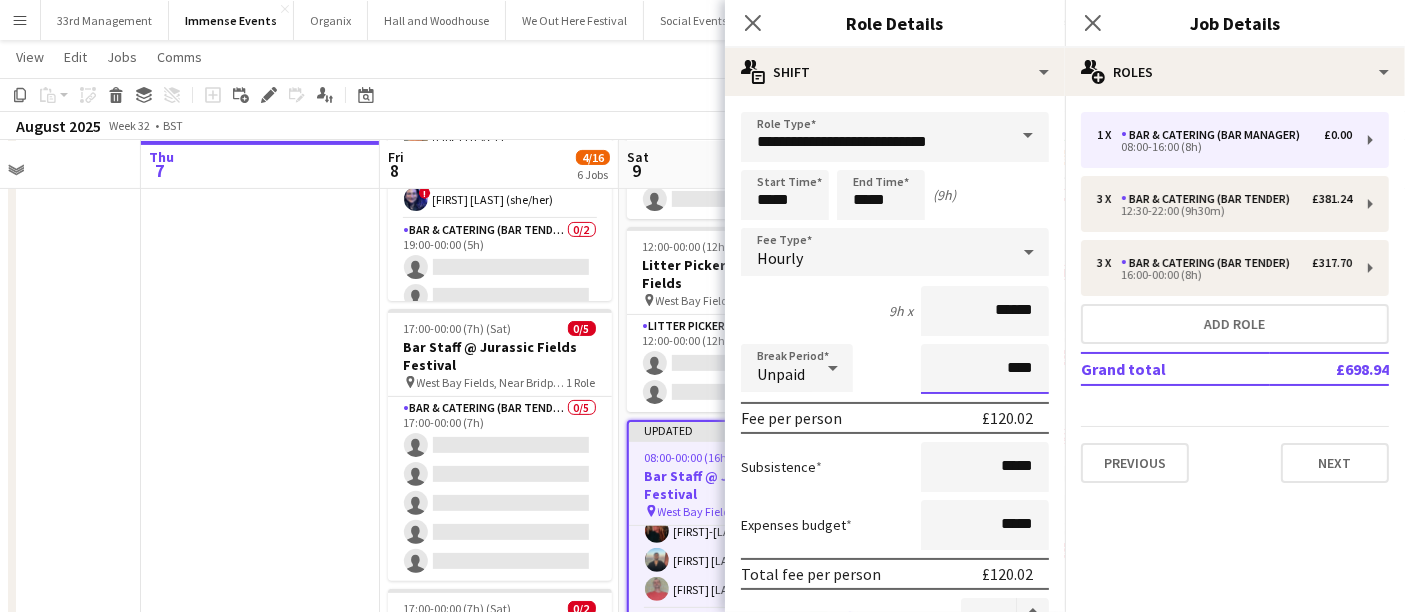 type on "****" 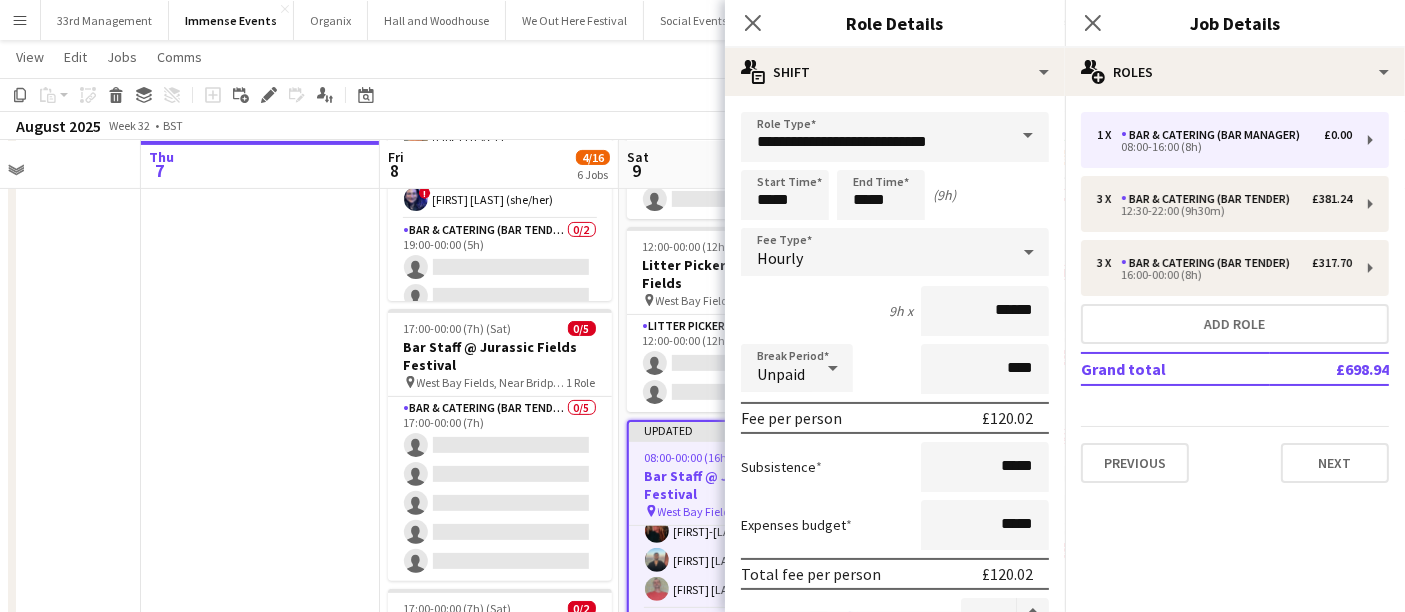 click on "Copy
Paste
Paste   Ctrl+V Paste with crew  Ctrl+Shift+V
Paste linked Job
Delete
Group
Ungroup
Add job
Add linked Job
Edit
Edit linked Job
Applicants
Date picker
AUG 2025 AUG 2025 Monday M Tuesday T Wednesday W Thursday T Friday F Saturday S Sunday S  AUG   1   2   3   4   5   6   7   8   9   10   11   12   13   14   15   16   17   18   19   20   21   22   23   24   25   26   27   28   29   30   31
Comparison range
Comparison range
Today" 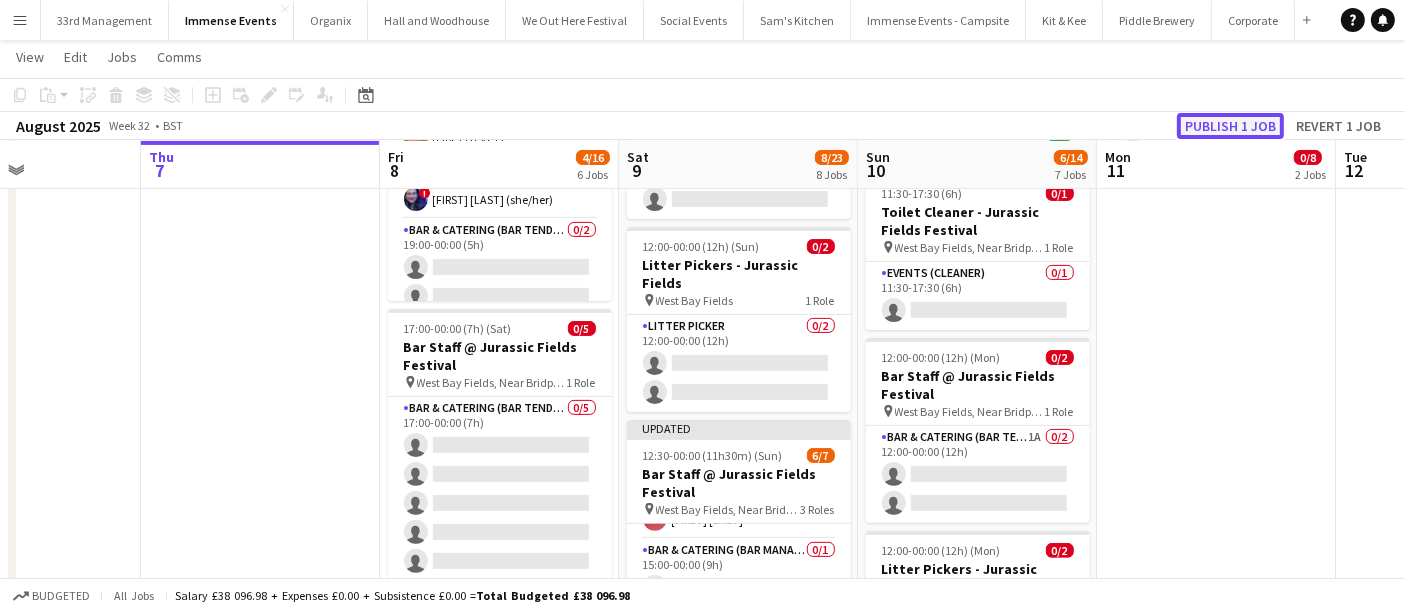 click on "Publish 1 job" 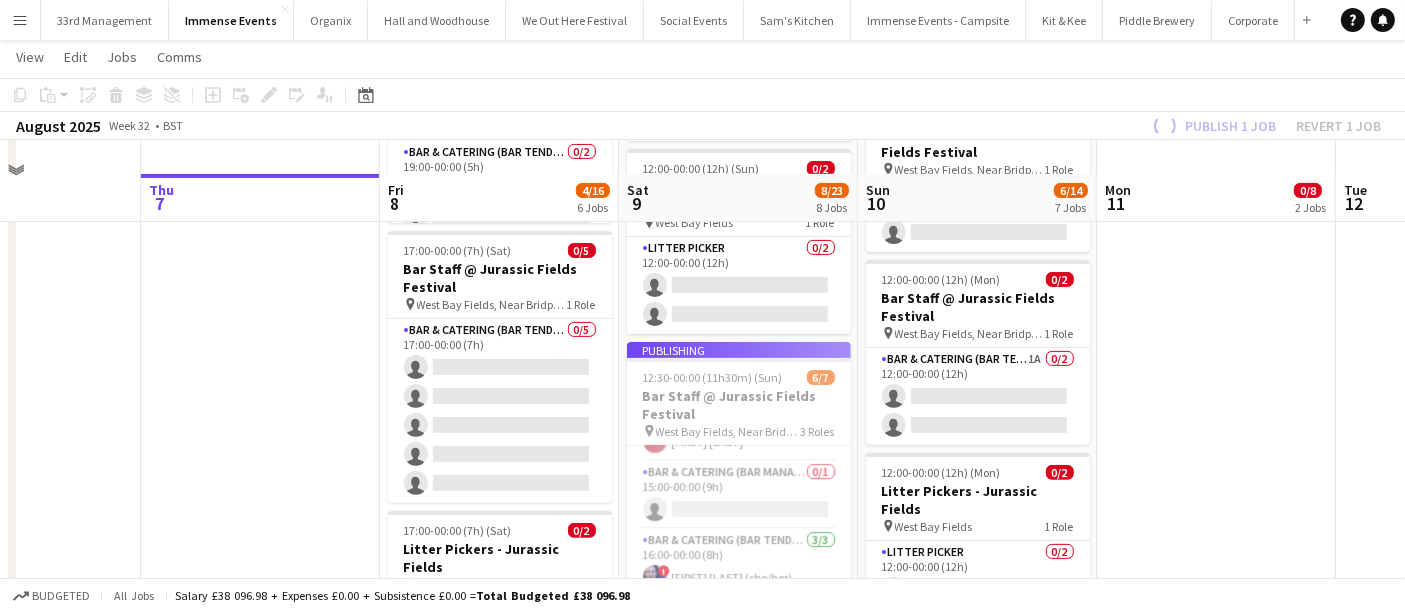 scroll, scrollTop: 666, scrollLeft: 0, axis: vertical 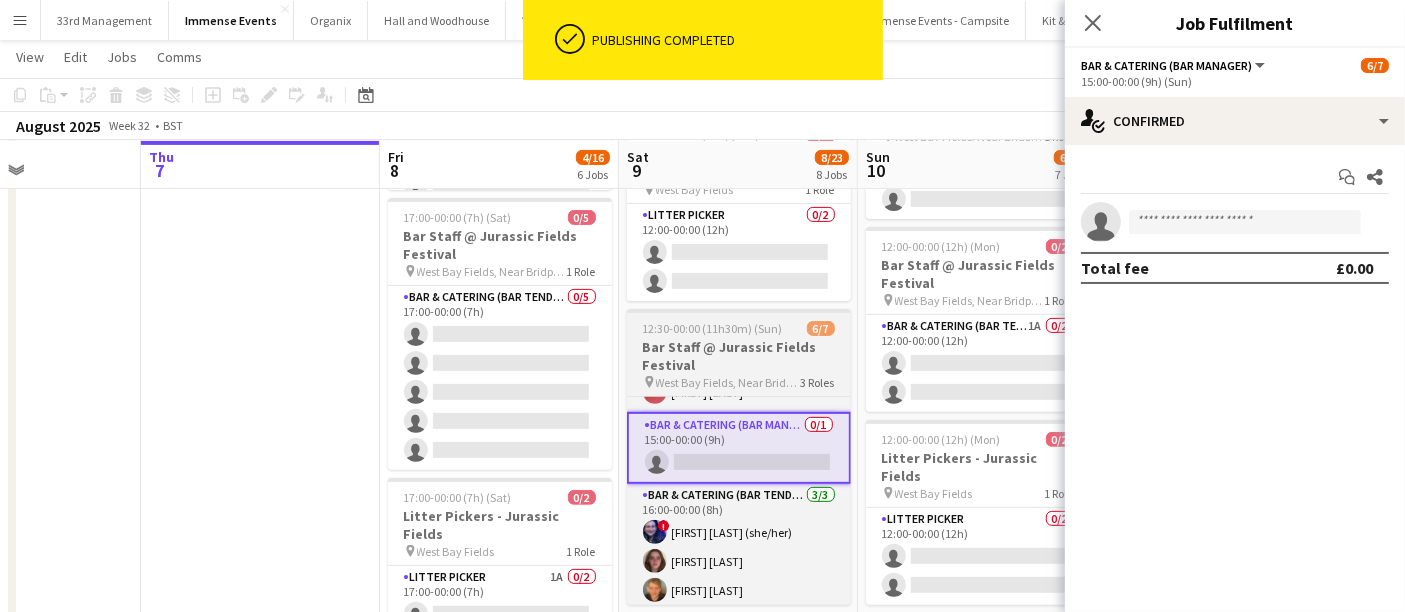 click on "Bar Staff @ Jurassic Fields Festival" at bounding box center [739, 356] 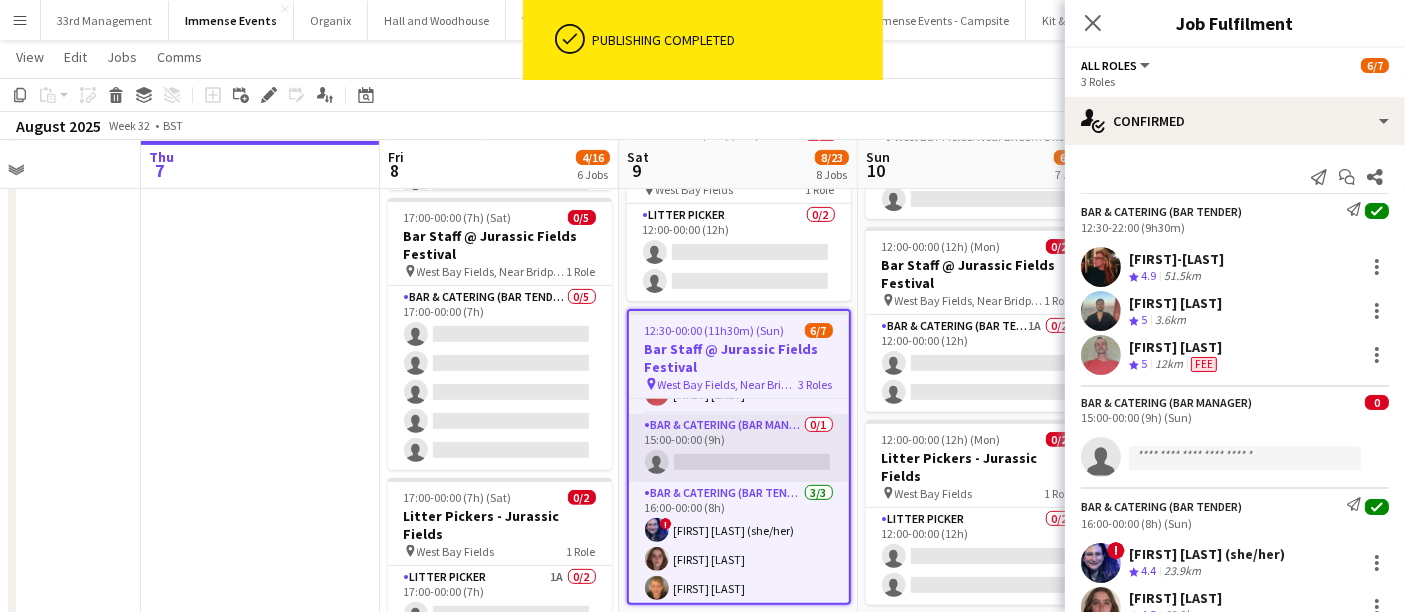 click on "Bar & Catering (Bar Manager)   0/1   15:00-00:00 (9h)
single-neutral-actions" at bounding box center [739, 448] 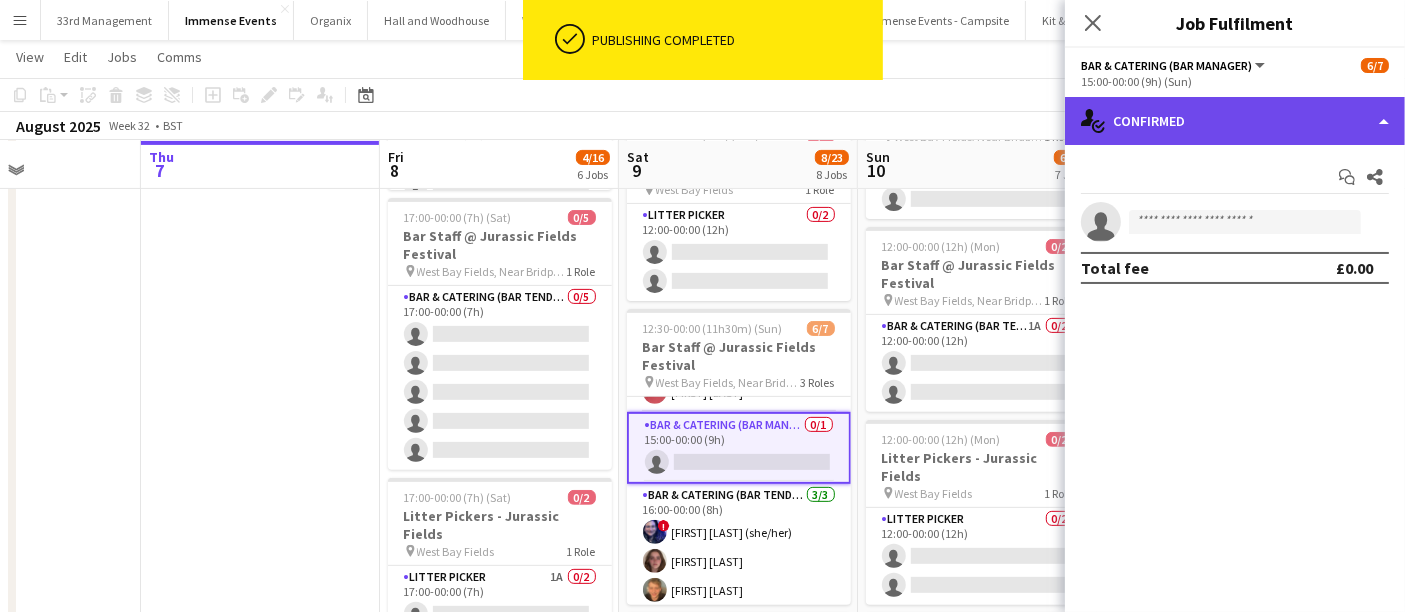 click on "single-neutral-actions-check-2
Confirmed" 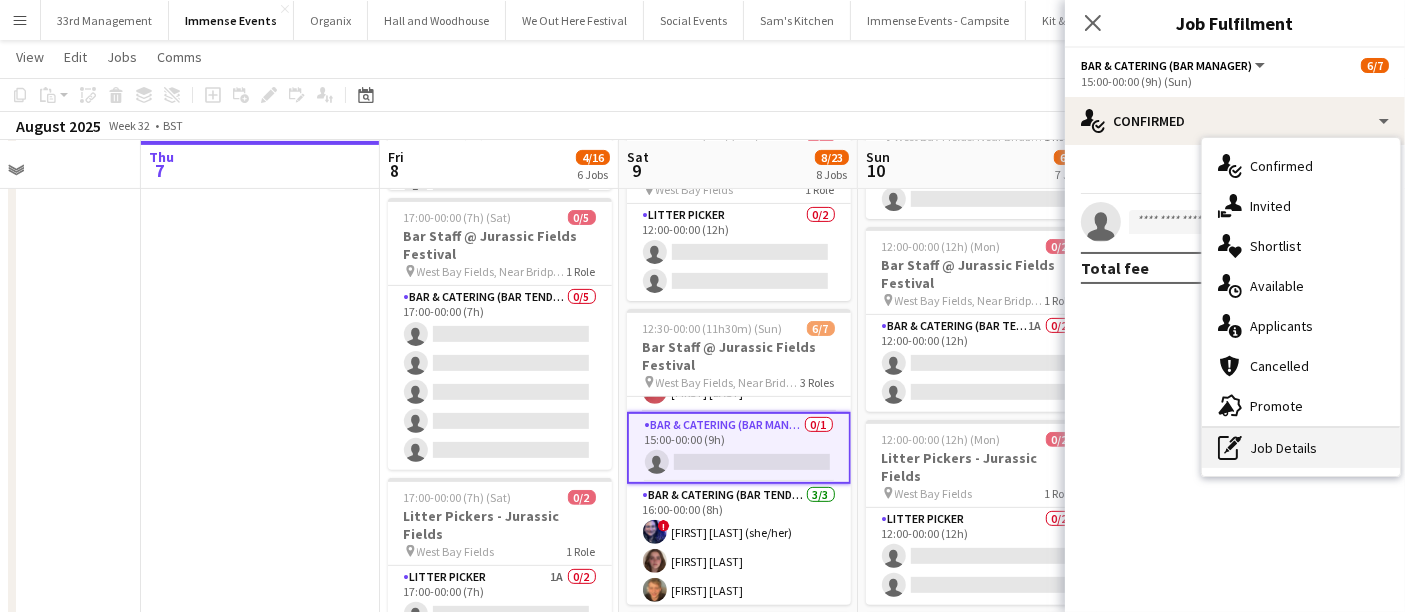 click on "pen-write
Job Details" at bounding box center (1301, 448) 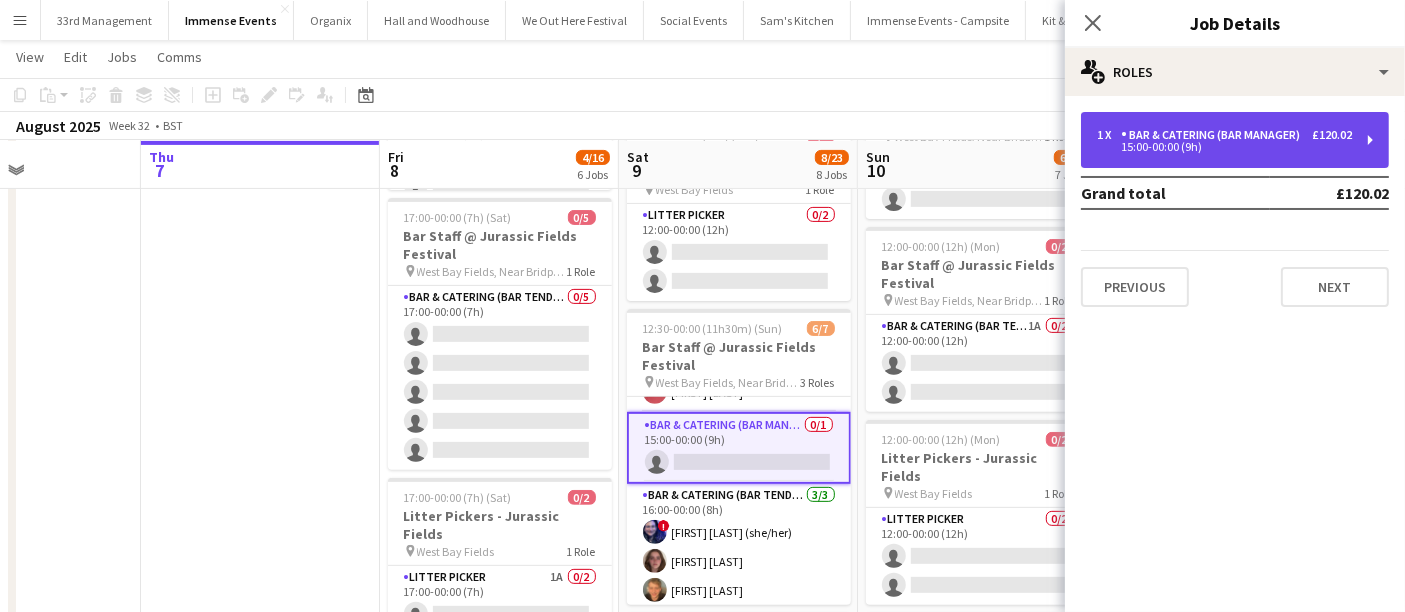 click on "1 x   Bar & Catering (Bar Manager)   £120.02   15:00-00:00 (9h)" at bounding box center [1235, 140] 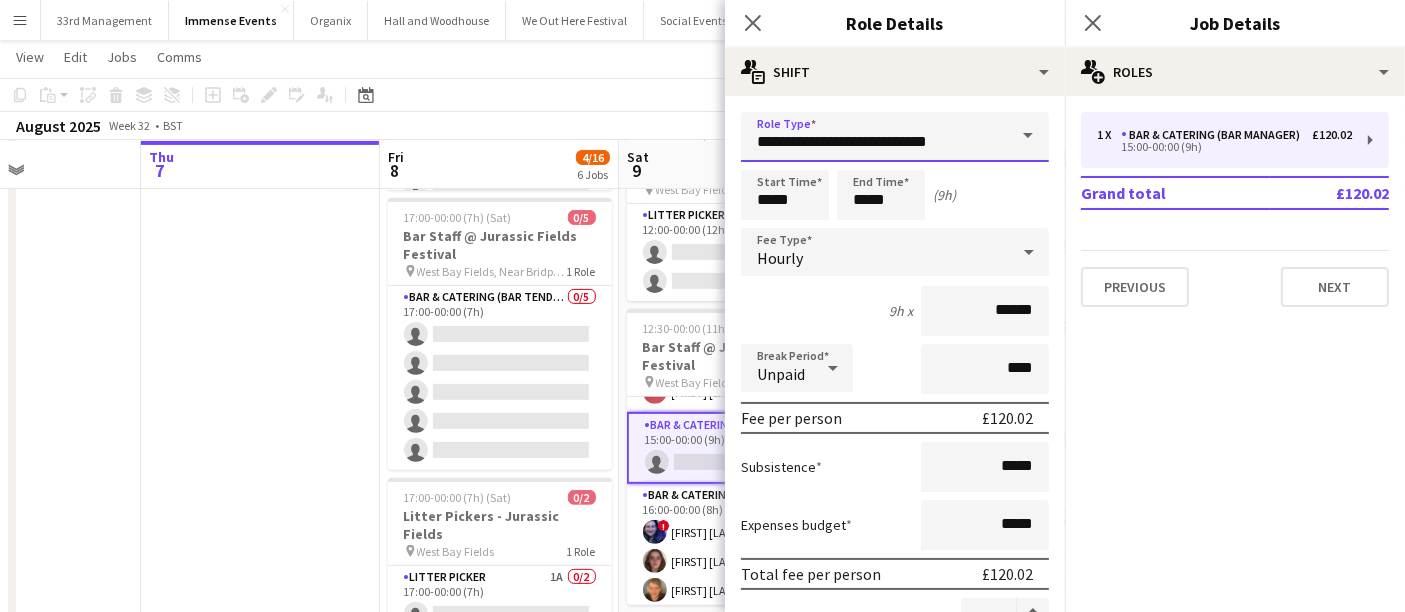 click on "**********" at bounding box center (895, 137) 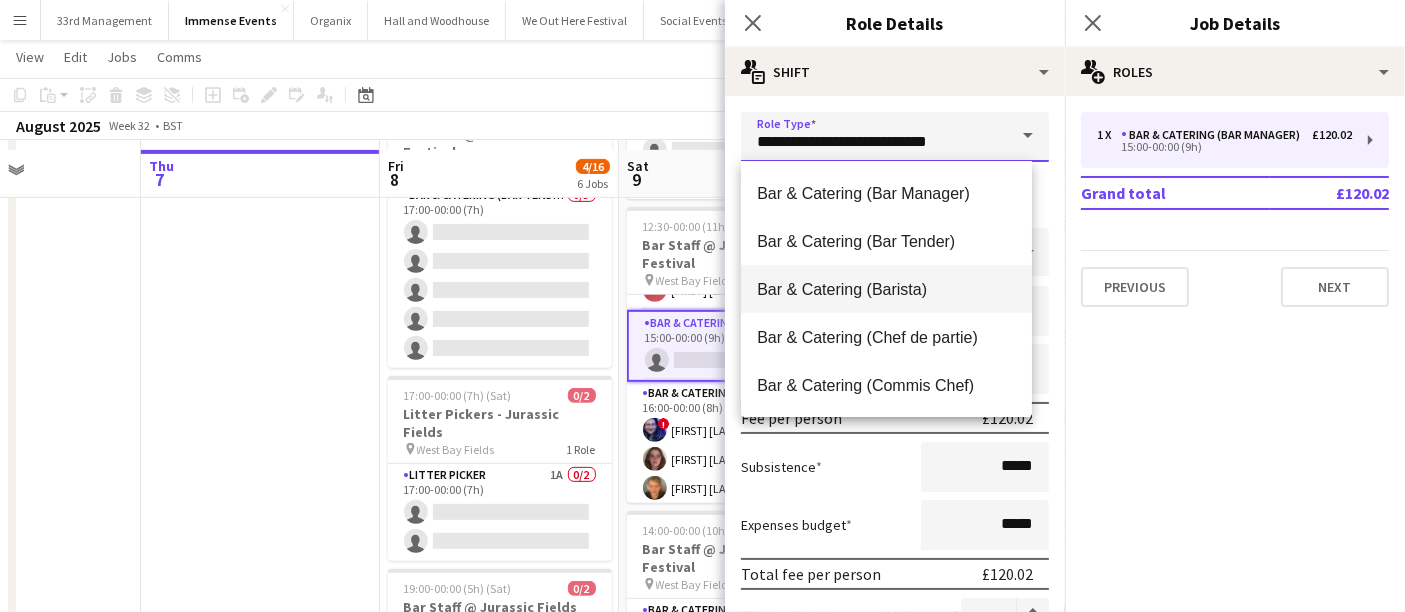scroll, scrollTop: 777, scrollLeft: 0, axis: vertical 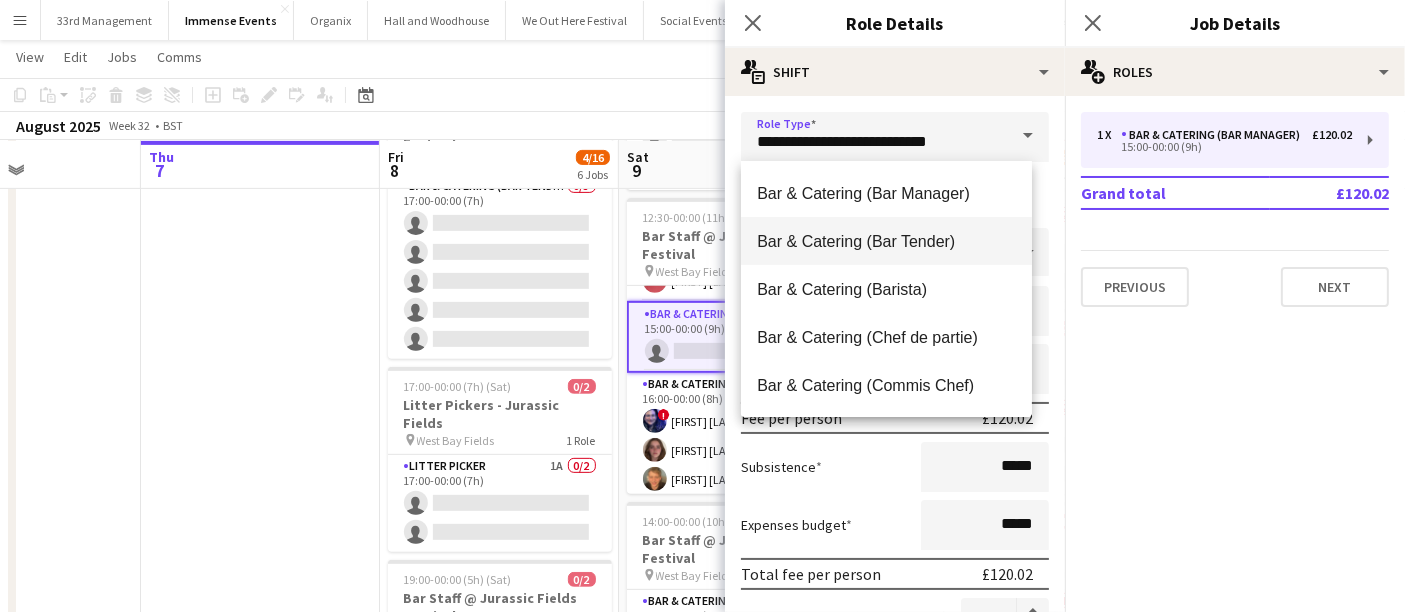 click on "Bar & Catering (Bar Tender)" at bounding box center [886, 241] 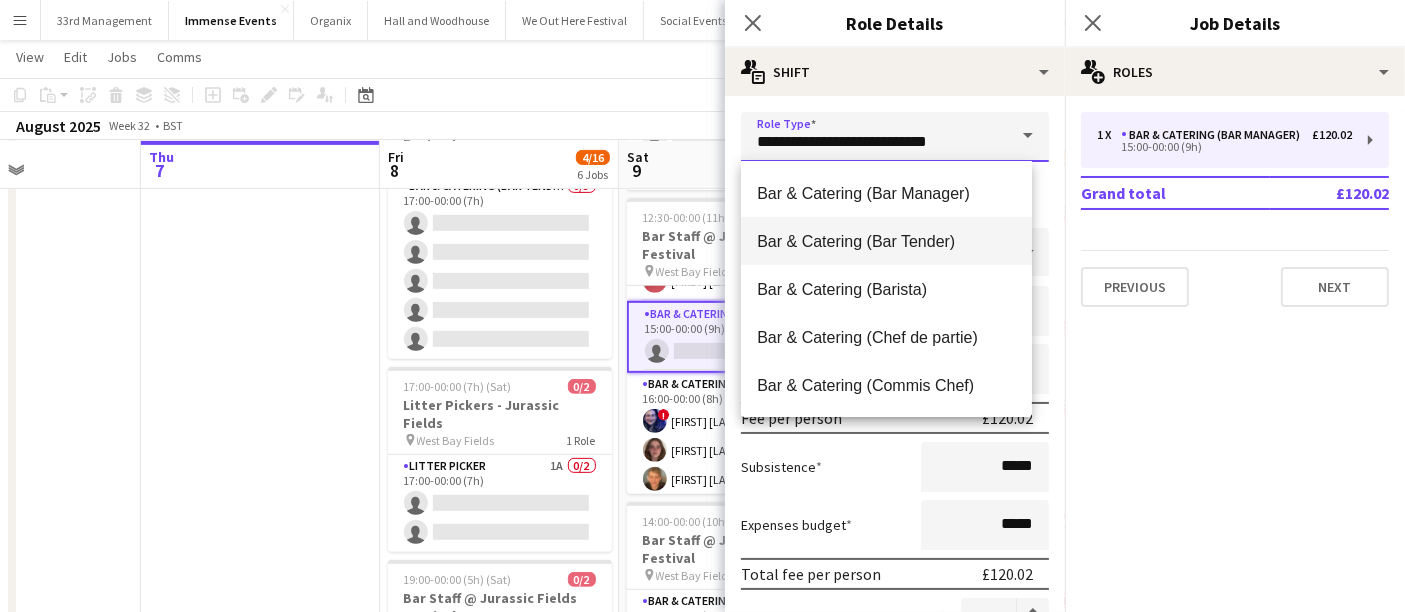 type on "**********" 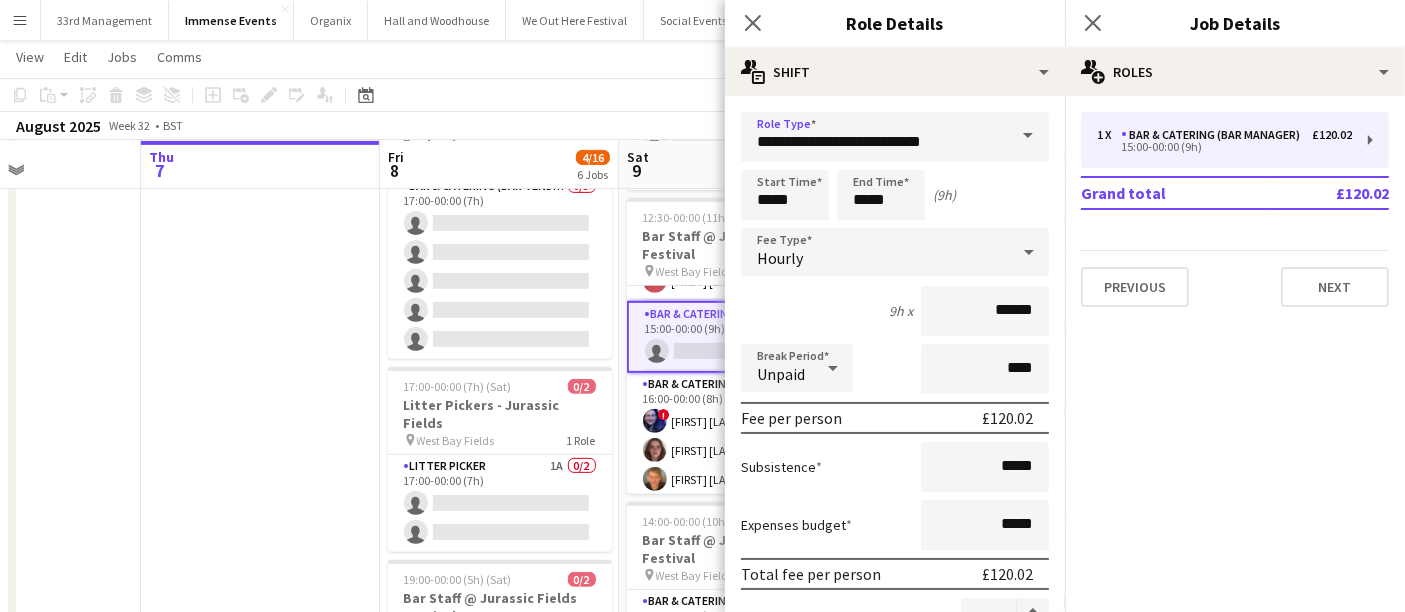 click on "Copy
Paste
Paste   Ctrl+V Paste with crew  Ctrl+Shift+V
Paste linked Job
Delete
Group
Ungroup
Add job
Add linked Job
Edit
Edit linked Job
Applicants
Date picker
AUG 2025 AUG 2025 Monday M Tuesday T Wednesday W Thursday T Friday F Saturday S Sunday S  AUG   1   2   3   4   5   6   7   8   9   10   11   12   13   14   15   16   17   18   19   20   21   22   23   24   25   26   27   28   29   30   31
Comparison range
Comparison range
Today" 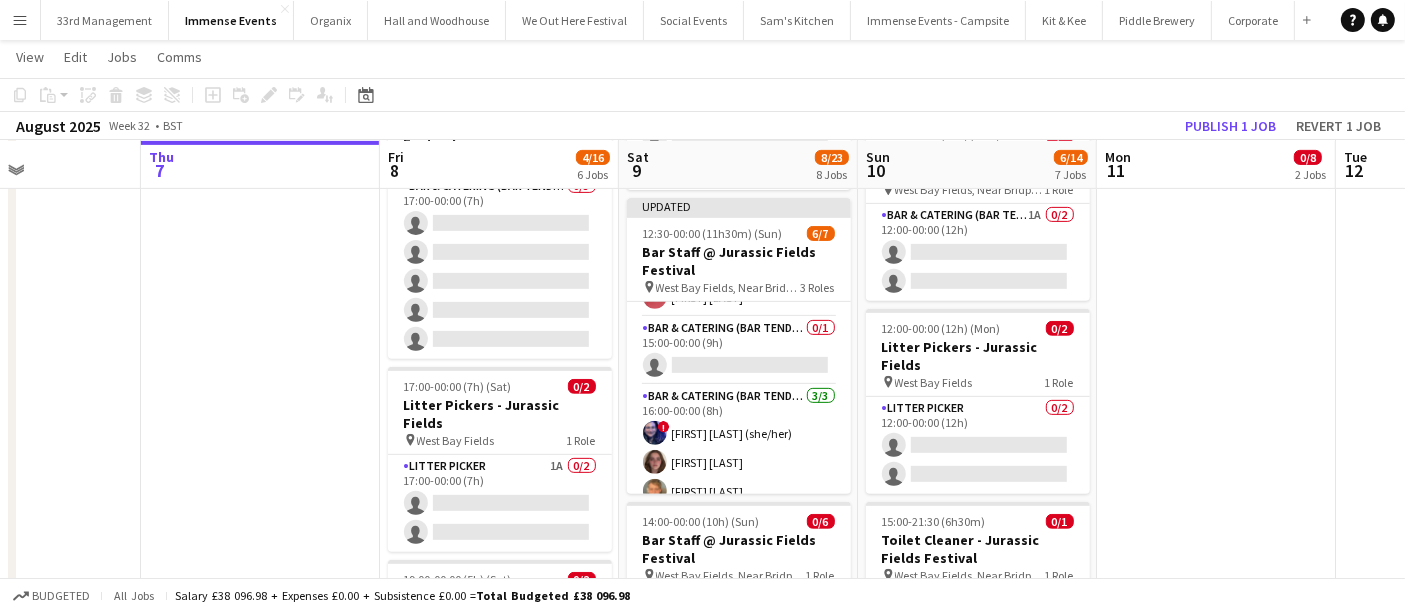 click on "August 2025   Week 32
•   BST   Publish 1 job   Revert 1 job" 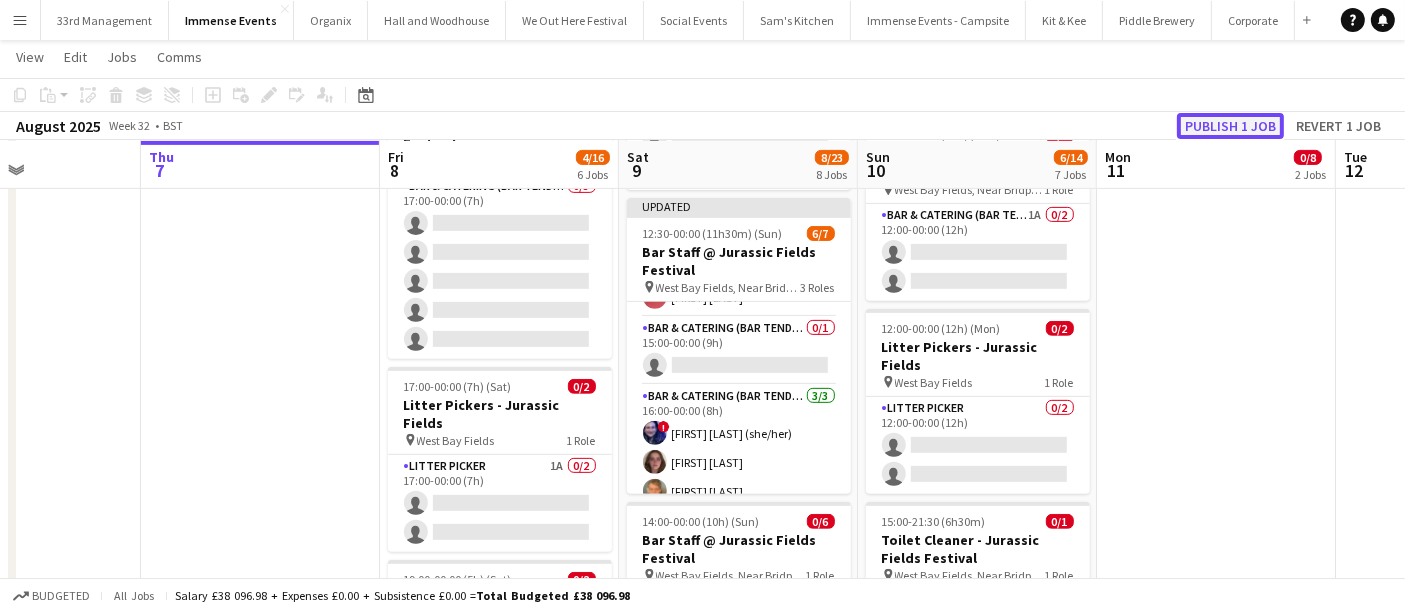 click on "Publish 1 job" 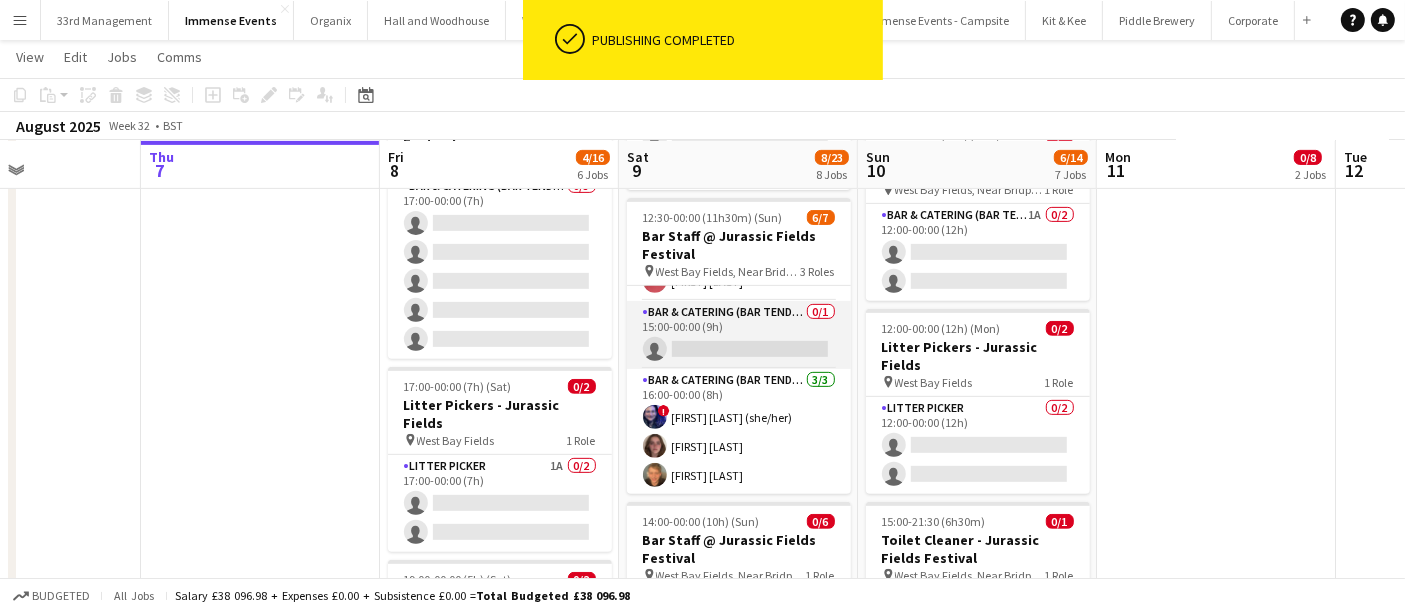 click on "Bar & Catering (Bar Tender)   0/1   15:00-00:00 (9h)
single-neutral-actions" at bounding box center (739, 335) 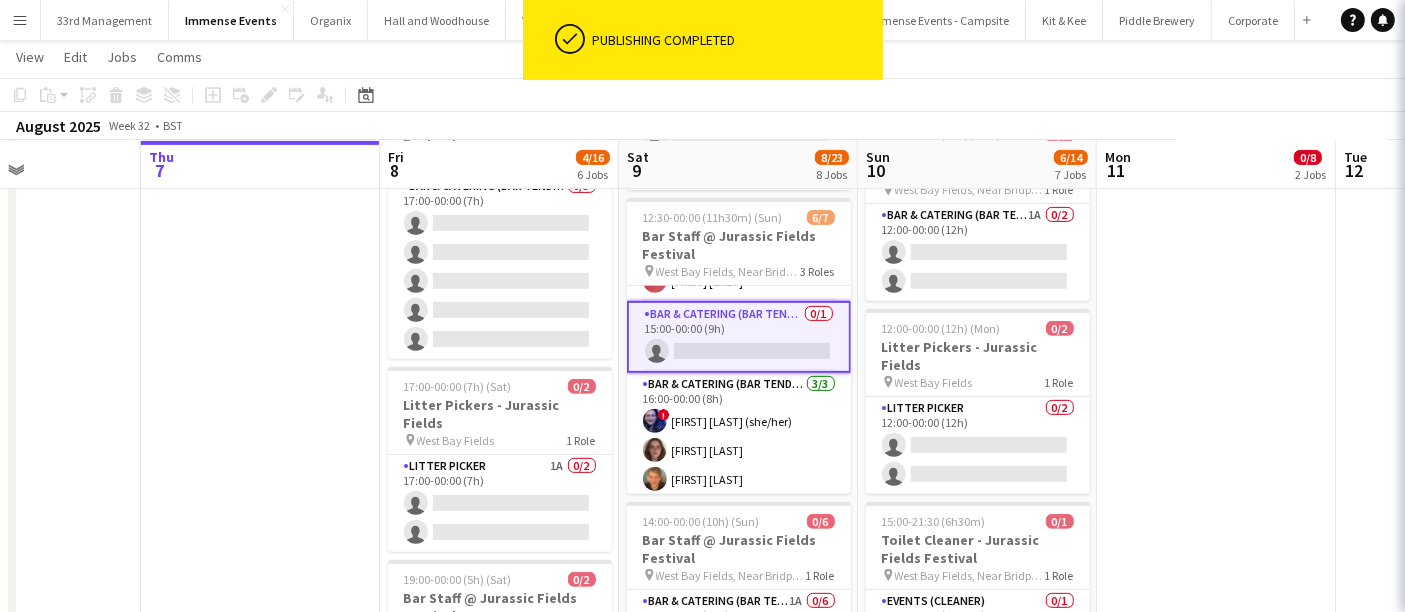 scroll, scrollTop: 0, scrollLeft: 575, axis: horizontal 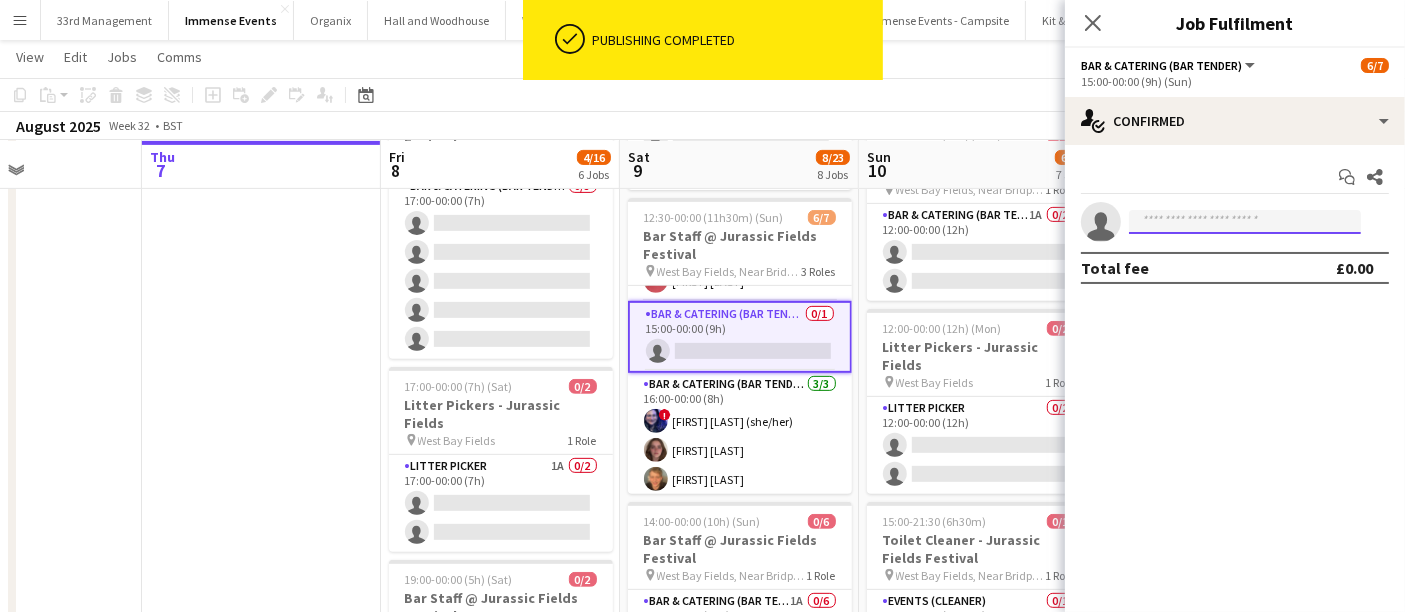 click at bounding box center [1245, 222] 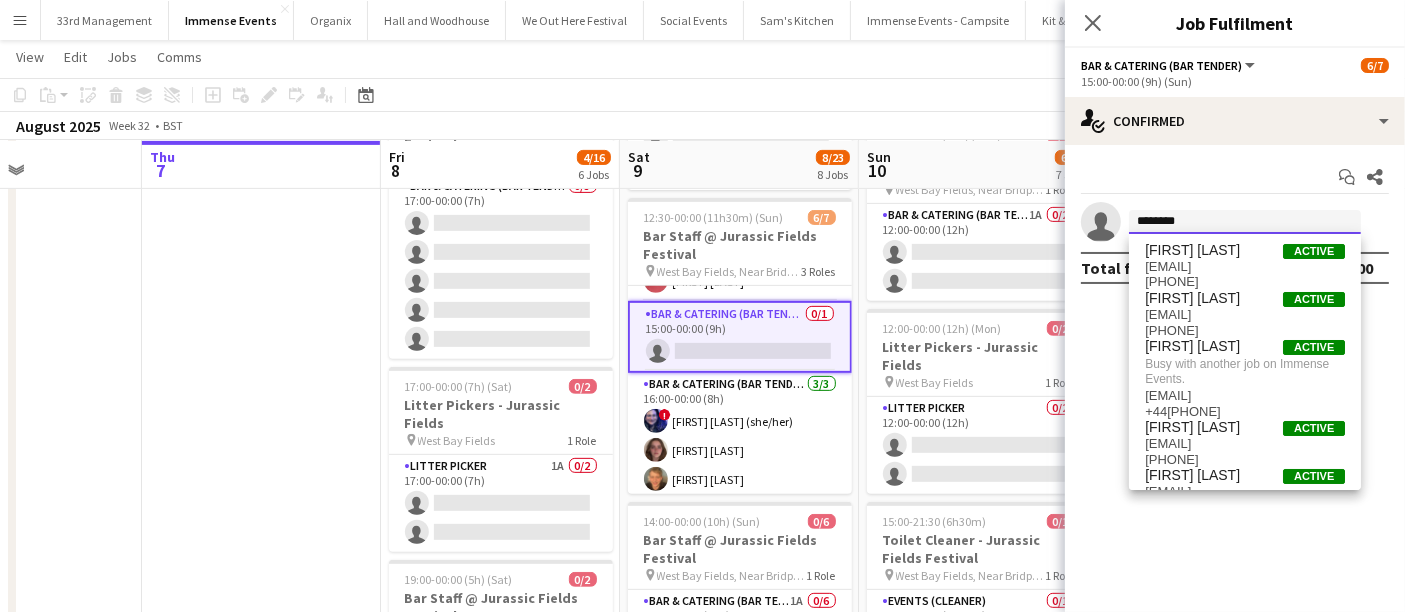 type on "*******" 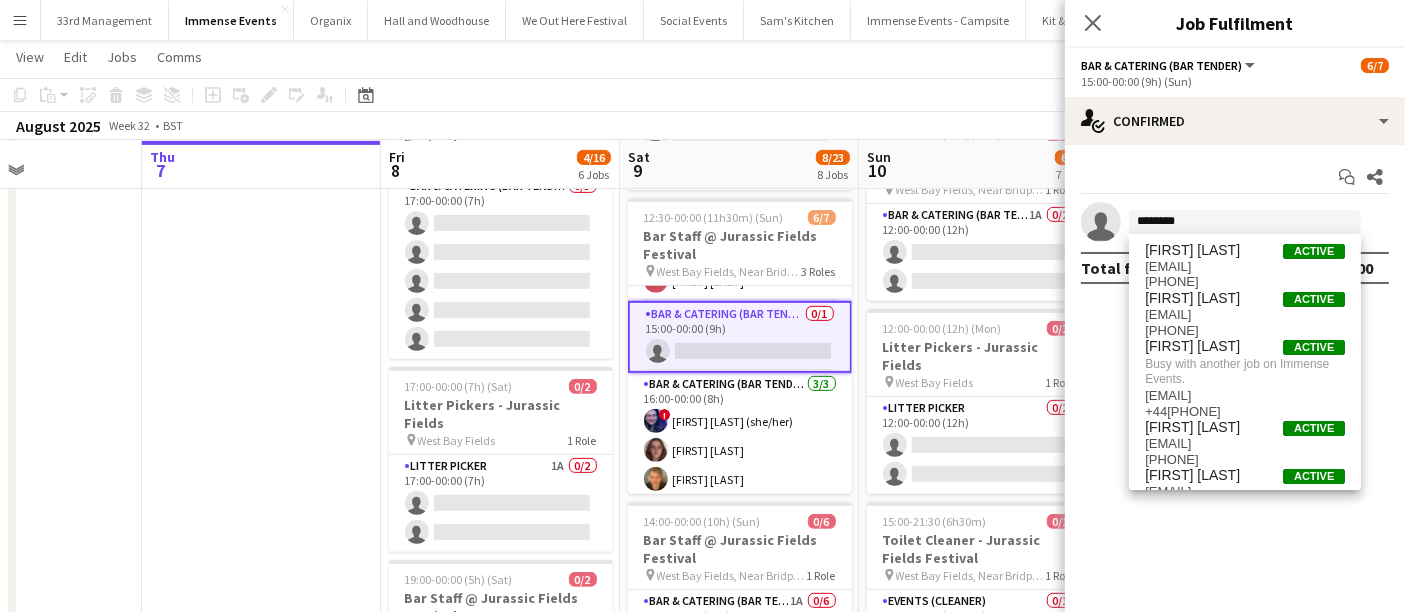 click on "August 2025   Week 32
•   BST" 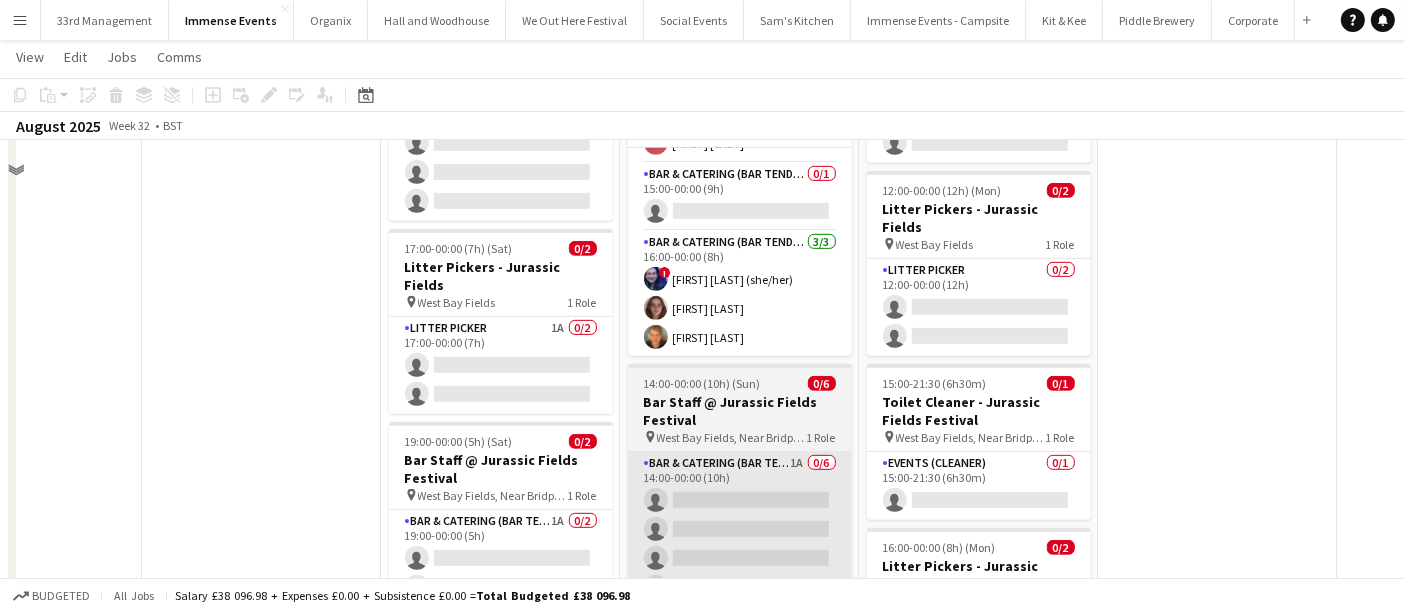 scroll, scrollTop: 1000, scrollLeft: 0, axis: vertical 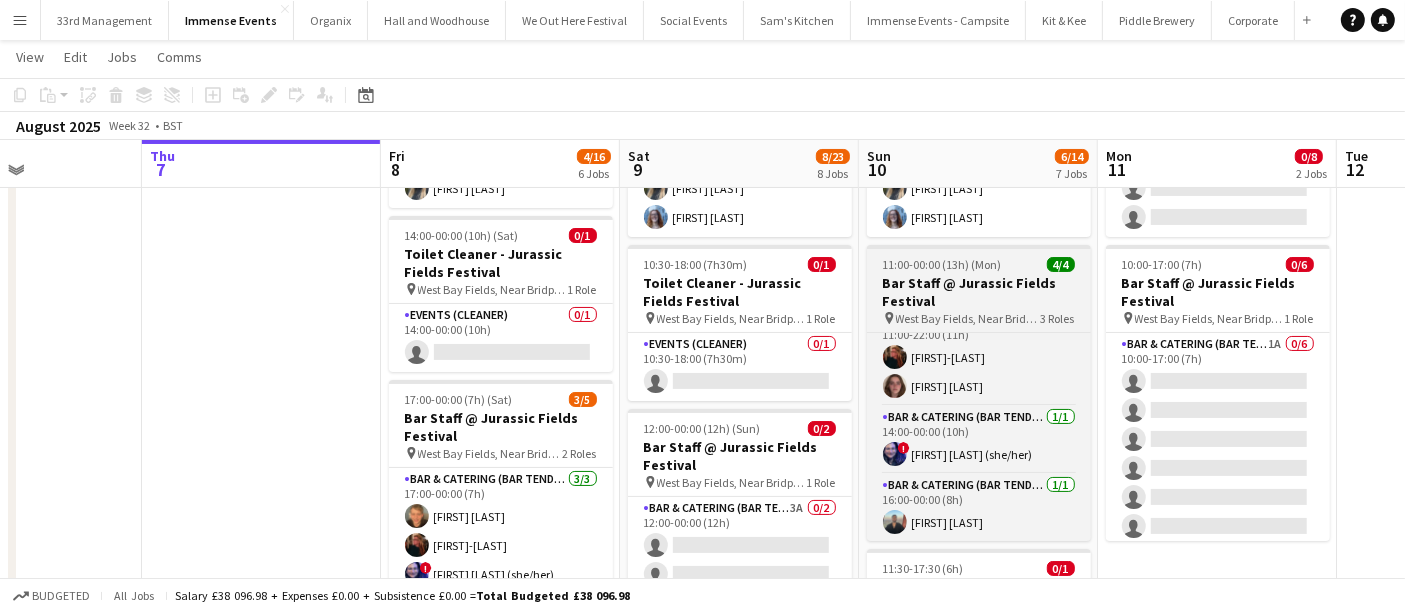 drag, startPoint x: 974, startPoint y: 281, endPoint x: 951, endPoint y: 282, distance: 23.021729 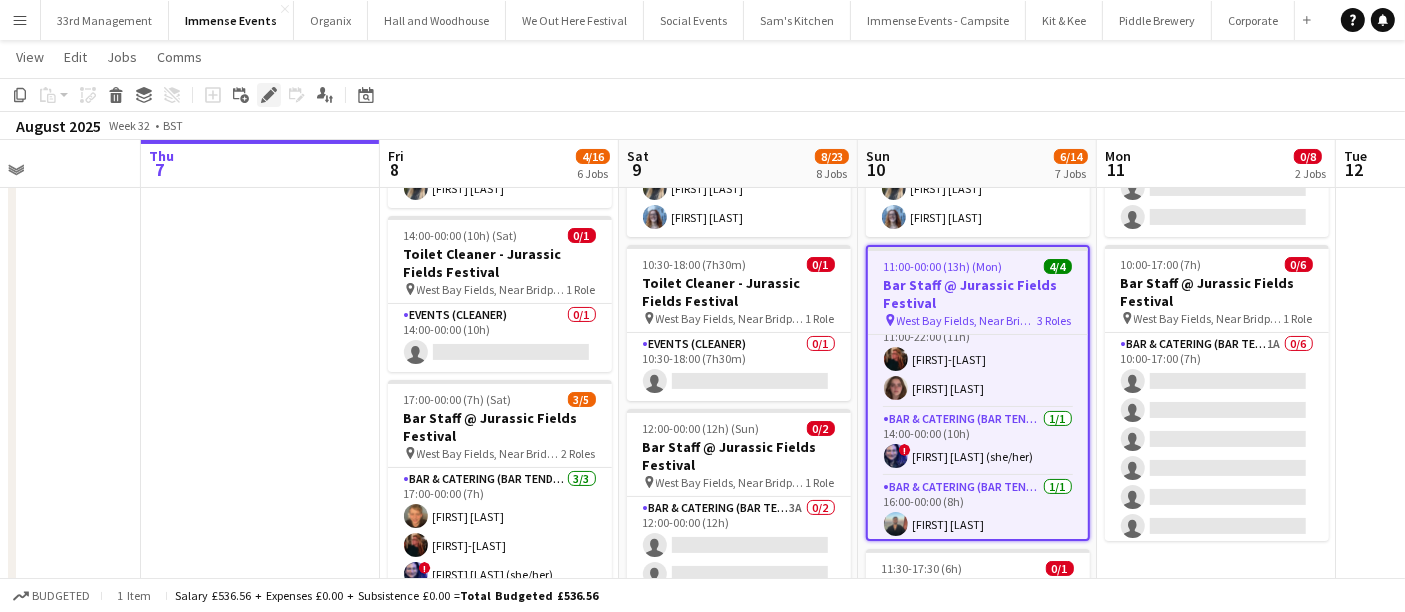 click on "Edit" at bounding box center [269, 95] 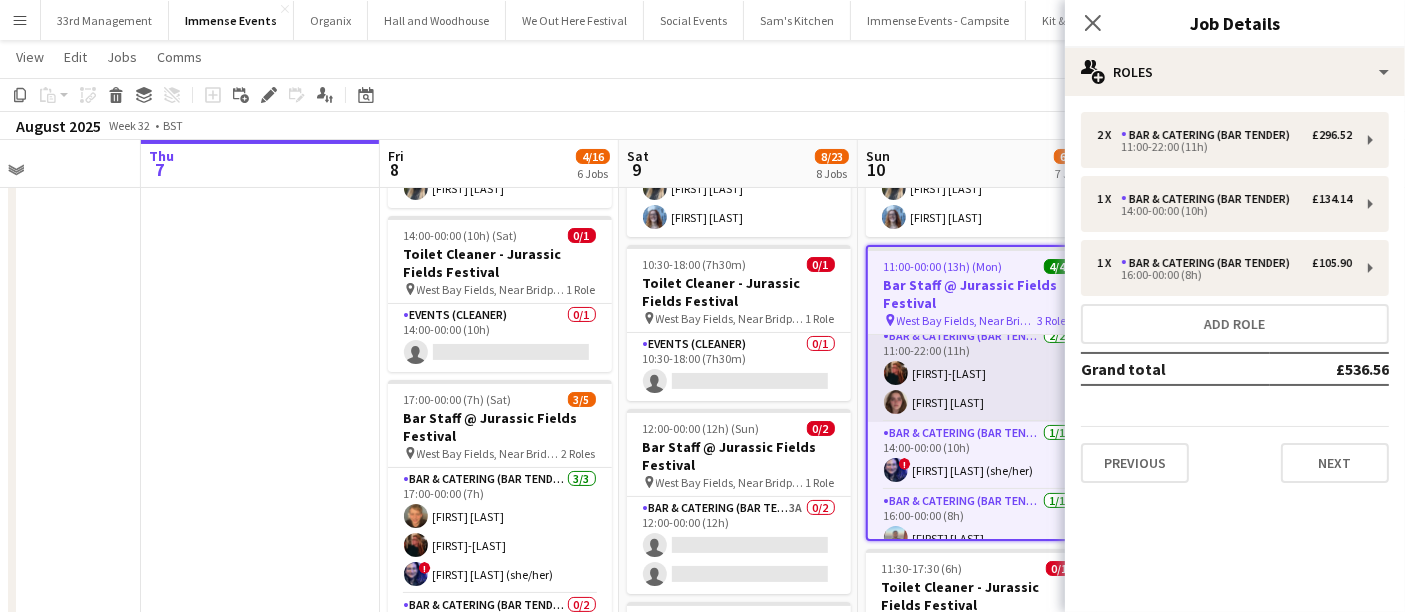 scroll, scrollTop: 0, scrollLeft: 0, axis: both 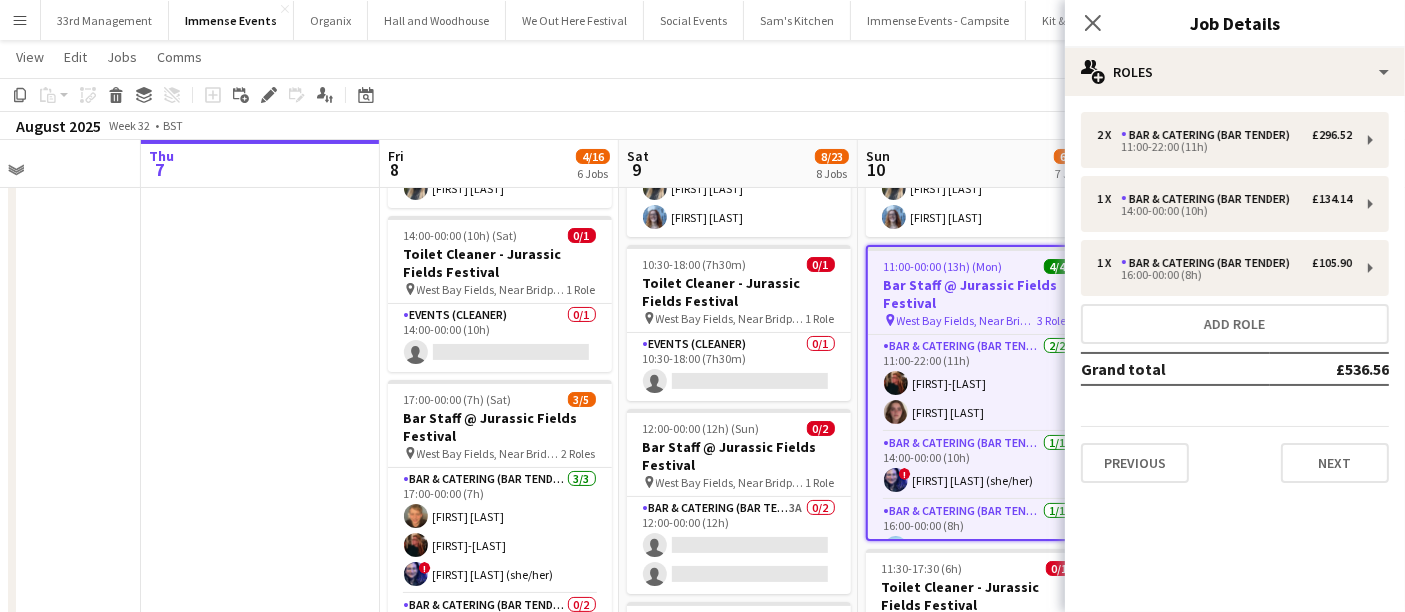 click on "11:00-00:00 (13h) (Mon)" at bounding box center [943, 266] 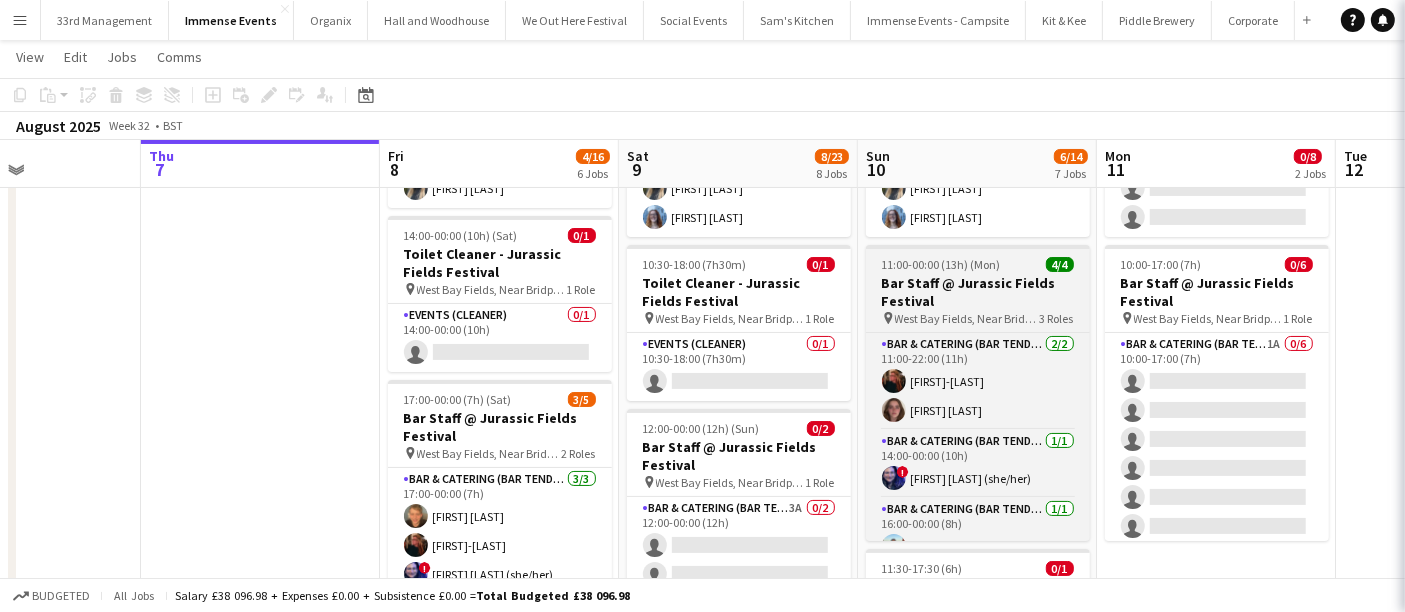click on "11:00-00:00 (13h) (Mon)" at bounding box center (941, 264) 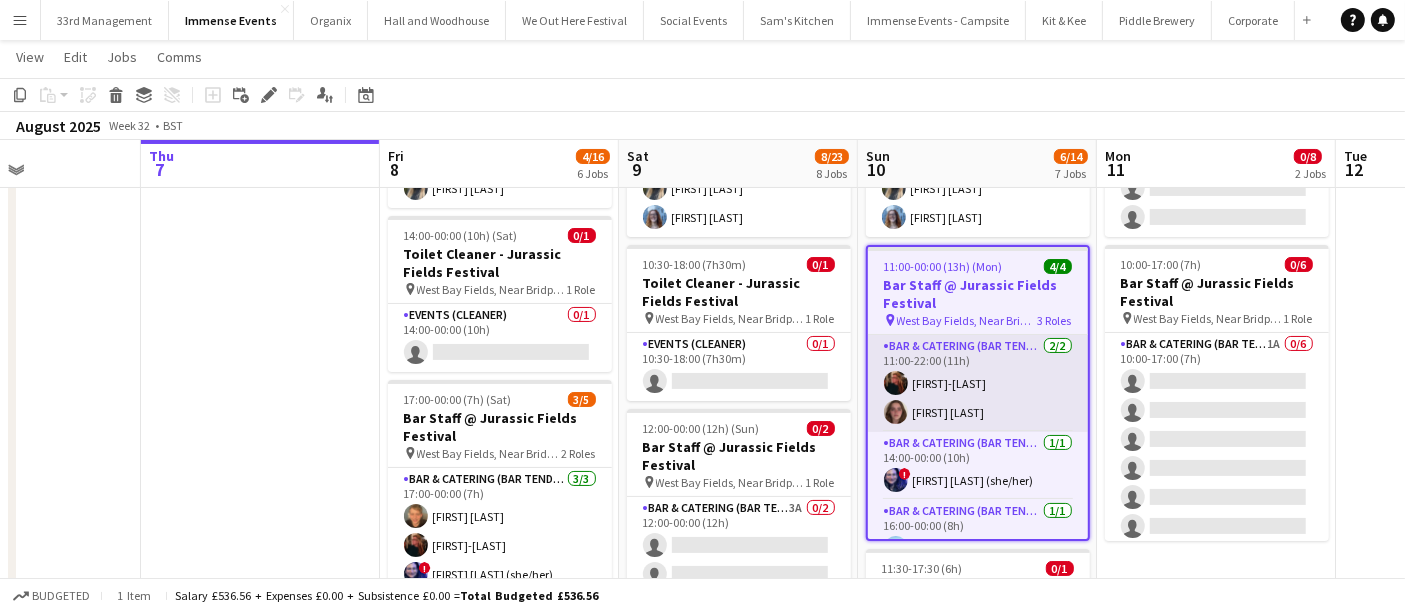 scroll, scrollTop: 27, scrollLeft: 0, axis: vertical 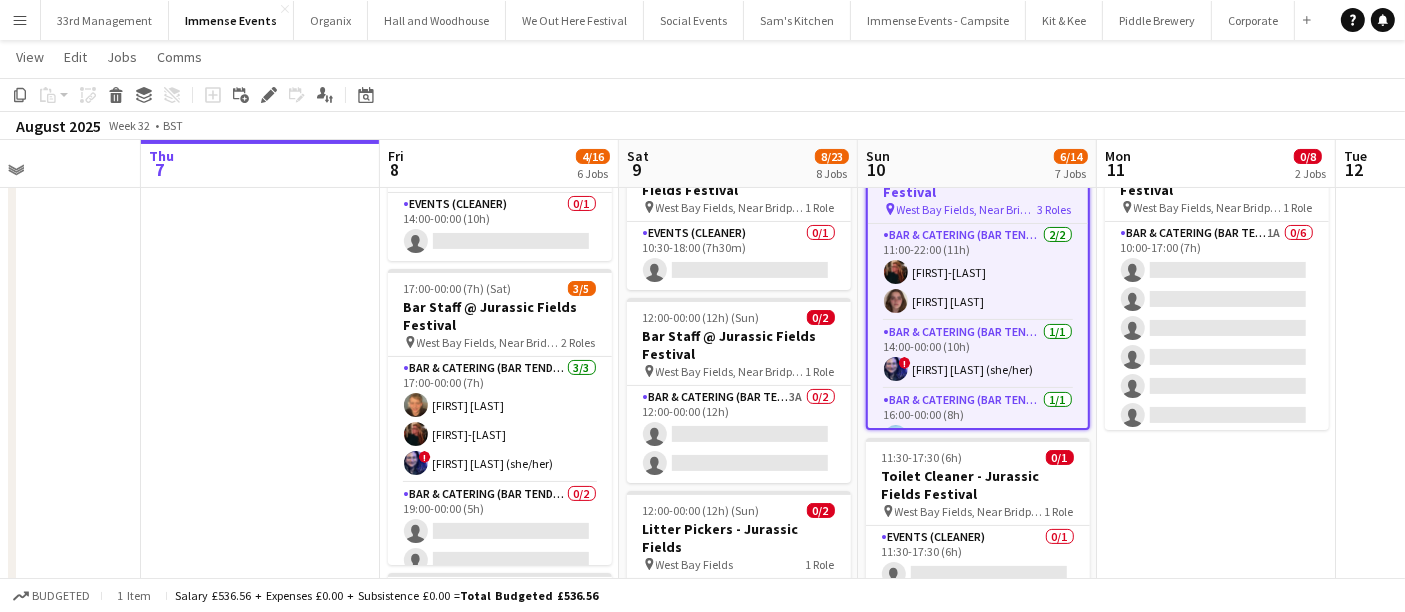 click on "11:00-00:00 (13h) (Mon)   4/4   Bar Staff @ Jurassic Fields Festival
pin
West Bay Fields, Near Bridport   3 Roles   Bar & Catering (Bar Tender)   2/2   11:00-22:00 (11h)
Haley-Jane Ferguson Georgie Marx  Bar & Catering (Bar Tender)   1/1   14:00-00:00 (10h)
! Karen Mühl (she/her)  Bar & Catering (Bar Tender)   1/1   16:00-00:00 (8h)
Navin Vij" at bounding box center [978, 282] 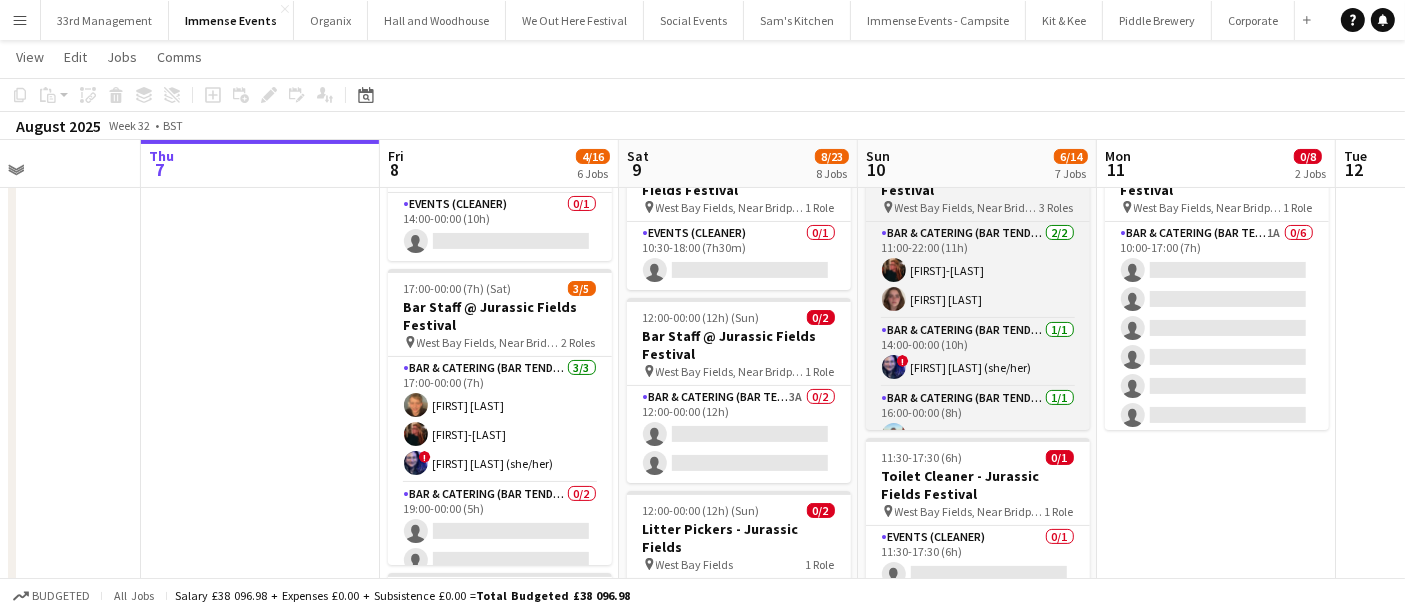 scroll, scrollTop: 0, scrollLeft: 575, axis: horizontal 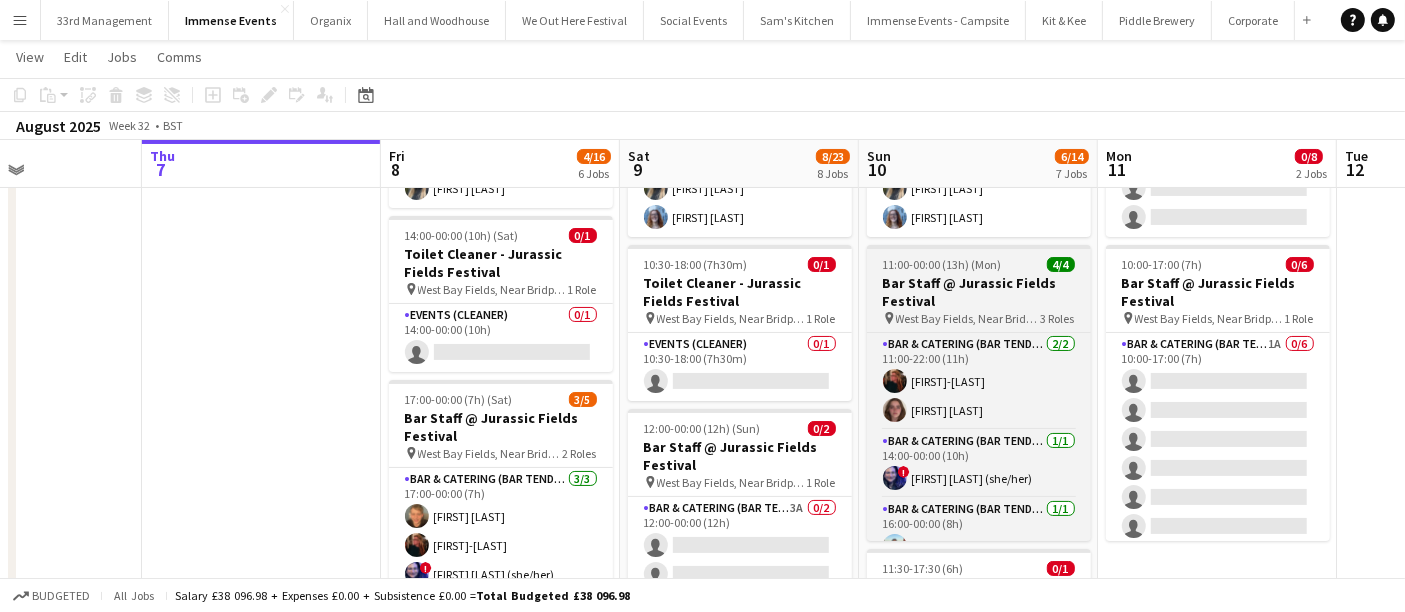 click on "Bar Staff @ Jurassic Fields Festival" at bounding box center (979, 292) 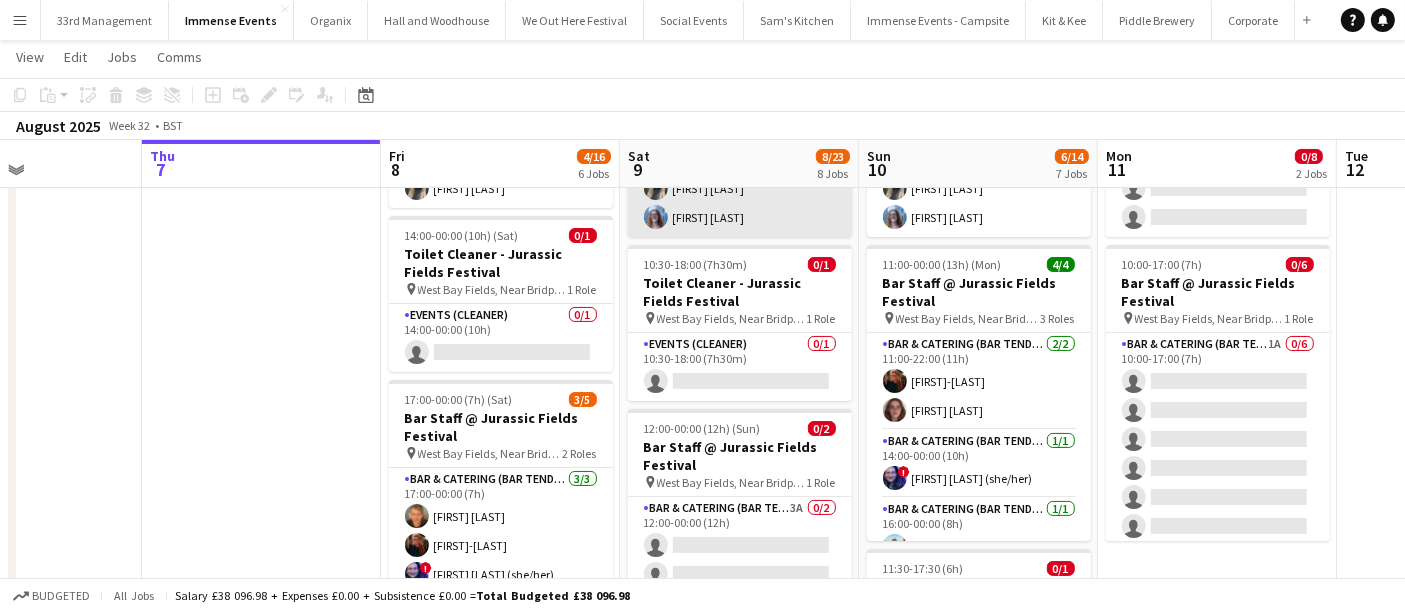 scroll, scrollTop: 0, scrollLeft: 573, axis: horizontal 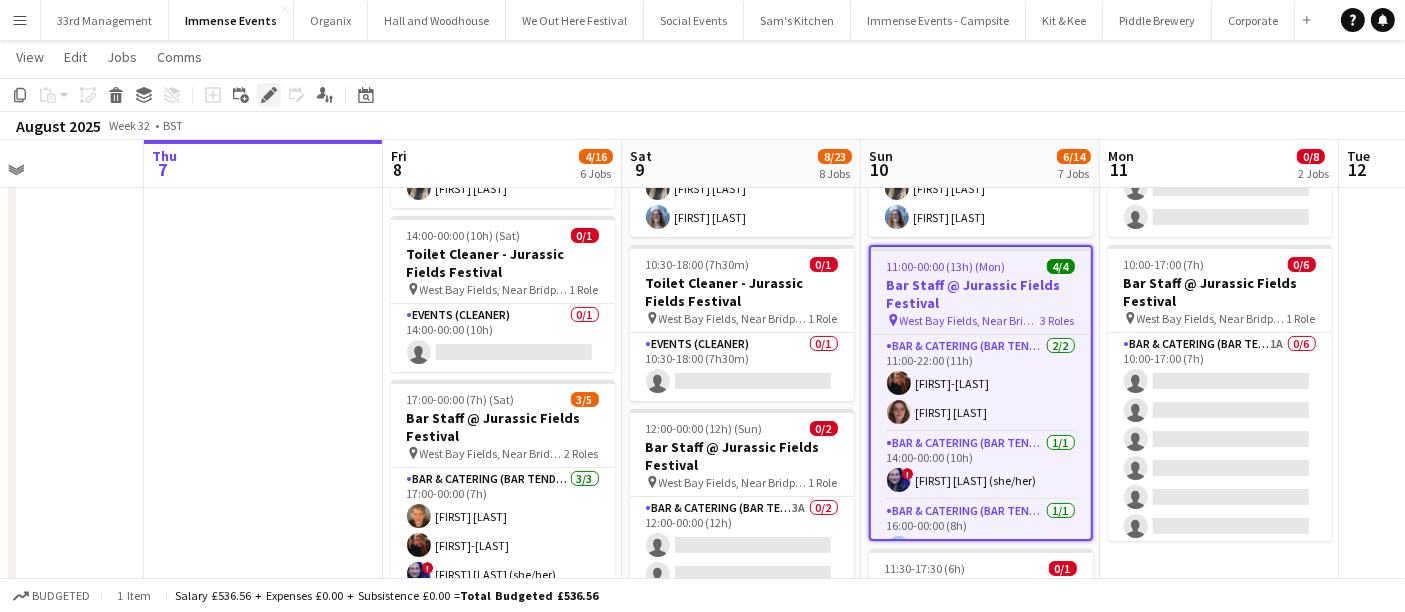 click 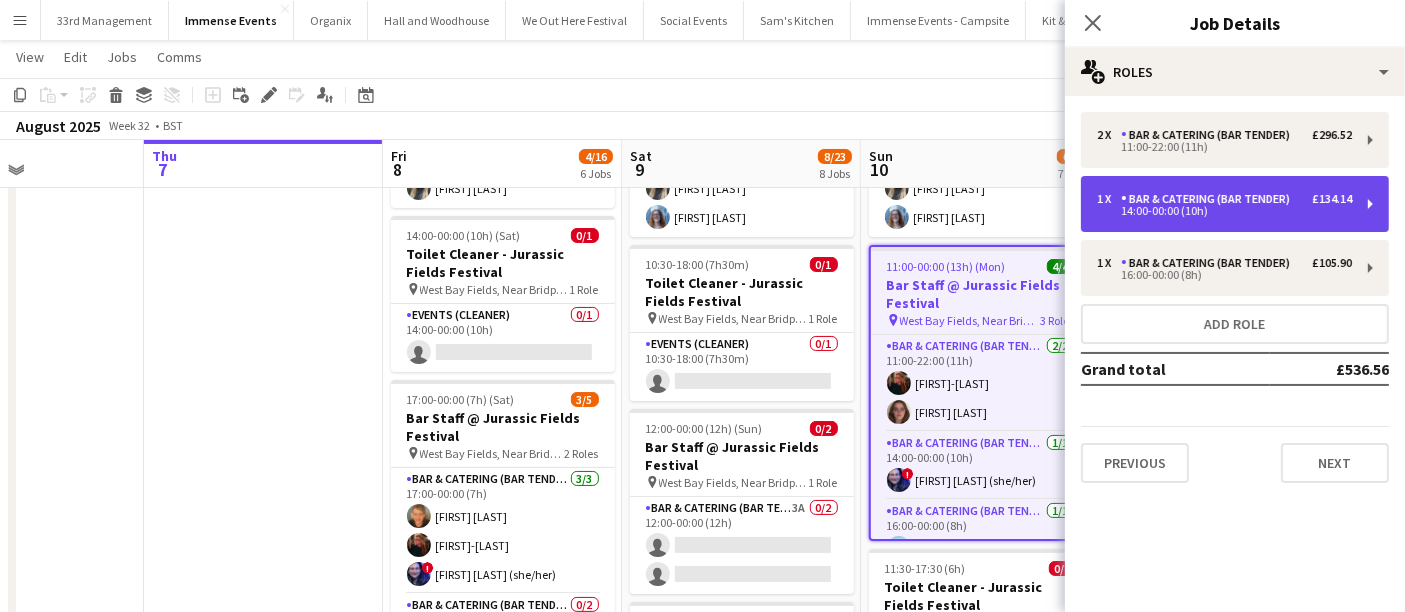 click on "14:00-00:00 (10h)" at bounding box center (1224, 211) 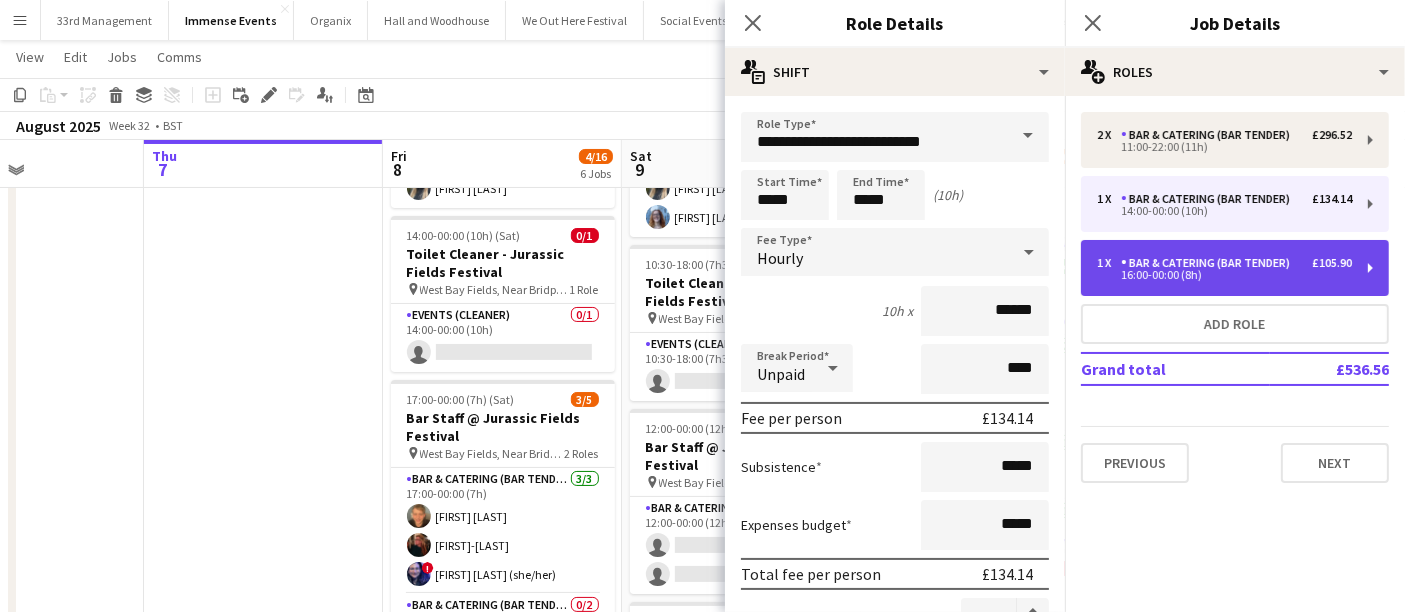 click on "1 x   Bar & Catering (Bar Tender)   £105.90   16:00-00:00 (8h)" at bounding box center (1235, 268) 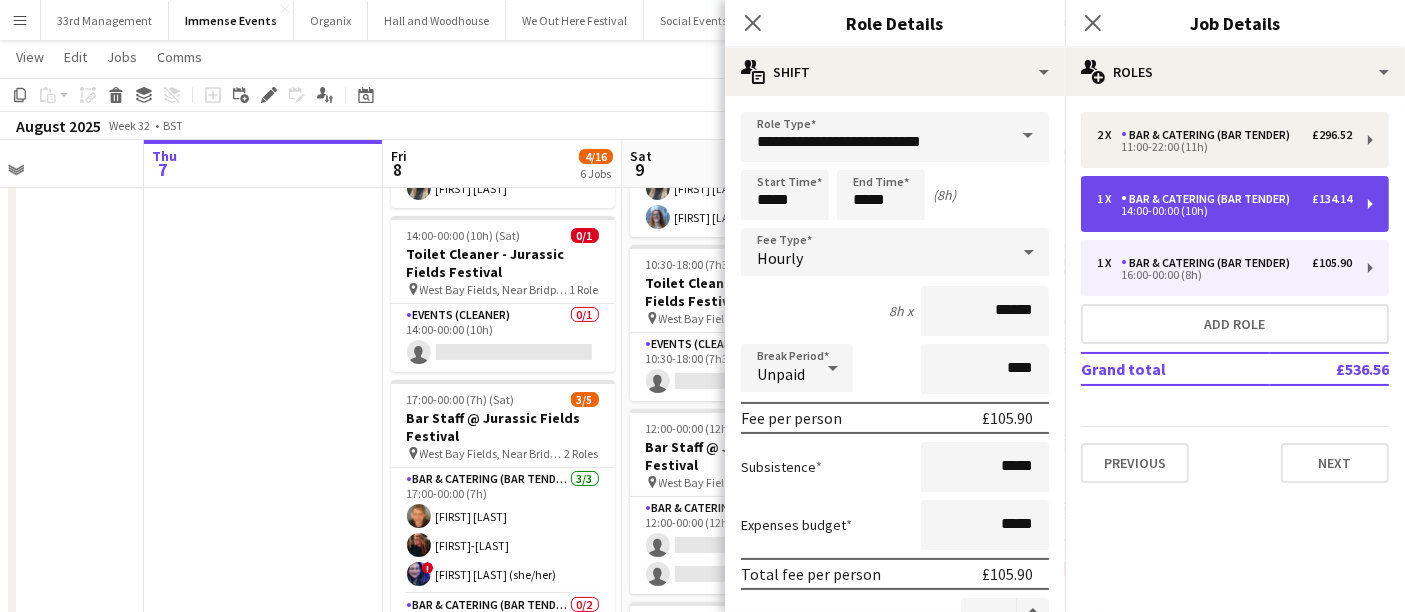 click on "1 x   Bar & Catering (Bar Tender)   £134.14   14:00-00:00 (10h)" at bounding box center [1235, 204] 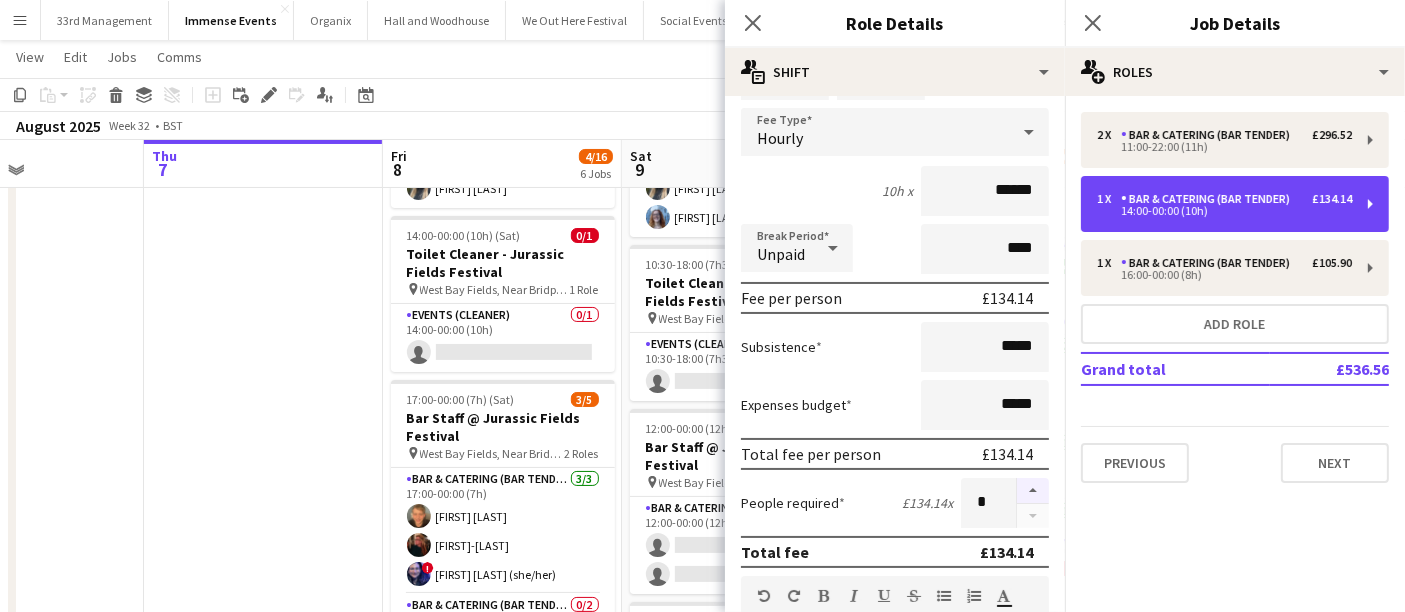 scroll, scrollTop: 222, scrollLeft: 0, axis: vertical 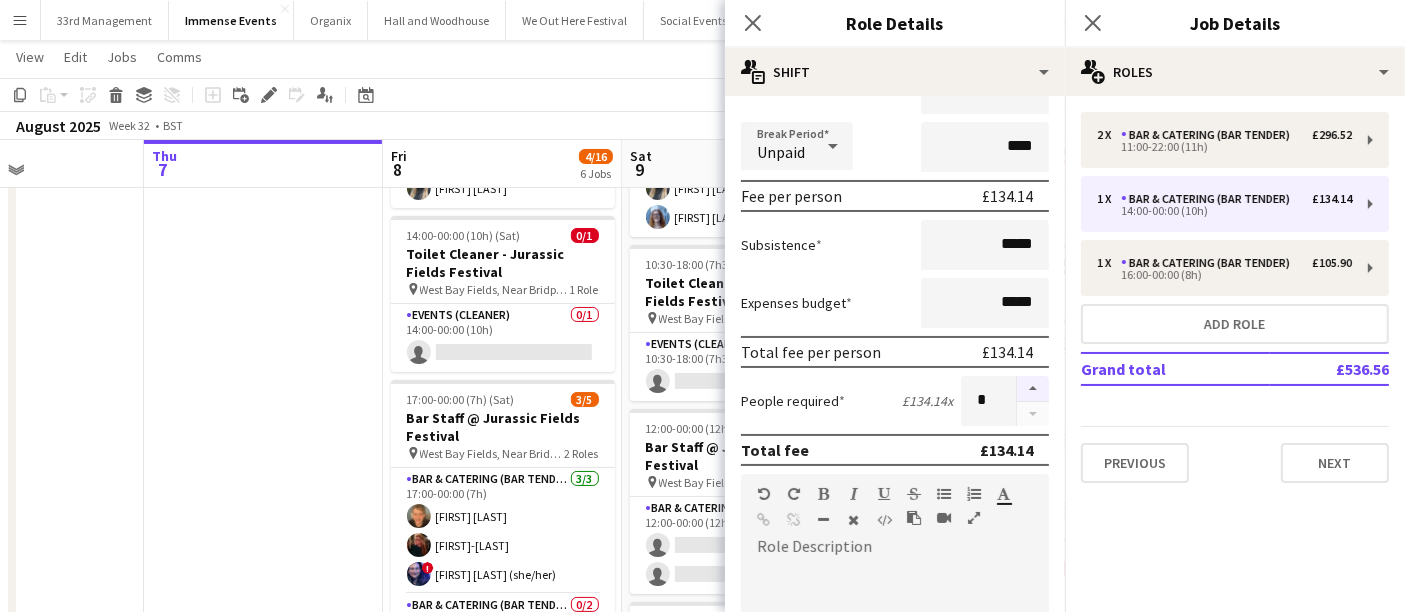 click at bounding box center (1033, 389) 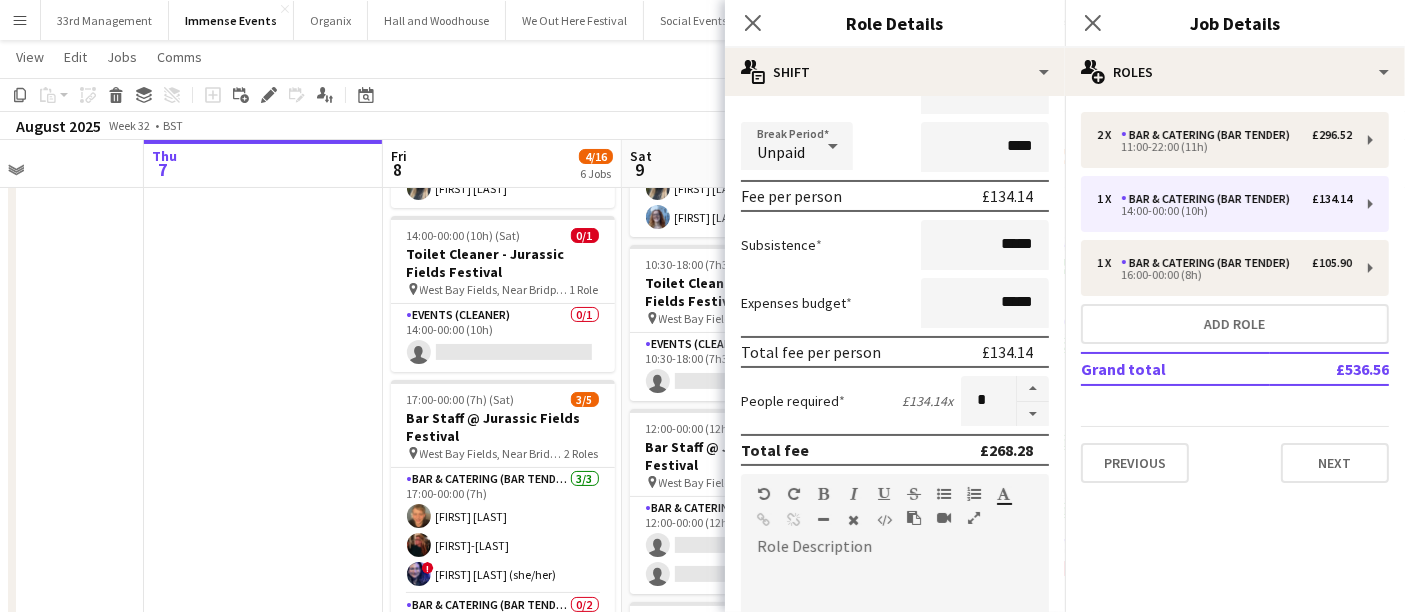 click on "Copy
Paste
Paste   Ctrl+V Paste with crew  Ctrl+Shift+V
Paste linked Job
Delete
Group
Ungroup
Add job
Add linked Job
Edit
Edit linked Job
Applicants
Date picker
AUG 2025 AUG 2025 Monday M Tuesday T Wednesday W Thursday T Friday F Saturday S Sunday S  AUG   1   2   3   4   5   6   7   8   9   10   11   12   13   14   15   16   17   18   19   20   21   22   23   24   25   26   27   28   29   30   31
Comparison range
Comparison range
Today" 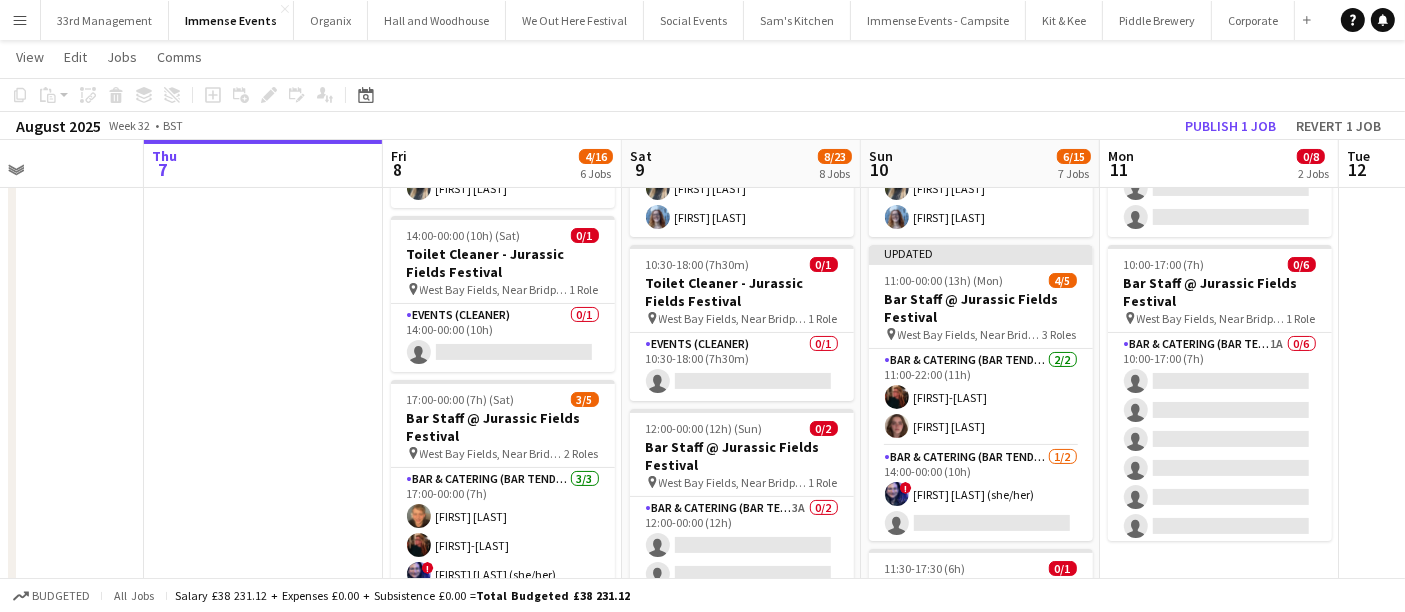 click on "Copy
Paste
Paste   Ctrl+V Paste with crew  Ctrl+Shift+V
Paste linked Job
Delete
Group
Ungroup
Add job
Add linked Job
Edit
Edit linked Job
Applicants
Date picker
AUG 2025 AUG 2025 Monday M Tuesday T Wednesday W Thursday T Friday F Saturday S Sunday S  AUG   1   2   3   4   5   6   7   8   9   10   11   12   13   14   15   16   17   18   19   20   21   22   23   24   25   26   27   28   29   30   31
Comparison range
Comparison range
Today" 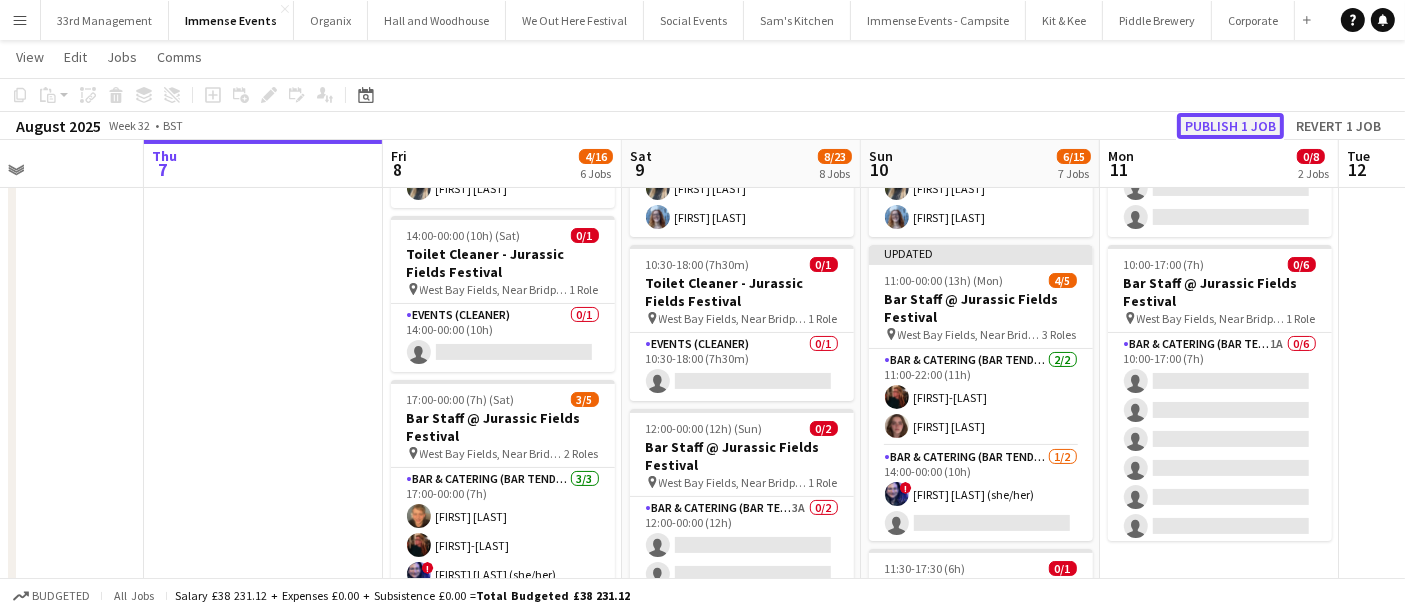 click on "Publish 1 job" 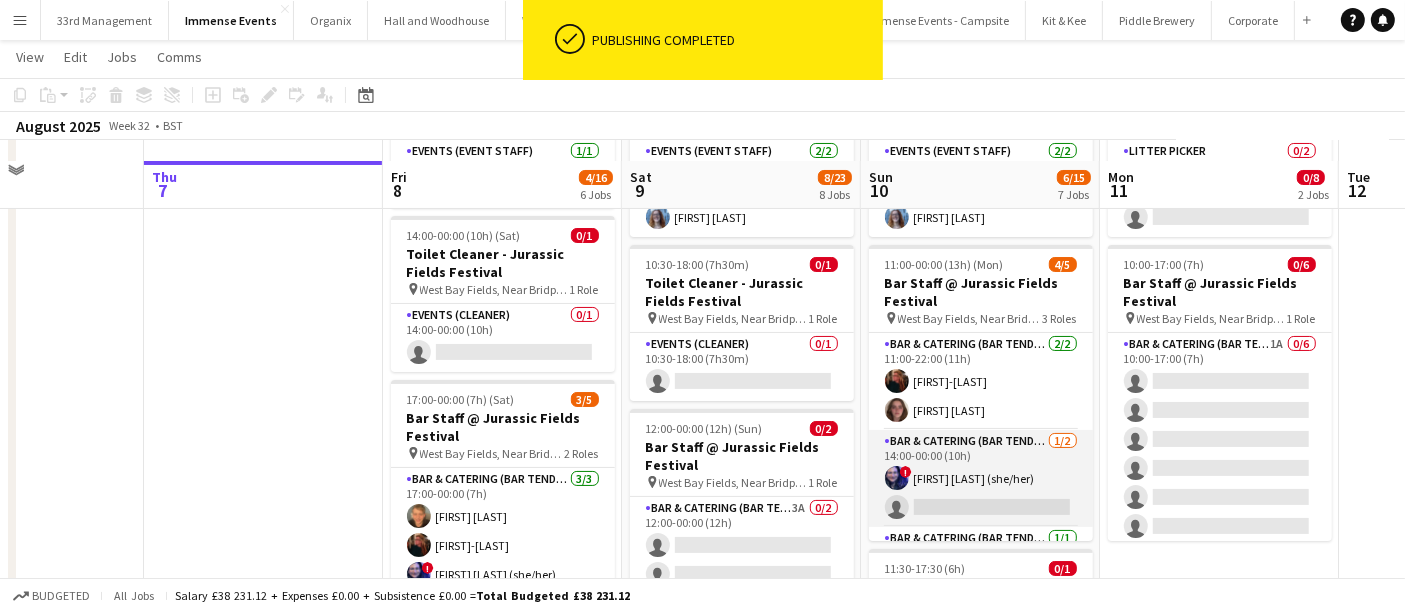 scroll, scrollTop: 291, scrollLeft: 0, axis: vertical 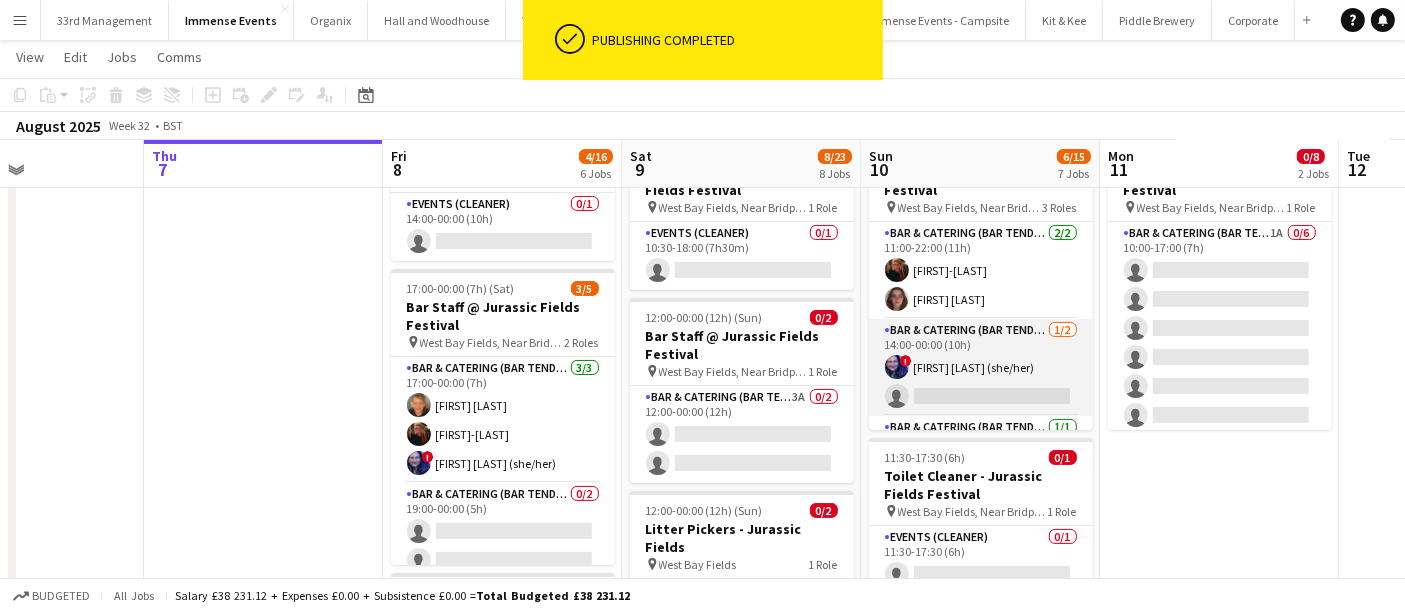 click on "Bar & Catering (Bar Tender)   1/2   14:00-00:00 (10h)
! Karen Mühl (she/her)
single-neutral-actions" at bounding box center (981, 367) 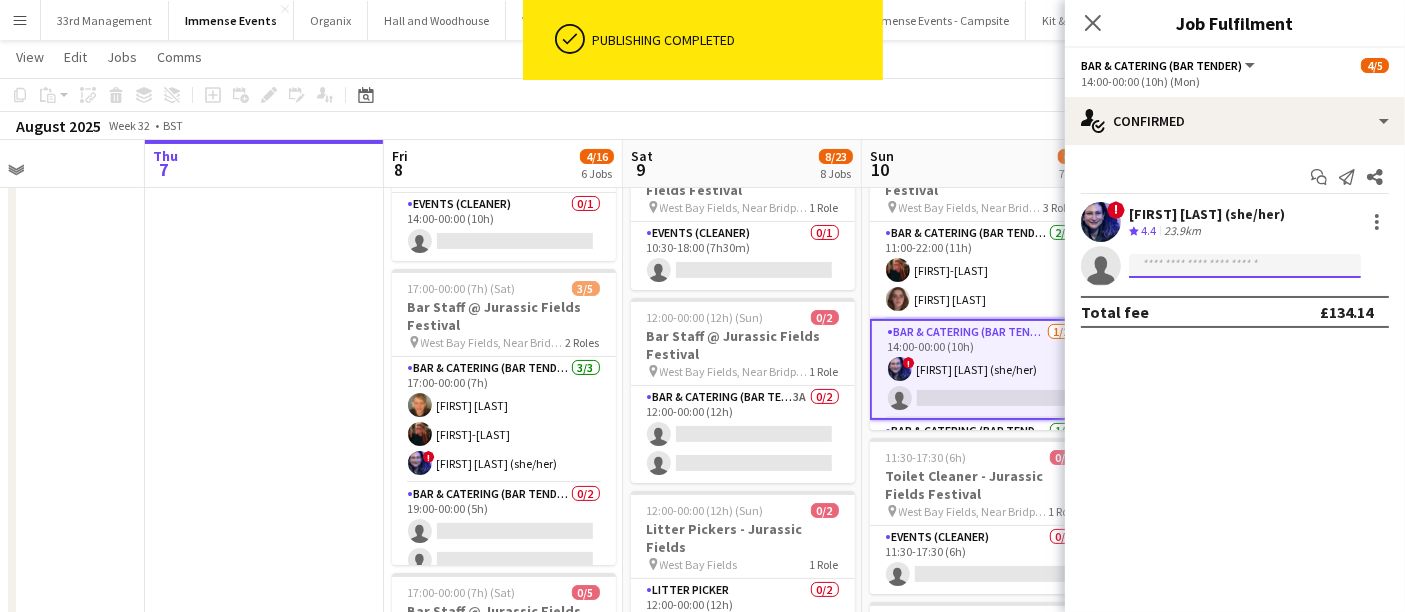 click 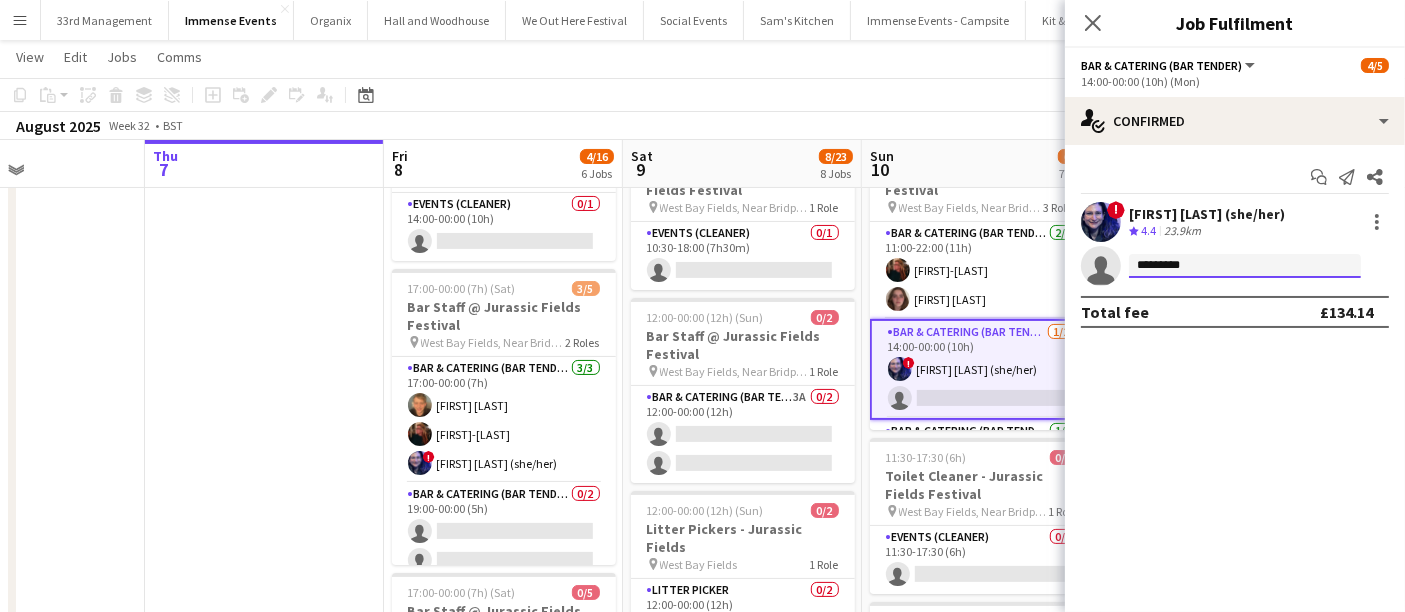 click on "*********" 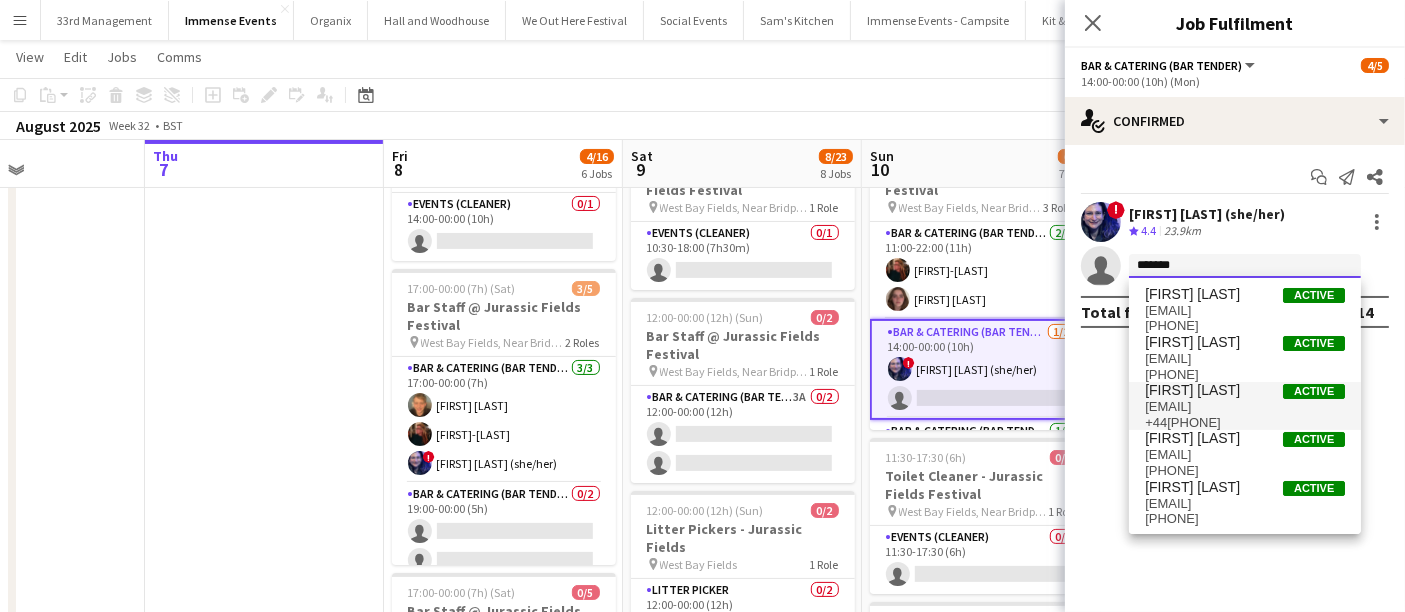 type on "*******" 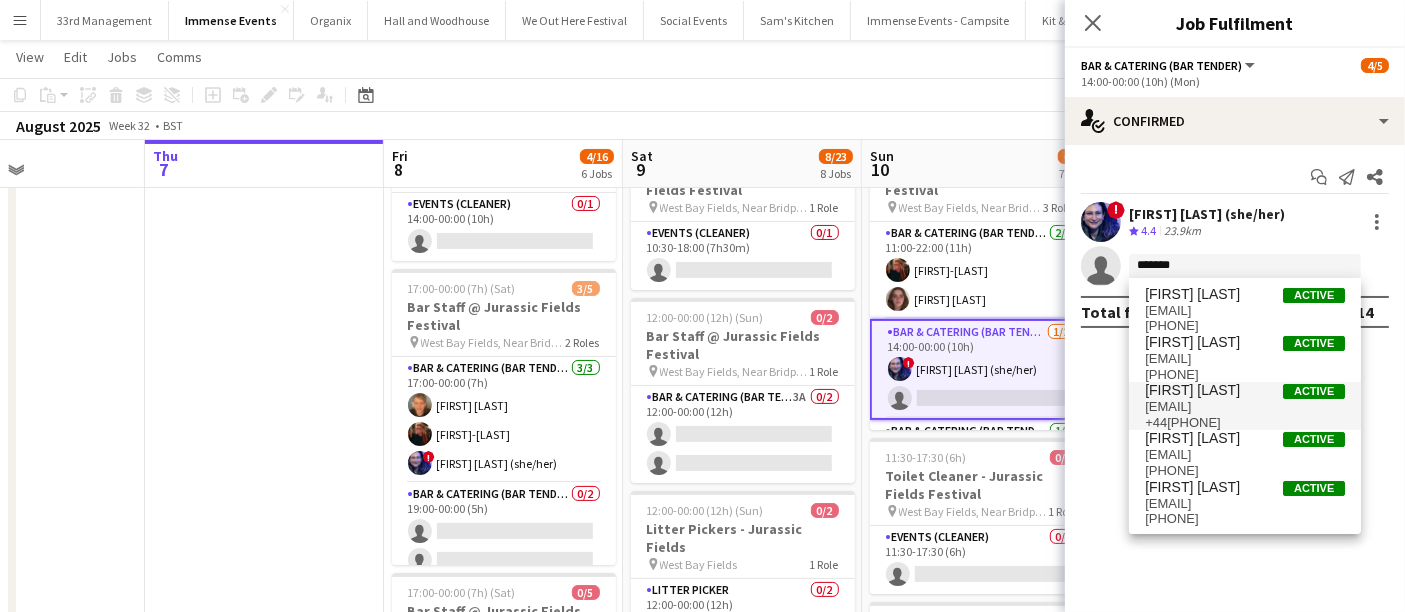 click on "William White  Active" at bounding box center [1245, 390] 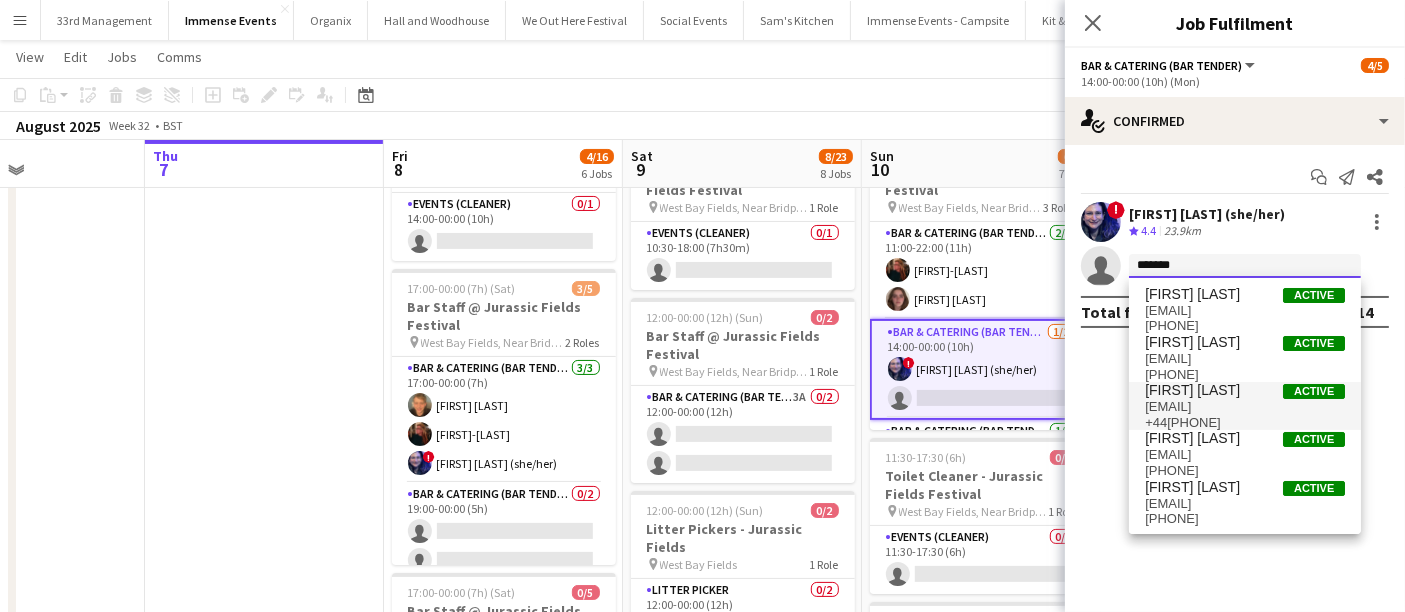 type 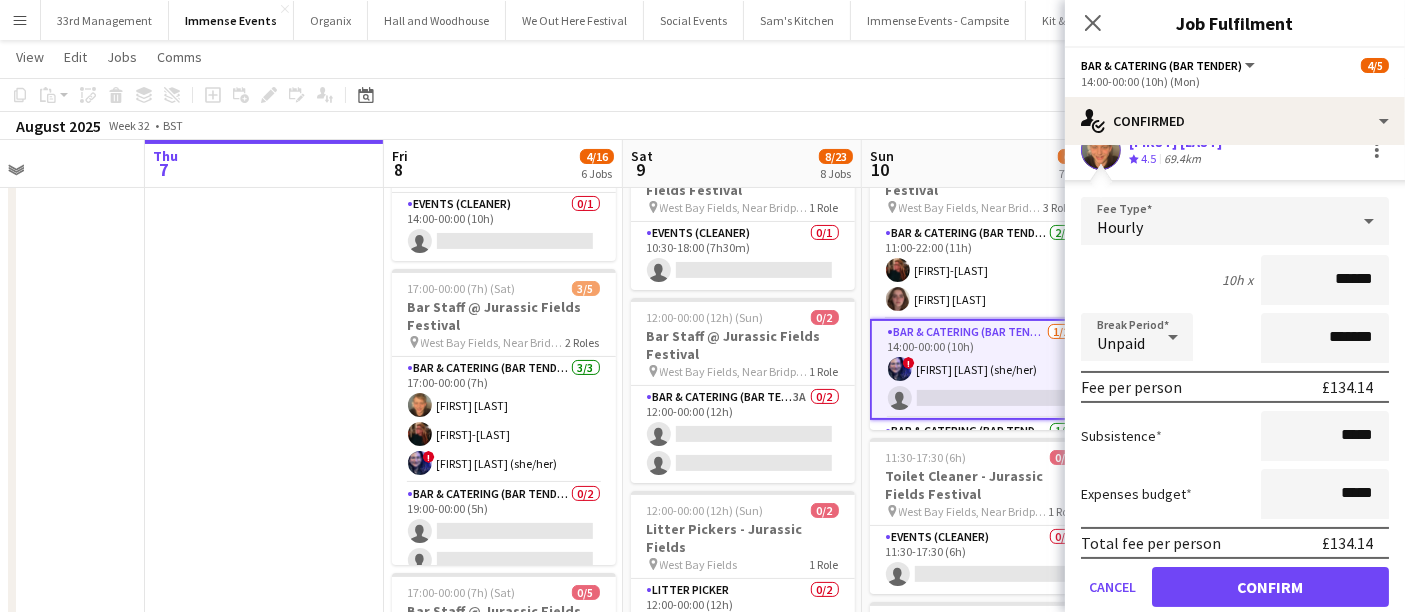 scroll, scrollTop: 181, scrollLeft: 0, axis: vertical 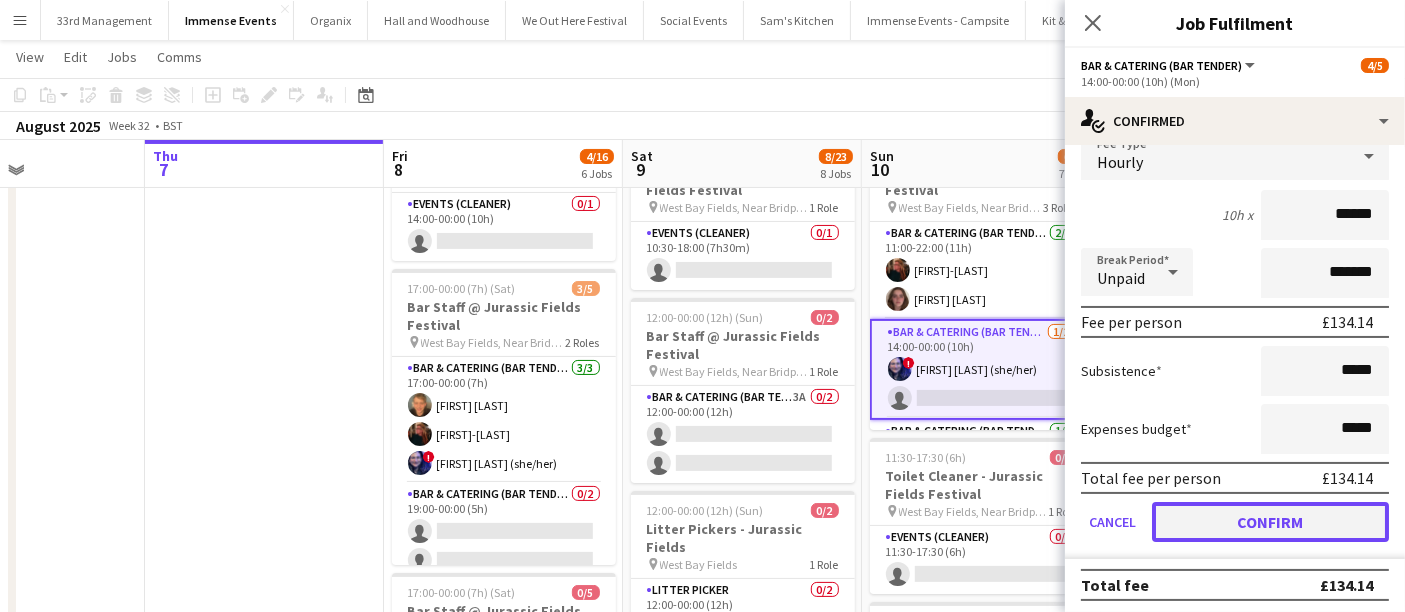 click on "Confirm" at bounding box center (1270, 522) 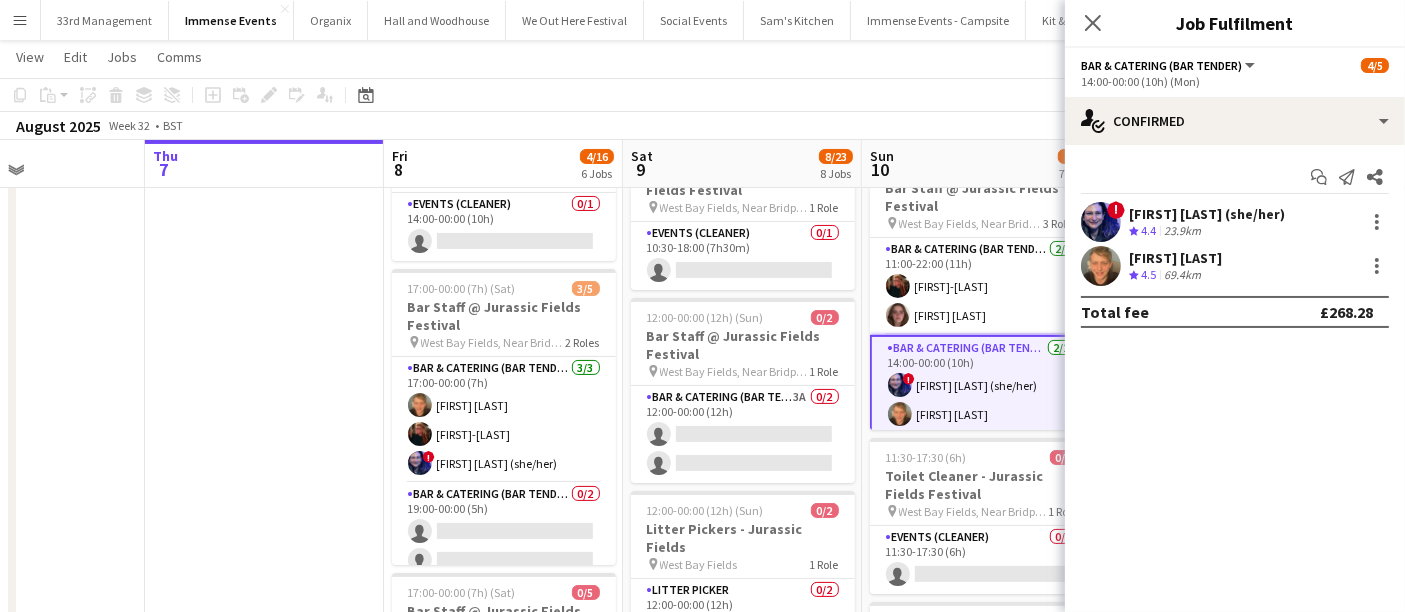 scroll, scrollTop: 0, scrollLeft: 0, axis: both 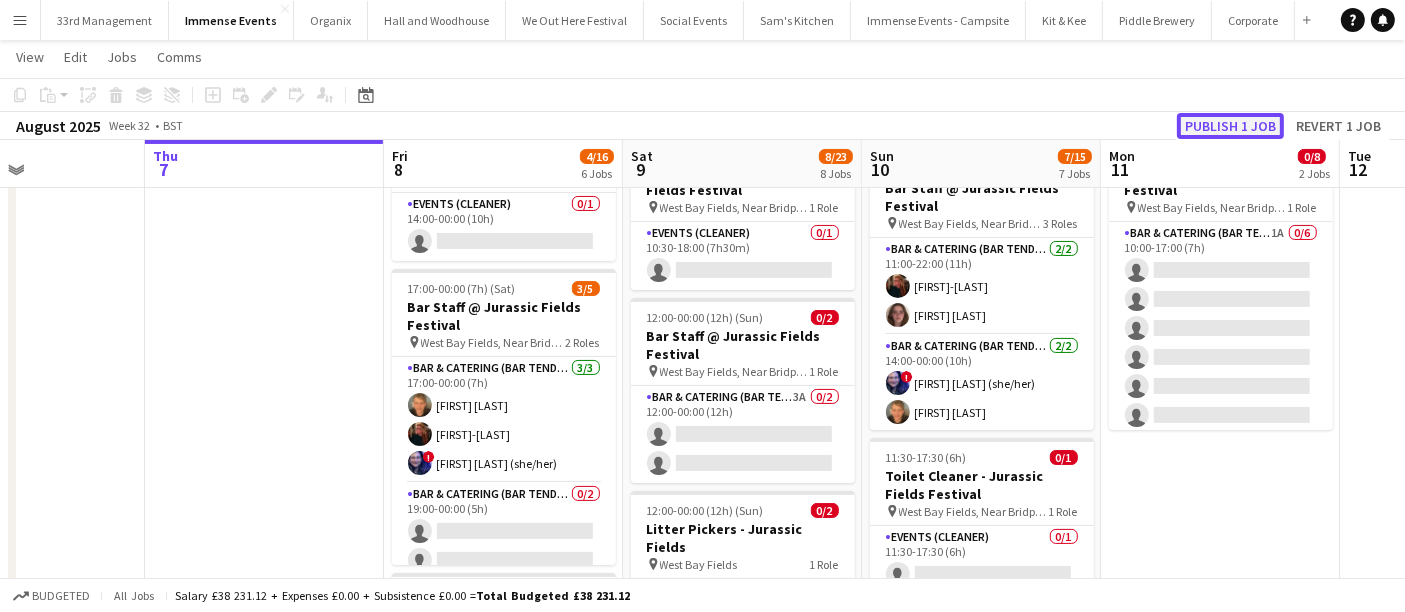 click on "Publish 1 job" 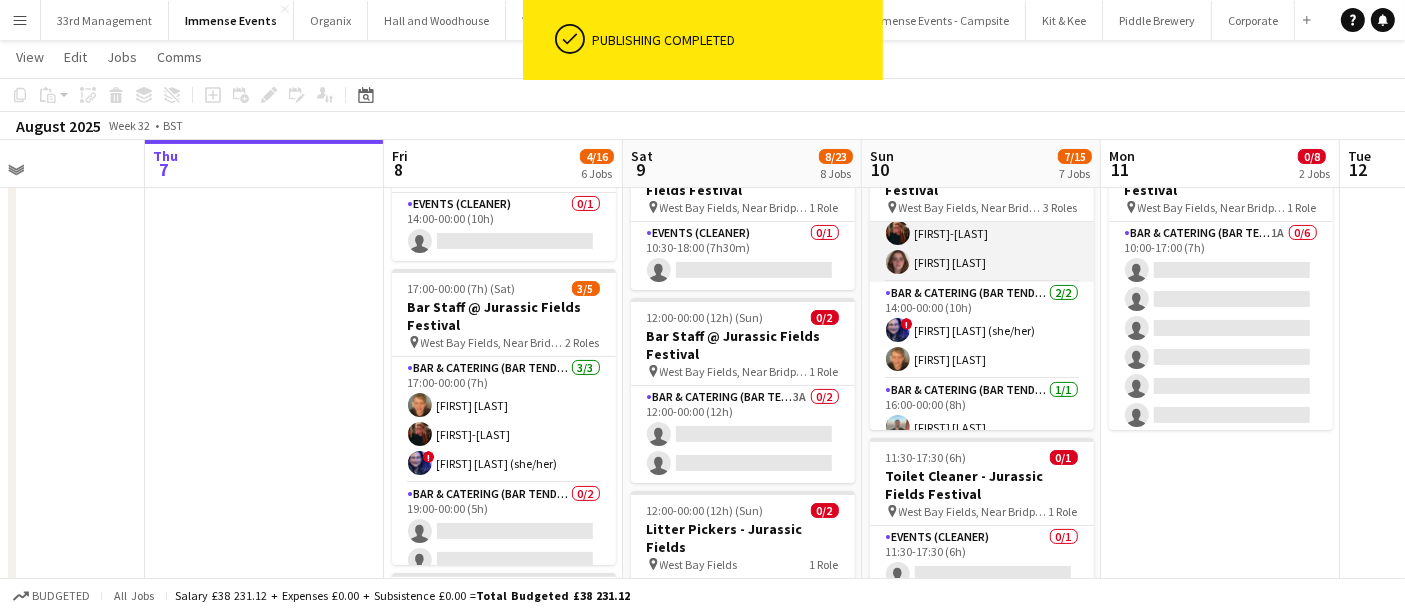 scroll, scrollTop: 53, scrollLeft: 0, axis: vertical 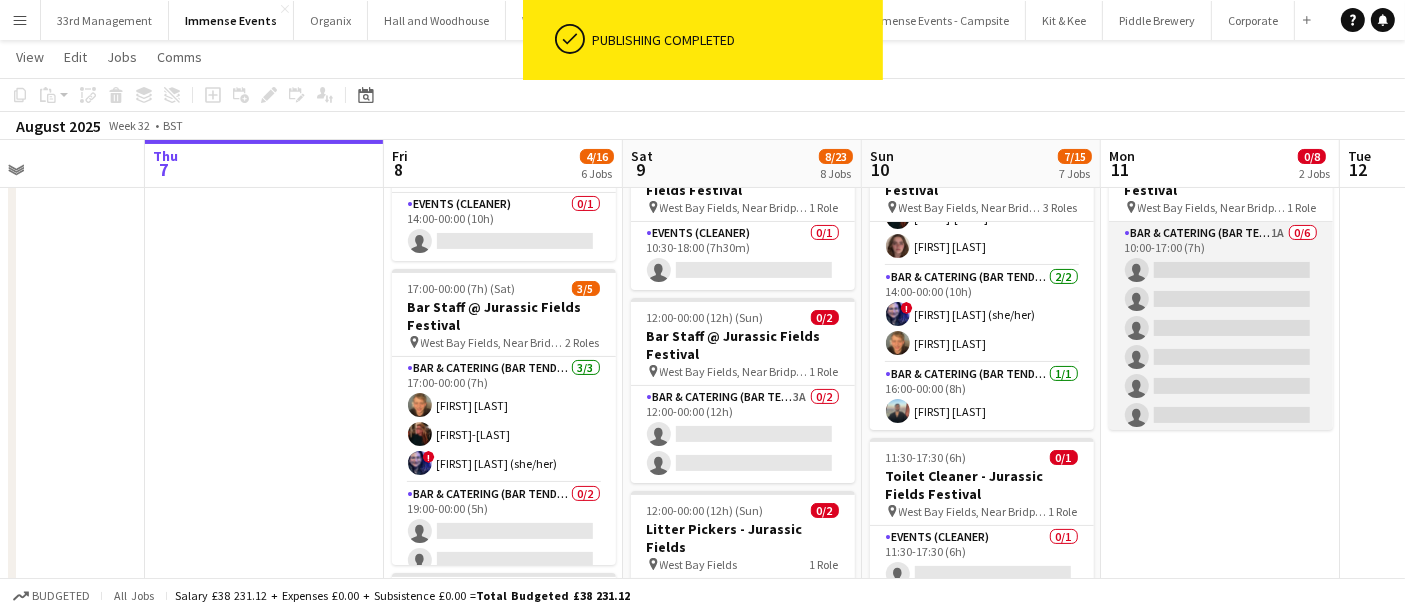 click on "Bar & Catering (Bar Tender)   1A   0/6   10:00-17:00 (7h)
single-neutral-actions
single-neutral-actions
single-neutral-actions
single-neutral-actions
single-neutral-actions
single-neutral-actions" at bounding box center [1221, 328] 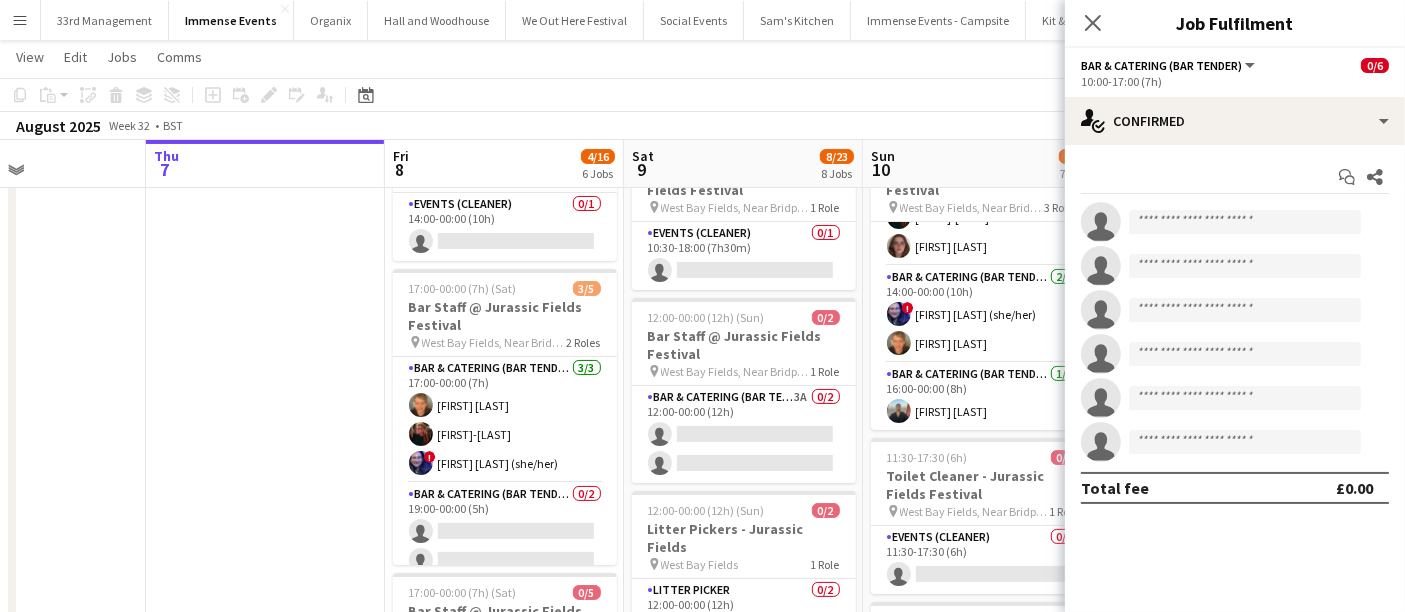 click on "Copy
Paste
Paste   Ctrl+V Paste with crew  Ctrl+Shift+V
Paste linked Job
Delete
Group
Ungroup
Add job
Add linked Job
Edit
Edit linked Job
Applicants
Date picker
AUG 2025 AUG 2025 Monday M Tuesday T Wednesday W Thursday T Friday F Saturday S Sunday S  AUG   1   2   3   4   5   6   7   8   9   10   11   12   13   14   15   16   17   18   19   20   21   22   23   24   25   26   27   28   29   30   31
Comparison range
Comparison range
Today" 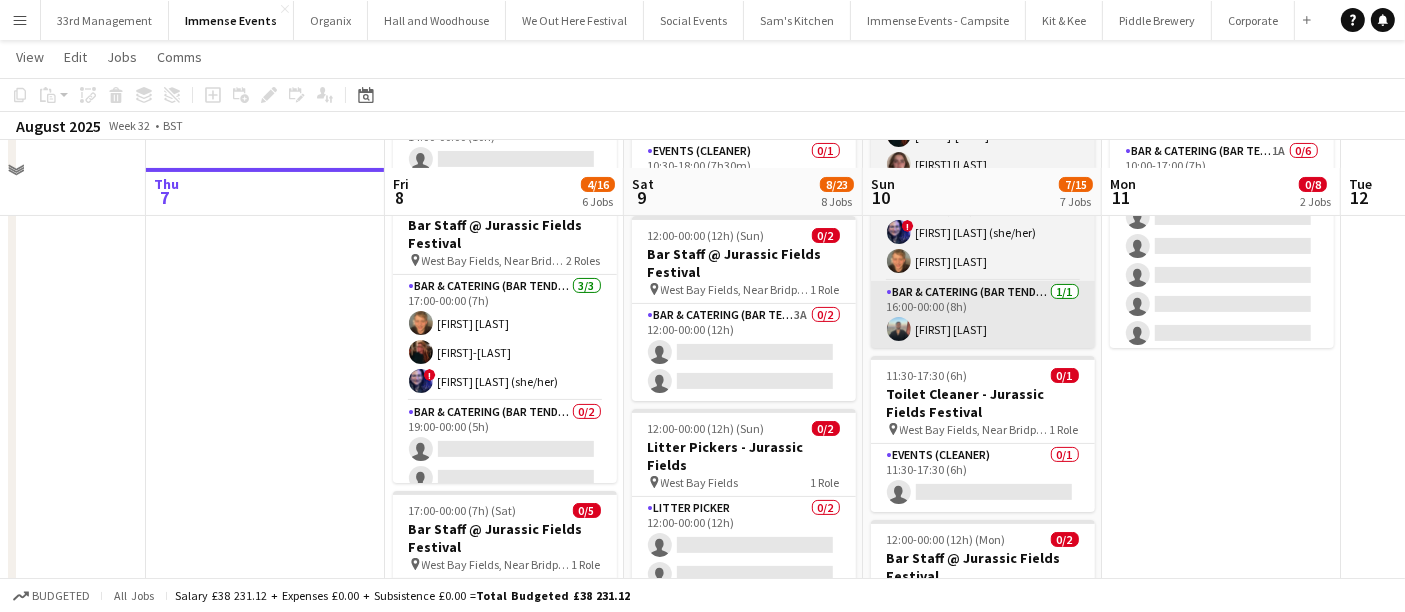 scroll, scrollTop: 402, scrollLeft: 0, axis: vertical 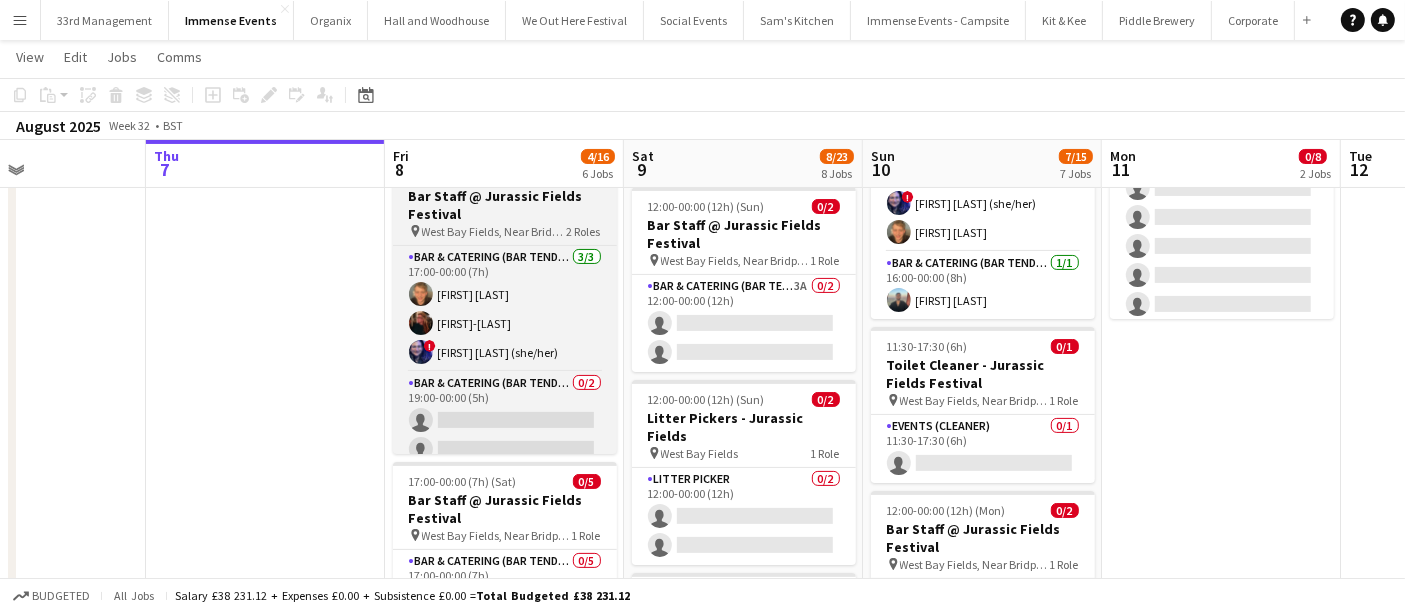 drag, startPoint x: 494, startPoint y: 215, endPoint x: 487, endPoint y: 205, distance: 12.206555 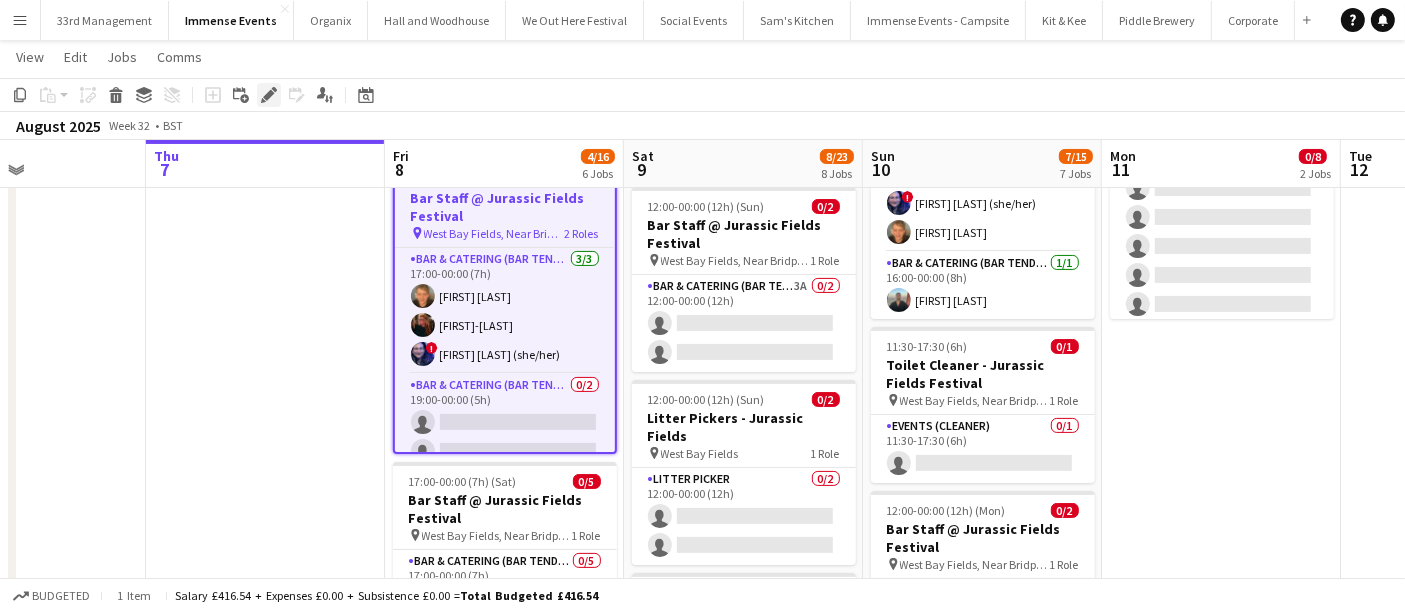 click on "Edit" at bounding box center (269, 95) 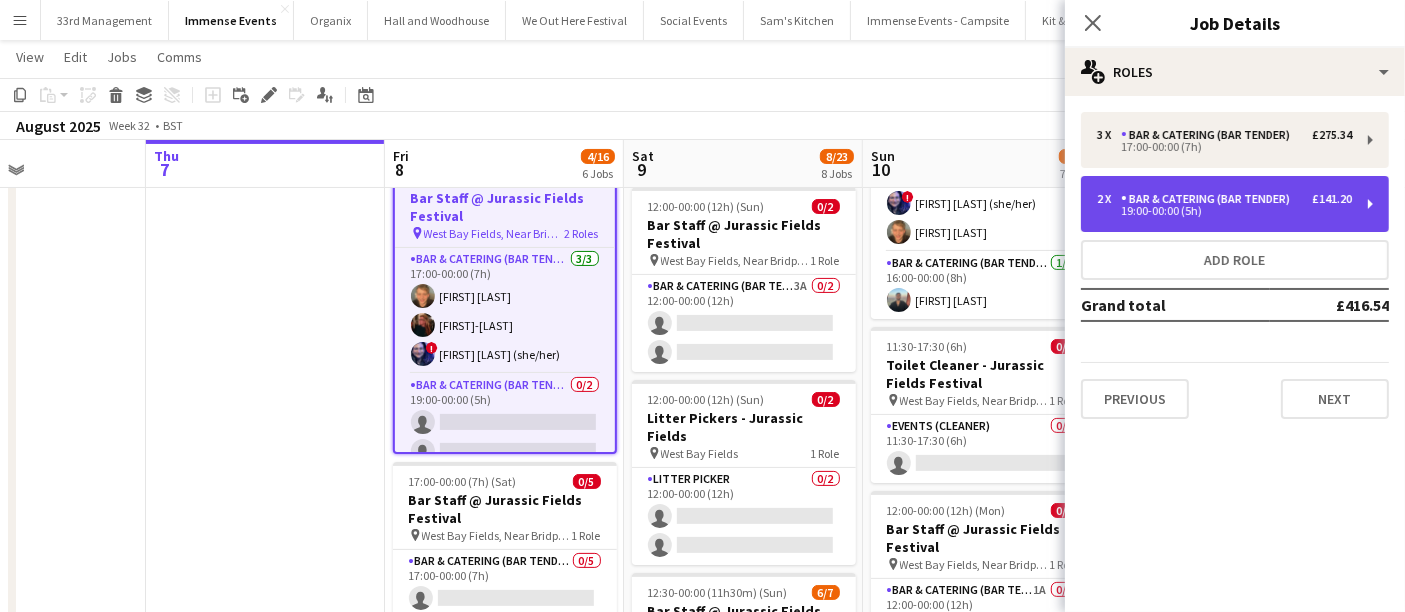 click on "19:00-00:00 (5h)" at bounding box center (1224, 211) 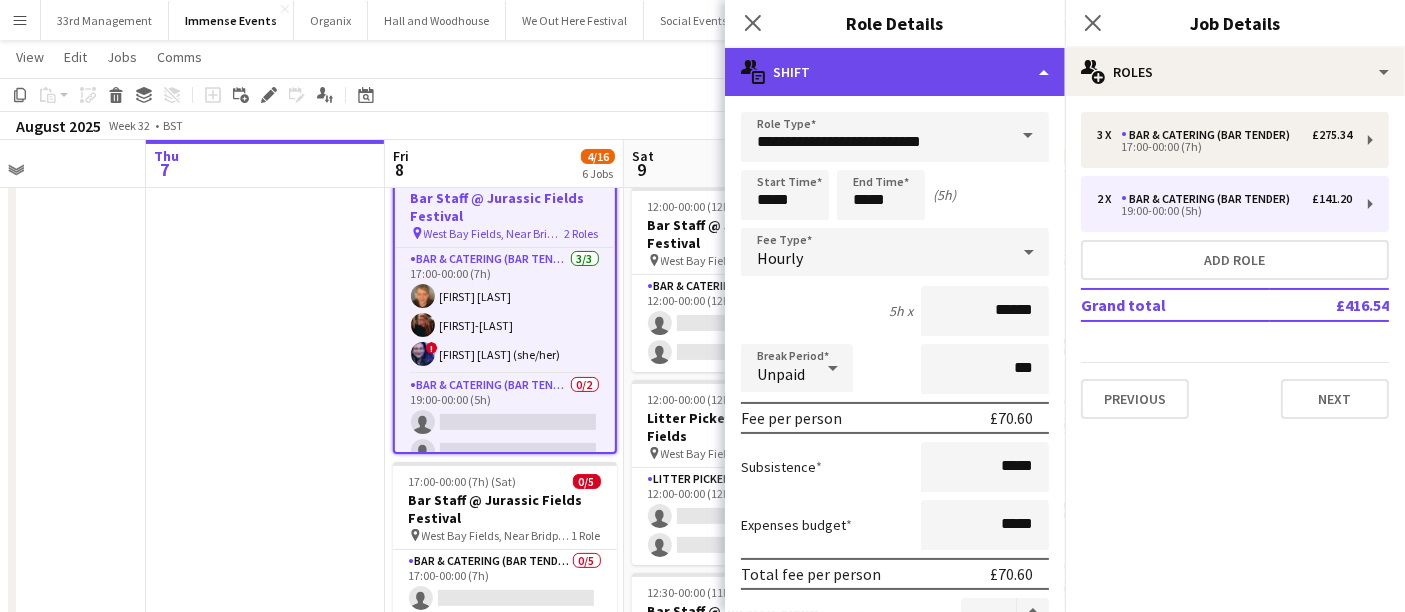 click on "multiple-actions-text
Shift" 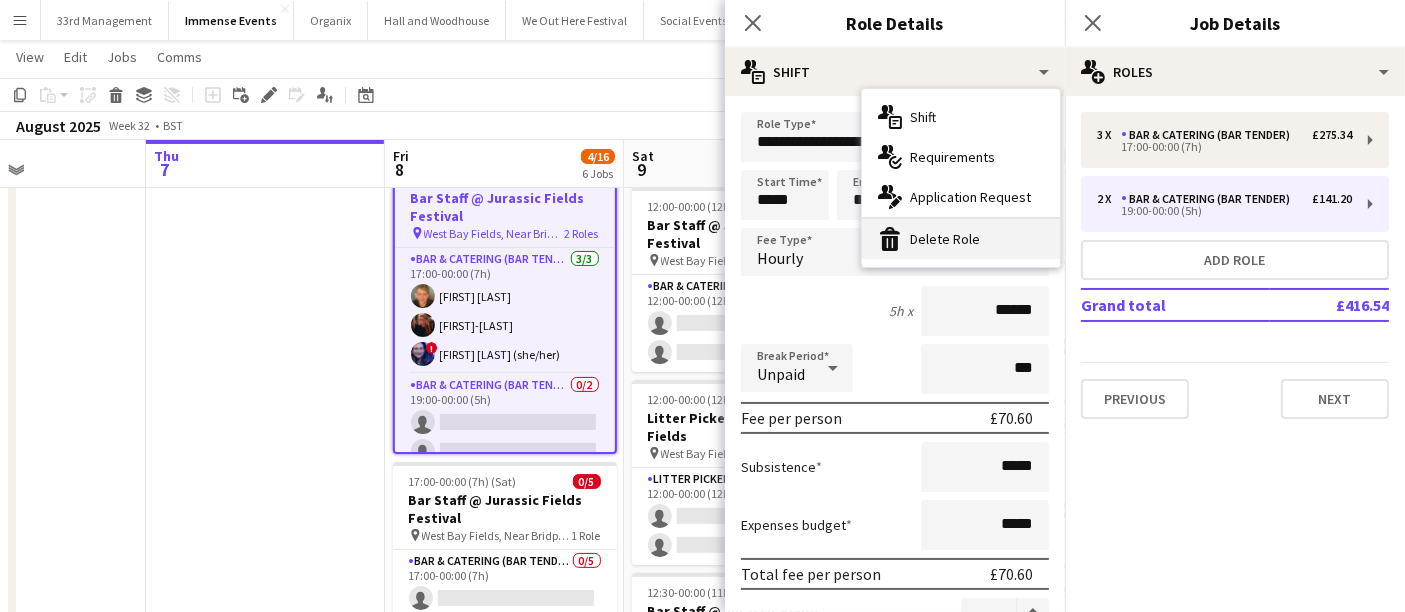 click on "bin-2
Delete Role" at bounding box center (961, 239) 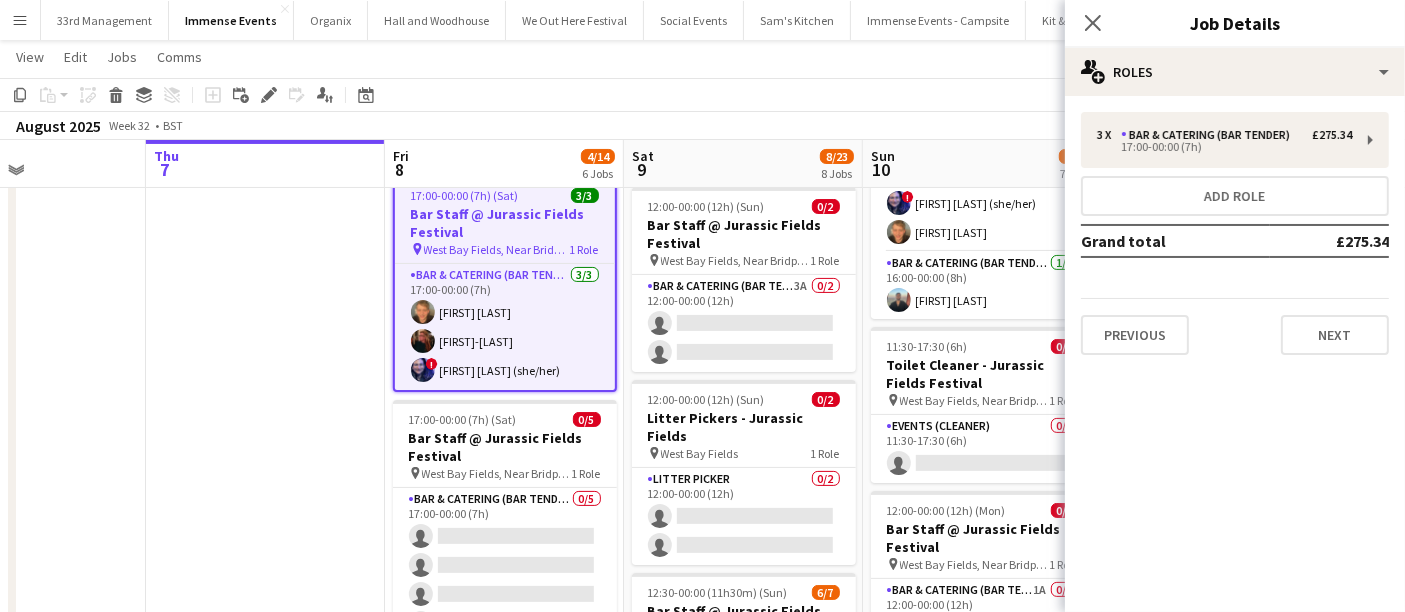click on "Copy
Paste
Paste   Ctrl+V Paste with crew  Ctrl+Shift+V
Paste linked Job
Delete
Group
Ungroup
Add job
Add linked Job
Edit
Edit linked Job
Applicants
Date picker
AUG 2025 AUG 2025 Monday M Tuesday T Wednesday W Thursday T Friday F Saturday S Sunday S  AUG   1   2   3   4   5   6   7   8   9   10   11   12   13   14   15   16   17   18   19   20   21   22   23   24   25   26   27   28   29   30   31
Comparison range
Comparison range
Today" 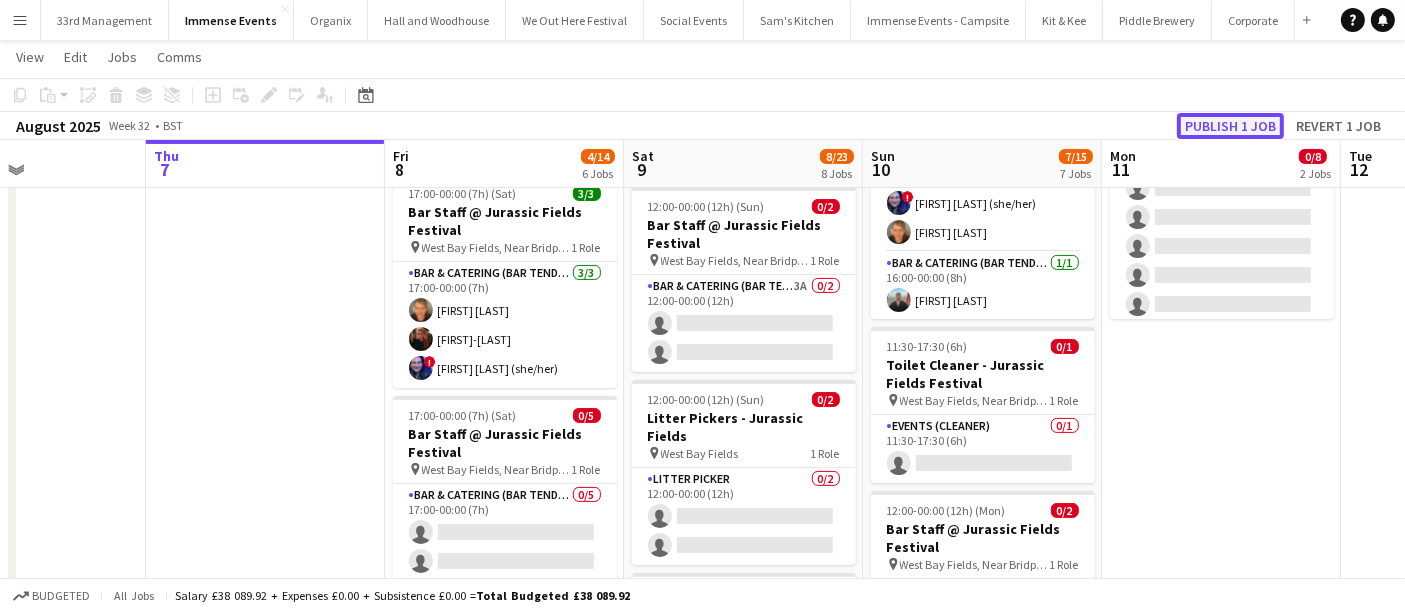 click on "Publish 1 job" 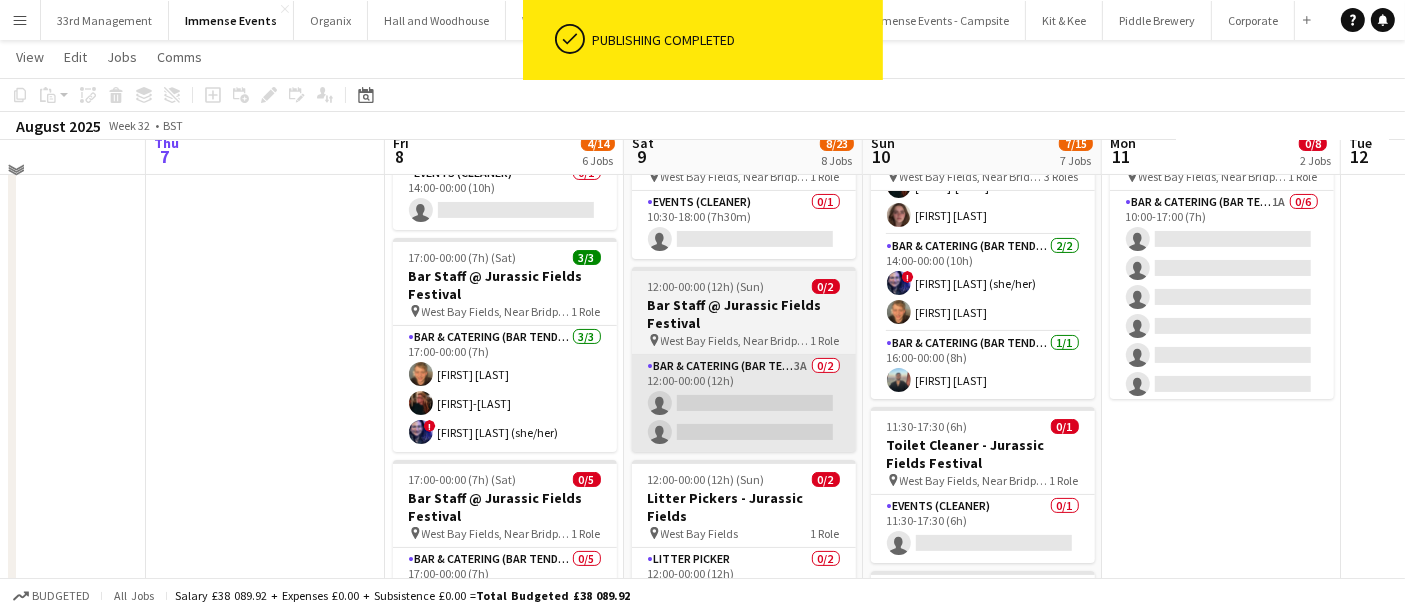 scroll, scrollTop: 291, scrollLeft: 0, axis: vertical 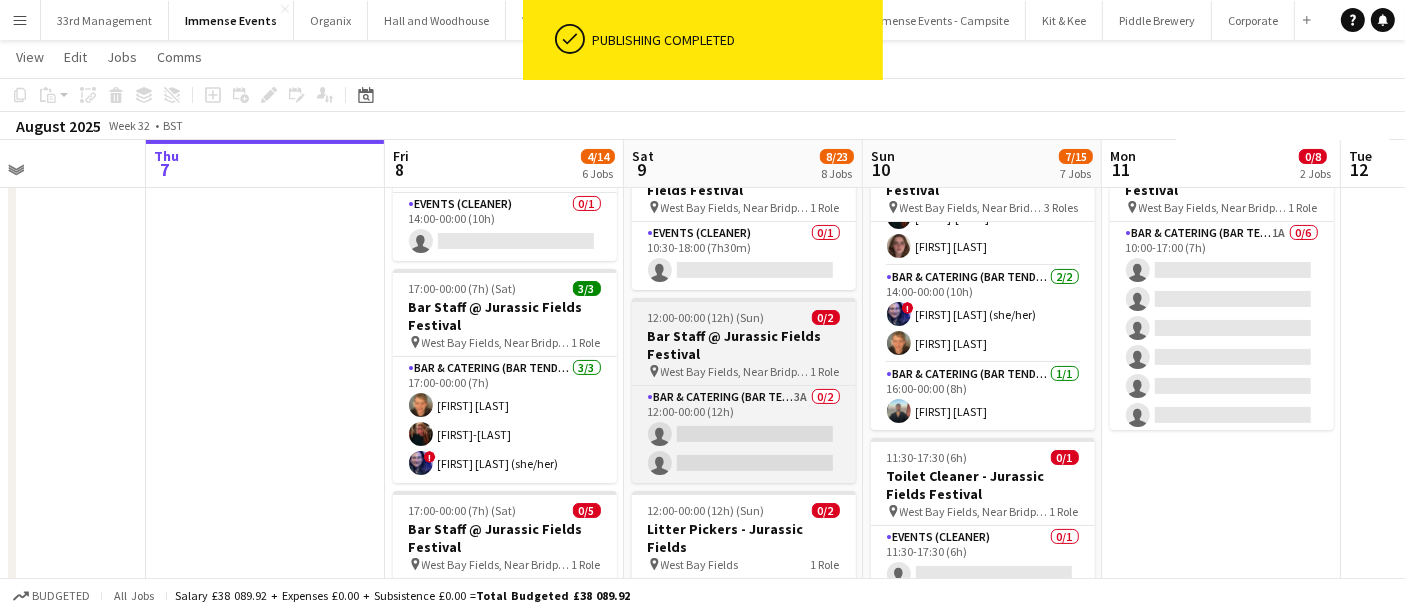 click on "Bar Staff @ Jurassic Fields Festival" at bounding box center [744, 345] 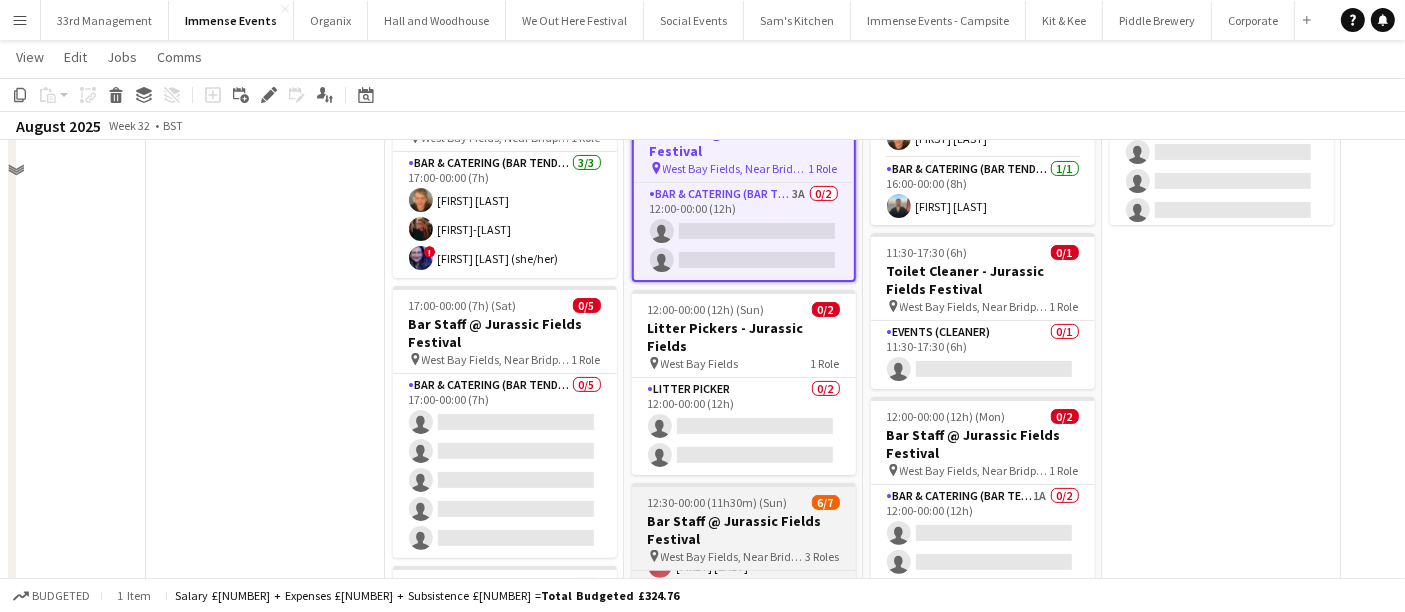 scroll, scrollTop: 666, scrollLeft: 0, axis: vertical 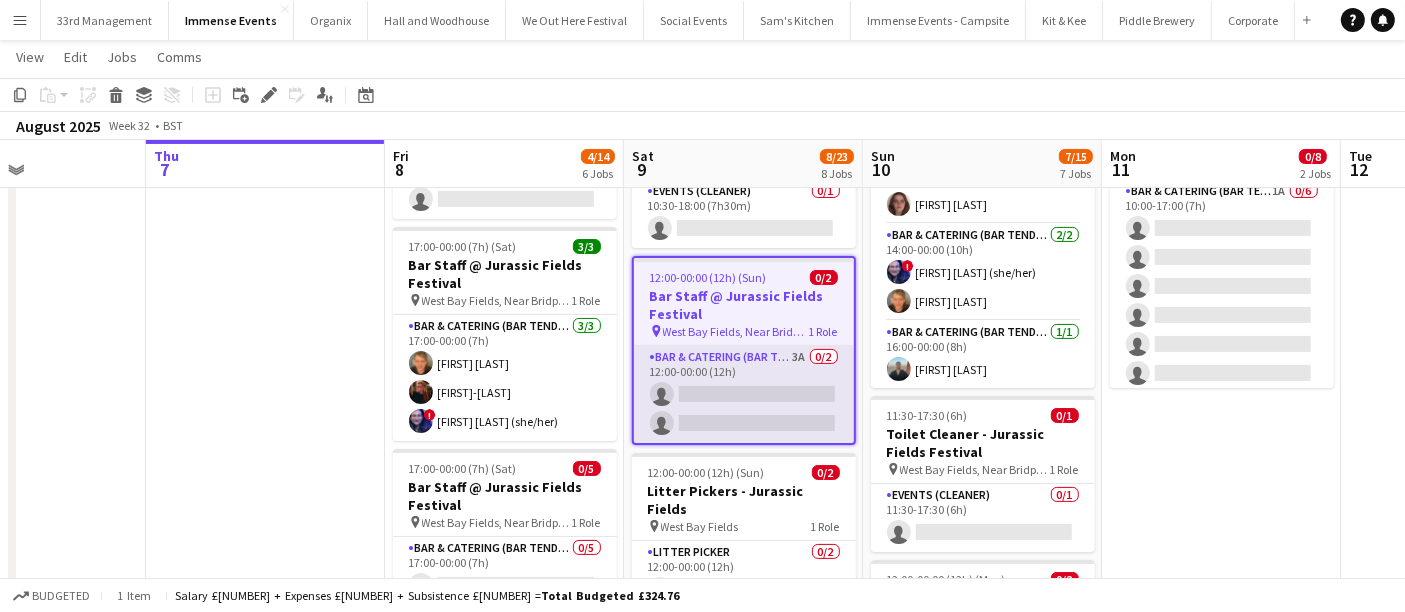 click on "Bar & Catering (Bar Tender)   3A   0/2   12:00-00:00 (12h)
single-neutral-actions
single-neutral-actions" at bounding box center [744, 394] 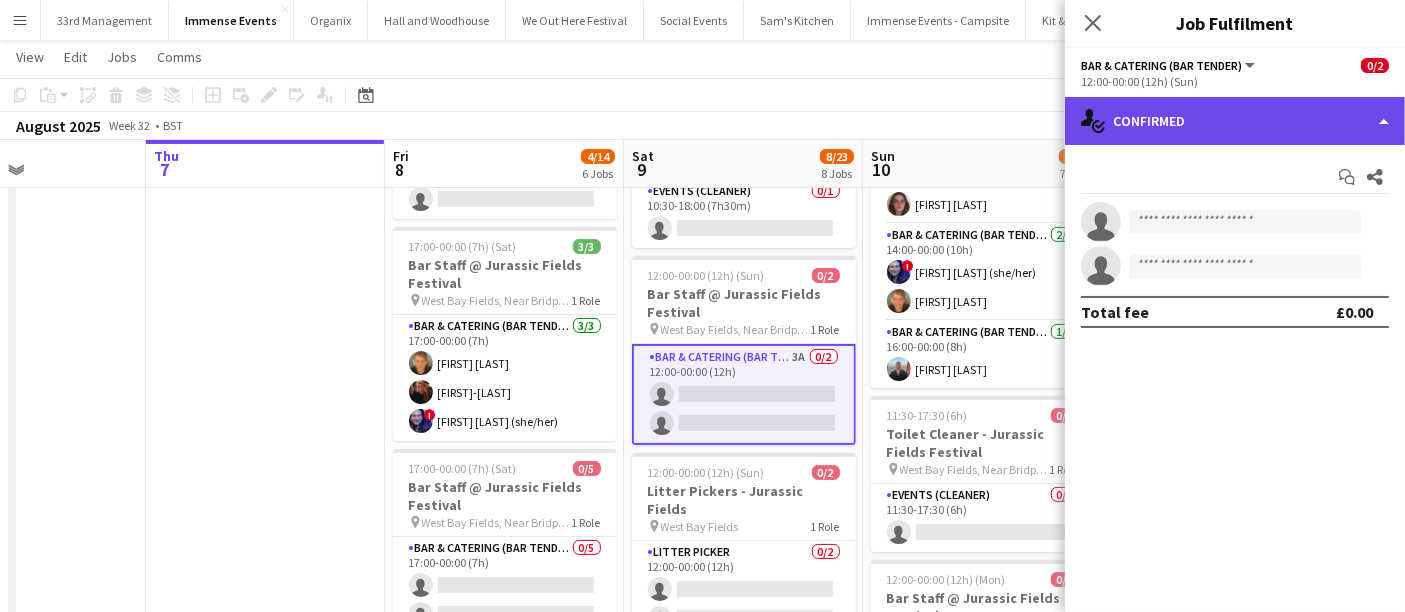 click on "single-neutral-actions-check-2
Confirmed" 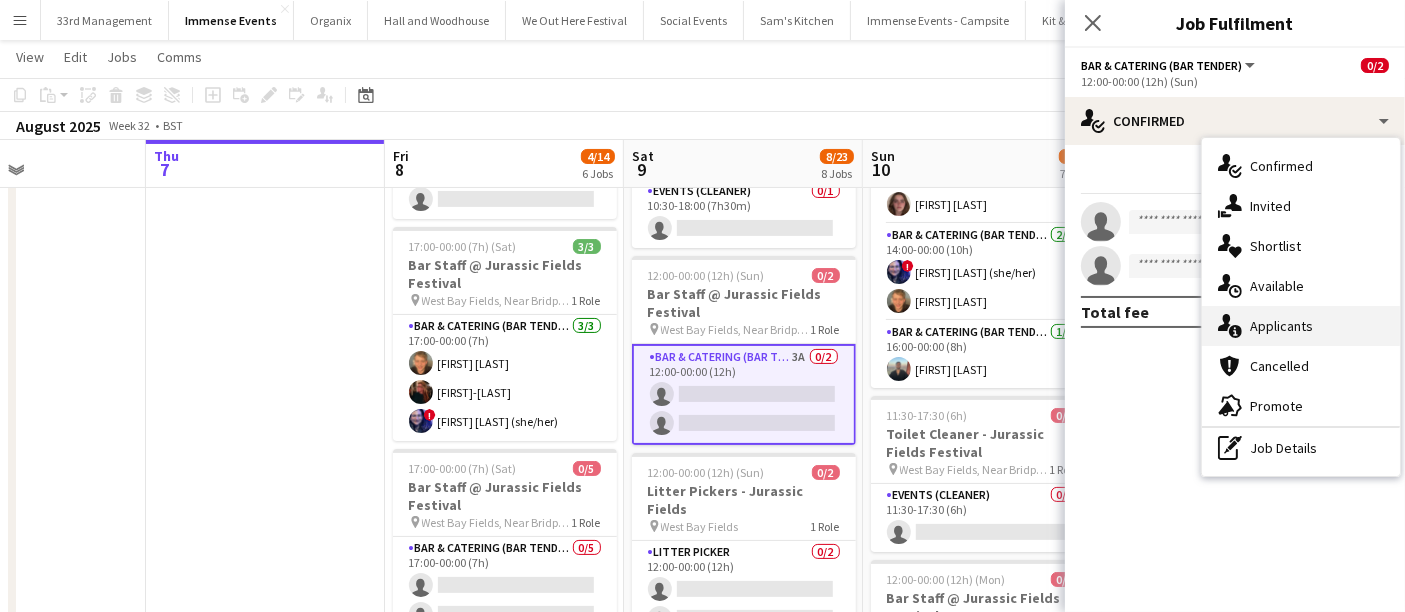 click on "single-neutral-actions-information" 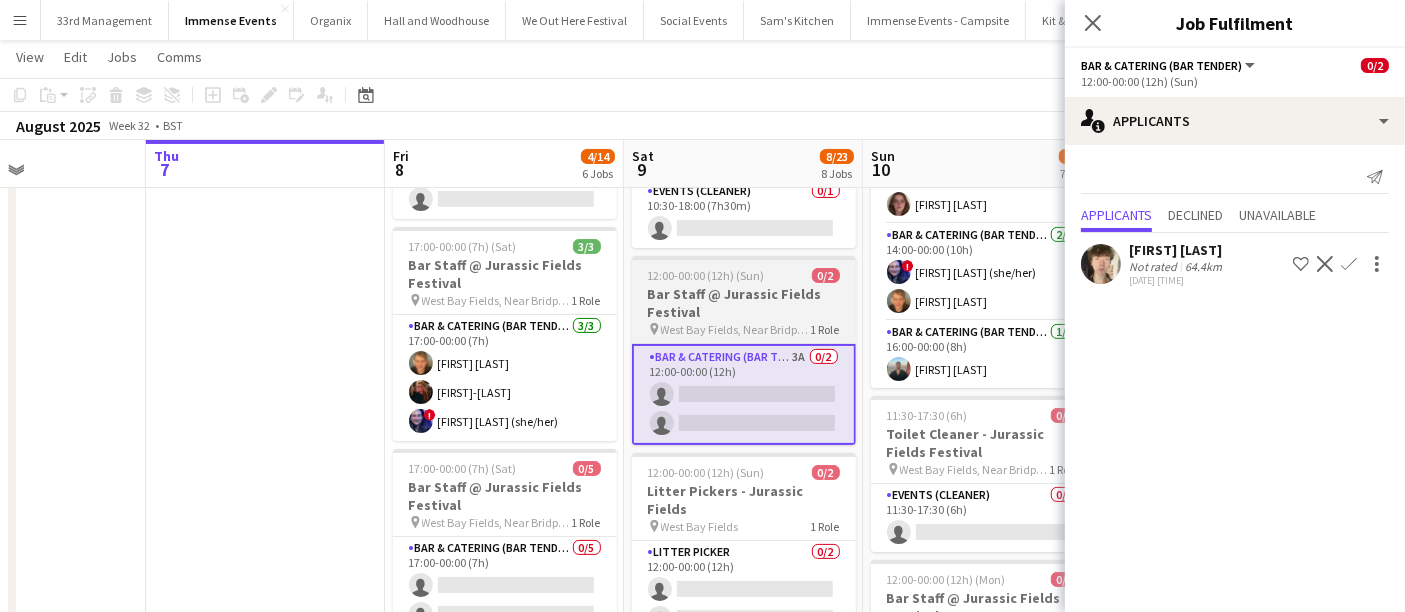 click on "Bar Staff @ Jurassic Fields Festival" at bounding box center (744, 303) 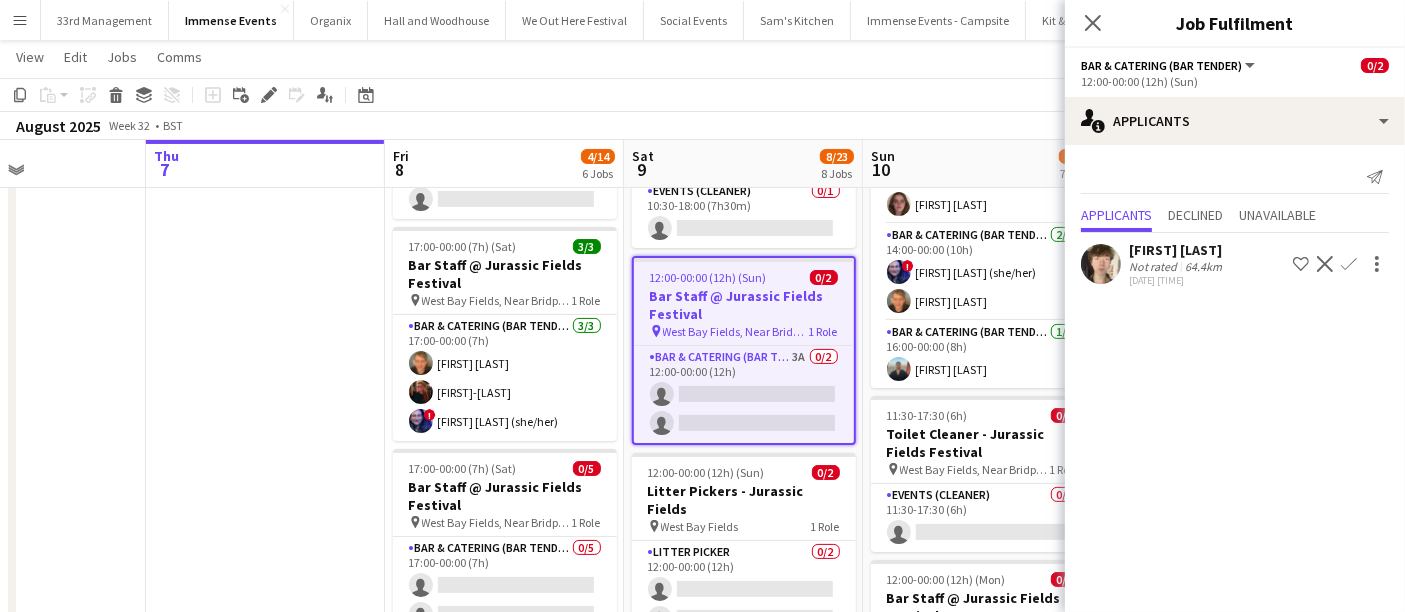 click on "Delete" 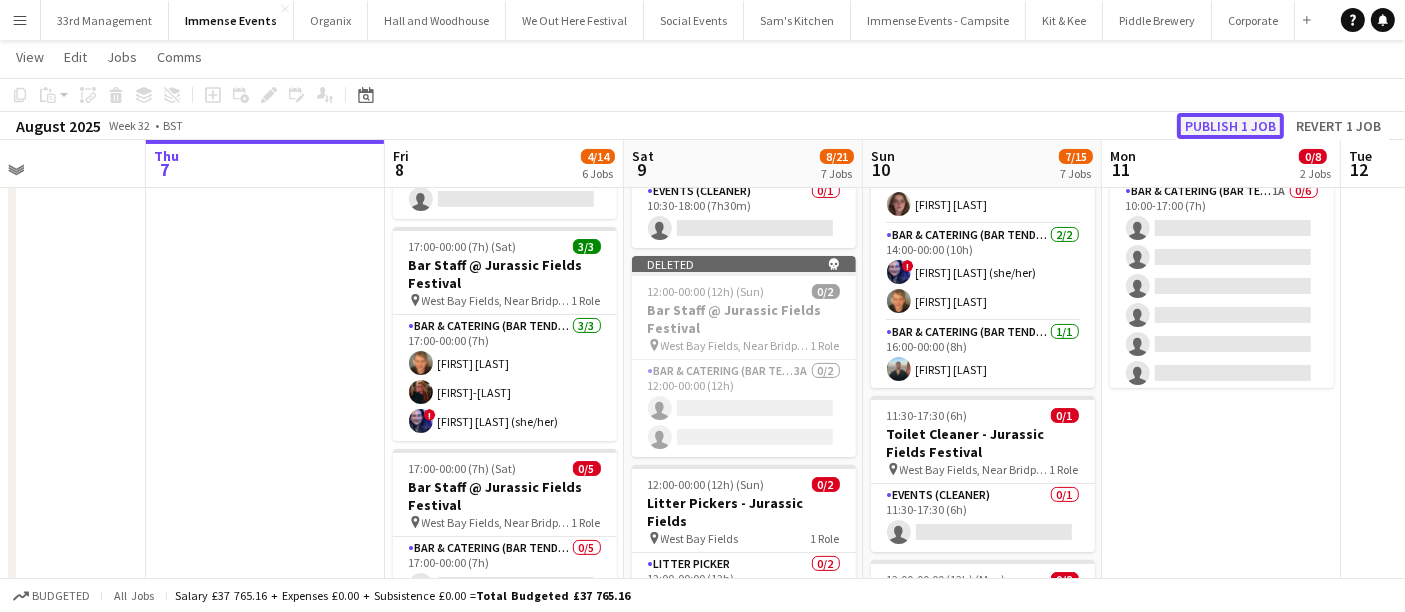 click on "Publish 1 job" 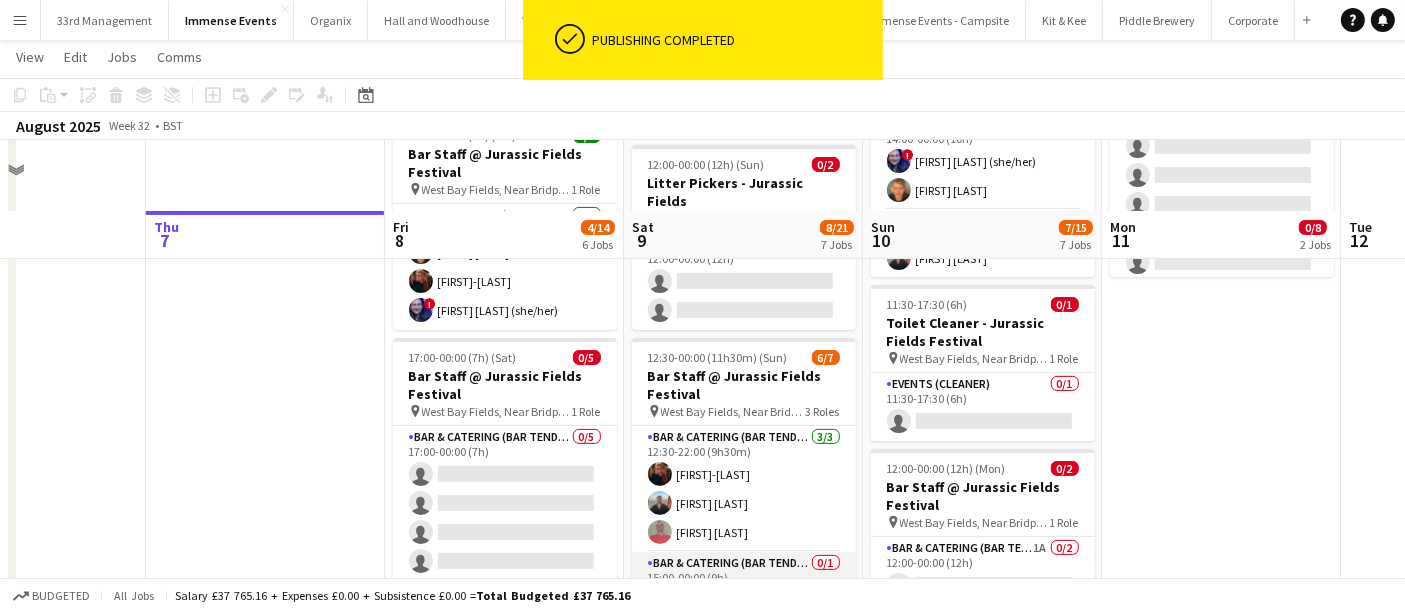 scroll, scrollTop: 666, scrollLeft: 0, axis: vertical 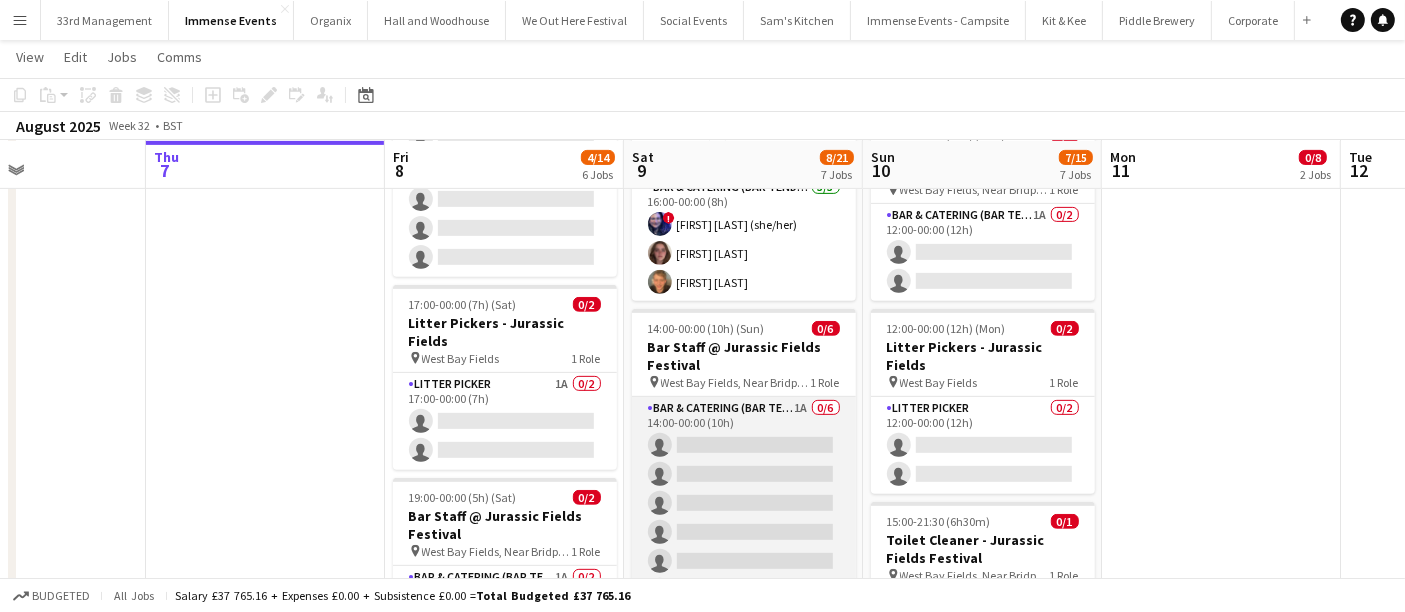 click on "Bar & Catering (Bar Tender)   1A   0/6   14:00-00:00 (10h)
single-neutral-actions
single-neutral-actions
single-neutral-actions
single-neutral-actions
single-neutral-actions
single-neutral-actions" at bounding box center [744, 503] 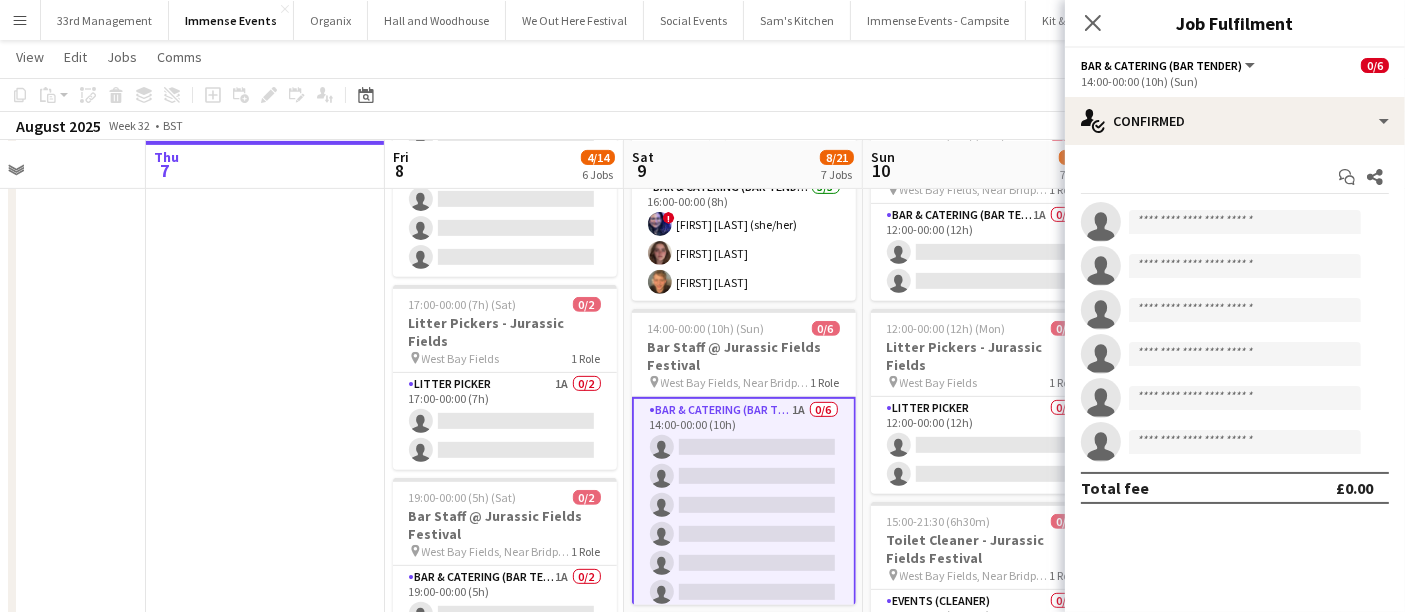 click on "Start chat
Share
single-neutral-actions
single-neutral-actions
single-neutral-actions
single-neutral-actions
single-neutral-actions
single-neutral-actions
Total fee   £0.00" at bounding box center [1235, 332] 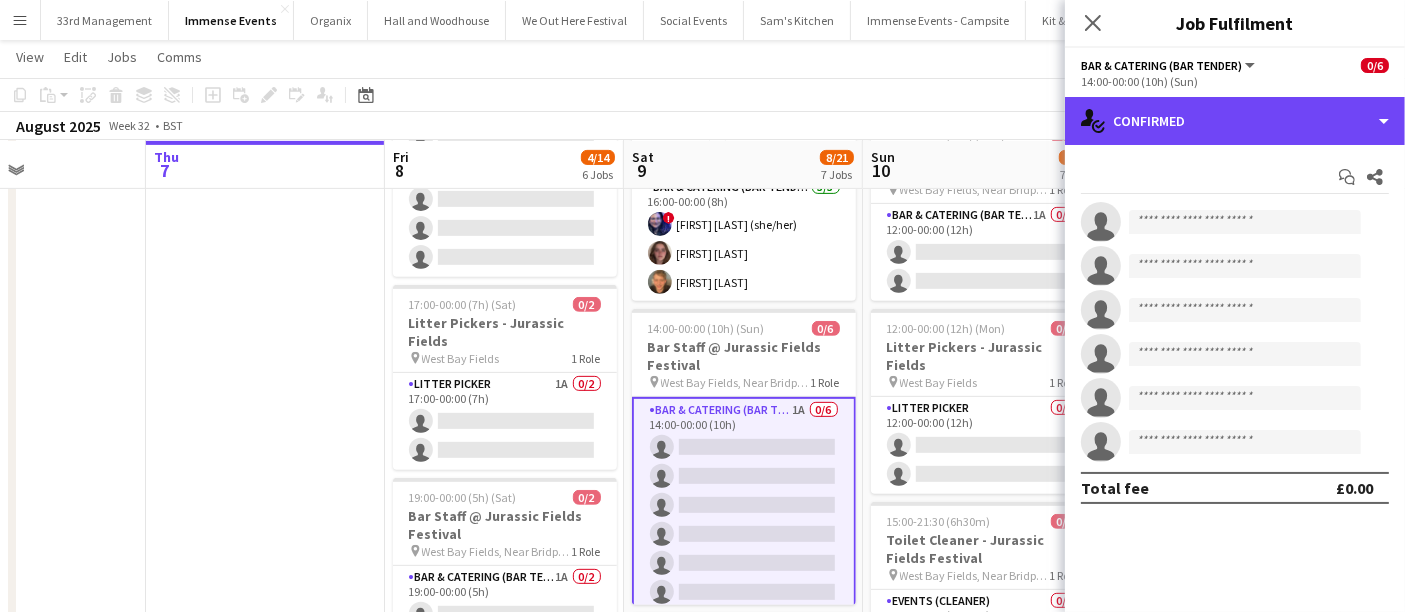 drag, startPoint x: 1180, startPoint y: 135, endPoint x: 1194, endPoint y: 152, distance: 22.022715 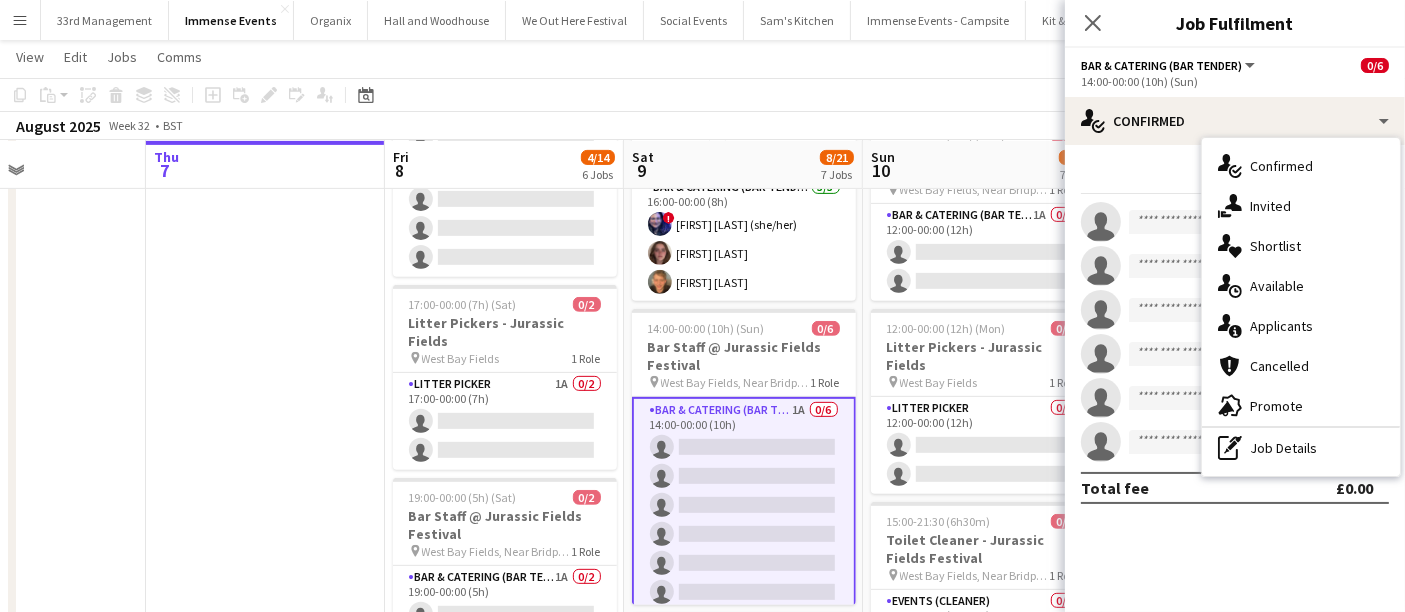 click on "single-neutral-actions-information
Applicants" at bounding box center (1301, 326) 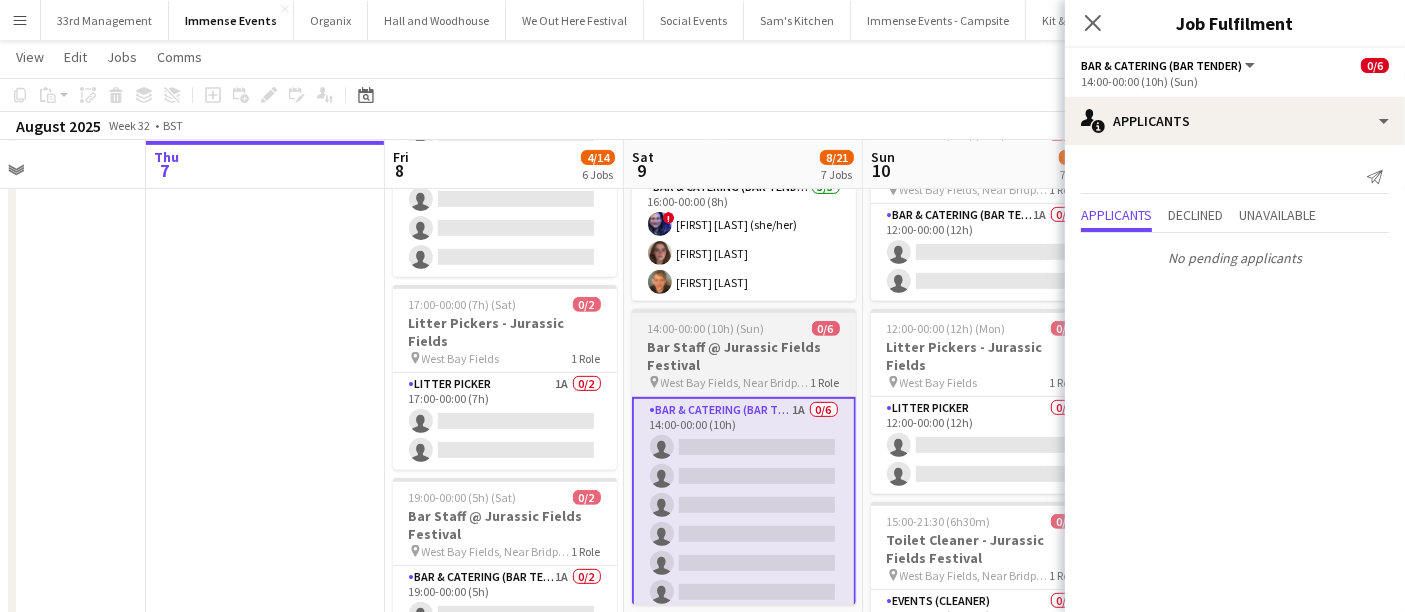 click on "pin
West Bay Fields, Near Bridport" at bounding box center (729, 382) 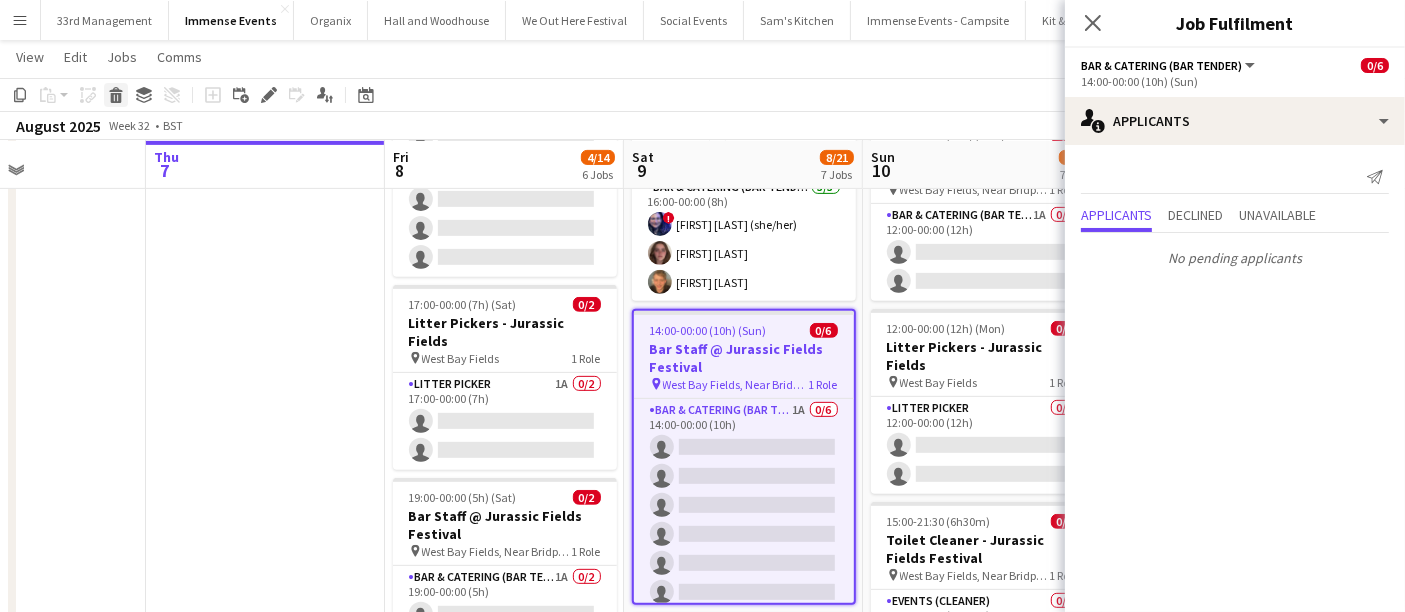 click on "Delete" at bounding box center [116, 95] 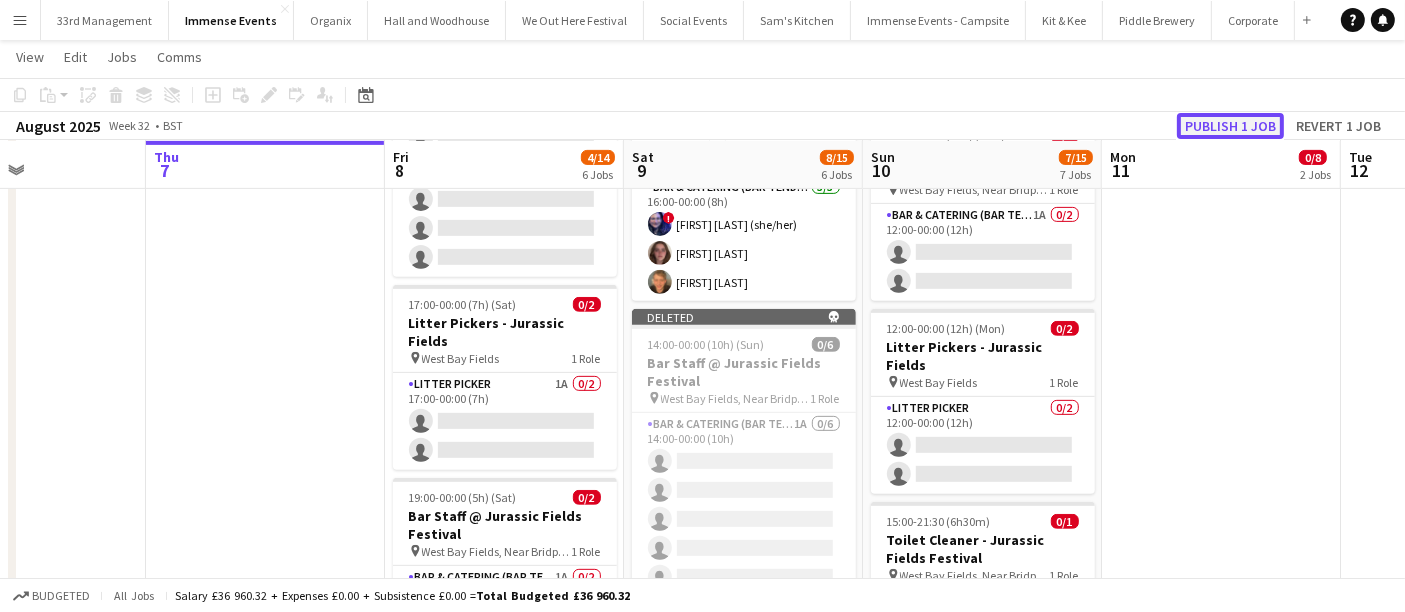 click on "Publish 1 job" 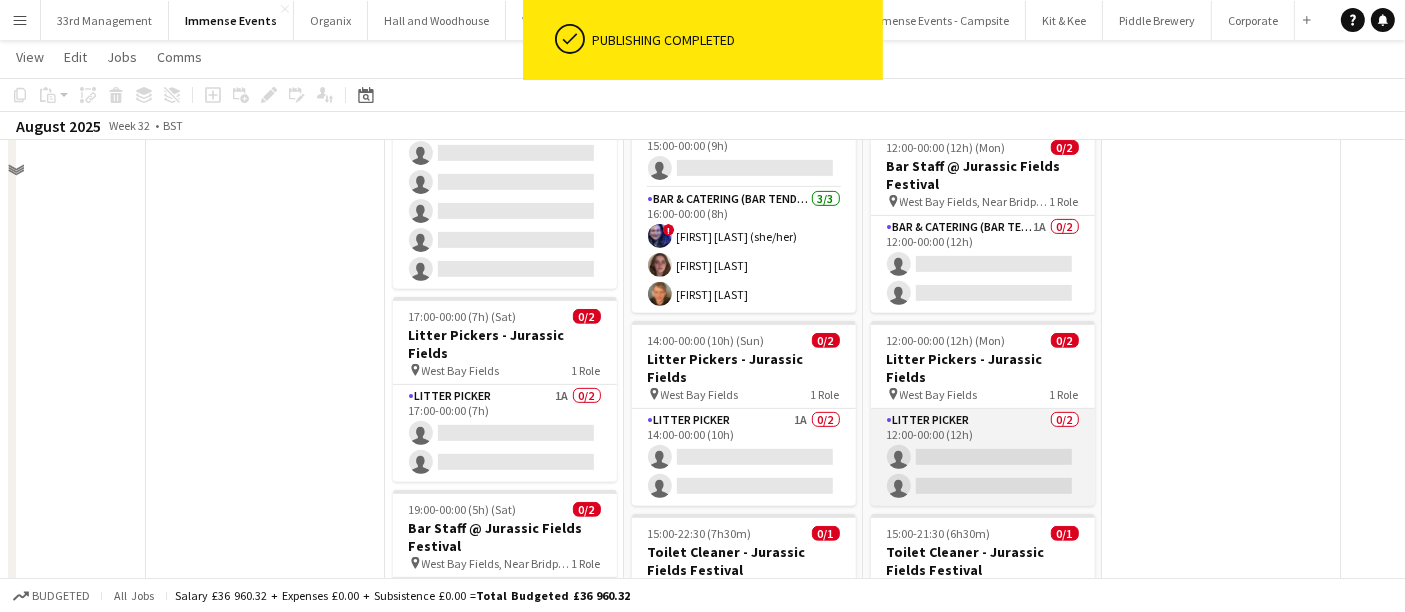 scroll, scrollTop: 542, scrollLeft: 0, axis: vertical 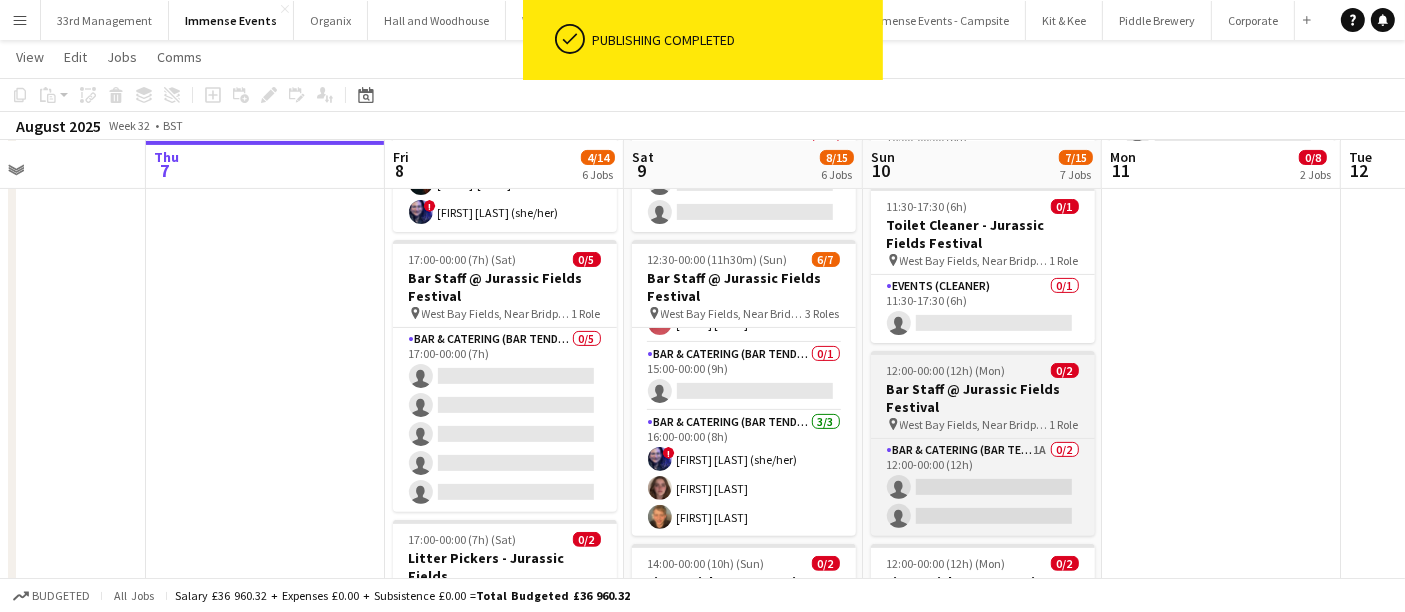 click on "12:00-00:00 (12h) (Mon)" at bounding box center [946, 370] 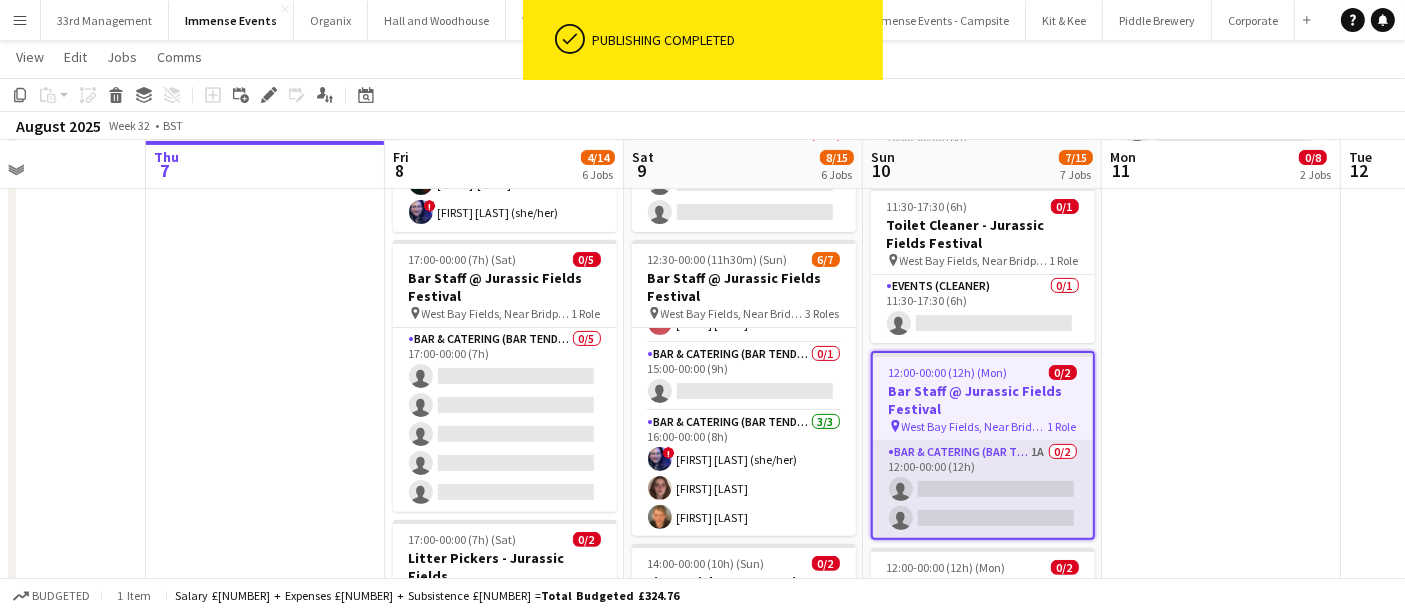 scroll, scrollTop: 0, scrollLeft: 569, axis: horizontal 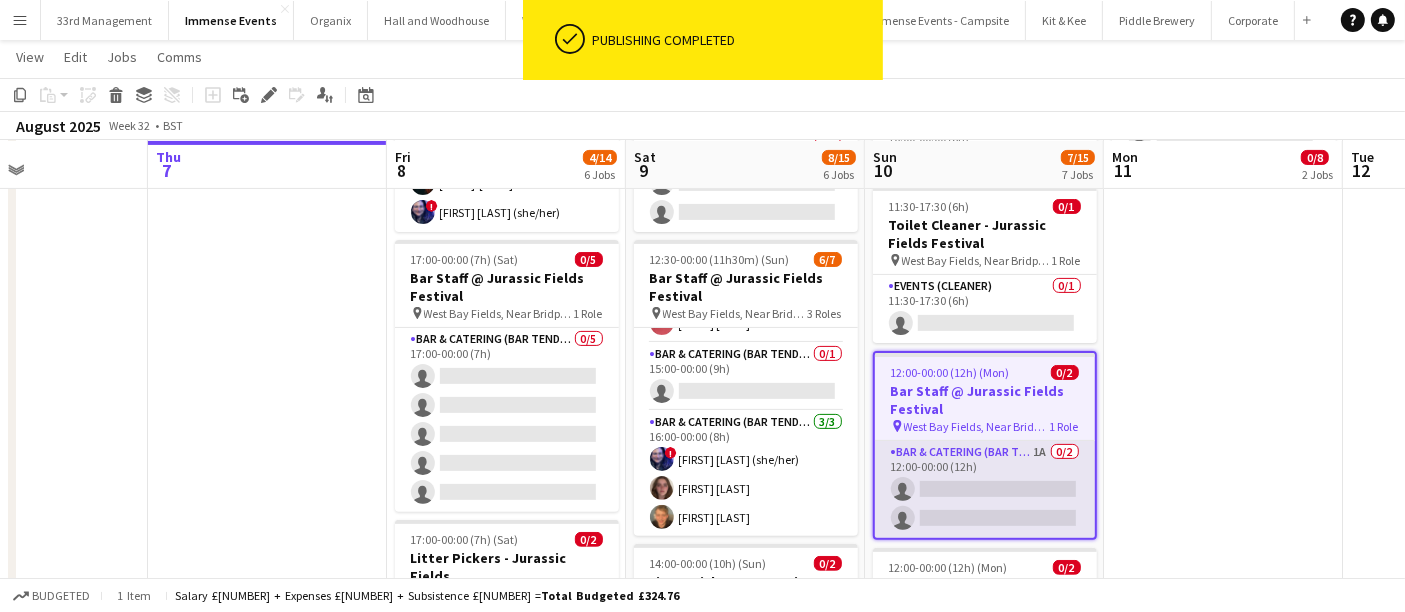 click on "Bar & Catering (Bar Tender)   1A   0/2   12:00-00:00 (12h)
single-neutral-actions
single-neutral-actions" at bounding box center [985, 489] 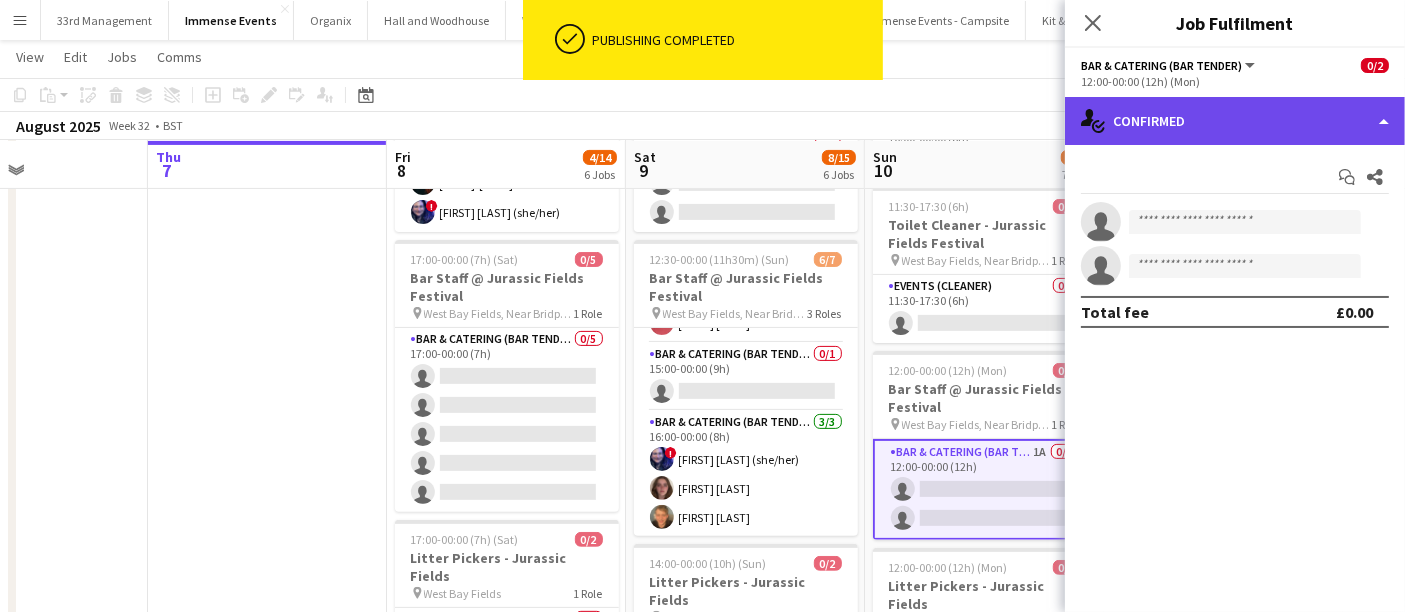 click on "single-neutral-actions-check-2
Confirmed" 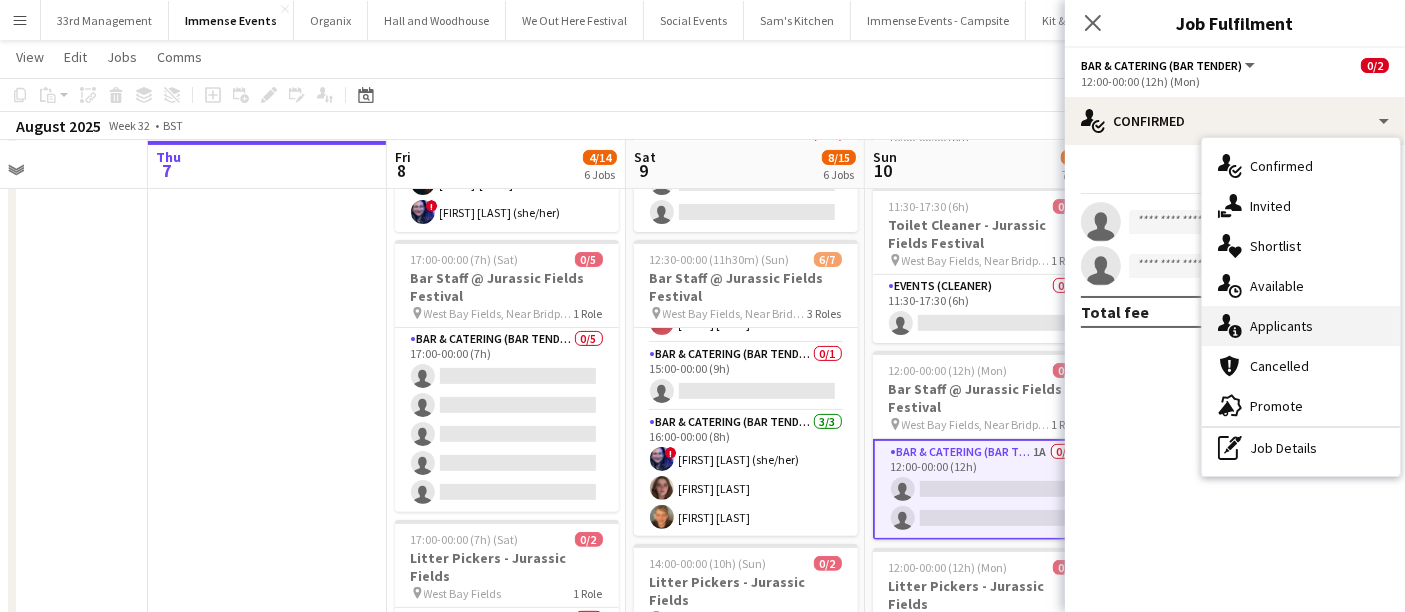 click on "single-neutral-actions-information
Applicants" at bounding box center [1301, 326] 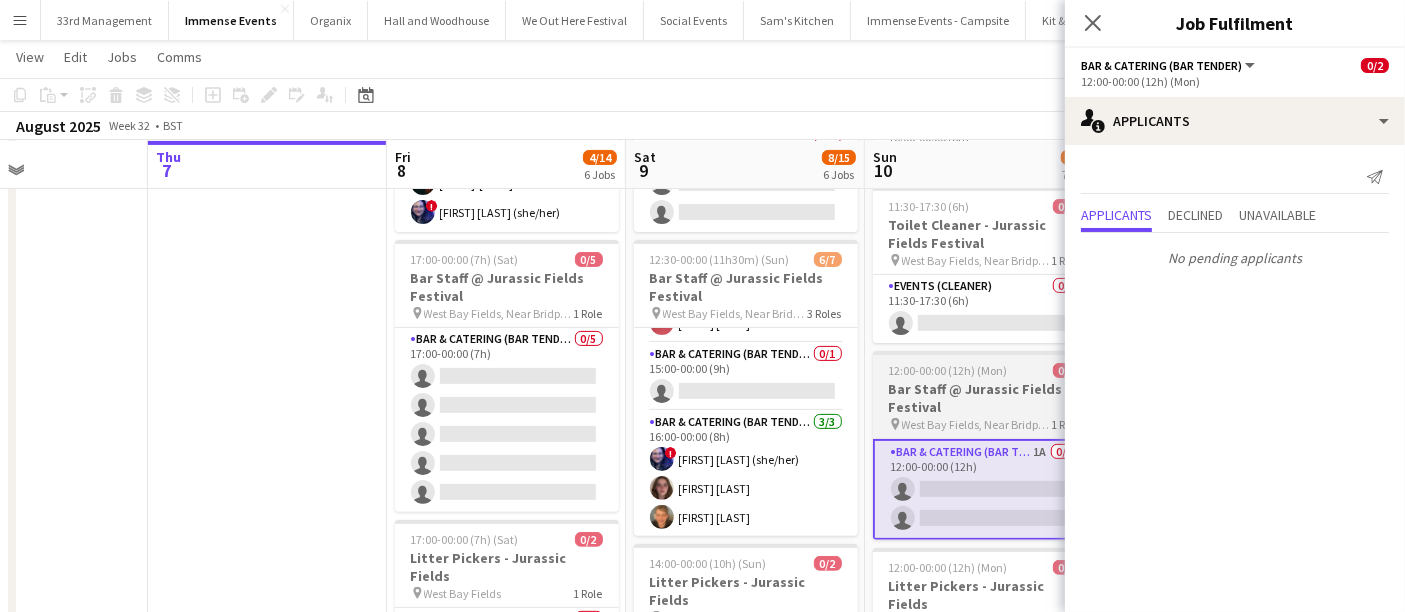 click on "Bar Staff @ Jurassic Fields Festival" at bounding box center [985, 398] 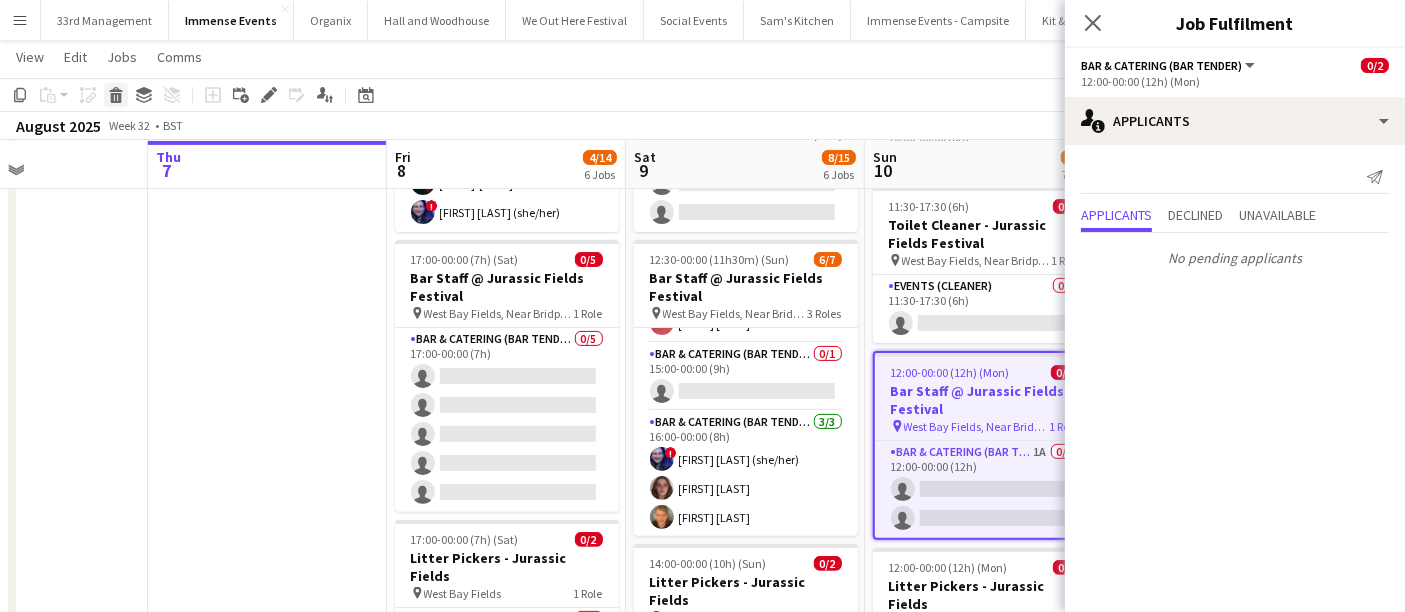 click 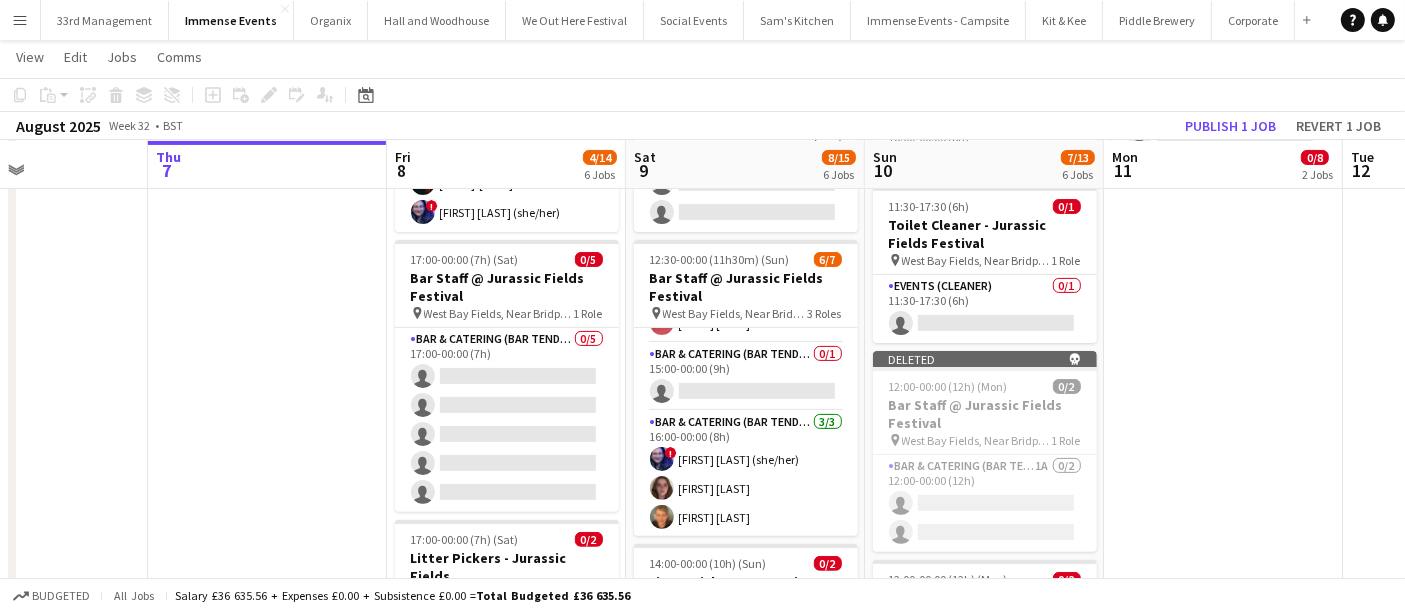 click on "August 2025   Week 32
•   BST   Publish 1 job   Revert 1 job" 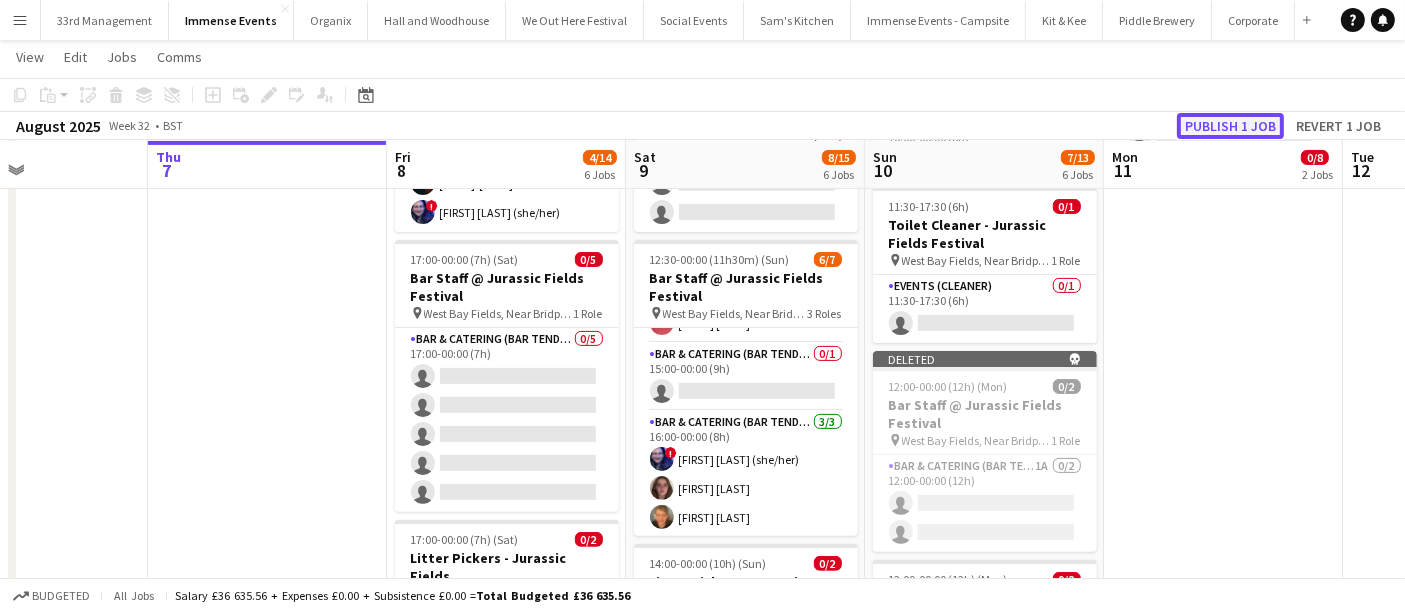 click on "Publish 1 job" 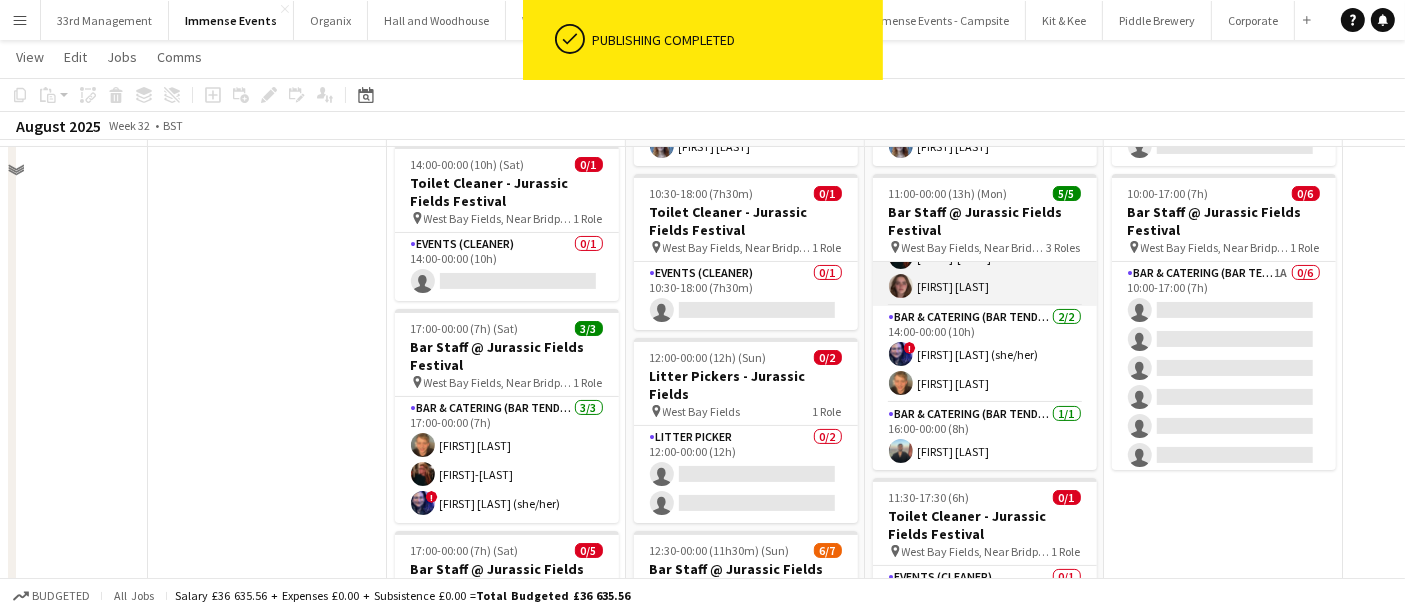 scroll, scrollTop: 209, scrollLeft: 0, axis: vertical 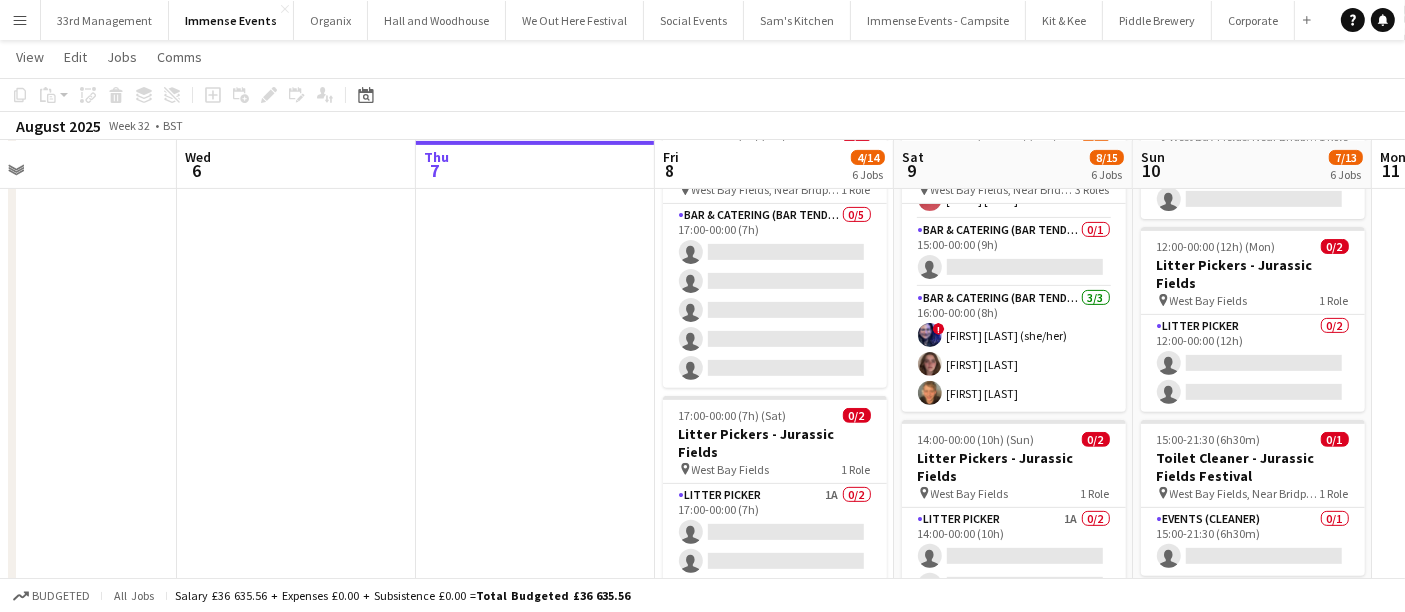 drag, startPoint x: 217, startPoint y: 312, endPoint x: 211, endPoint y: 355, distance: 43.416588 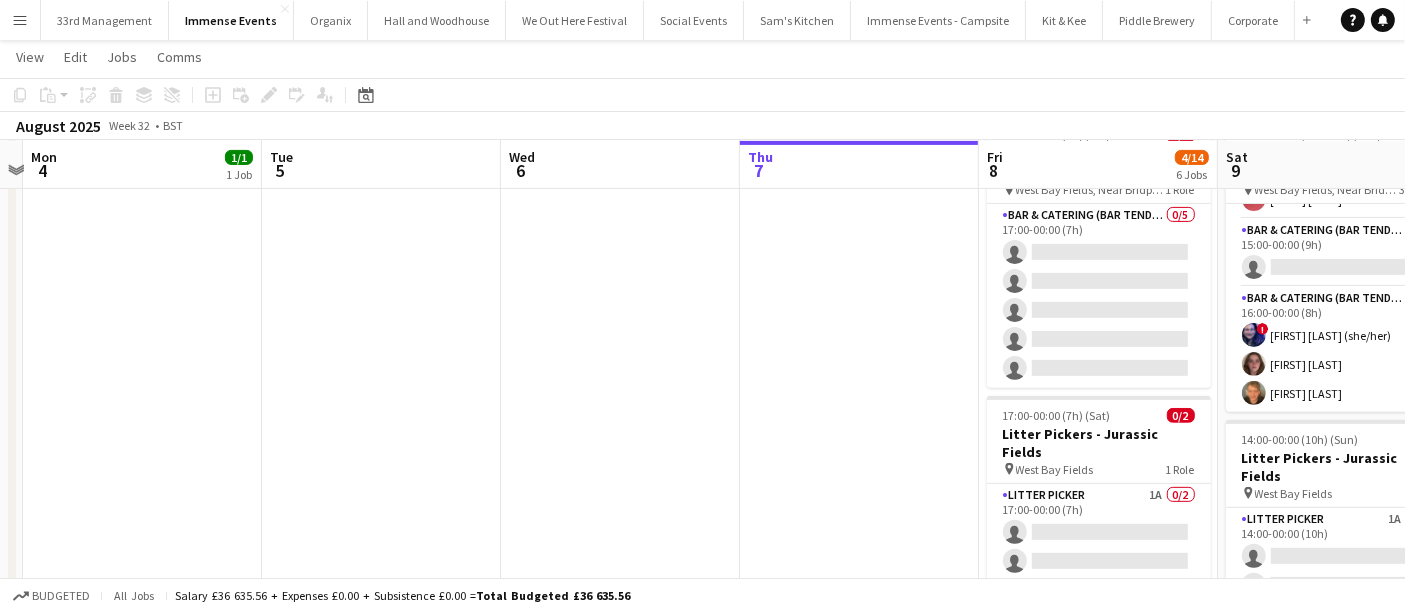 drag, startPoint x: 658, startPoint y: 344, endPoint x: 707, endPoint y: 360, distance: 51.546097 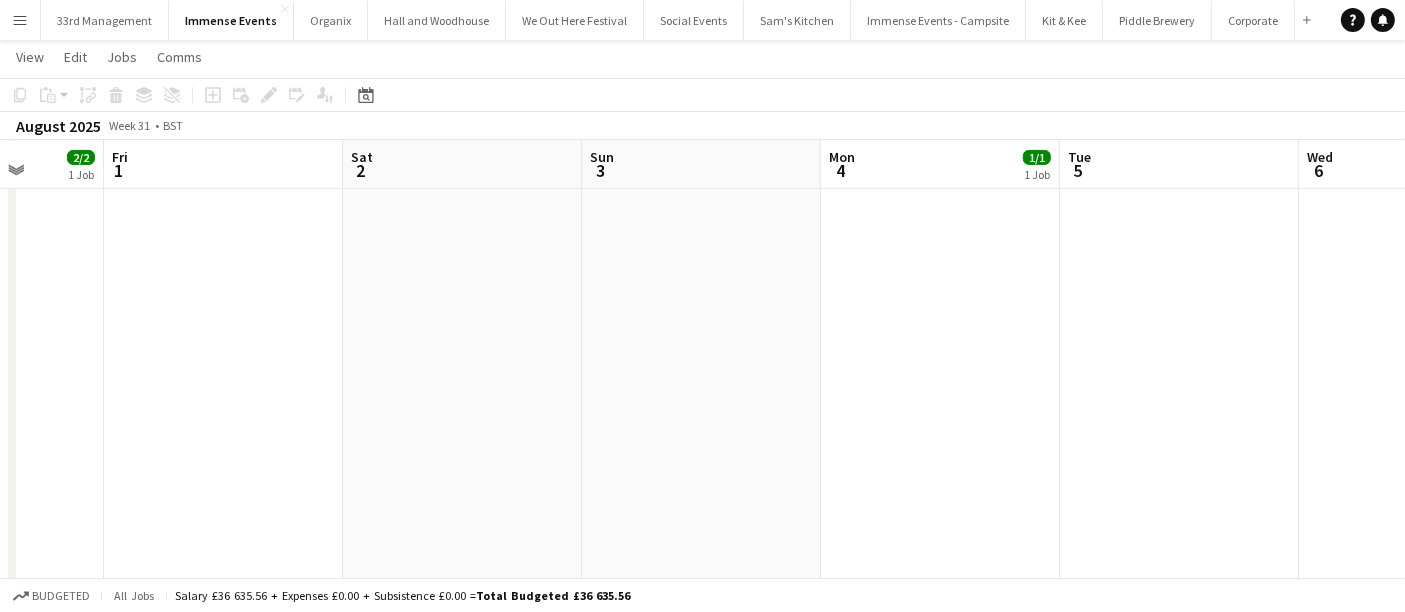 click on "Wed   30   2/3   1 Job   Thu   31   2/2   1 Job   Fri   1   Sat   2   Sun   3   Mon   4   1/1   1 Job   Tue   5   Wed   6   Thu   7   Fri   8   4/14   6 Jobs   Sat   9   8/15   6 Jobs      09:00-18:00 (9h)    2/3   Litter Pickers - Poole Harbour Festival
pin
Baiter Park, Poole   2 Roles   Litter Picker   1/2   09:00-17:00 (8h)
user
single-neutral-actions
Litter Picker   1/1   13:00-18:00 (5h)
user
09:00-17:00 (8h)    2/2   Litter Pickers - Poole Harbour Festival
pin
Baiter Park, Poole   1 Role   Litter Picker   2/2   09:00-17:00 (8h)
Alyssa Wilkinson Mateusz Goralczyk     16:00-23:00 (7h)    1/1   OWED Toilet Cleaner - Upton House F&M Festival
pin
Upton Country Park   1 Role   Events (Cleaner)   1/1   16:00-23:00 (7h)
lily clarke     10:00-00:00 (14h) (Sat)   1/1
pin" at bounding box center [702, 158] 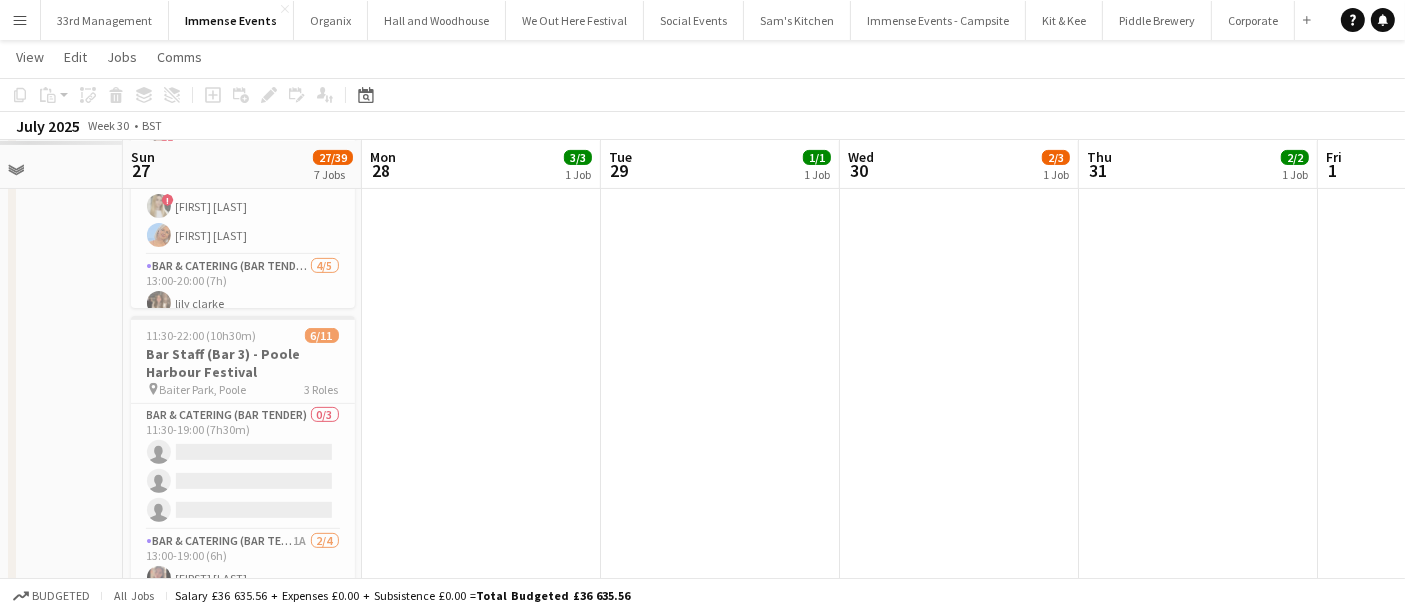 drag, startPoint x: 390, startPoint y: 343, endPoint x: 364, endPoint y: 355, distance: 28.635643 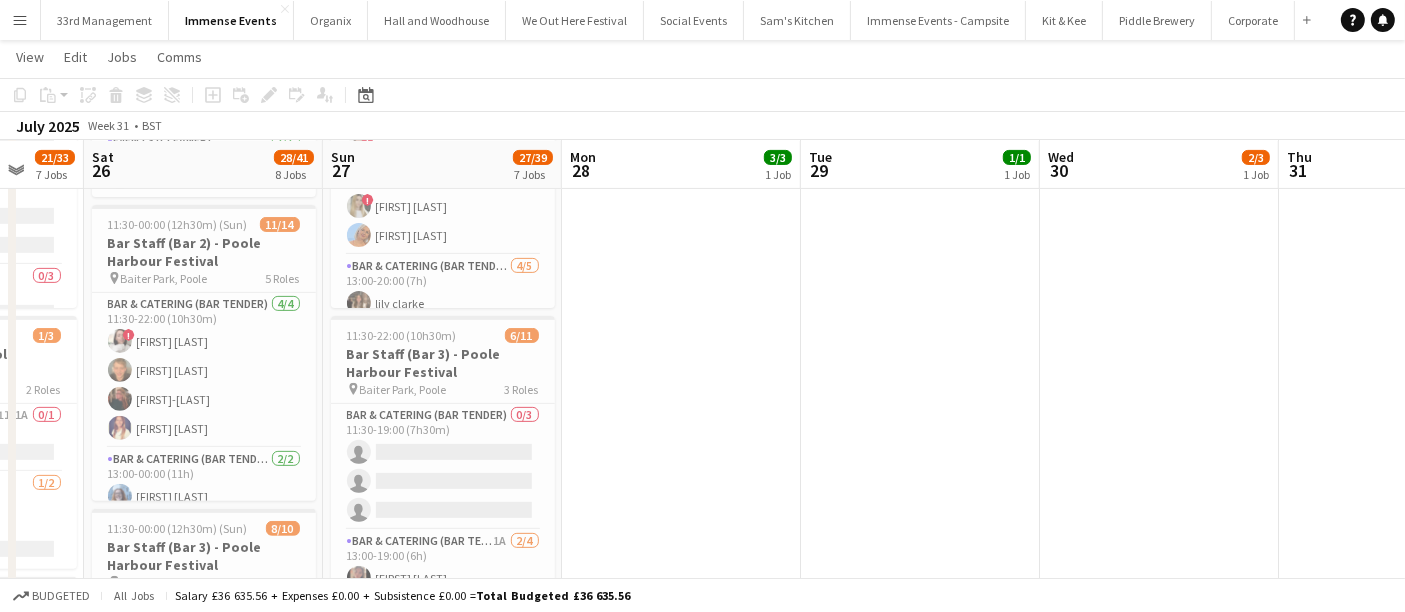 click on "Wed   23   Thu   24   Fri   25   21/33   7 Jobs   Sat   26   28/41   8 Jobs   Sun   27   27/39   7 Jobs   Mon   28   3/3   1 Job   Tue   29   1/1   1 Job   Wed   30   2/3   1 Job   Thu   31   2/2   1 Job   Fri   1   Sat   2      09:00-00:00 (15h) (Sat)   3/3   Accreditation Team - PHF
pin
Baiter Park   3 Roles   Events (Event Staff)   1/1   09:00-00:00 (15h)
Robert McGowan  Events (Event Staff)   1/1   10:00-00:00 (14h)
Lily Stansbury  Events (Event Staff)   1/1   10:00-00:00 (14h)
Eva Aldous     14:00-00:00 (10h) (Sat)   1/1   Cleansing Team Supervisor  - Poole Harbour Festival
pin
Baiter Park, Poole   1 Role   Events (Cleaner)   1/1   14:00-00:00 (10h)
Jessica Burton     15:00-00:00 (9h) (Sat)   0/6   Litter Pickers - Poole Harbour Festival
pin
Baiter Park, Poole   3 Roles   Litter Picker   2A   0/1   15:00-00:00 (9h)
single-neutral-actions
1I   4A" at bounding box center [702, 520] 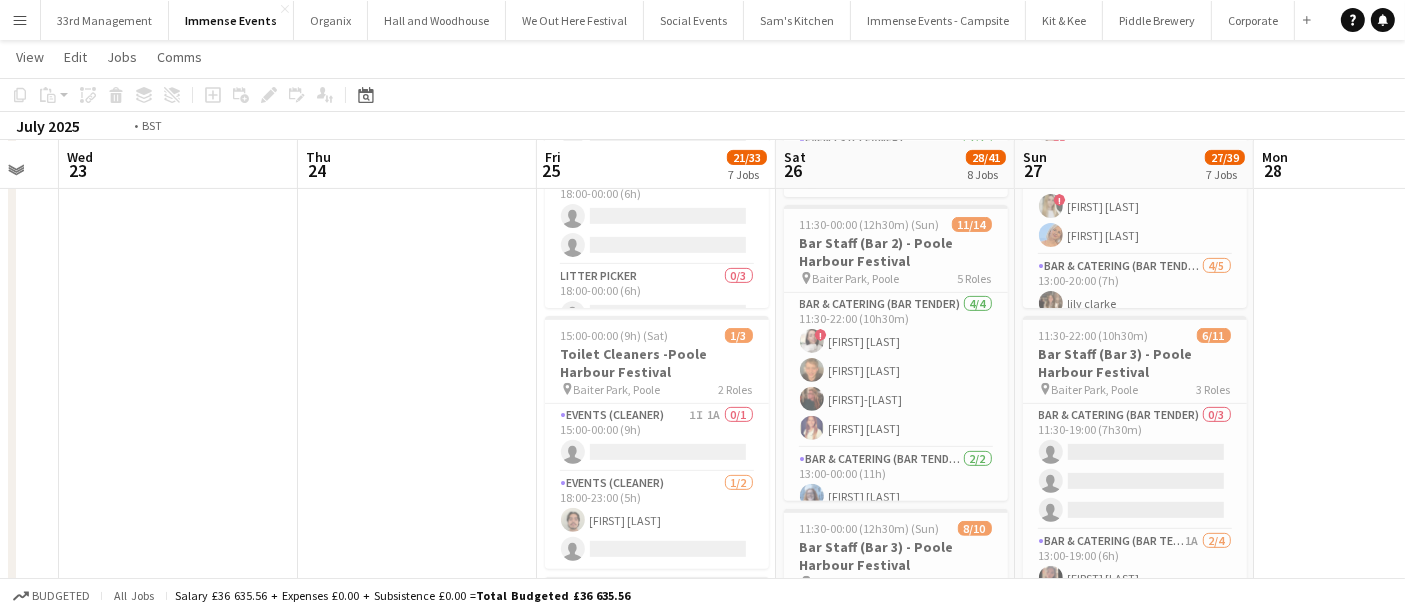 drag, startPoint x: 152, startPoint y: 364, endPoint x: 999, endPoint y: 334, distance: 847.5311 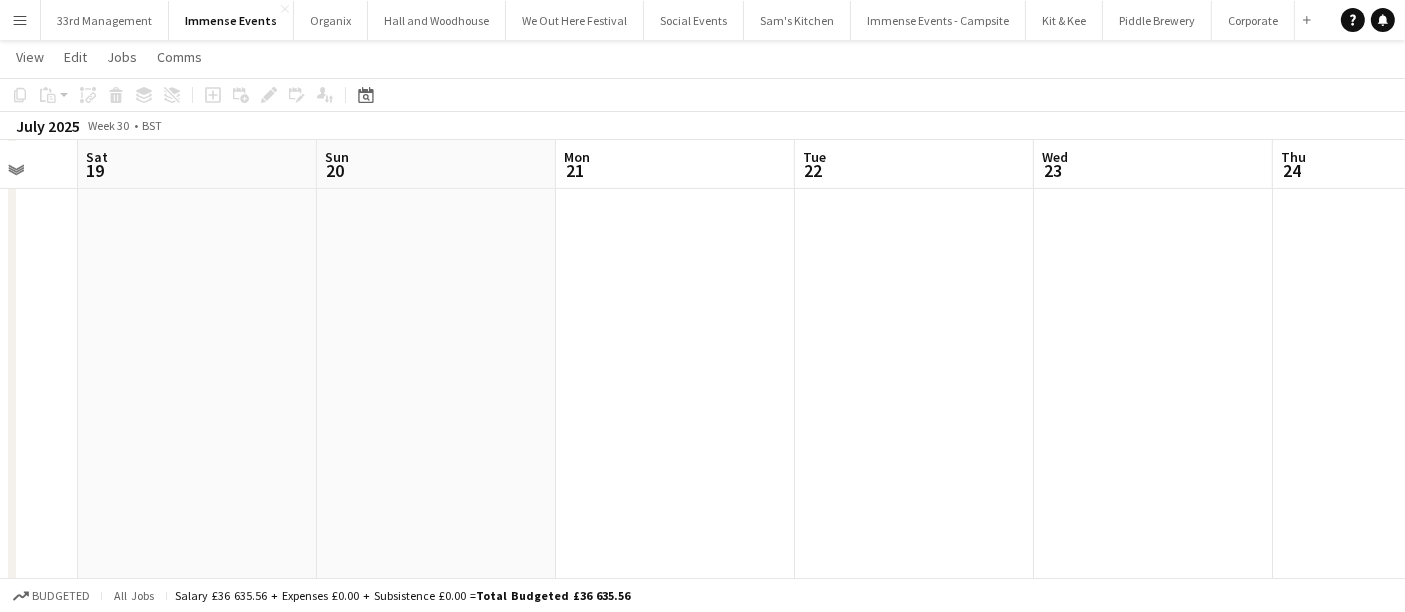 drag, startPoint x: 482, startPoint y: 329, endPoint x: 1277, endPoint y: 310, distance: 795.227 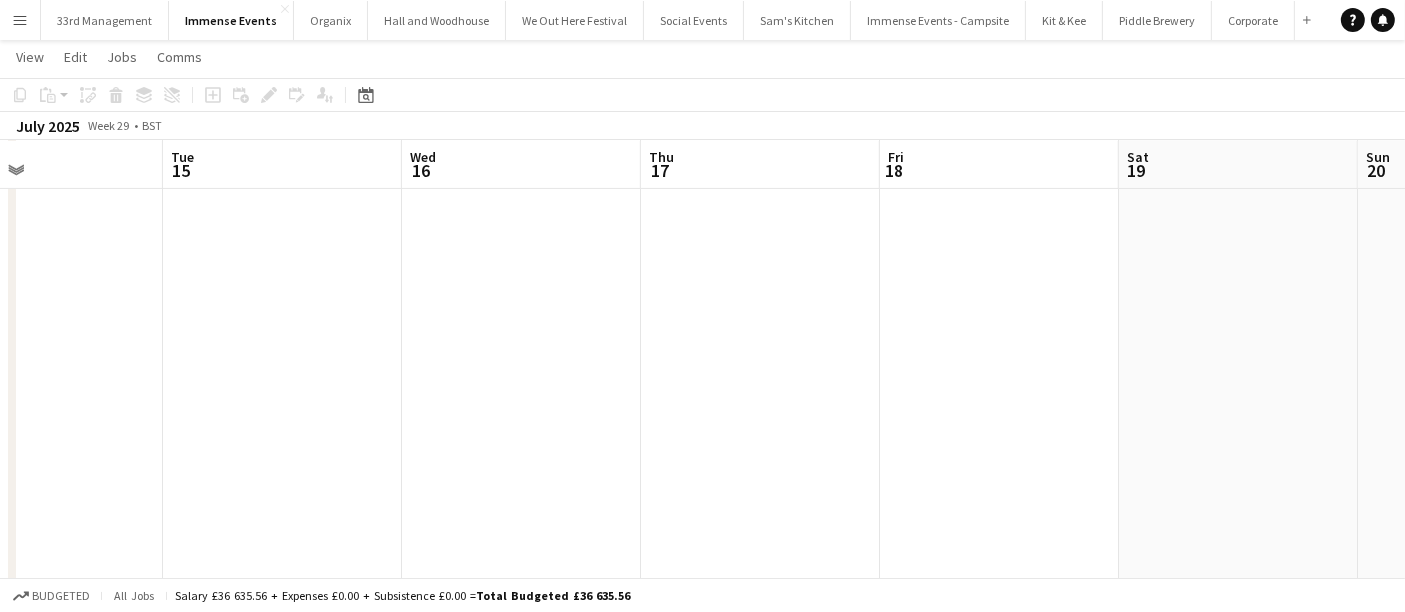 drag, startPoint x: 557, startPoint y: 301, endPoint x: 762, endPoint y: 281, distance: 205.9733 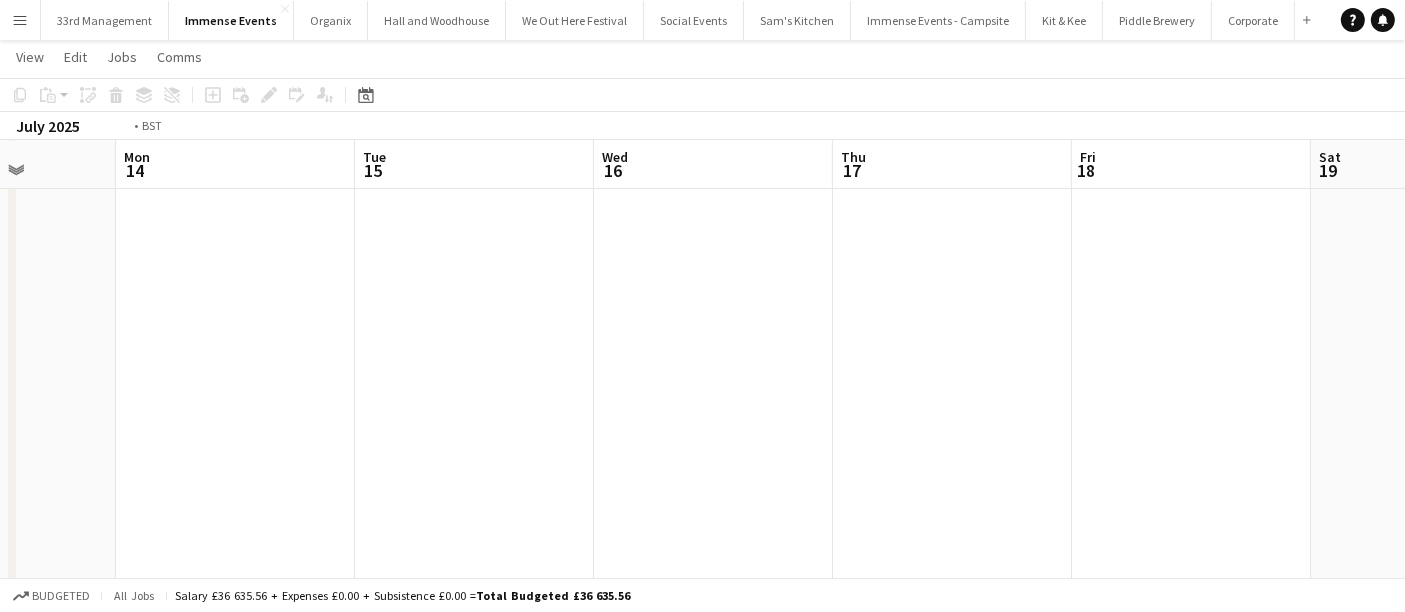 click on "Sat   12   Sun   13   Mon   14   Tue   15   Wed   16   Thu   17   Fri   18   Sat   19   Sun   20   Mon   21   Tue   22" at bounding box center [702, 520] 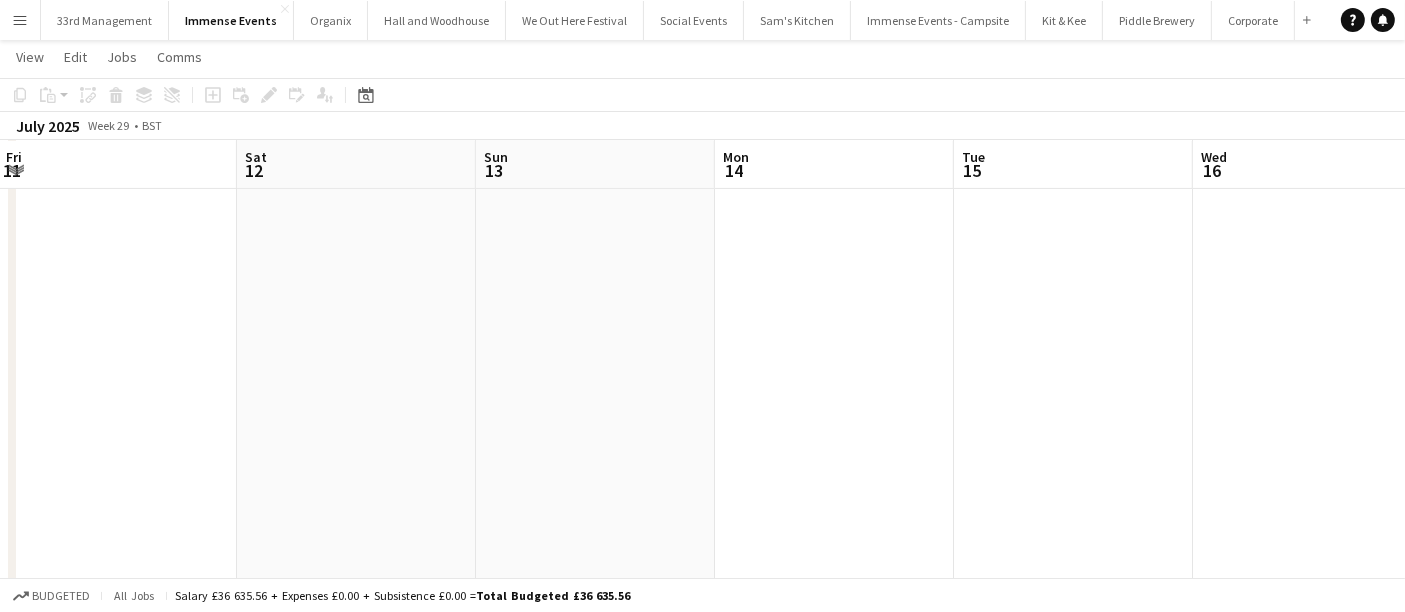 click on "Wed   9   Thu   10   Fri   11   Sat   12   Sun   13   Mon   14   Tue   15   Wed   16   Thu   17   Fri   18   Sat   19" at bounding box center [702, 520] 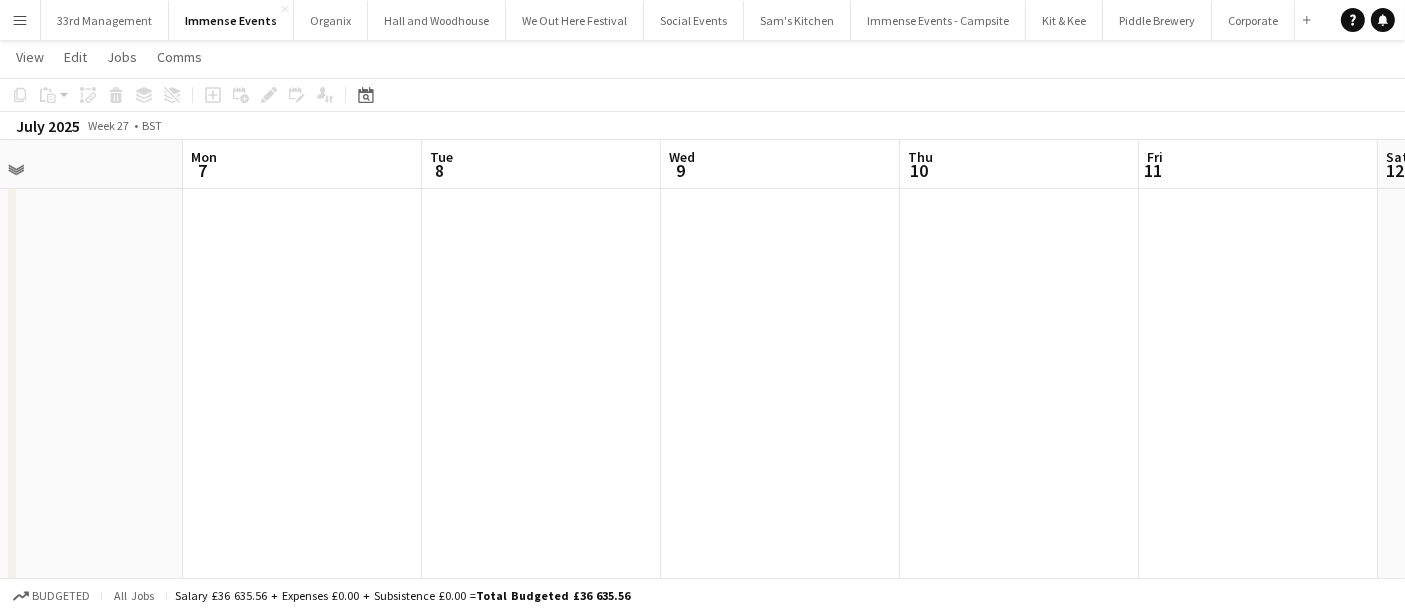 drag, startPoint x: 494, startPoint y: 419, endPoint x: 1154, endPoint y: 430, distance: 660.0917 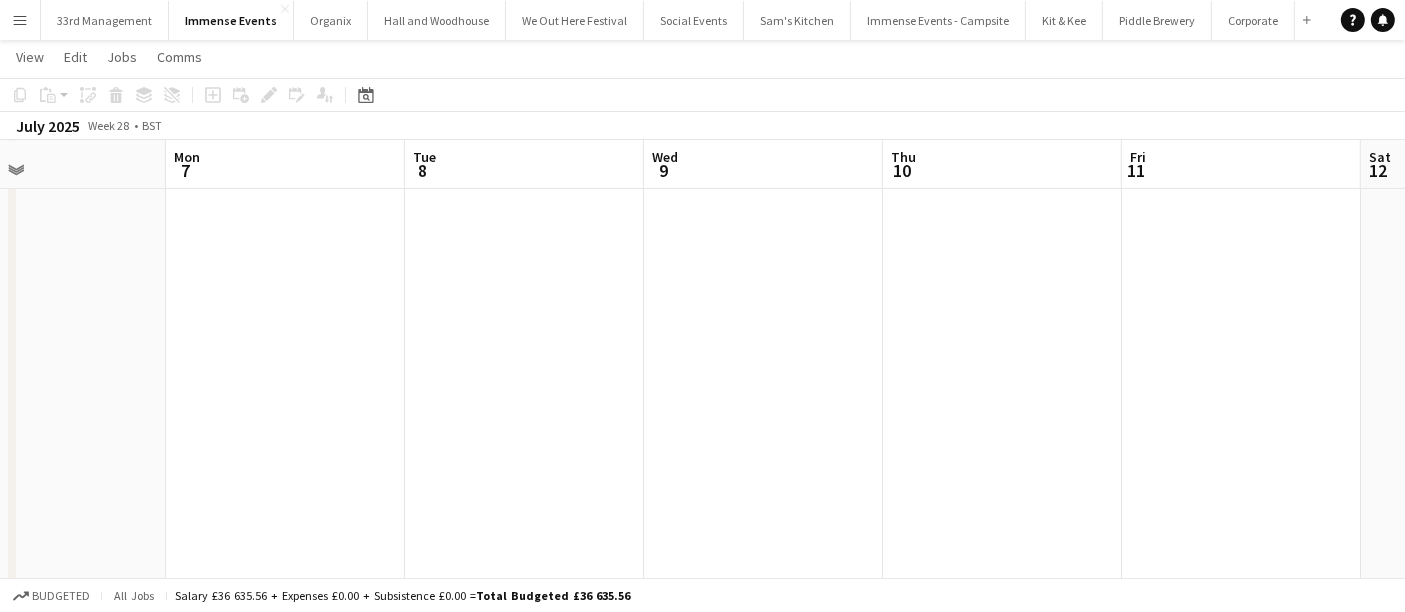 drag, startPoint x: 808, startPoint y: 435, endPoint x: 1272, endPoint y: 401, distance: 465.24402 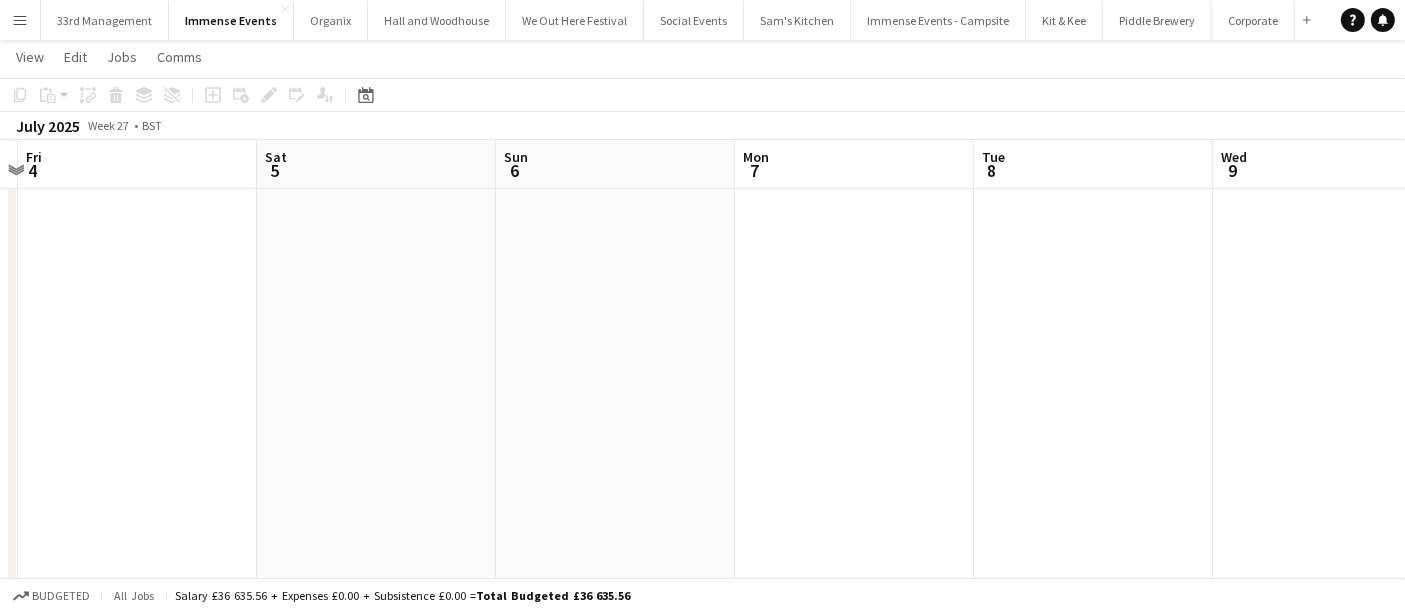 drag, startPoint x: 734, startPoint y: 401, endPoint x: 1181, endPoint y: 384, distance: 447.32315 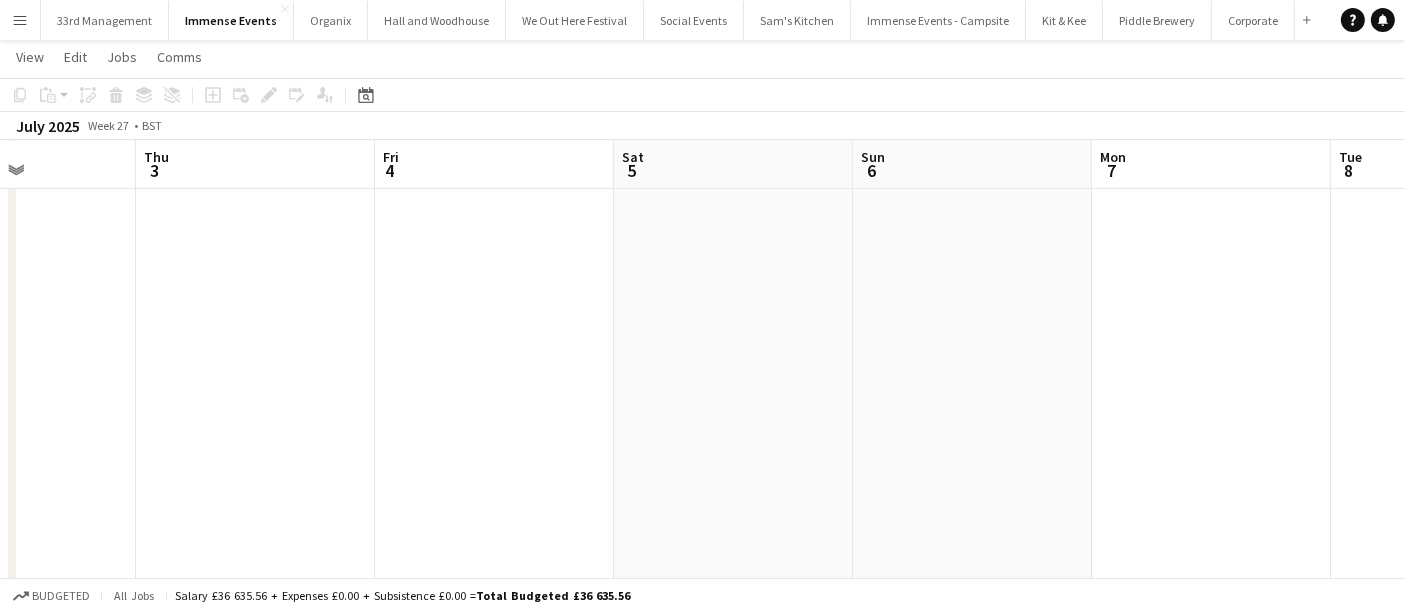 drag, startPoint x: 808, startPoint y: 392, endPoint x: 1149, endPoint y: 367, distance: 341.9152 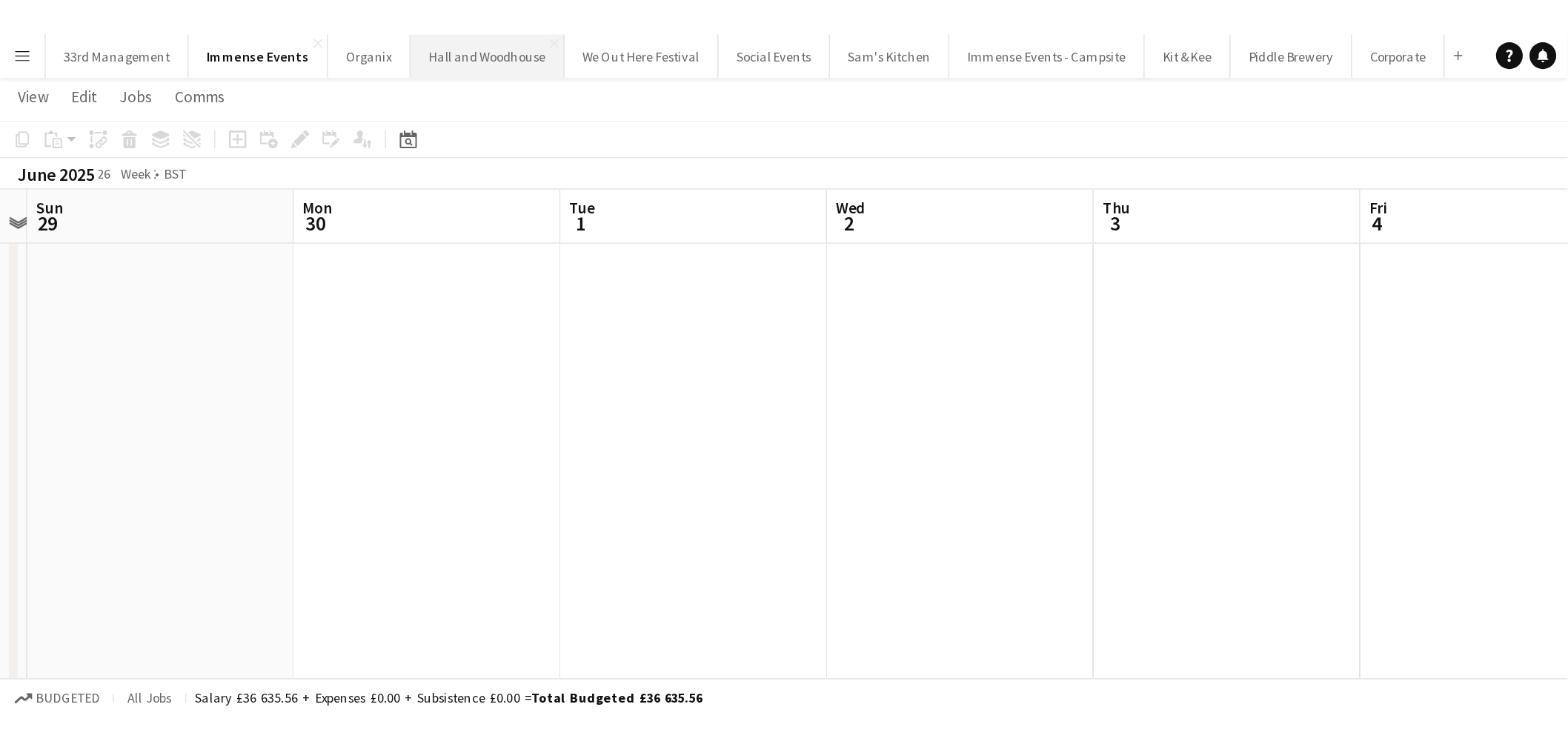 scroll, scrollTop: 0, scrollLeft: 336, axis: horizontal 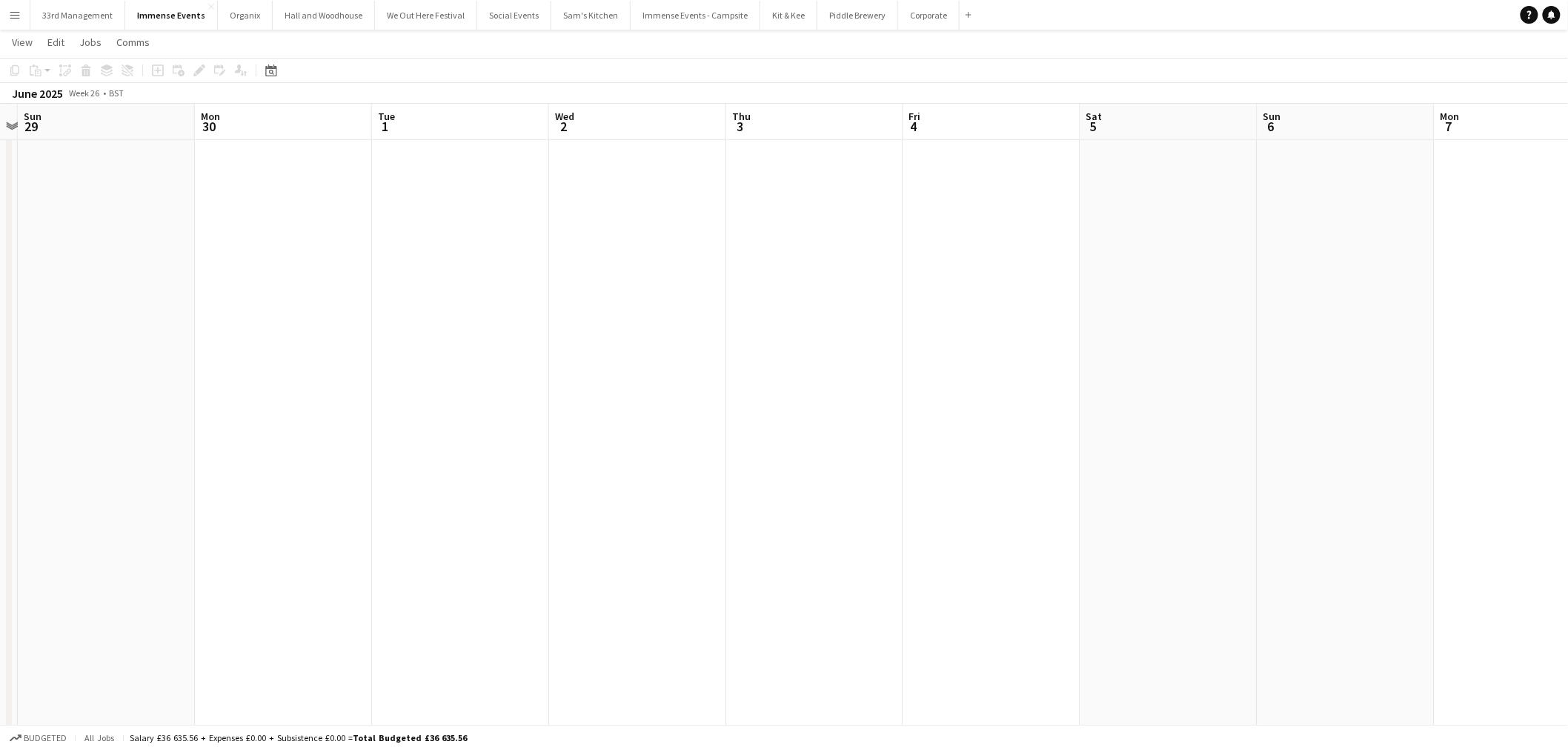 click at bounding box center [637, 439] 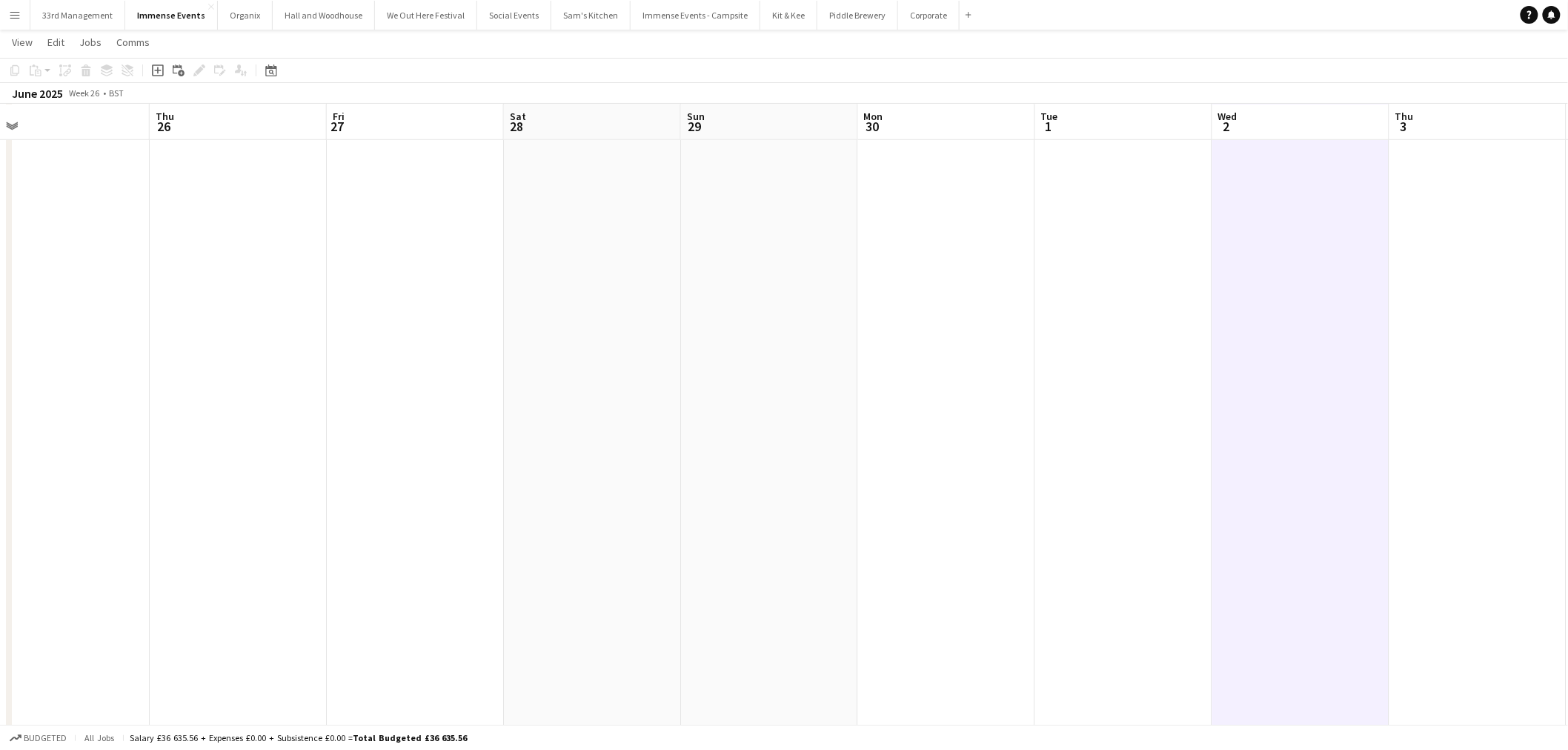 drag, startPoint x: 723, startPoint y: 372, endPoint x: 577, endPoint y: 389, distance: 146.98639 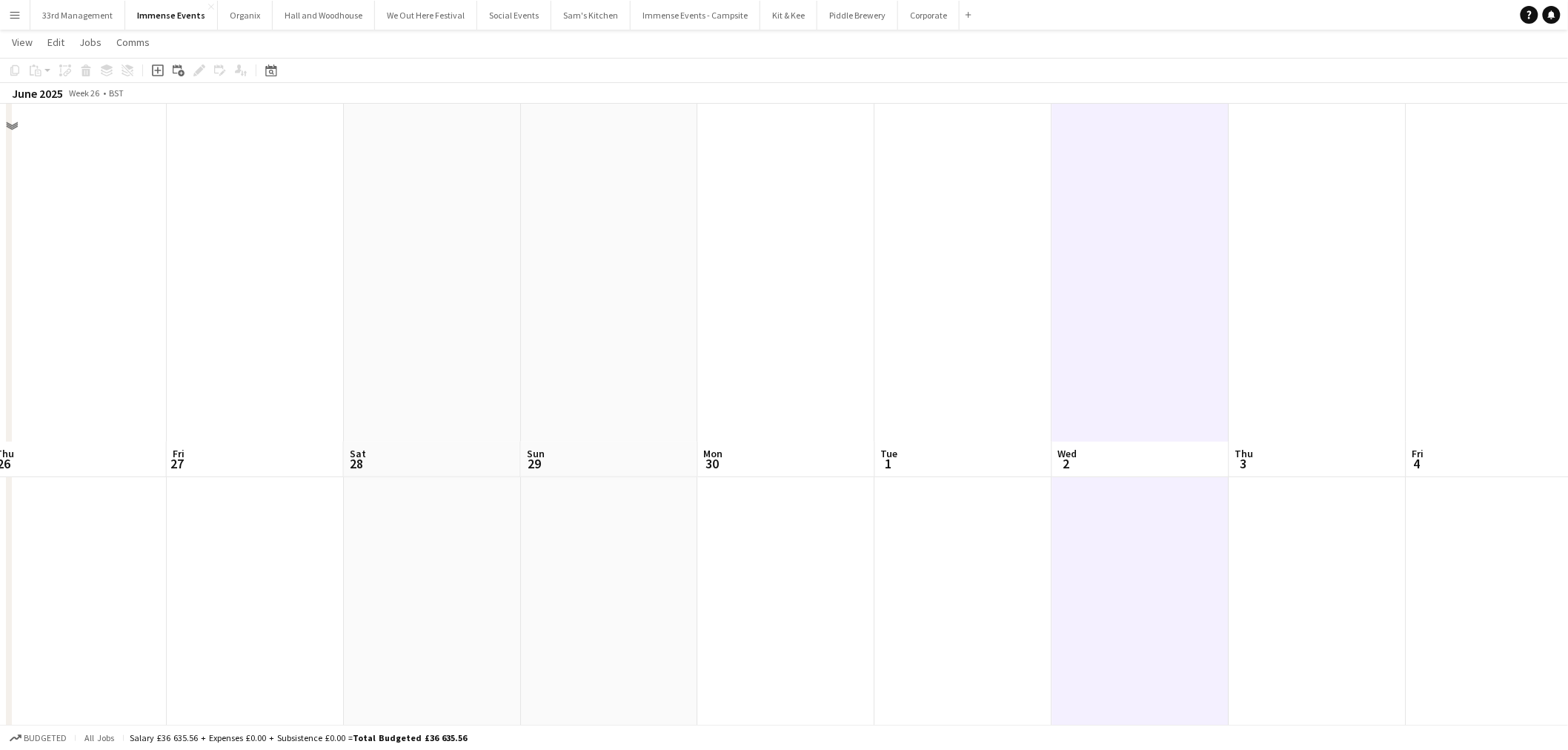 scroll, scrollTop: 0, scrollLeft: 0, axis: both 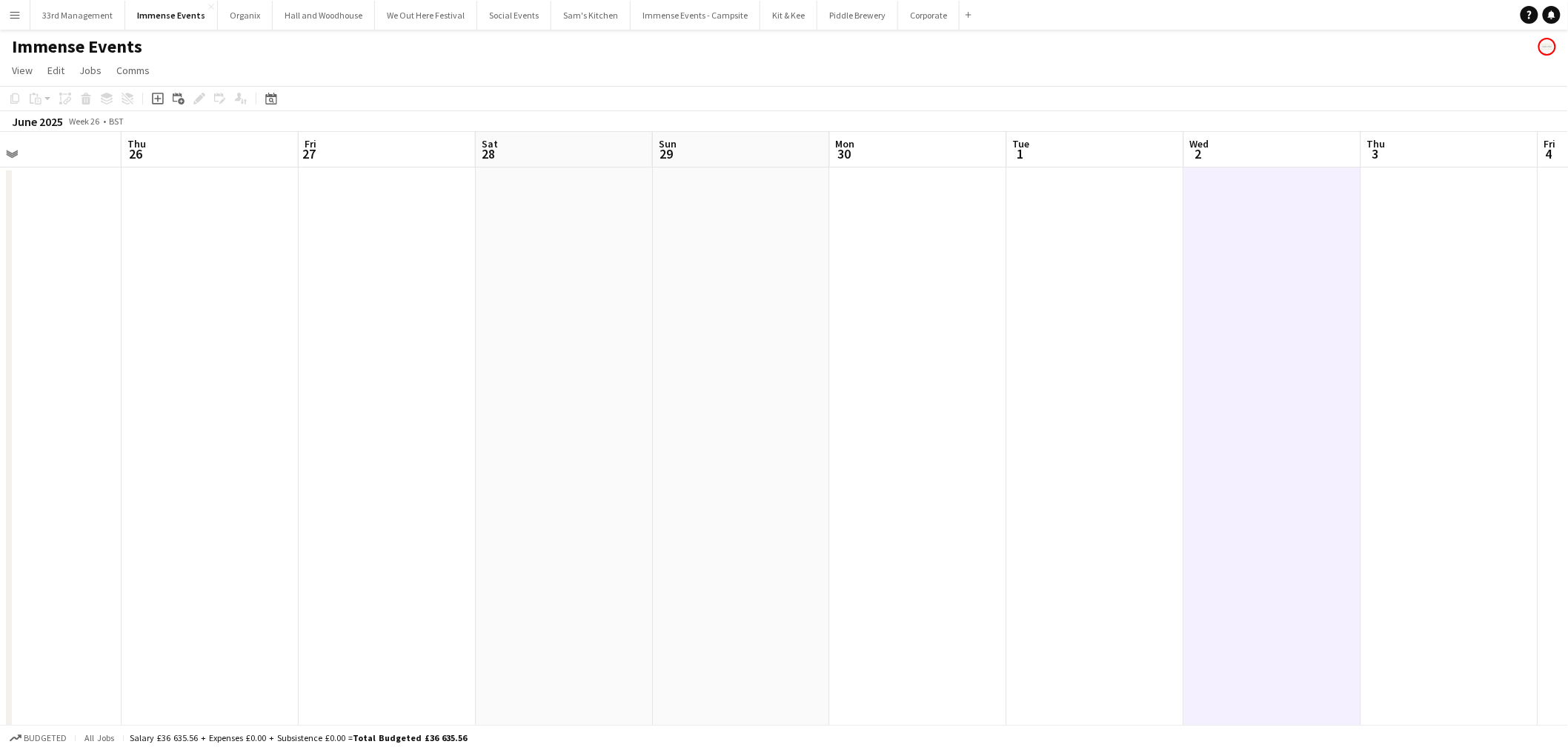 drag, startPoint x: 831, startPoint y: 428, endPoint x: 668, endPoint y: 421, distance: 163.15024 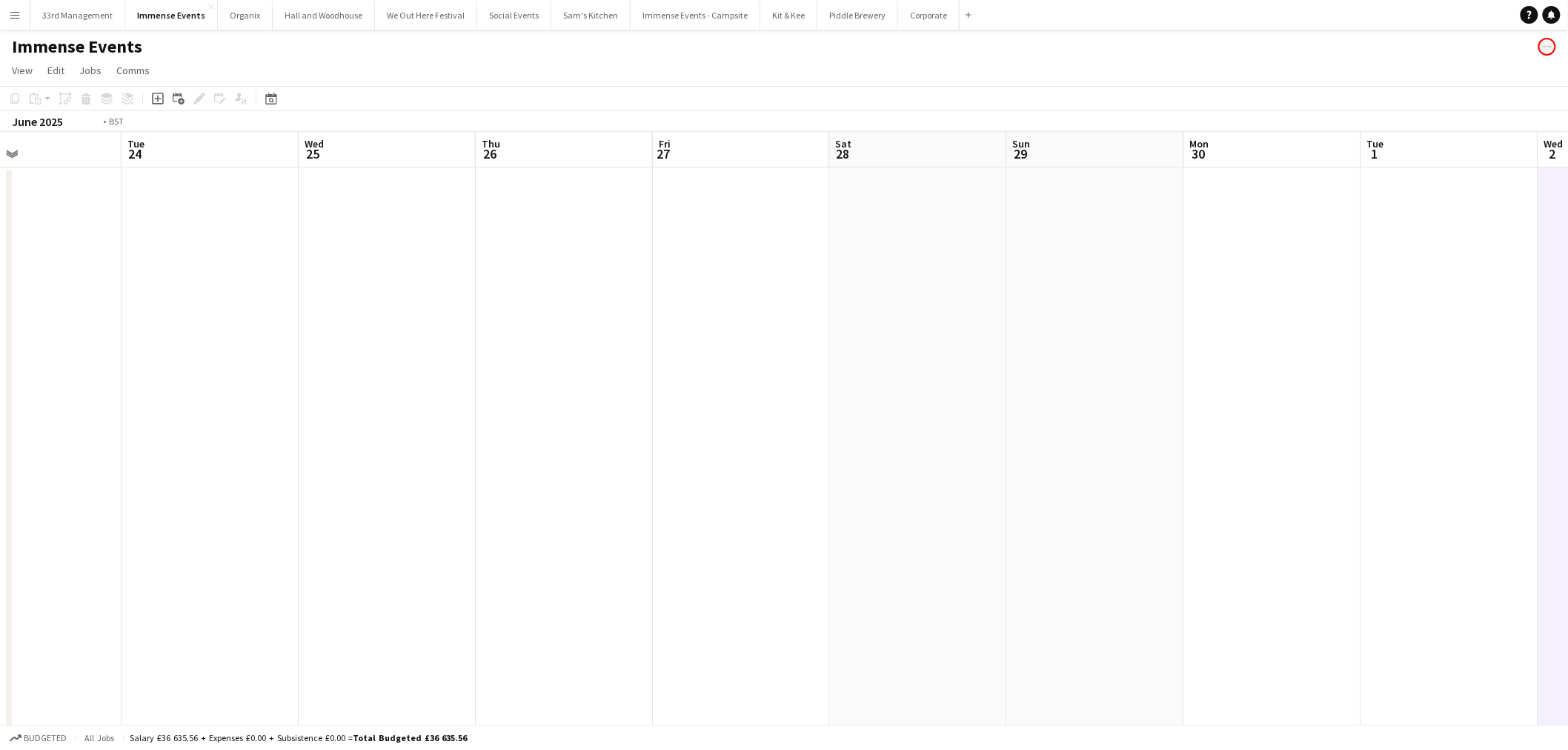 click on "Sat   21   3/6   5 Jobs   Sun   22   1/1   1 Job   Mon   23   Tue   24   Wed   25   Thu   26   Fri   27   Sat   28   Sun   29   Mon   30   Tue   1   Wed   2   Thu   3   Fri   4      09:30-17:00 (7h30m)    1/1   Parking Marshalls - Ultimate Music Festival
pin
Upton Country Park   1 Role   Events (Event Staff)   1/1   09:30-17:00 (7h30m)
Ben Yorke     15:00-23:00 (8h)    0/2   Bar Staff   1 Role   Bar & Catering (Bar Tender)   3A   0/2   15:00-23:00 (8h)
single-neutral-actions
single-neutral-actions
15:00-23:45 (8h45m)    1/1   Bar Staff   1 Role   Bar & Catering (Bar Tender)   1/1   15:00-23:45 (8h45m)
! Rees Burton     16:30-21:00 (4h30m)    0/1   Parking Marshalls - Ultimate Music Festival
pin
Upton Country Park   1 Role   Events (Event Staff)   0/1   16:30-21:00 (4h30m)
single-neutral-actions
17:00-22:00 (5h)   !" at bounding box center [784, 917] 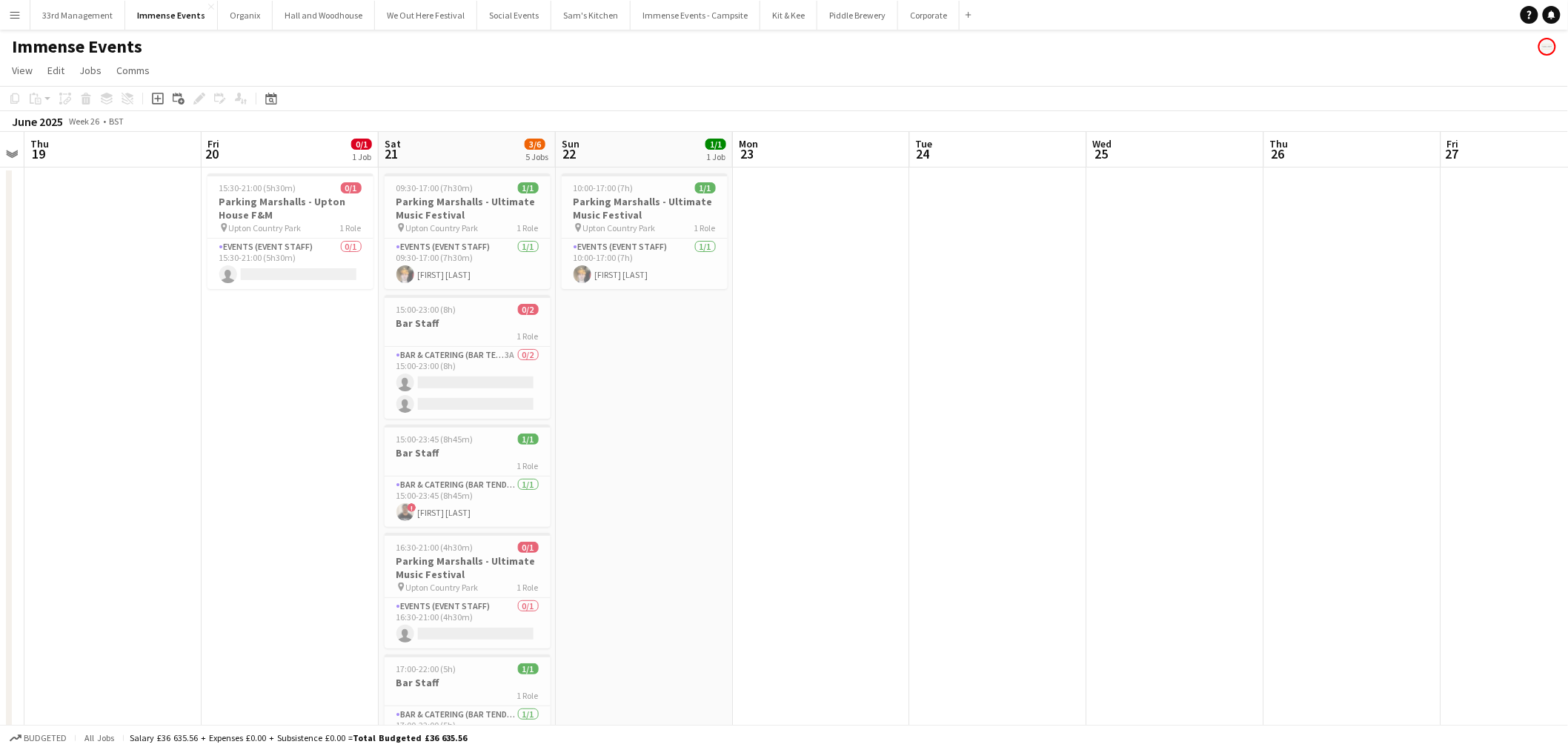 drag, startPoint x: 402, startPoint y: 454, endPoint x: 823, endPoint y: 433, distance: 421.5234 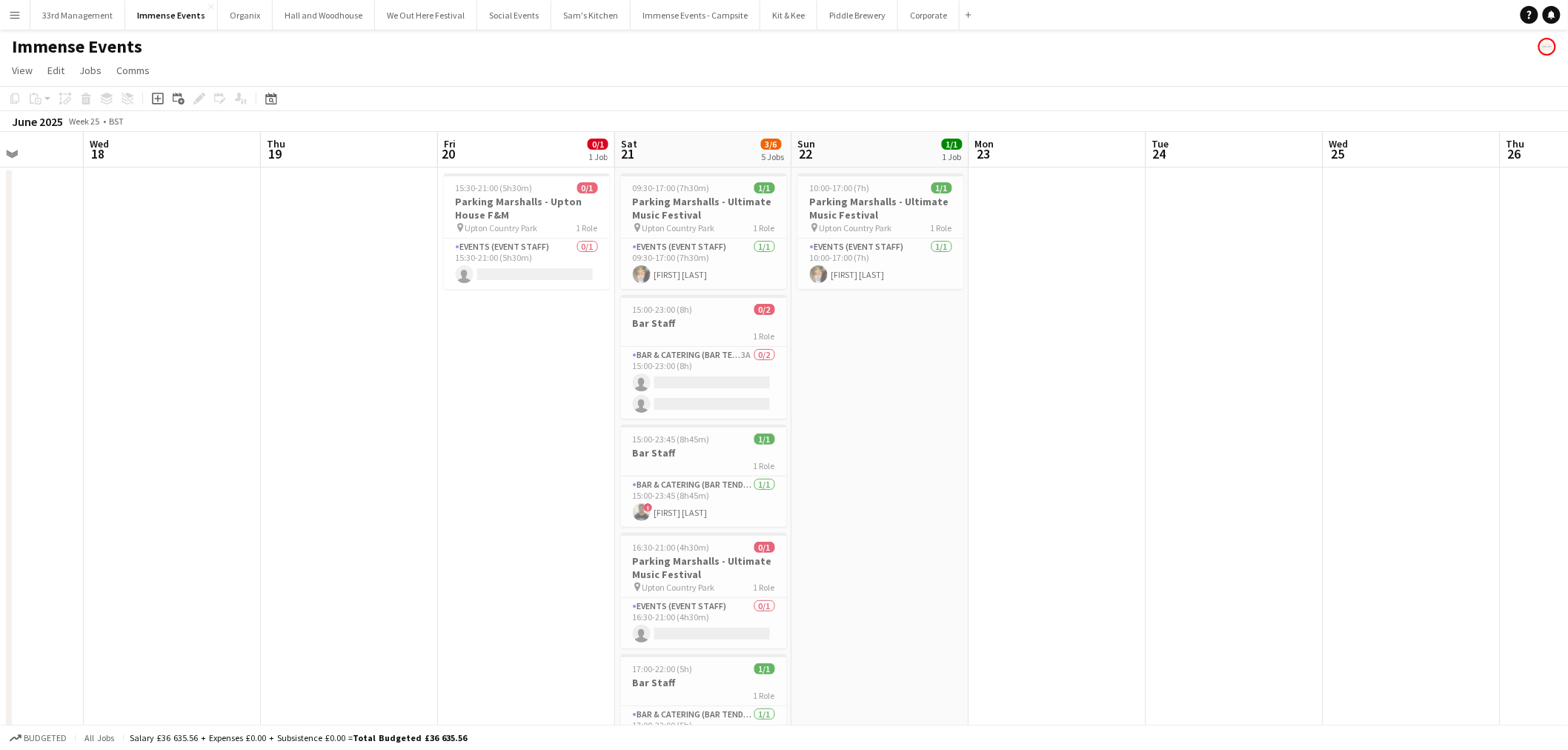 scroll, scrollTop: 0, scrollLeft: 482, axis: horizontal 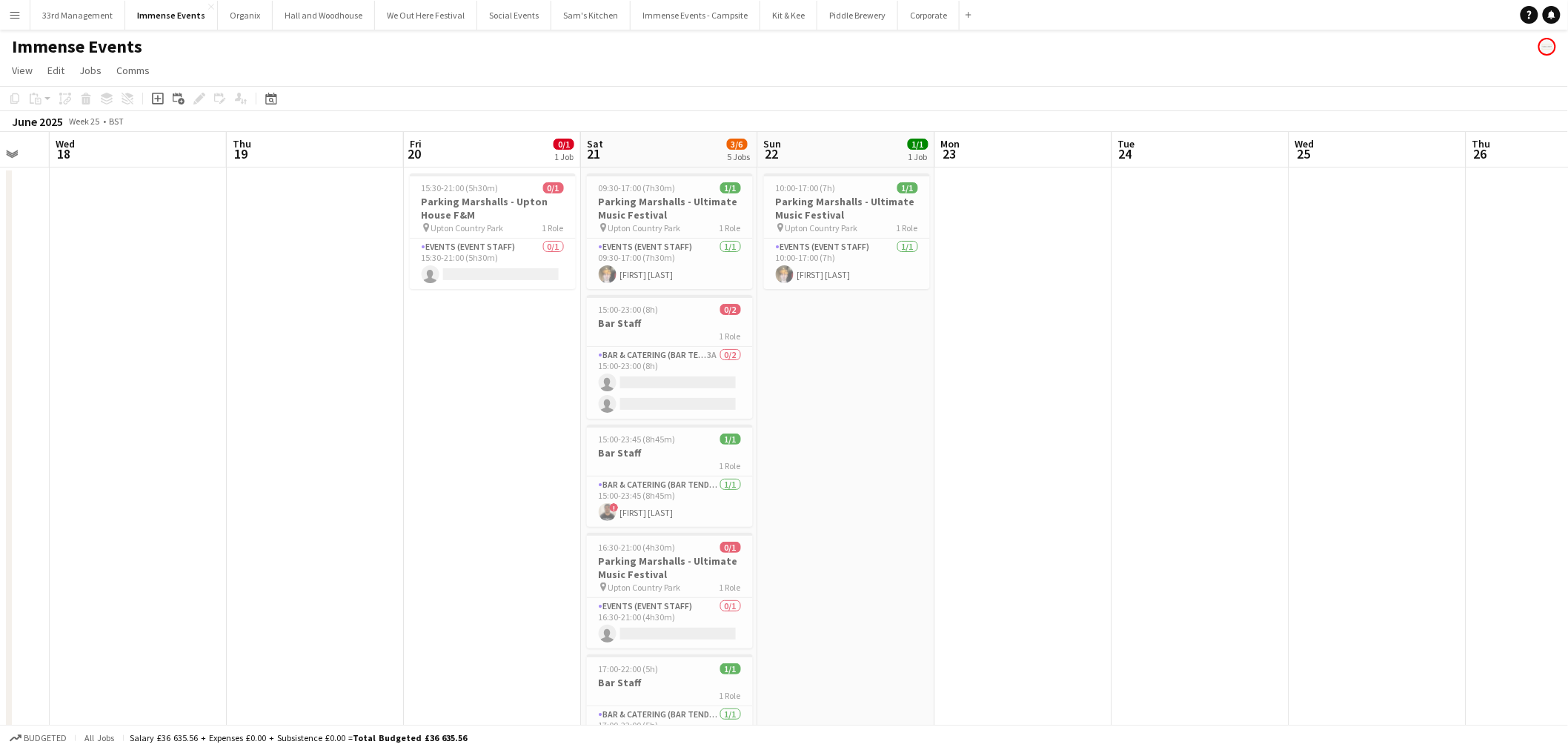 drag, startPoint x: 378, startPoint y: 428, endPoint x: 369, endPoint y: 430, distance: 9.219544 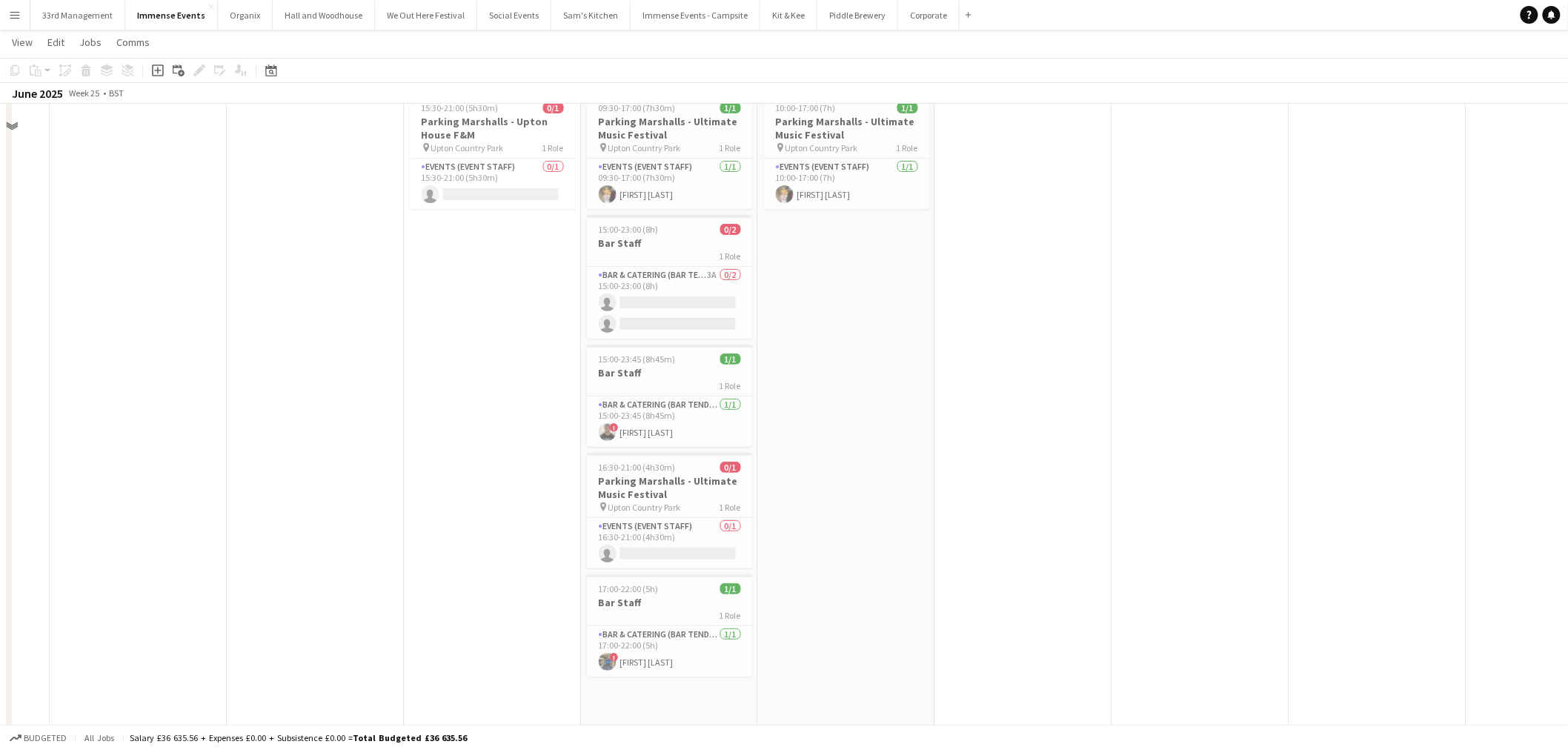 scroll, scrollTop: 0, scrollLeft: 0, axis: both 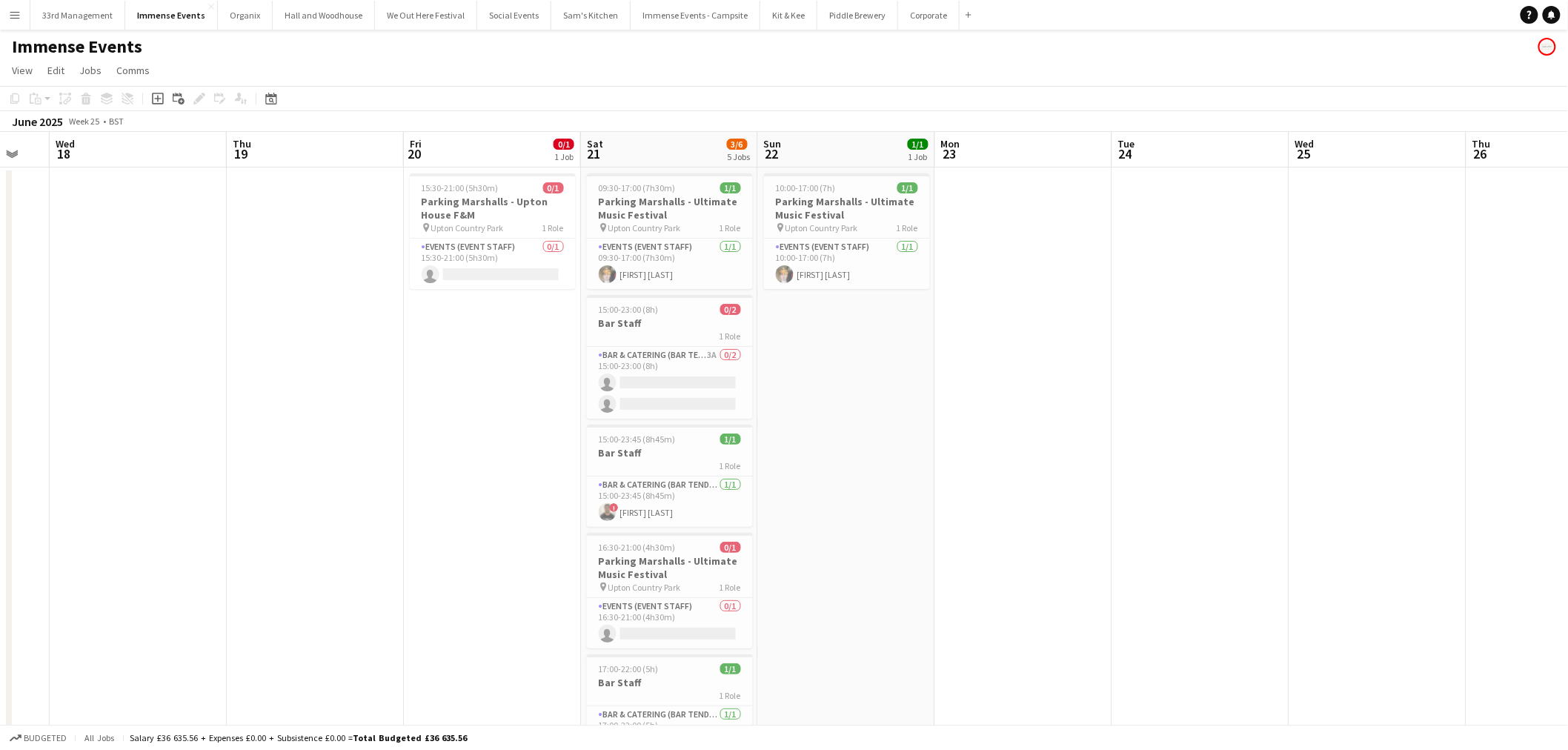 click on "Sun   15   Mon   16   Tue   17   Wed   18   Thu   19   Fri   20   0/1   1 Job   Sat   21   3/6   5 Jobs   Sun   22   1/1   1 Job   Mon   23   Tue   24   Wed   25   Thu   26   Fri   27   Sat   28      15:30-21:00 (5h30m)    0/1   Parking Marshalls - Upton House F&M
pin
Upton Country Park   1 Role   Events (Event Staff)   0/1   15:30-21:00 (5h30m)
single-neutral-actions
09:30-17:00 (7h30m)    1/1   Parking Marshalls - Ultimate Music Festival
pin
Upton Country Park   1 Role   Events (Event Staff)   1/1   09:30-17:00 (7h30m)
Ben Yorke     15:00-23:00 (8h)    0/2   Bar Staff   1 Role   Bar & Catering (Bar Tender)   3A   0/2   15:00-23:00 (8h)
single-neutral-actions
single-neutral-actions
15:00-23:45 (8h45m)    1/1   Bar Staff   1 Role   Bar & Catering (Bar Tender)   1/1   15:00-23:45 (8h45m)
! Rees Burton     0/1" at bounding box center [784, 917] 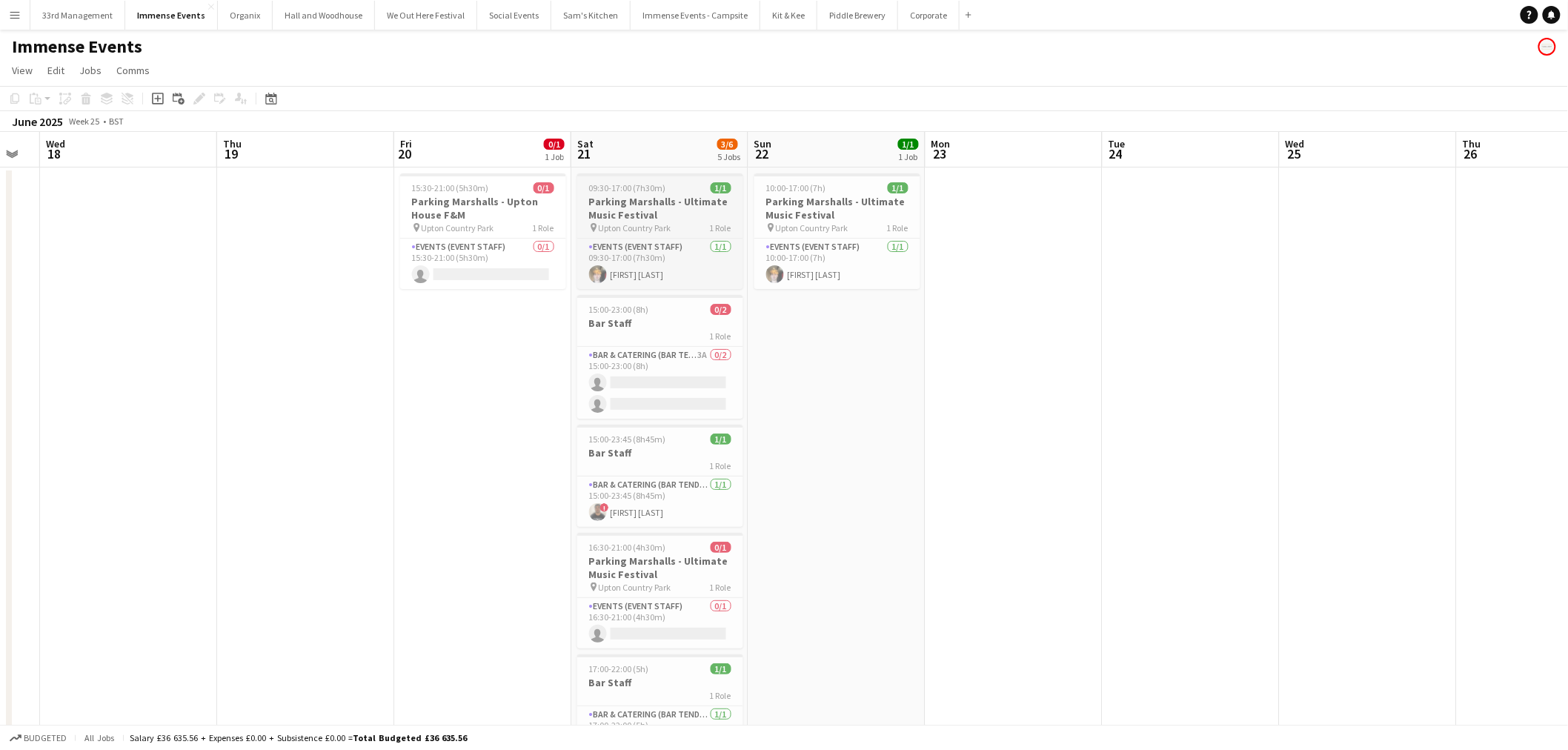 click on "Upton Country Park" at bounding box center [635, 228] 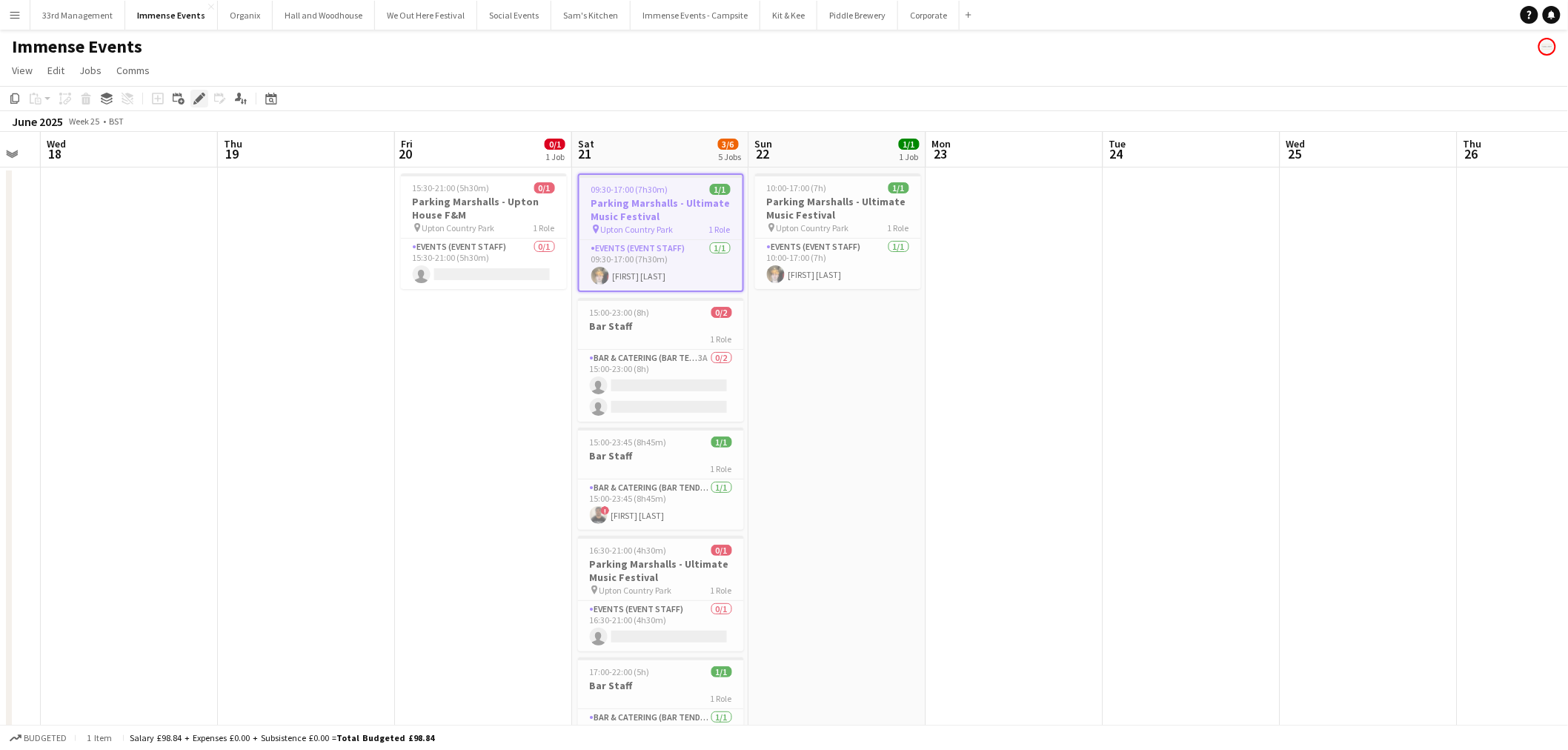 click 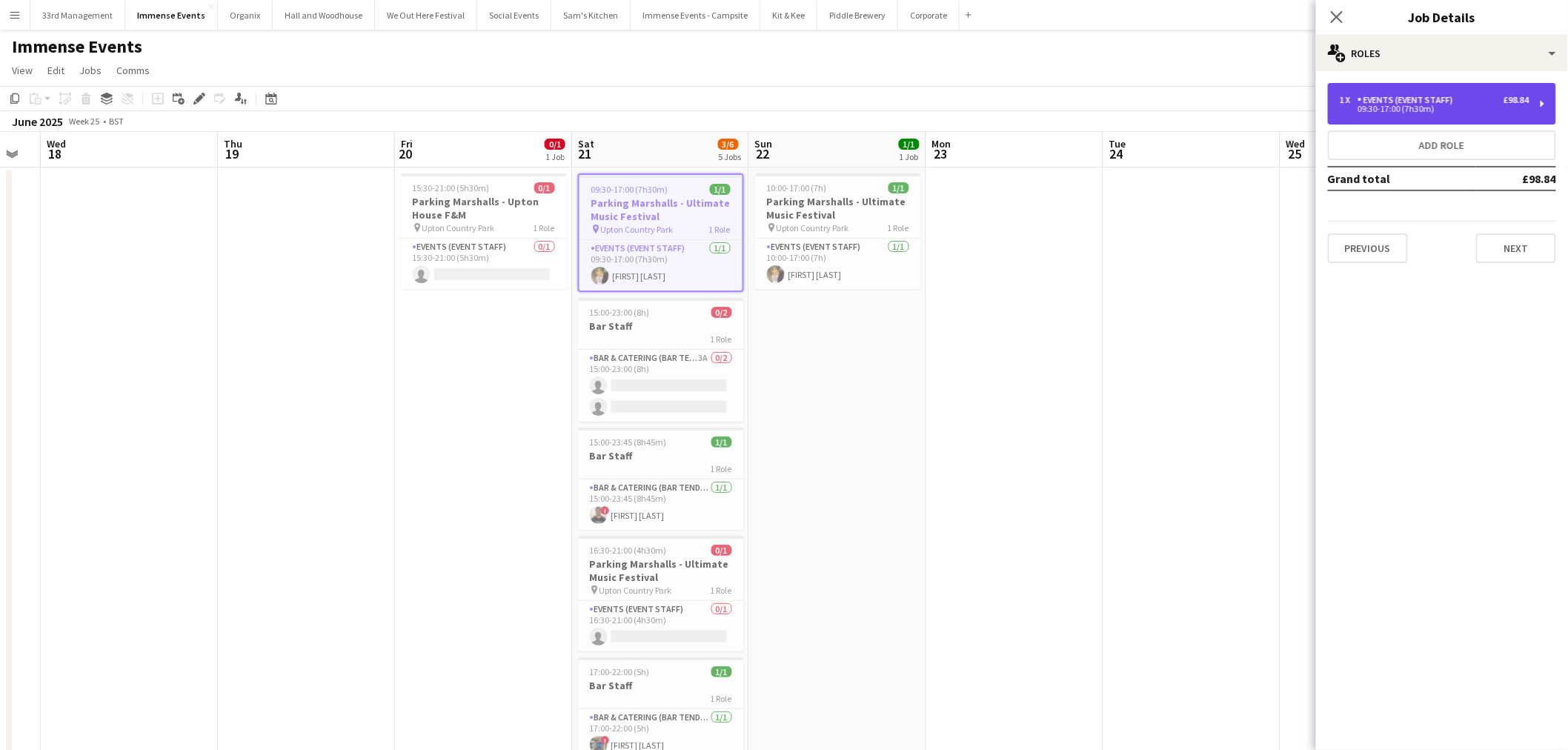 click on "09:30-17:00 (7h30m)" at bounding box center [1434, 109] 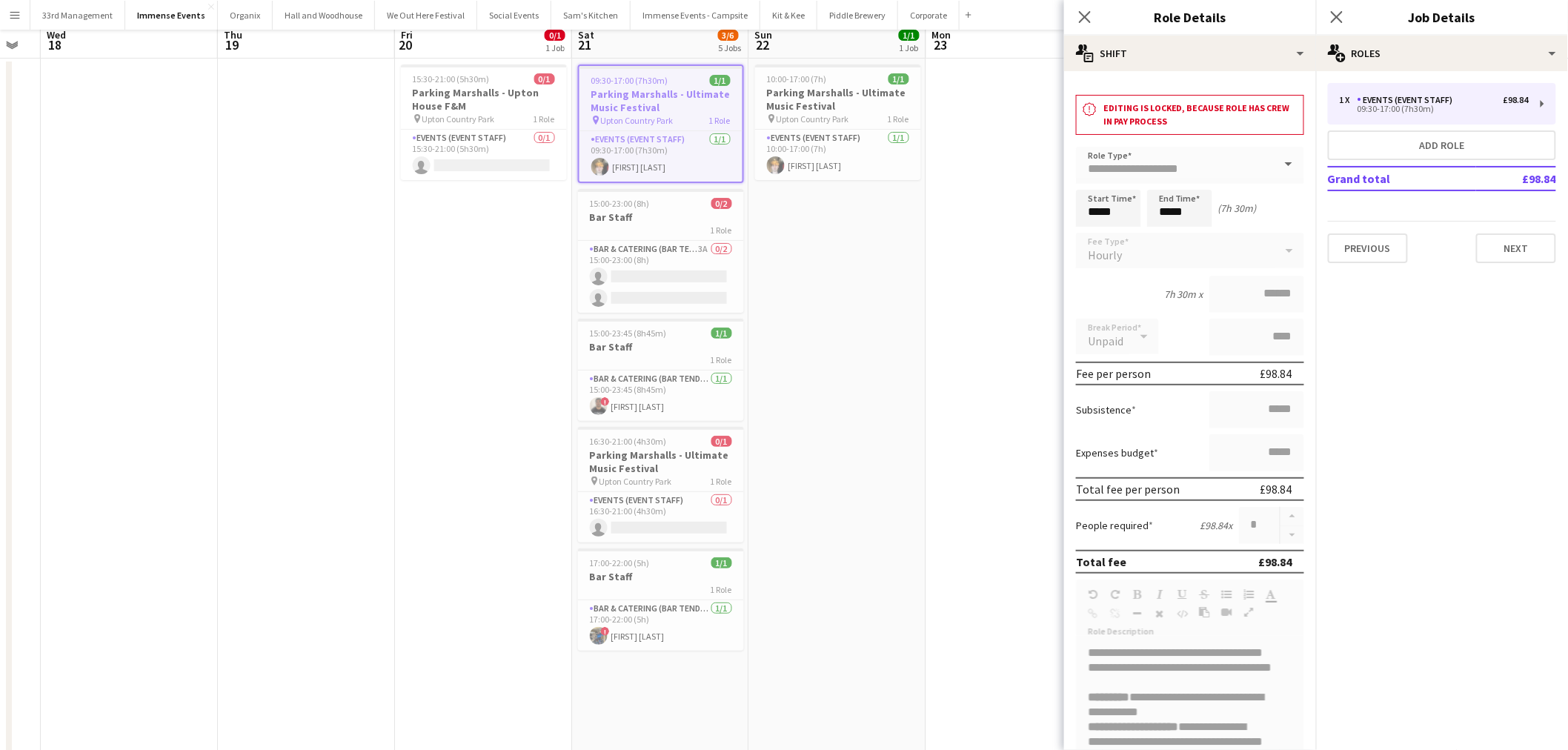 scroll, scrollTop: 247, scrollLeft: 0, axis: vertical 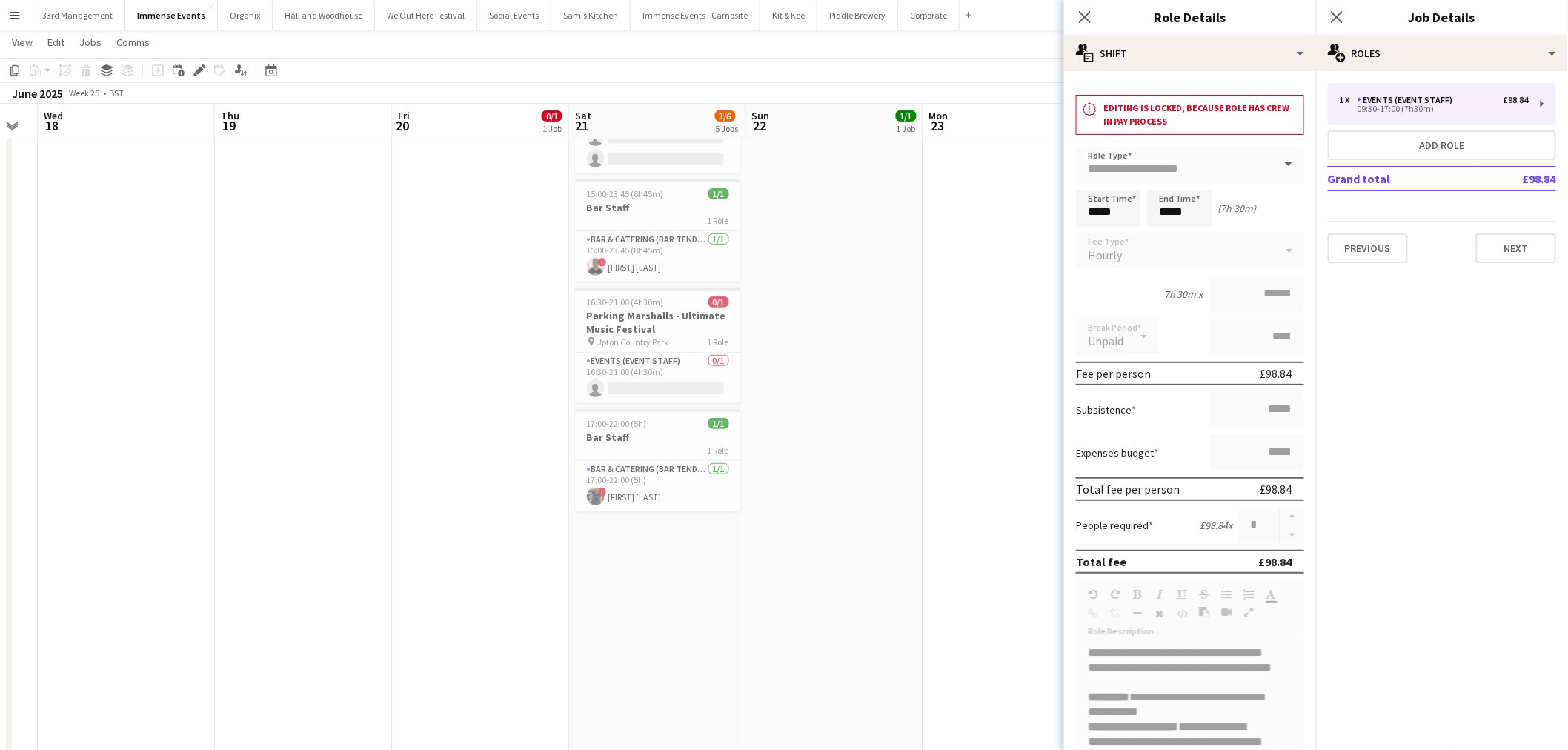 drag, startPoint x: 799, startPoint y: 356, endPoint x: 793, endPoint y: 253, distance: 103.17461 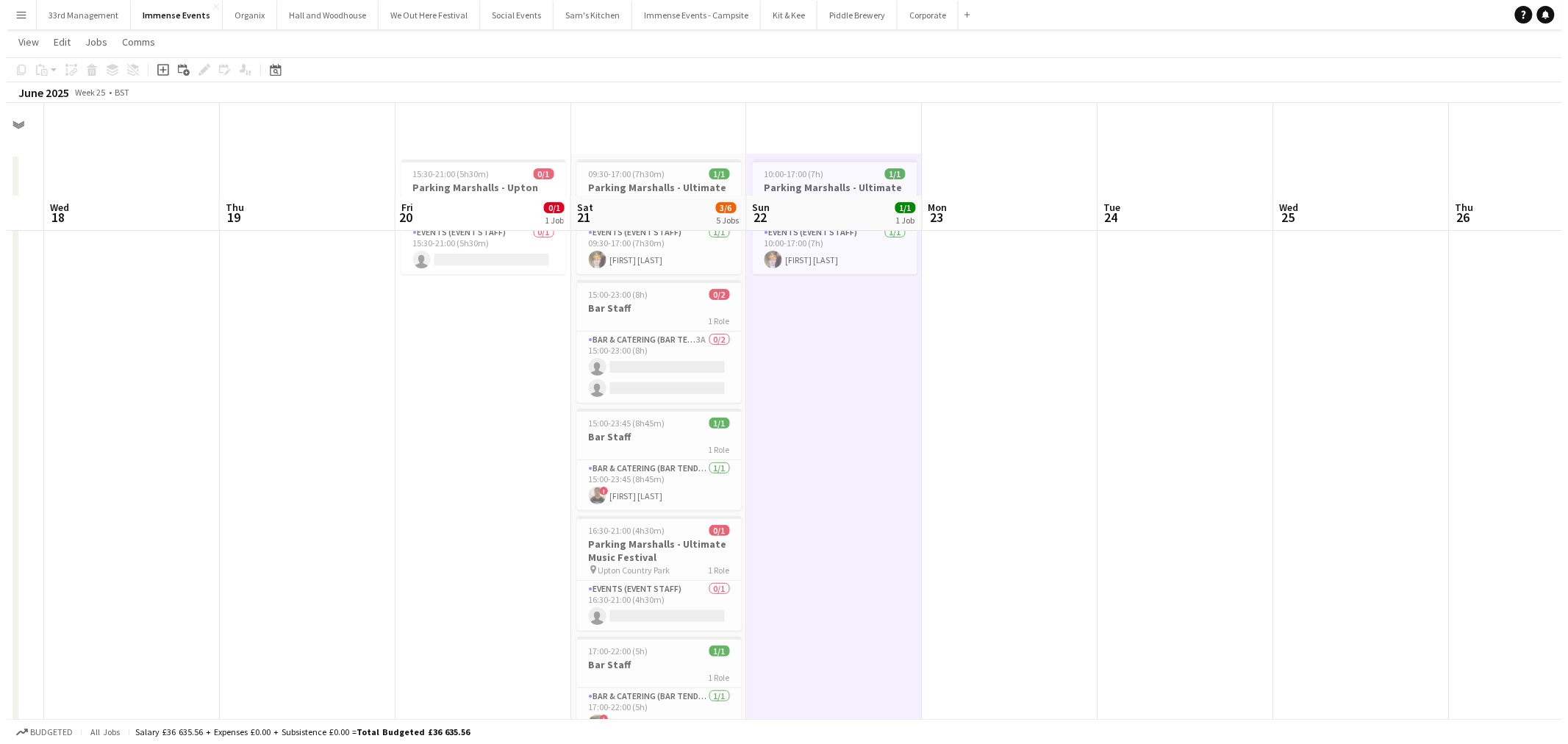 scroll, scrollTop: 0, scrollLeft: 0, axis: both 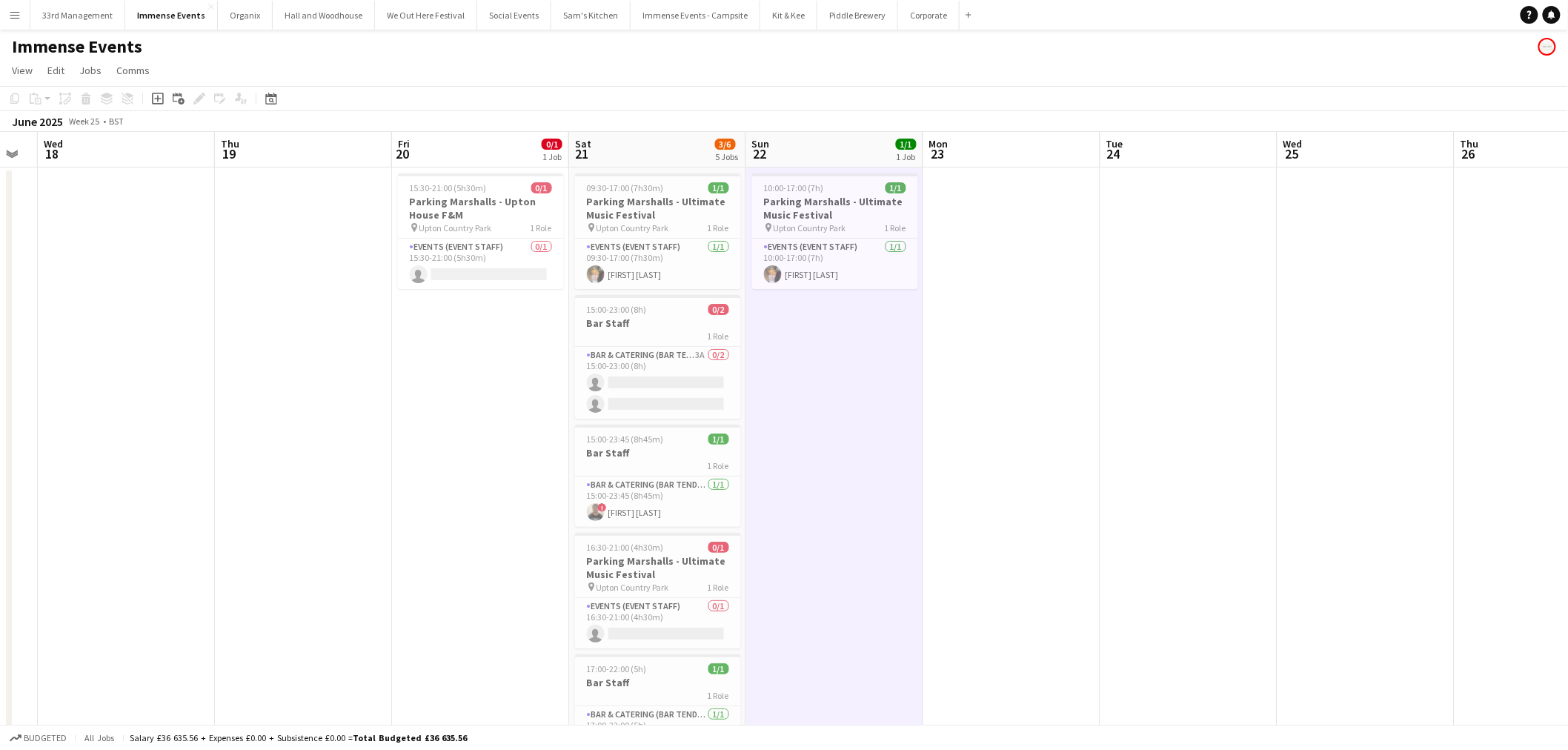 click on "Menu" at bounding box center [15, 15] 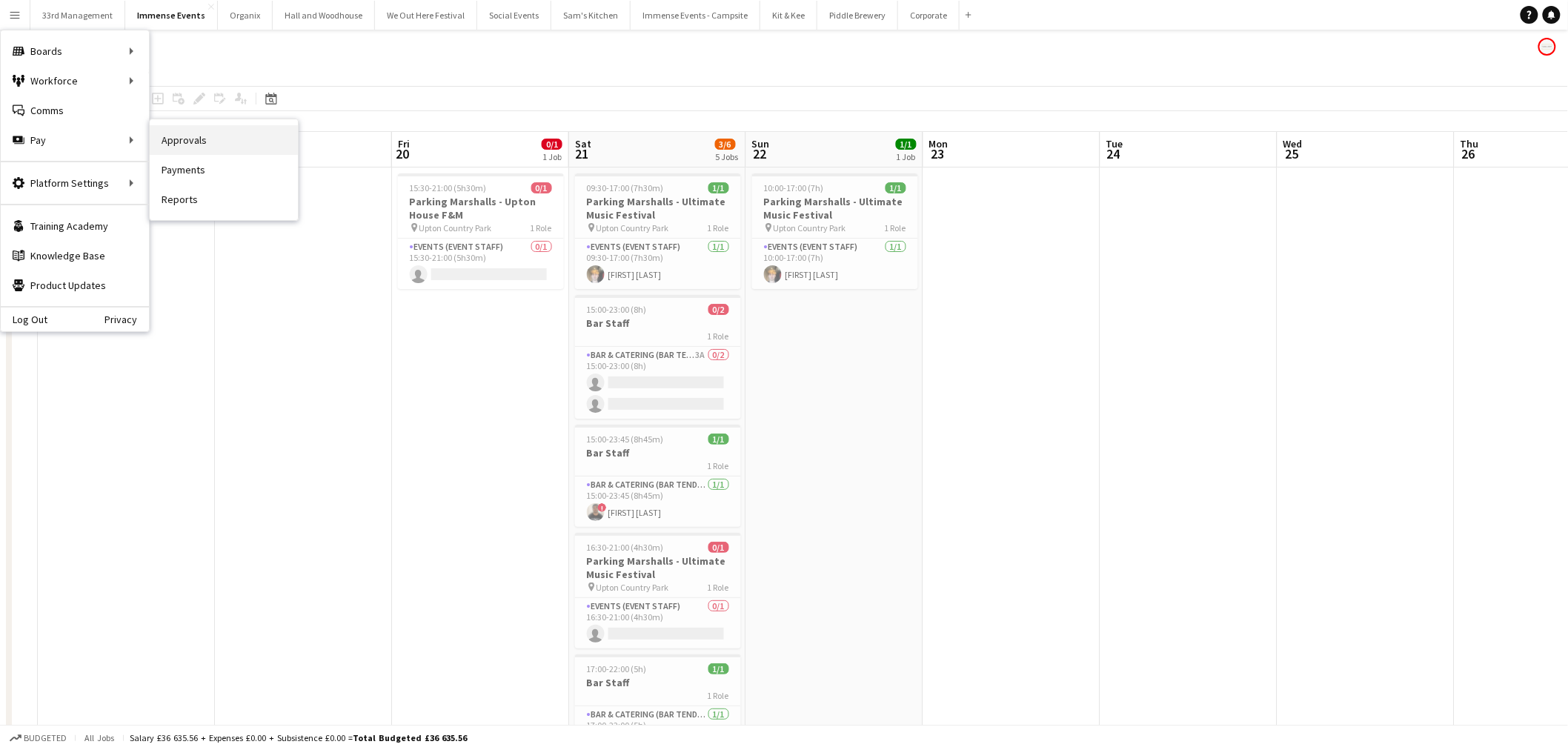 click on "Approvals" at bounding box center [224, 140] 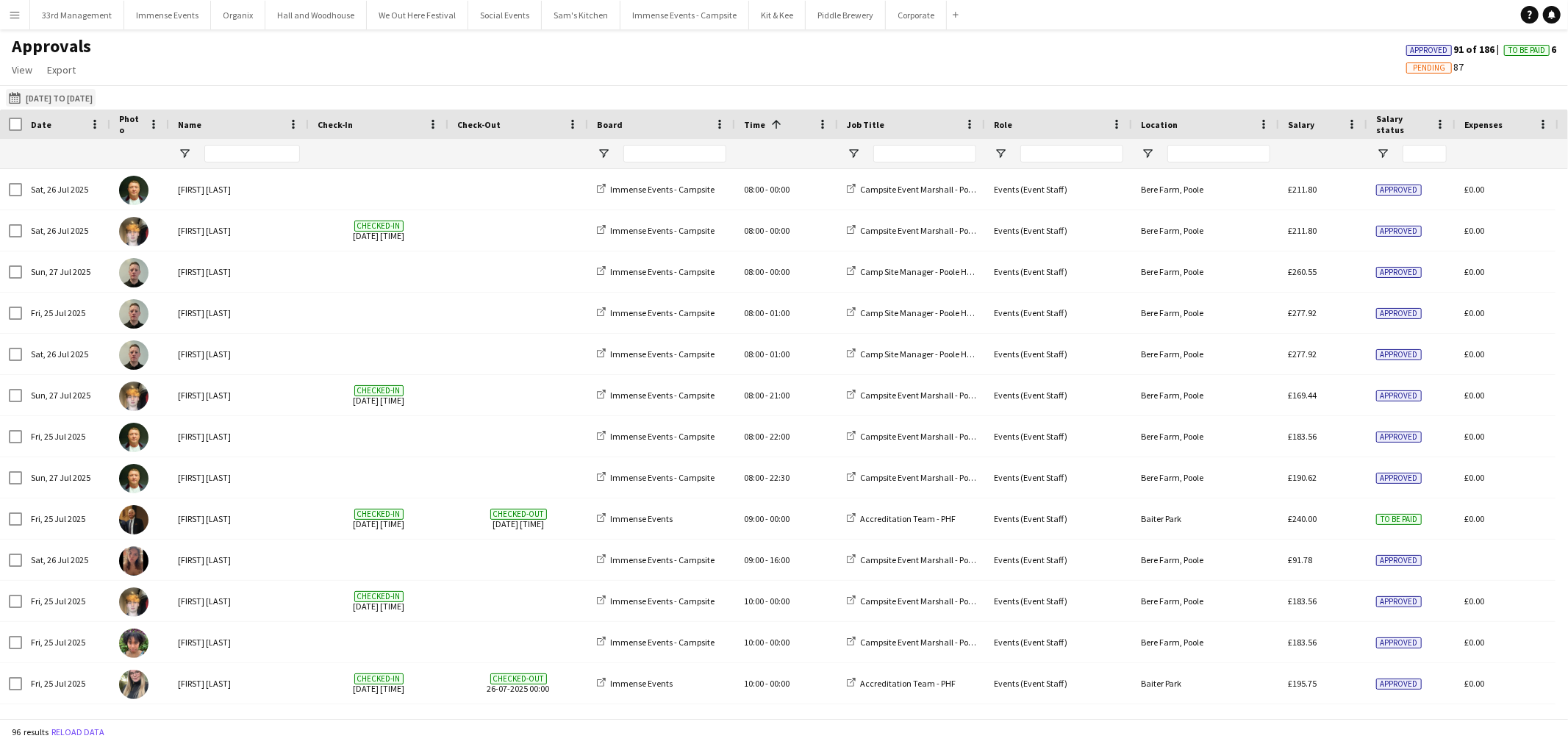 click on "27-07-2025 to 25-07-2025
27-07-2025 to 25-07-2025" 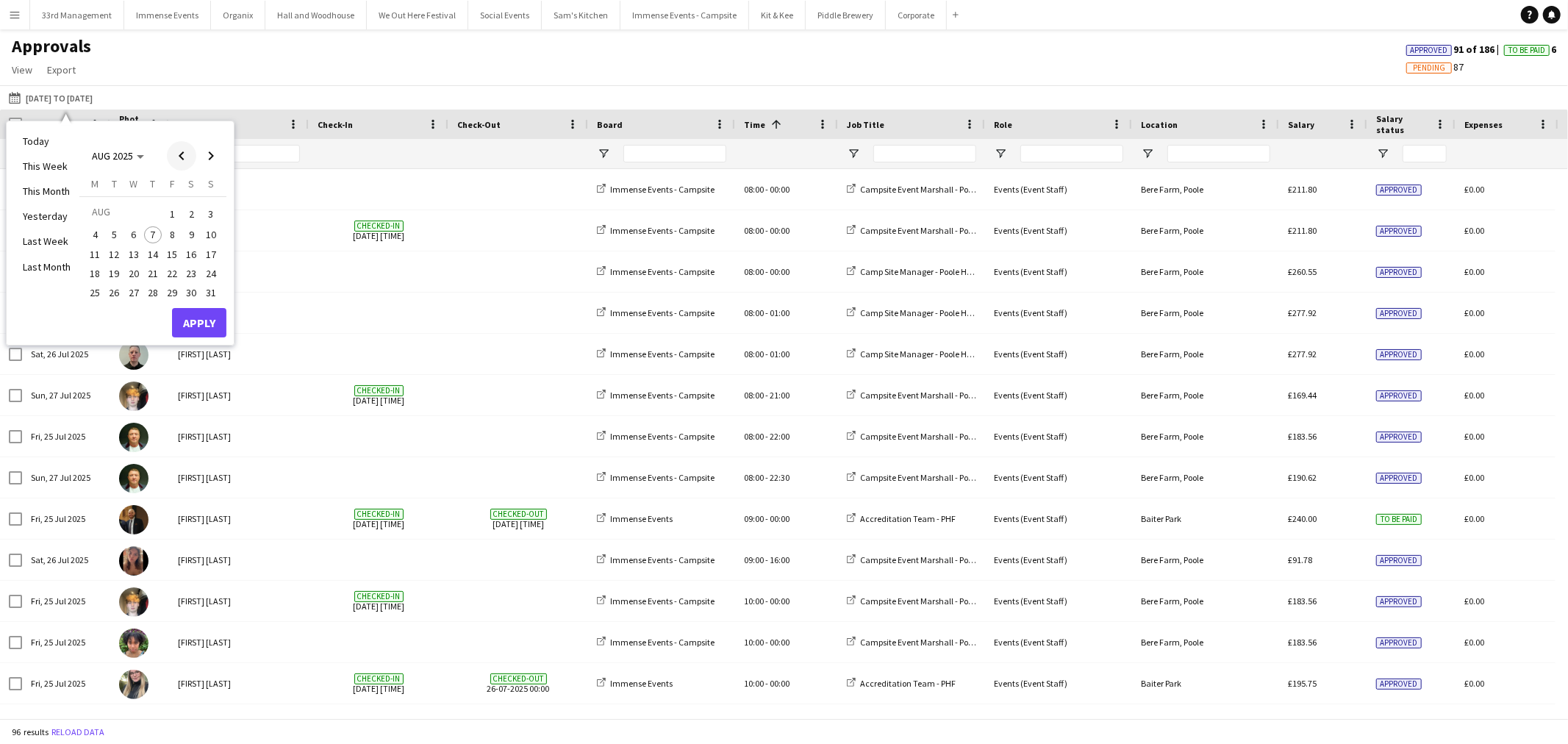 click at bounding box center [182, 156] 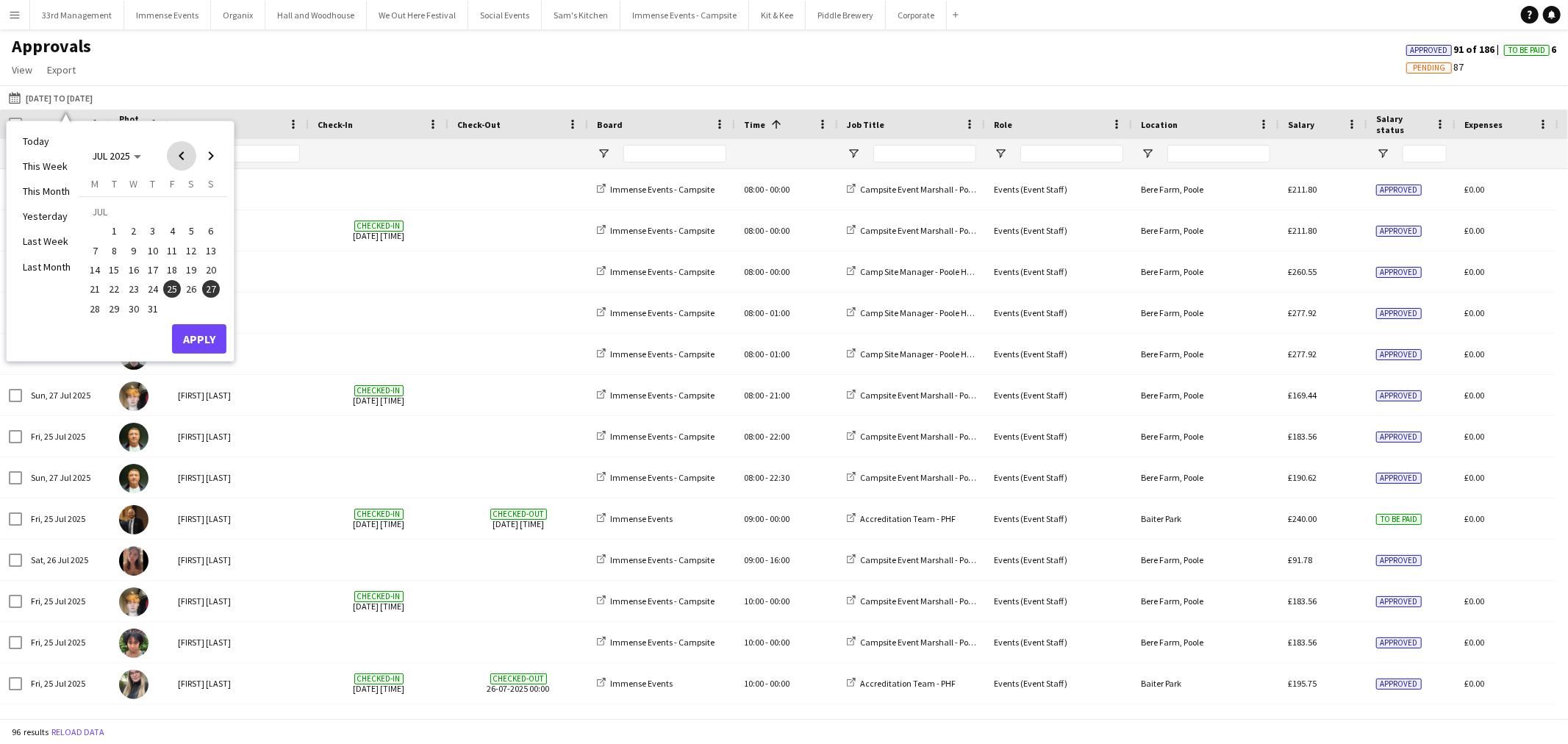 click at bounding box center (182, 156) 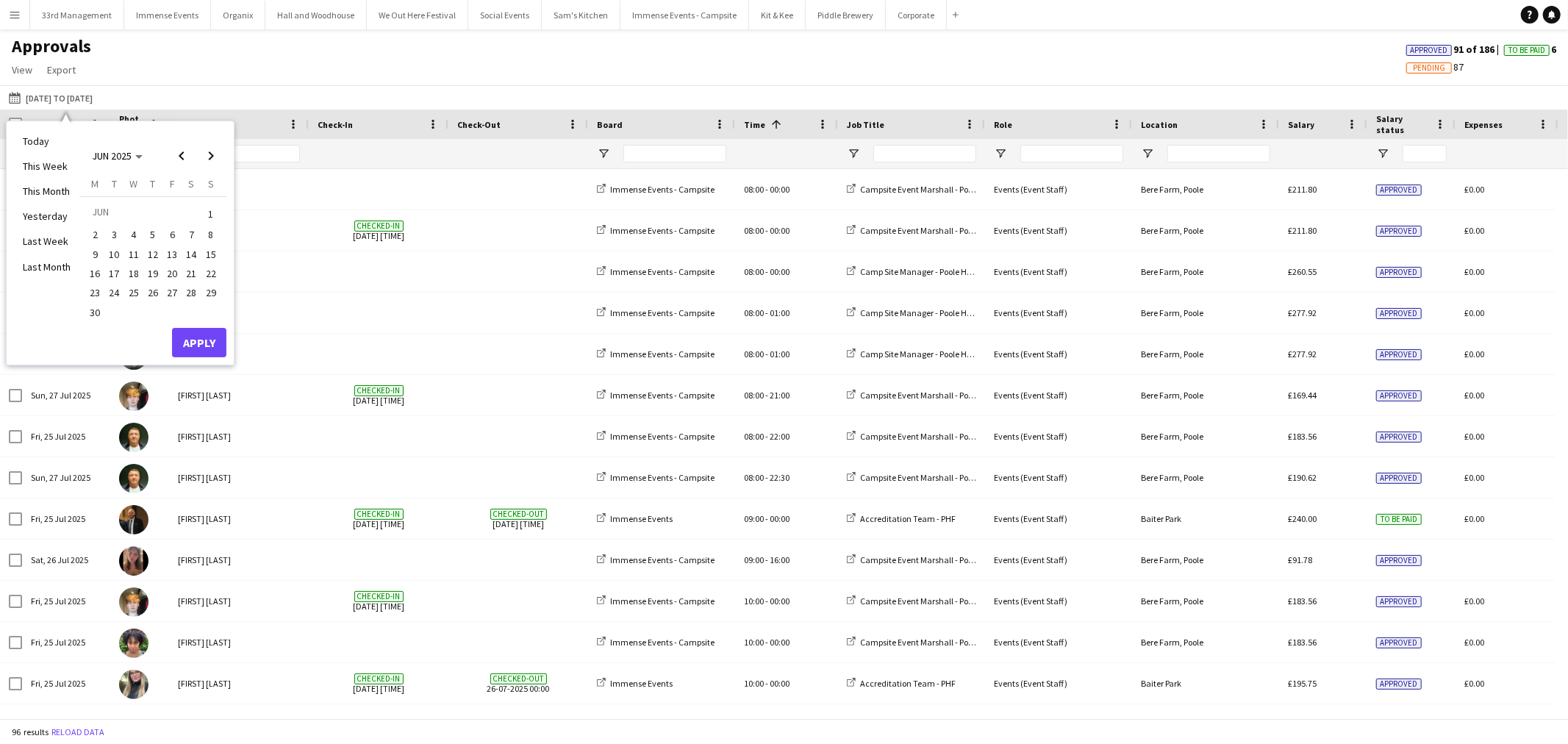 click on "21" at bounding box center [192, 273] 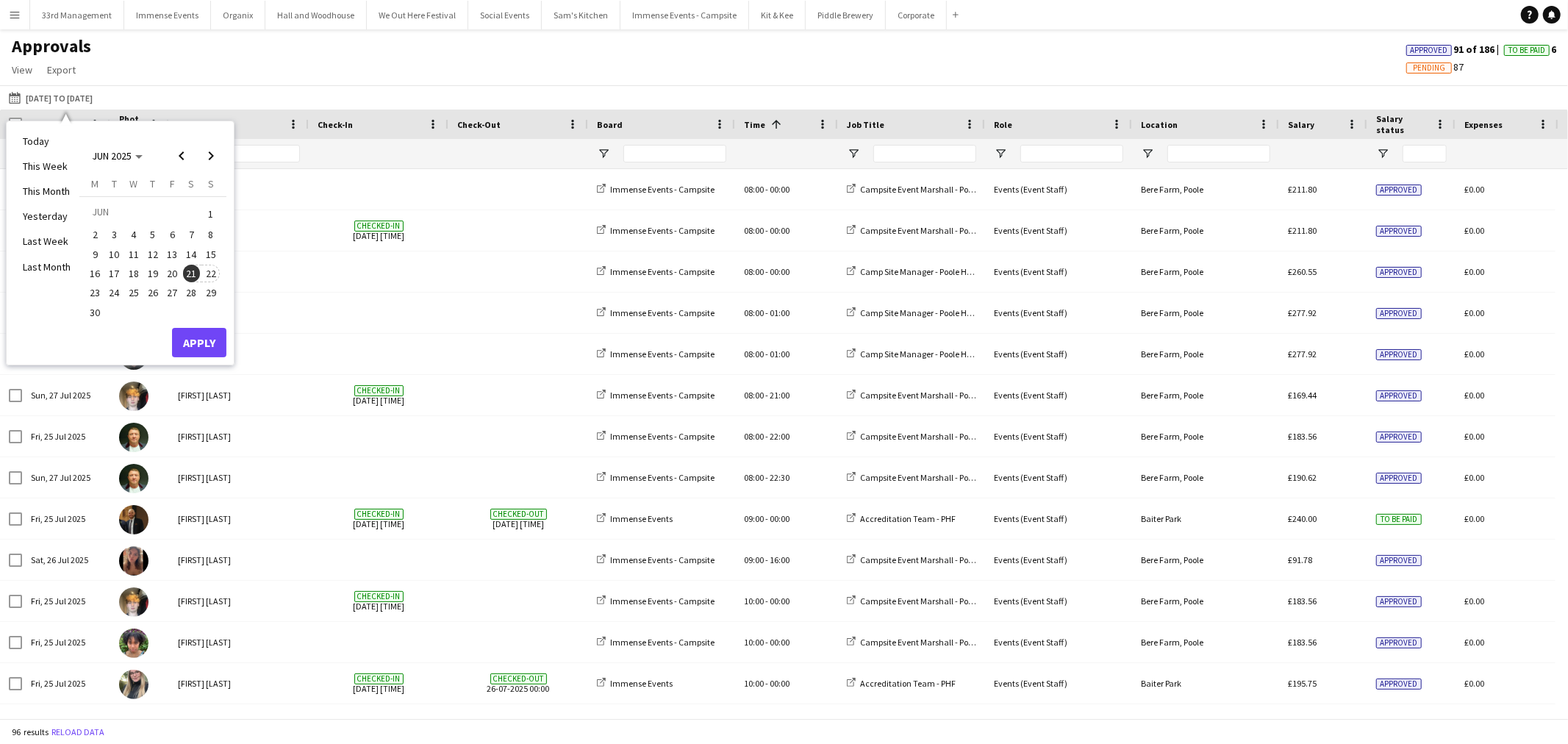 click on "22" at bounding box center (211, 273) 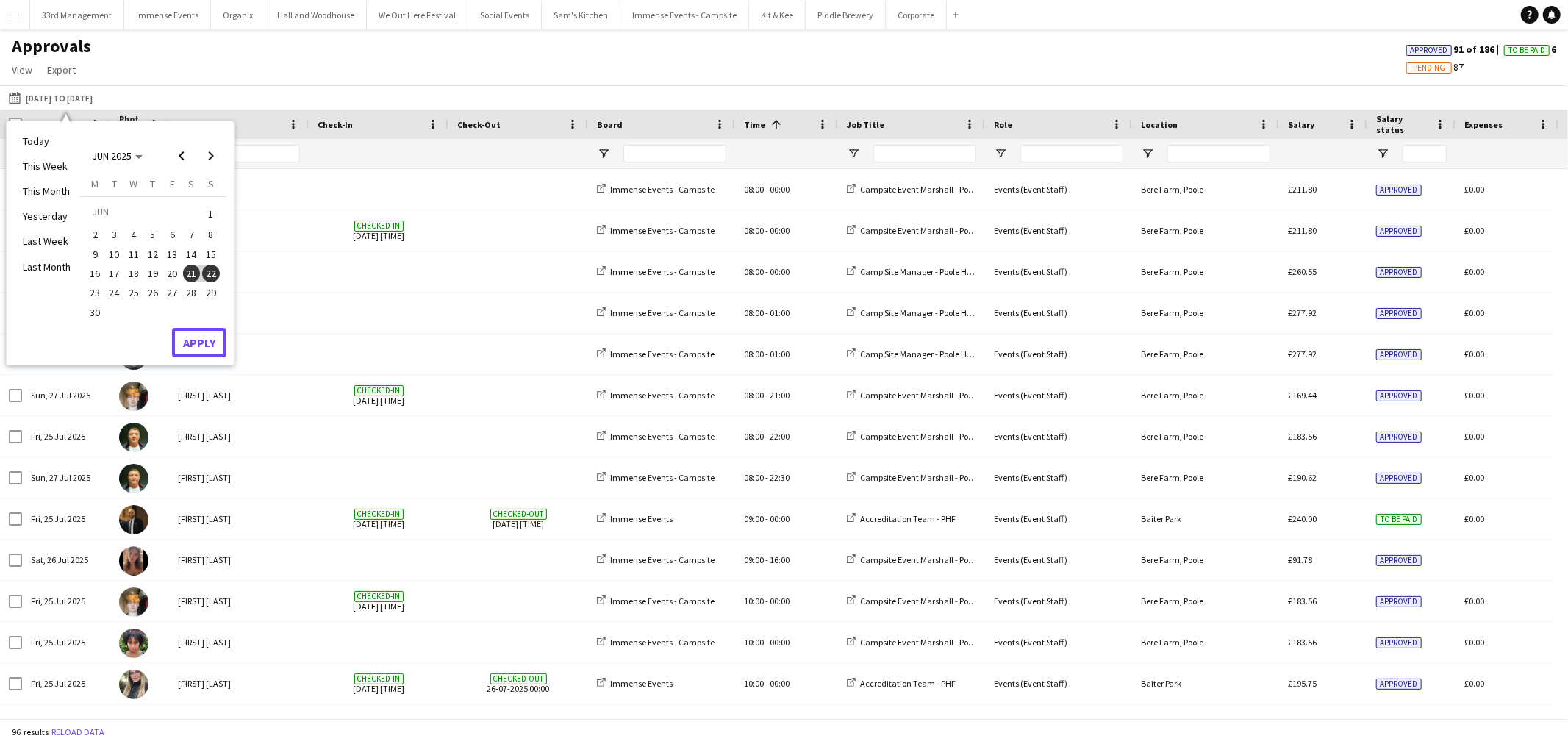 click on "Apply" at bounding box center [199, 343] 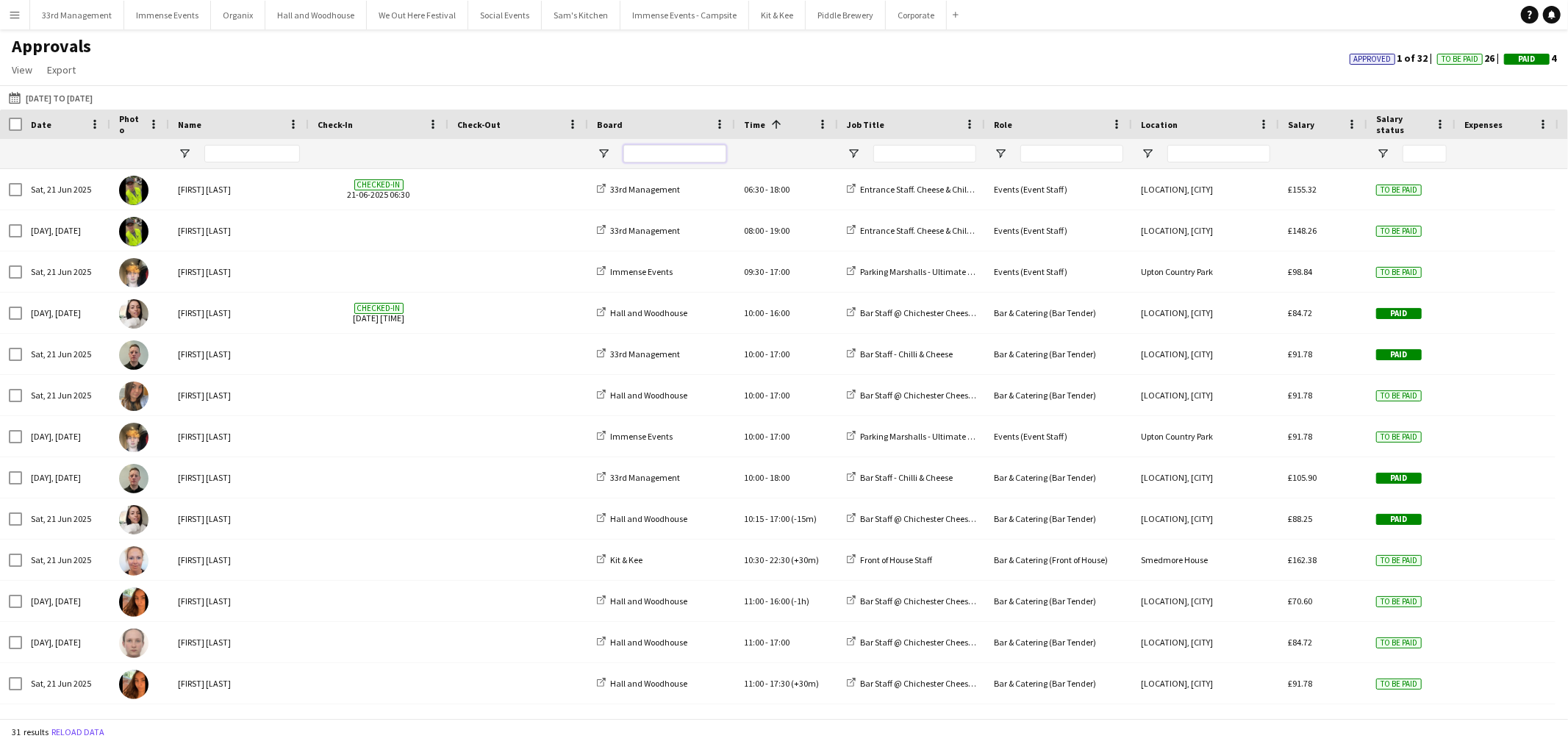 click at bounding box center (675, 154) 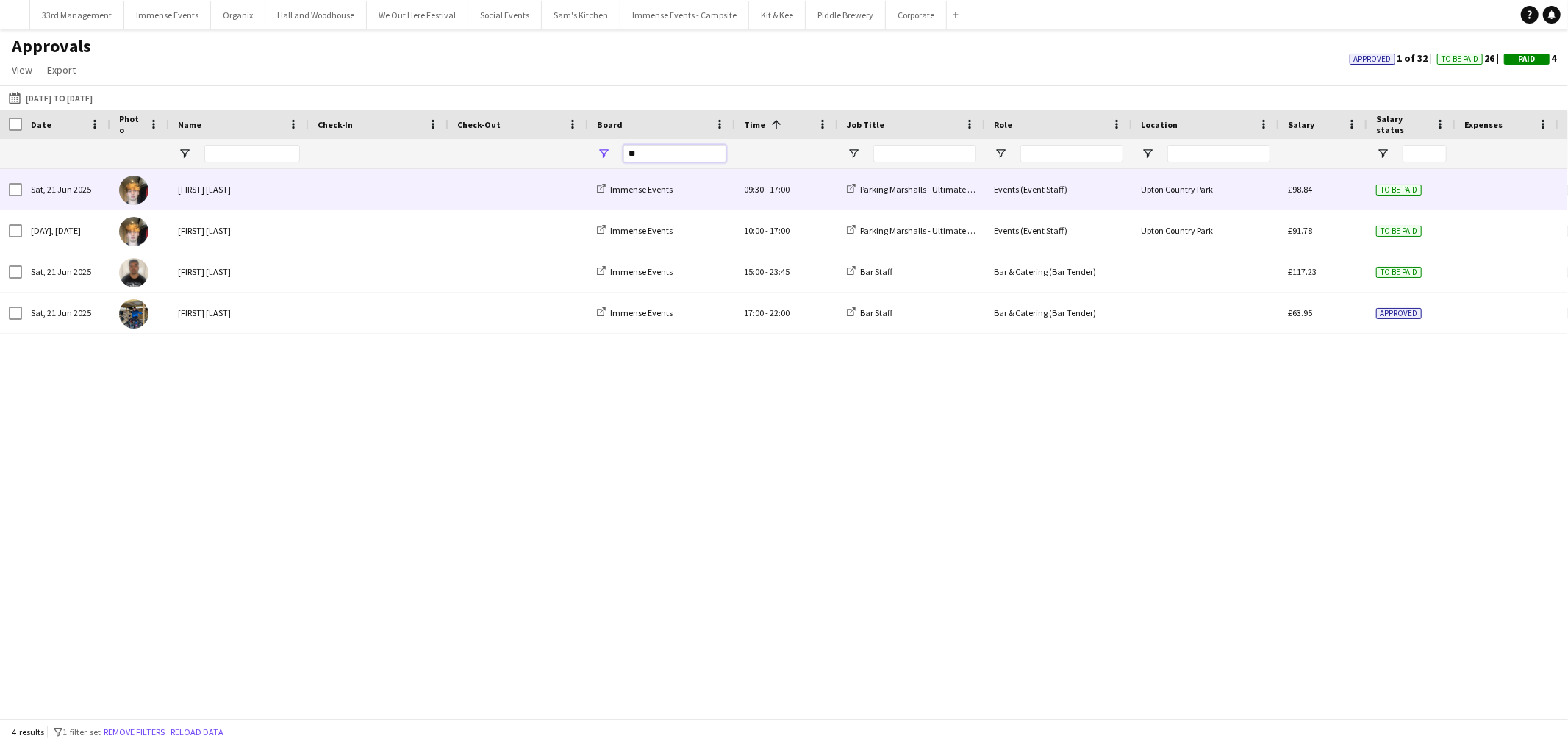 type on "**" 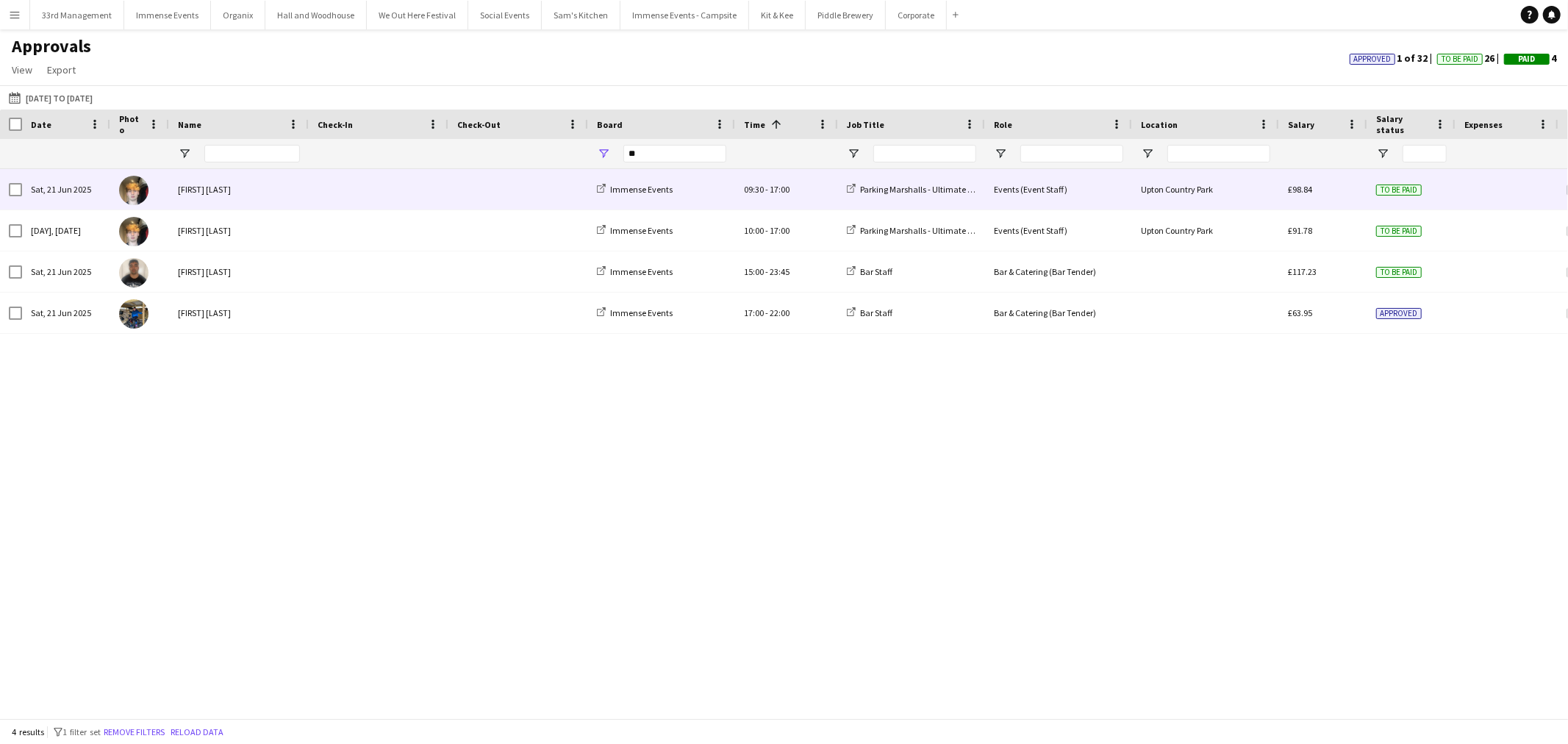 click at bounding box center (379, 189) 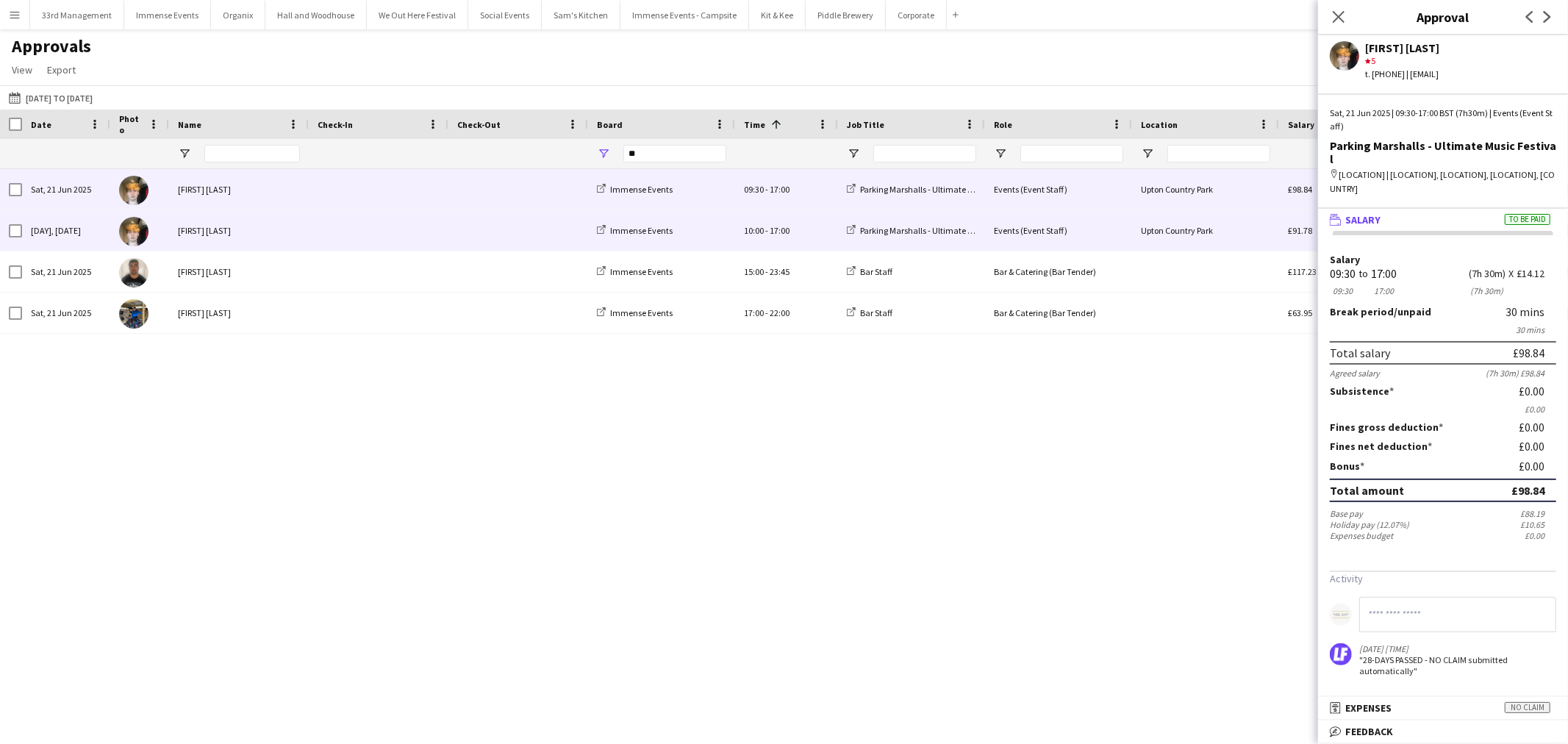 click at bounding box center [379, 230] 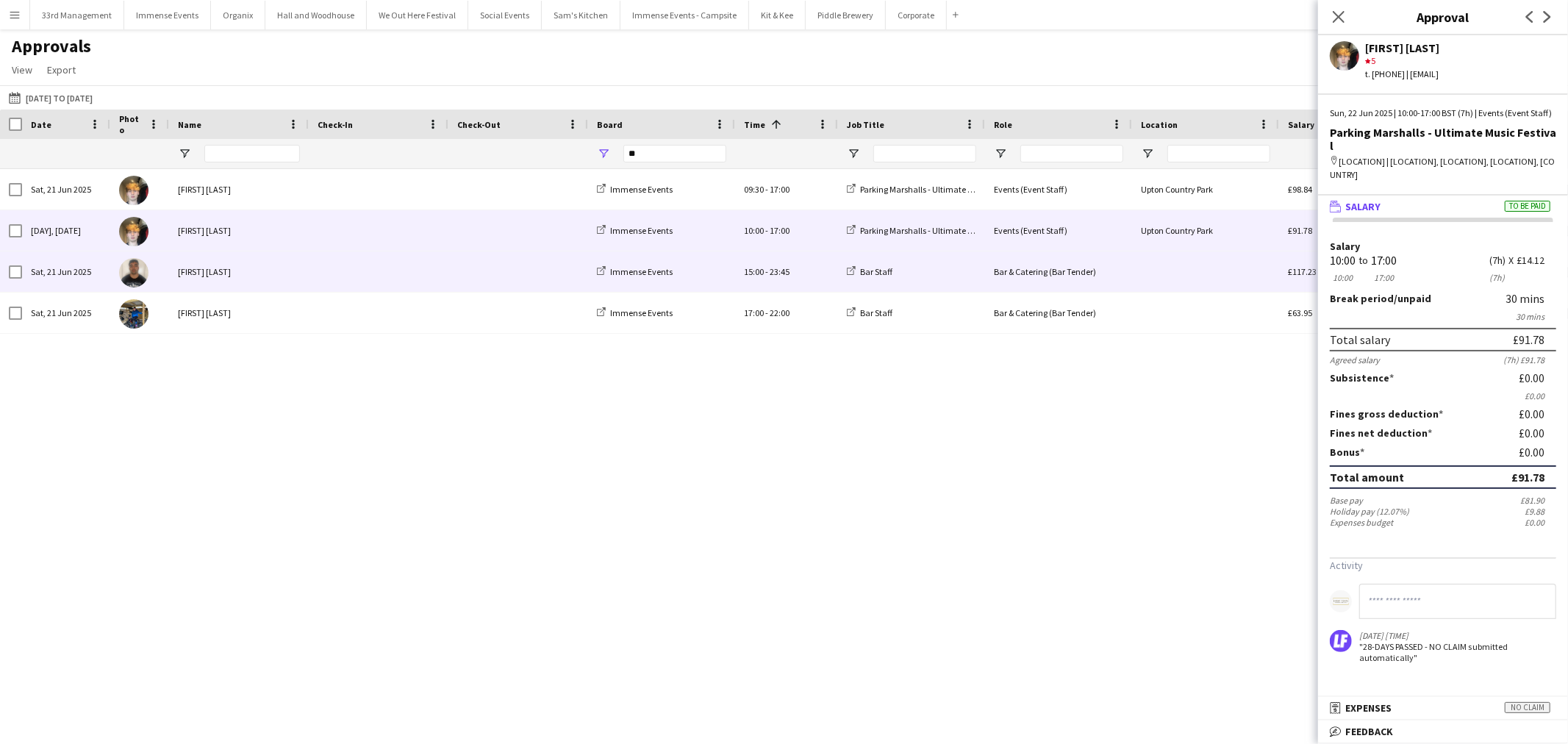 click at bounding box center [379, 271] 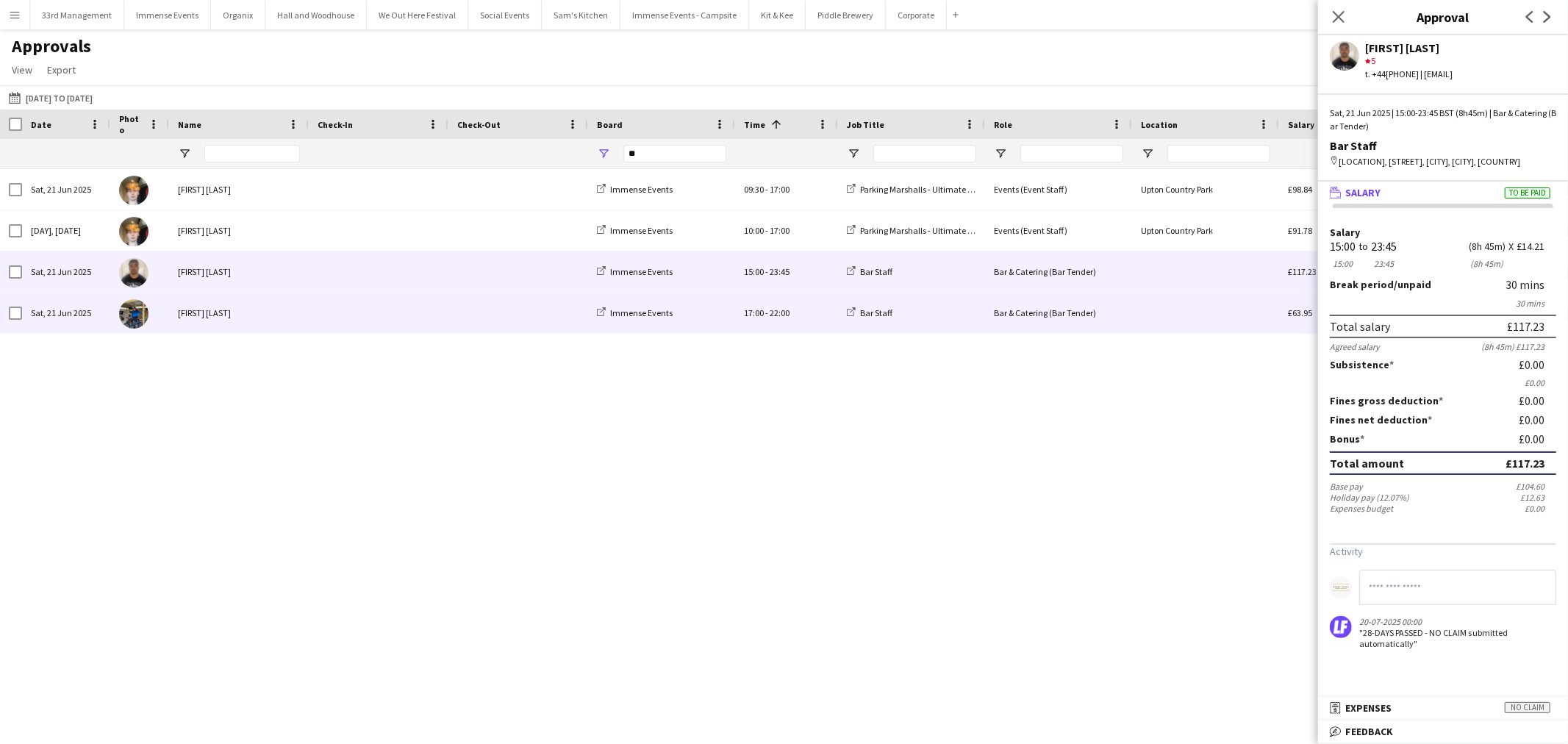 click at bounding box center [379, 312] 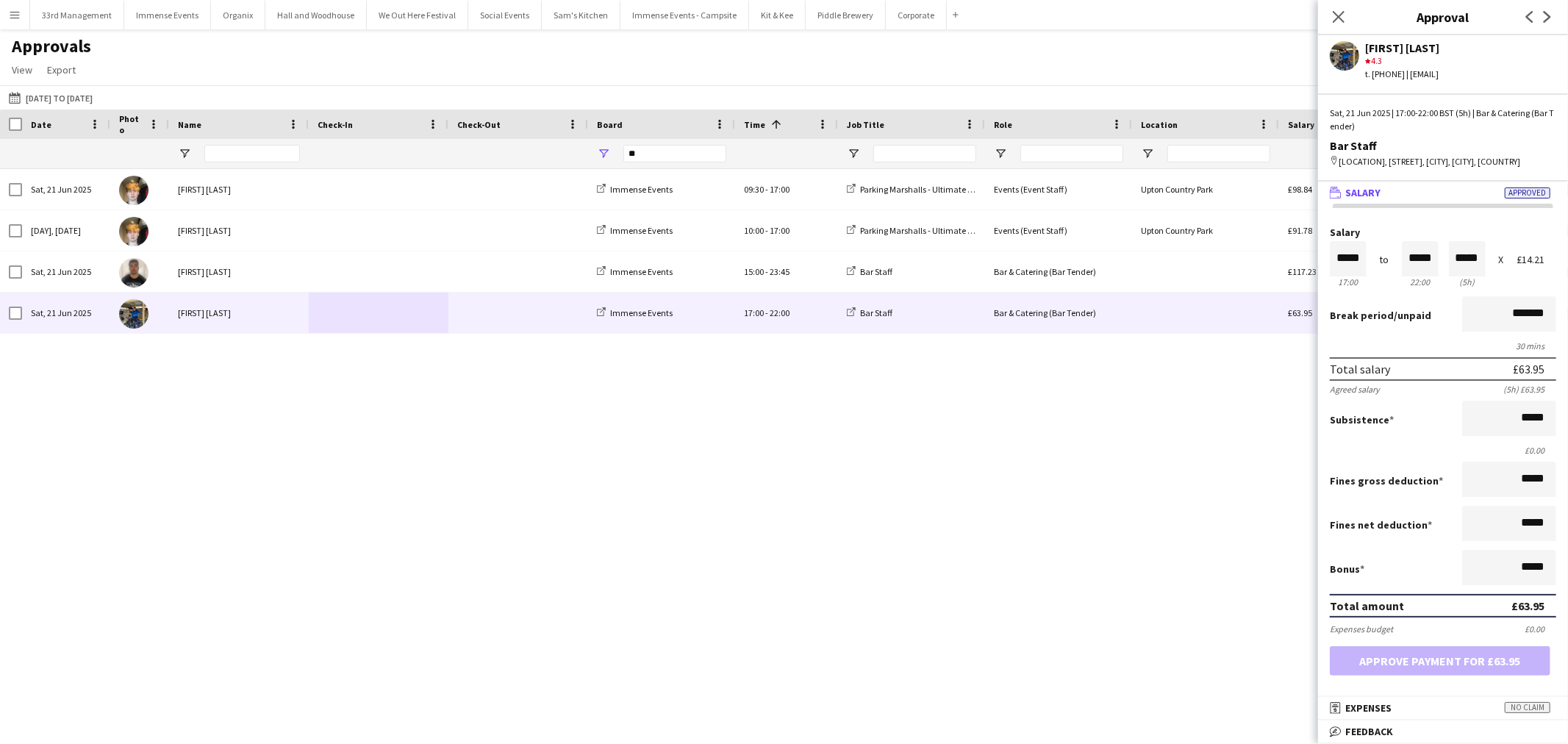 click on "Approvals   View  Customise view Customise filters Reset Filters Reset View Reset All  Export  Export as XLSX Export as CSV Export as PDF Approved  1 of 32  To Be Paid  26  Paid  4" 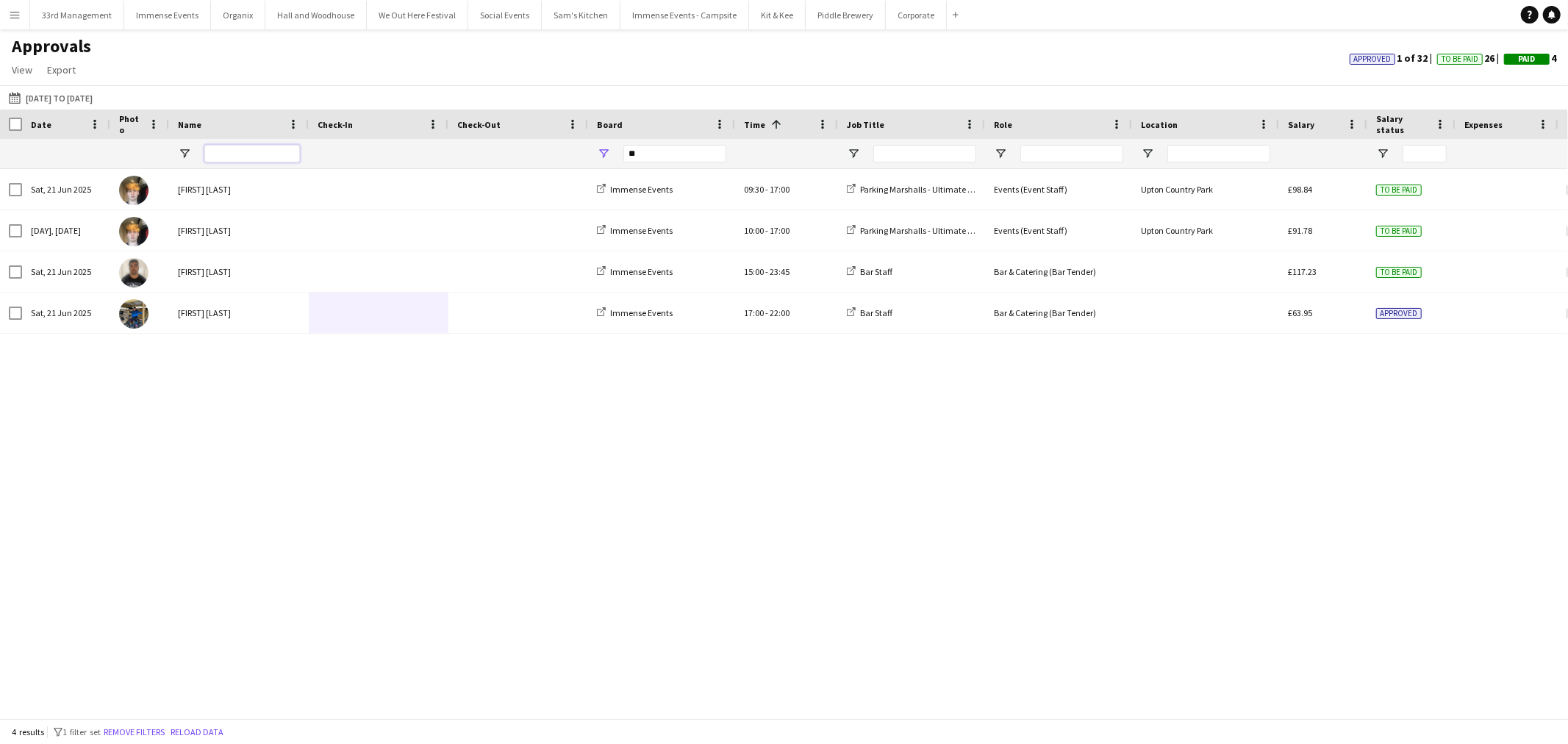 drag, startPoint x: 226, startPoint y: 149, endPoint x: 204, endPoint y: 149, distance: 22 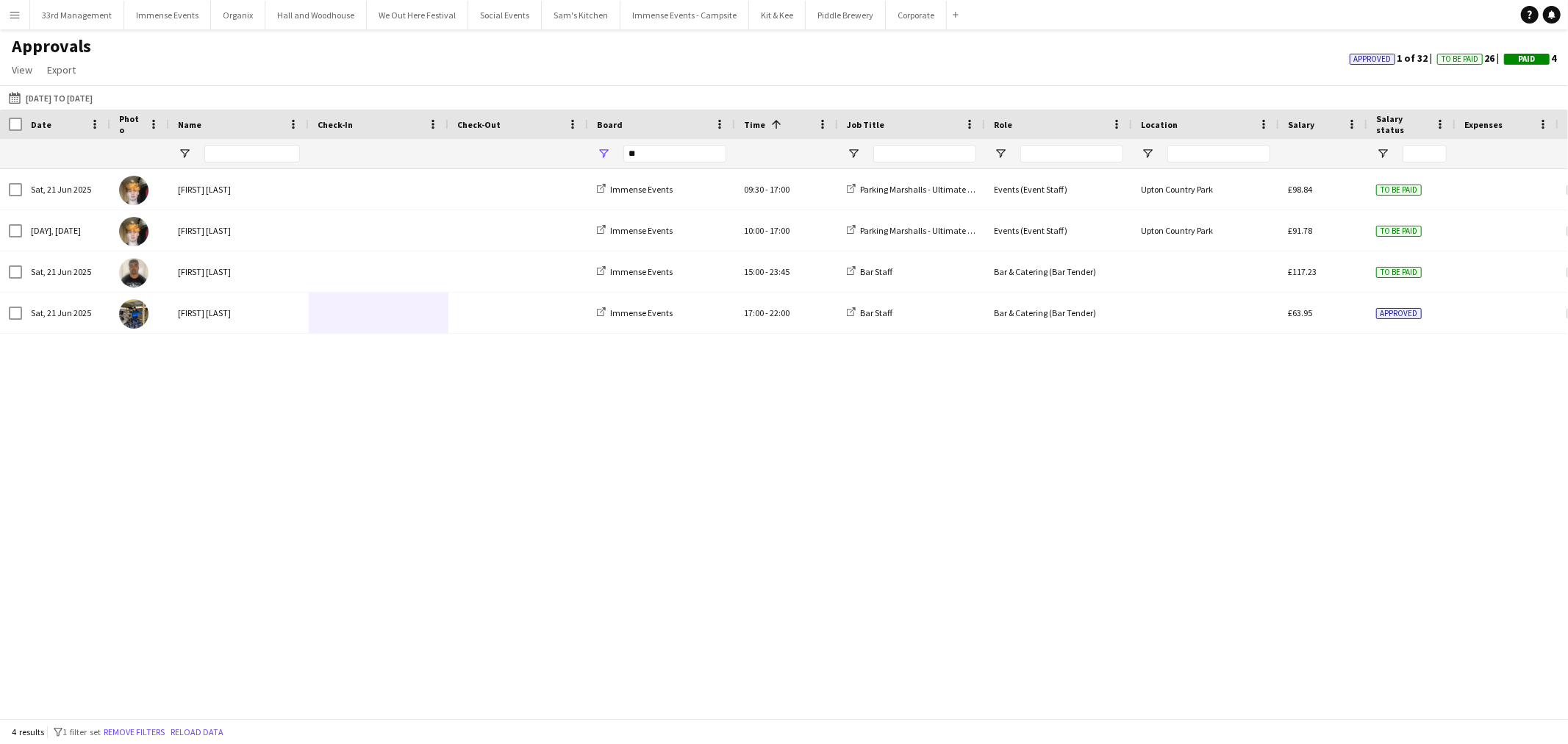 click on "27-07-2025 to 25-07-2025
21-06-2025 to 22-06-2025
Today   This Week   This Month   Yesterday   Last Week   Last Month  JUN 2025 JUN 2025 Monday M Tuesday T Wednesday W Thursday T Friday F Saturday S Sunday S  JUN   1   2   3   4   5   6   7   8   9   10   11   12   13   14   15   16   17   18   19   20   21   22   23   24   25   26   27   28   29   30
Comparison range
Comparison range
Apply" 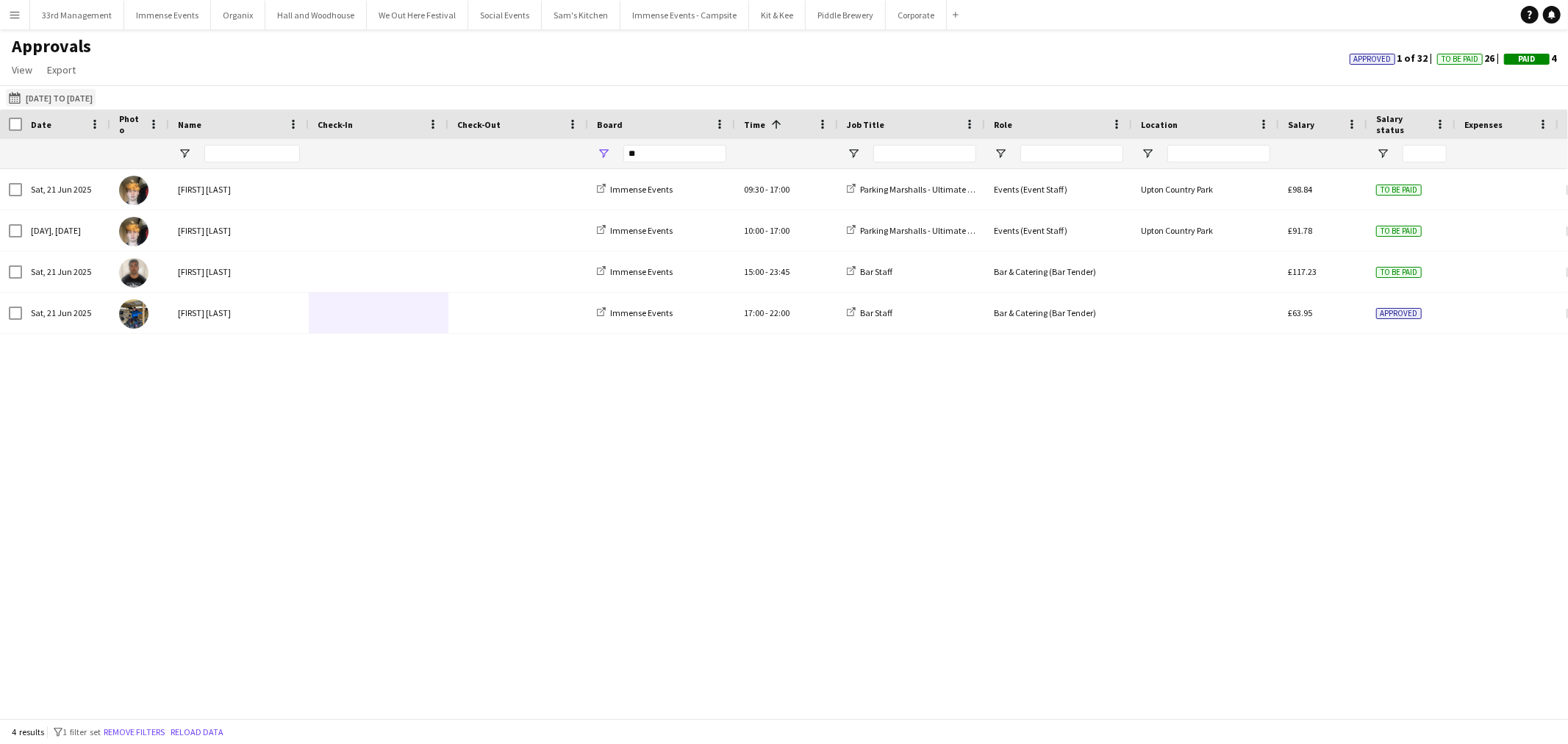 click on "27-07-2025 to 25-07-2025
21-06-2025 to 22-06-2025" 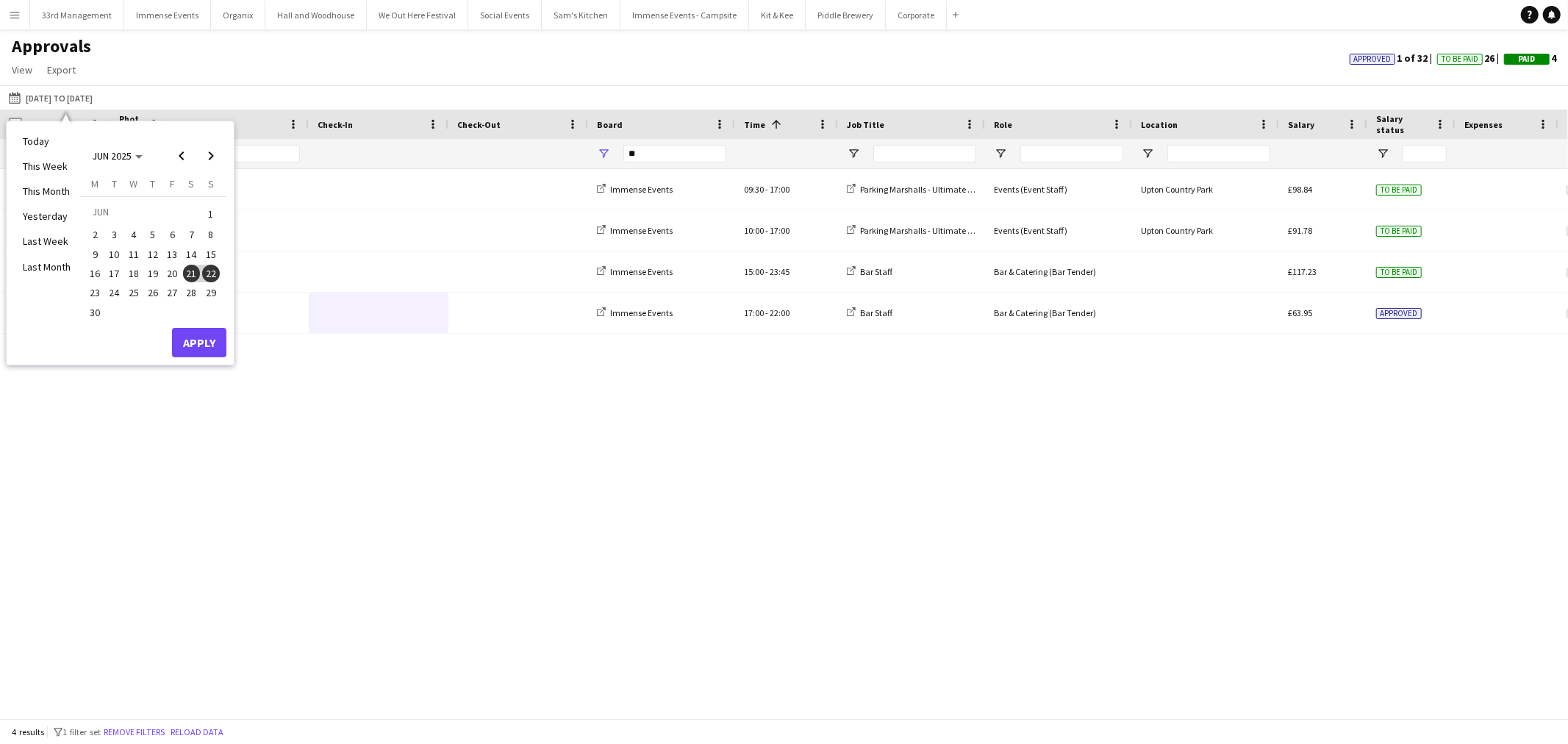 click on "25" at bounding box center (134, 293) 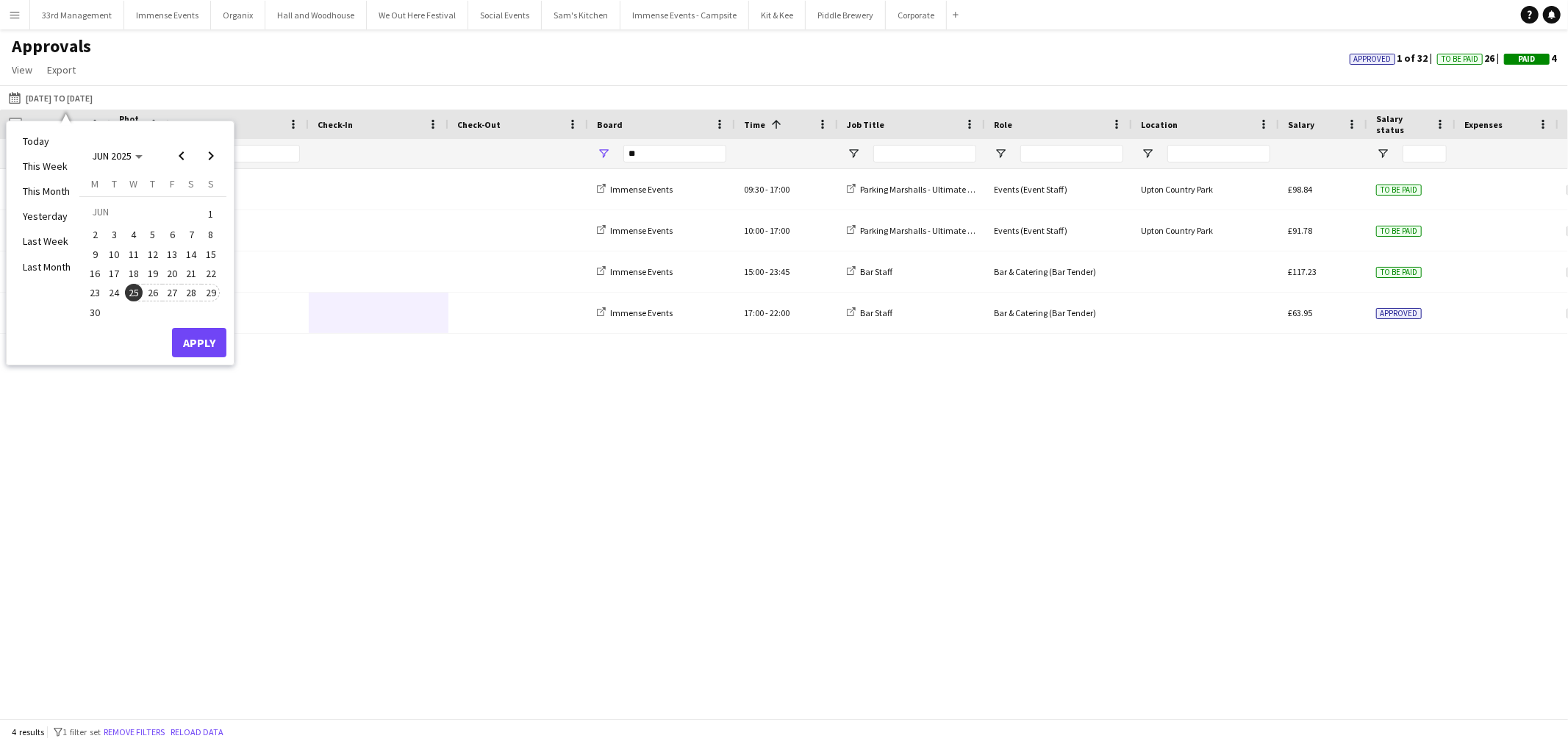 click on "29" at bounding box center [211, 293] 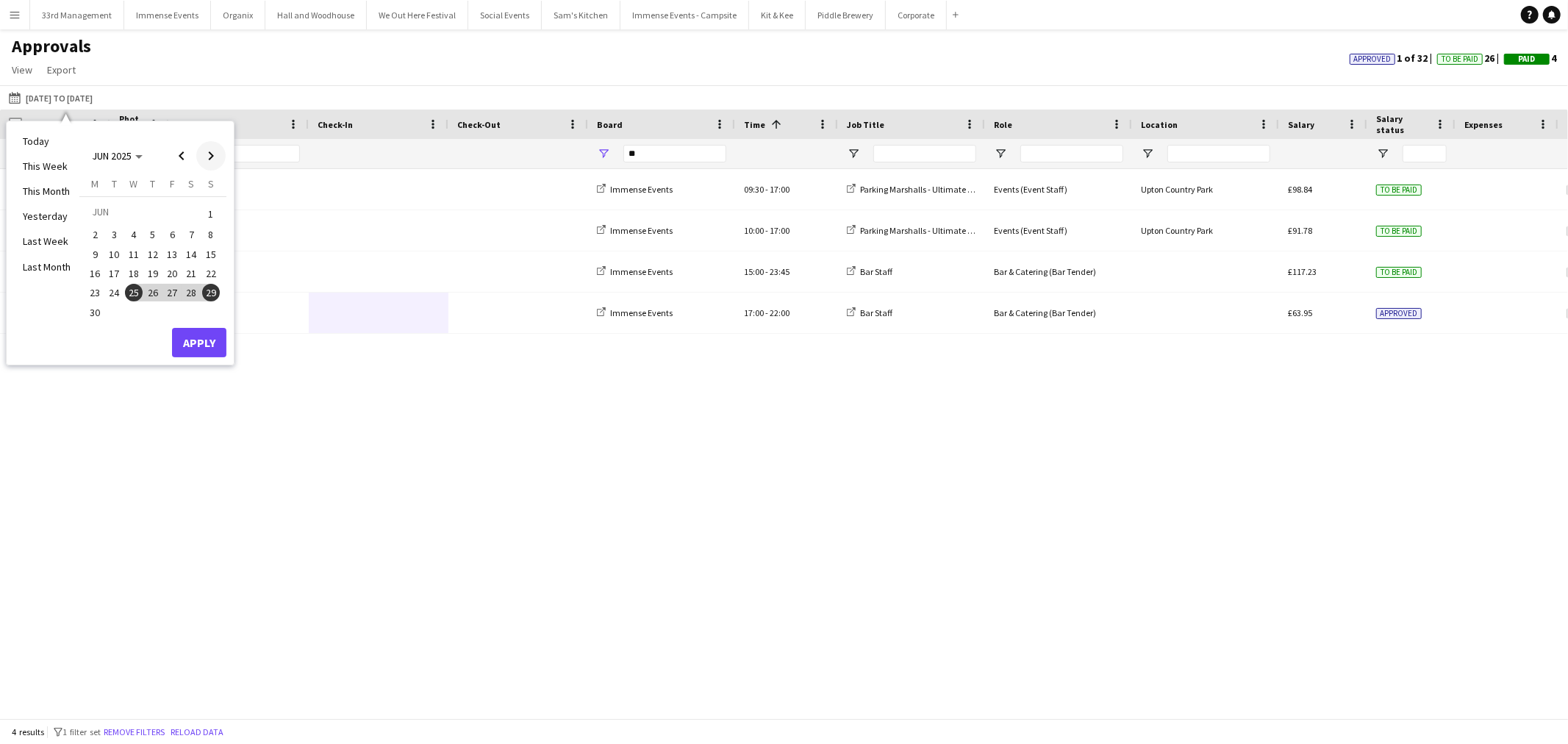 click at bounding box center (211, 156) 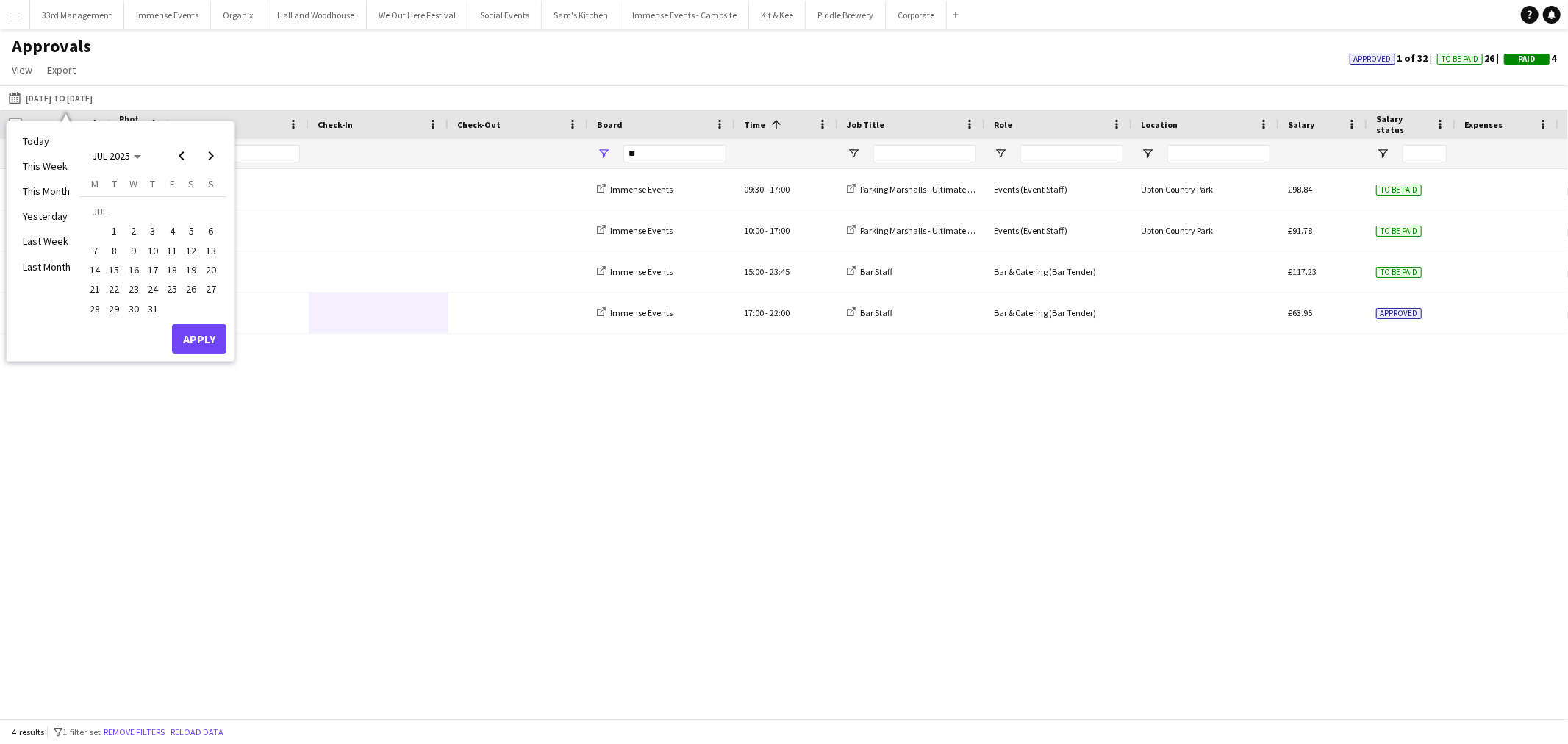 click on "22" at bounding box center (115, 289) 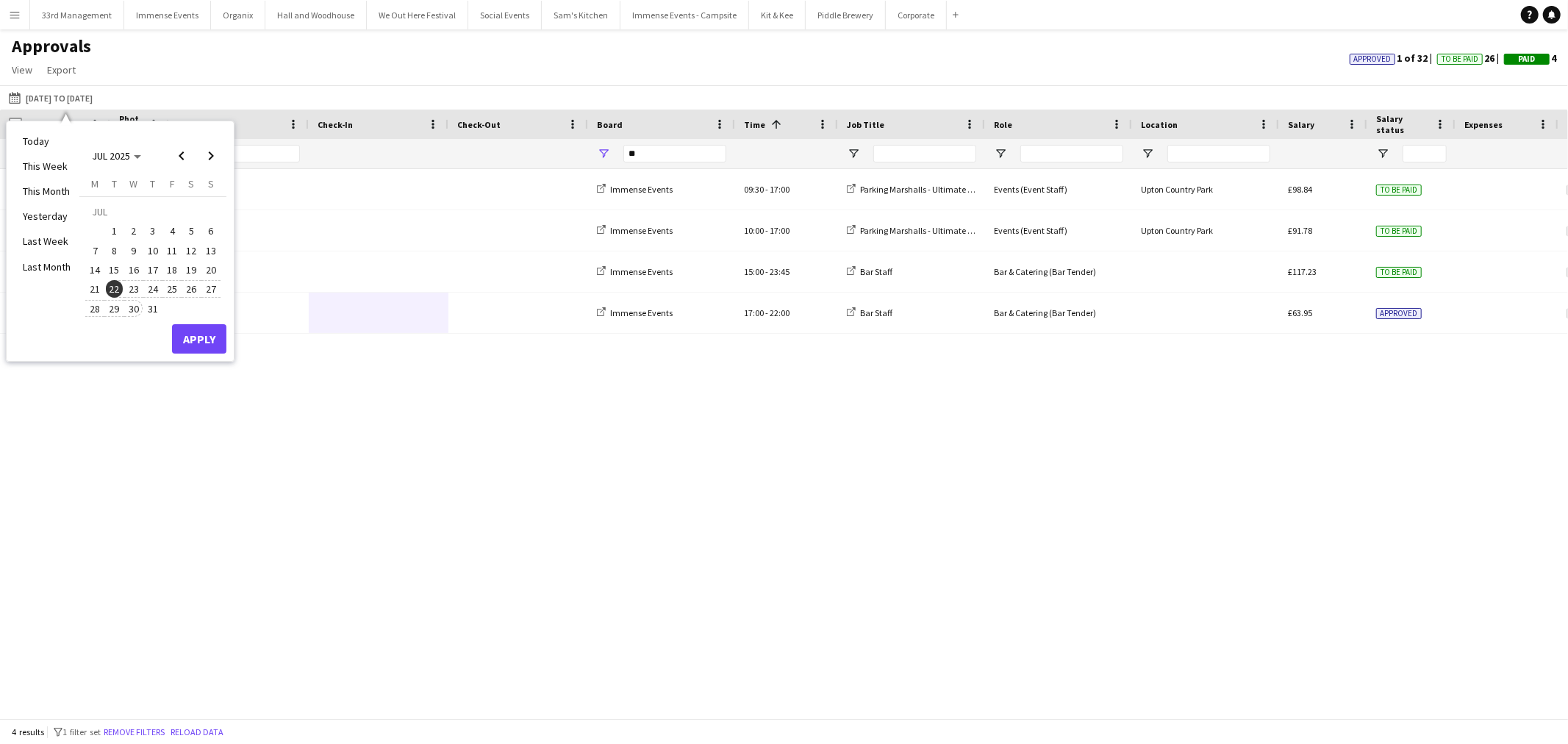 click on "30" at bounding box center (134, 309) 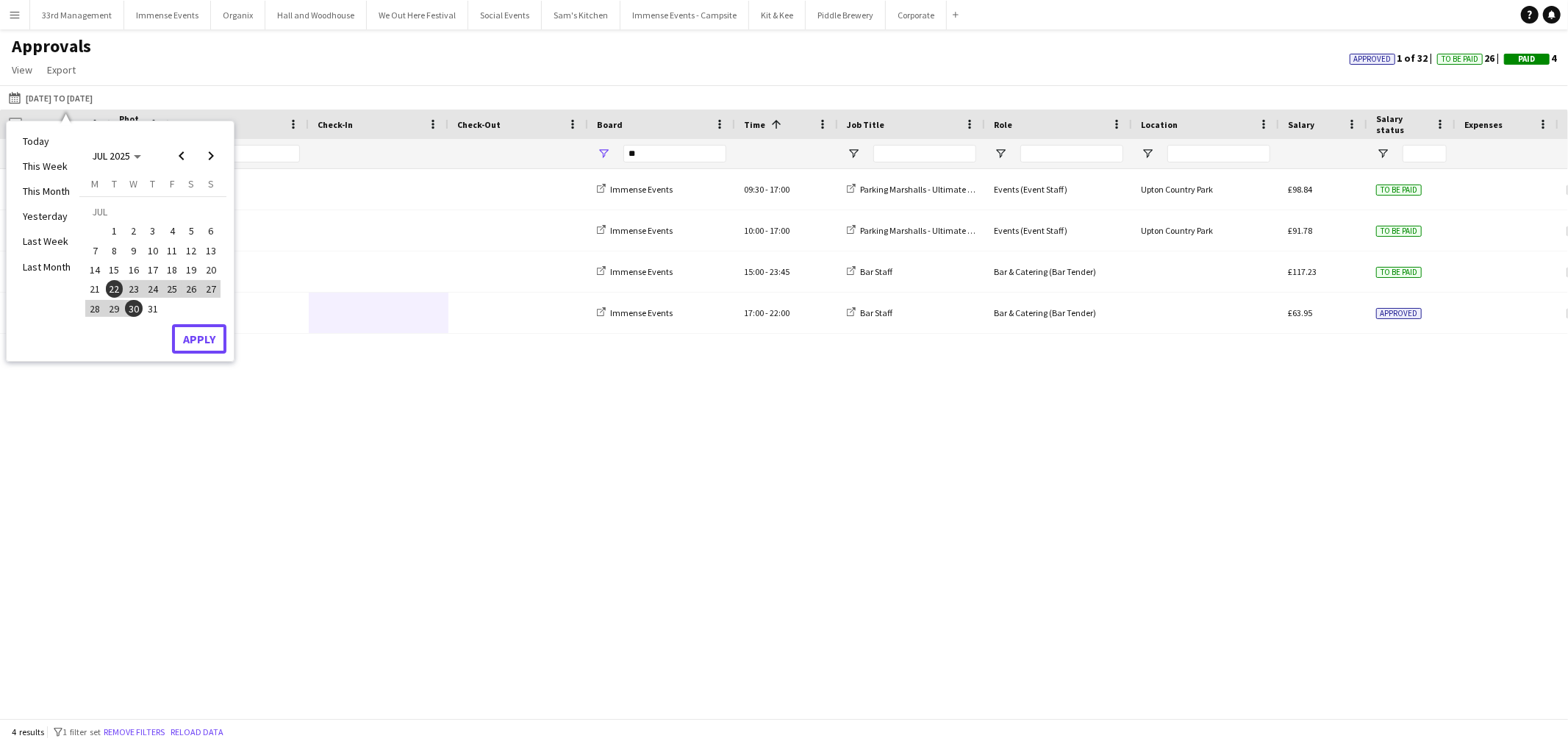 click on "Apply" at bounding box center (199, 339) 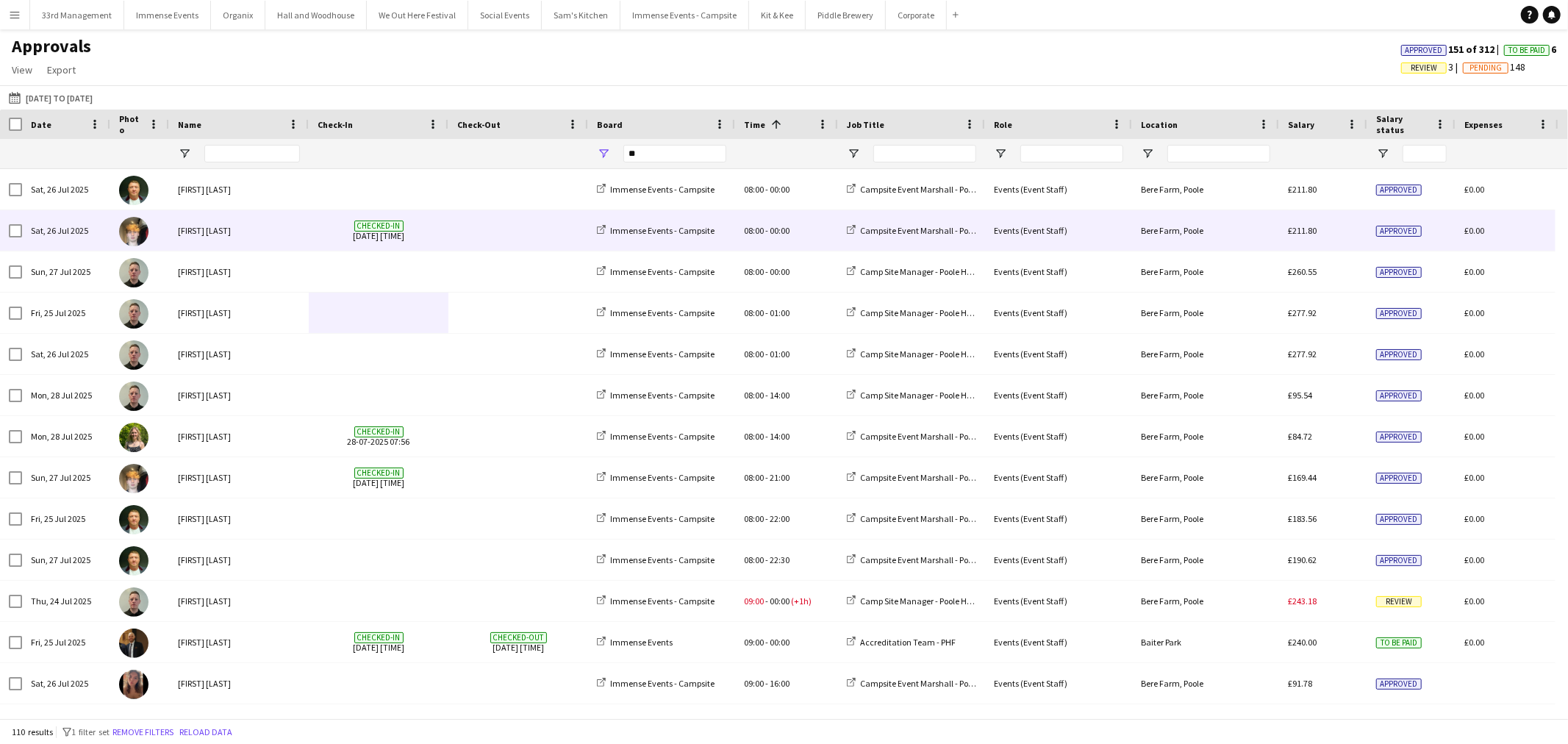 scroll, scrollTop: 178, scrollLeft: 0, axis: vertical 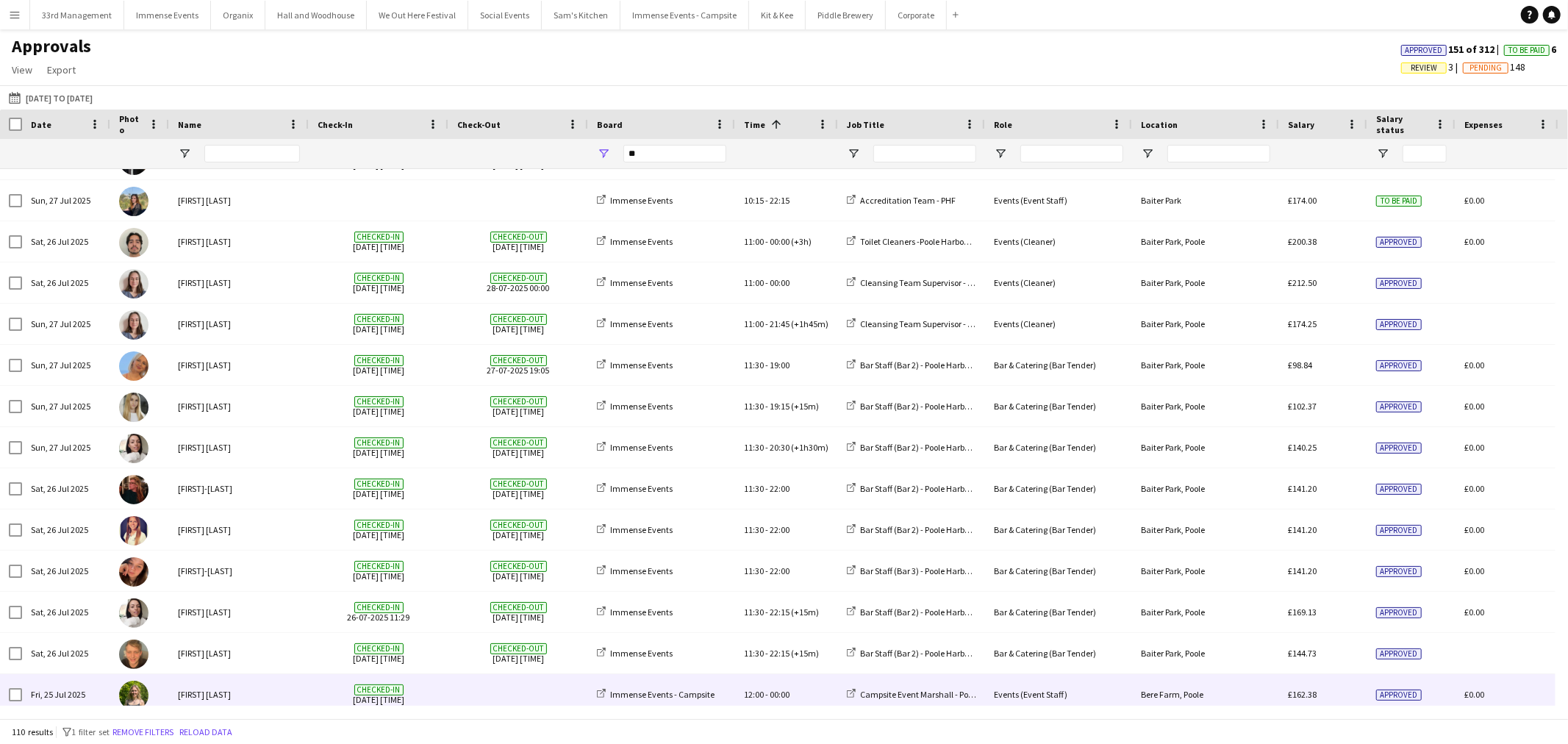 click on "Olivia Thomas" at bounding box center [239, 694] 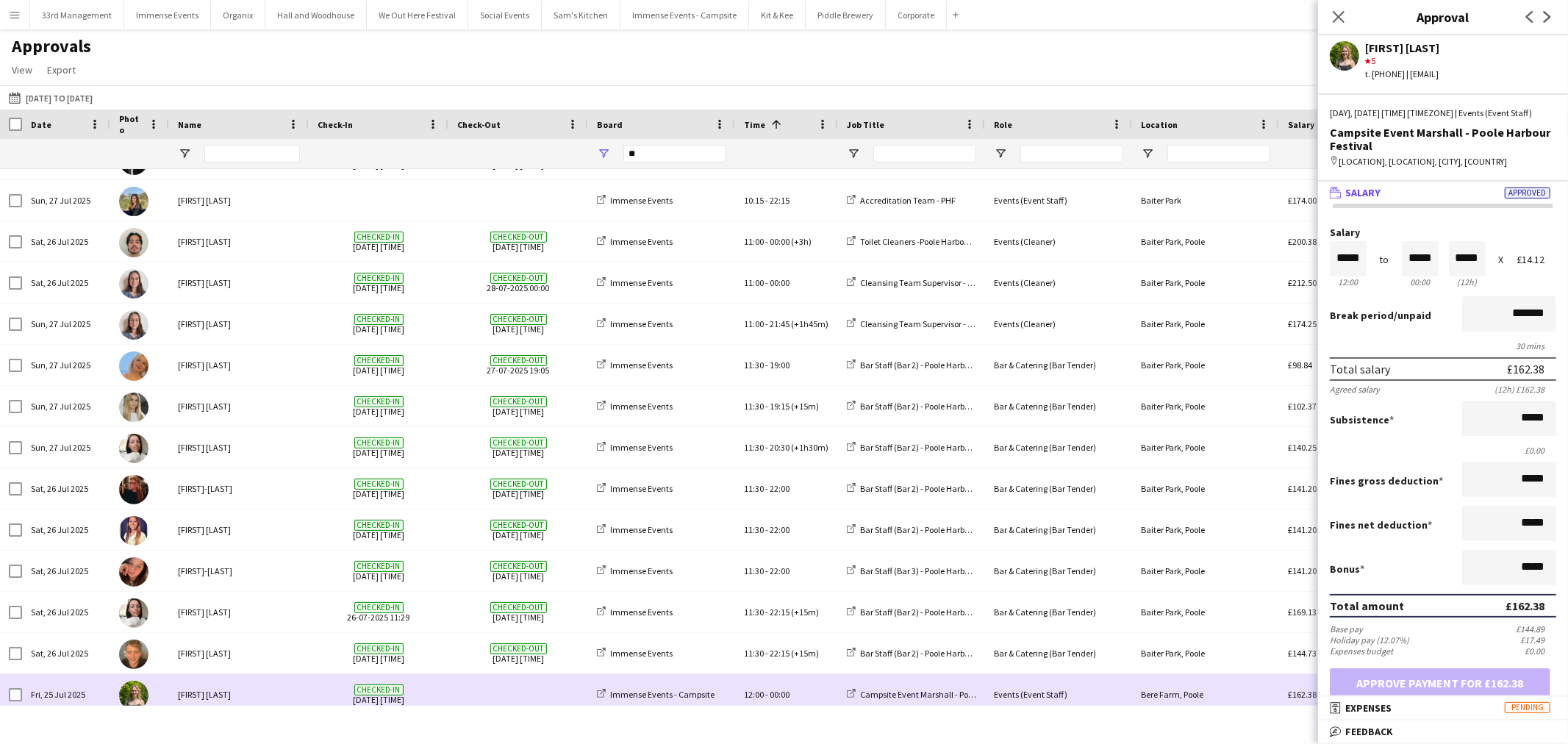 scroll, scrollTop: 1634, scrollLeft: 0, axis: vertical 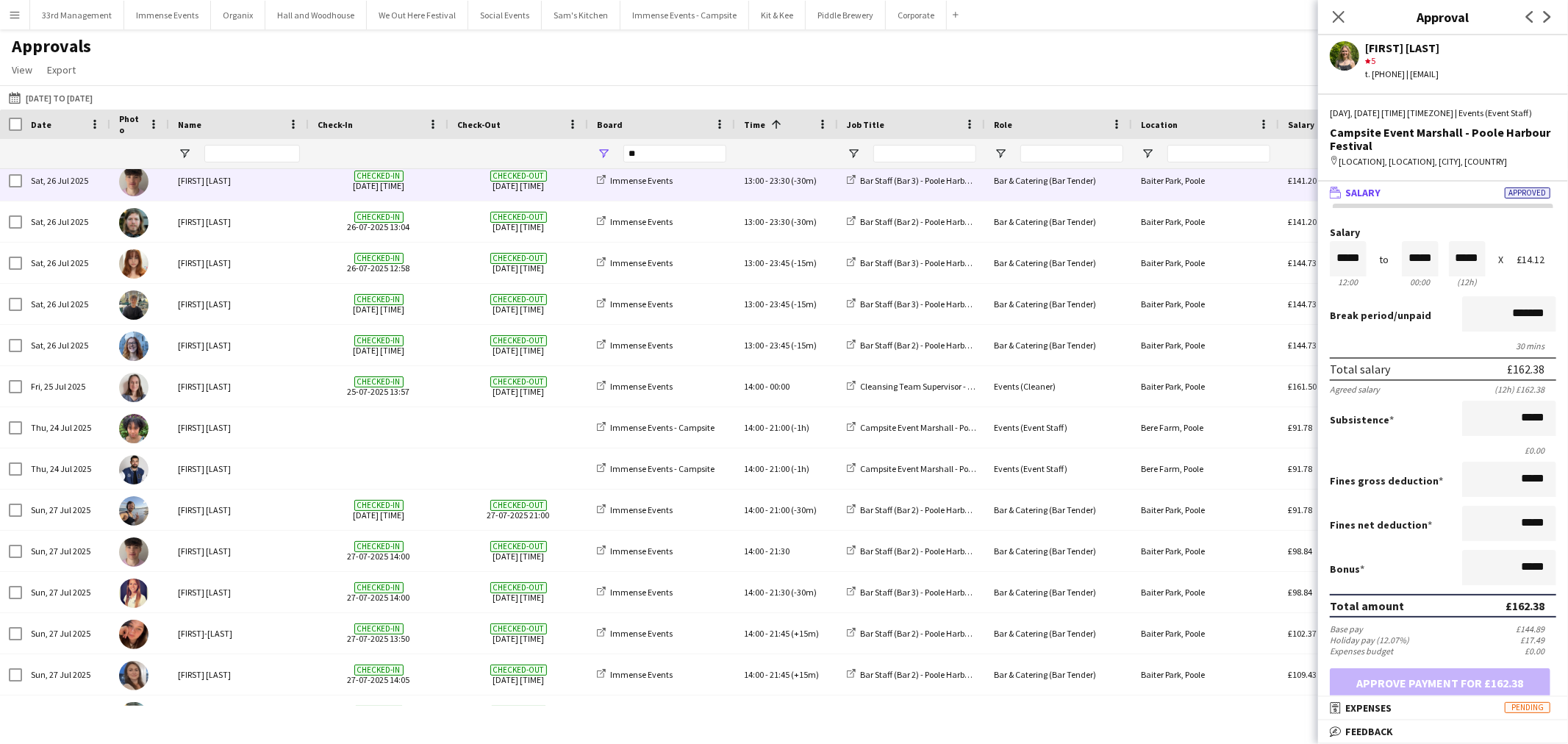 click at bounding box center (252, 154) 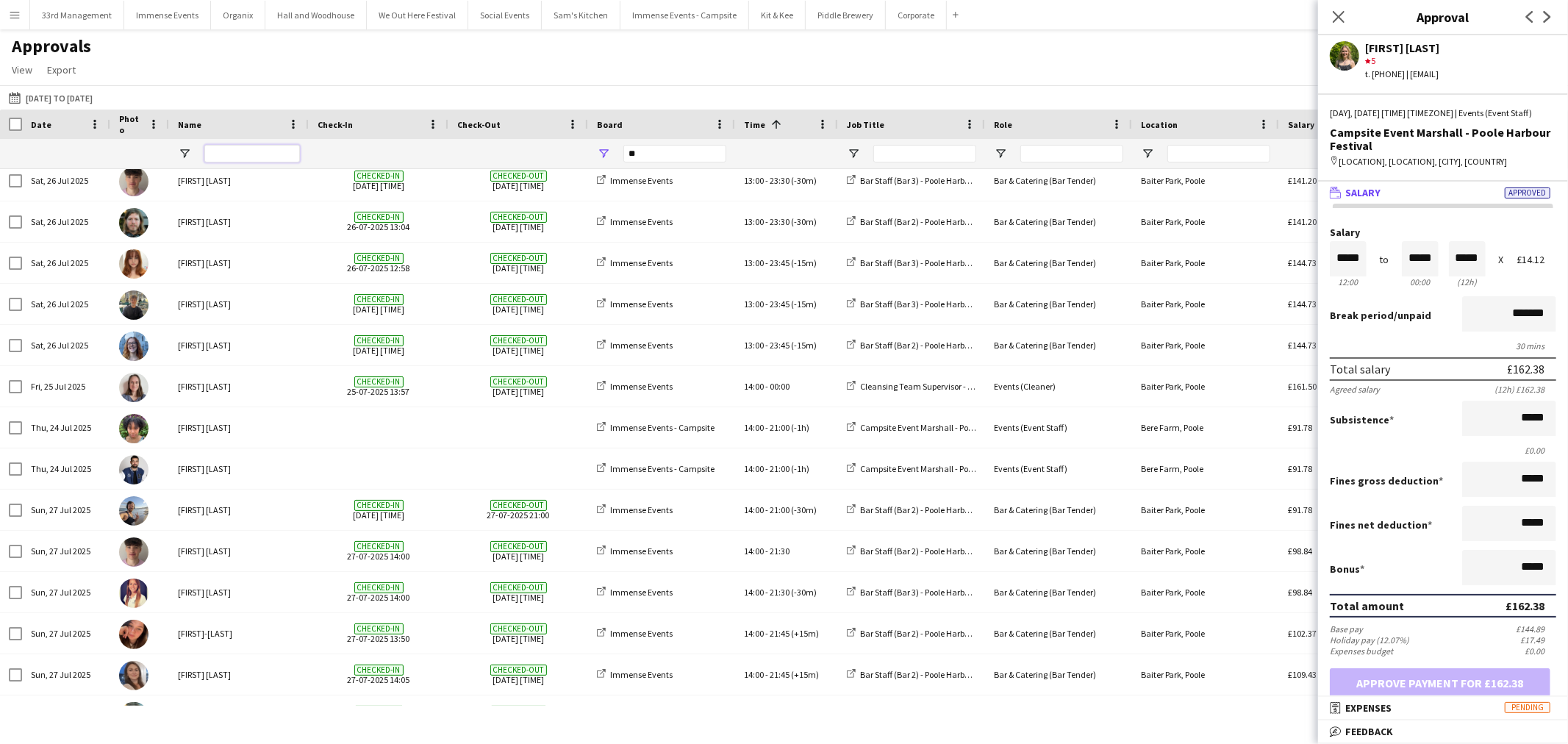 click at bounding box center (252, 154) 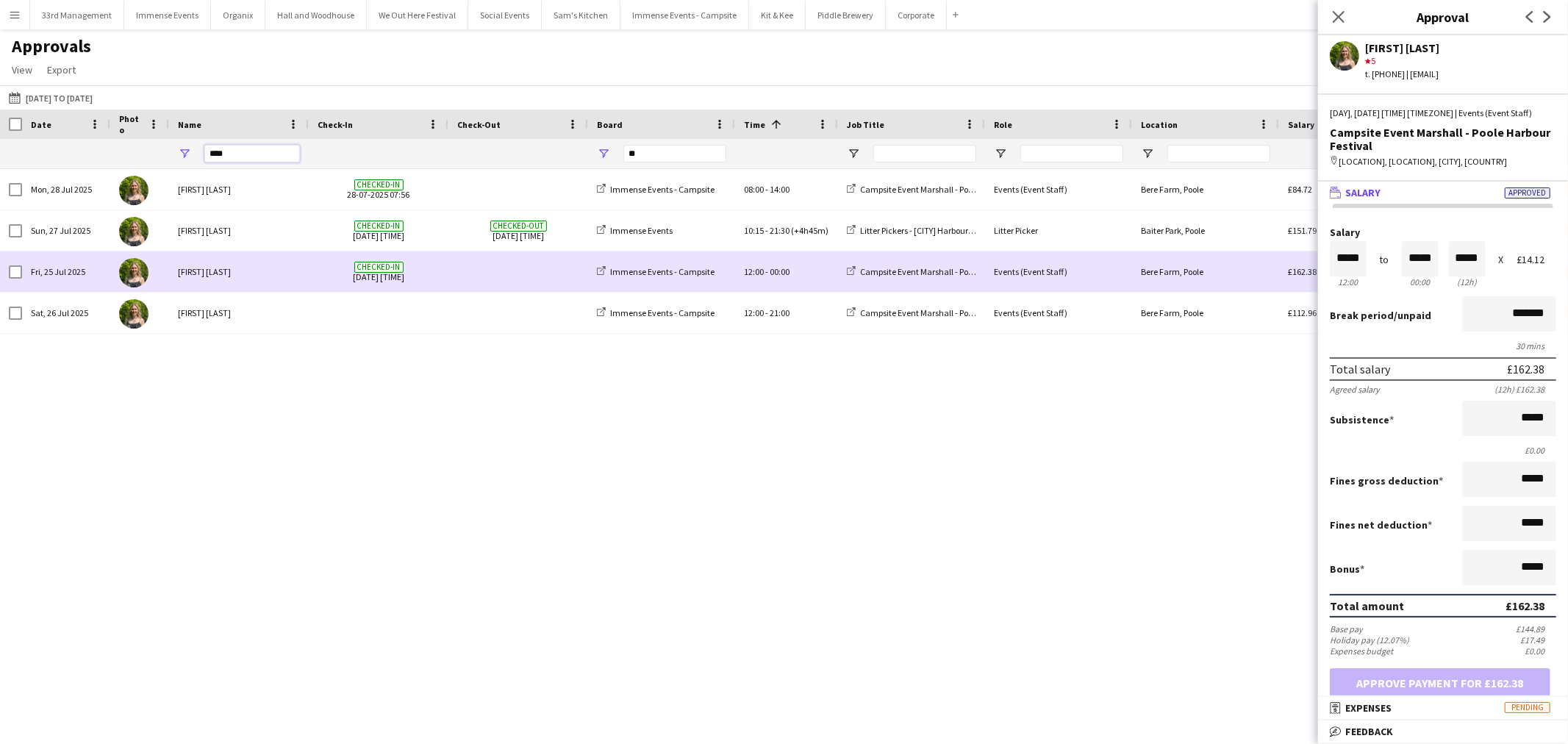 type on "****" 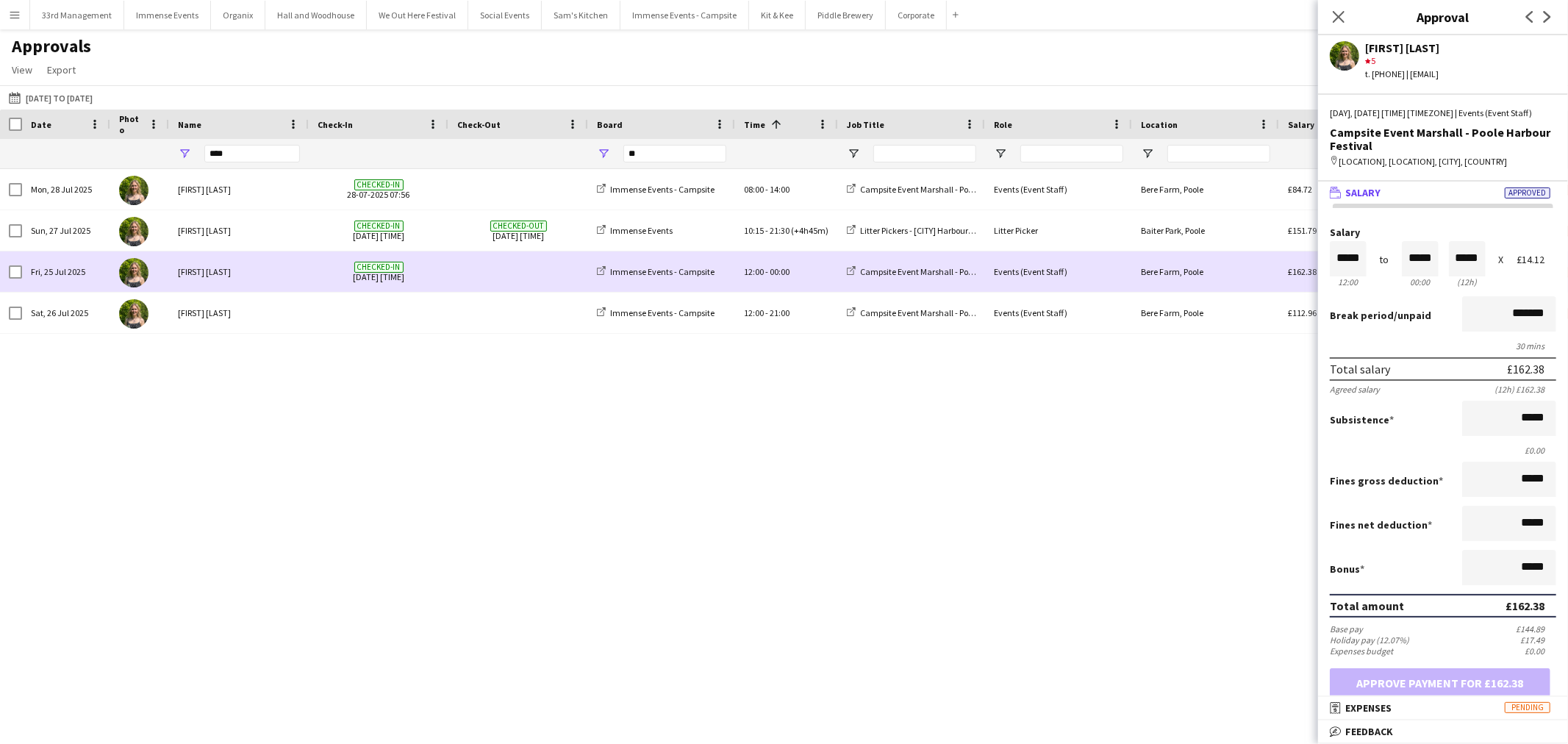 click on "Olivia Thomas" at bounding box center (239, 230) 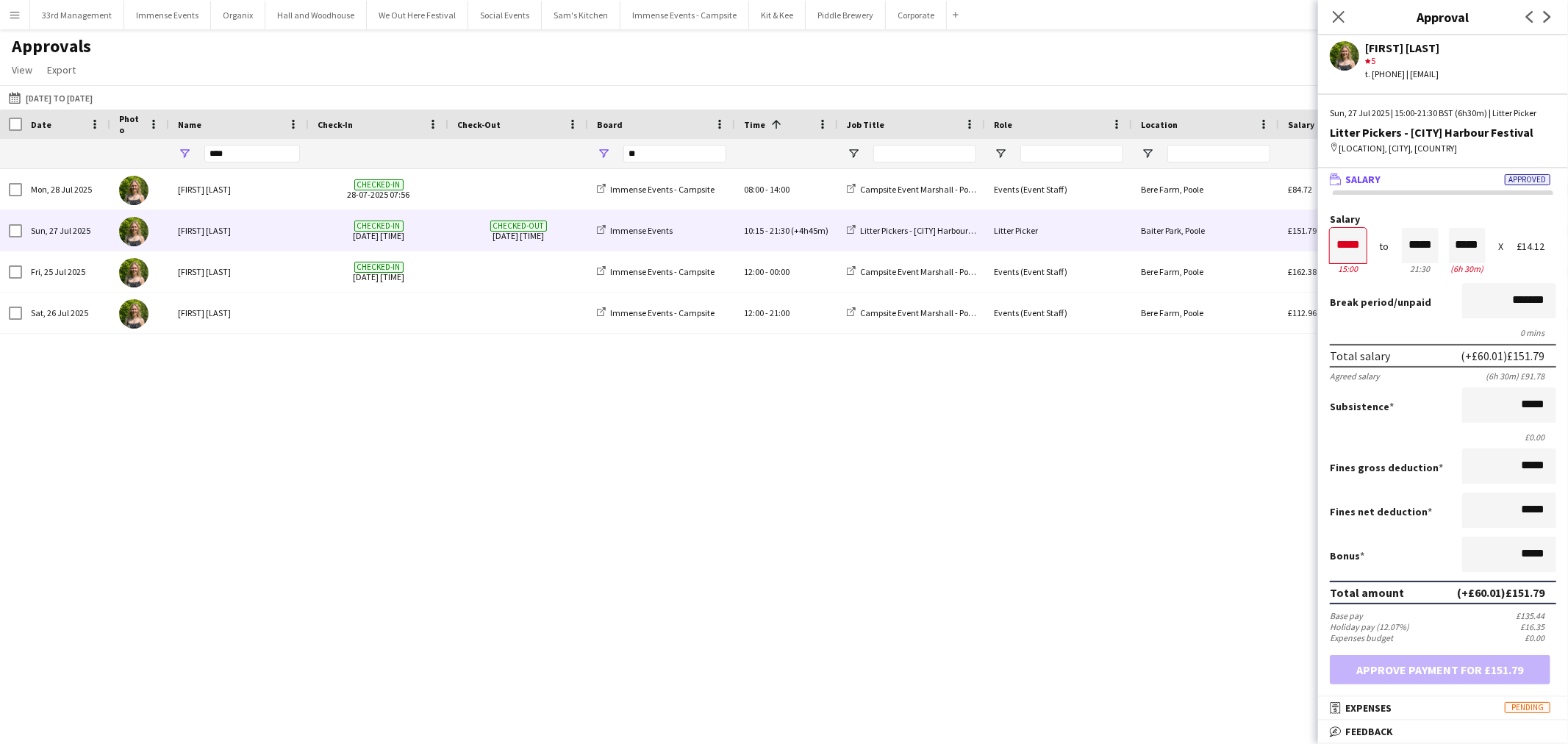 drag, startPoint x: 1046, startPoint y: 68, endPoint x: 870, endPoint y: 38, distance: 178.53851 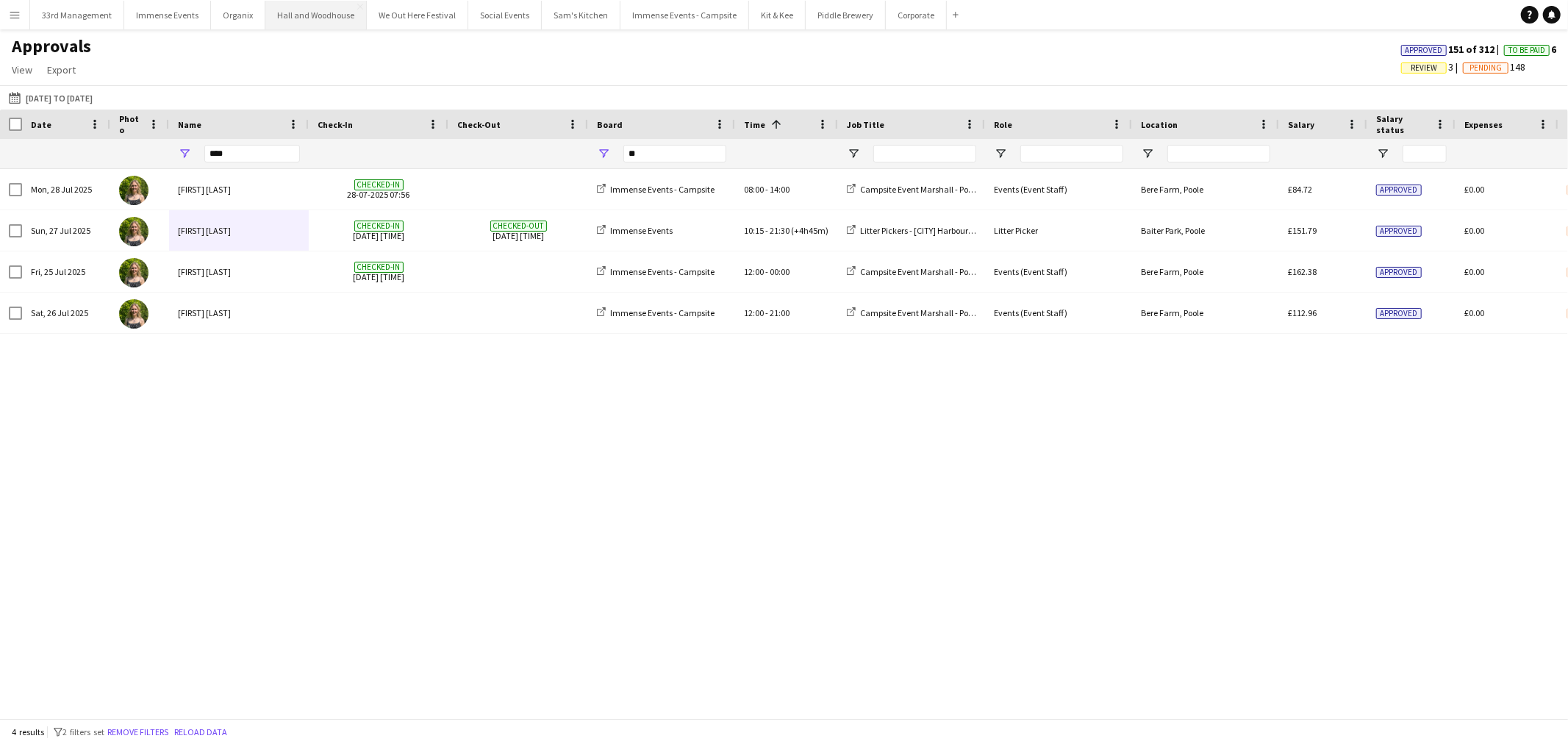 click on "Hall and Woodhouse
Close" at bounding box center [316, 15] 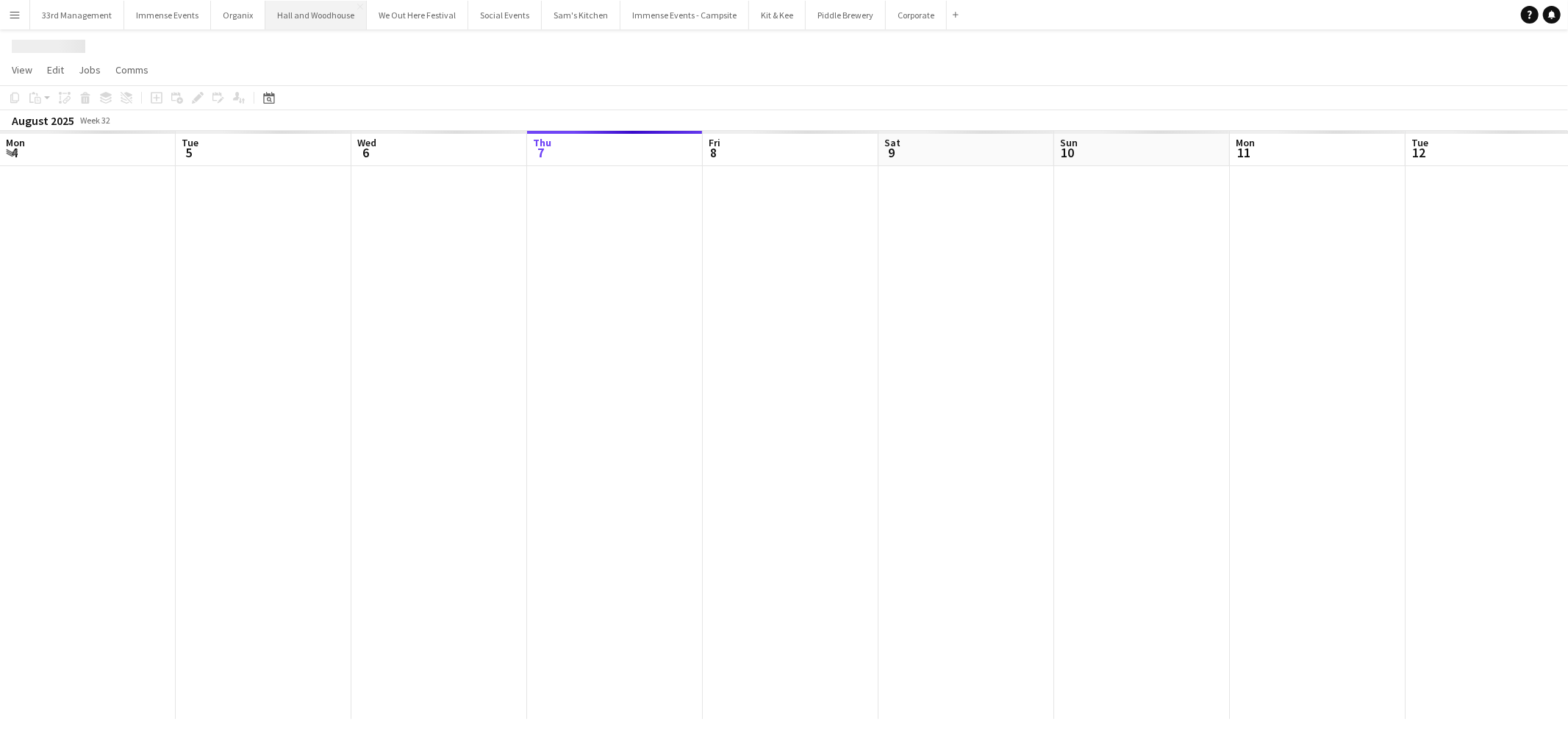 scroll, scrollTop: 0, scrollLeft: 351, axis: horizontal 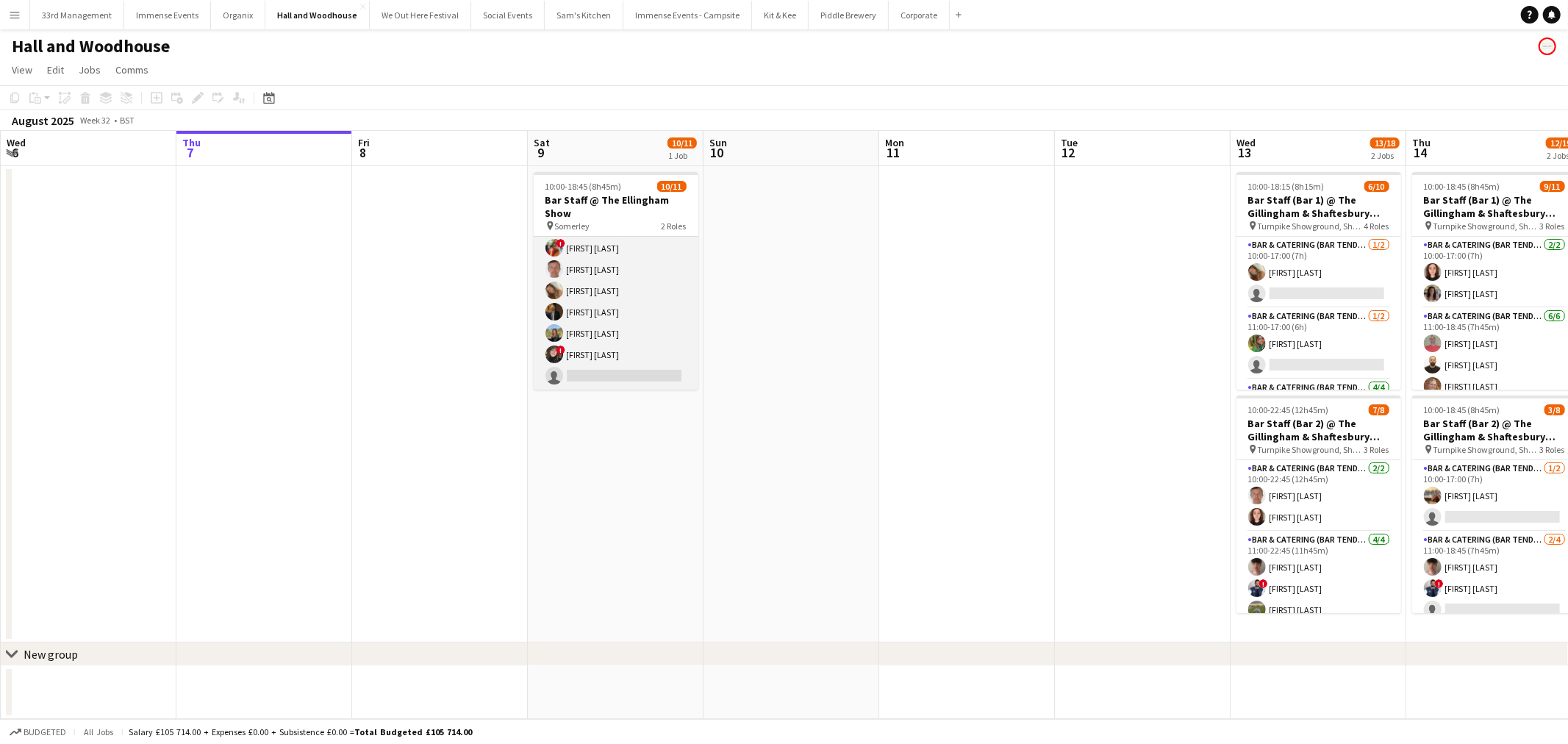 click on "Bar & Catering (Bar Tender)   2A   6/7   11:00-18:45 (7h45m)
! Charlotte Stewart Bruce Acton Isabella Swatman Robert McGowan Eva Aldous ! Dani Till
single-neutral-actions" at bounding box center [616, 301] 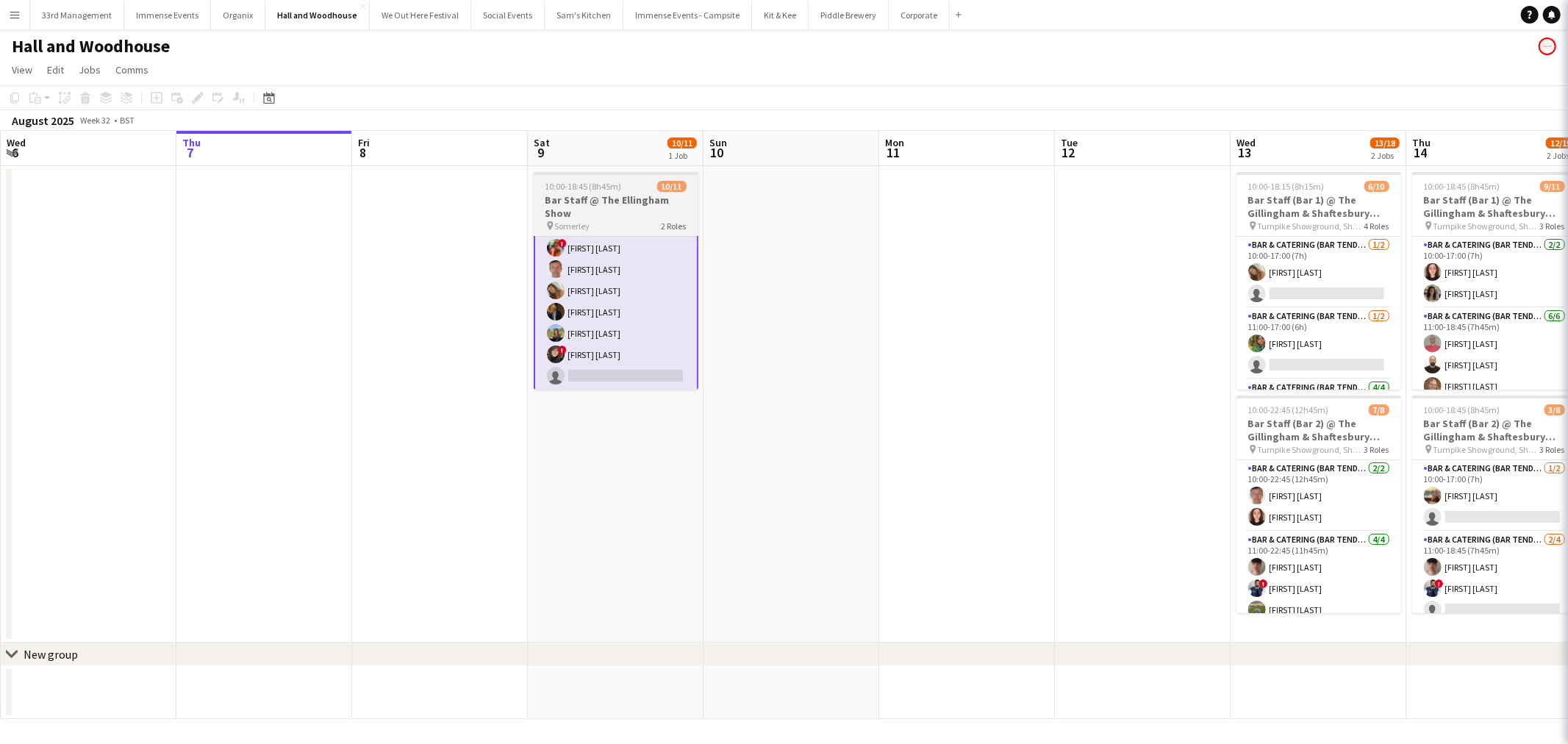 click on "Bar Staff @ The Ellingham Show" at bounding box center [616, 207] 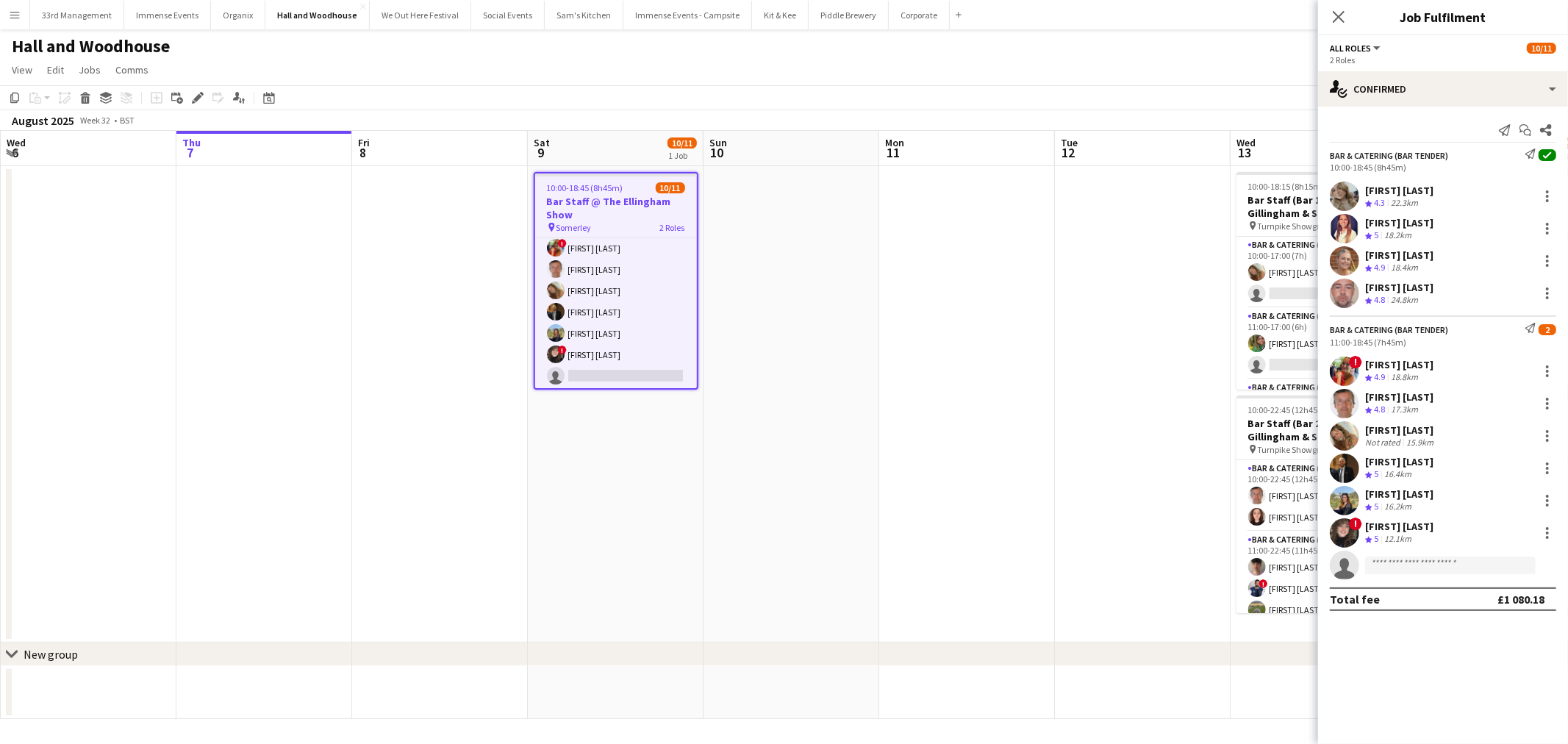scroll, scrollTop: 138, scrollLeft: 0, axis: vertical 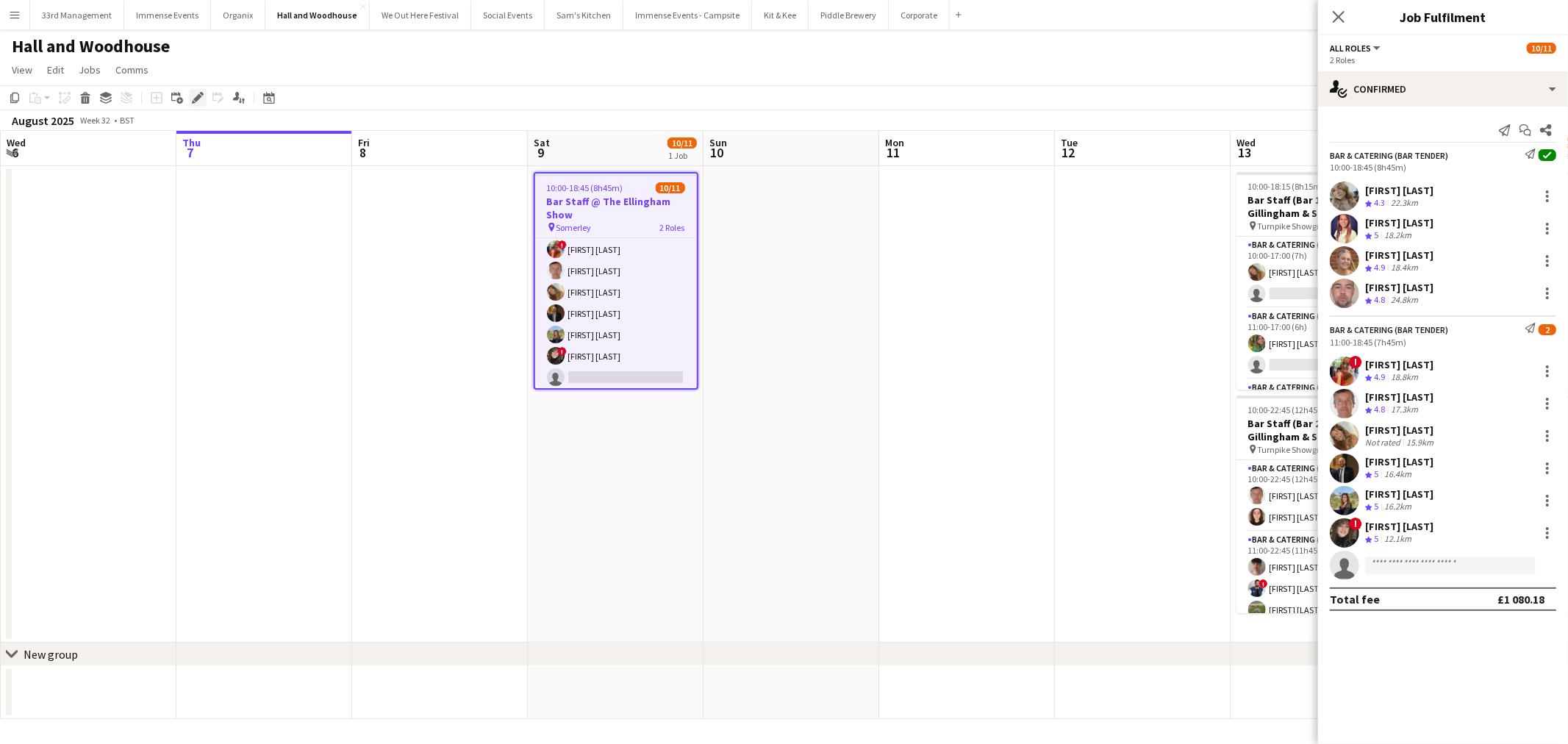click on "Edit" at bounding box center [198, 98] 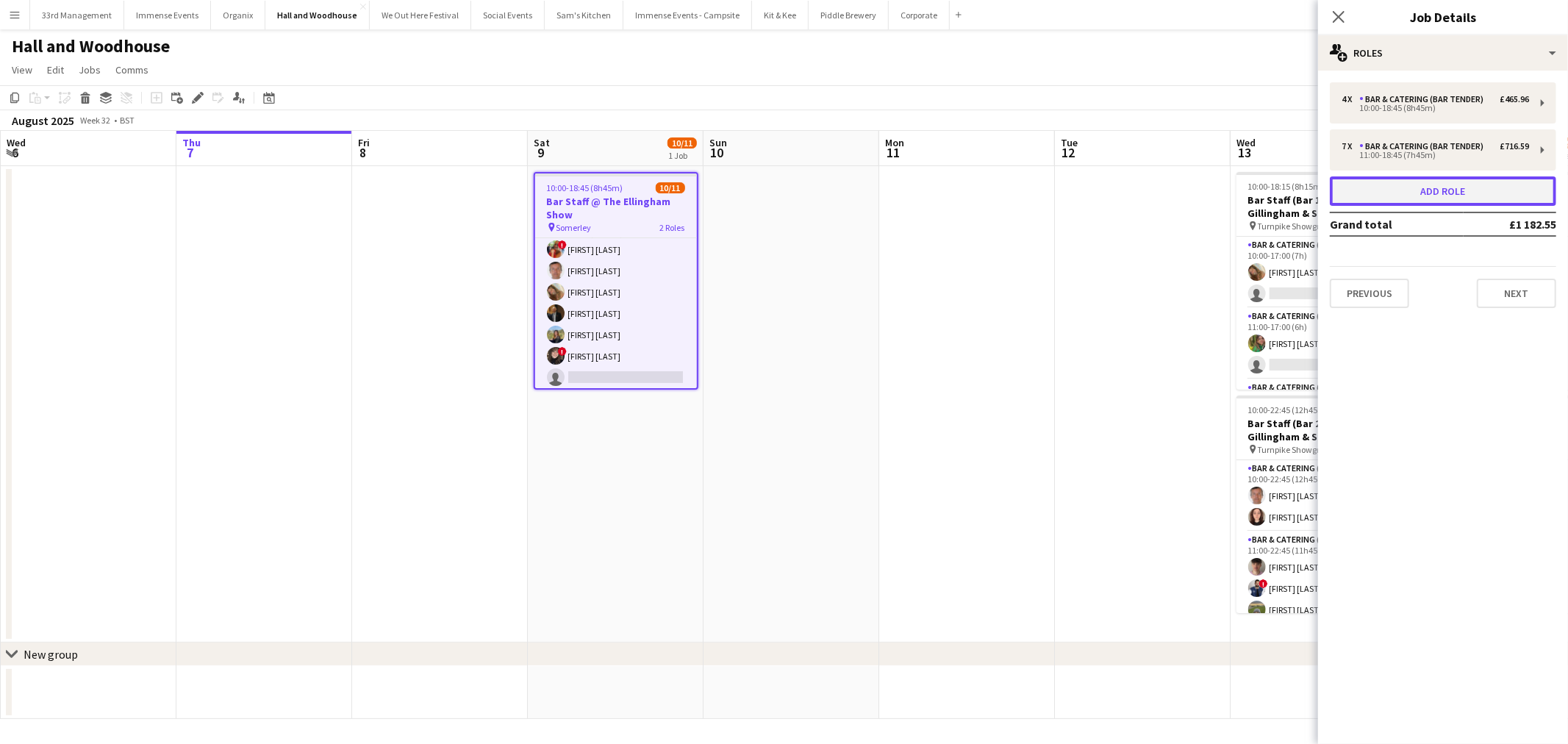 click on "Add role" at bounding box center (1443, 191) 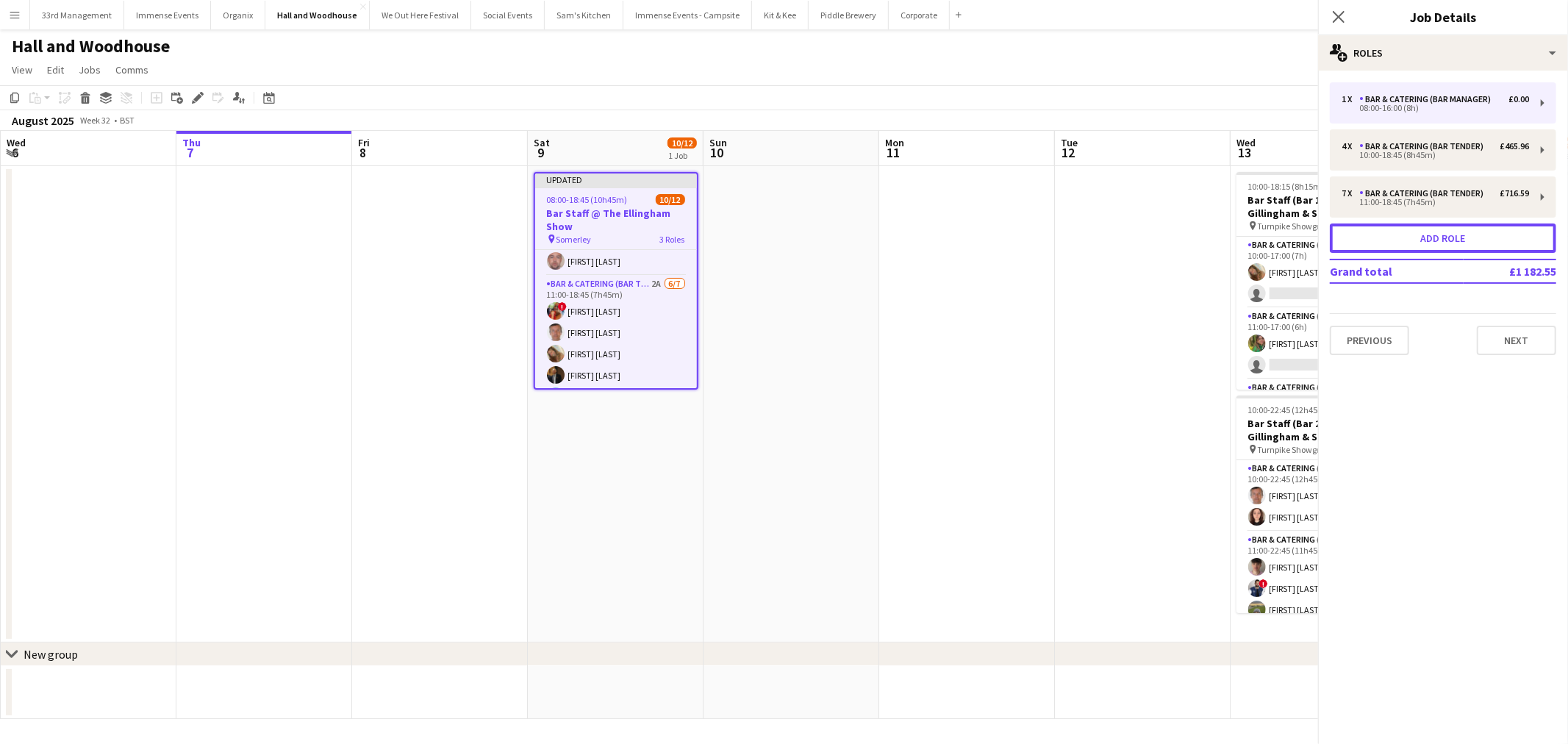scroll, scrollTop: 188, scrollLeft: 0, axis: vertical 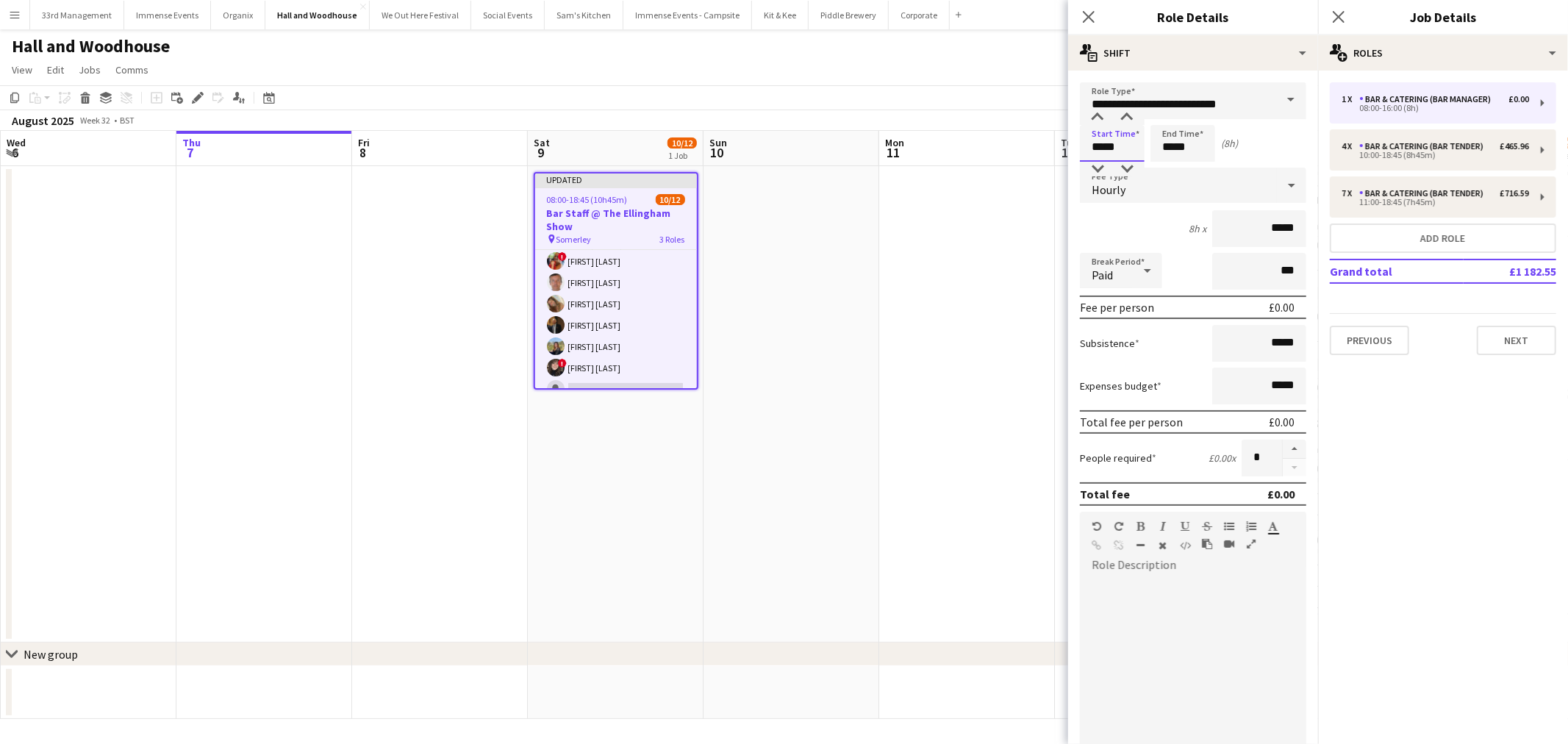 drag, startPoint x: 1114, startPoint y: 152, endPoint x: 1016, endPoint y: 153, distance: 98.0051 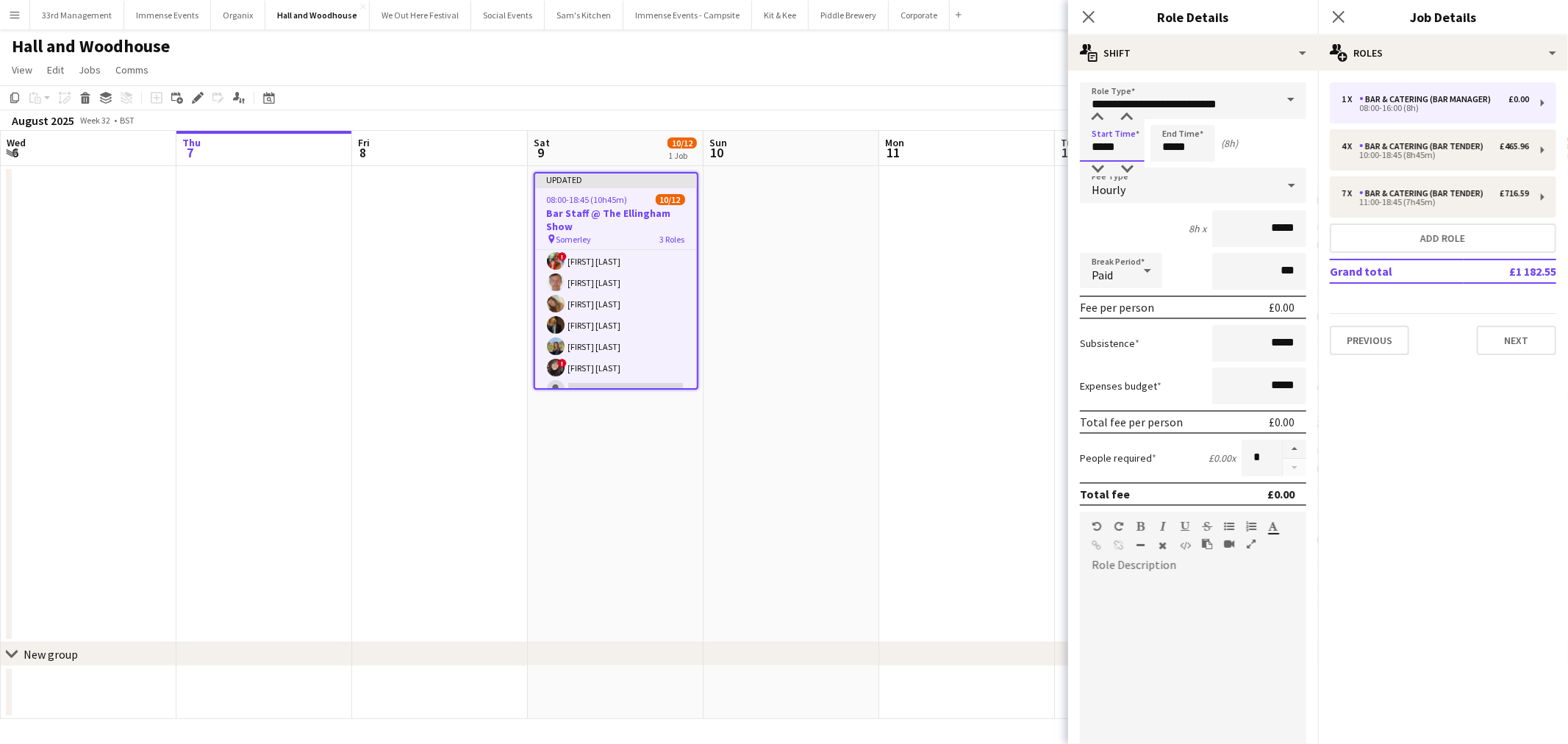 click on "Menu
Boards
Boards   Boards   All jobs   Status
Workforce
Workforce   My Workforce   Recruiting
Comms
Comms
Pay
Pay   Approvals   Payments   Reports
Platform Settings
Platform Settings   App settings   Your settings   Profiles
Training Academy
Training Academy
Knowledge Base
Knowledge Base
Product Updates
Product Updates   Log Out   Privacy   33rd Management
Close
Immense Events
Close
Organix
Close
Hall and Woodhouse
Close
We Out Here Festival
Close
Social Events
Close
Sam's Kitchen
Close
Immense Events - Campsite
Close
Kit & Kee" at bounding box center [784, 372] 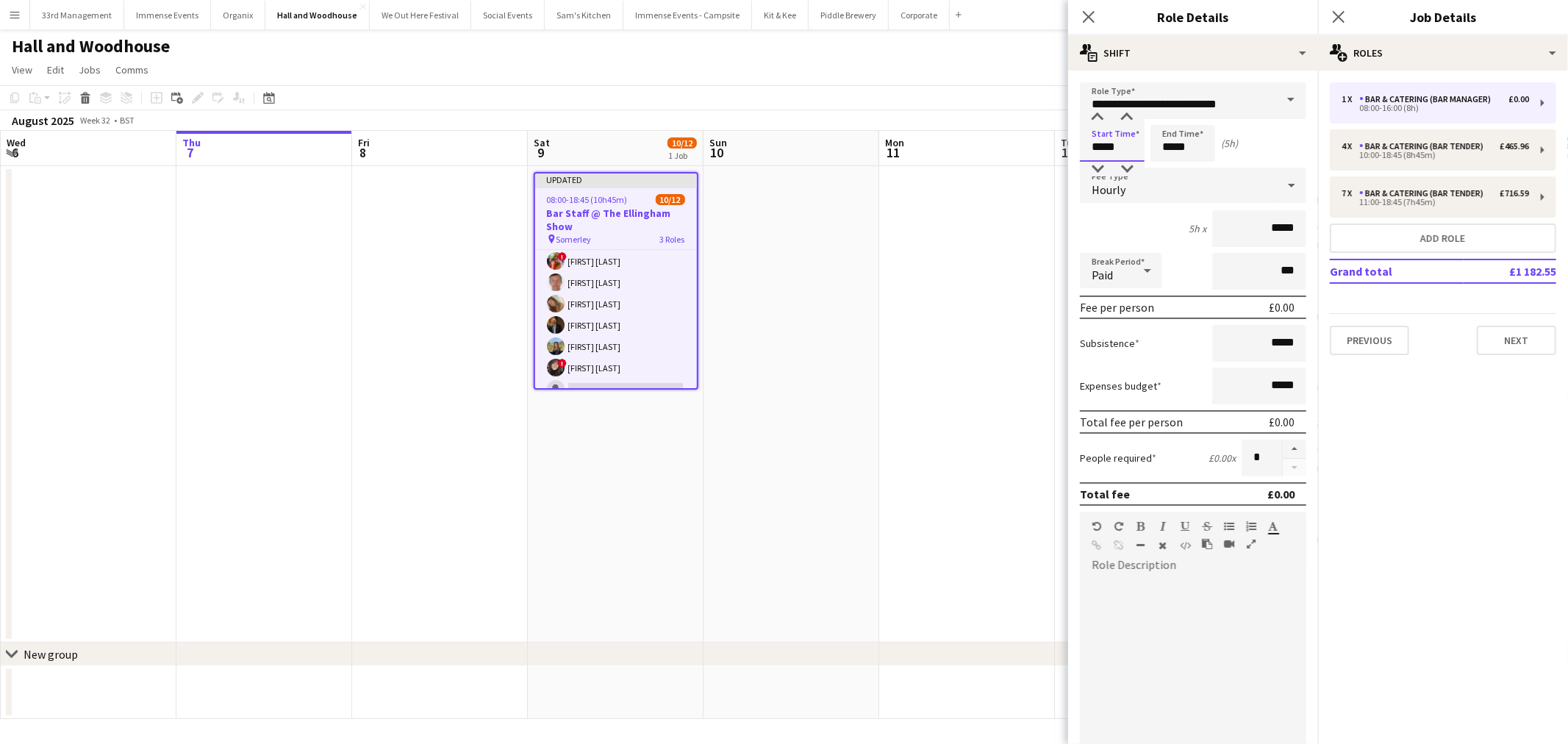 type on "*****" 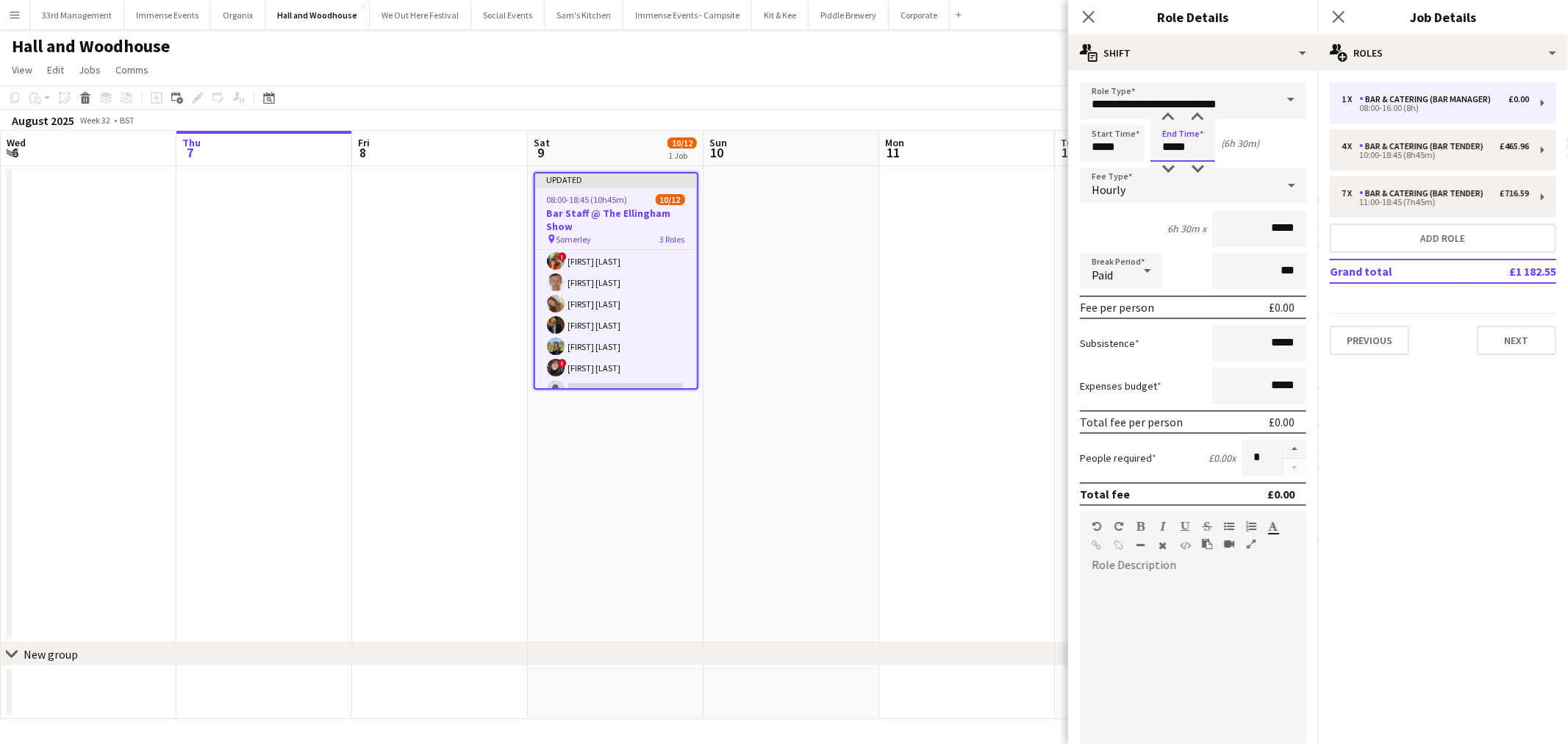 type on "*****" 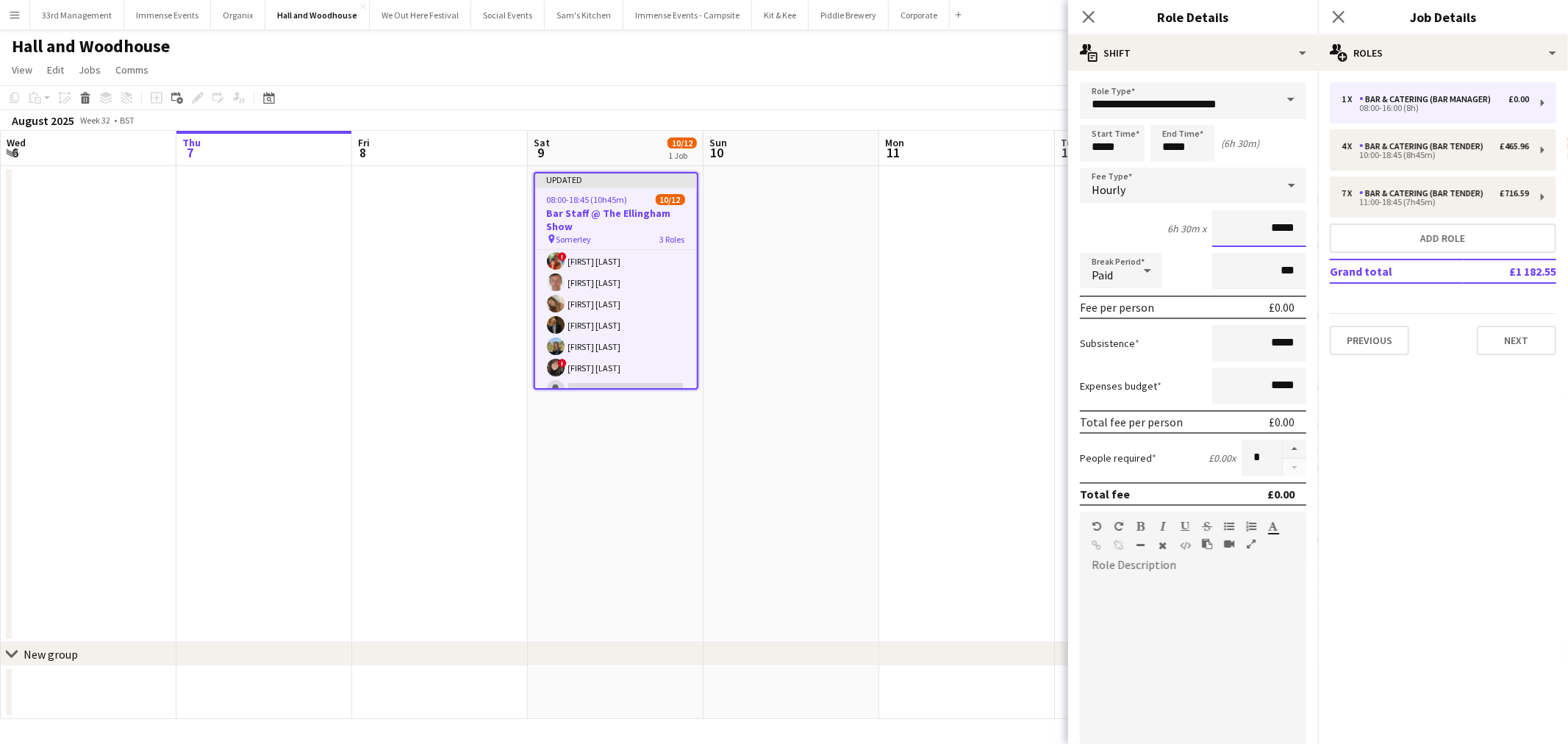 drag, startPoint x: 1266, startPoint y: 222, endPoint x: 1316, endPoint y: 232, distance: 50.9902 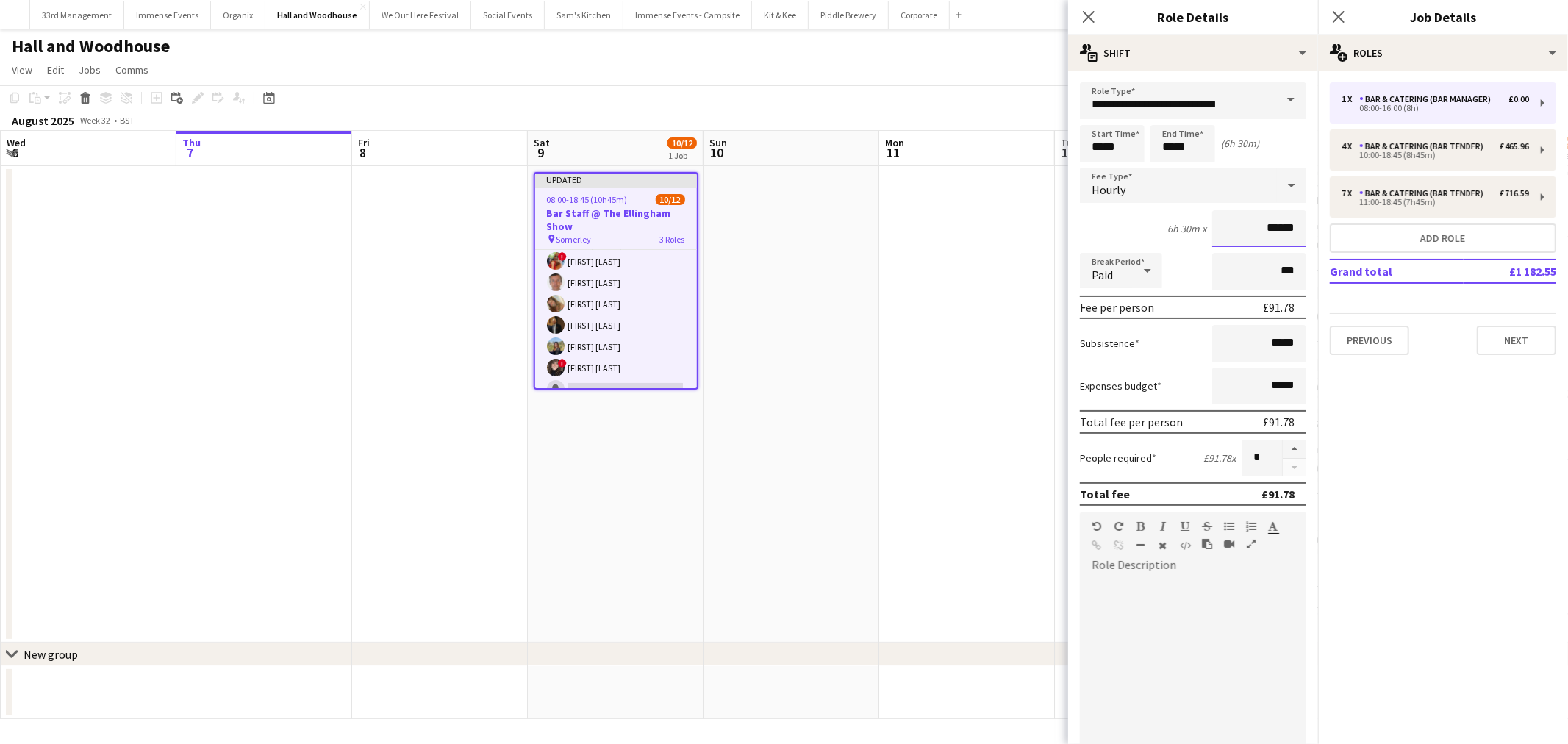 type on "******" 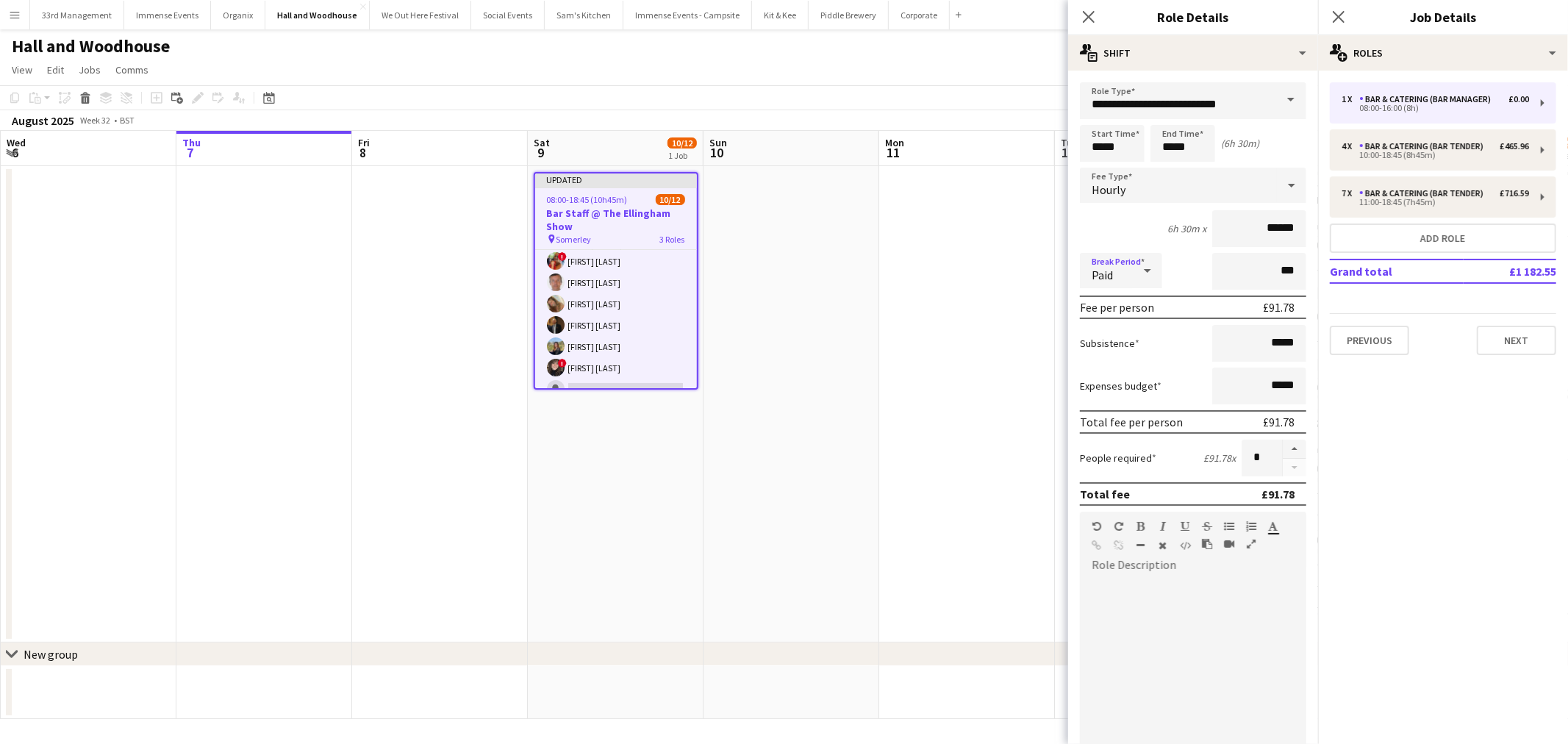 click on "Paid" at bounding box center (1106, 271) 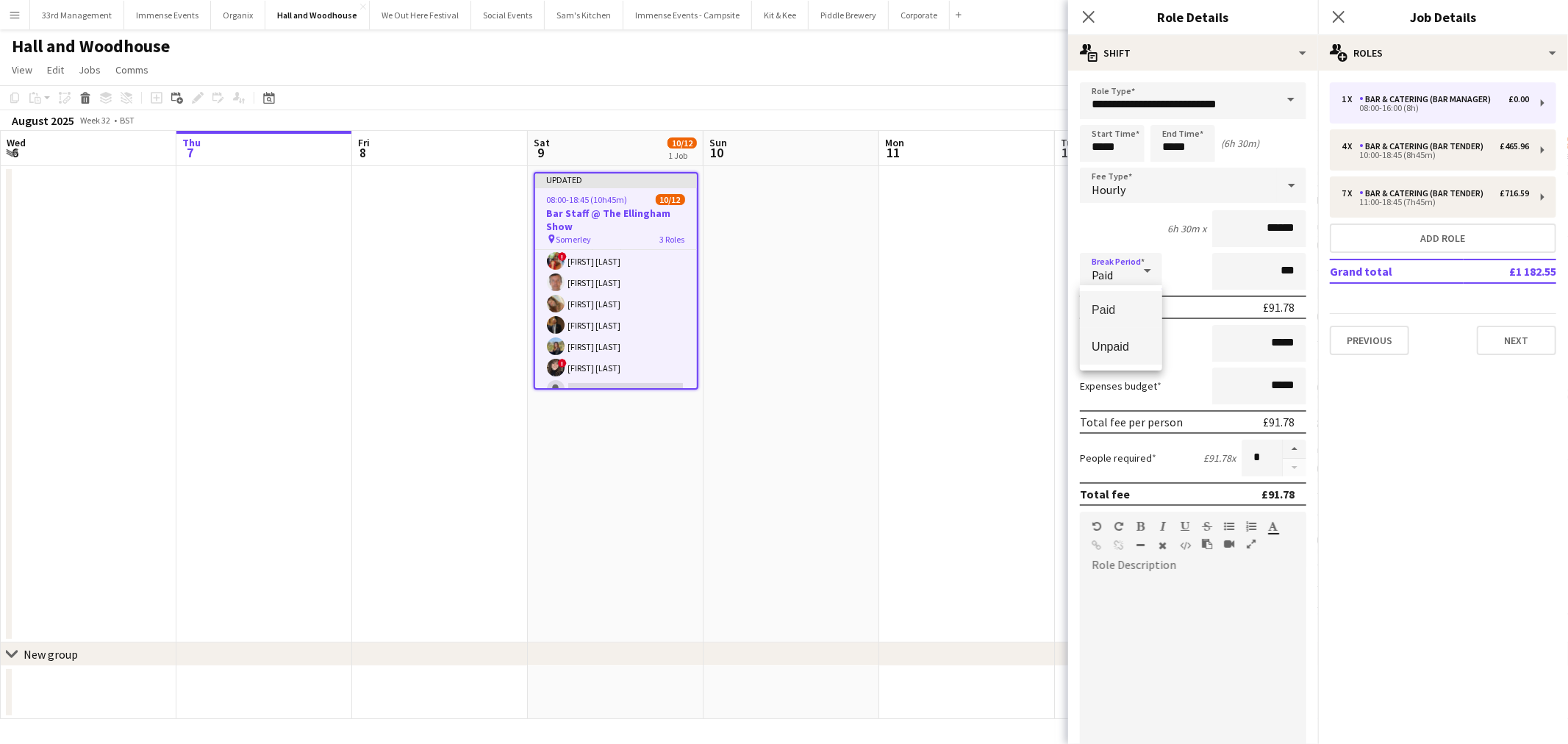 click on "Unpaid" at bounding box center [1121, 346] 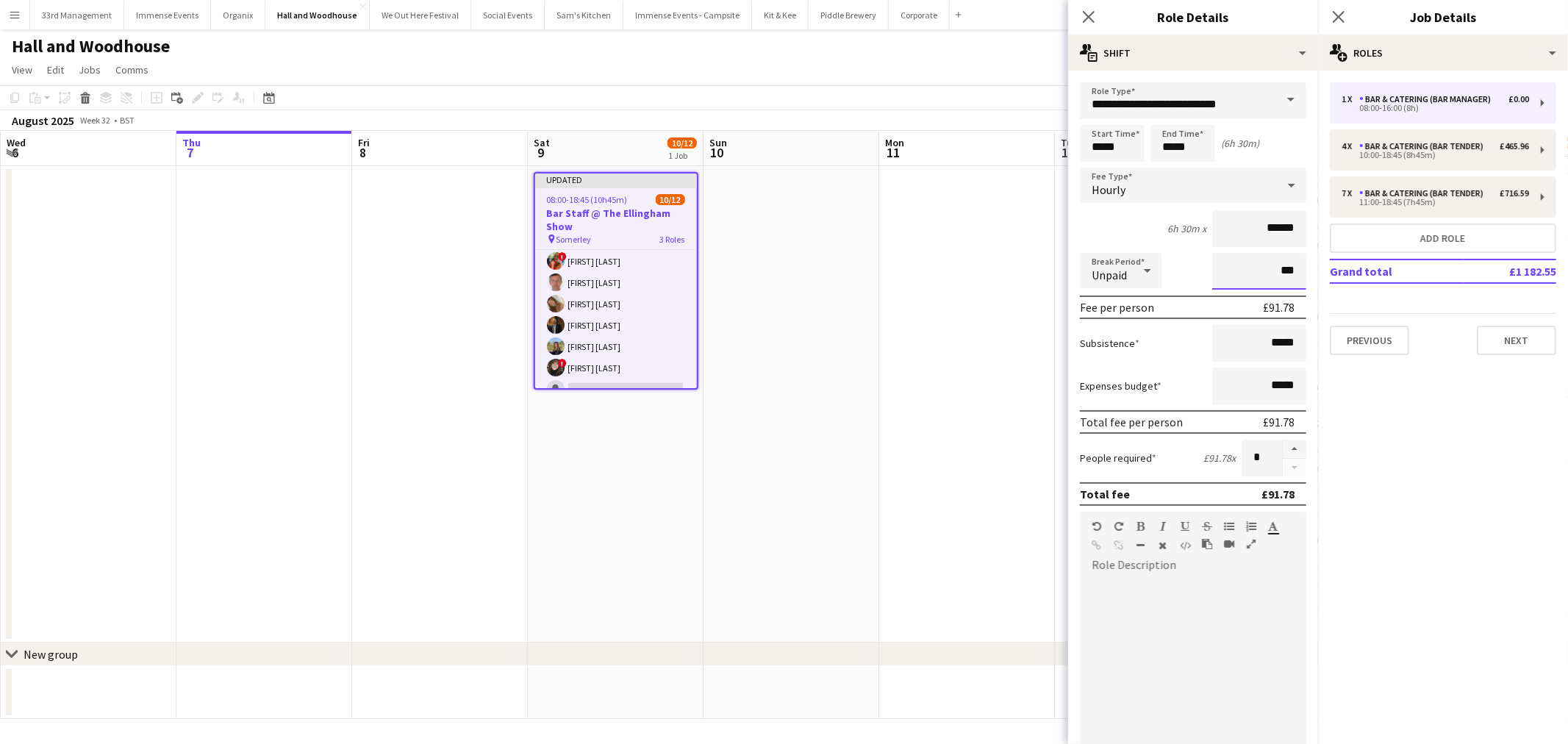 click on "***" at bounding box center [1259, 271] 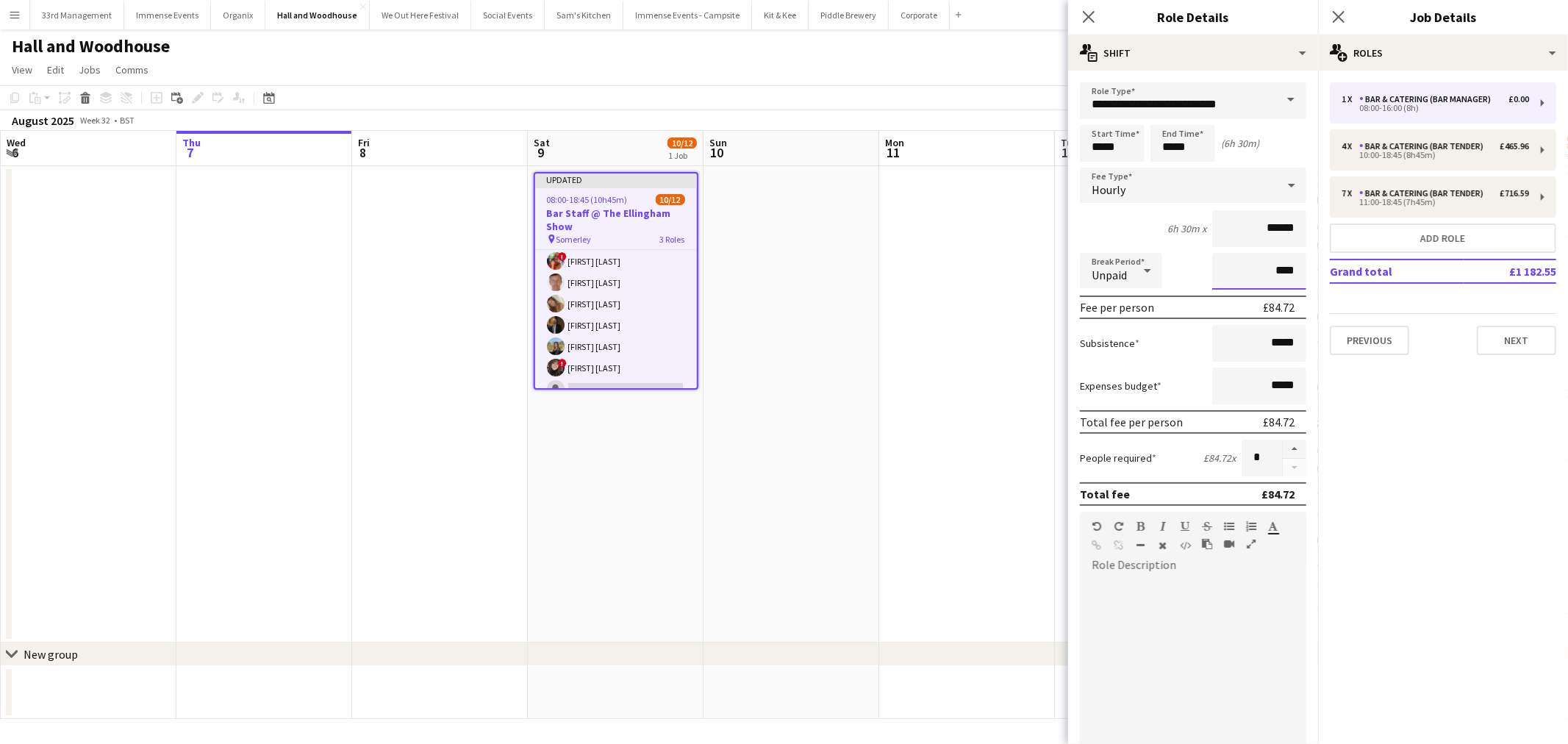 type on "****" 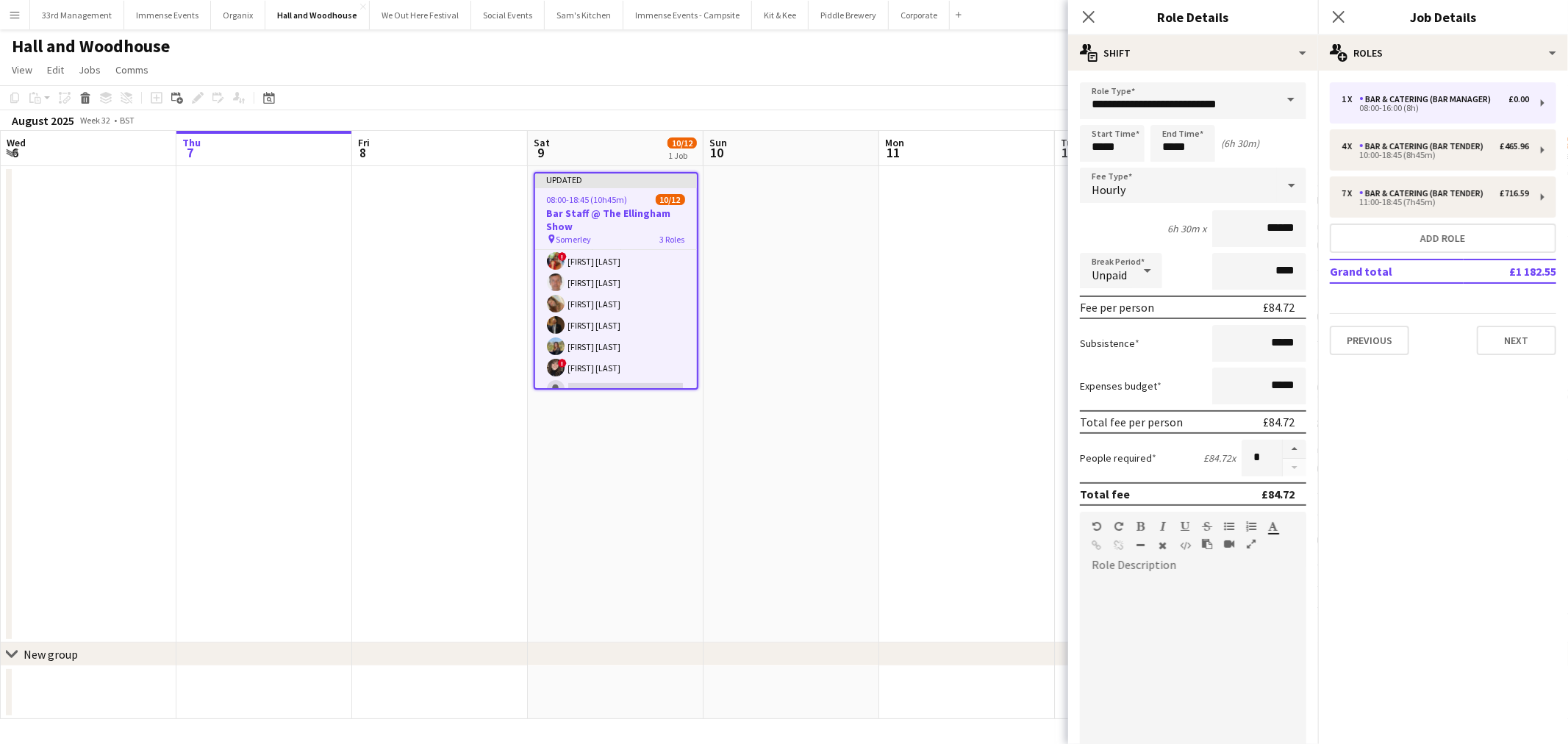 click on "6h 30m x  ******" at bounding box center (1193, 229) 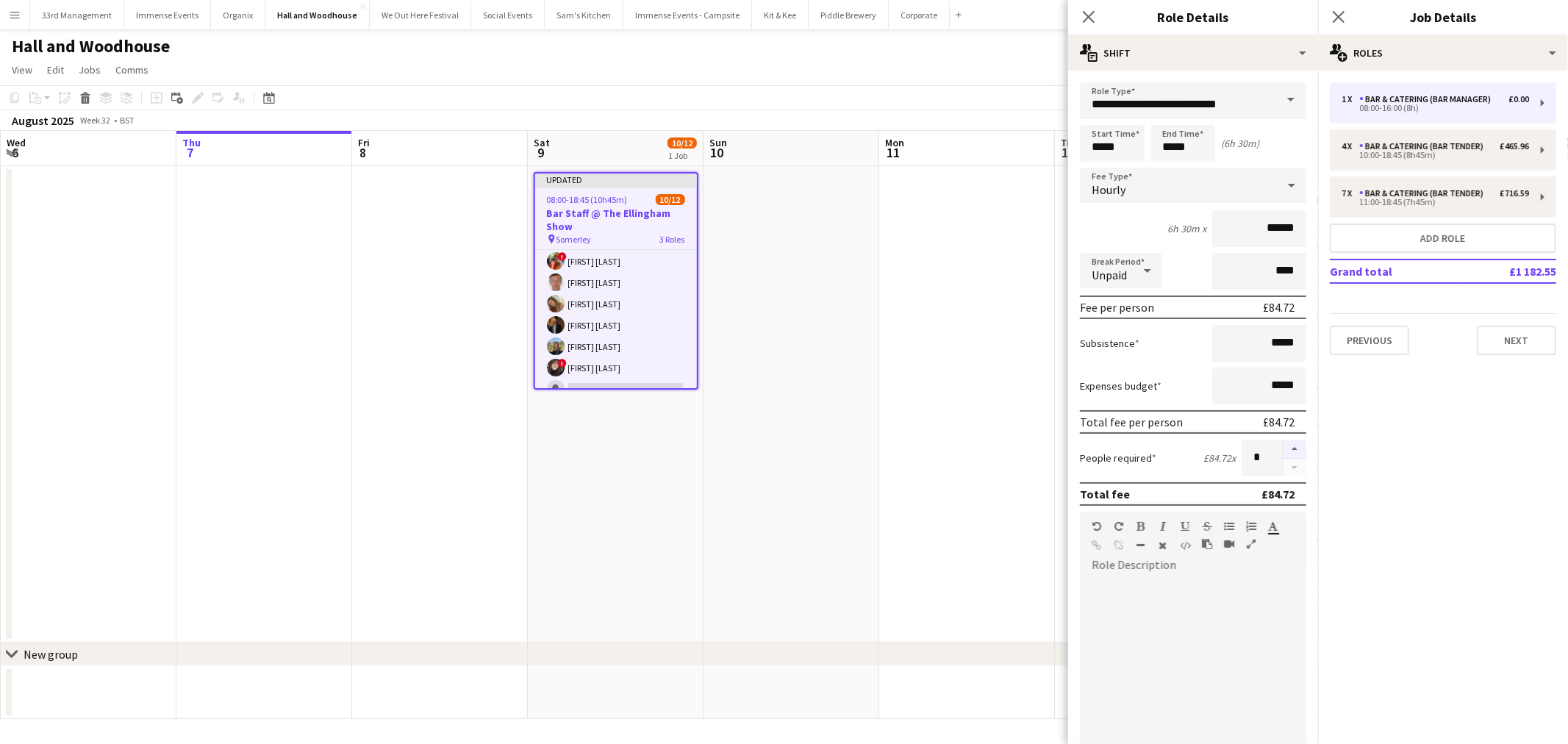 click at bounding box center (1295, 449) 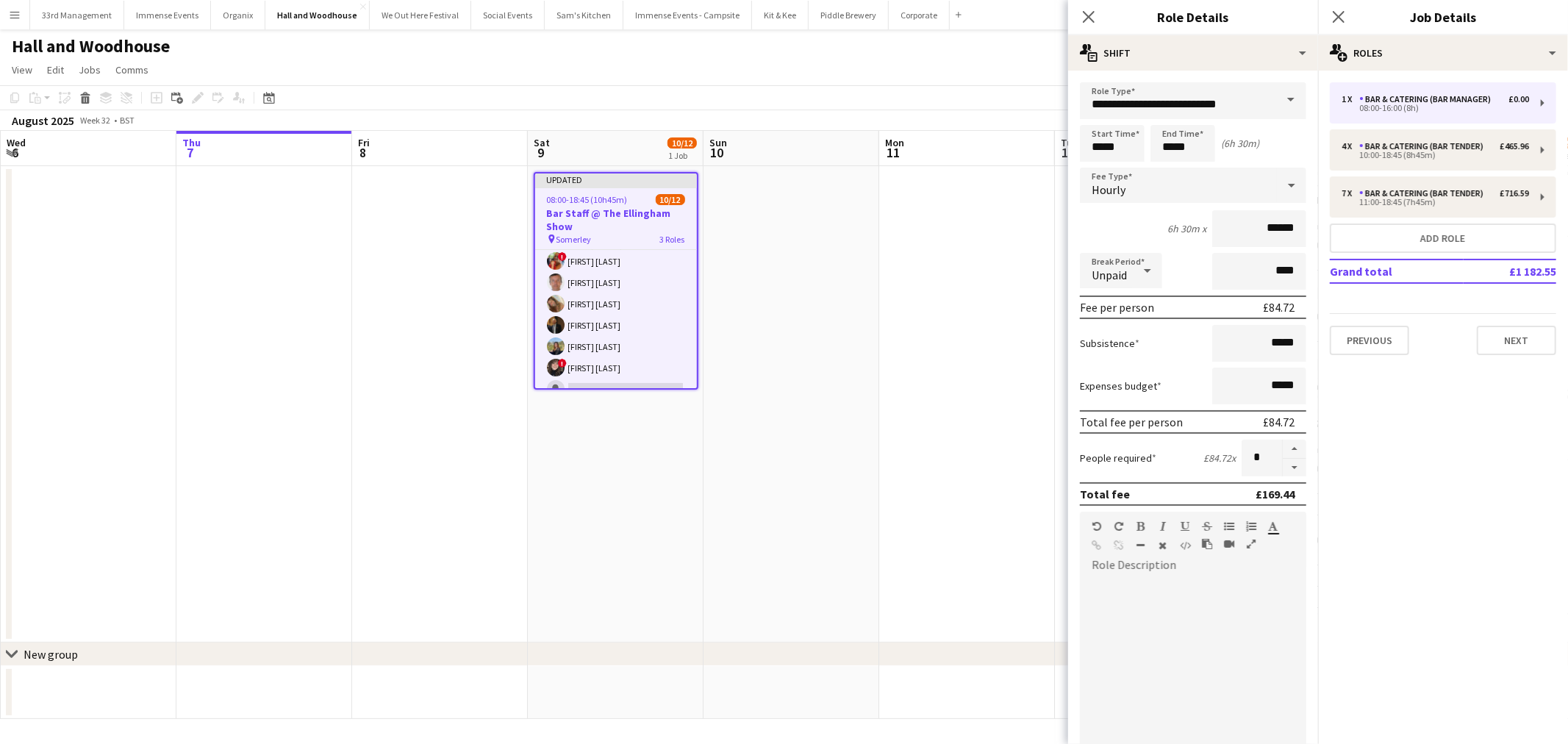 click at bounding box center [1193, 665] 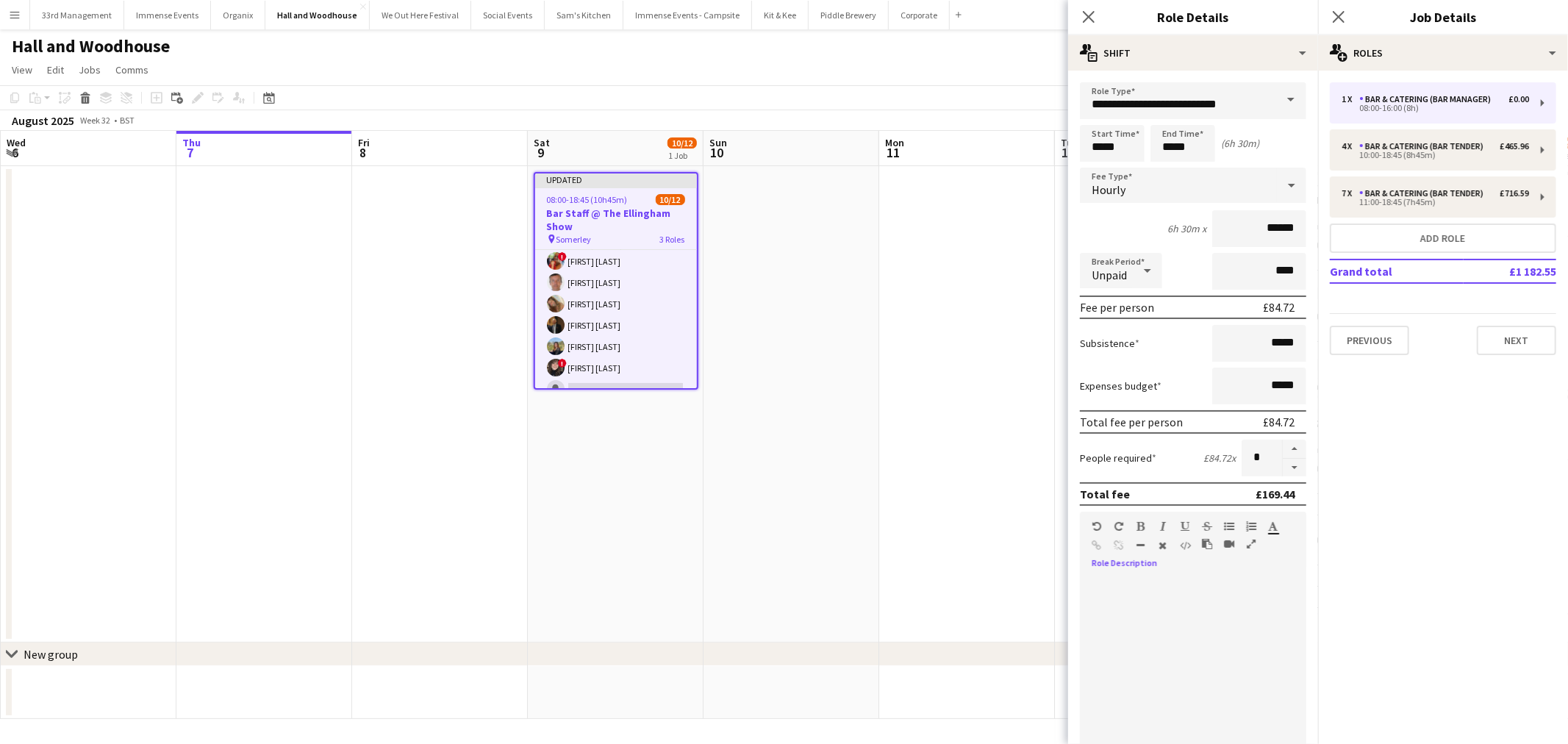 click at bounding box center (967, 404) 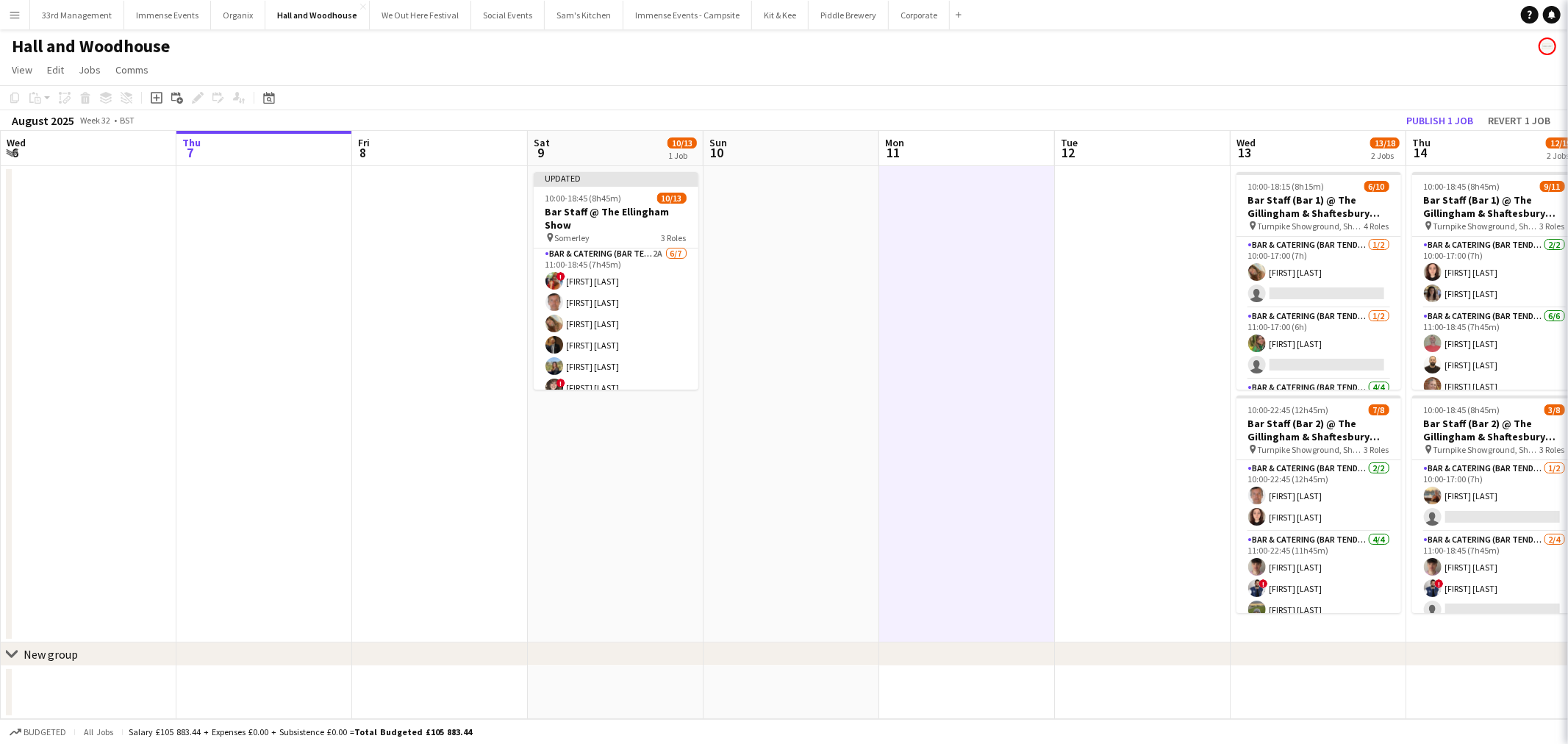 scroll, scrollTop: 210, scrollLeft: 0, axis: vertical 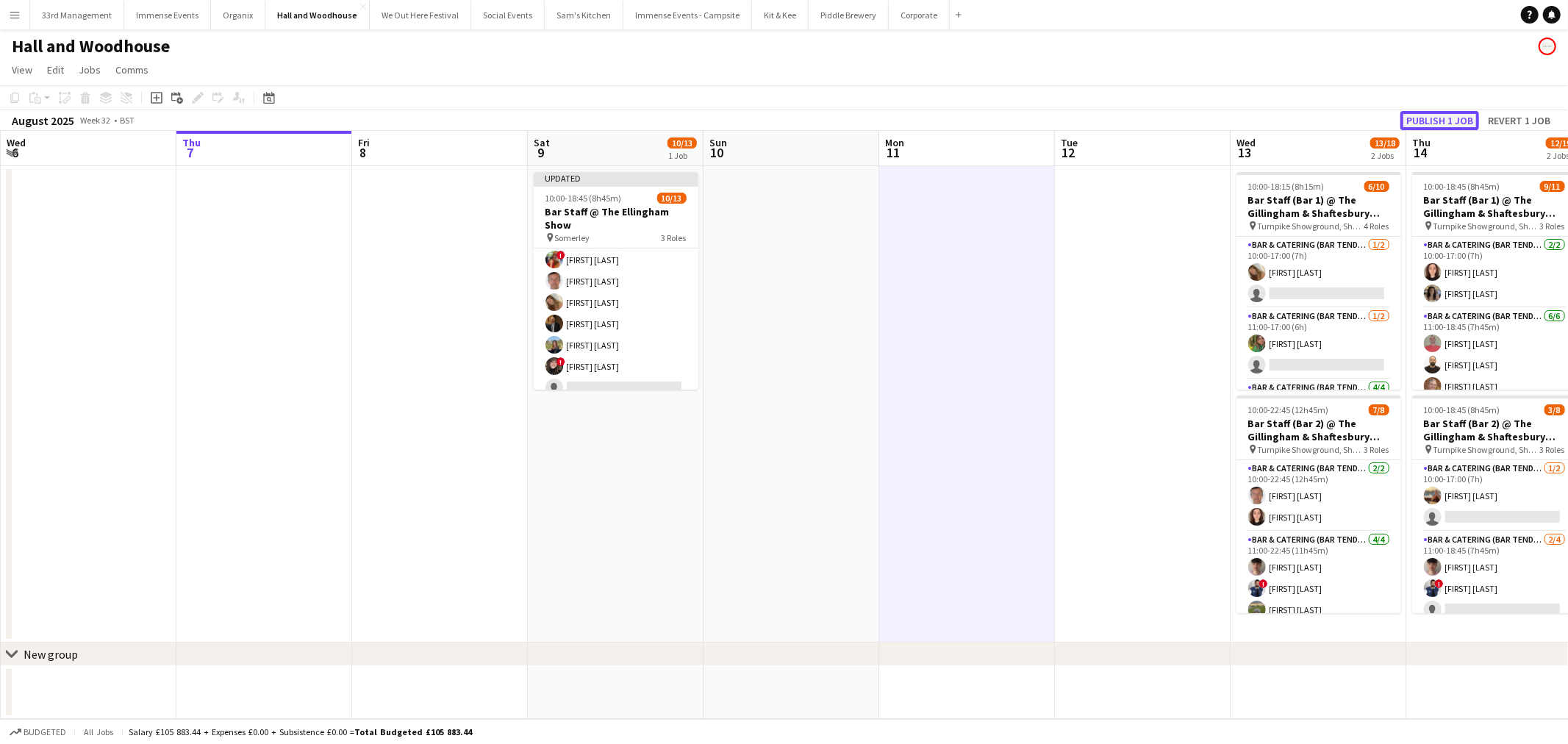 click on "Publish 1 job" 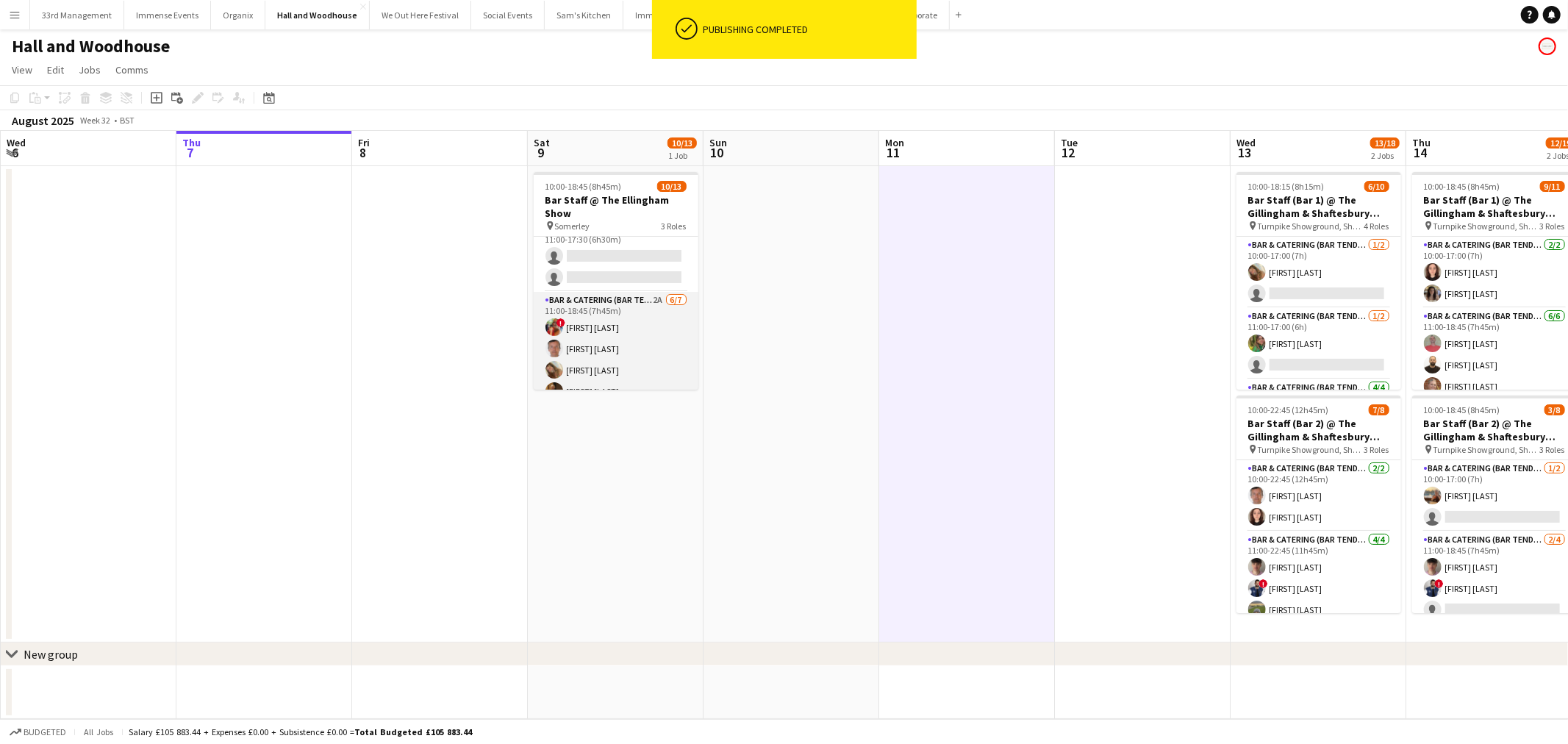 scroll, scrollTop: 0, scrollLeft: 0, axis: both 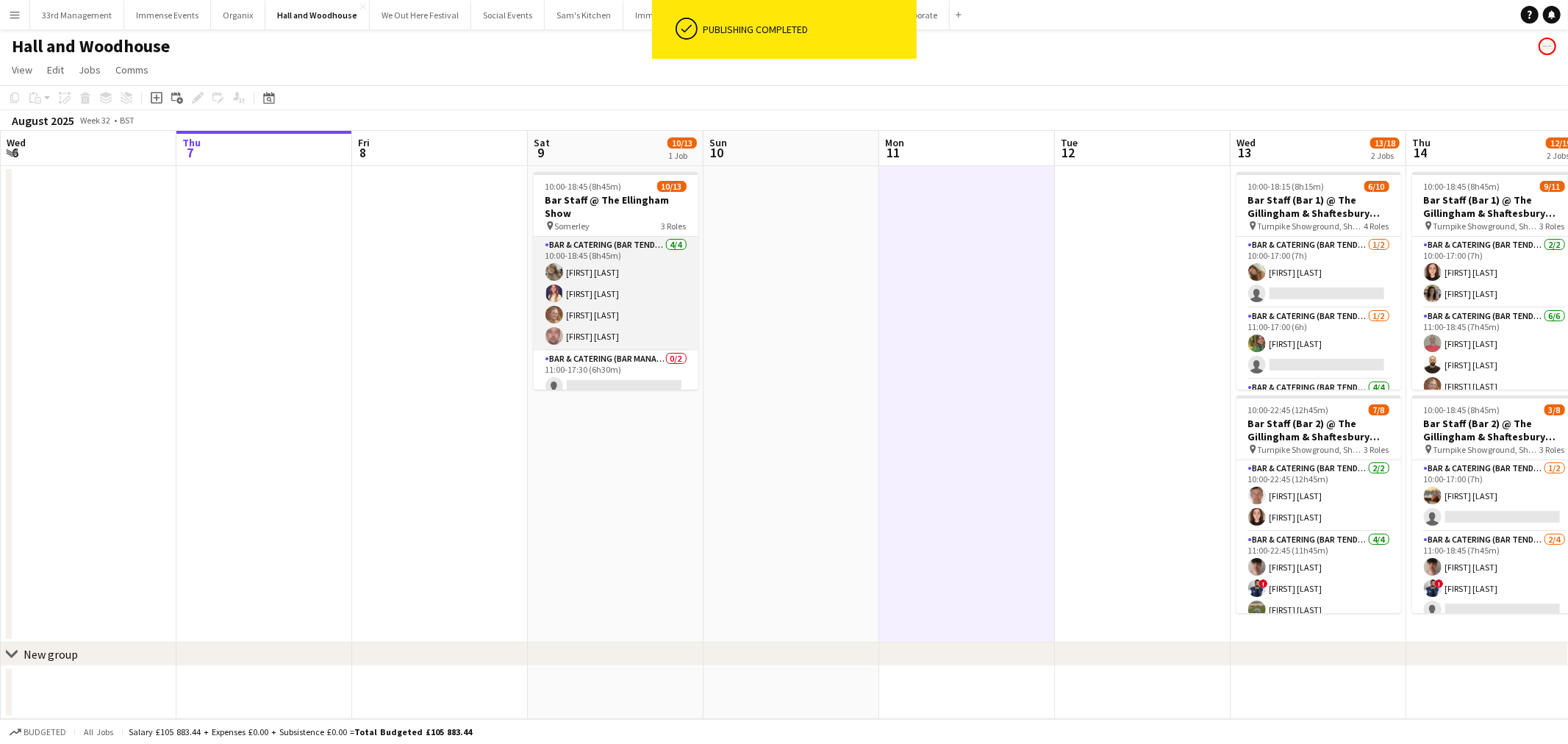 drag, startPoint x: 613, startPoint y: 354, endPoint x: 612, endPoint y: 341, distance: 13.038405 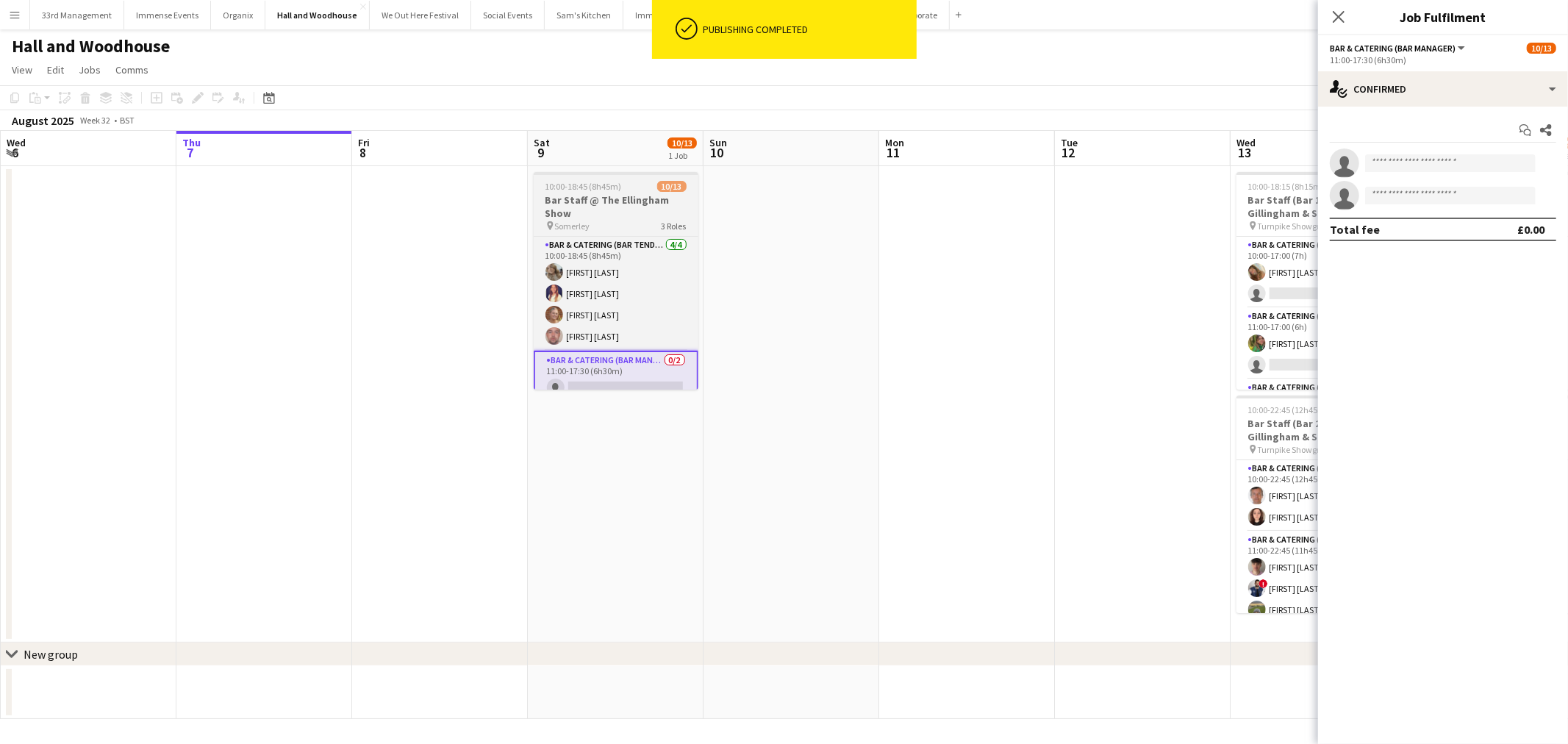 click on "Bar Staff @ The Ellingham Show" at bounding box center (616, 207) 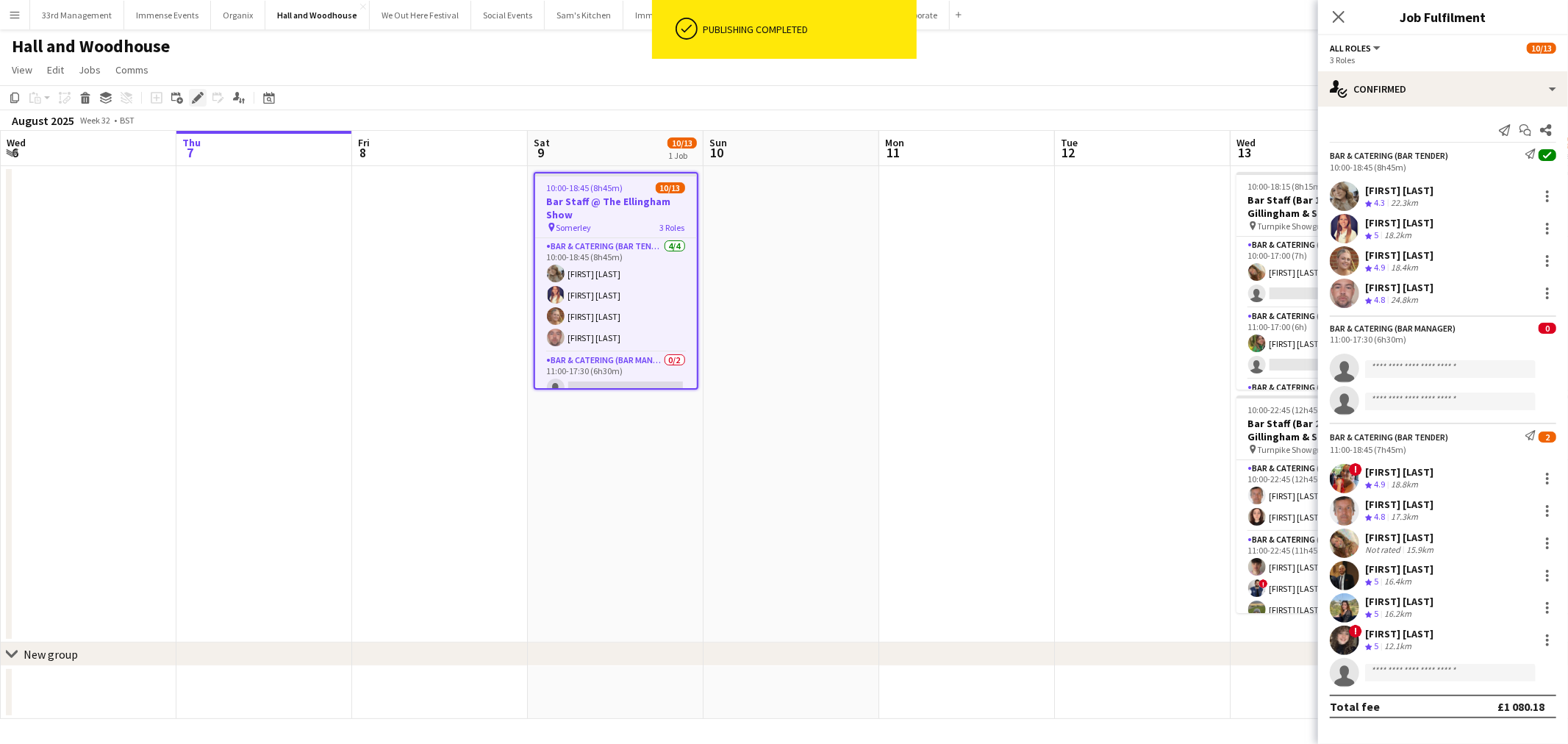 click on "Edit" 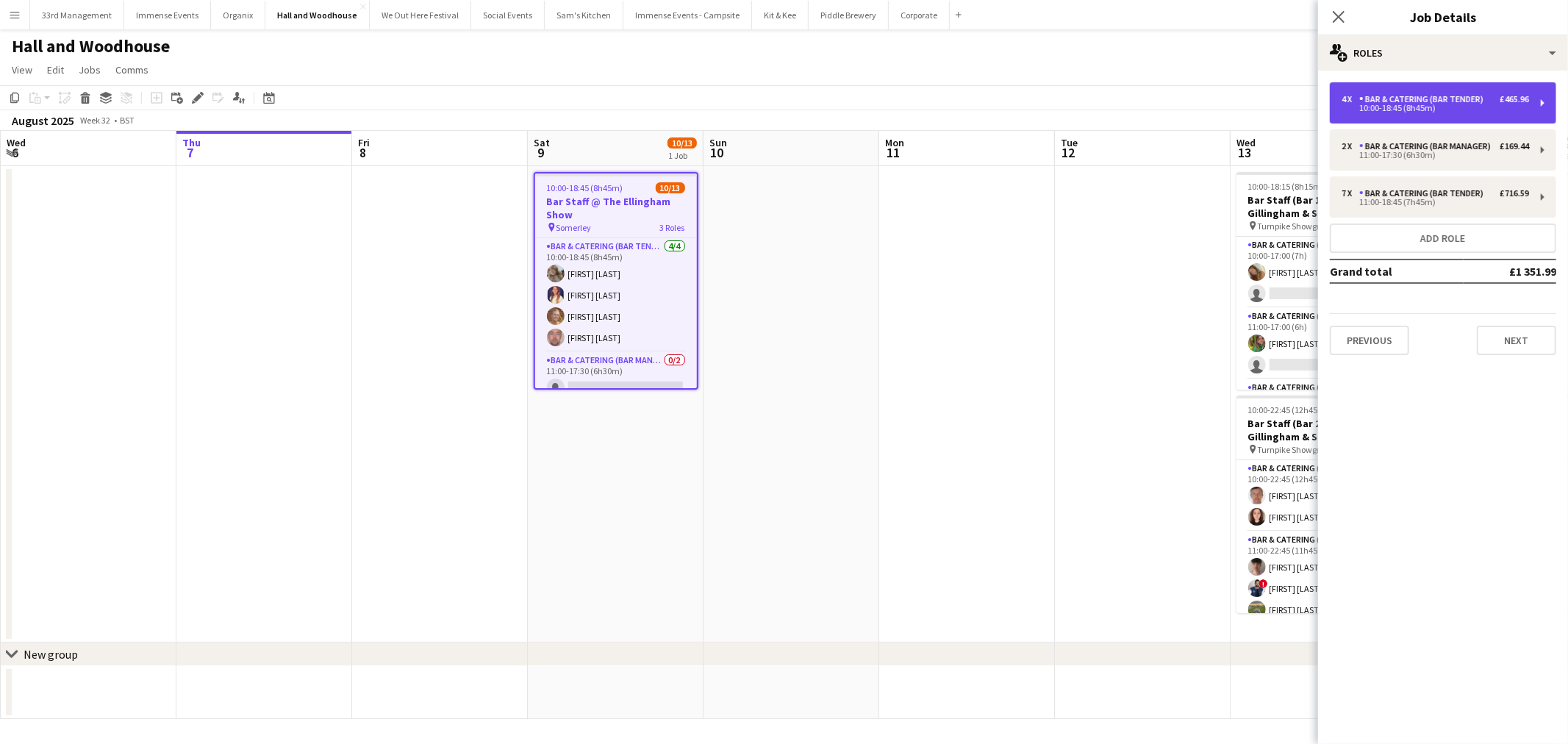 click on "Bar & Catering (Bar Tender)" at bounding box center (1424, 99) 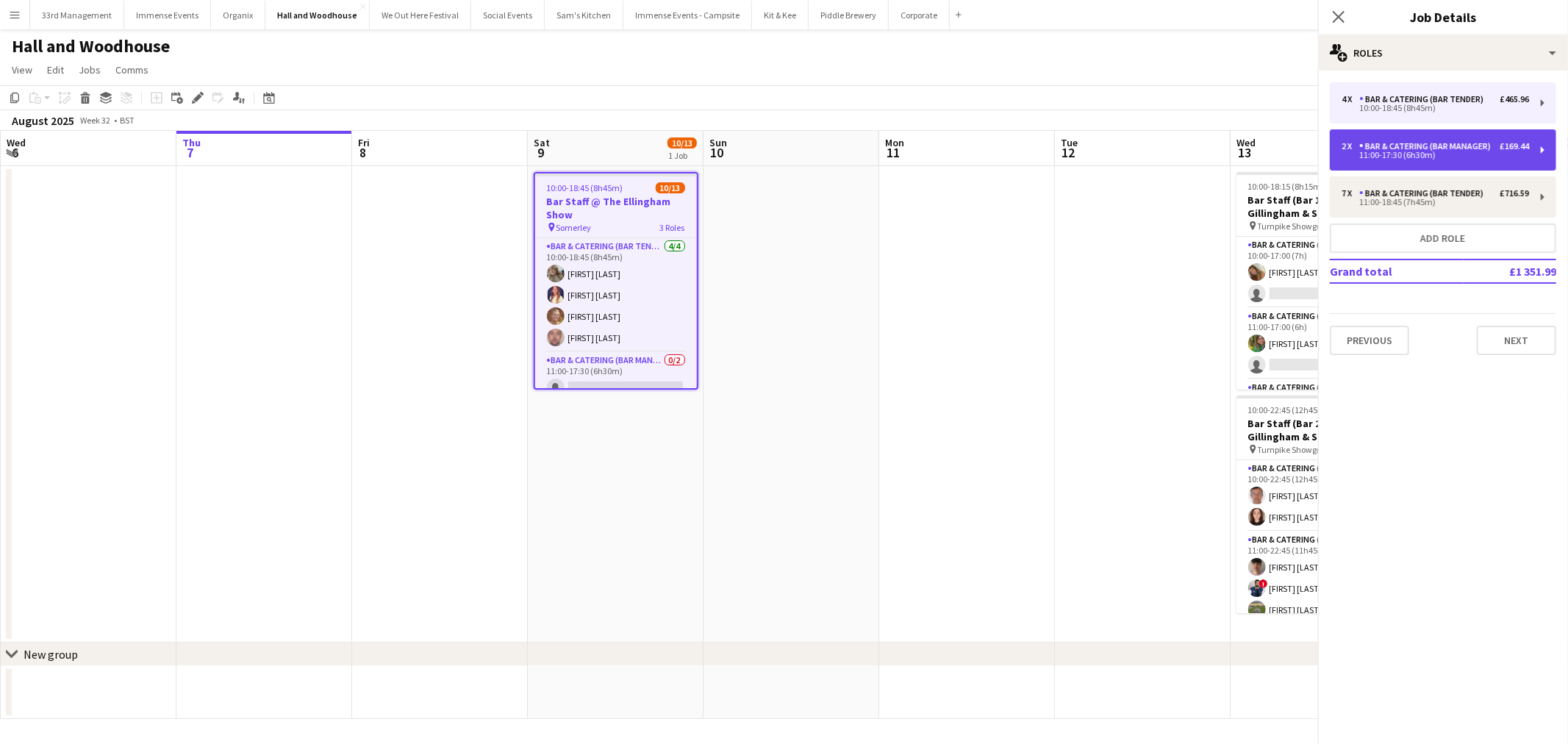 click on "Bar & Catering (Bar Manager)" at bounding box center [1428, 146] 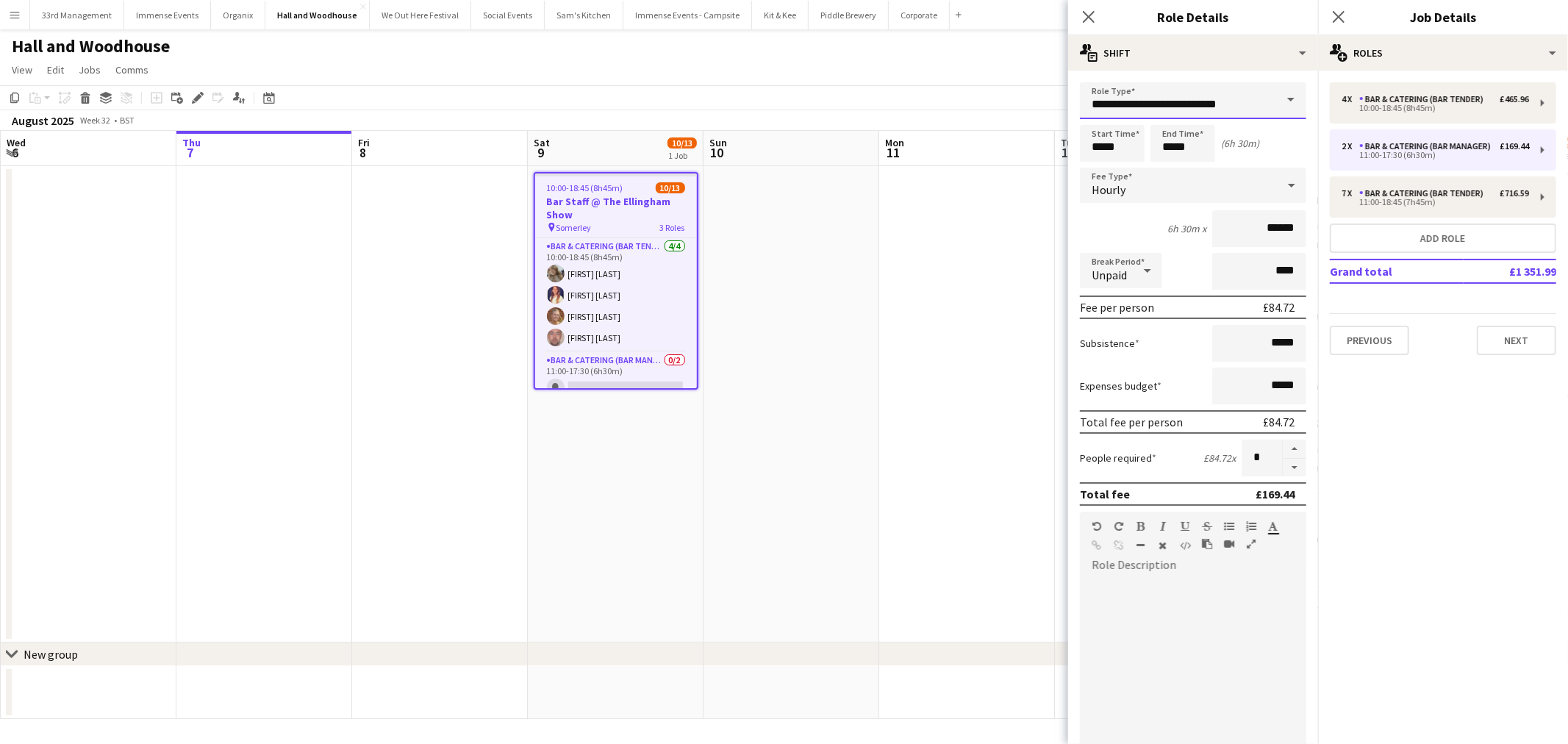 click on "**********" at bounding box center [1193, 101] 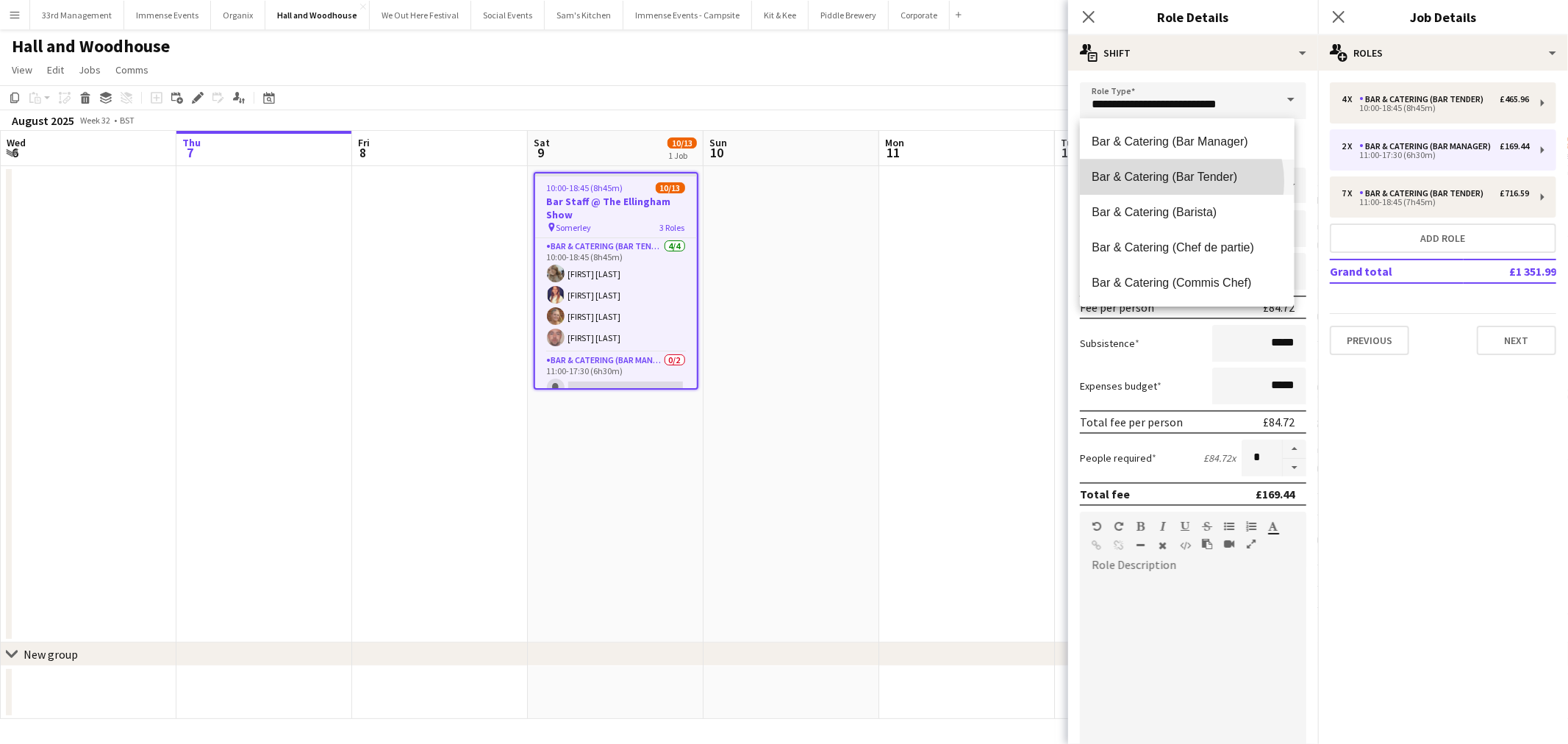click on "Bar & Catering (Bar Tender)" at bounding box center [1186, 176] 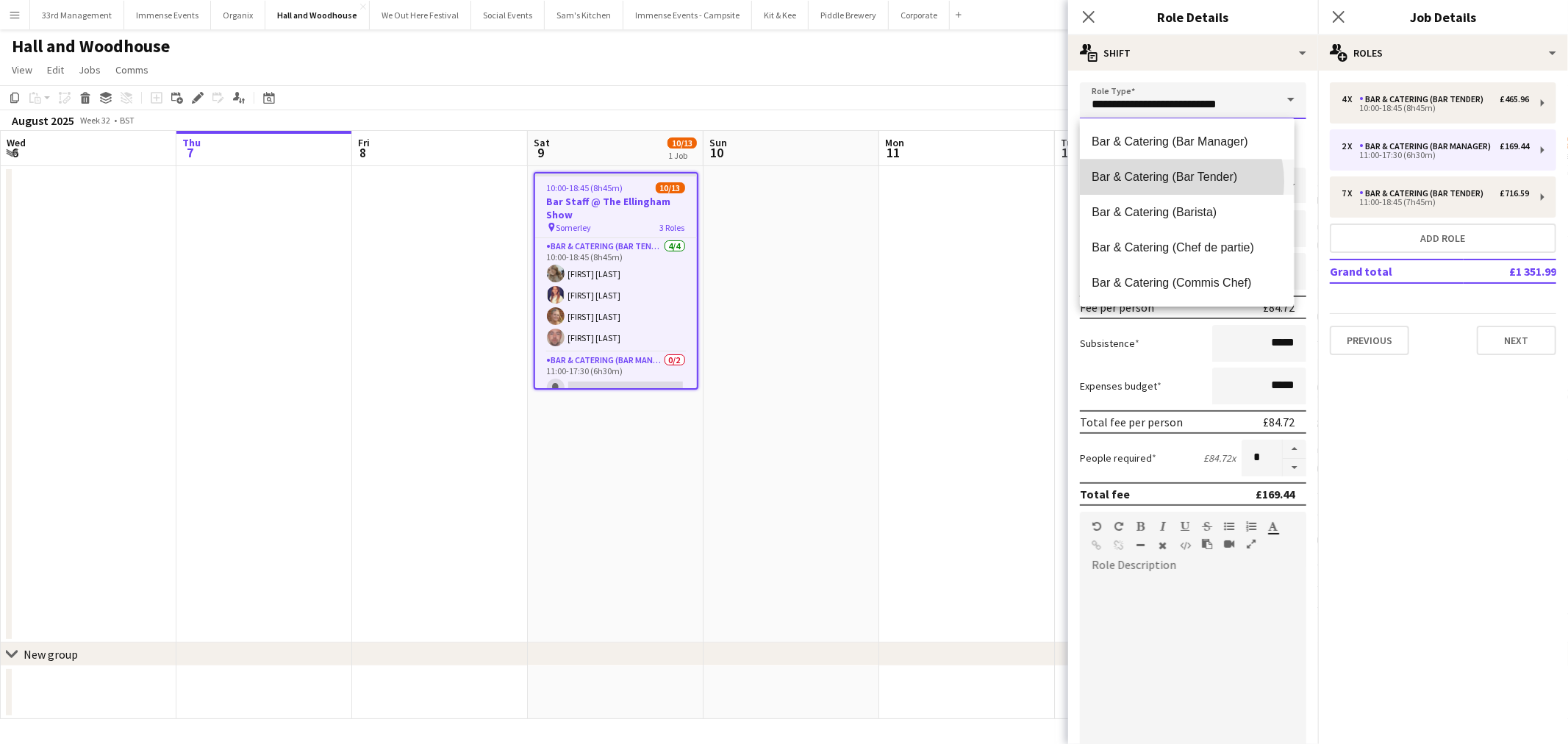 type on "**********" 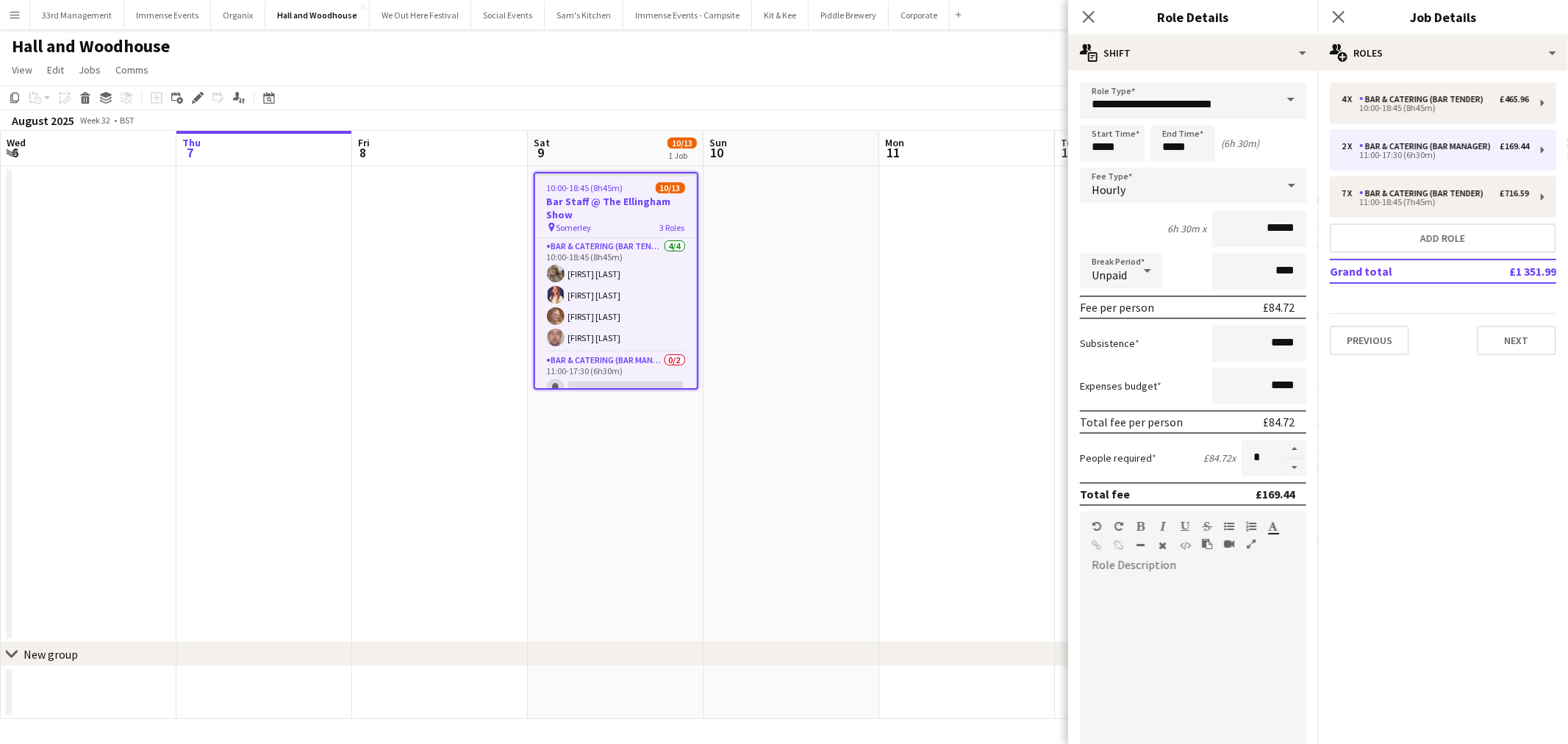click at bounding box center (967, 404) 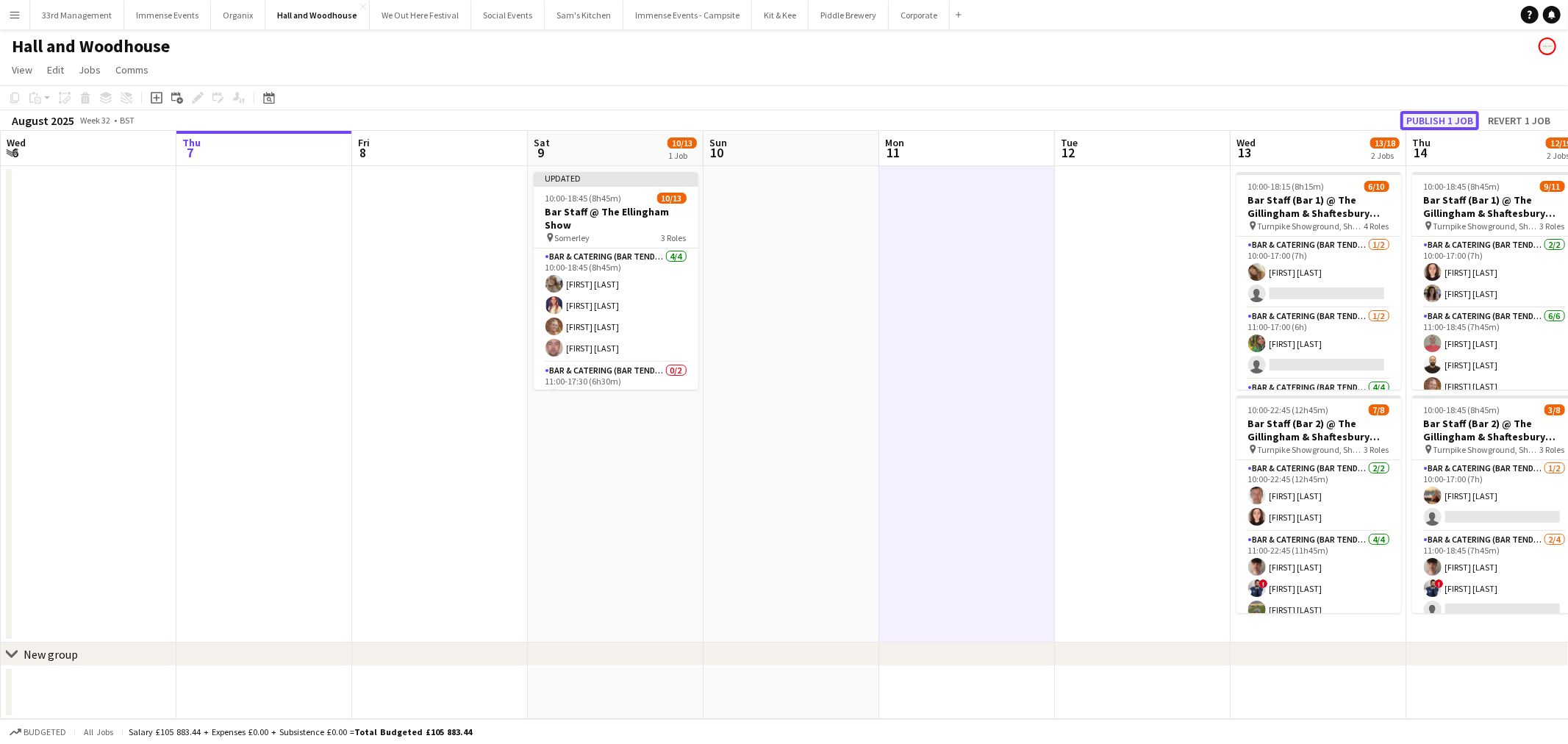 click on "Publish 1 job" 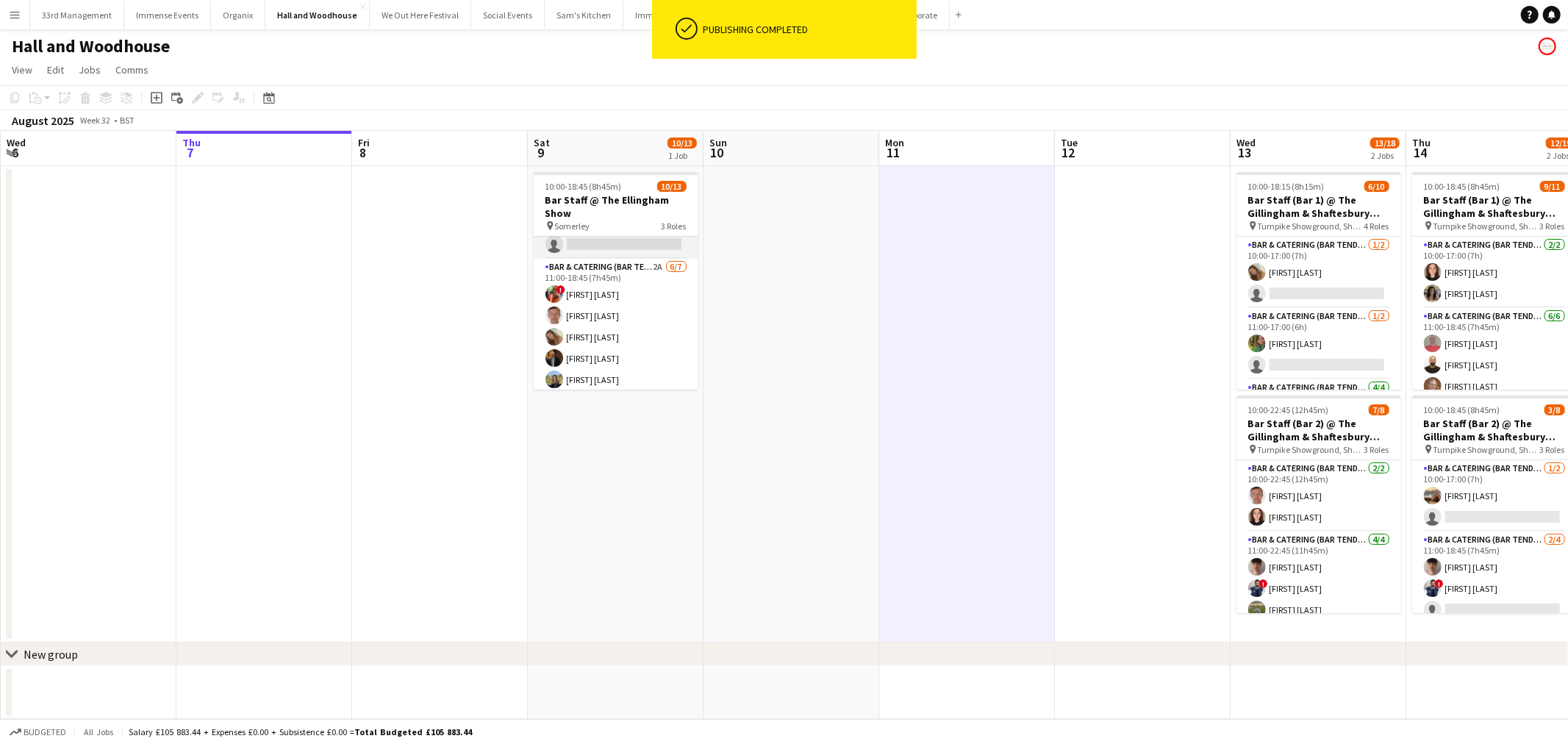 scroll, scrollTop: 82, scrollLeft: 0, axis: vertical 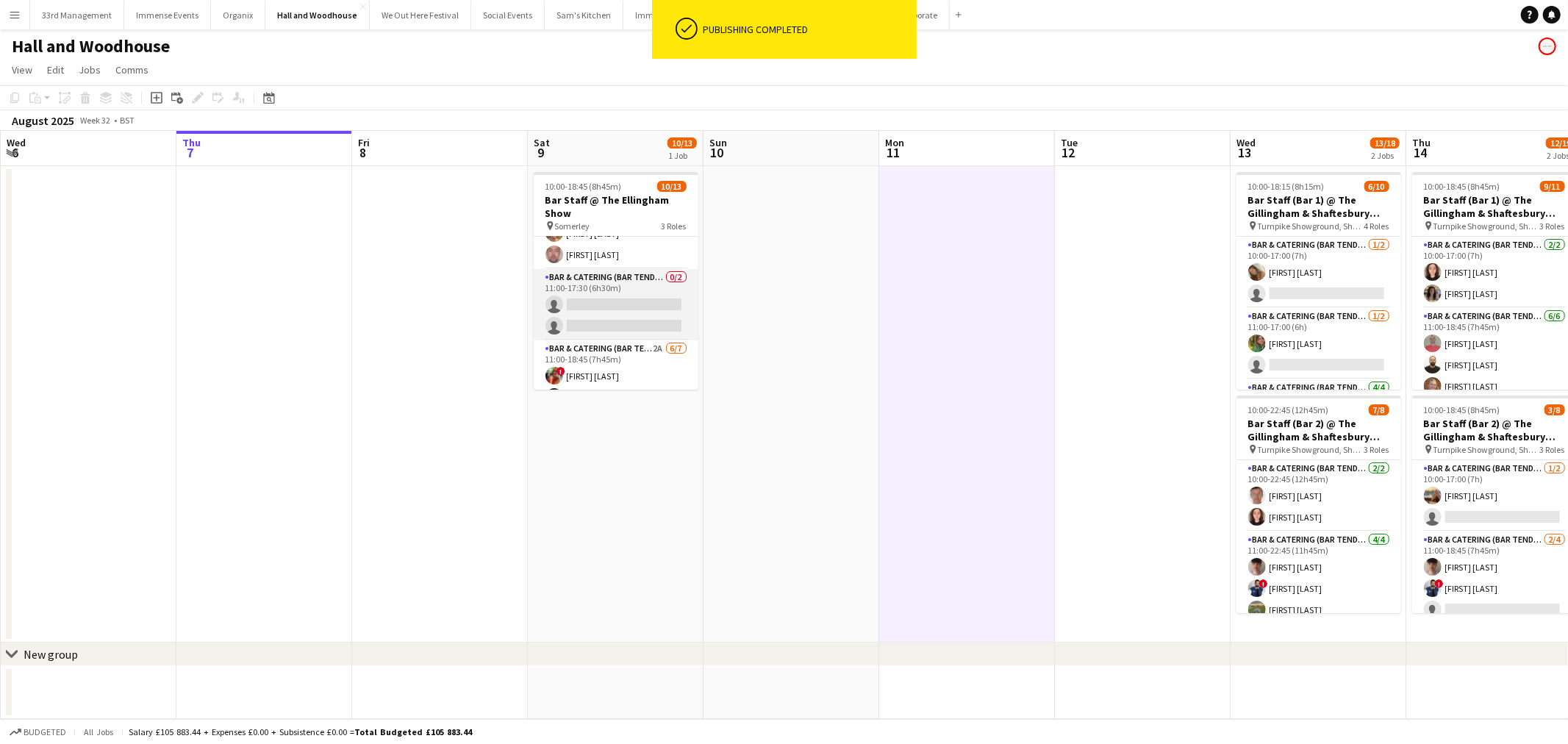 click on "Bar & Catering (Bar Tender)   0/2   11:00-17:30 (6h30m)
single-neutral-actions
single-neutral-actions" at bounding box center (616, 304) 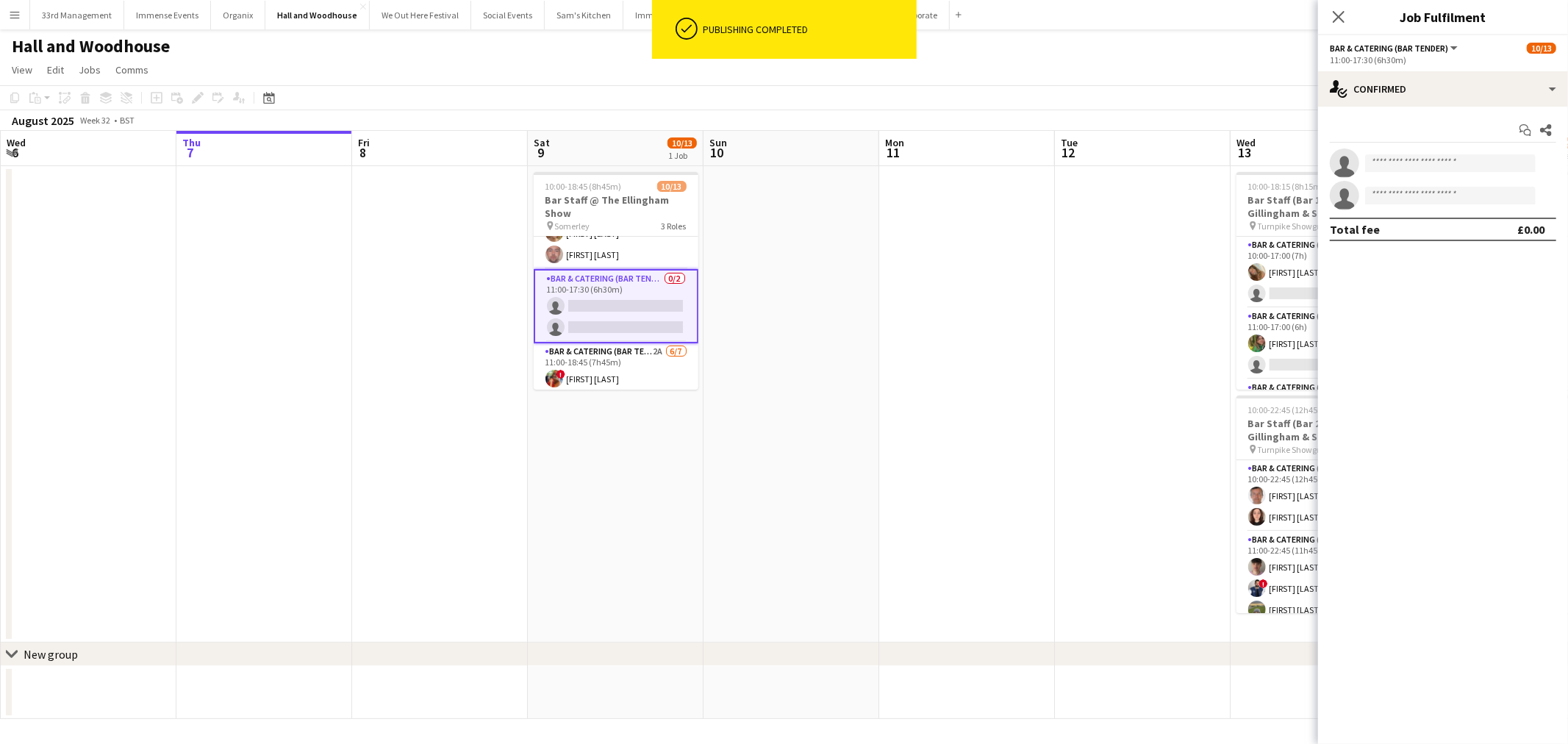 click on "single-neutral-actions
single-neutral-actions" at bounding box center [1443, 179] 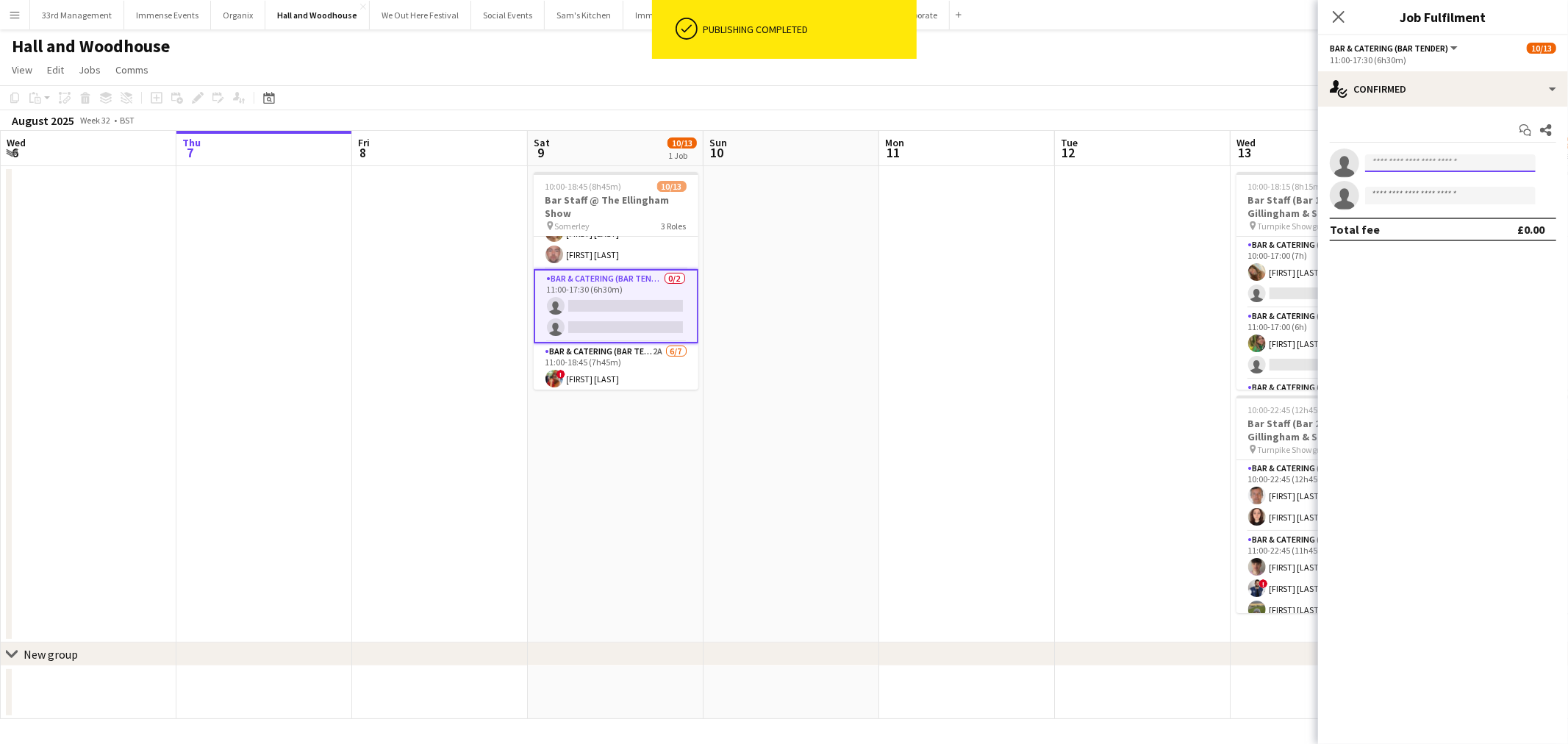 click at bounding box center [1450, 163] 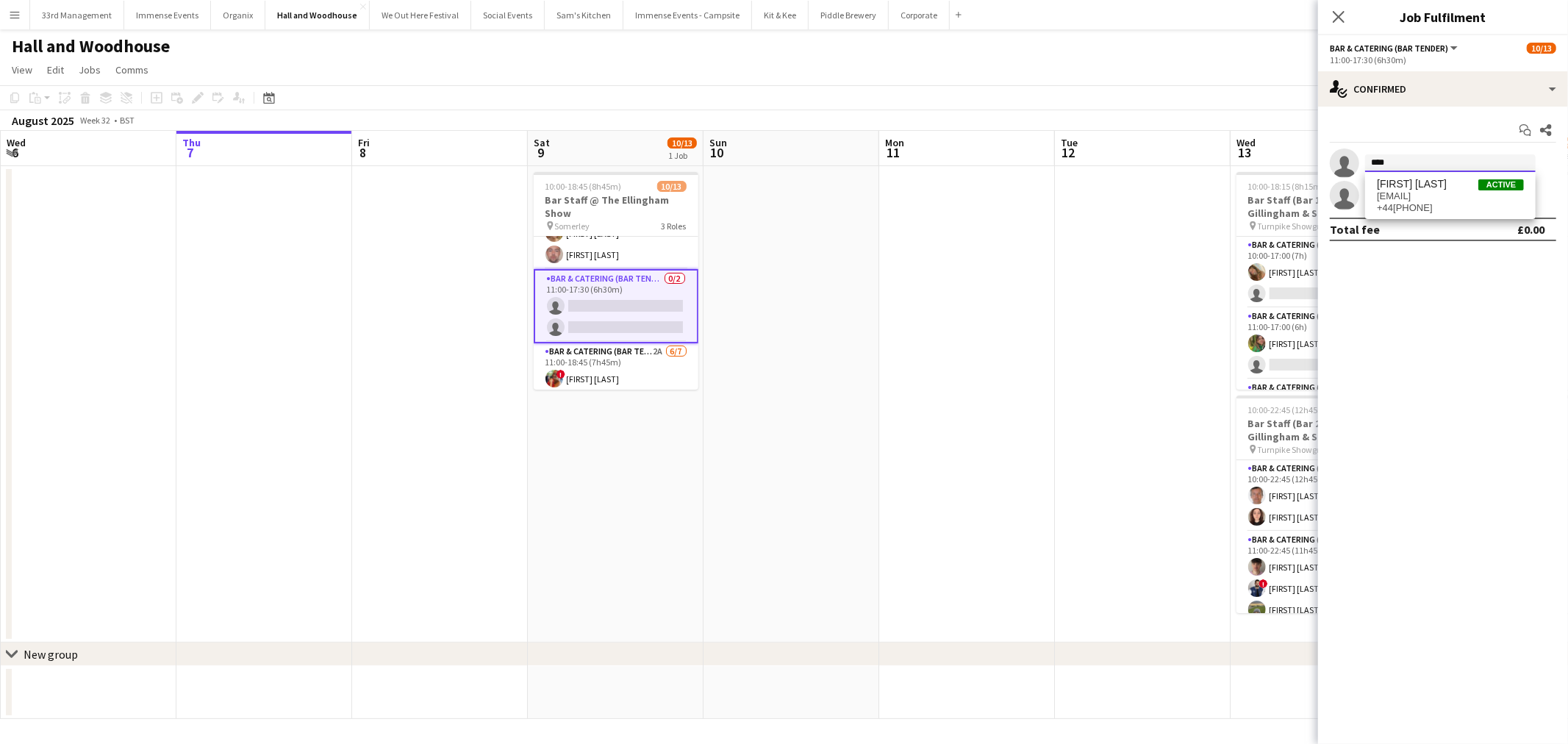 type on "****" 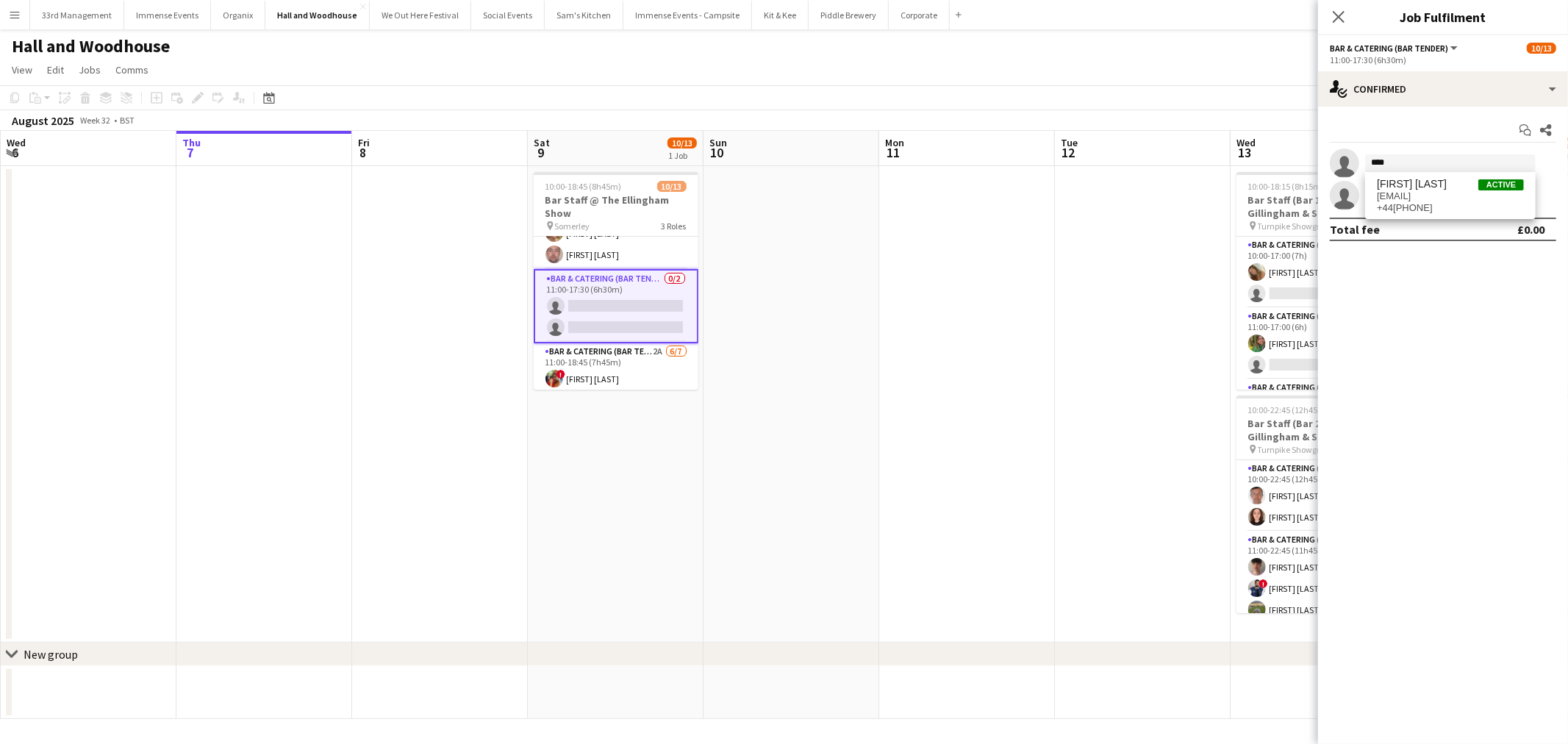 click on "Mike Binyon" at bounding box center (1411, 184) 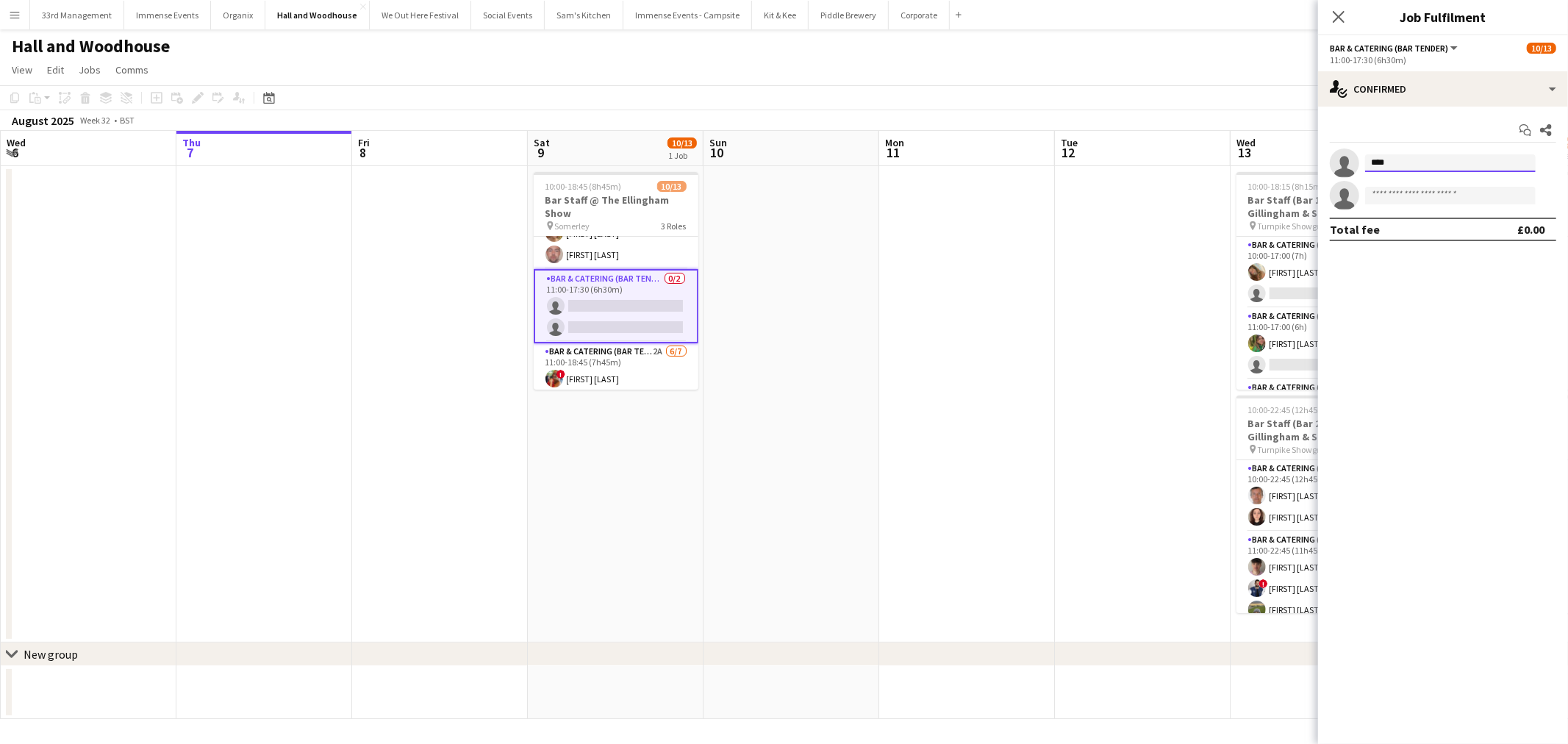 type 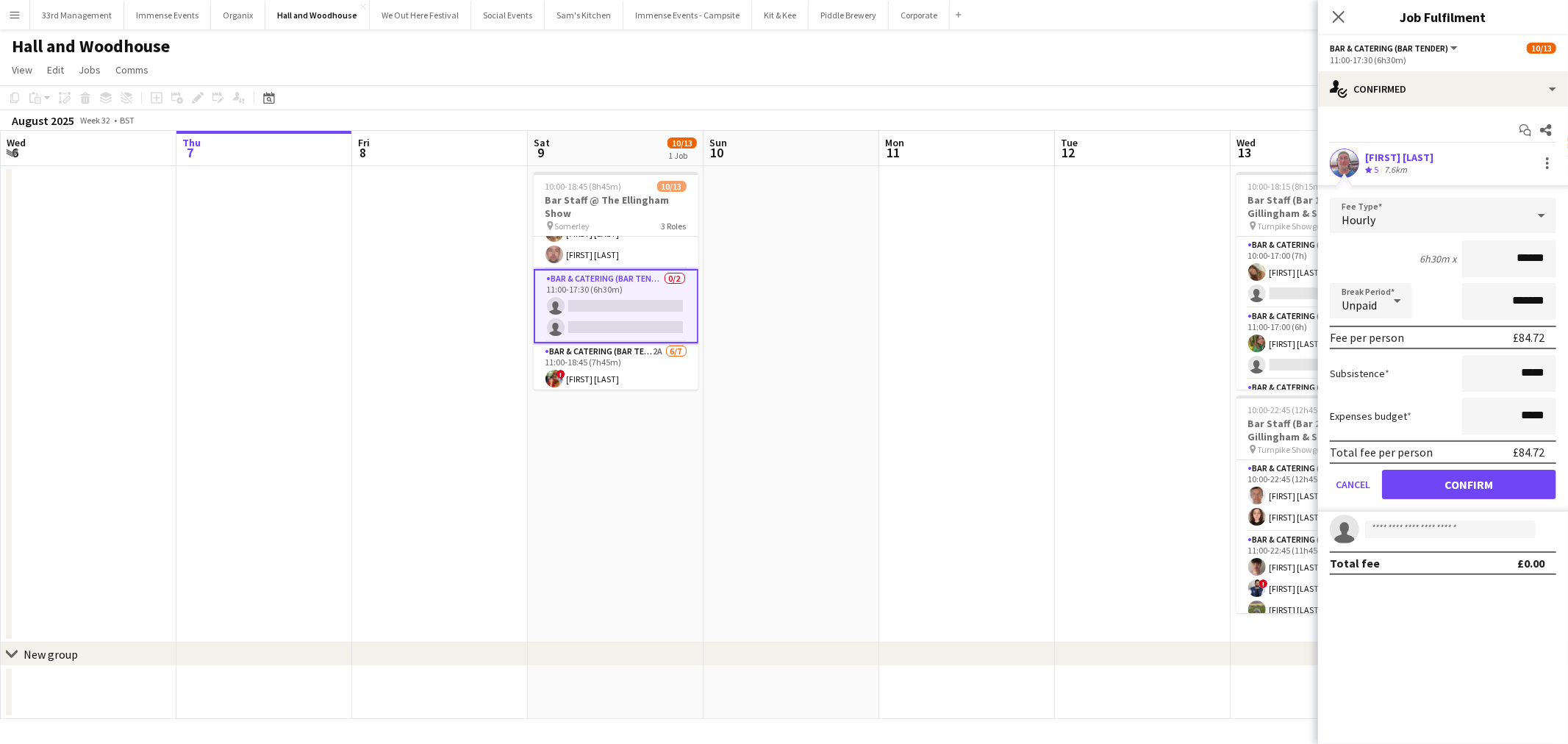 drag, startPoint x: 1431, startPoint y: 504, endPoint x: 1430, endPoint y: 491, distance: 13.038405 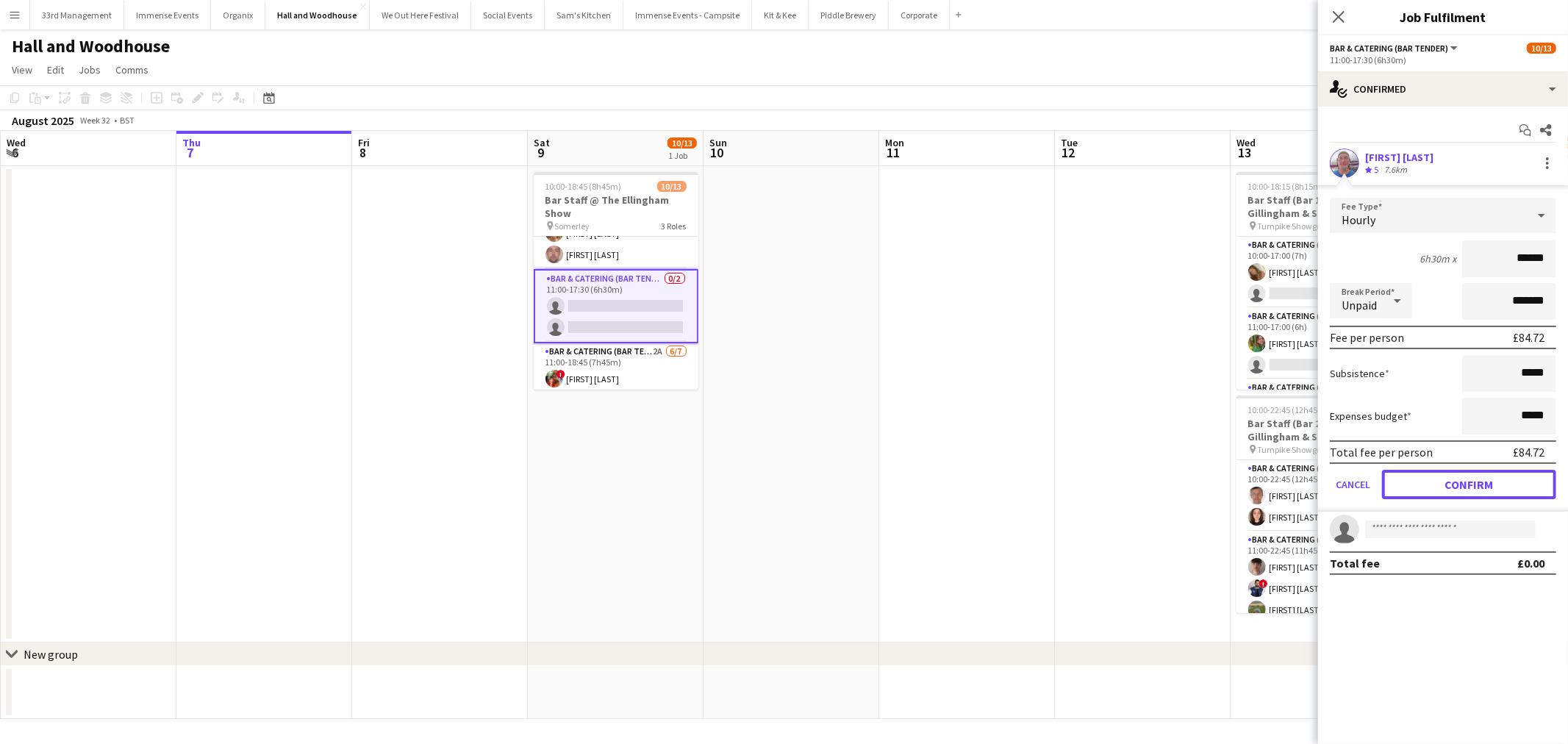 drag, startPoint x: 1430, startPoint y: 490, endPoint x: 1428, endPoint y: 476, distance: 14.14214 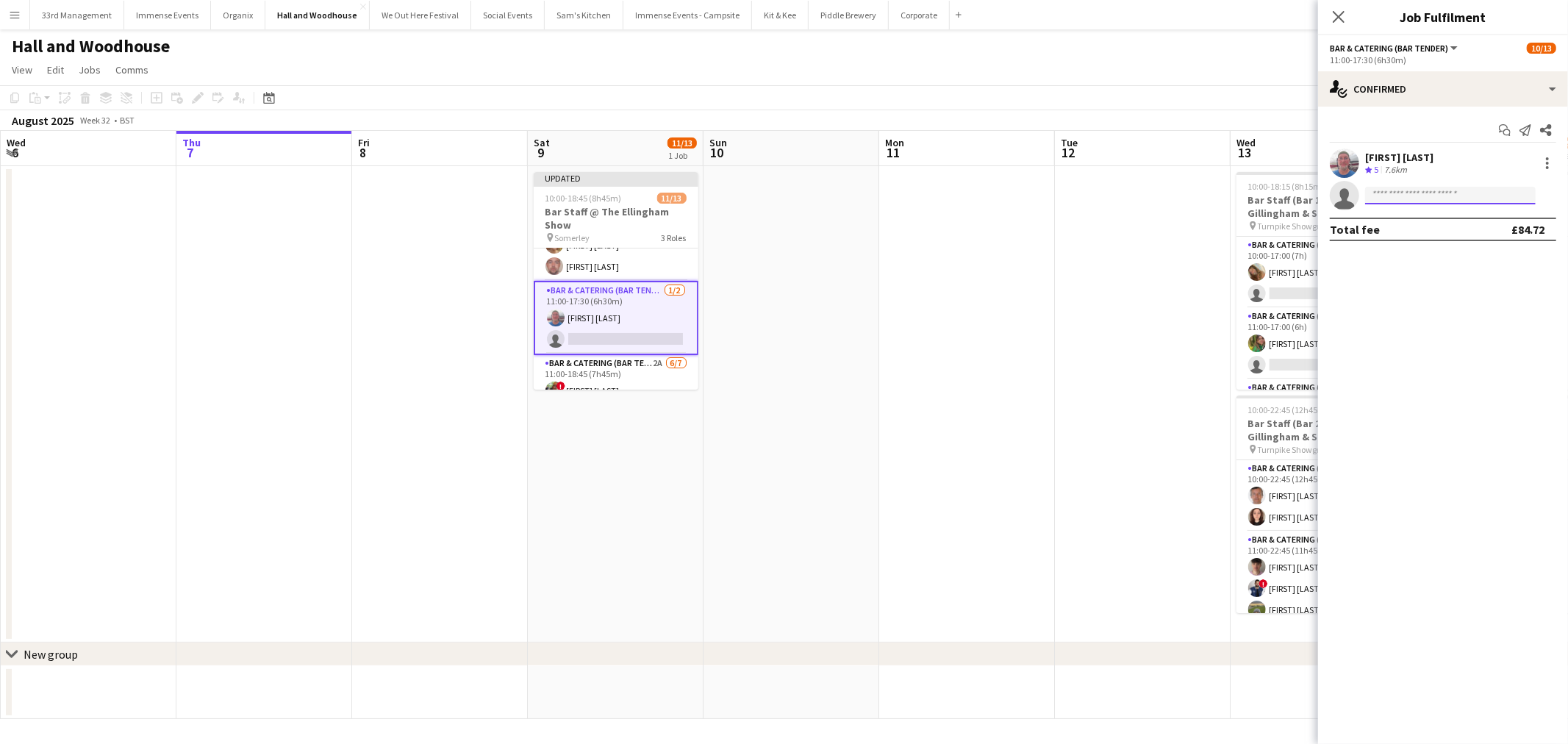 click 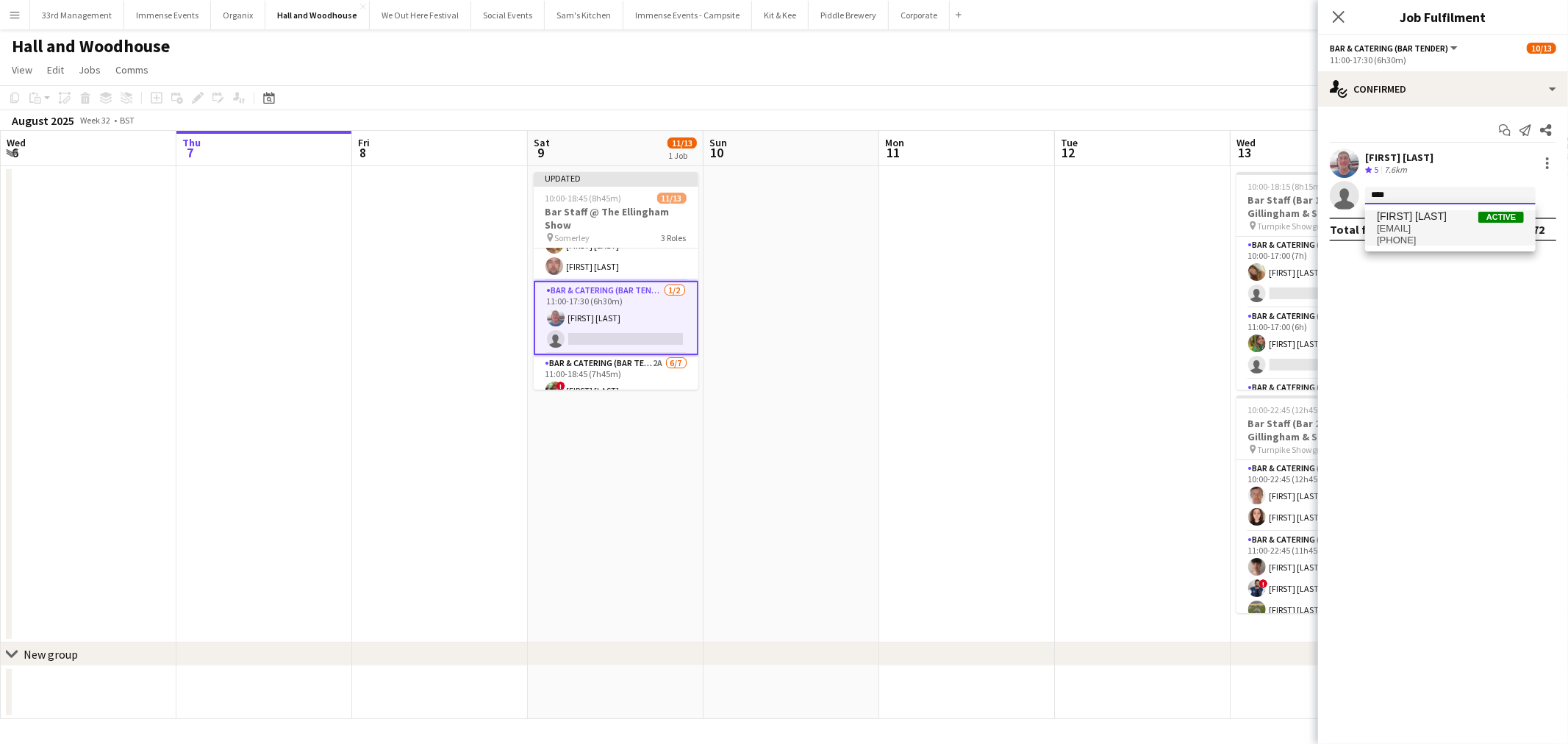 type on "****" 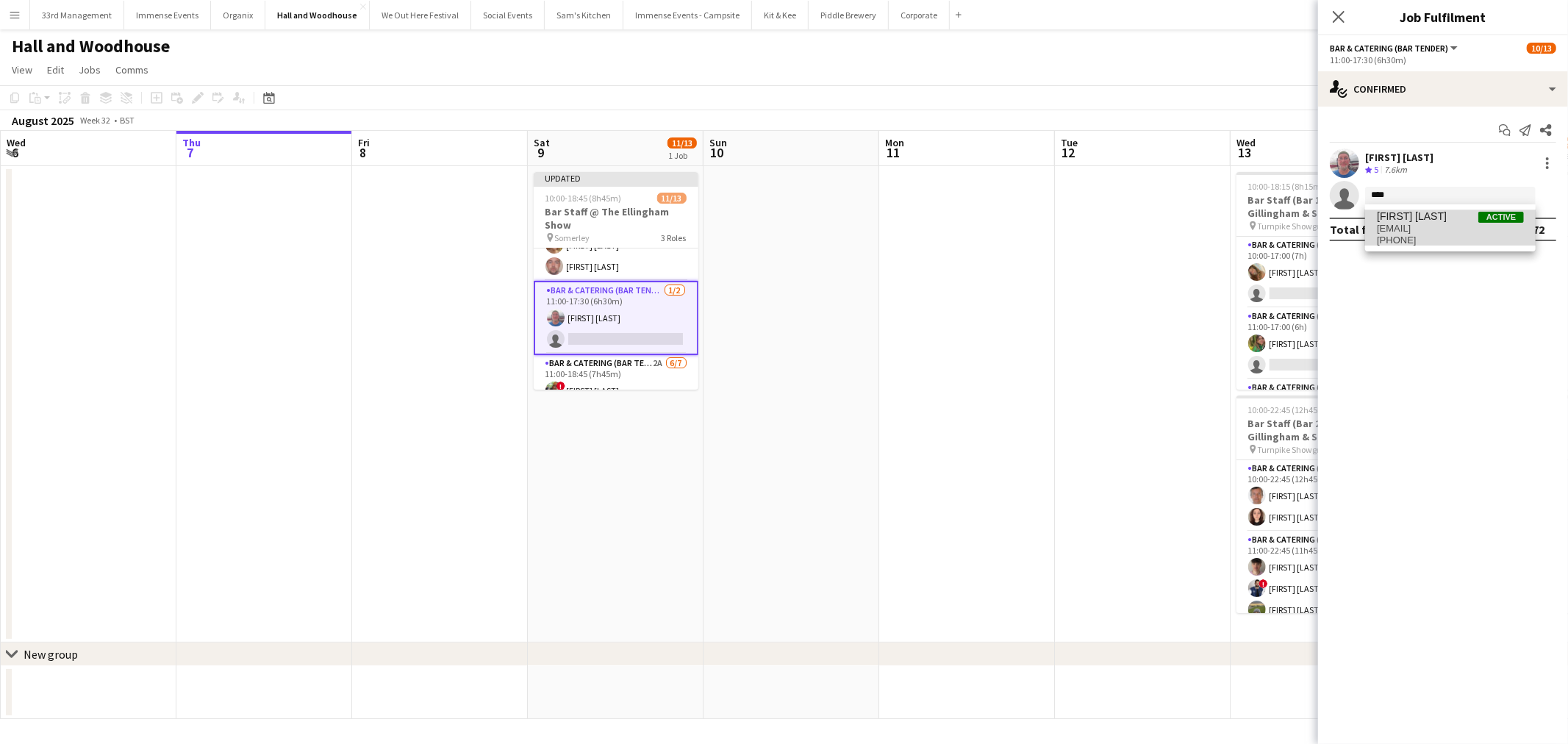 click on "Jane Binyon" at bounding box center [1411, 216] 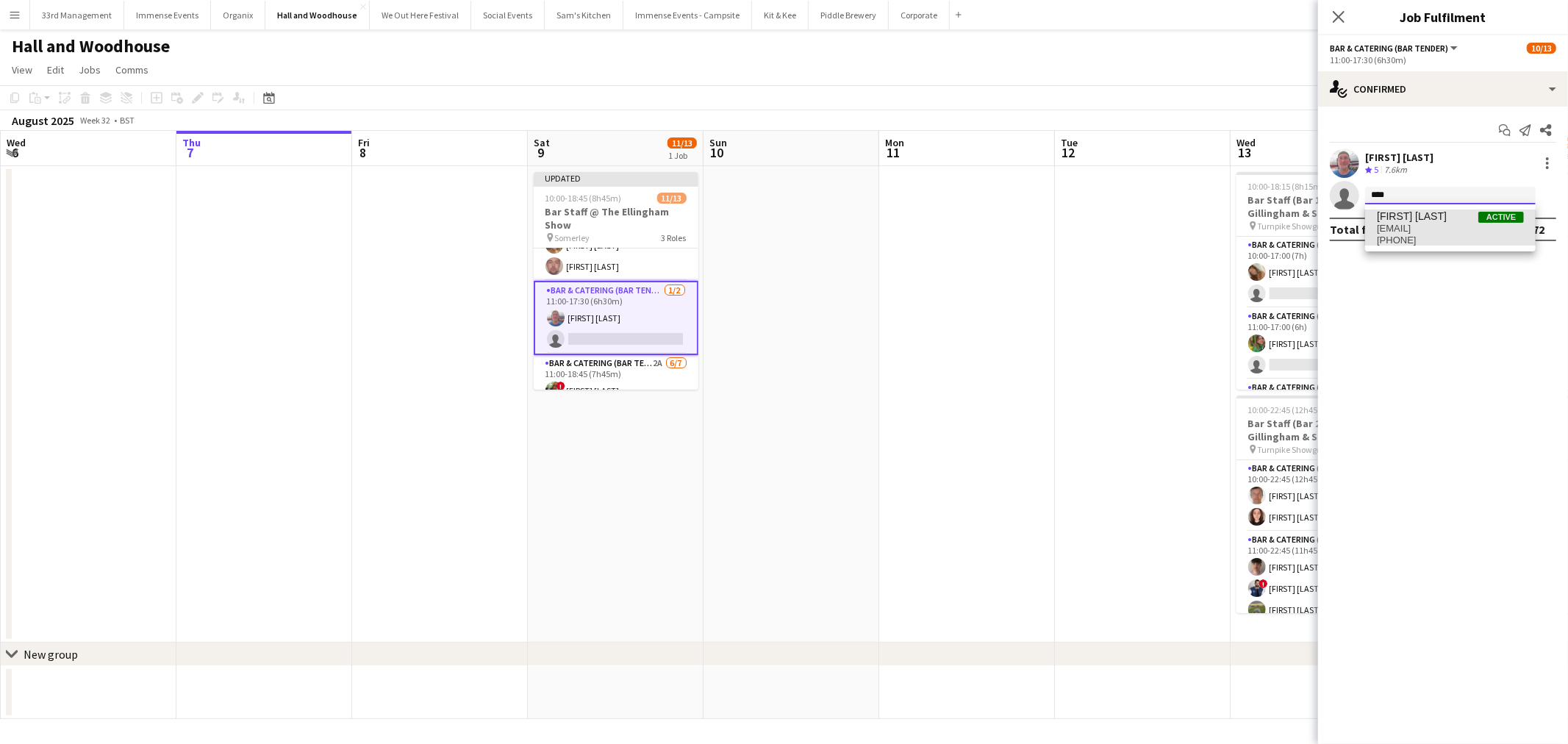 type 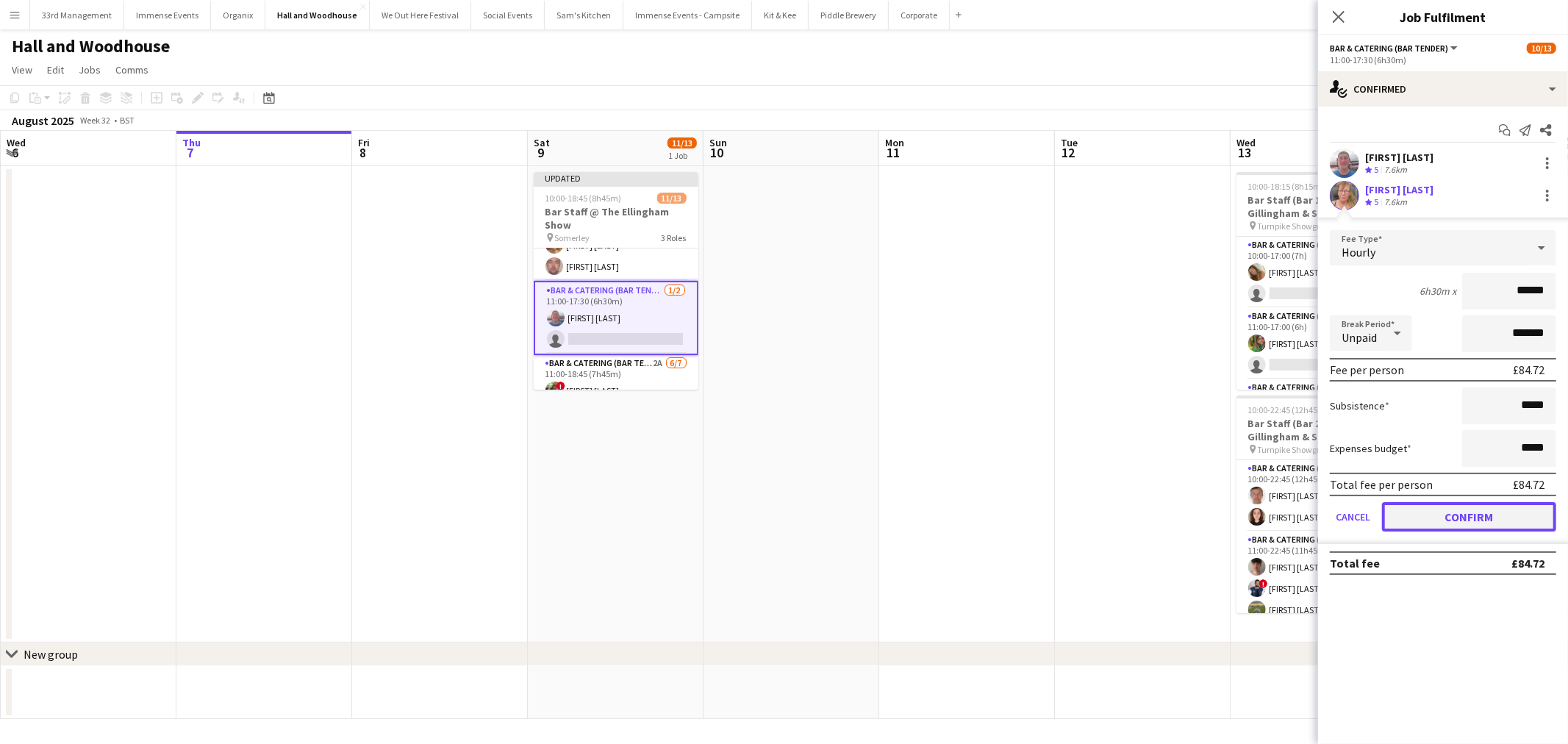 click on "Confirm" at bounding box center (1469, 517) 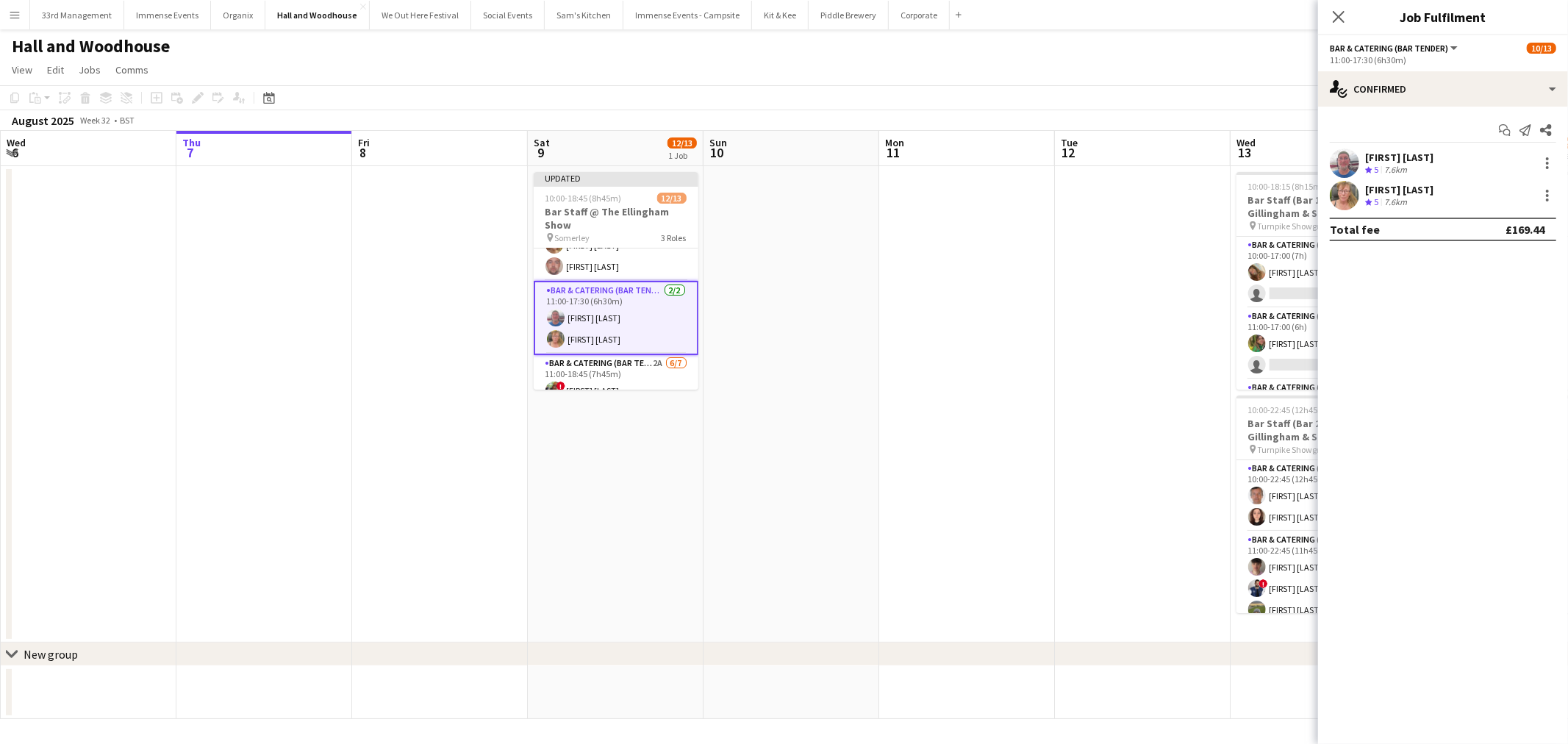 click at bounding box center (1142, 404) 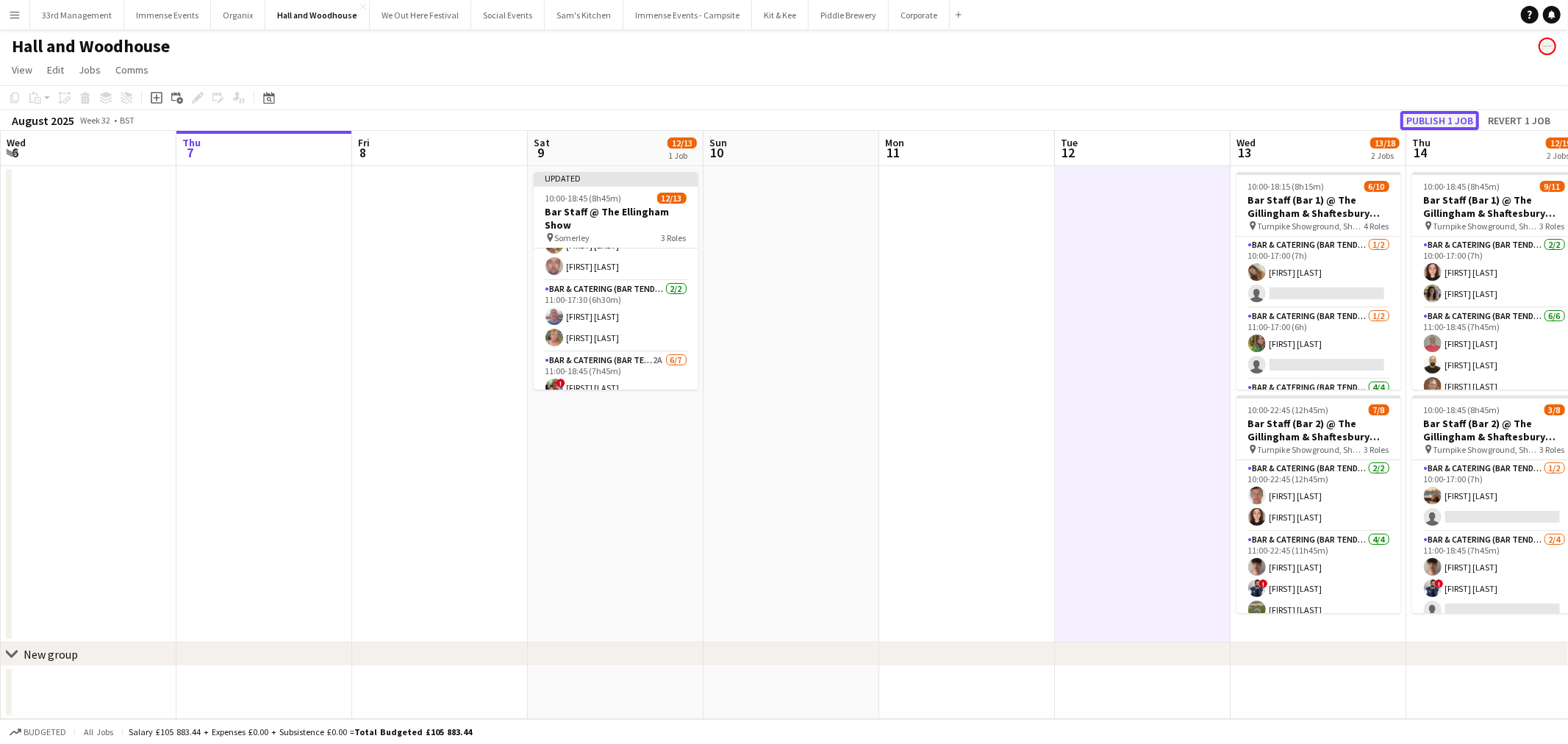 click on "Publish 1 job" 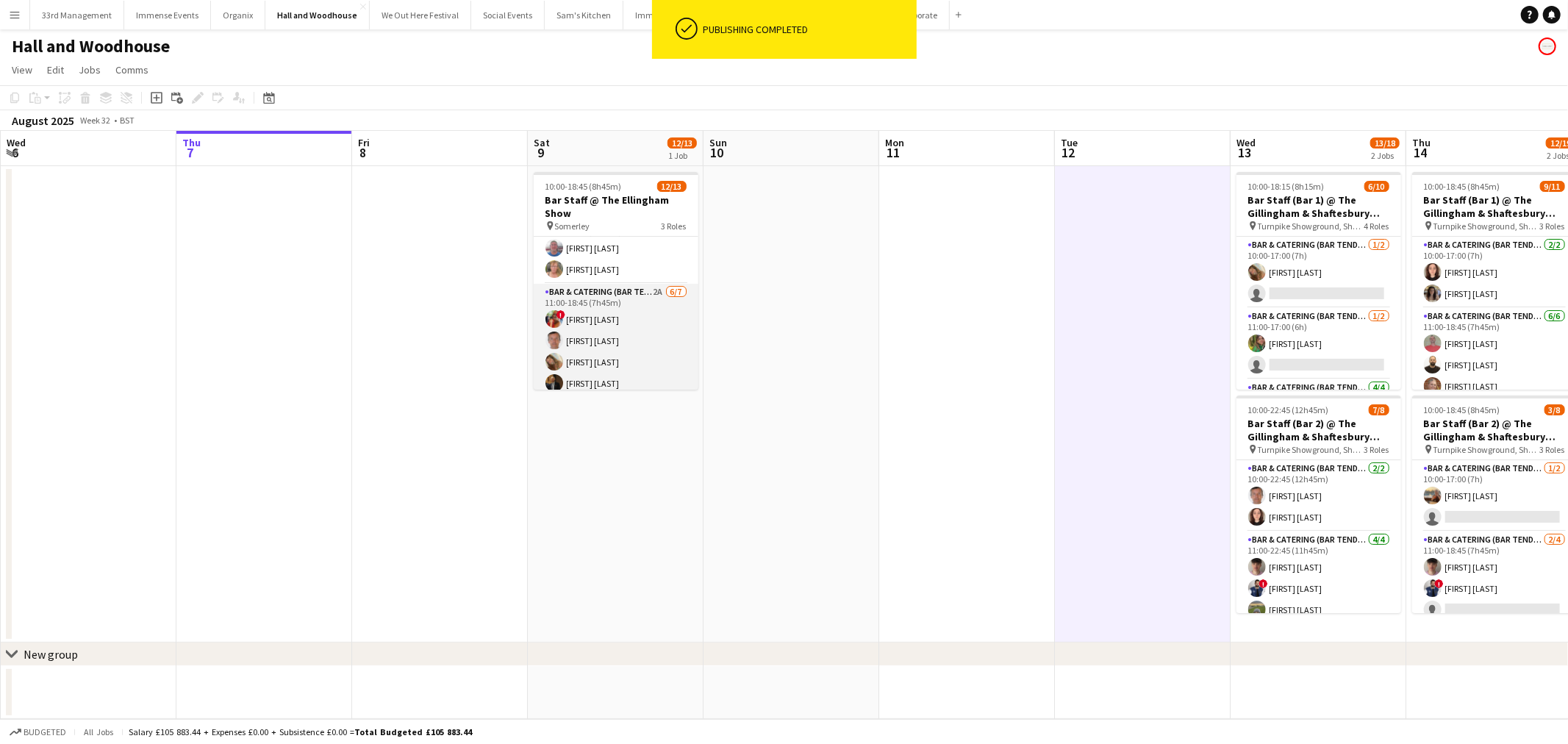 scroll, scrollTop: 163, scrollLeft: 0, axis: vertical 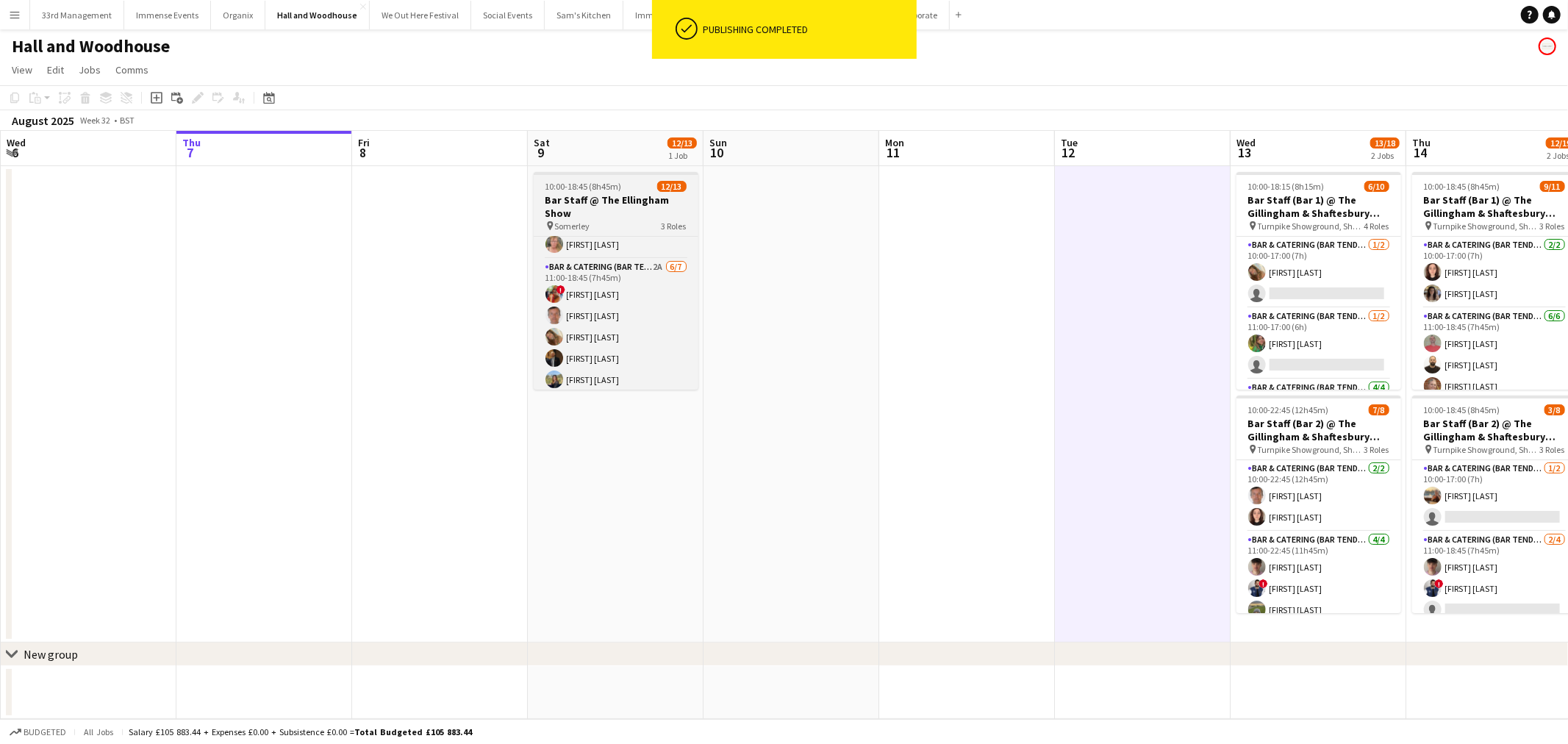click on "Bar Staff @ The Ellingham Show" at bounding box center [616, 207] 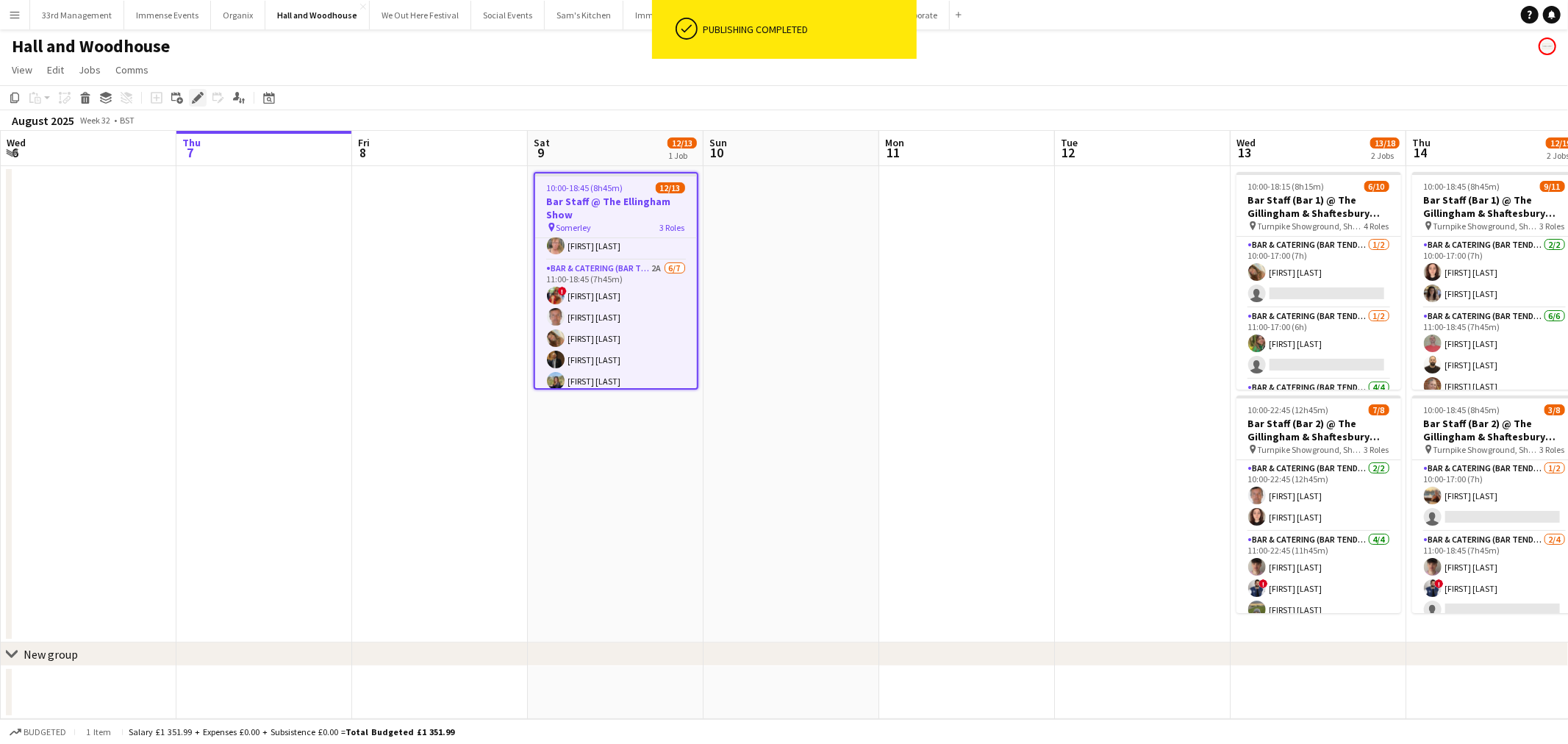 click on "Edit" 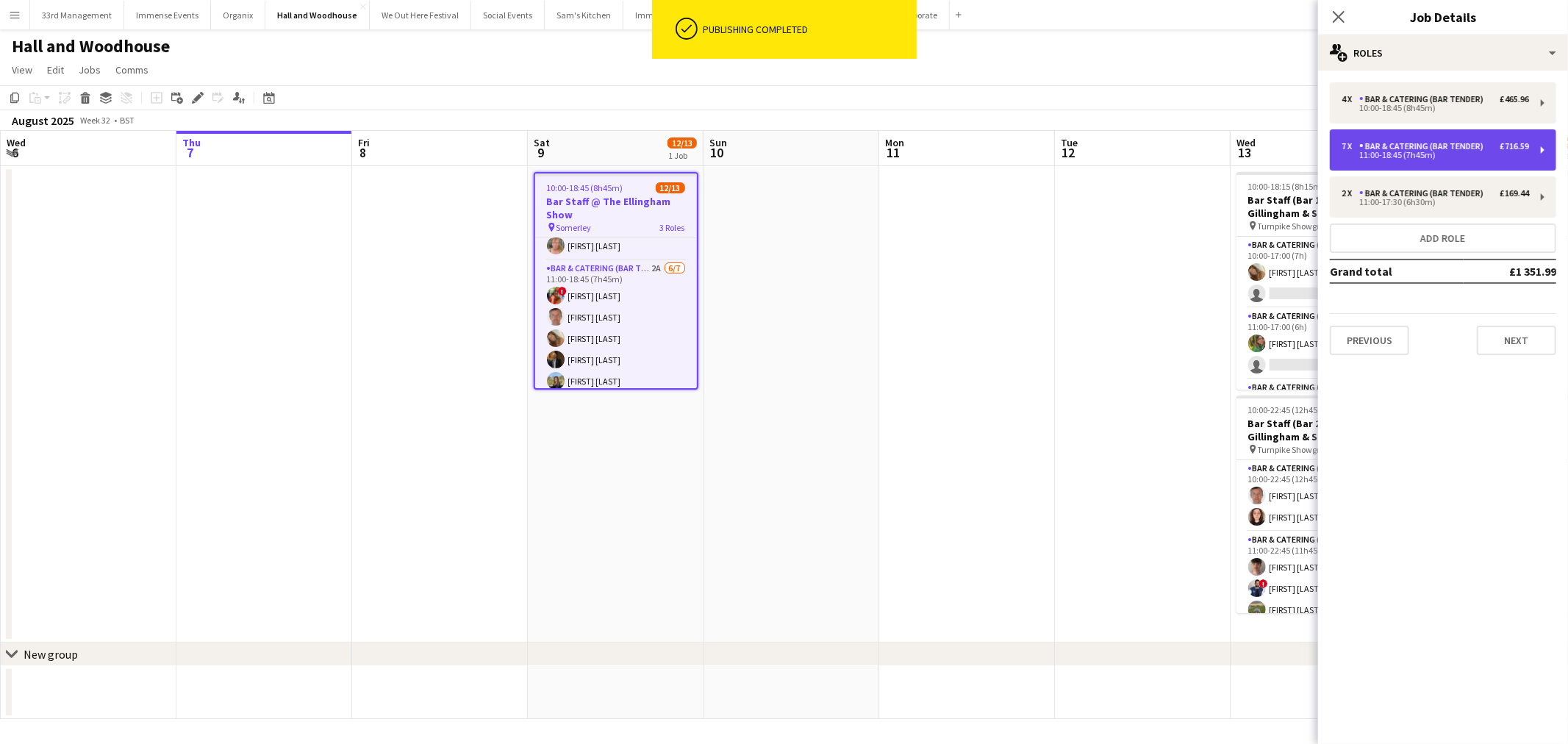 click on "Bar & Catering (Bar Tender)" at bounding box center (1424, 146) 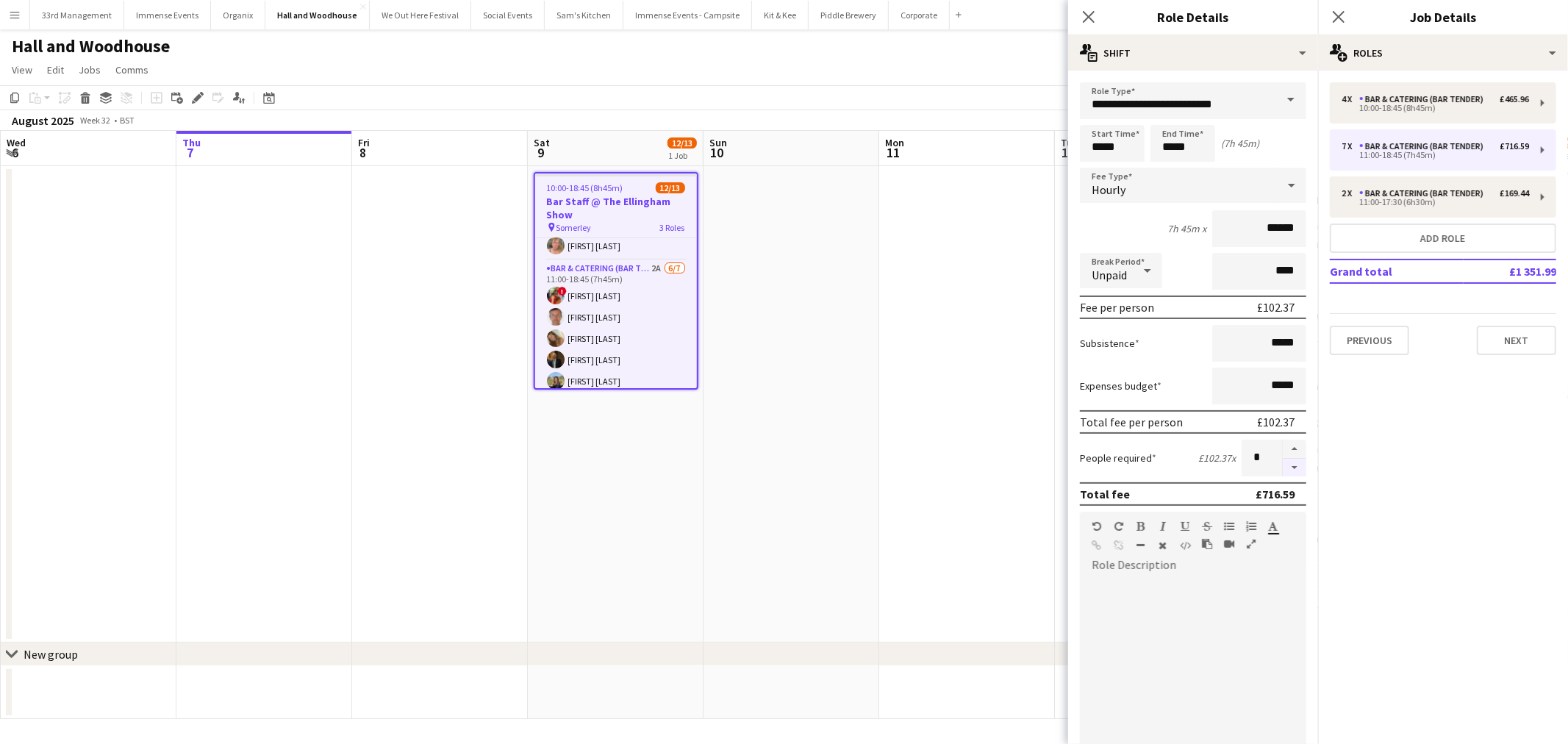 drag, startPoint x: 1285, startPoint y: 465, endPoint x: 1266, endPoint y: 459, distance: 19.924859 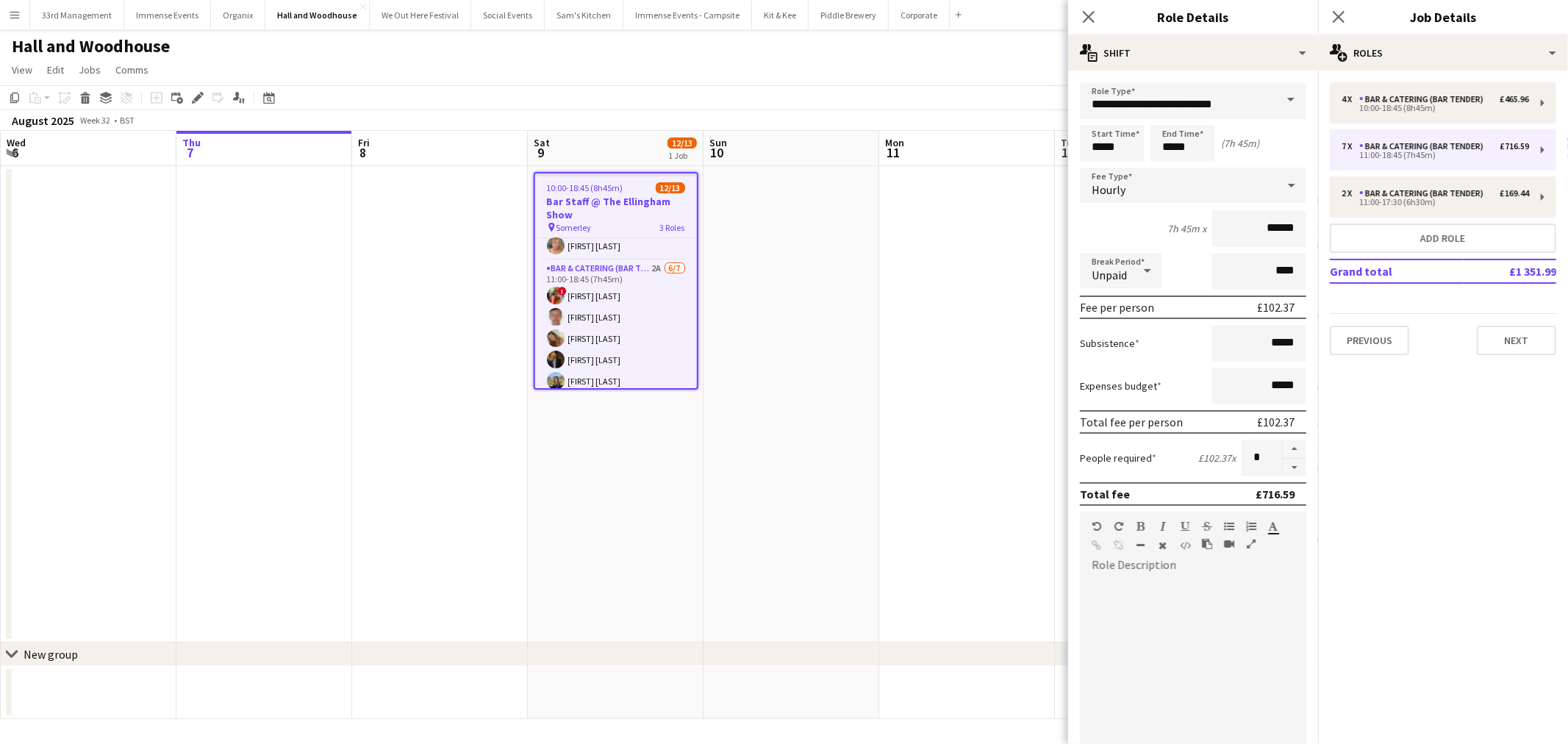 click at bounding box center (1295, 468) 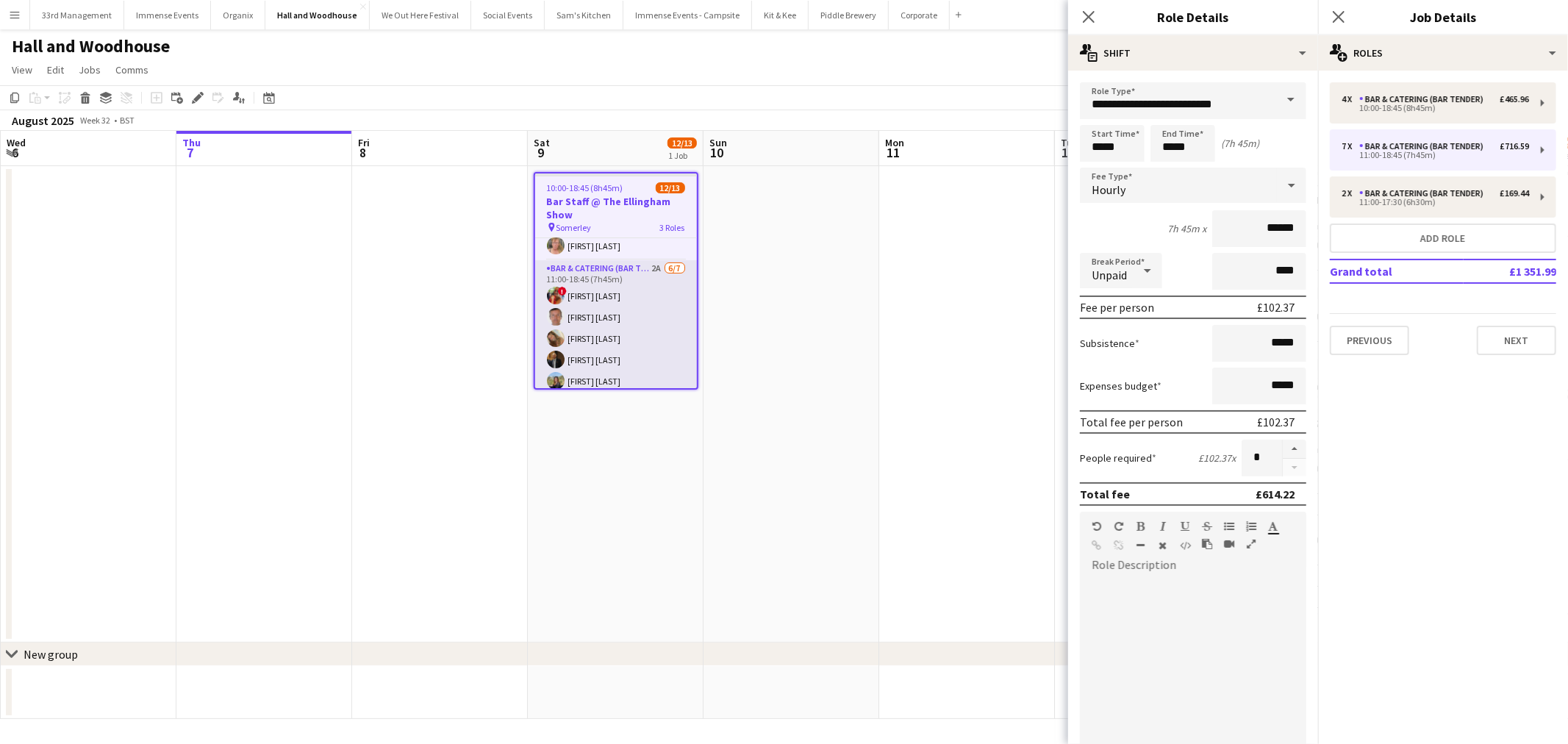 scroll, scrollTop: 212, scrollLeft: 0, axis: vertical 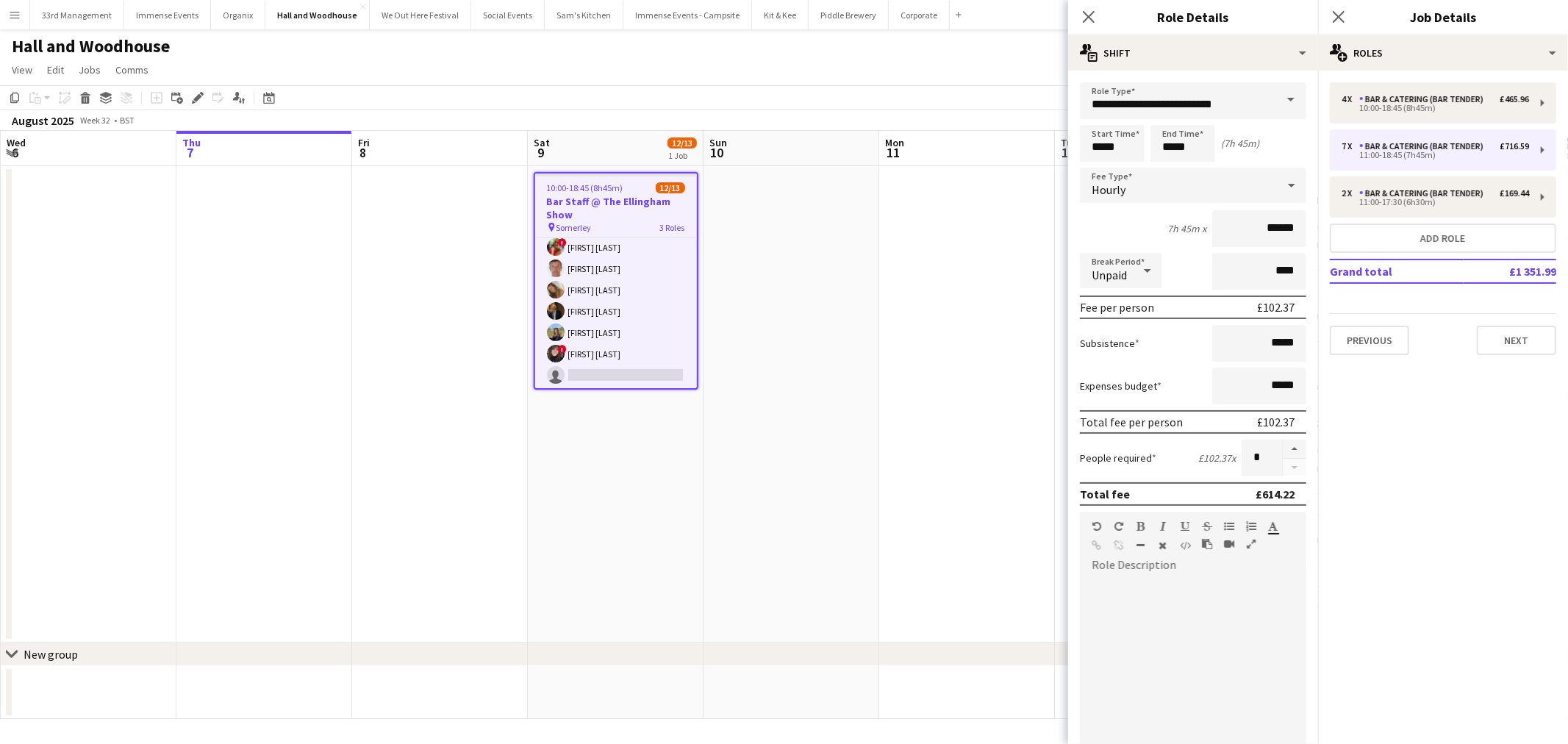 click at bounding box center [967, 404] 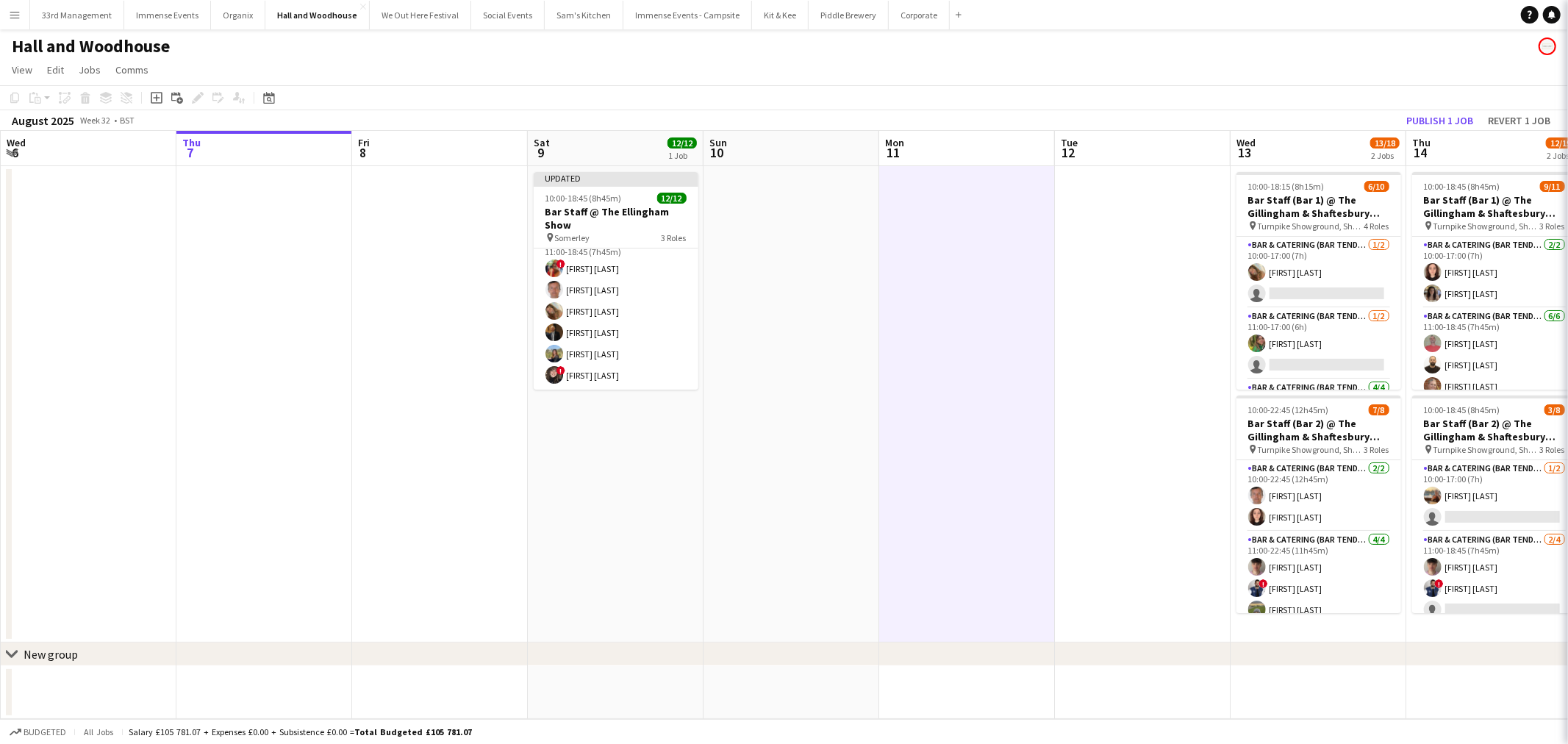 scroll, scrollTop: 201, scrollLeft: 0, axis: vertical 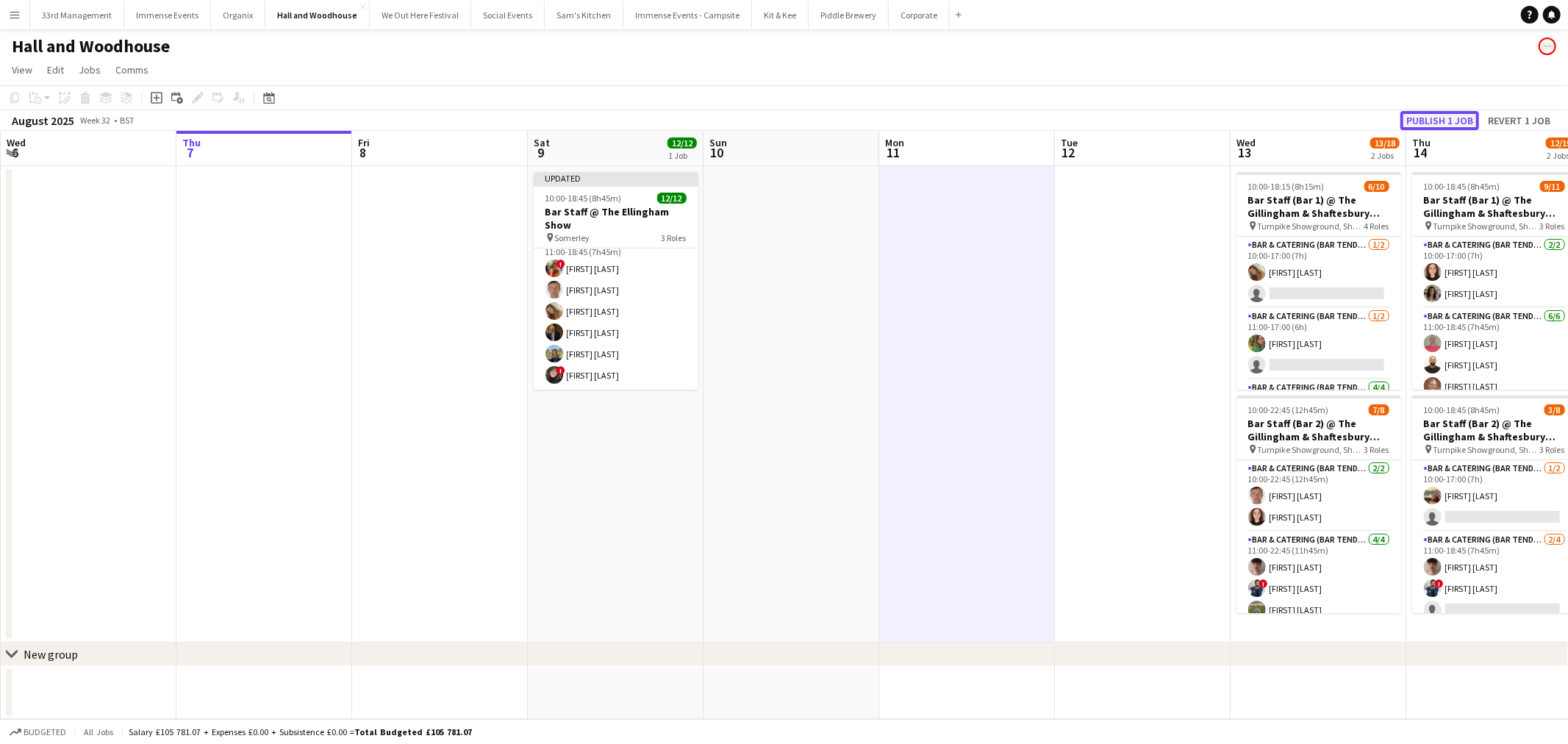 click on "Publish 1 job" 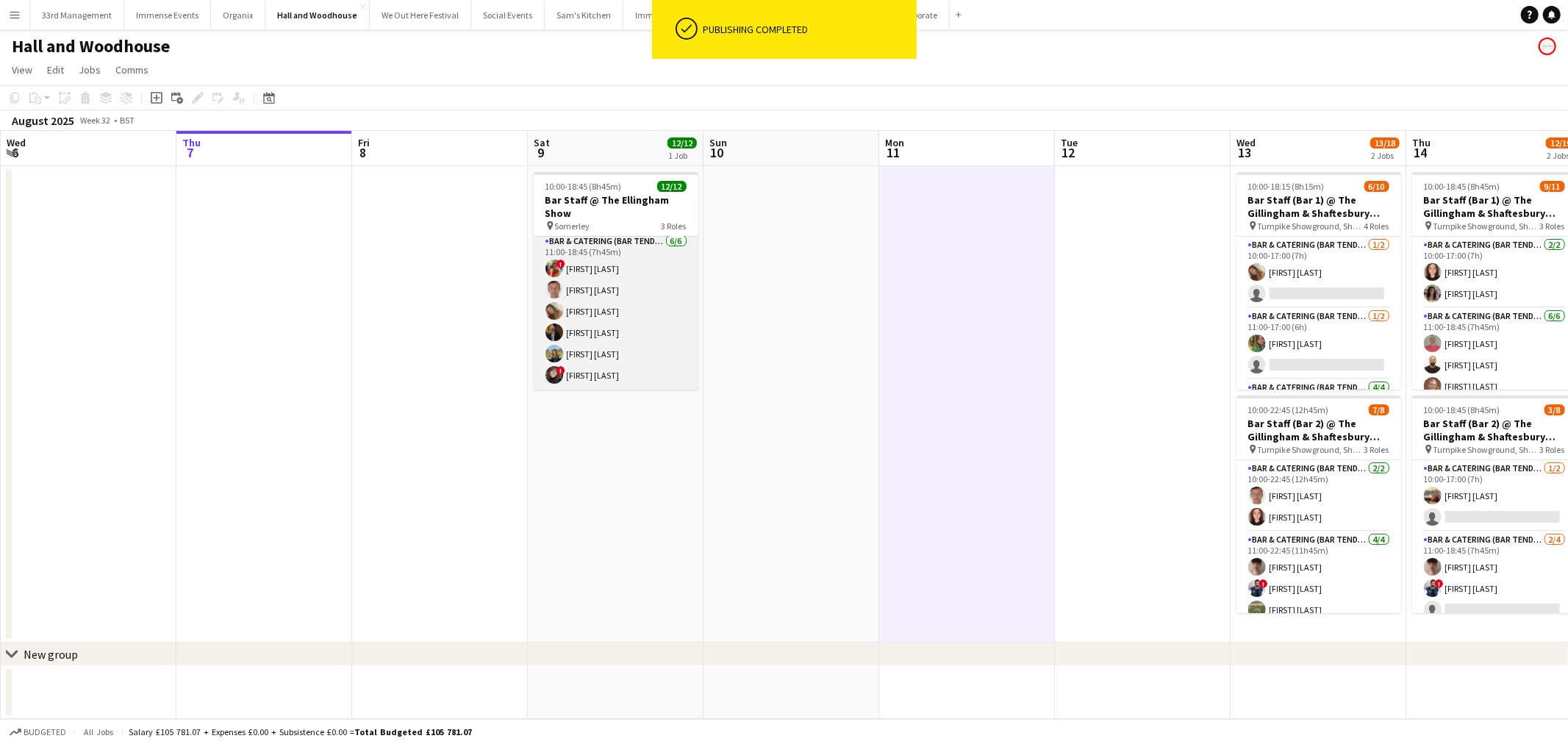 click on "Bar & Catering (Bar Tender)   6/6   11:00-18:45 (7h45m)
! Charlotte Stewart Bruce Acton Isabella Swatman Robert McGowan Eva Aldous ! Dani Till" at bounding box center [616, 311] 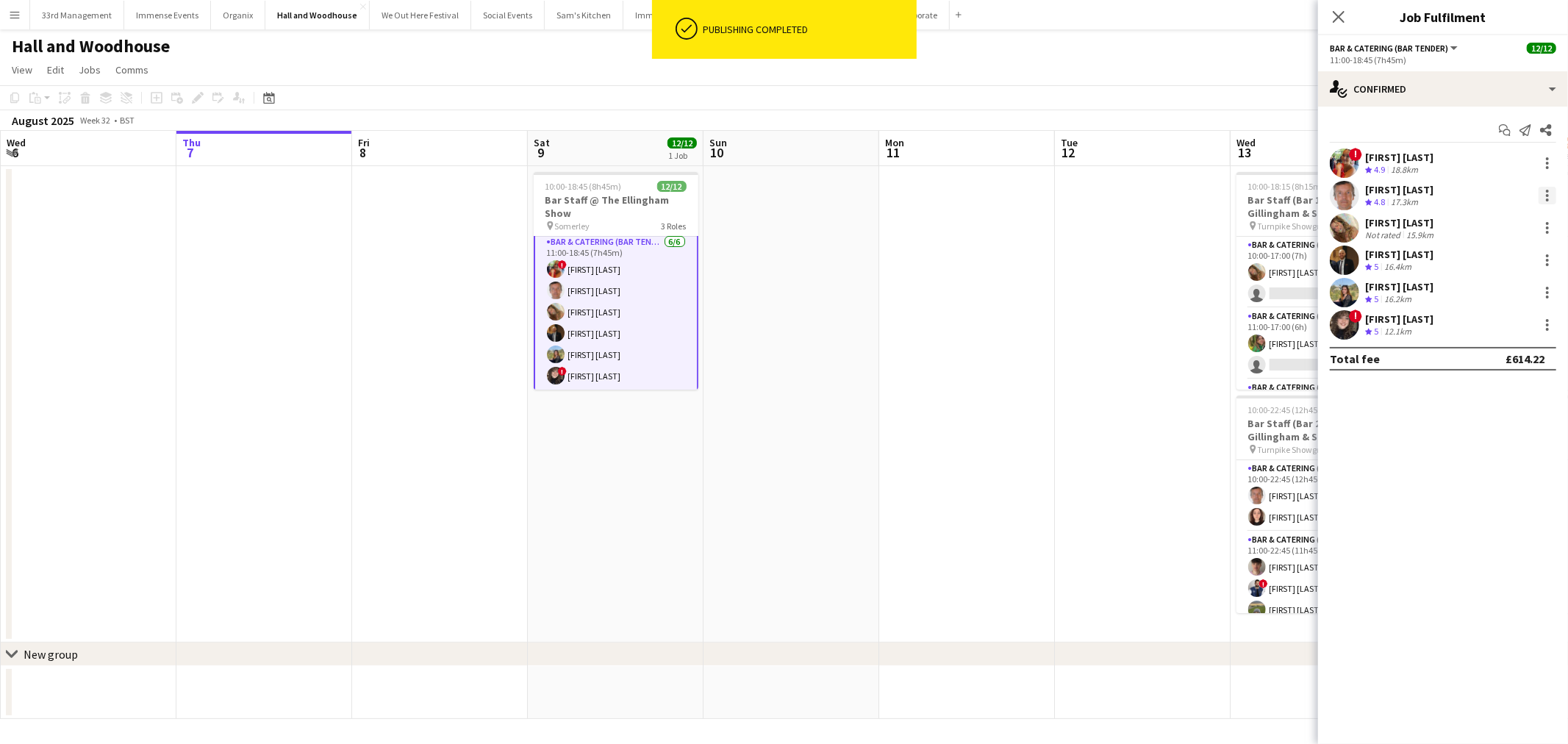 click at bounding box center (1547, 196) 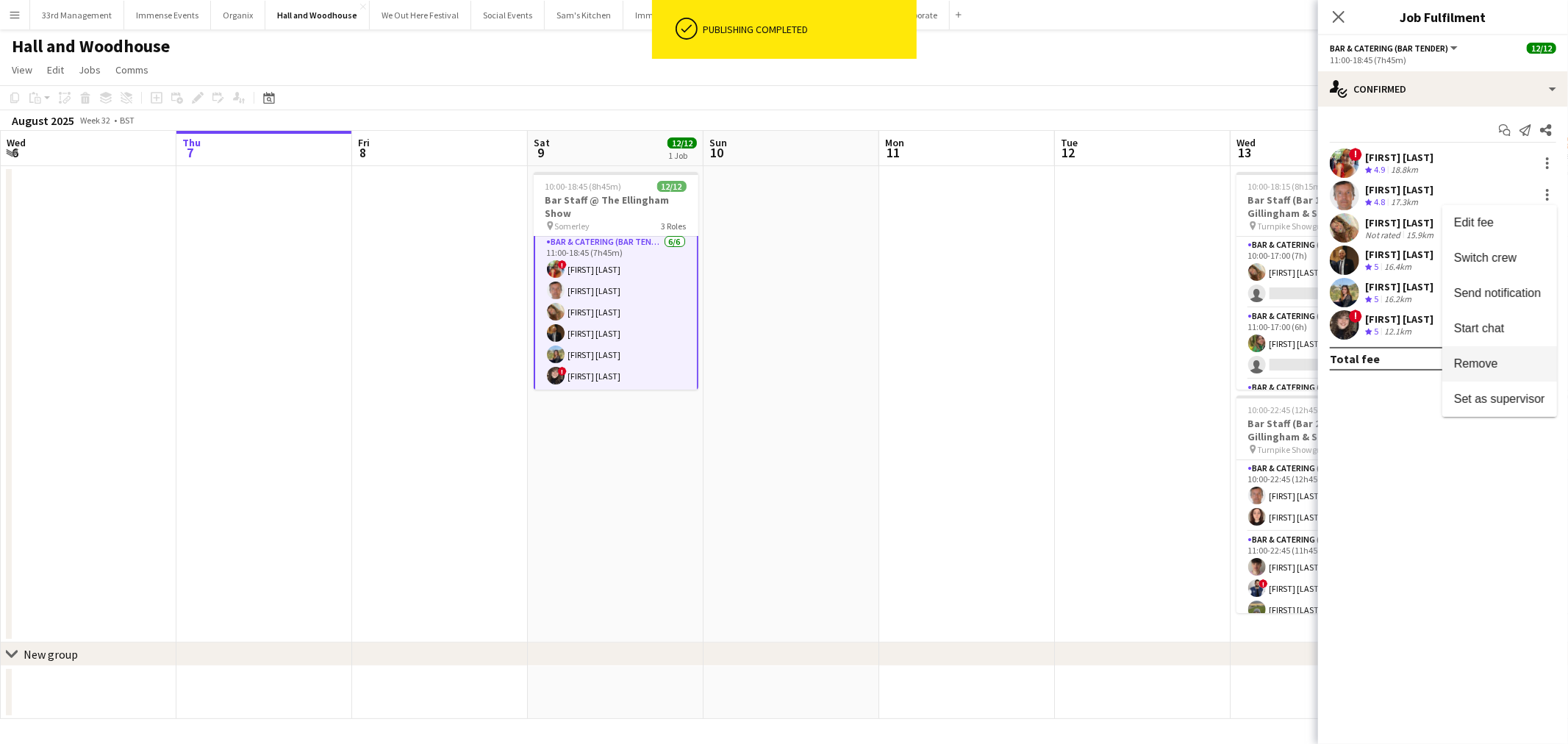 click on "Remove" at bounding box center (1476, 363) 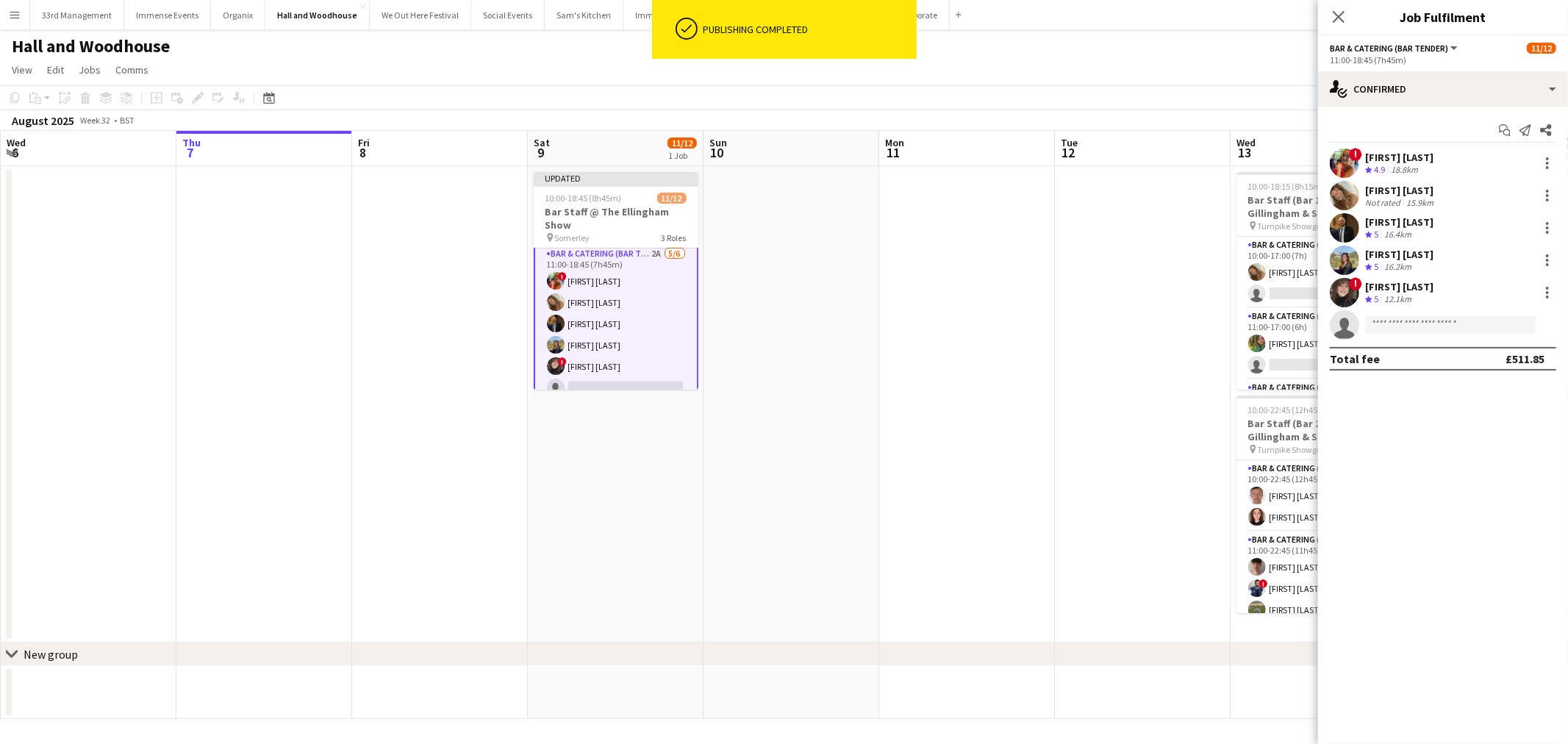 drag, startPoint x: 1151, startPoint y: 57, endPoint x: 1206, endPoint y: 57, distance: 55 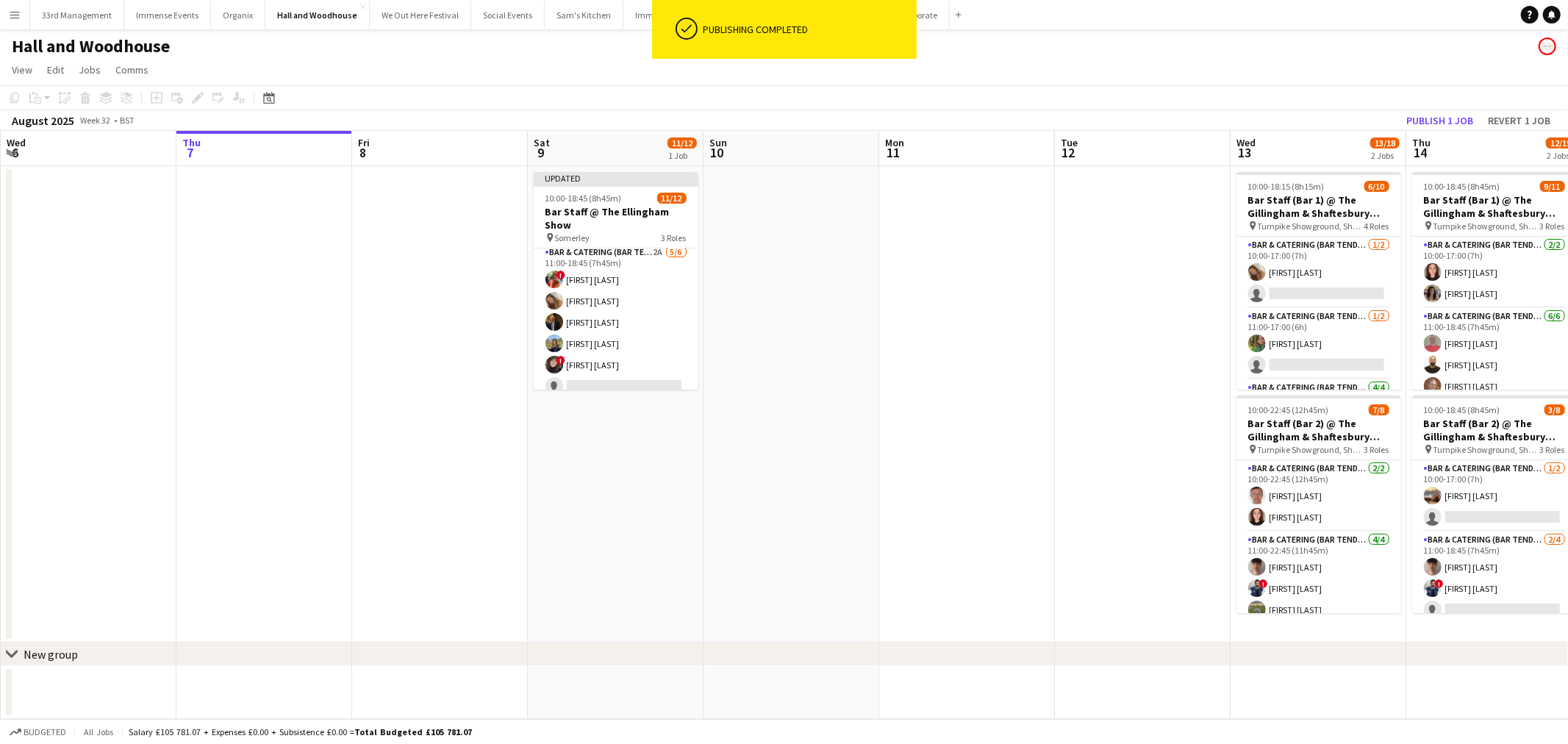 scroll, scrollTop: 189, scrollLeft: 0, axis: vertical 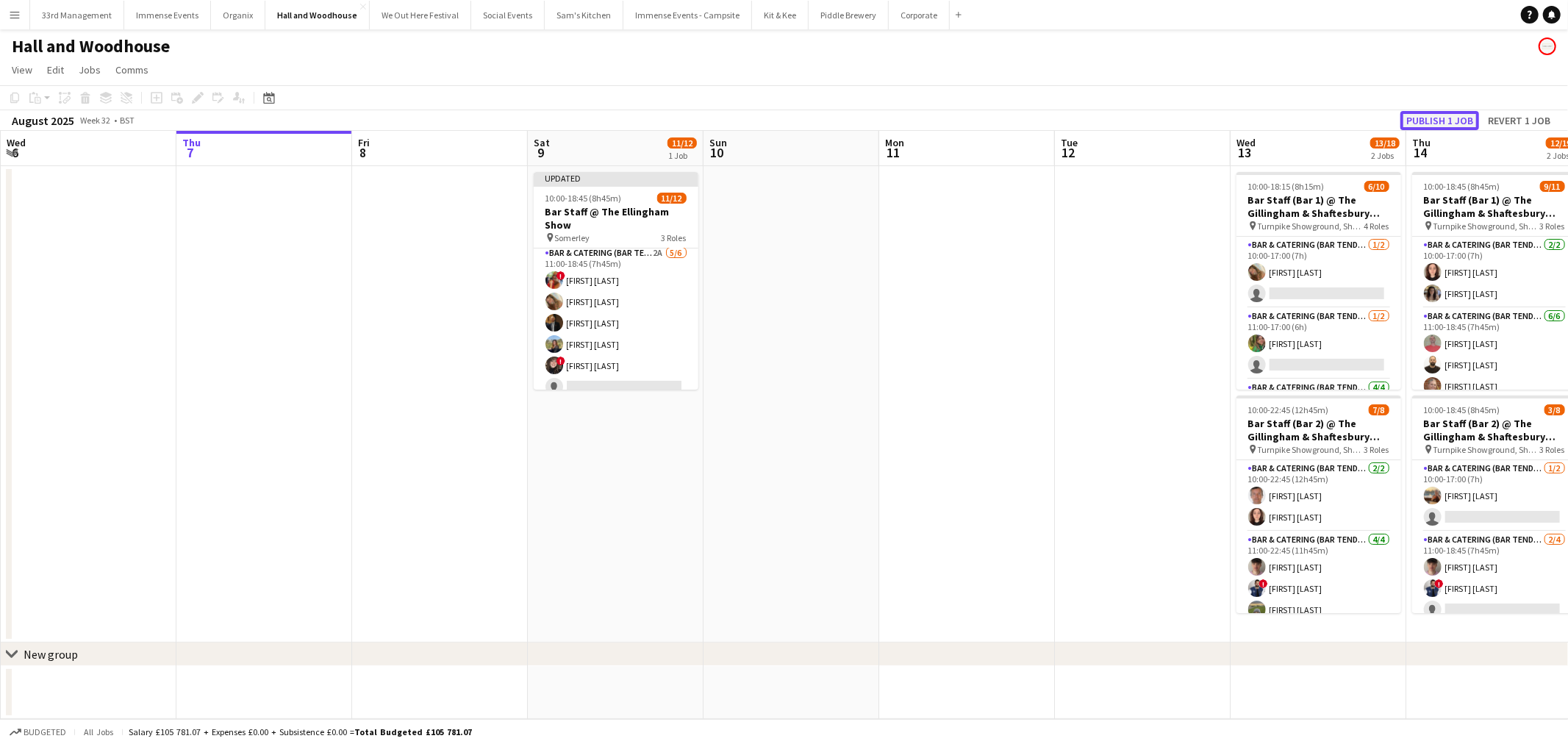 click on "Publish 1 job" 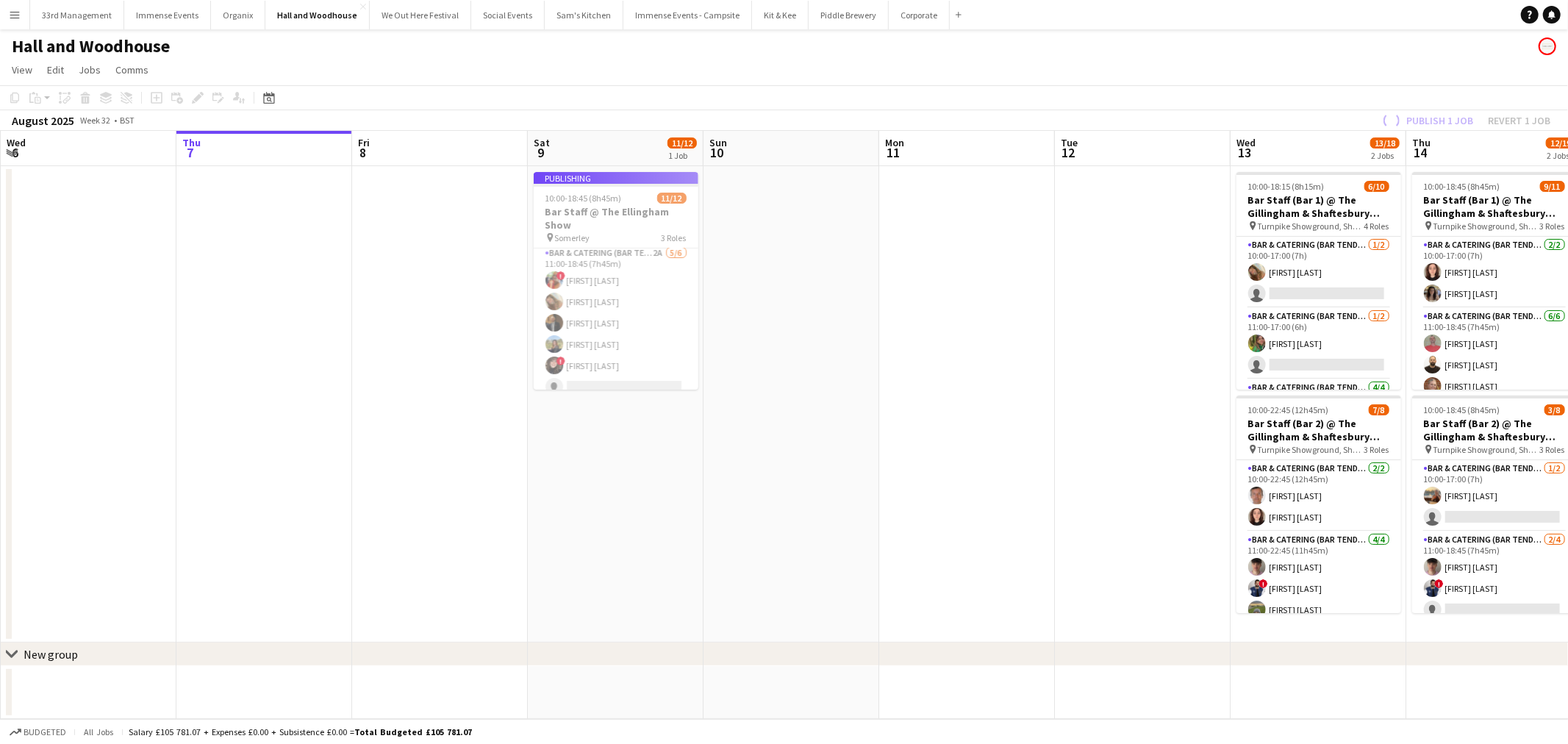 click on "Bar & Catering (Bar Tender)   2A   5/6   11:00-18:45 (7h45m)
! Charlotte Stewart Isabella Swatman Robert McGowan Eva Aldous ! Dani Till
single-neutral-actions" at bounding box center (616, 323) 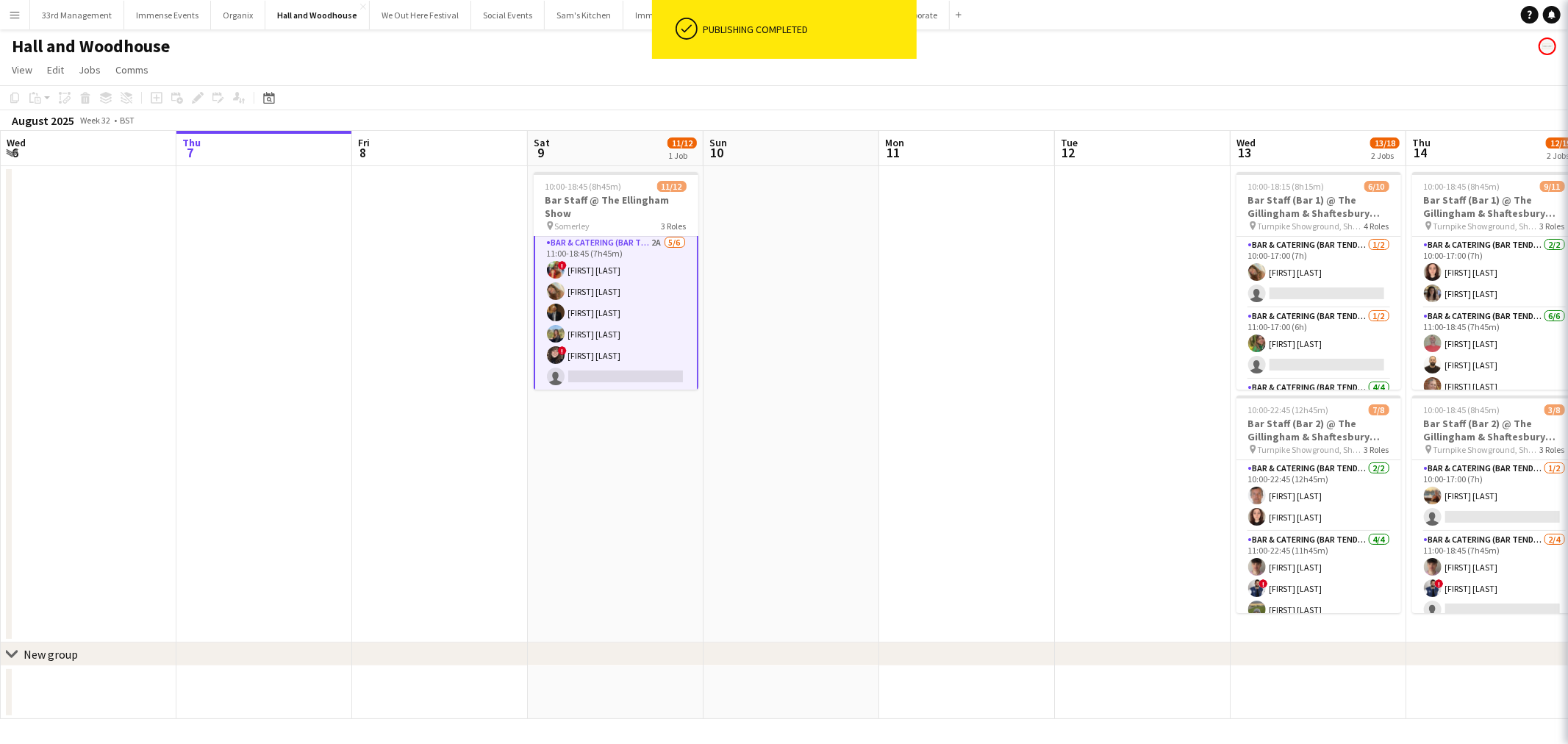 scroll, scrollTop: 190, scrollLeft: 0, axis: vertical 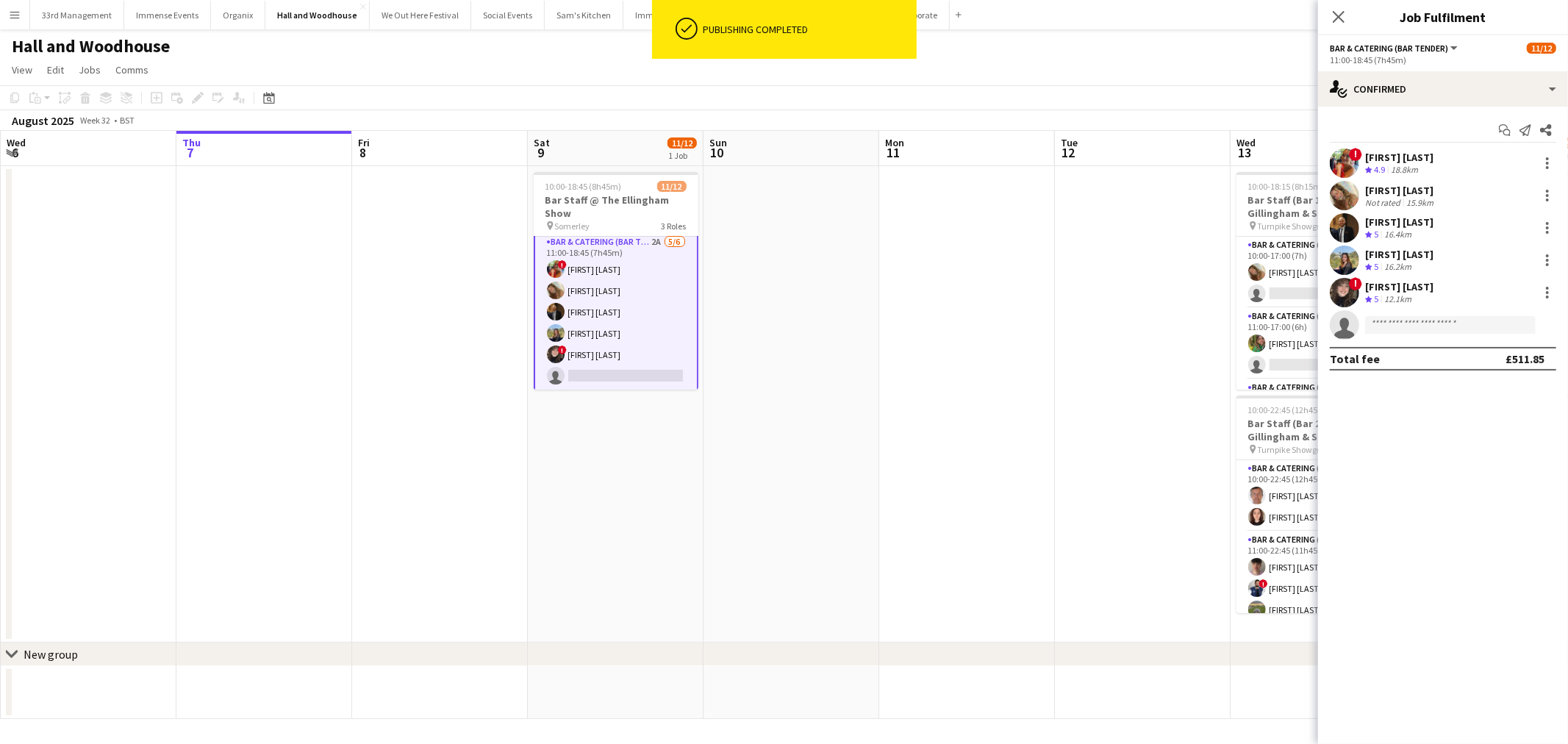 click on "Start chat
Send notification
Share" at bounding box center [1443, 130] 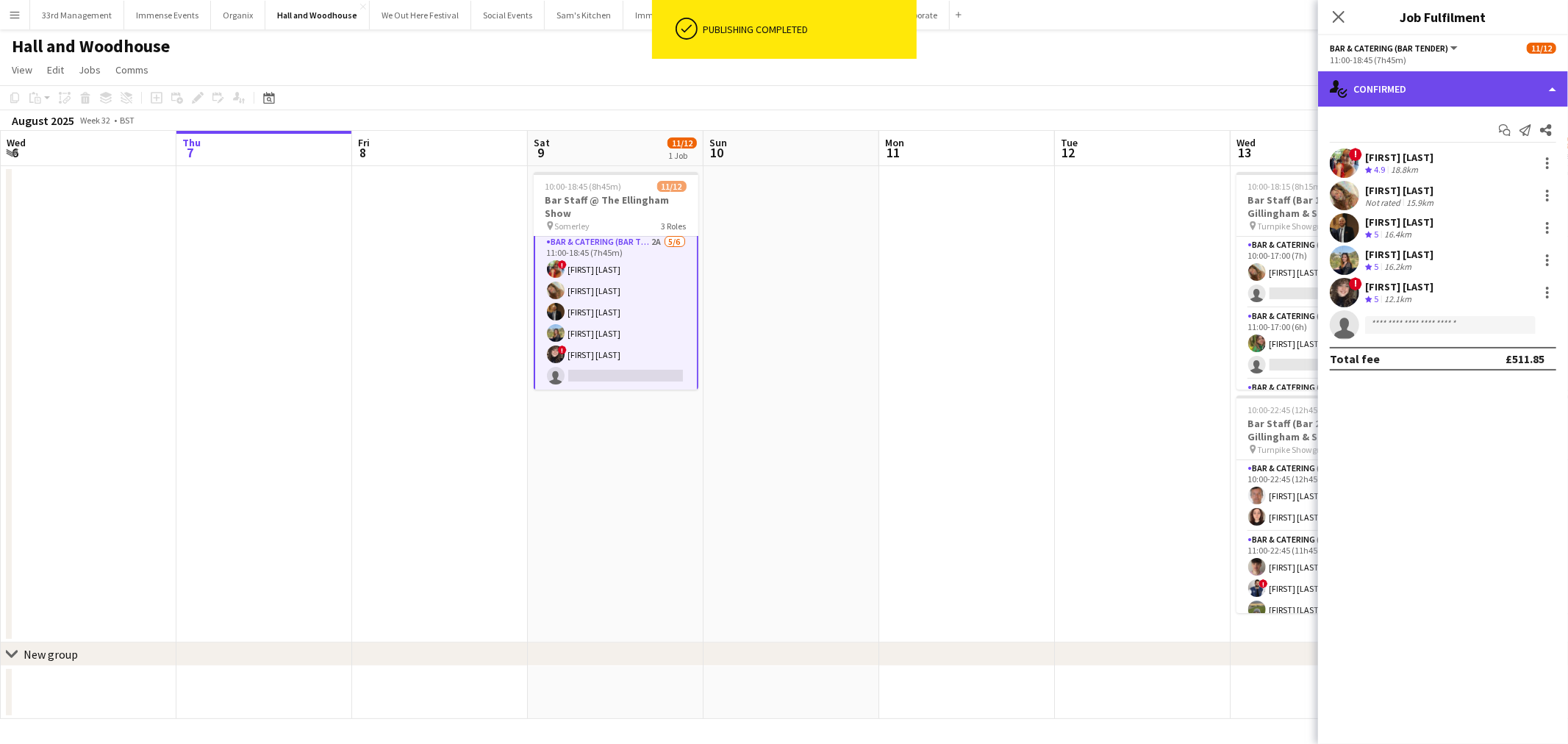 click on "single-neutral-actions-check-2
Confirmed" 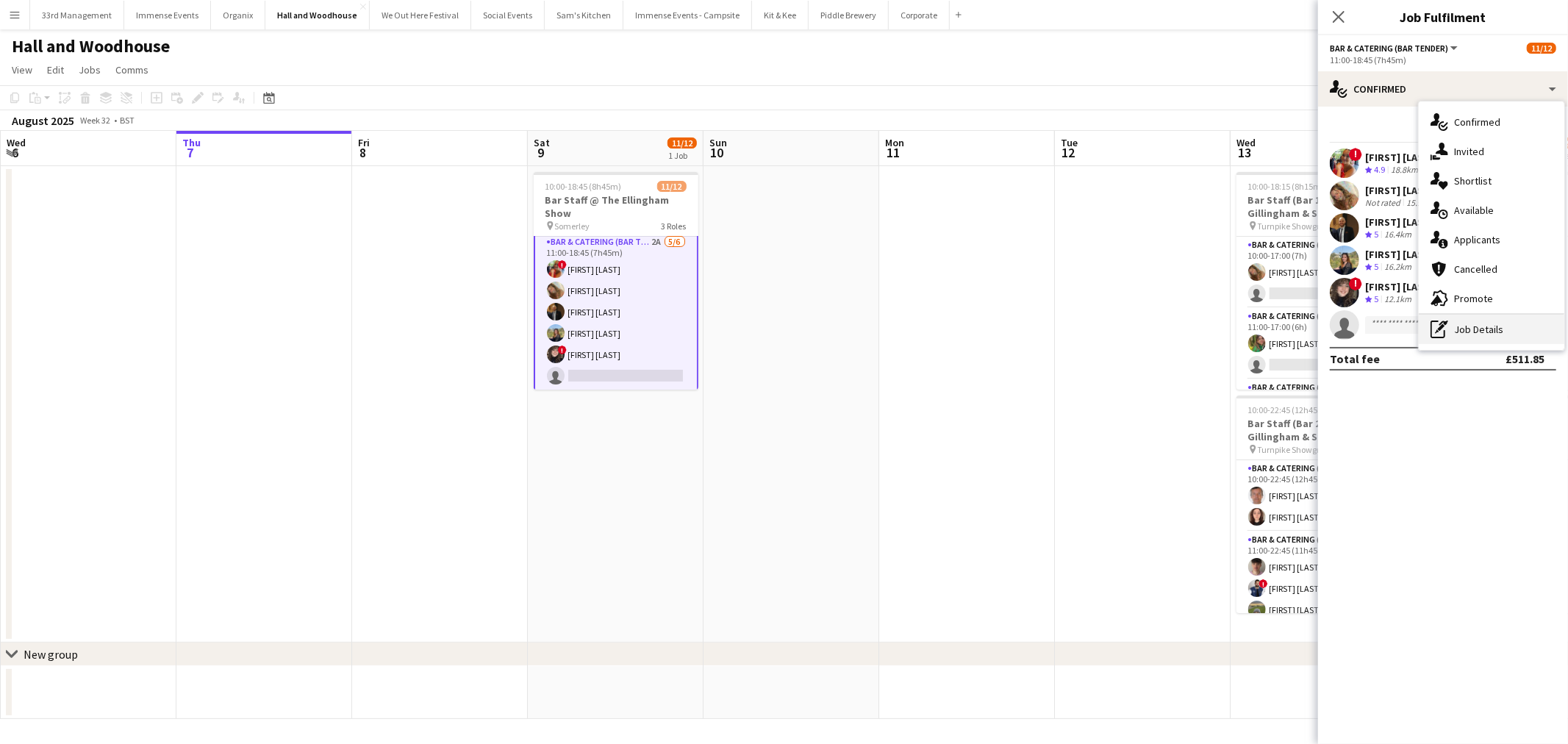 click on "pen-write
Job Details" at bounding box center [1492, 329] 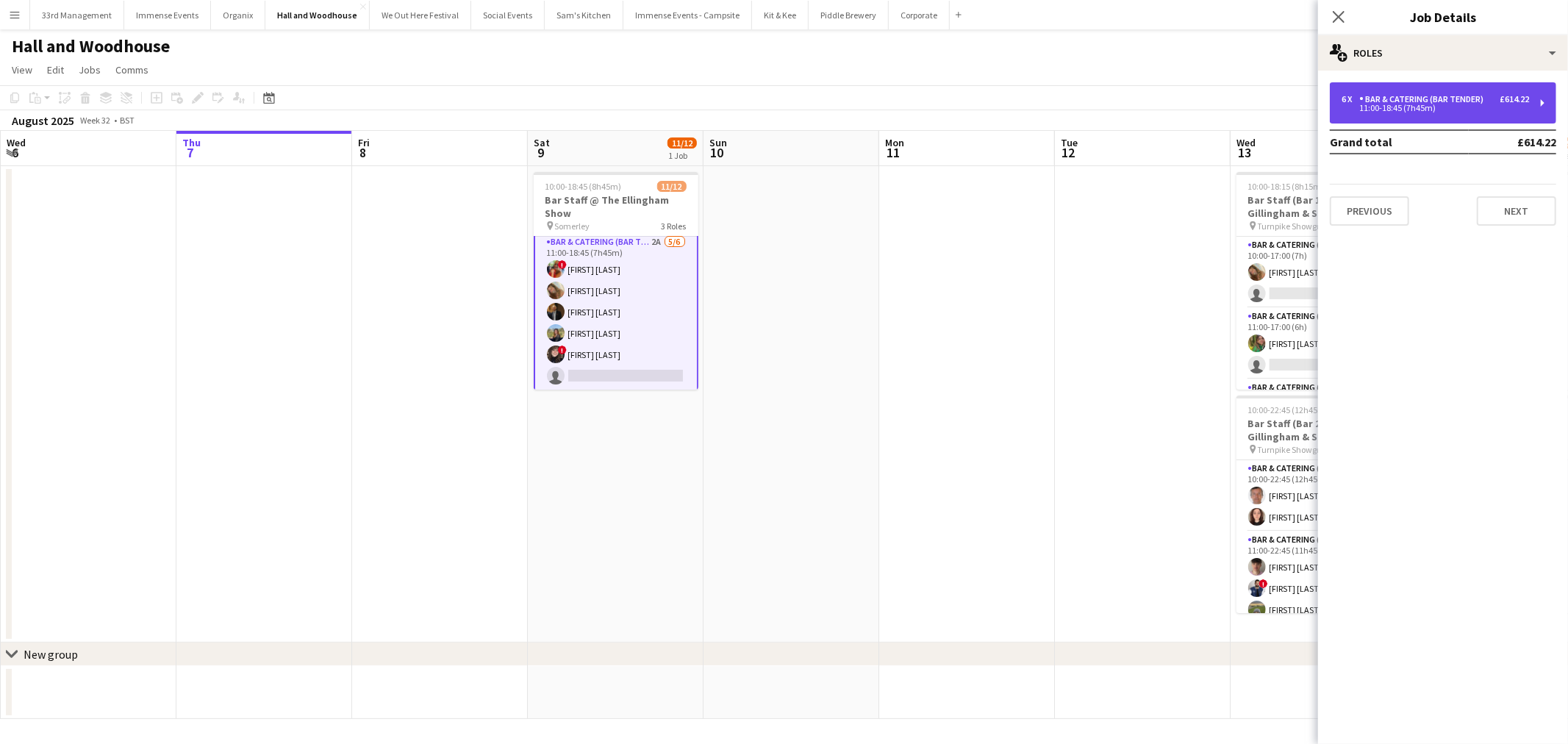 click on "11:00-18:45 (7h45m)" at bounding box center (1435, 108) 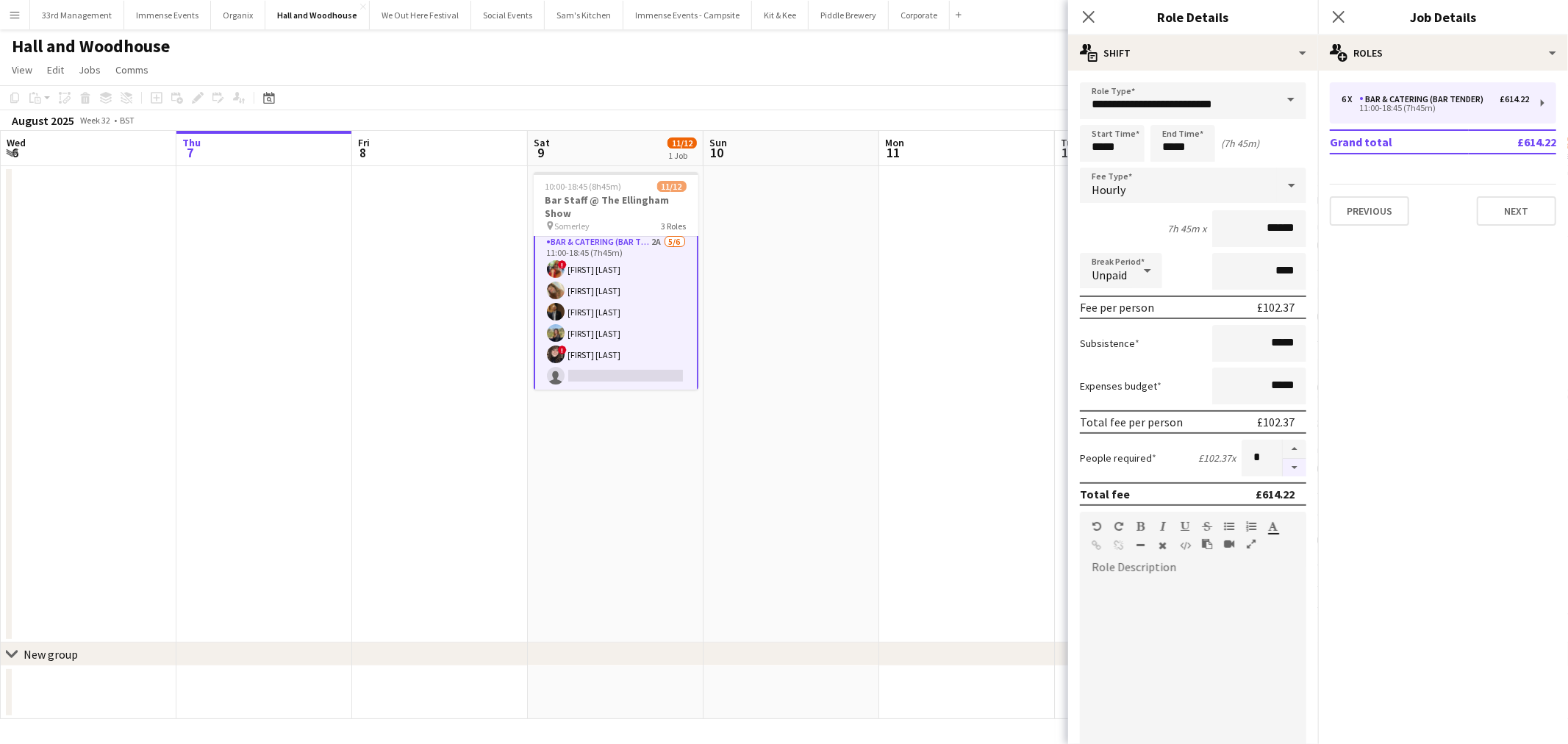 click at bounding box center (1295, 468) 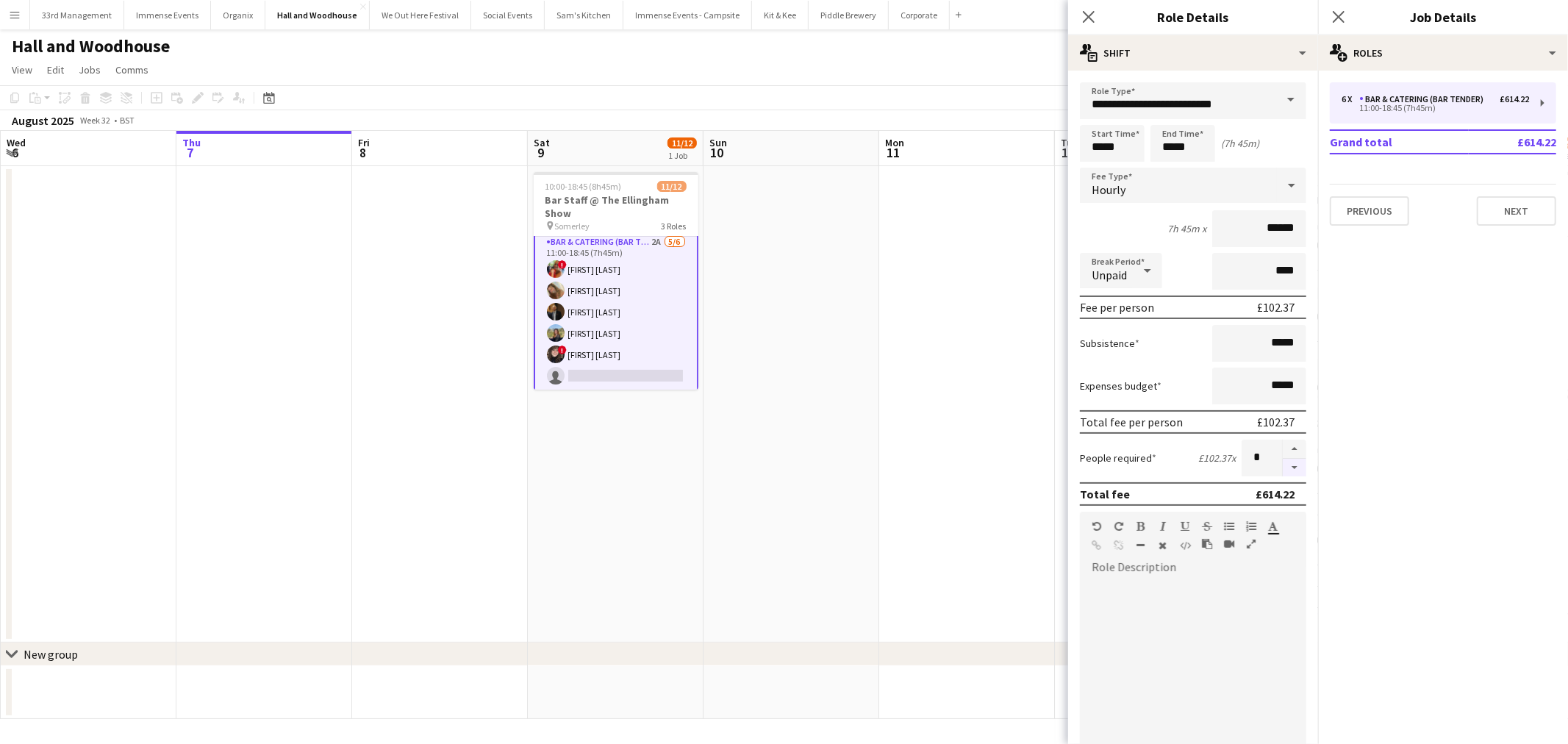 type on "*" 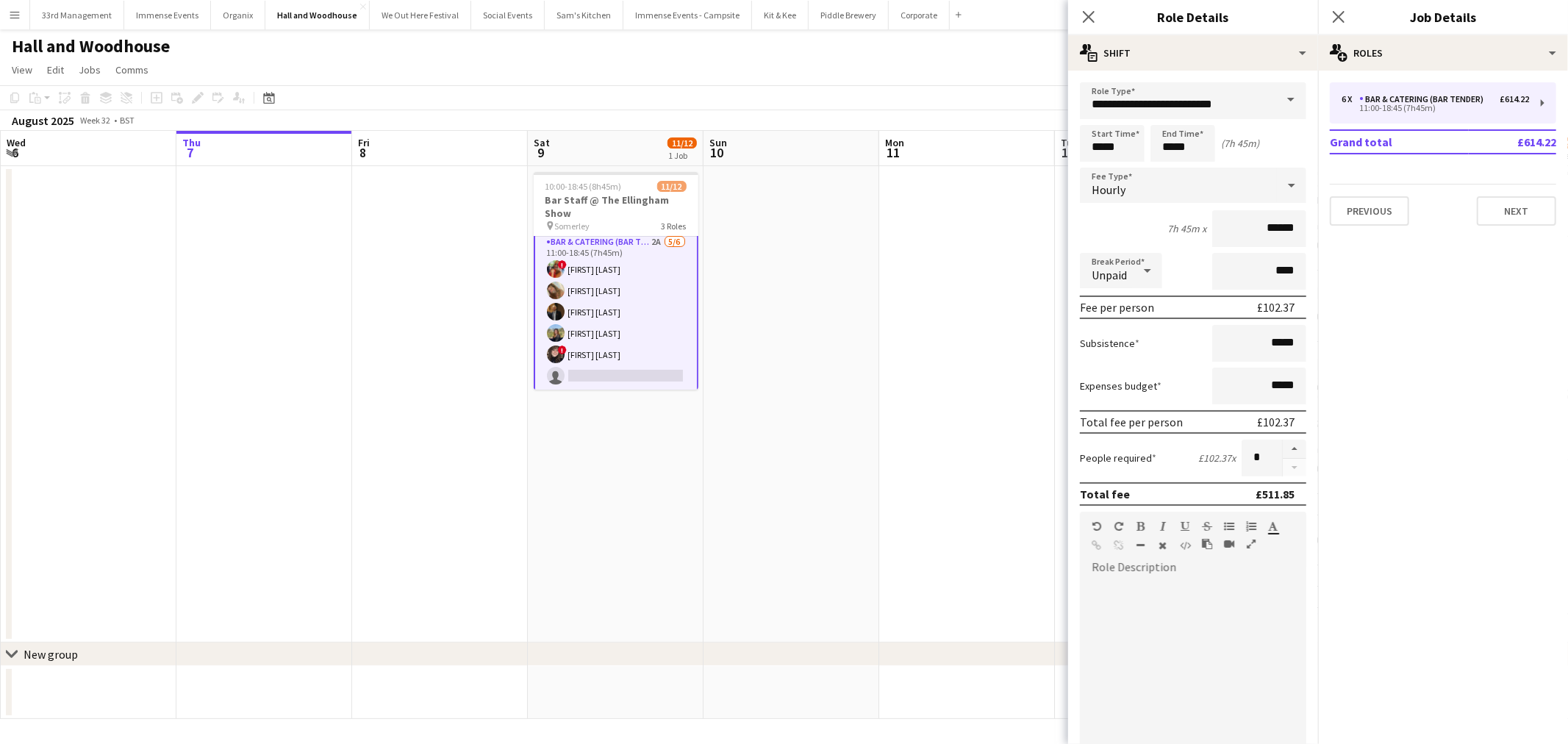 click at bounding box center [791, 404] 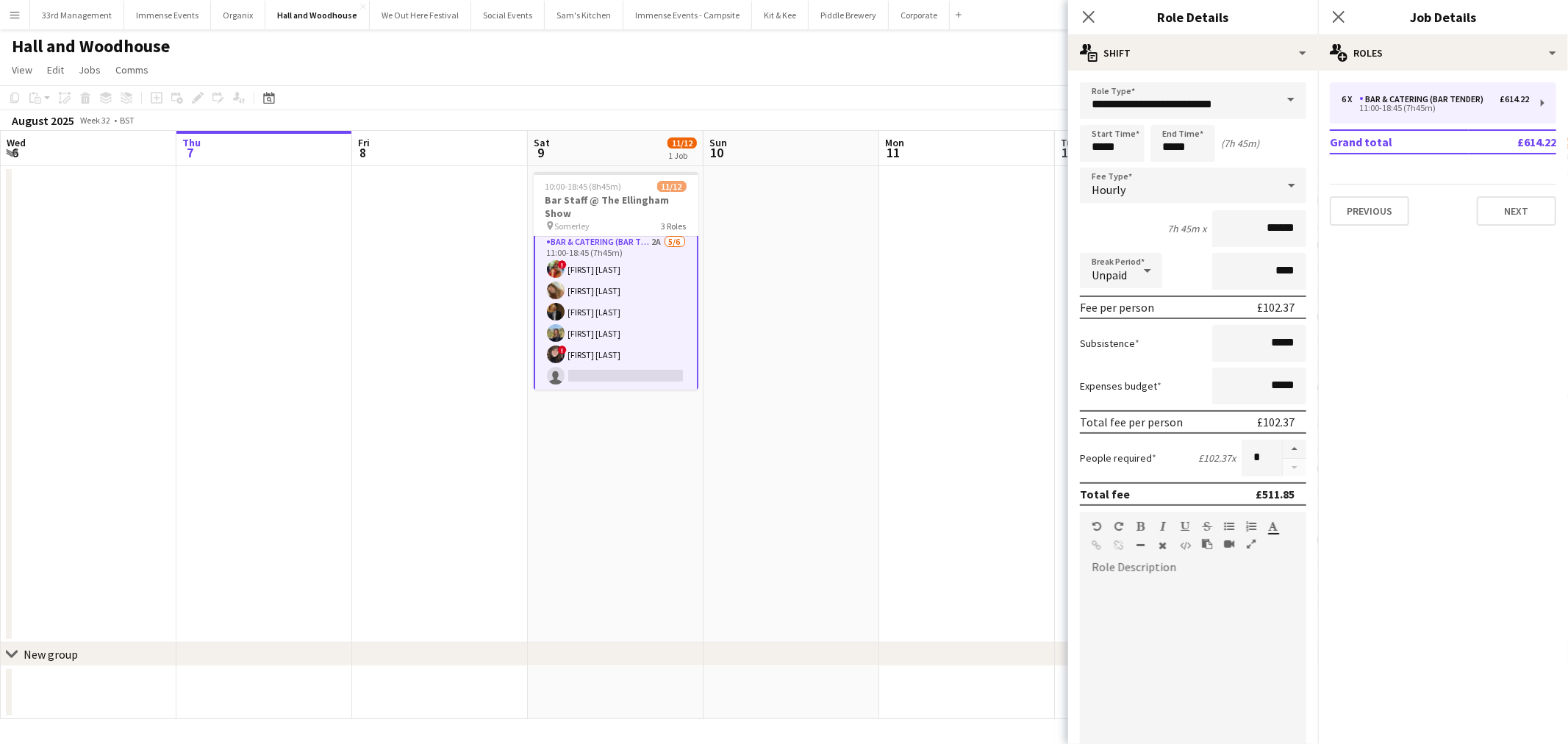 scroll, scrollTop: 179, scrollLeft: 0, axis: vertical 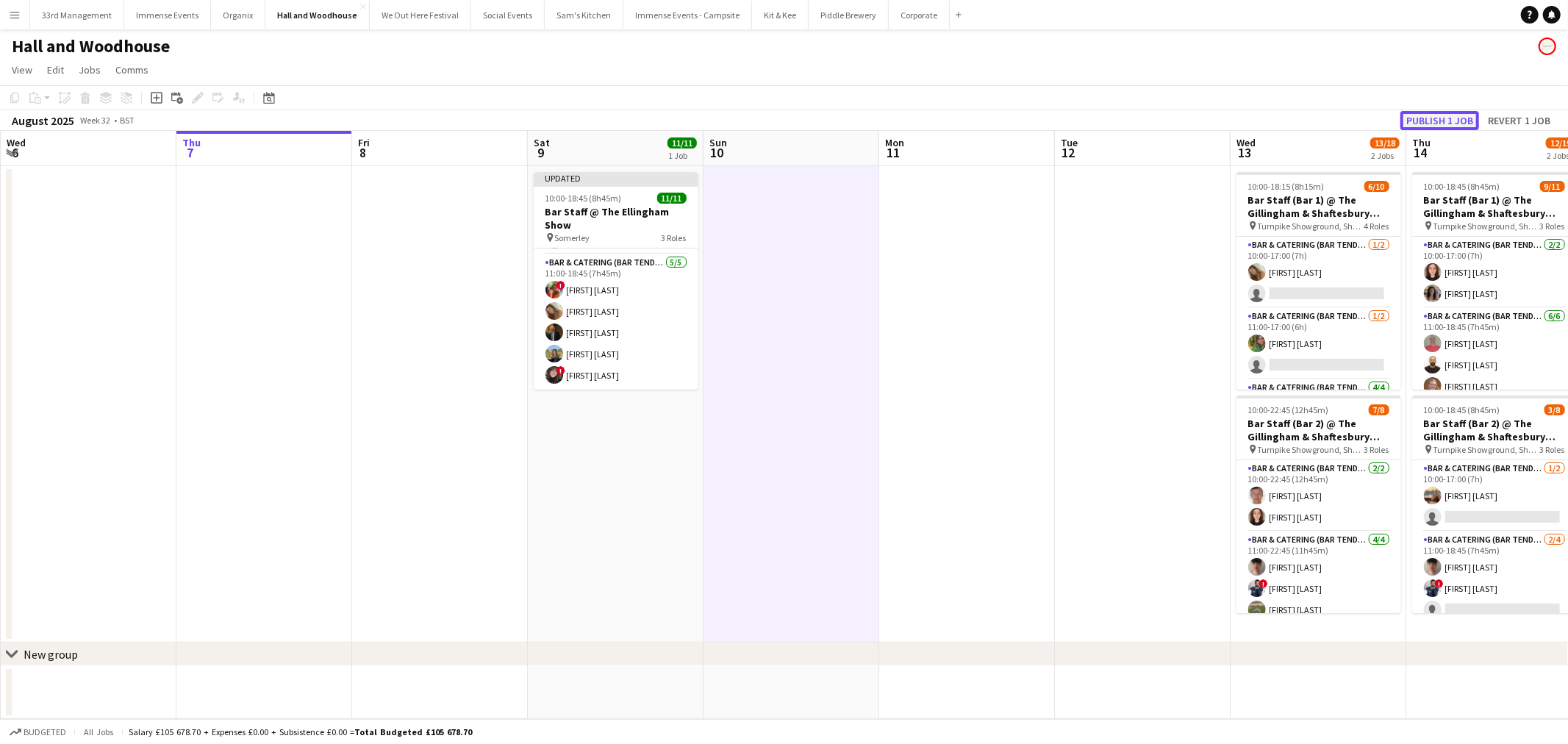 click on "Publish 1 job" 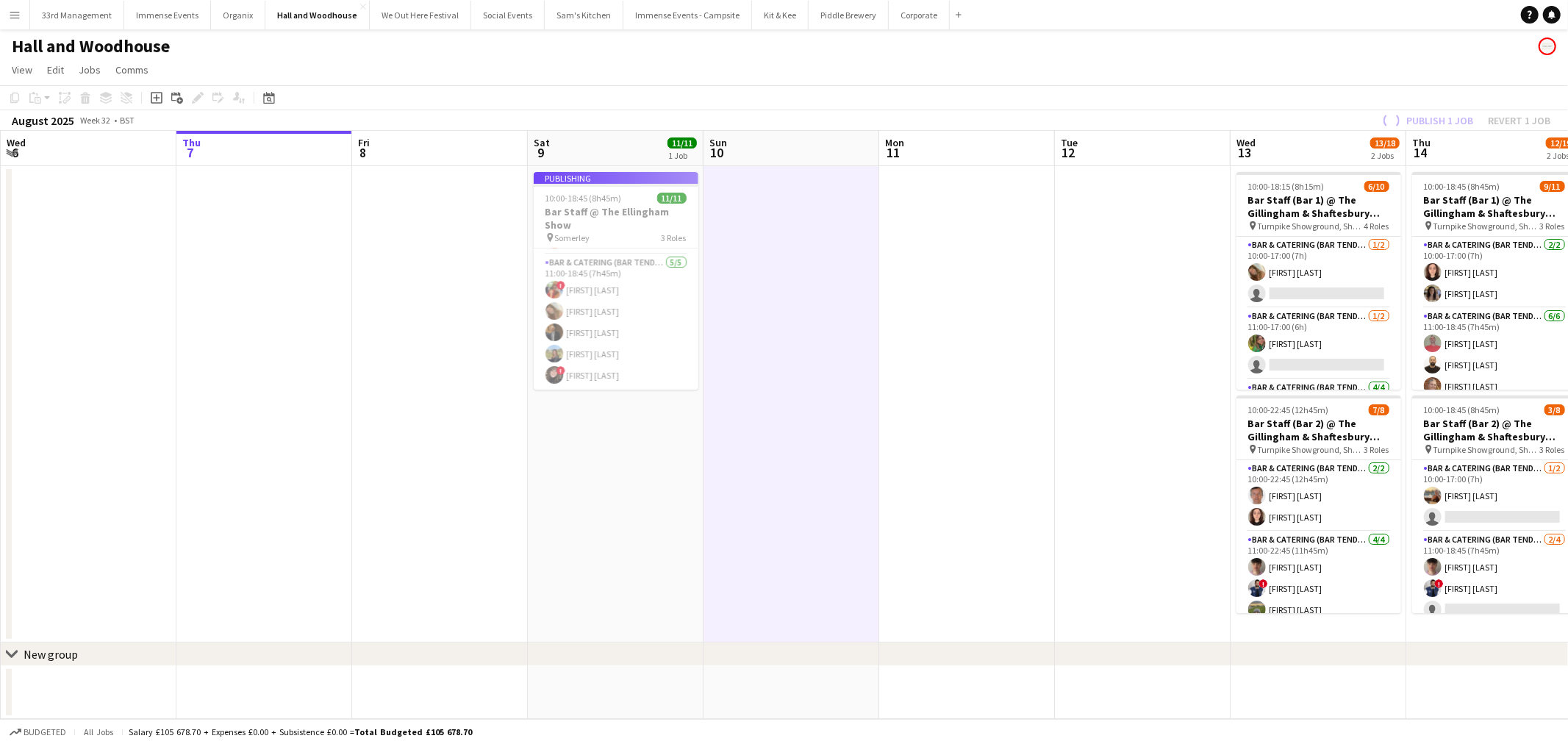 scroll, scrollTop: 168, scrollLeft: 0, axis: vertical 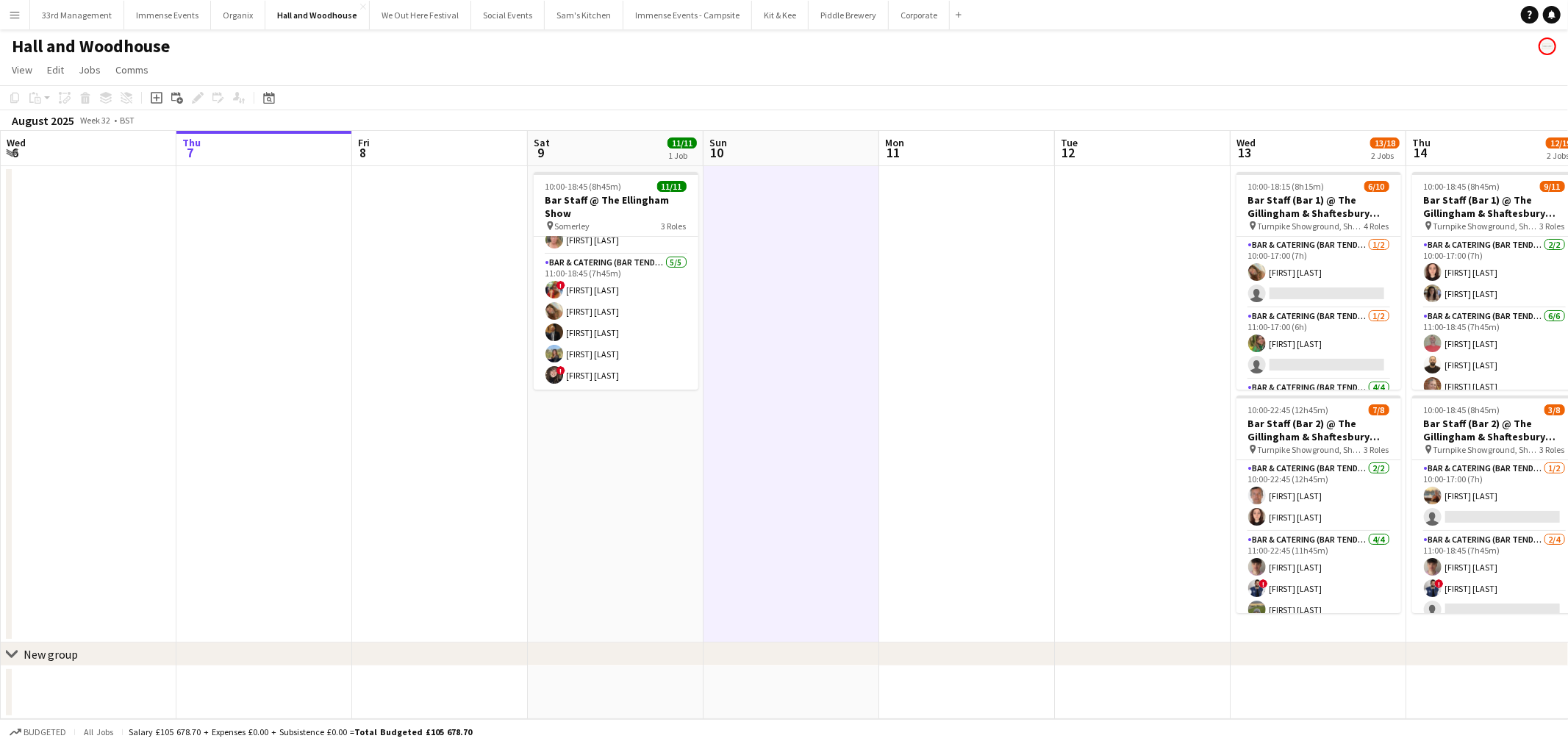 click on "Copy
Paste
Paste   Ctrl+V Paste with crew  Ctrl+Shift+V
Paste linked Job
Delete
Group
Ungroup
Add job
Add linked Job
Edit
Edit linked Job
Applicants
Date picker
AUG 2025 AUG 2025 Monday M Tuesday T Wednesday W Thursday T Friday F Saturday S Sunday S  AUG   1   2   3   4   5   6   7   8   9   10   11   12   13   14   15   16   17   18   19   20   21   22   23   24   25   26   27   28   29   30   31
Comparison range
Comparison range
Today" 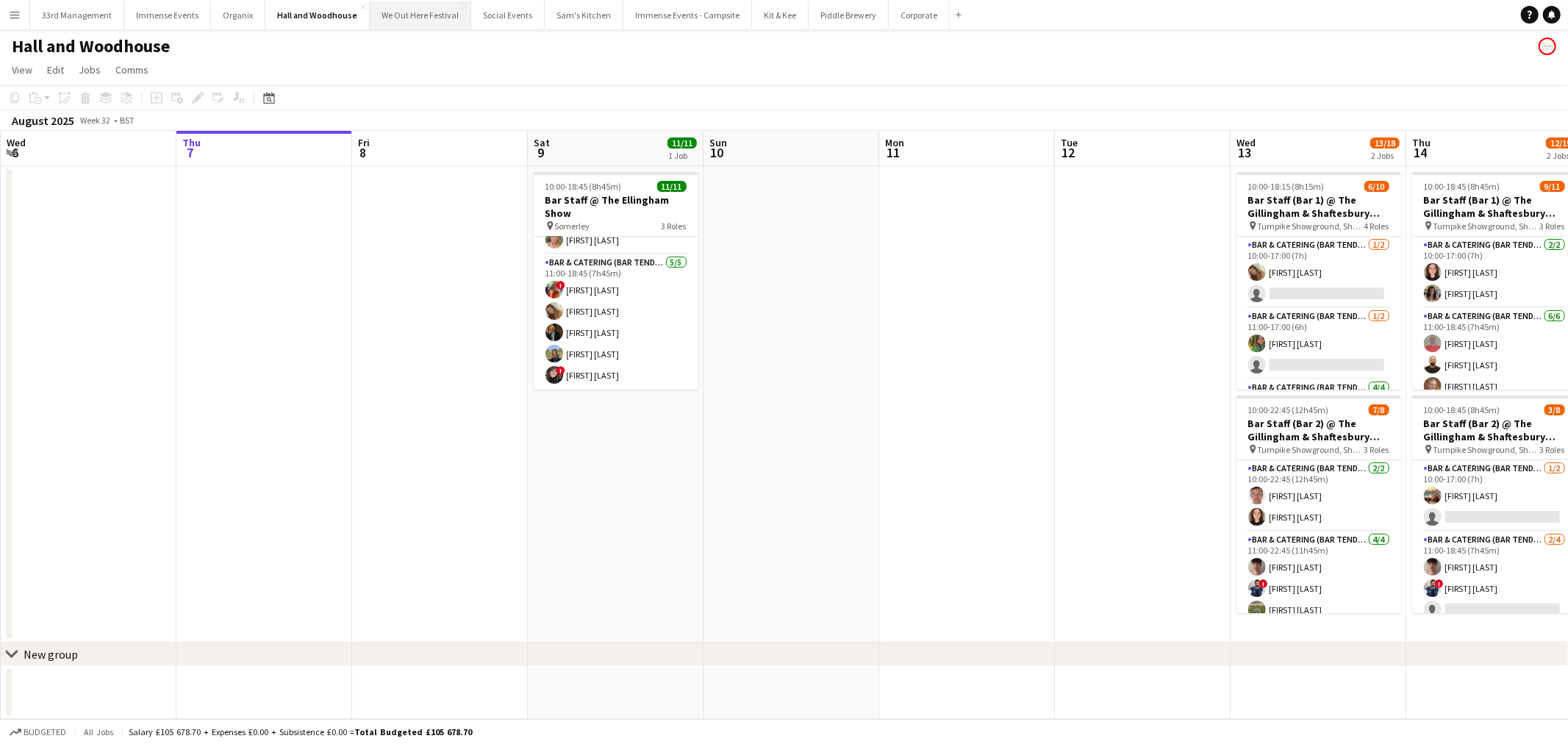 click on "We Out Here Festival
Close" at bounding box center (420, 15) 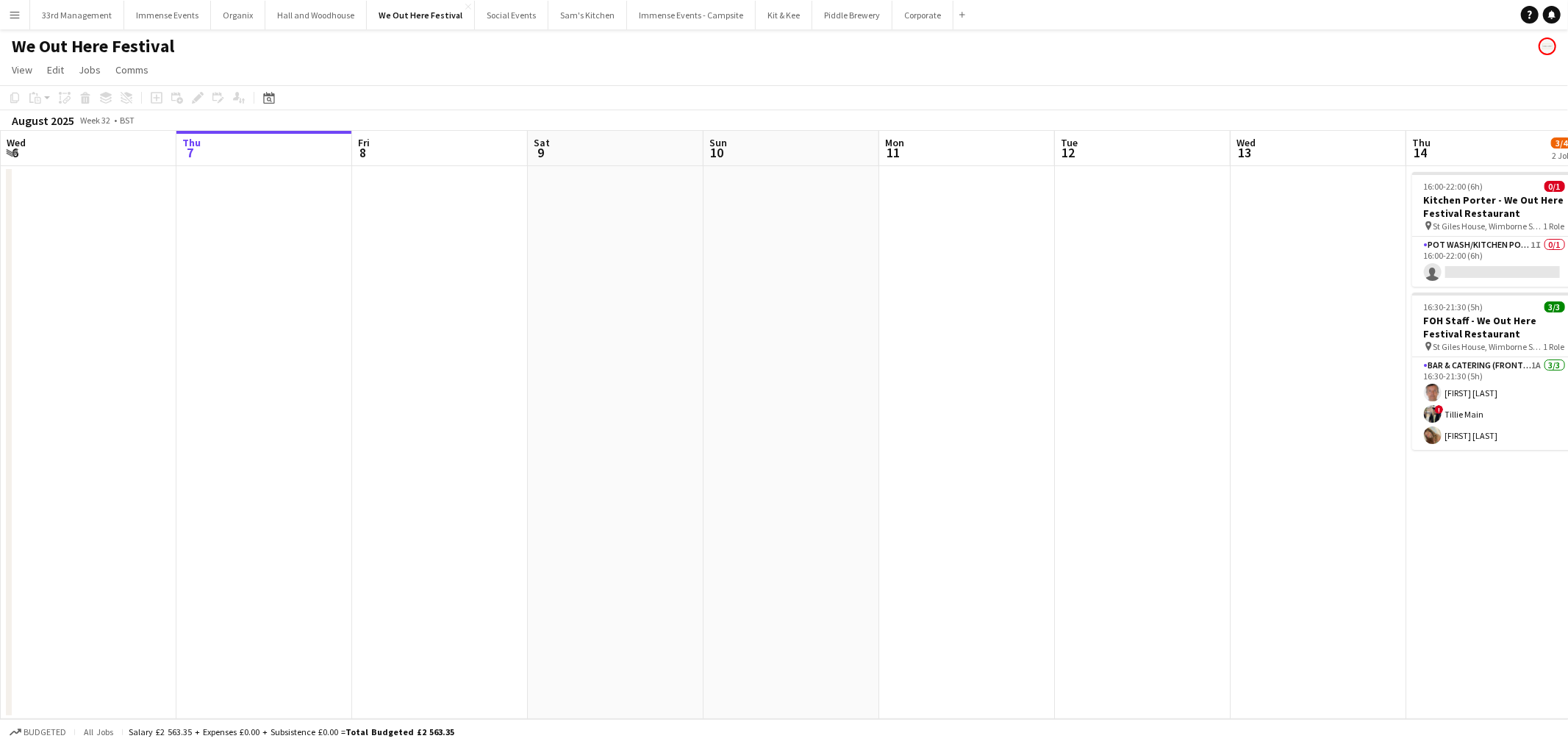 drag, startPoint x: 929, startPoint y: 317, endPoint x: 486, endPoint y: 319, distance: 443.00451 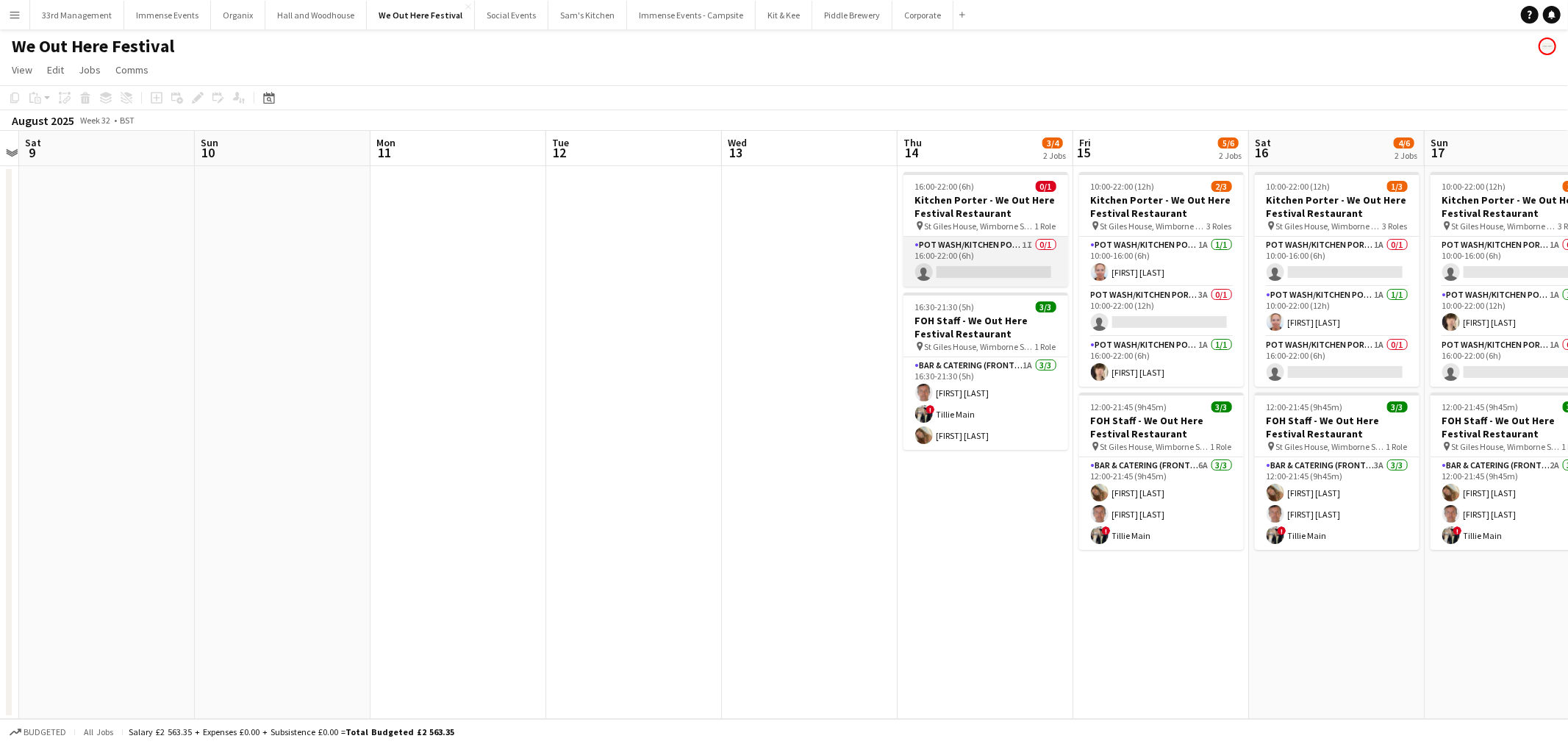 click on "Pot wash/Kitchen porter   1I   0/1   16:00-22:00 (6h)
single-neutral-actions" at bounding box center [986, 262] 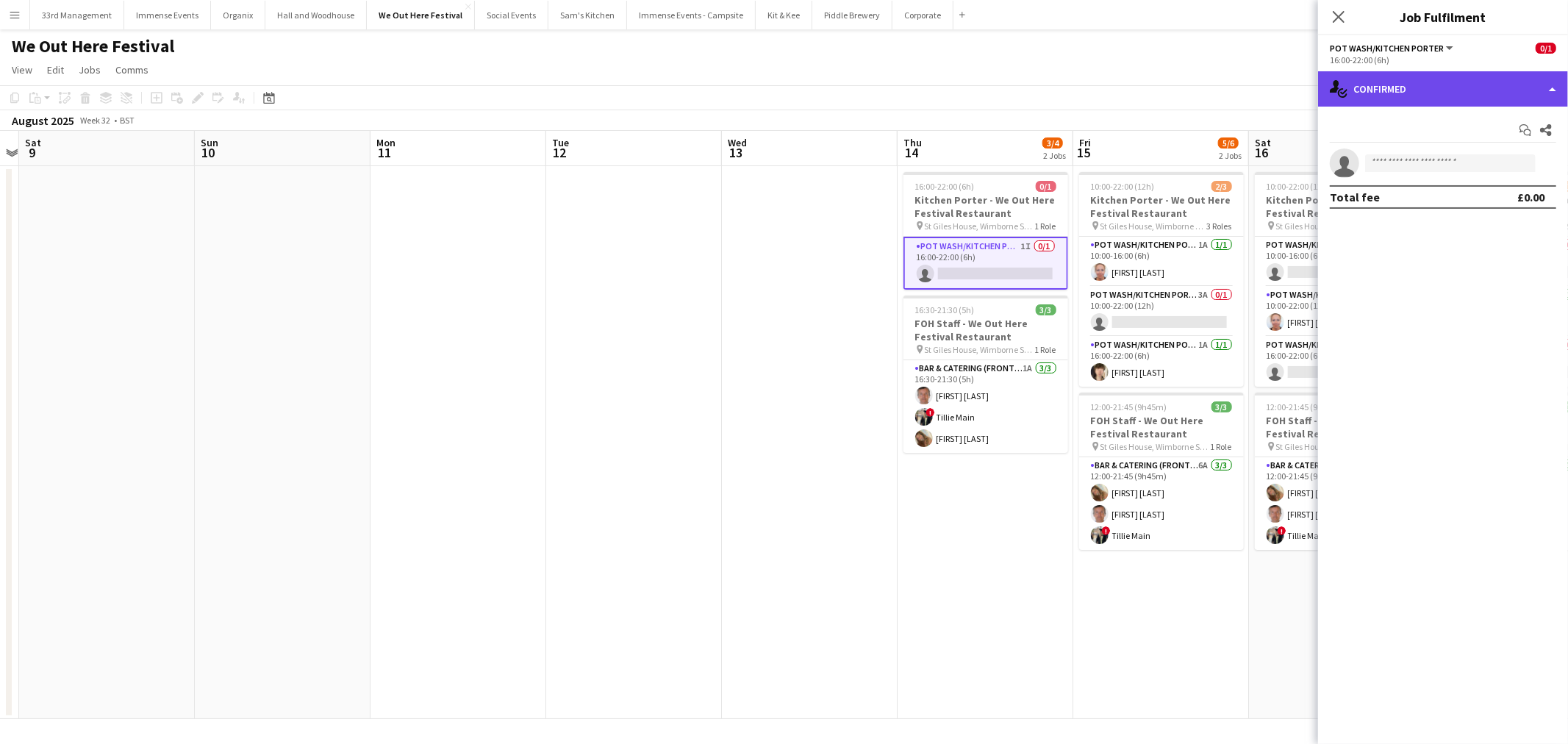 click on "single-neutral-actions-check-2
Confirmed" 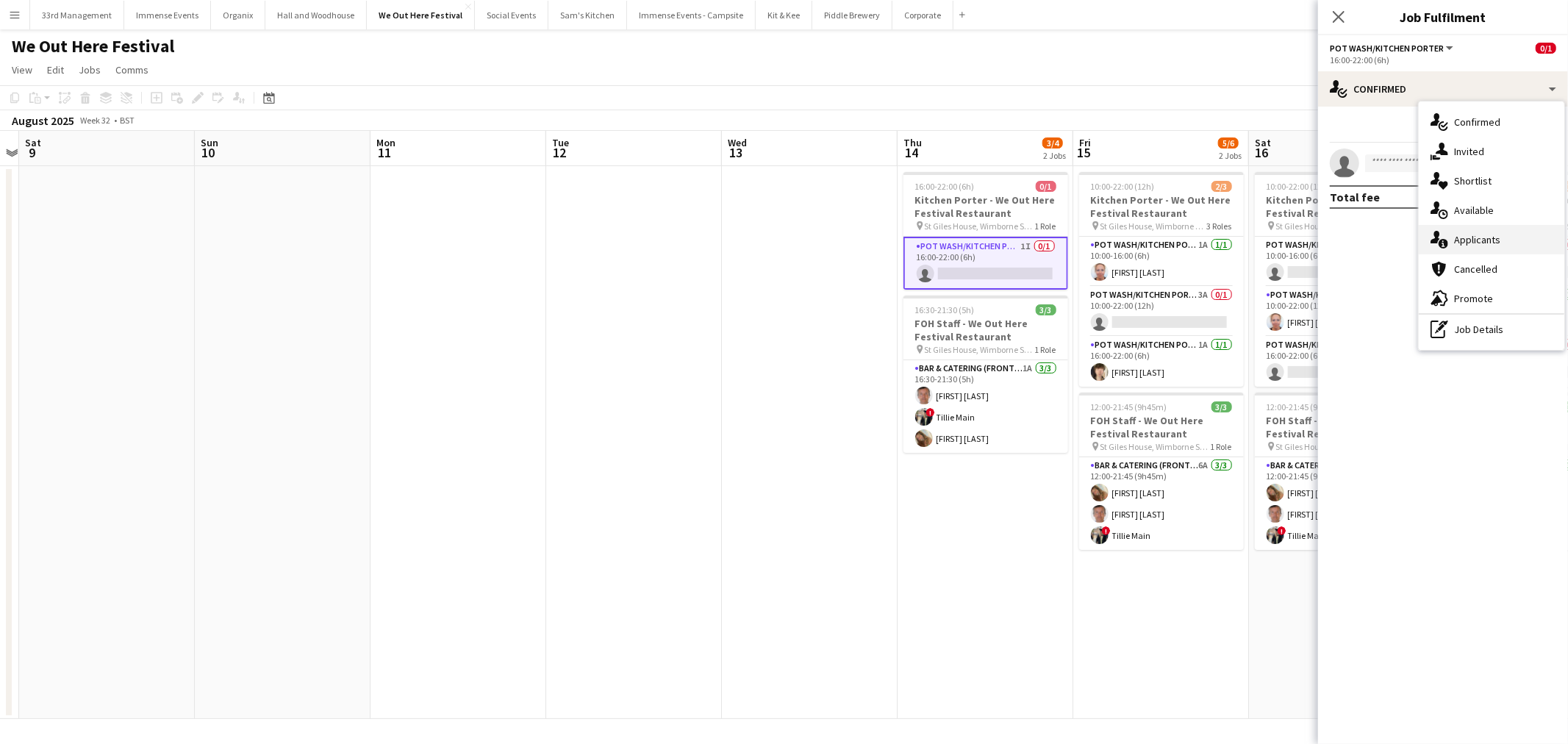 click on "single-neutral-actions-information
Applicants" at bounding box center (1492, 240) 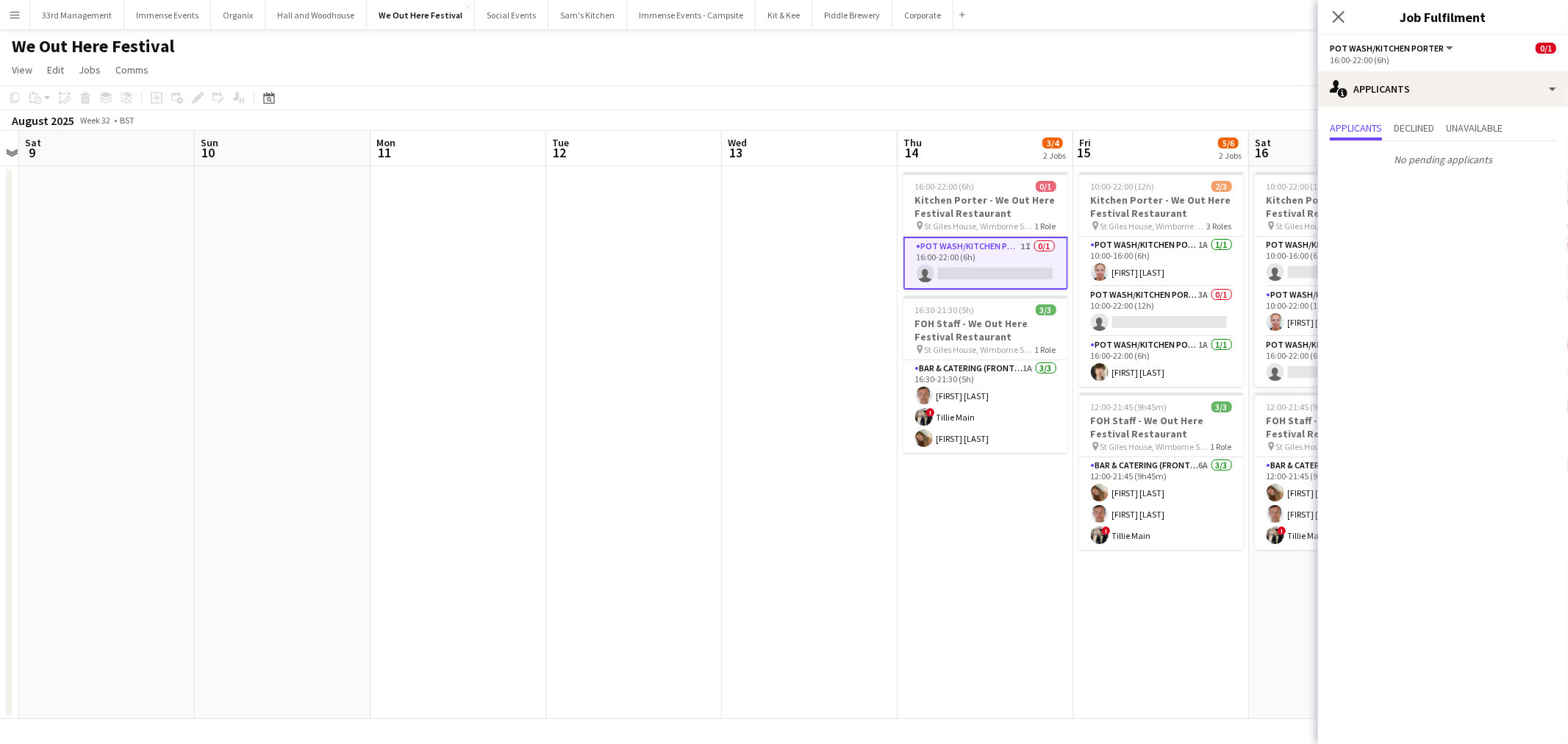 click at bounding box center [634, 443] 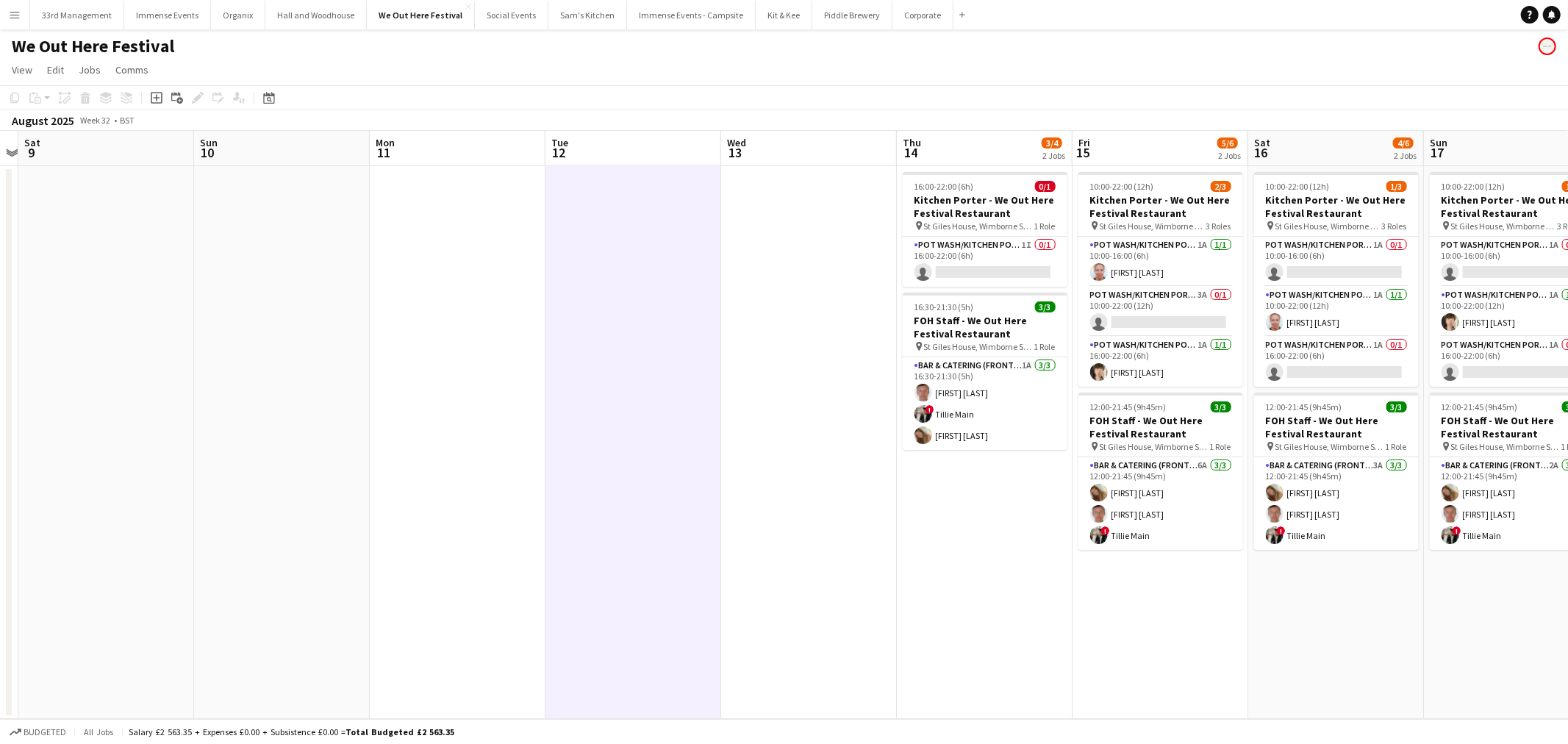 scroll, scrollTop: 0, scrollLeft: 531, axis: horizontal 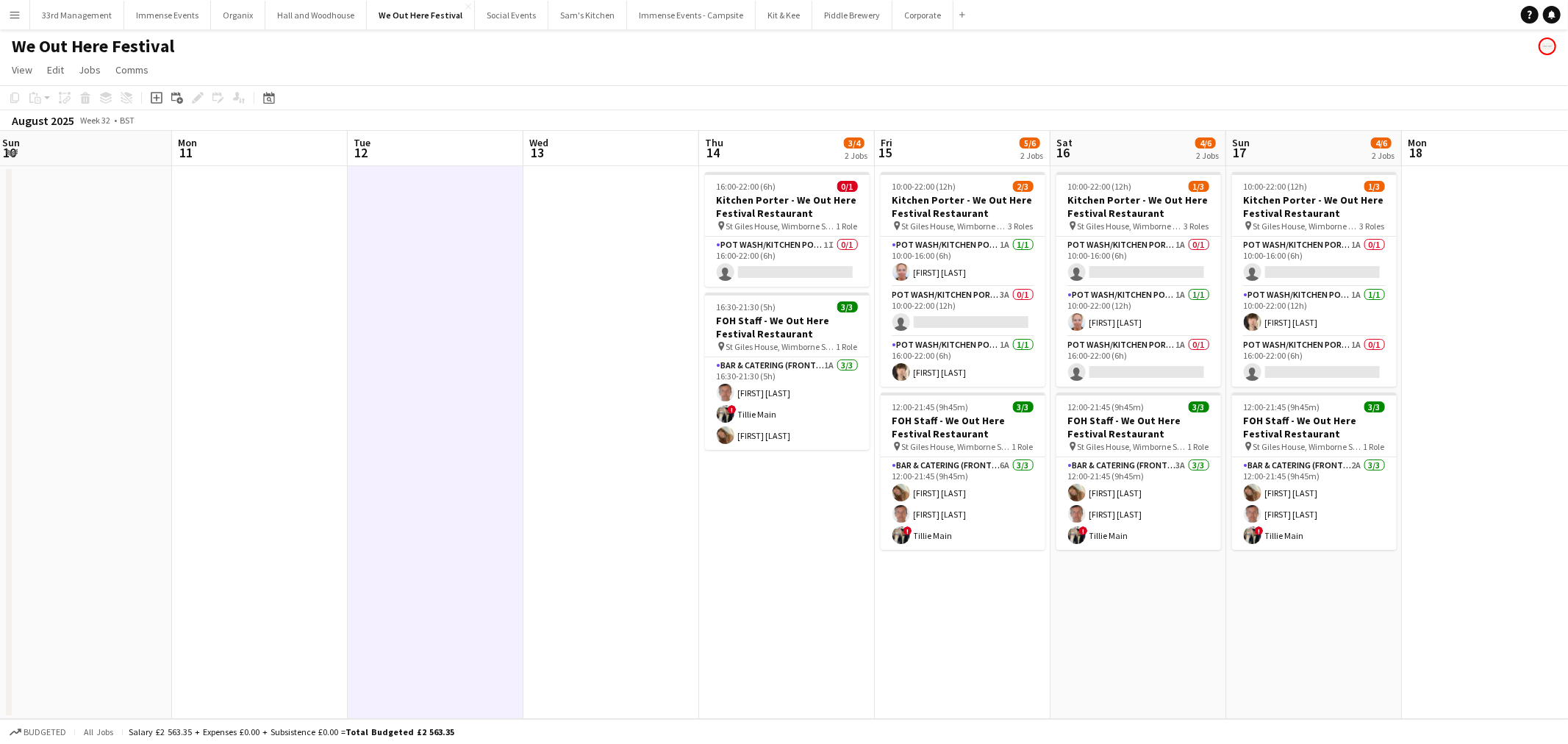 drag, startPoint x: 836, startPoint y: 406, endPoint x: 659, endPoint y: 409, distance: 177.02542 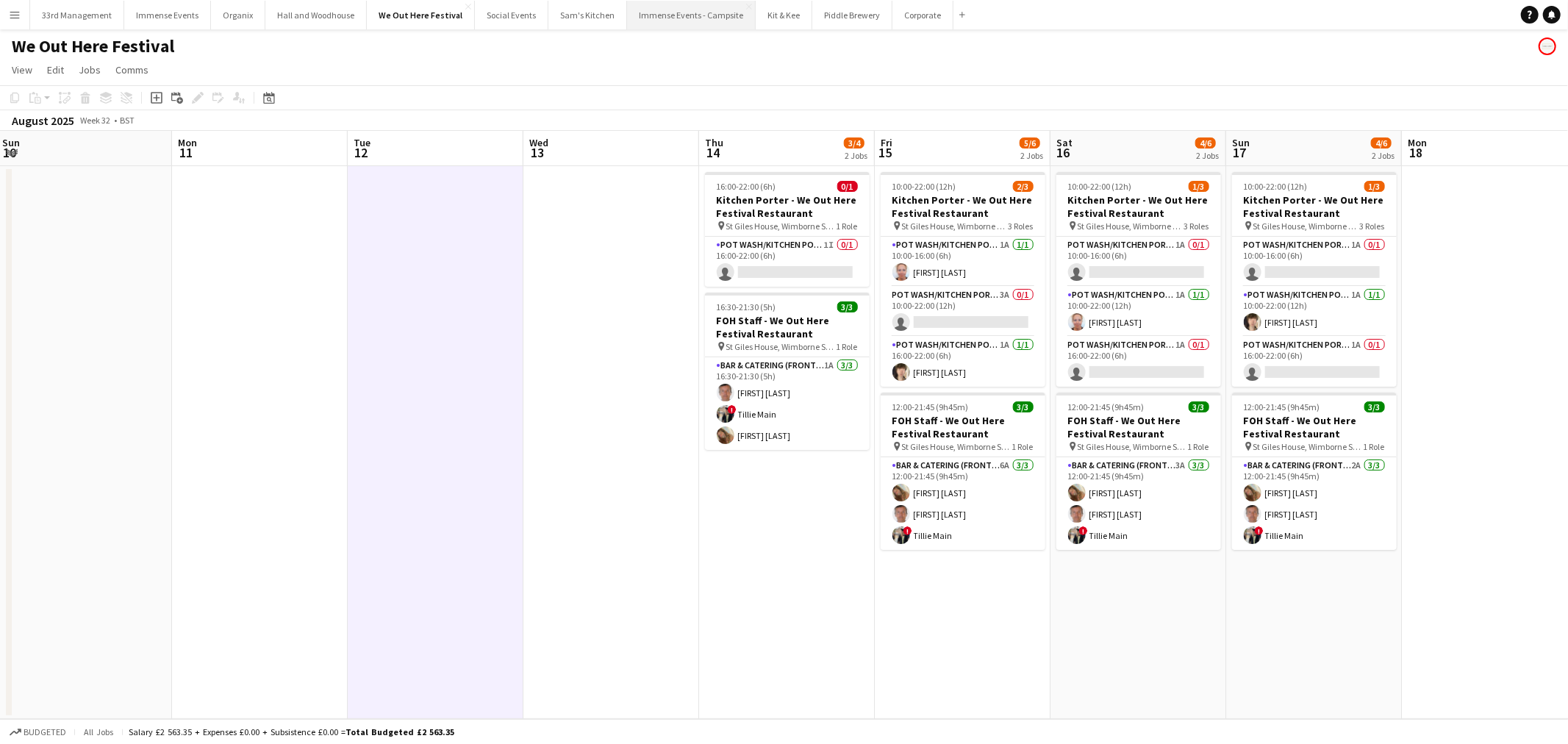 click on "Immense Events - Campsite
Close" at bounding box center [691, 15] 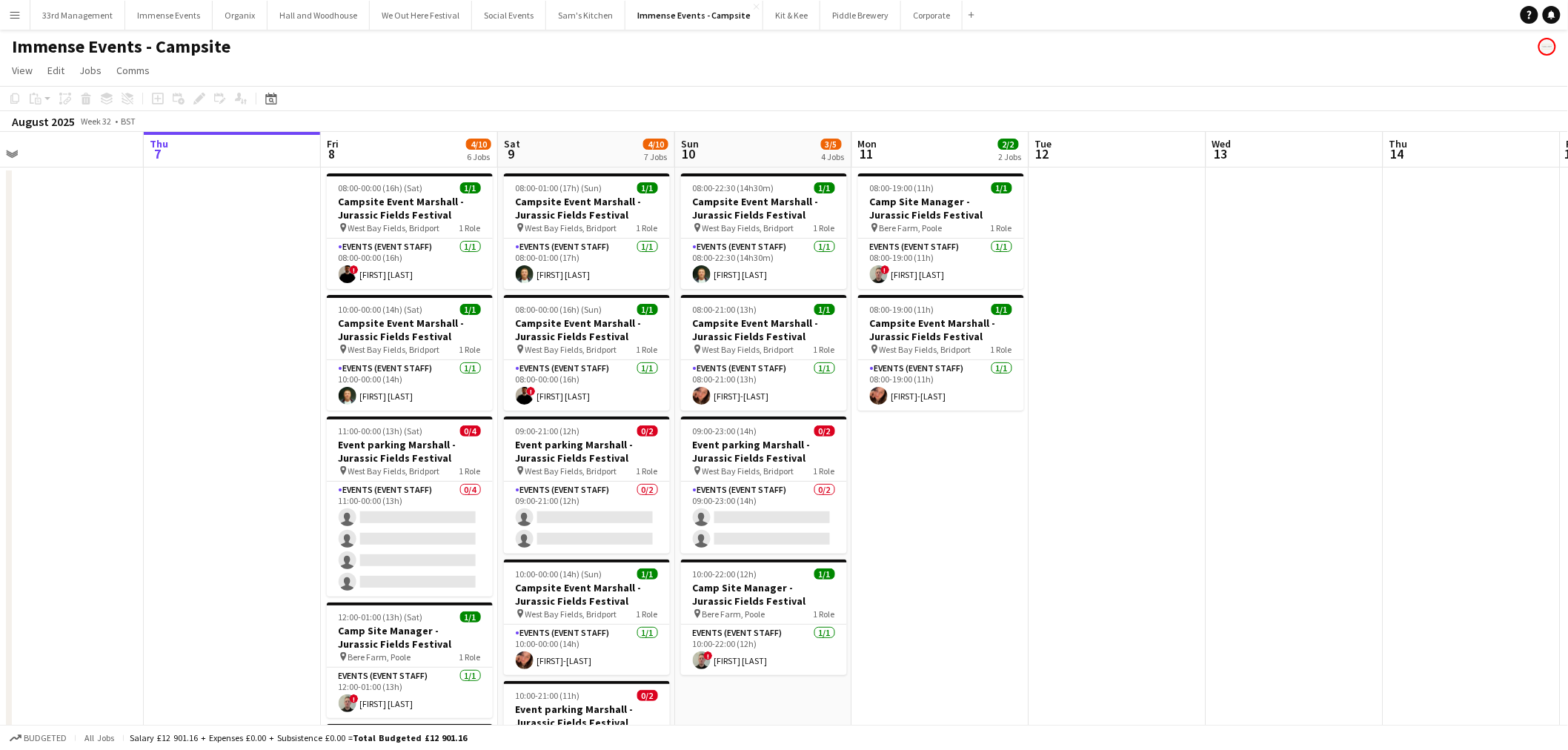 scroll, scrollTop: 0, scrollLeft: 396, axis: horizontal 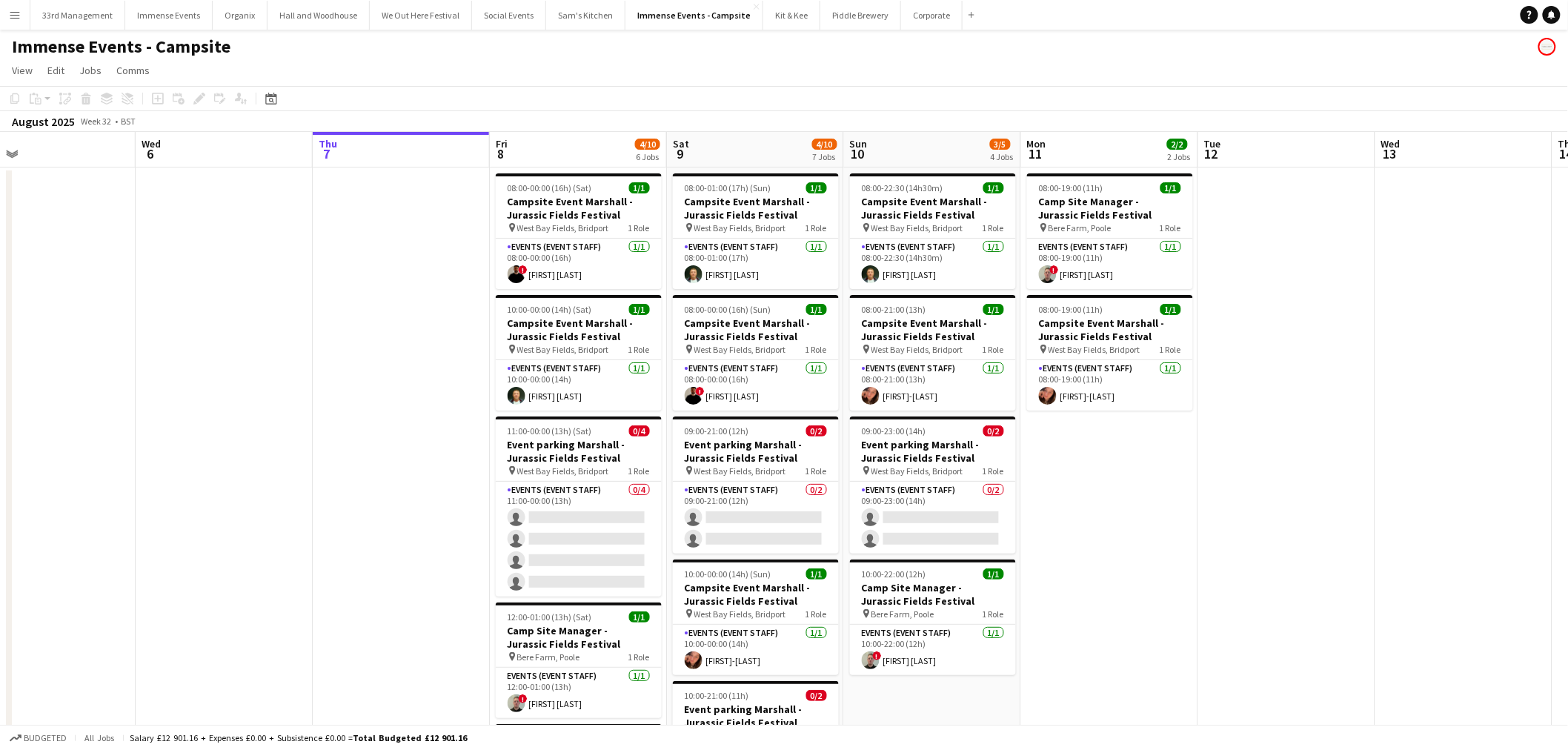 drag, startPoint x: 1020, startPoint y: 432, endPoint x: 1278, endPoint y: 406, distance: 259.30677 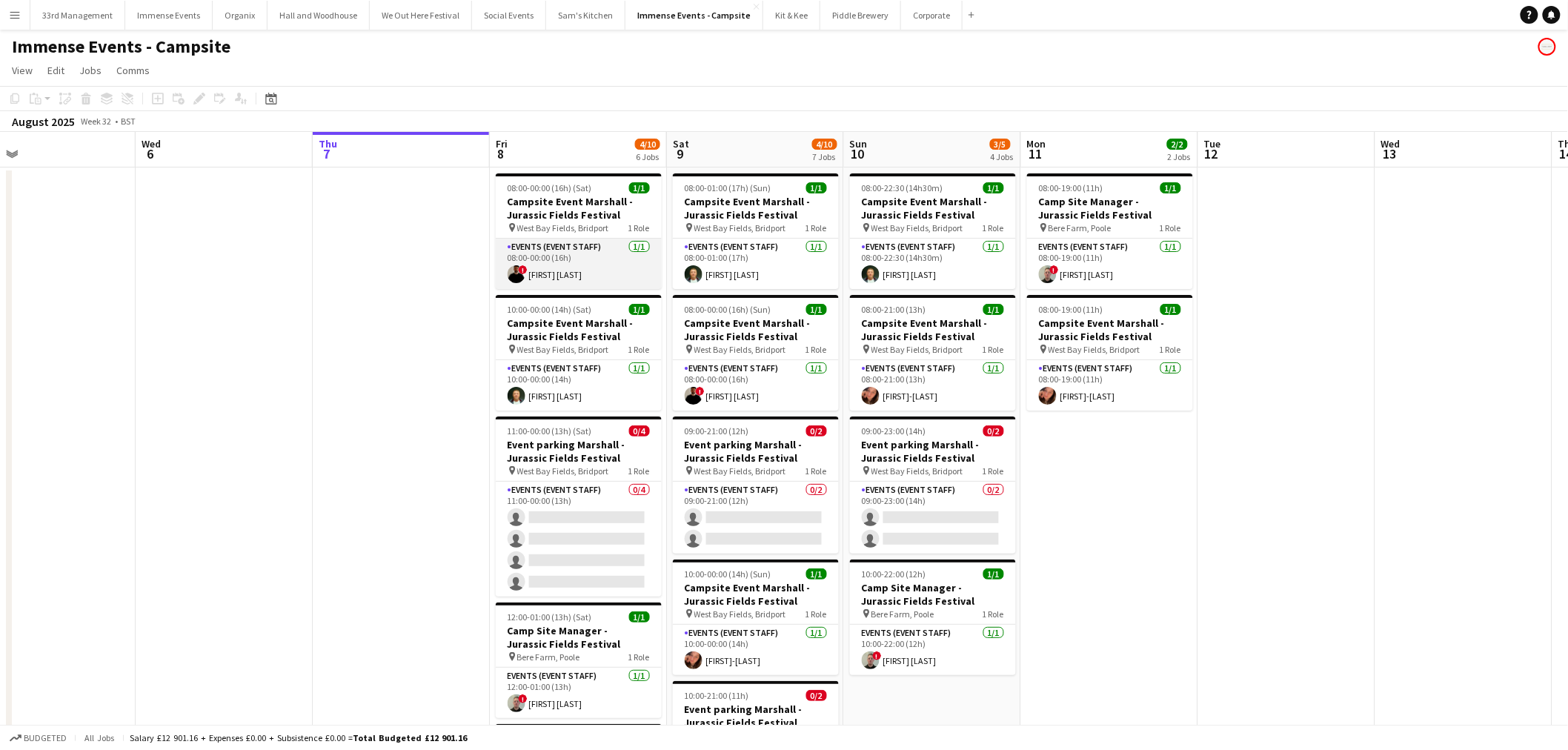 click on "Events (Event Staff)   1/1   08:00-00:00 (16h)
! James Killick" at bounding box center (579, 264) 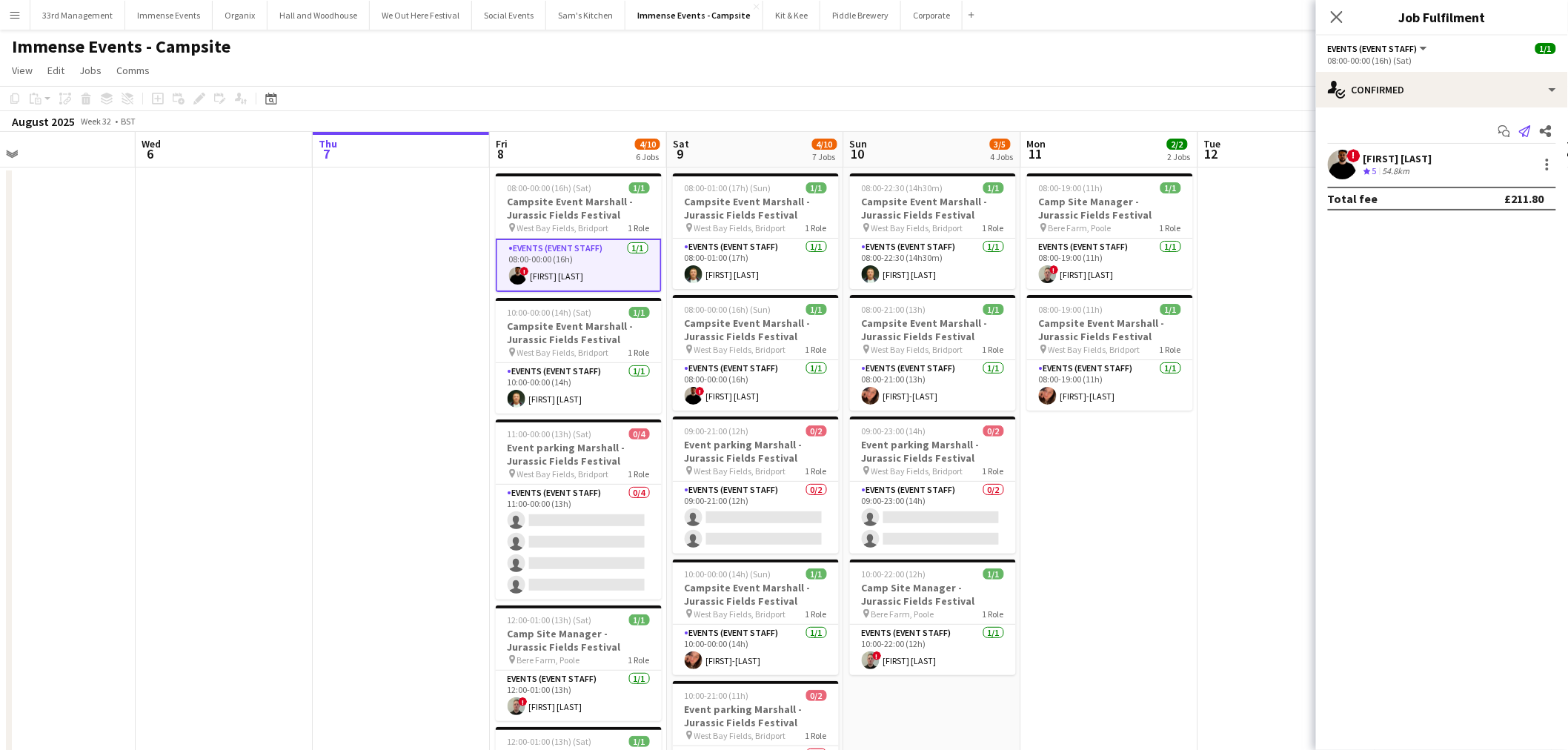 click on "Send notification" 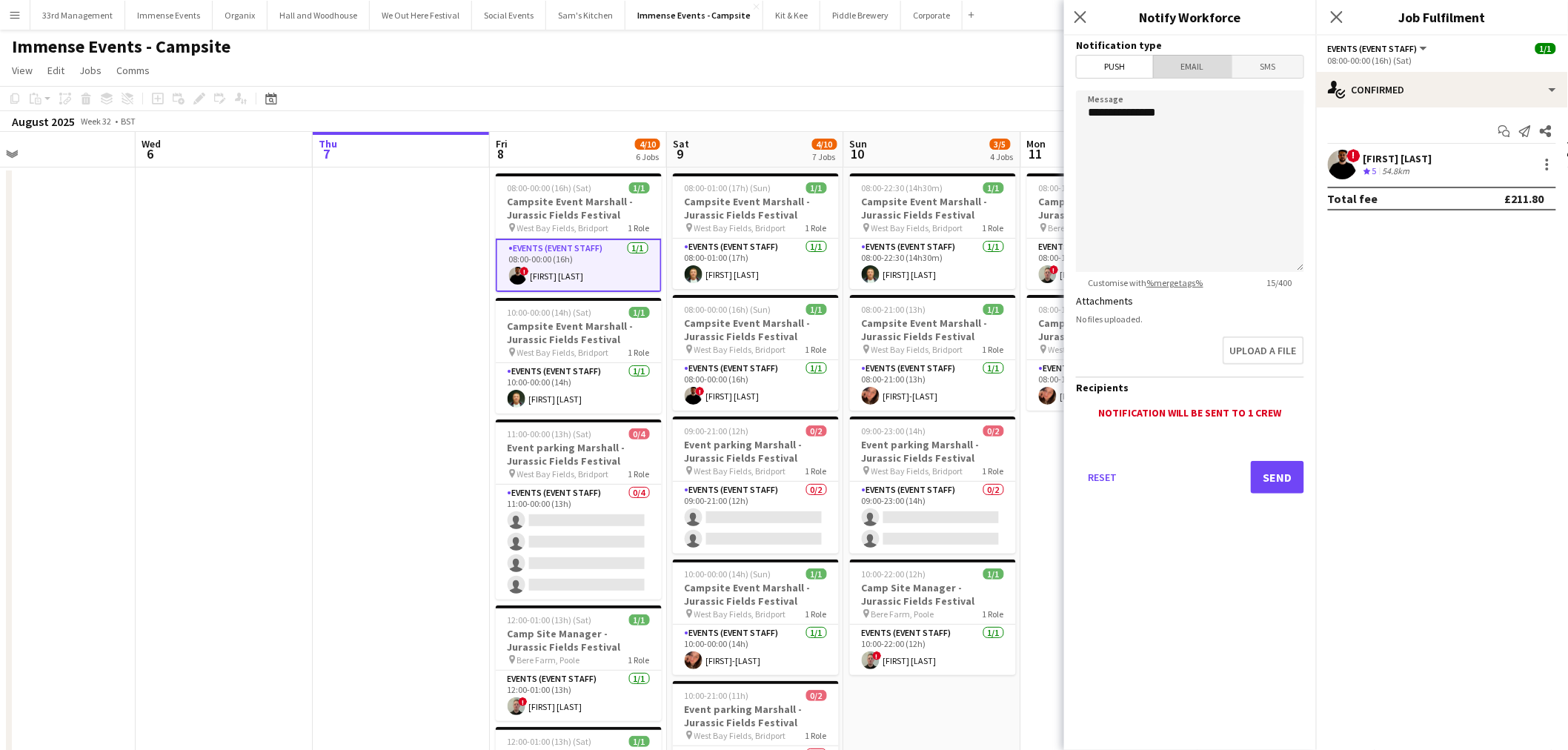click on "Email" at bounding box center (1193, 67) 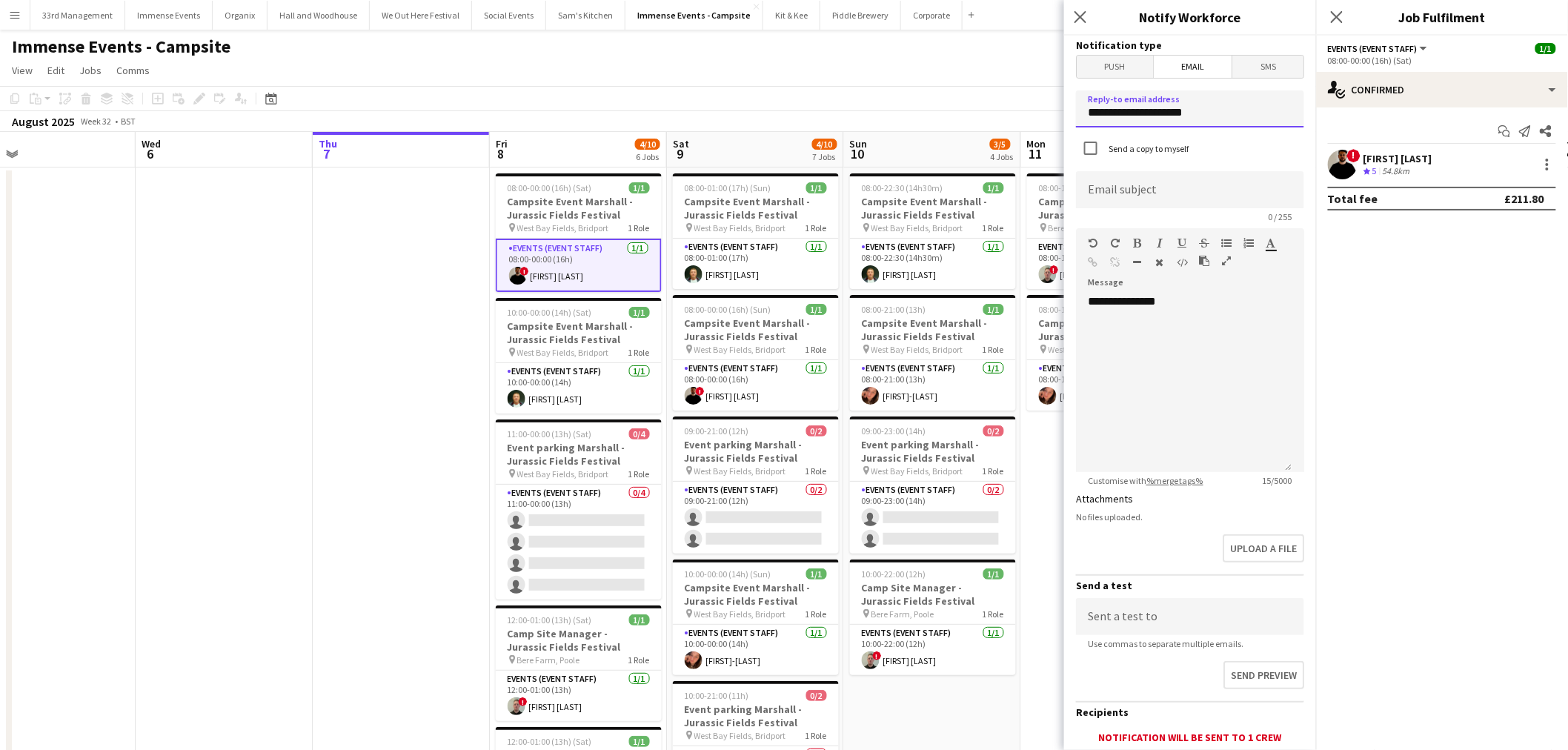 drag, startPoint x: 1206, startPoint y: 107, endPoint x: 988, endPoint y: 135, distance: 219.7908 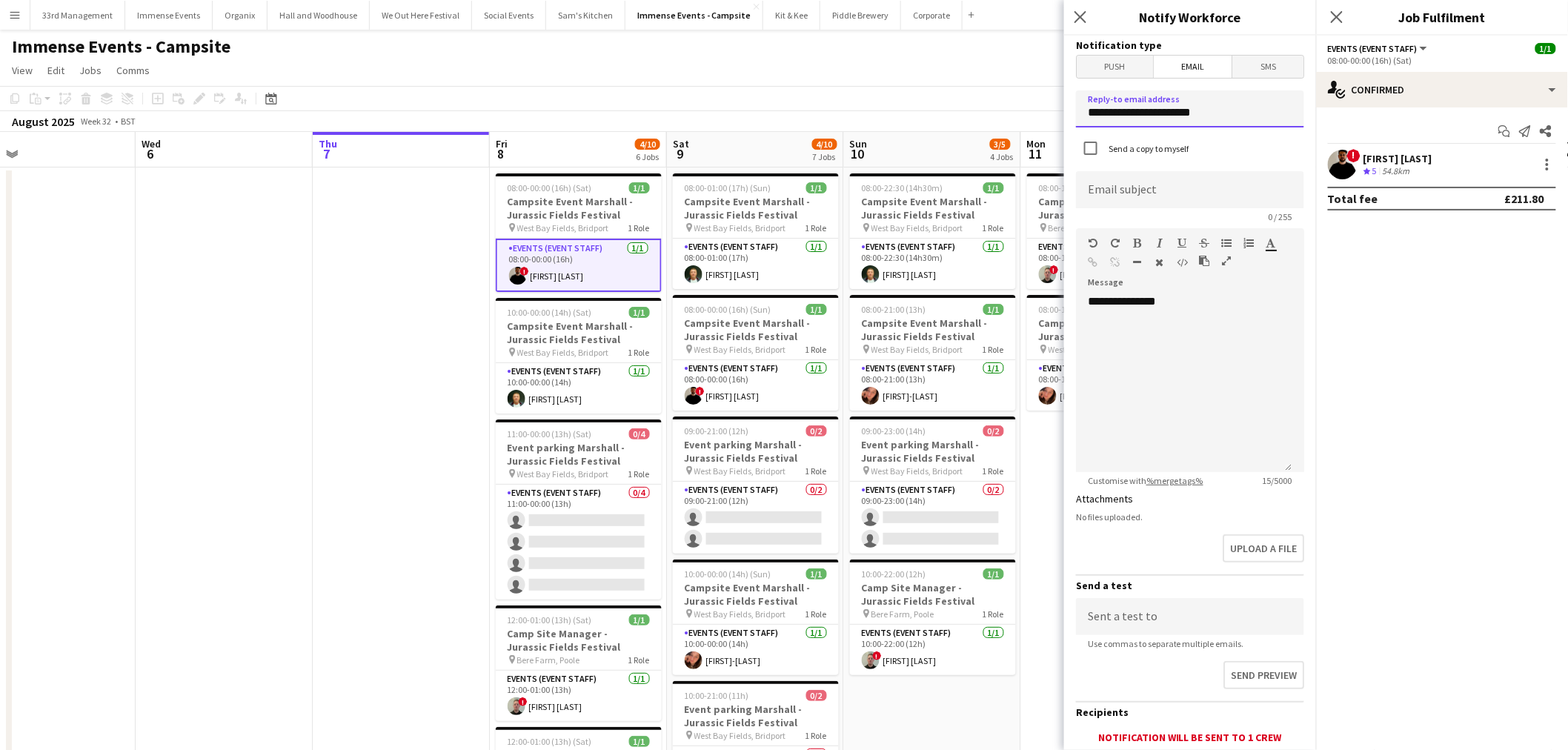 type on "**********" 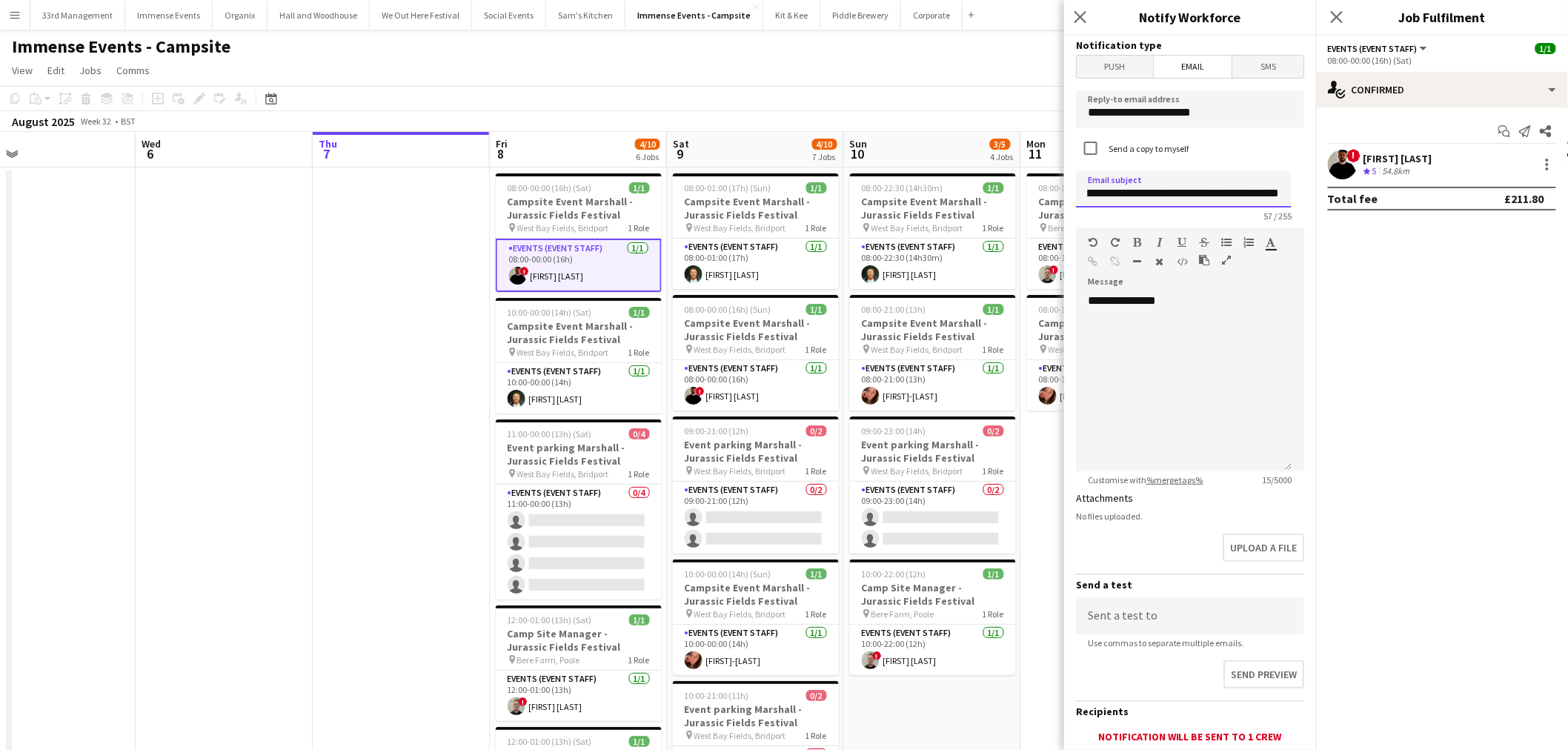 scroll, scrollTop: 0, scrollLeft: 71, axis: horizontal 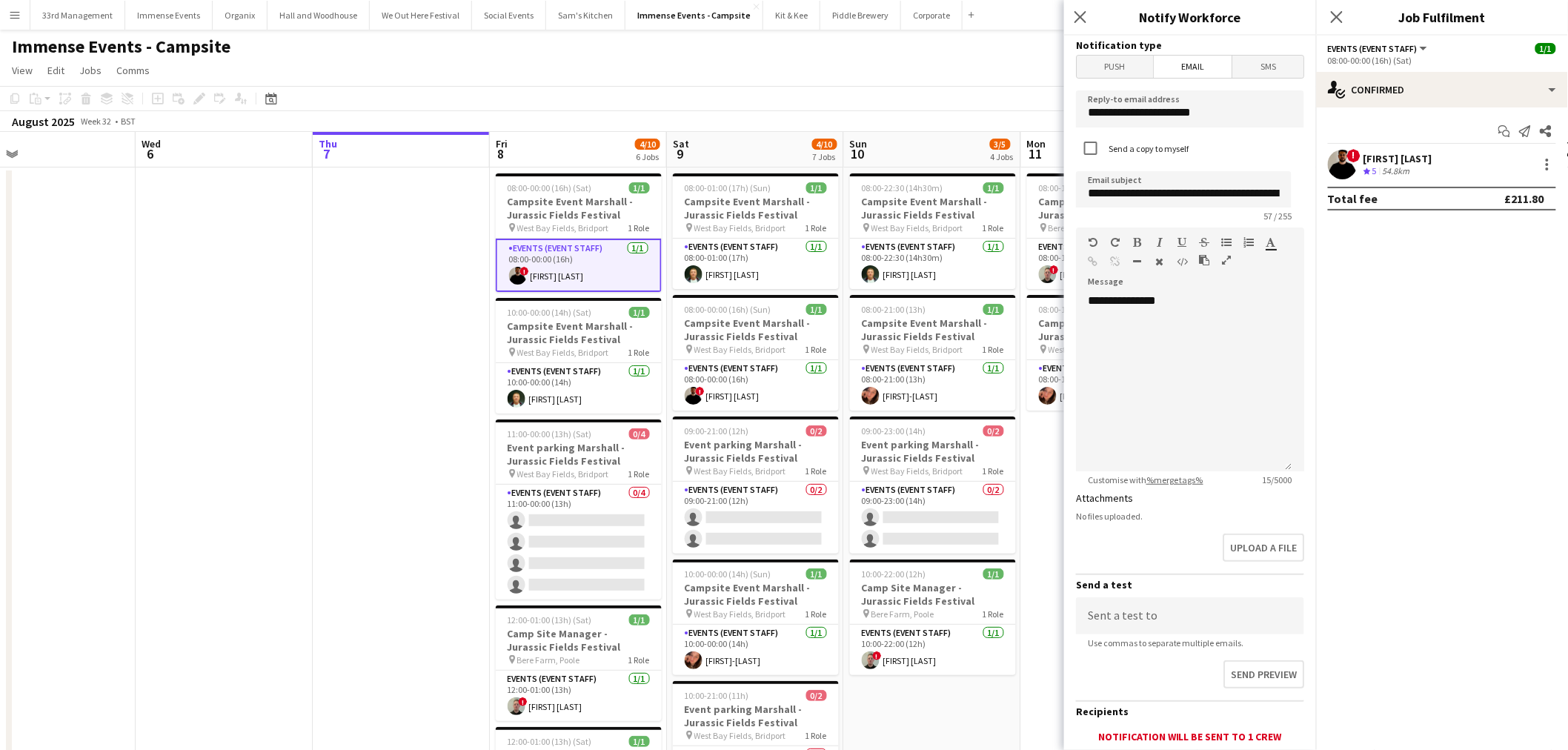 drag, startPoint x: 1154, startPoint y: 209, endPoint x: 1141, endPoint y: 196, distance: 18.38478 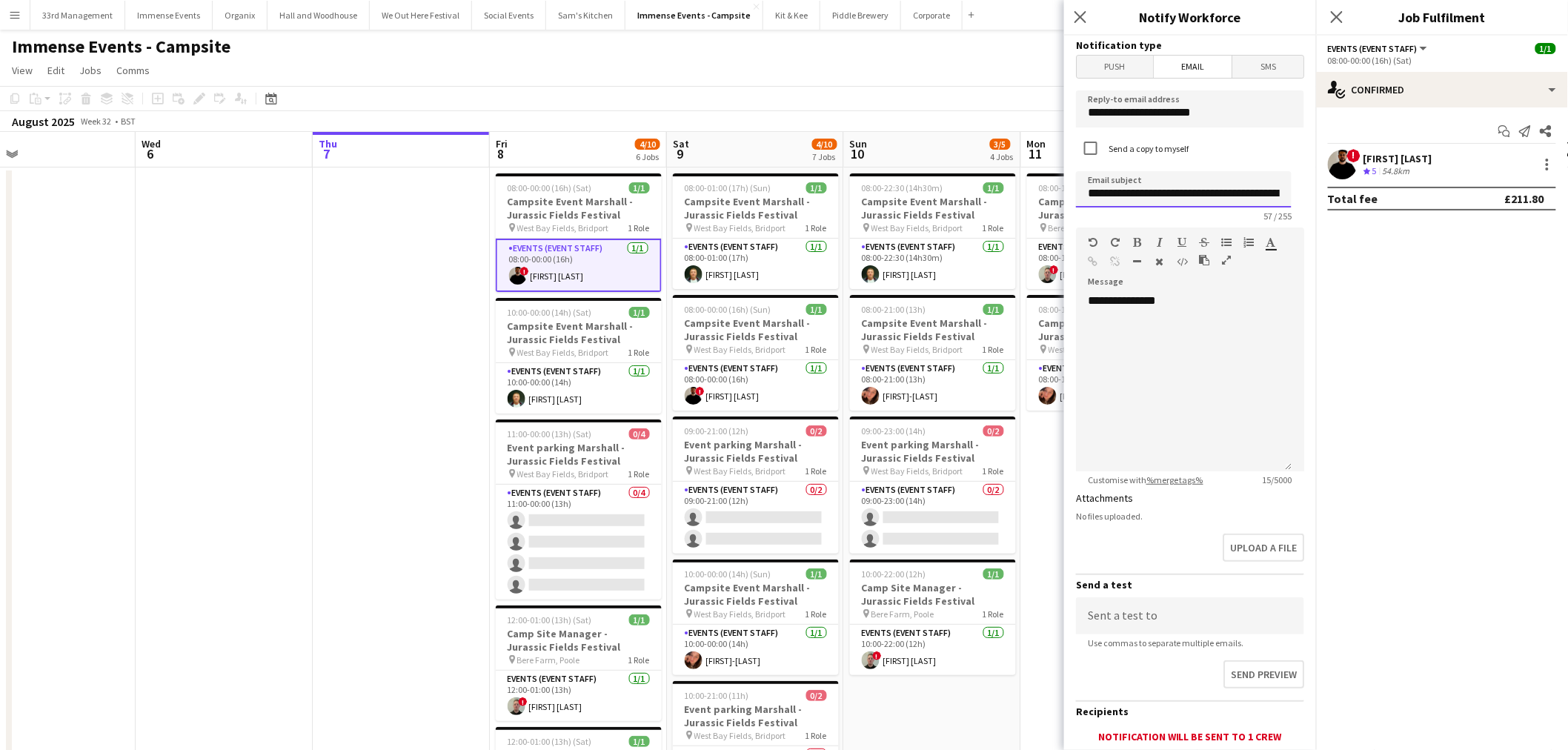drag, startPoint x: 1149, startPoint y: 196, endPoint x: 1071, endPoint y: 195, distance: 78.00641 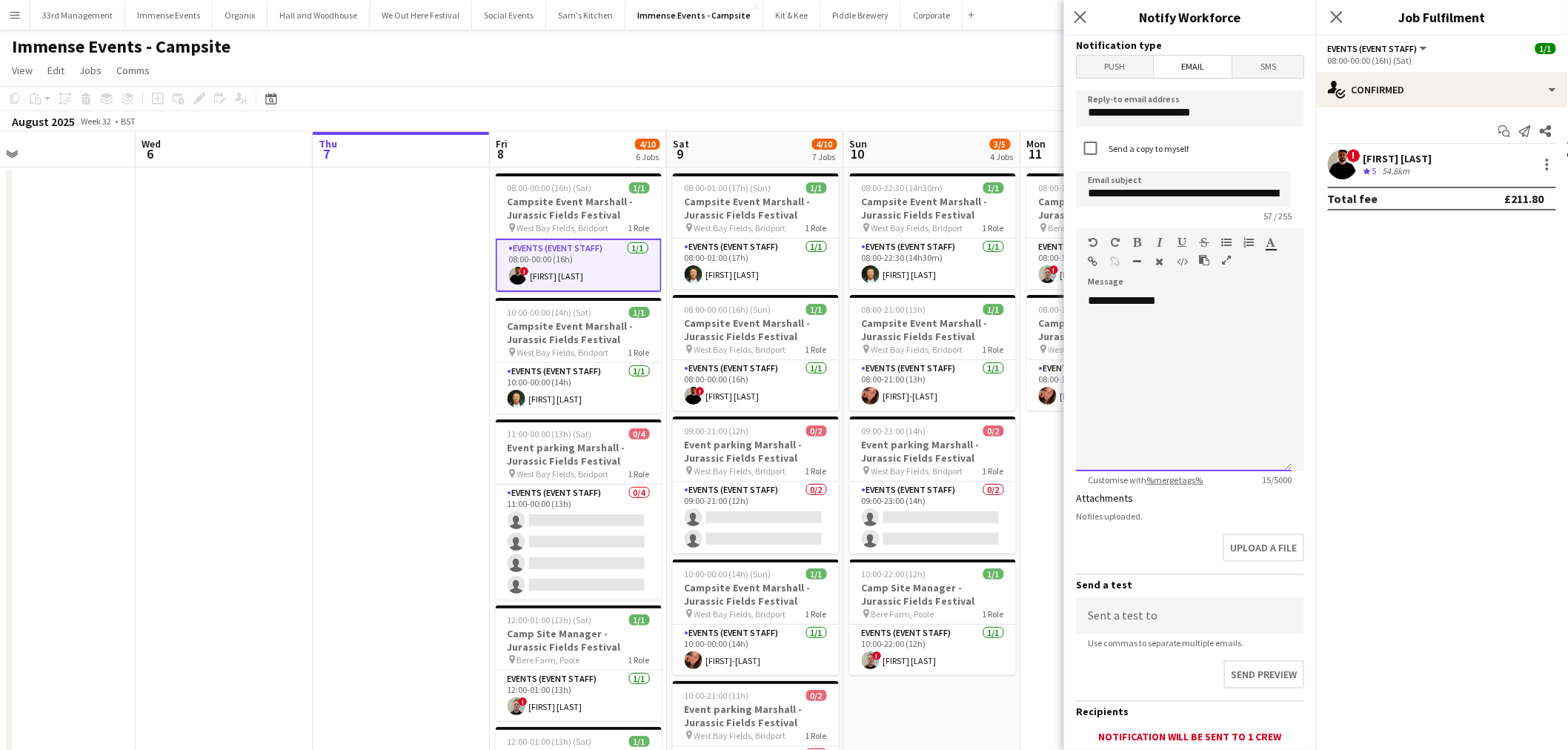 drag, startPoint x: 1252, startPoint y: 320, endPoint x: 1247, endPoint y: 312, distance: 9.433981 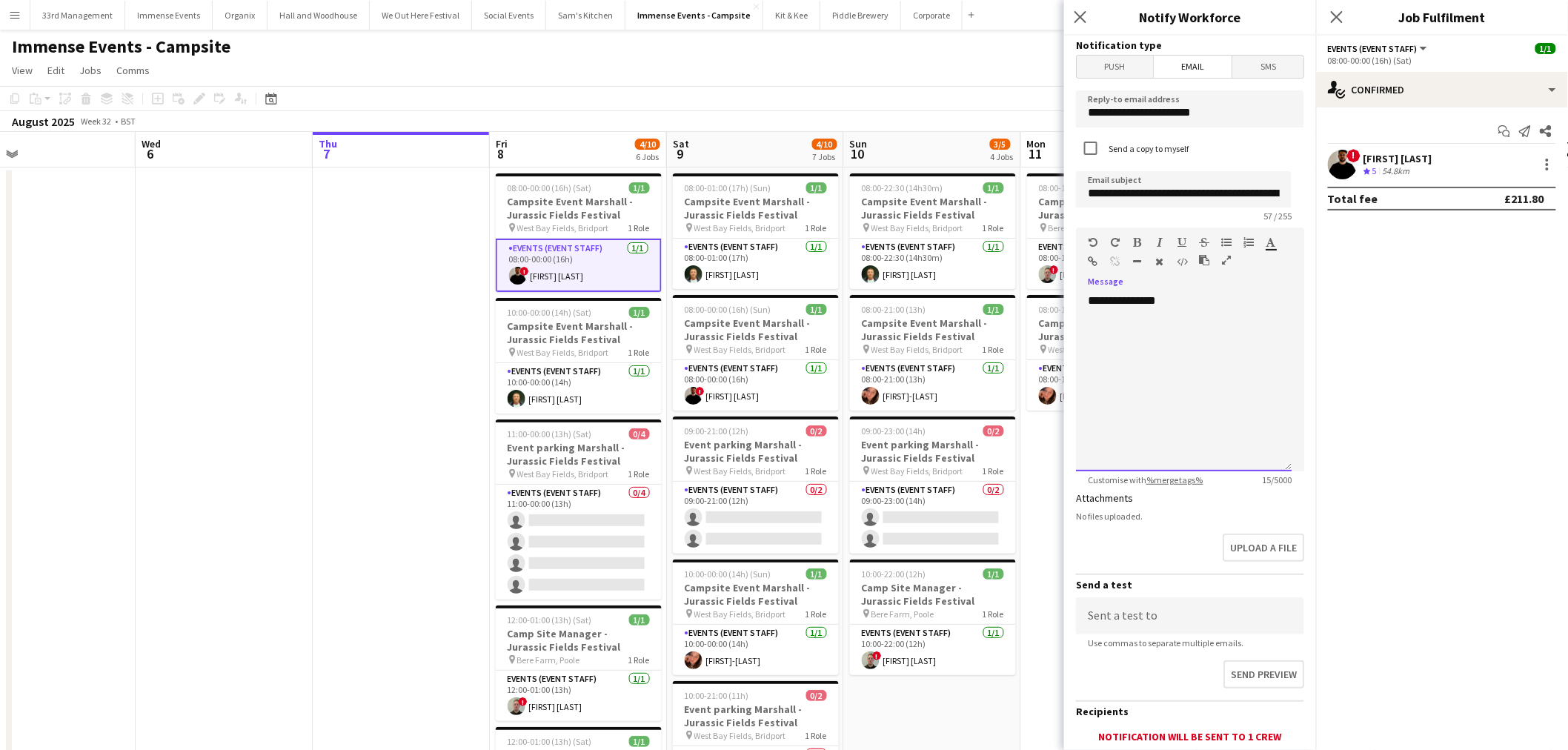 type 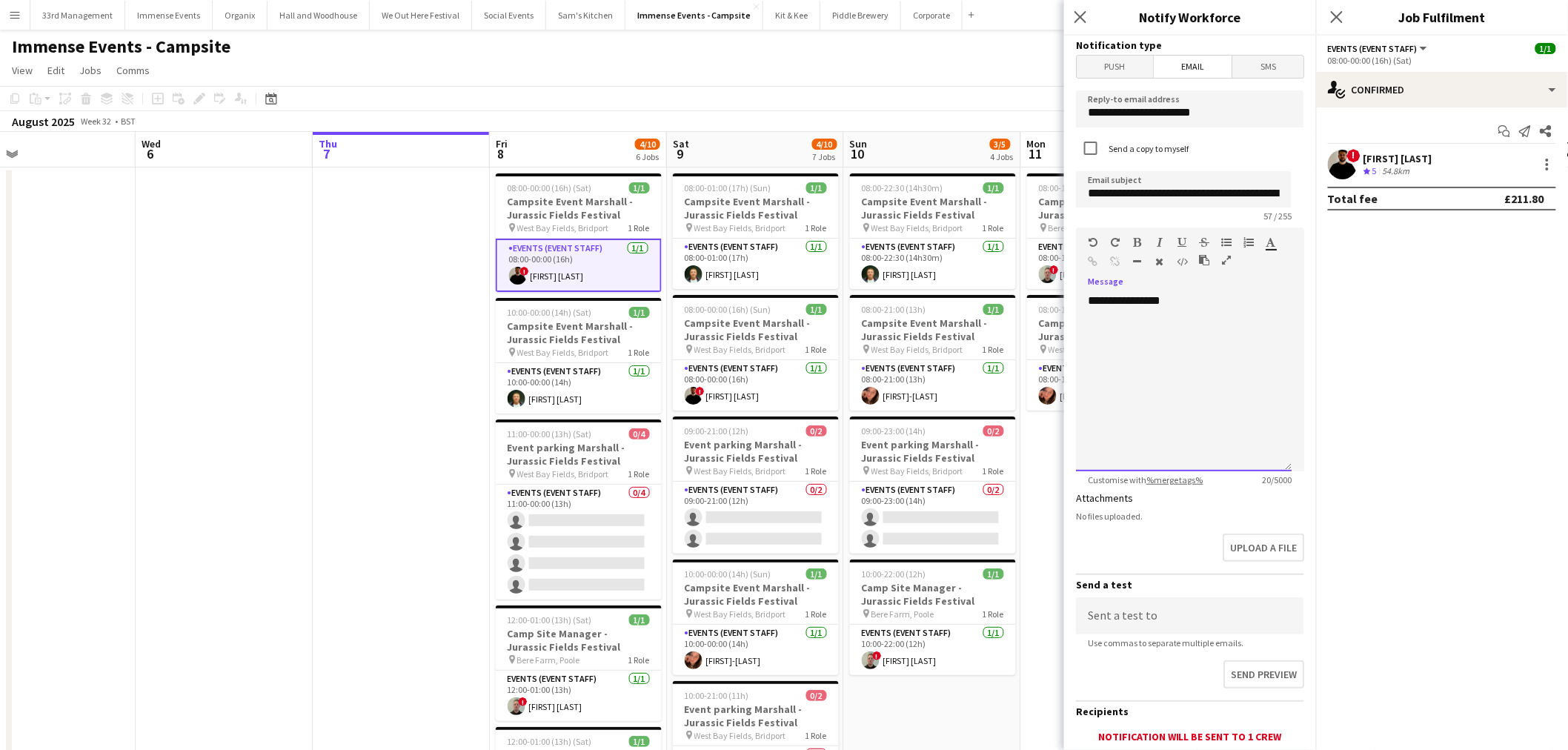 scroll, scrollTop: 549, scrollLeft: 0, axis: vertical 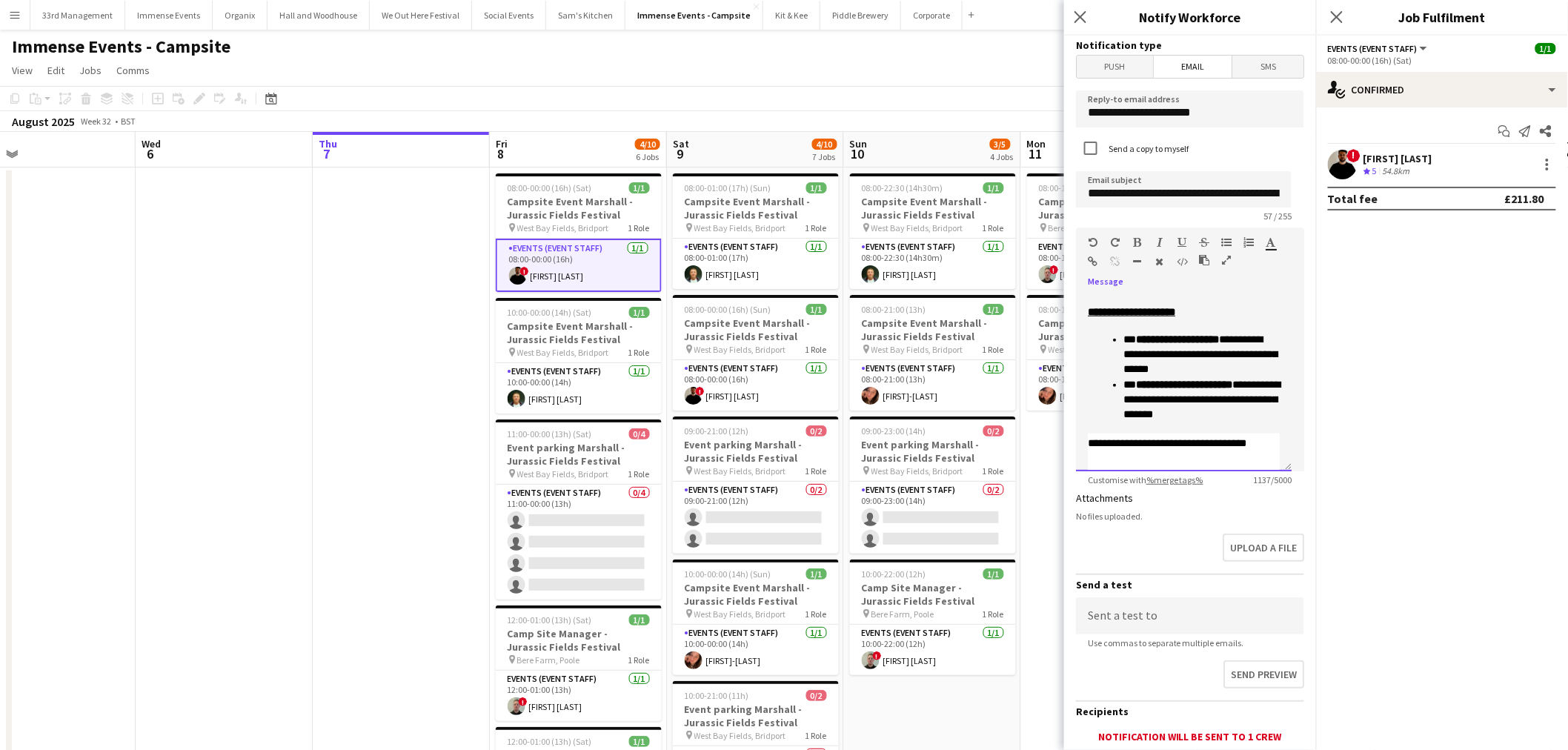 drag, startPoint x: 1216, startPoint y: 310, endPoint x: 1079, endPoint y: 314, distance: 137.05838 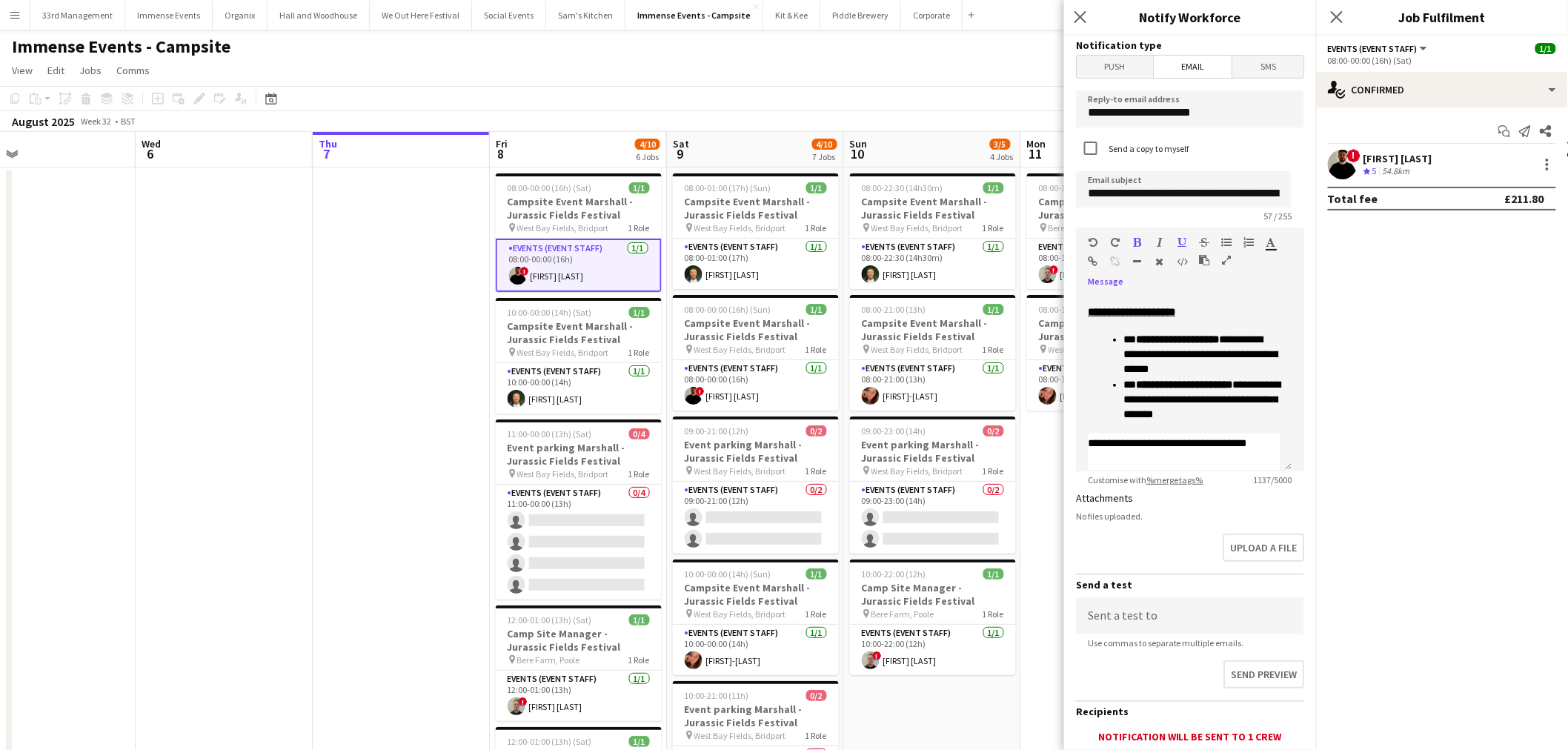 click at bounding box center (1137, 242) 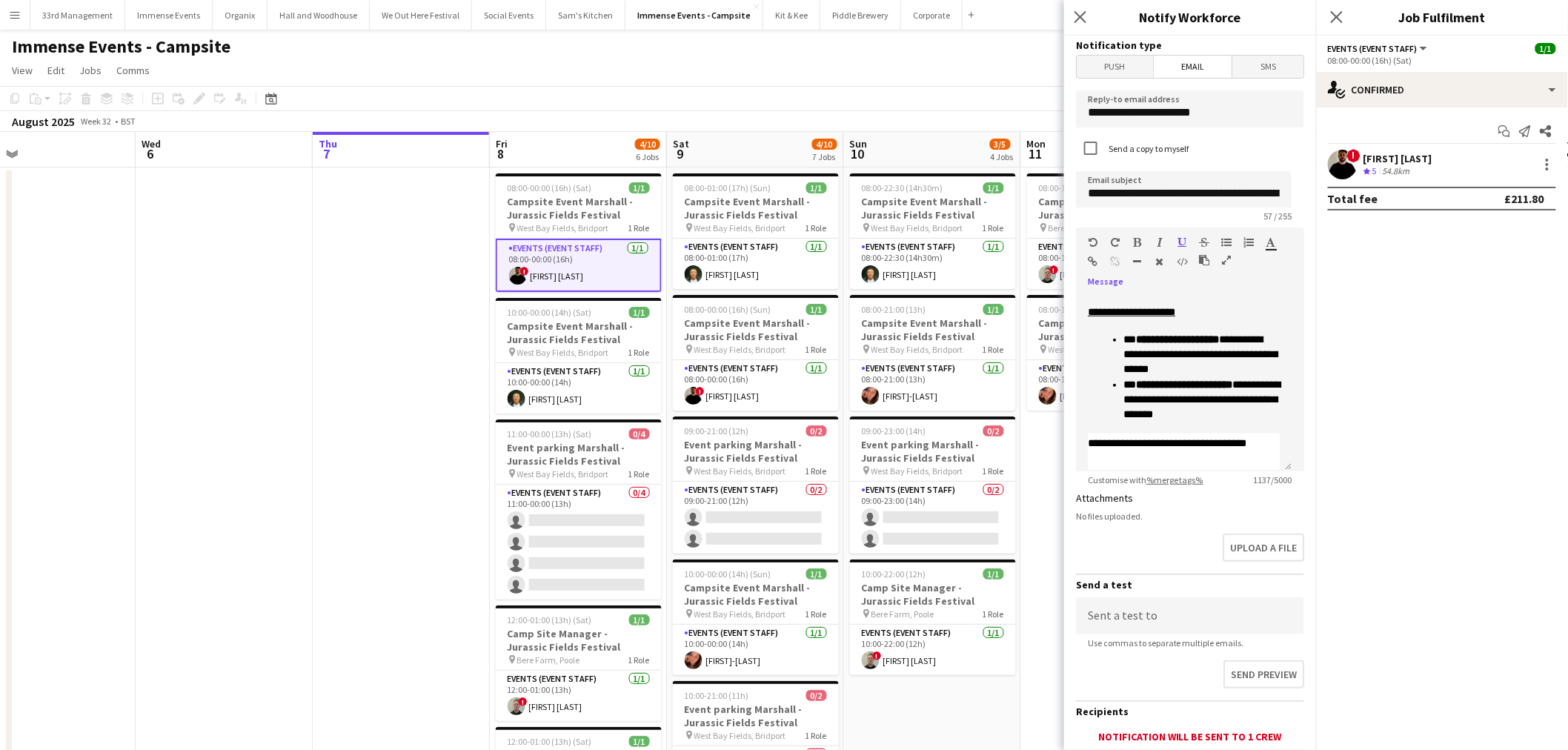 click at bounding box center [1137, 242] 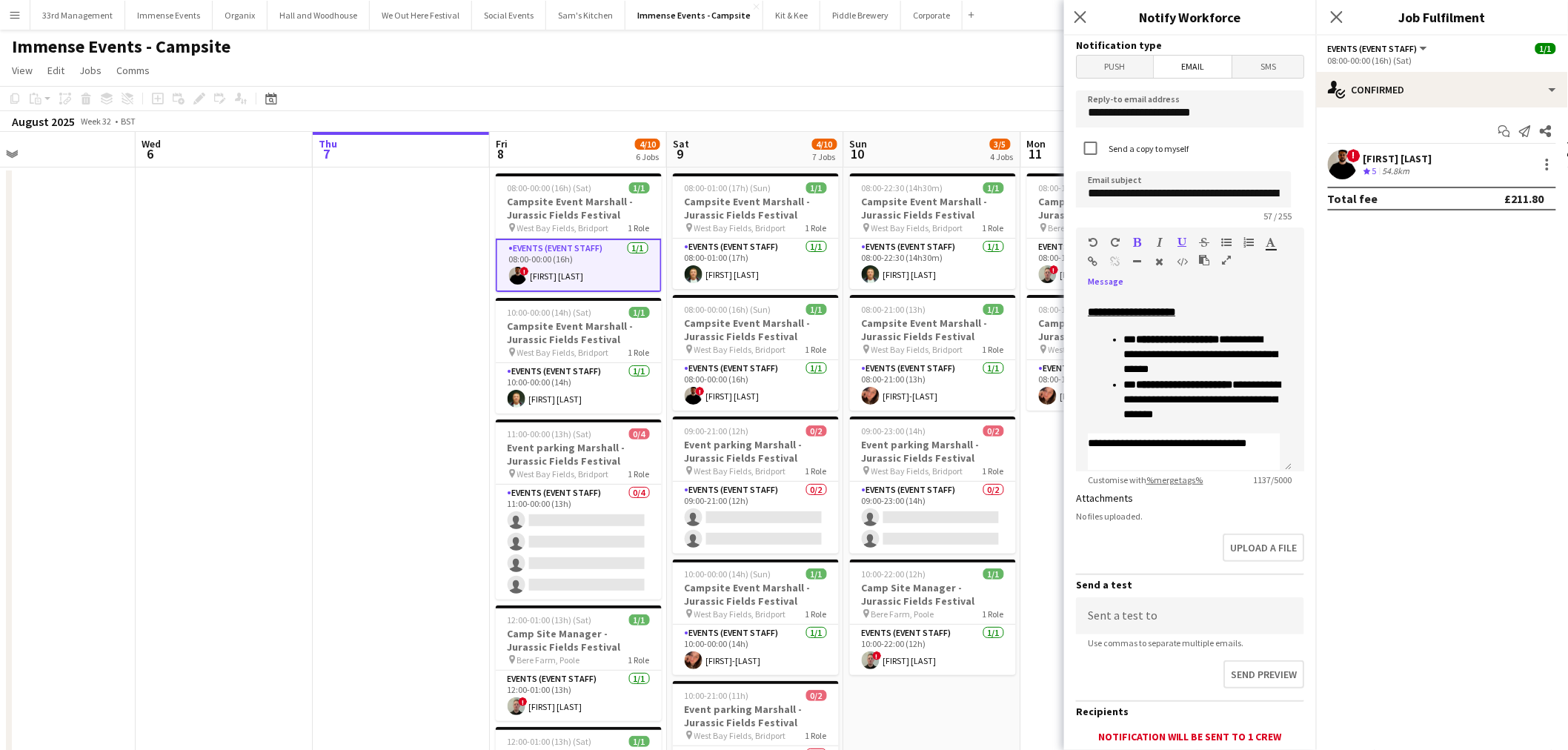 click at bounding box center [1182, 242] 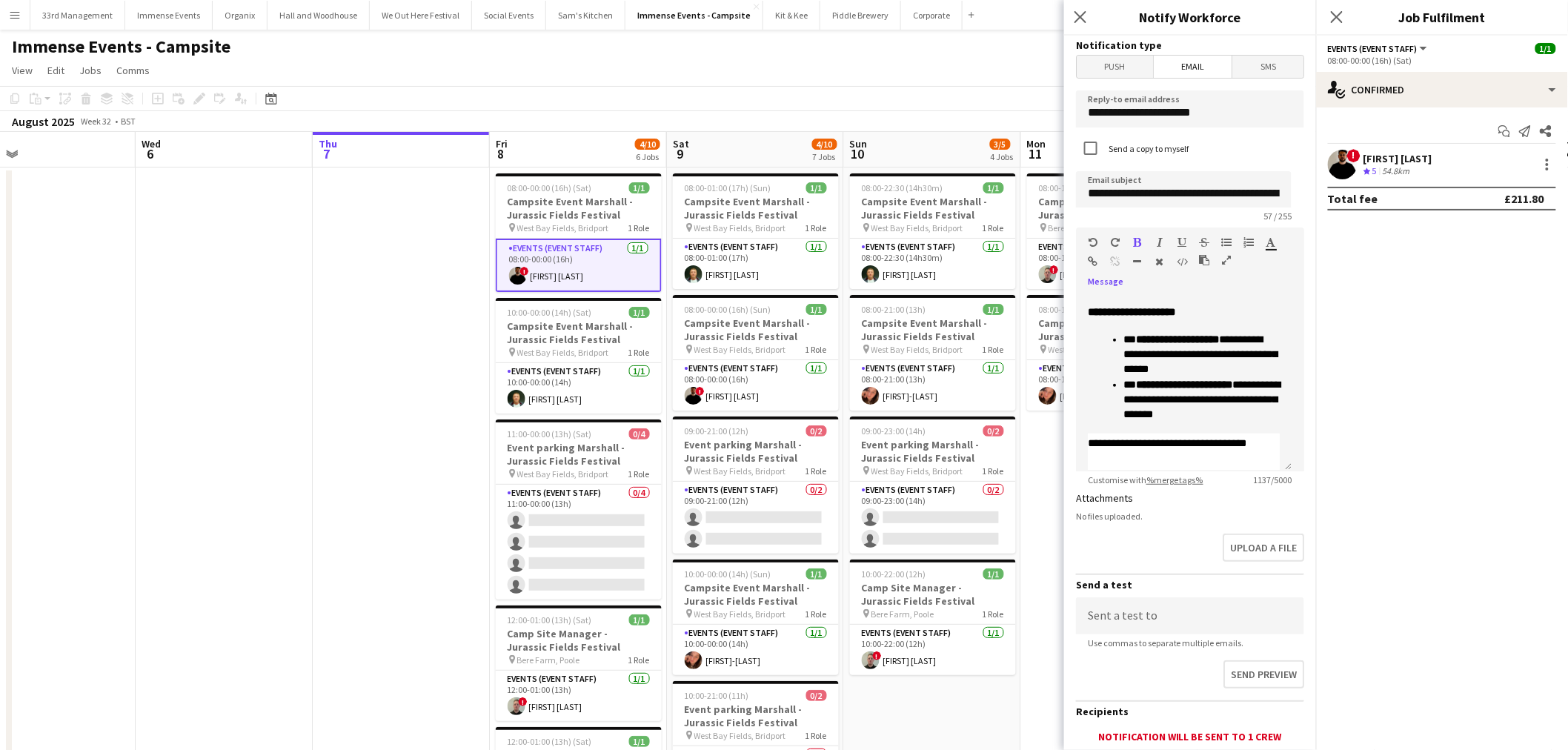 click at bounding box center [1182, 242] 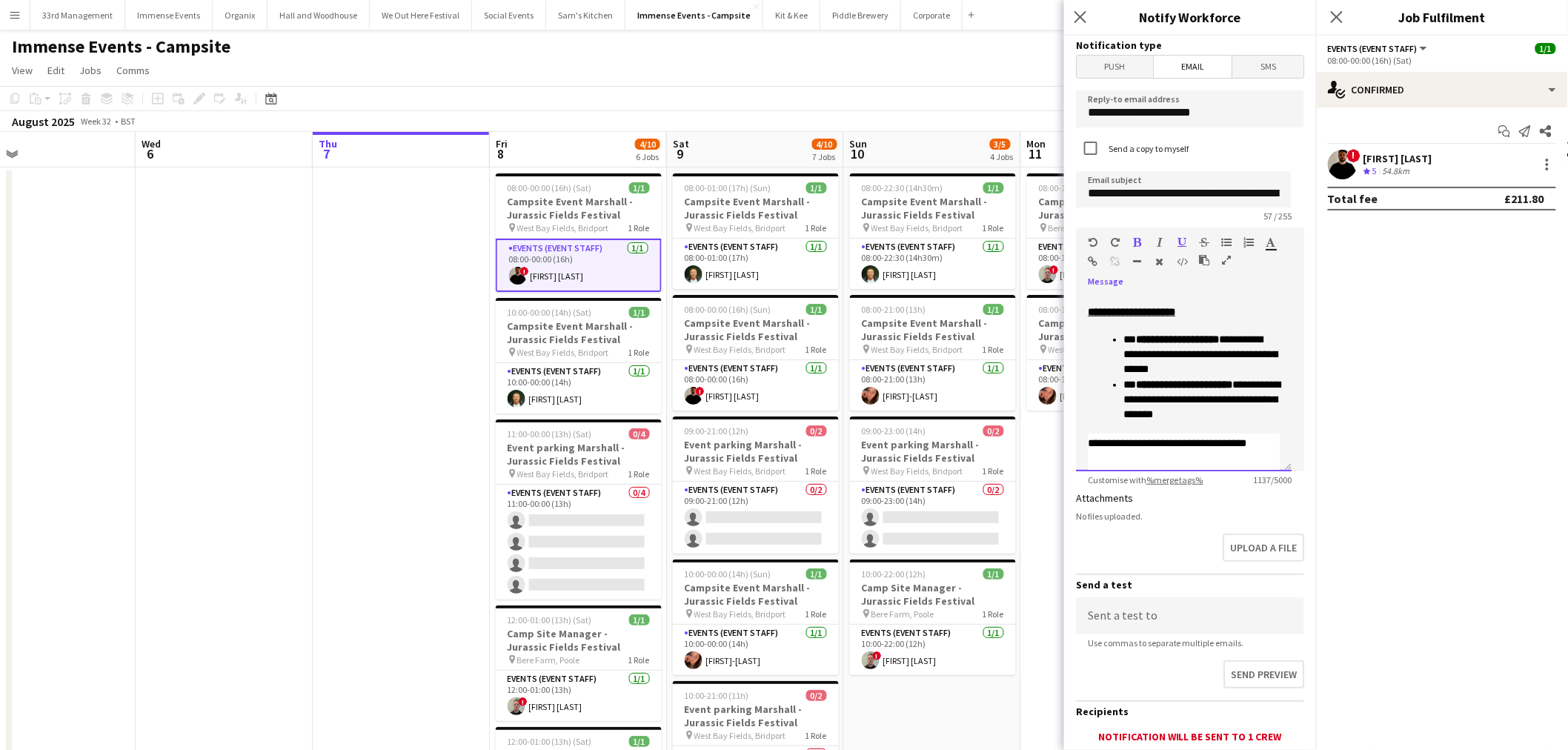 drag, startPoint x: 1212, startPoint y: 336, endPoint x: 1108, endPoint y: 346, distance: 104.47966 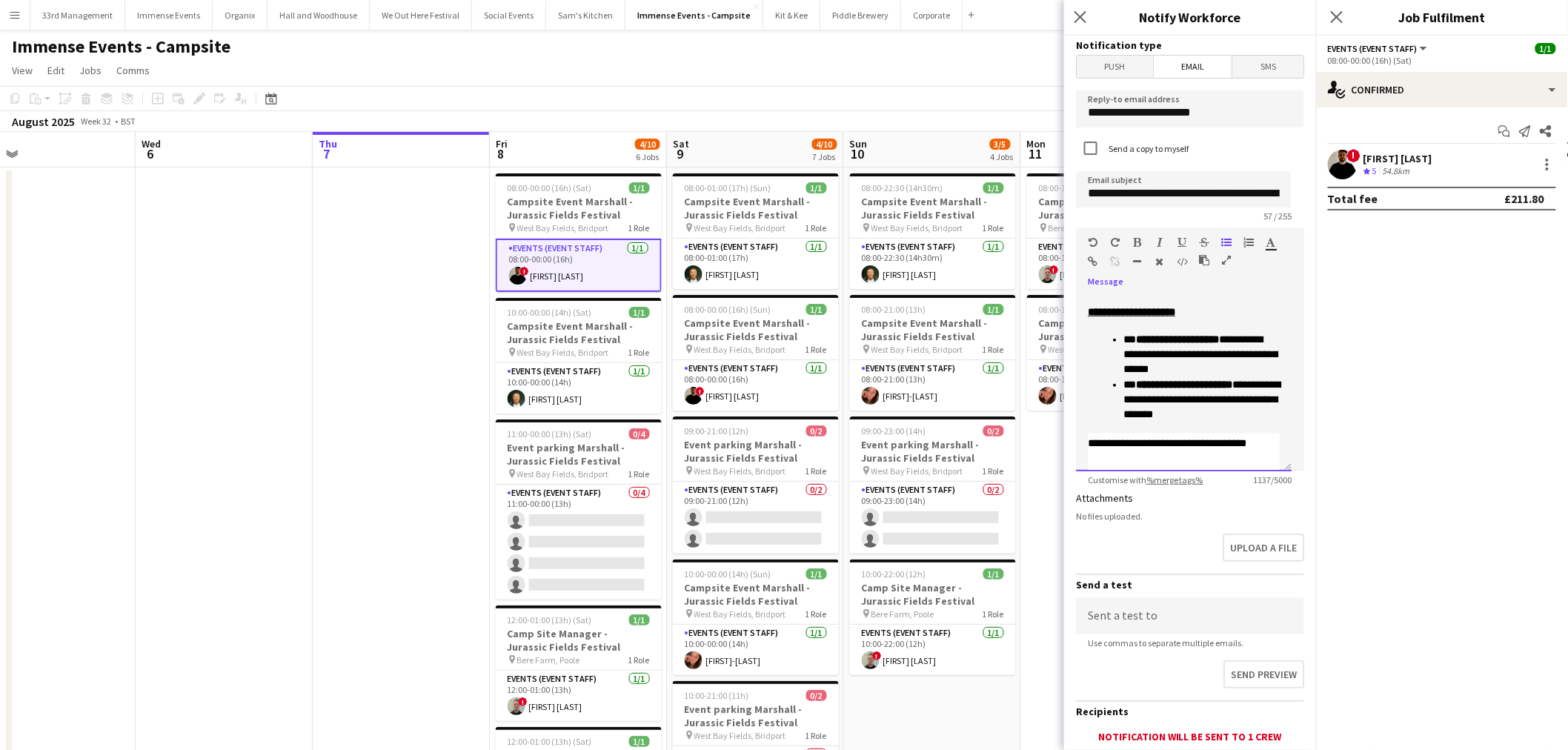 click on "**********" at bounding box center [1177, 339] 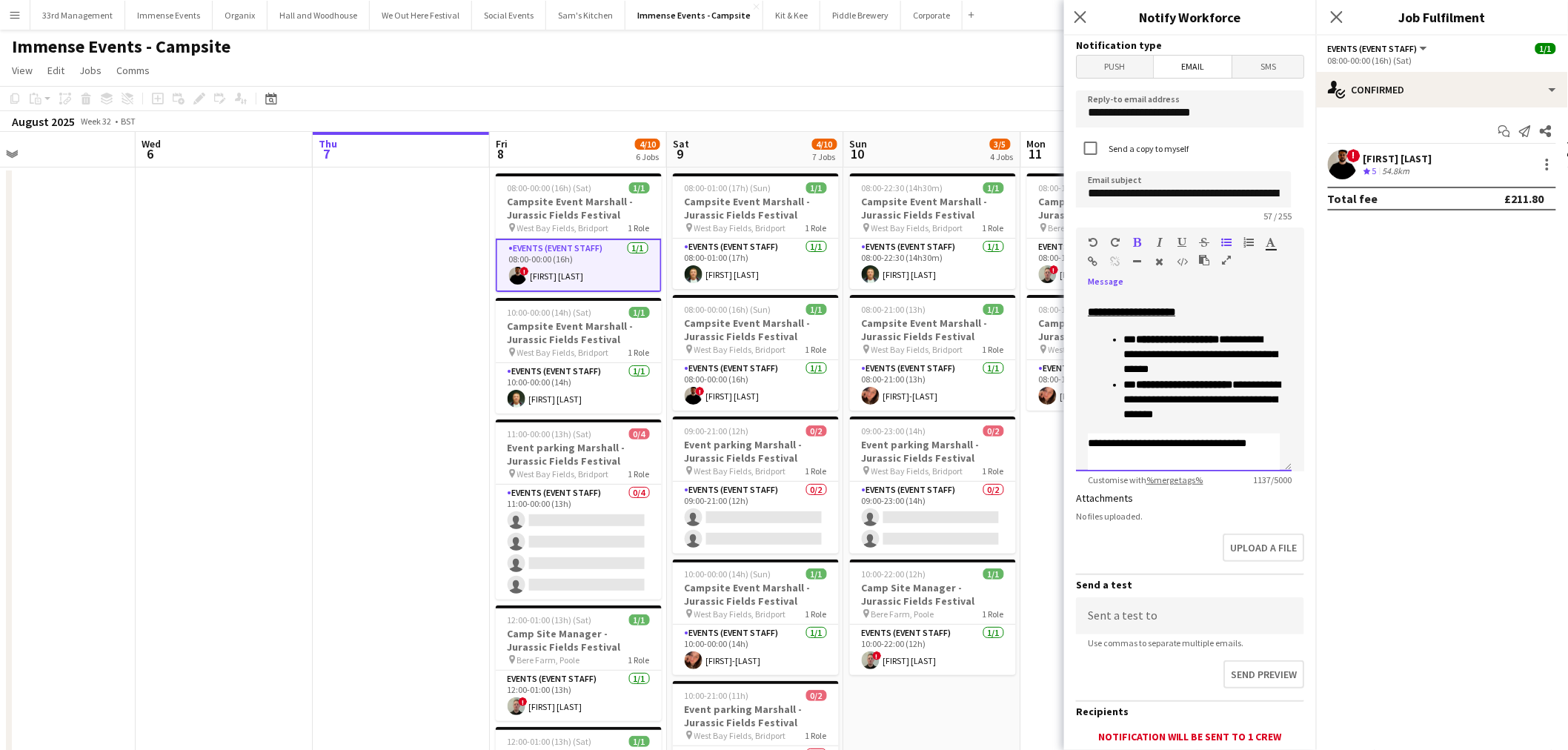drag, startPoint x: 1221, startPoint y: 337, endPoint x: 1126, endPoint y: 335, distance: 95.02105 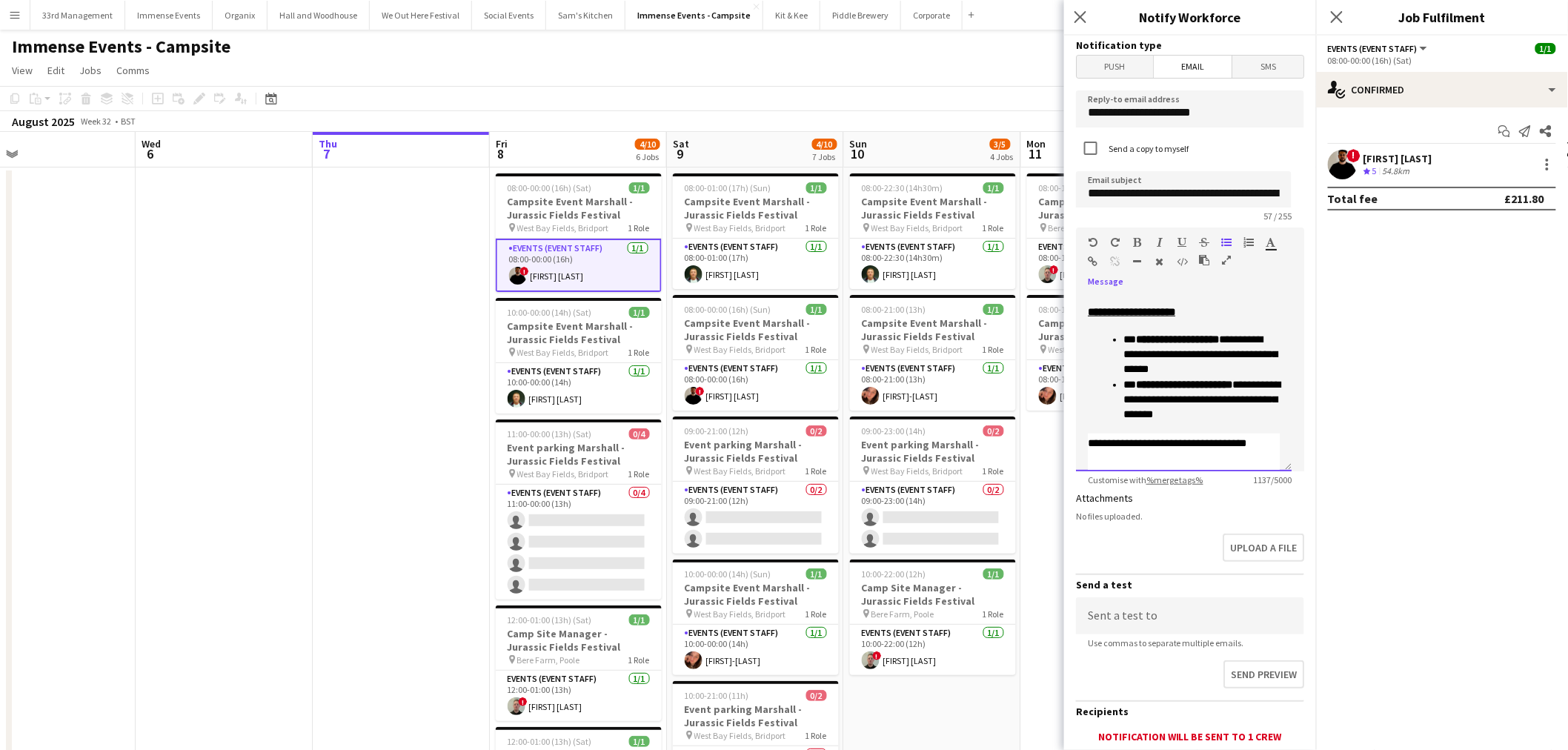 click on "Paragraph   Heading 1   Heading 2   Heading 3   Heading 4   Heading 5   Heading 6   Heading 7   Paragraph   Predefined   Standard   default  Times New Roman   Arial   Times New Roman   Calibri   Comic Sans MS  2   1   2   3   4   5   6   7  ******* *******" 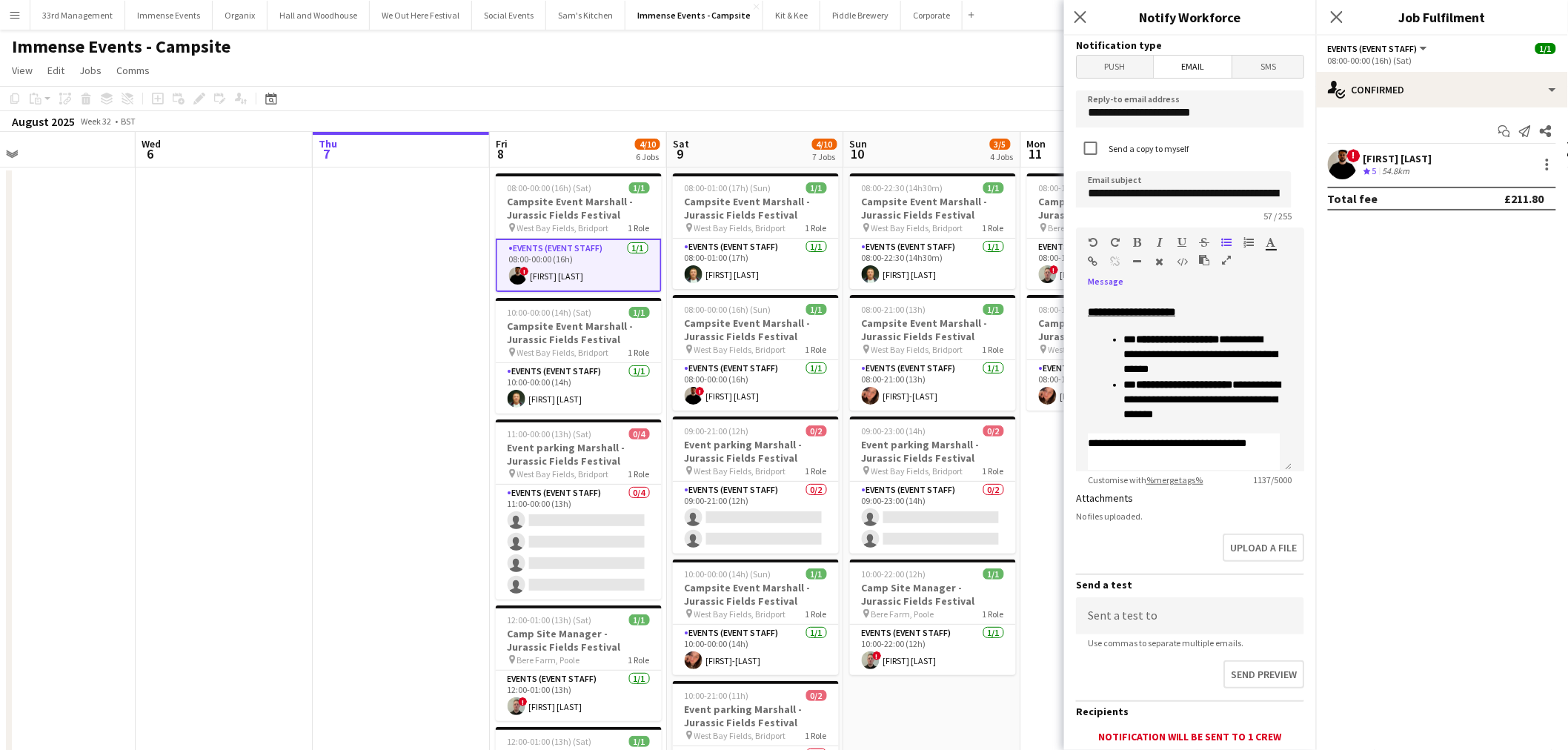 click at bounding box center [1137, 242] 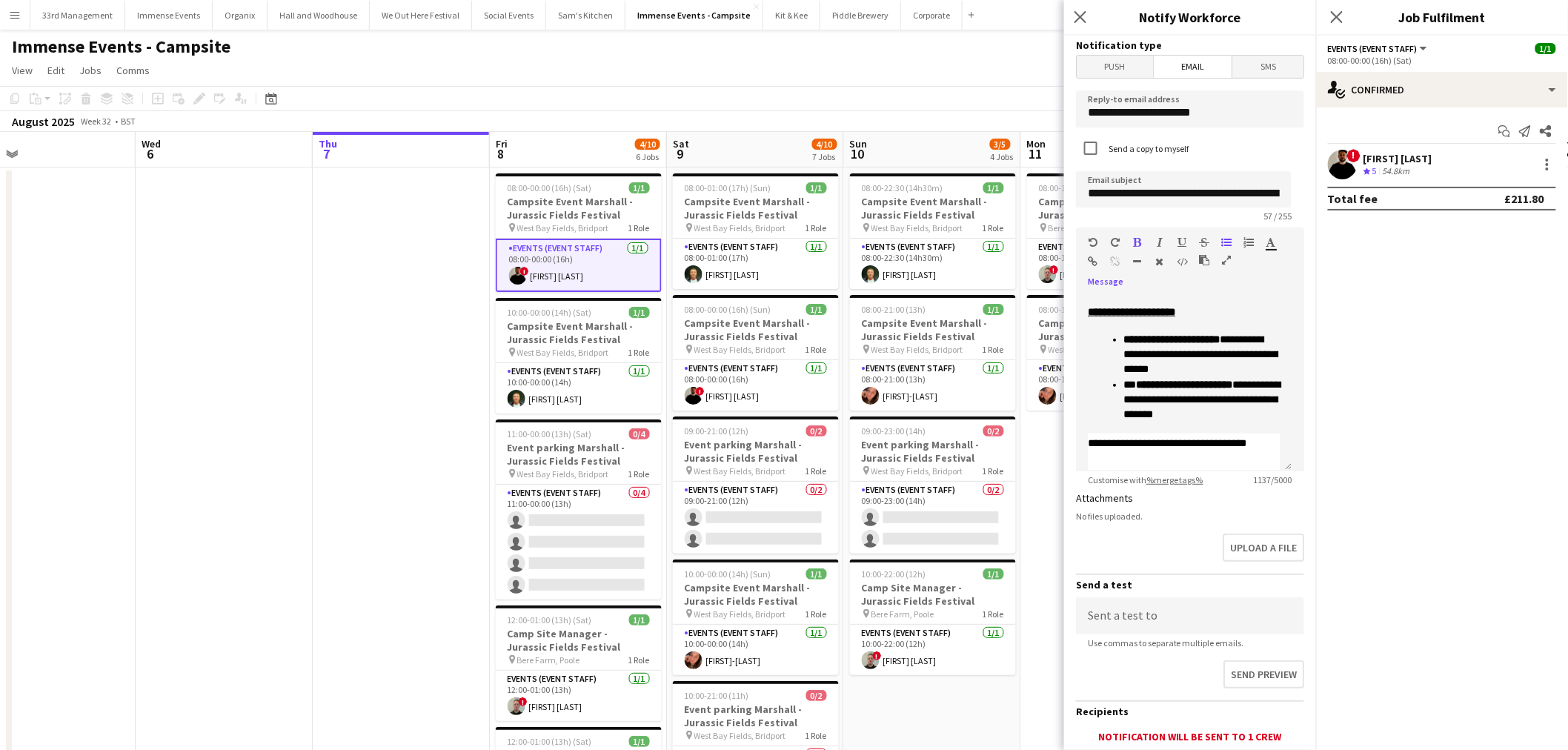 click at bounding box center (1137, 242) 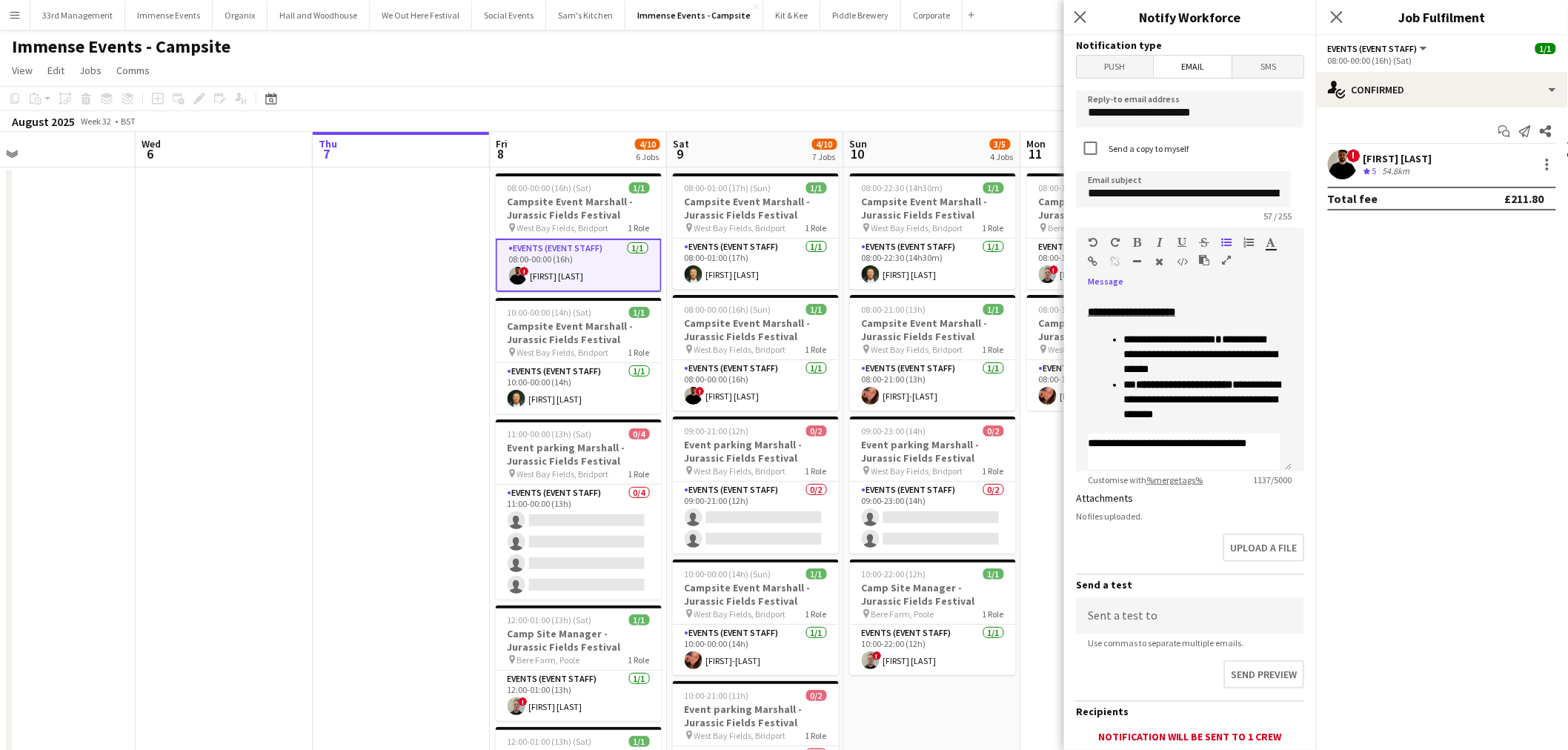 click at bounding box center (1137, 242) 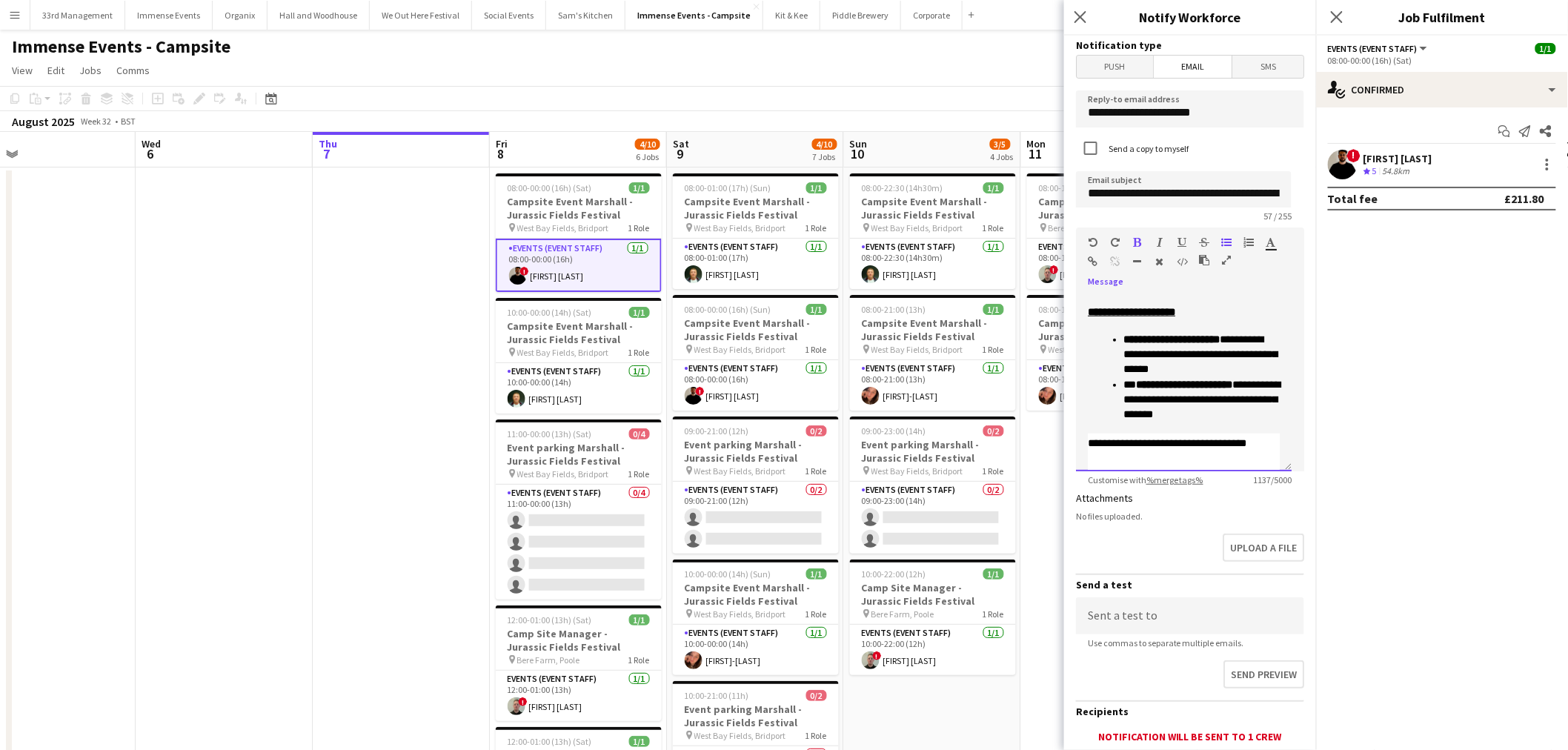 drag, startPoint x: 1250, startPoint y: 383, endPoint x: 1117, endPoint y: 388, distance: 133.09395 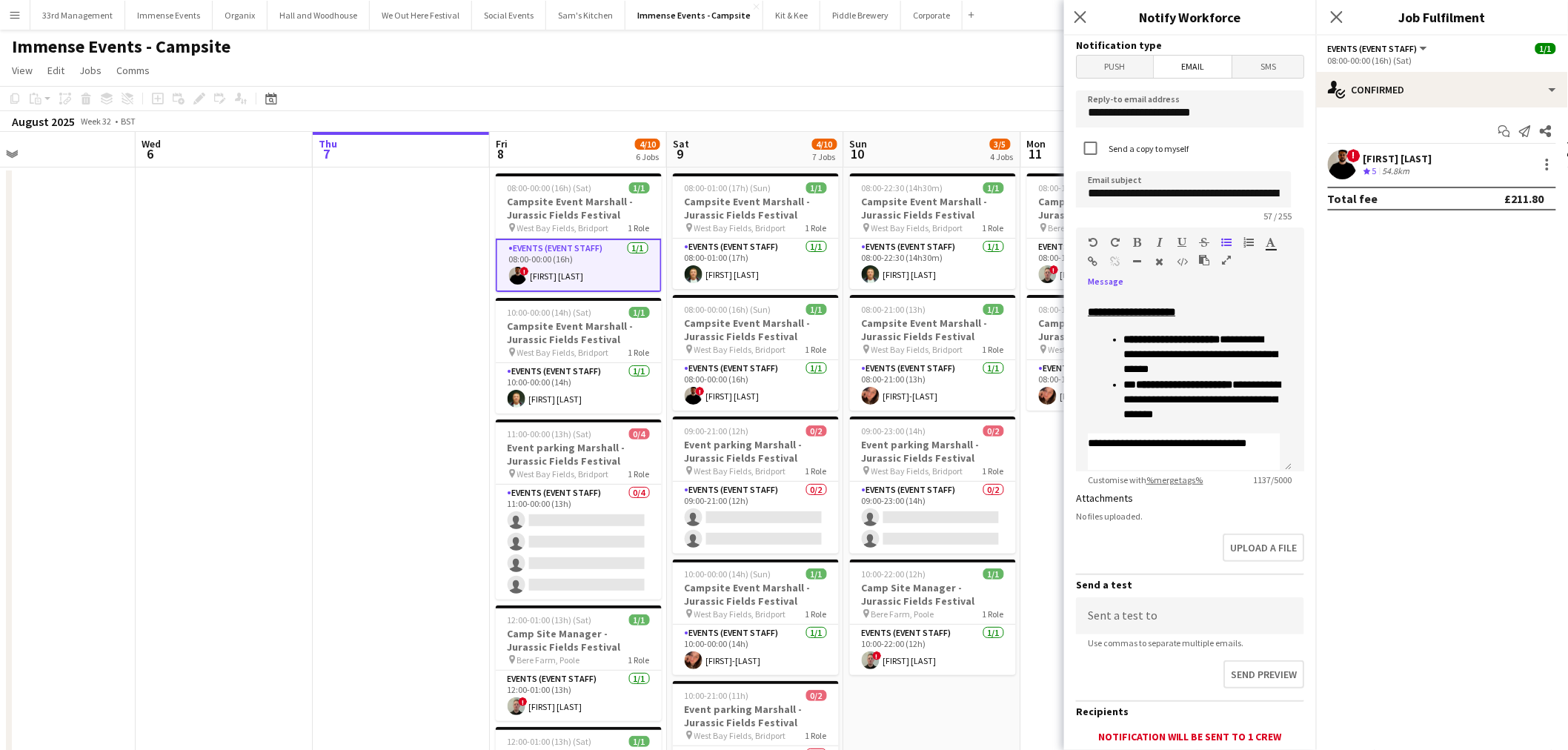 click at bounding box center (1137, 242) 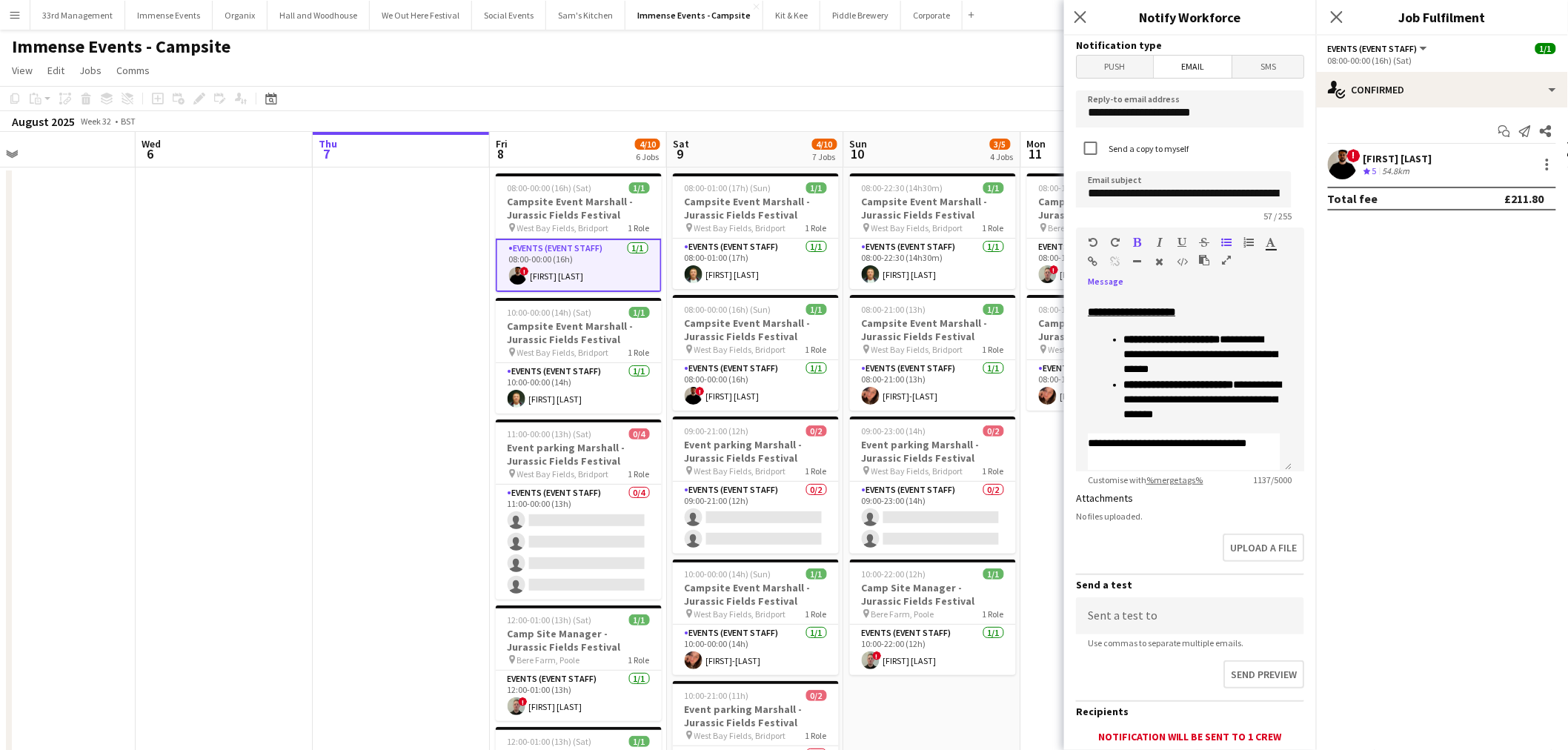 click at bounding box center (1137, 242) 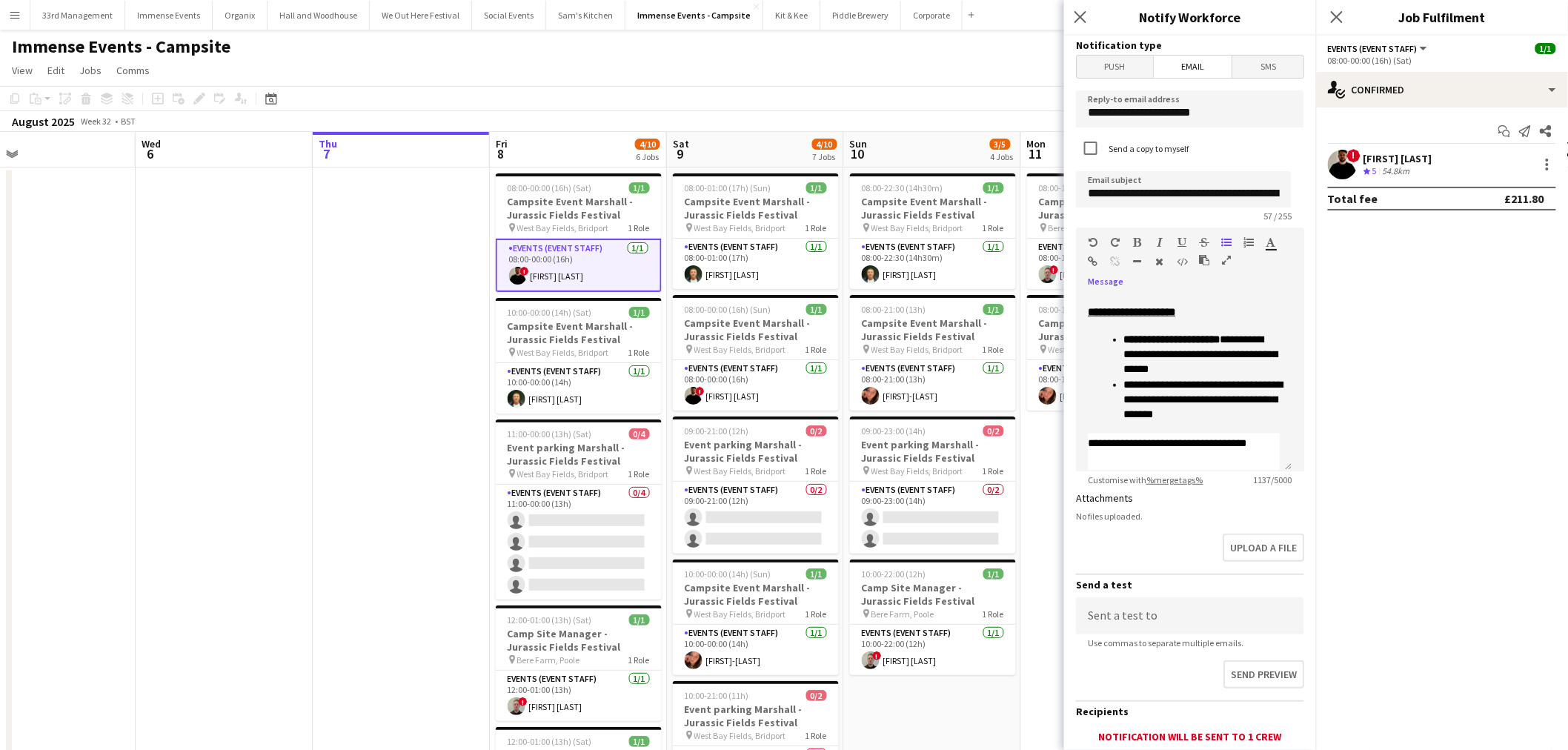 click at bounding box center (1137, 242) 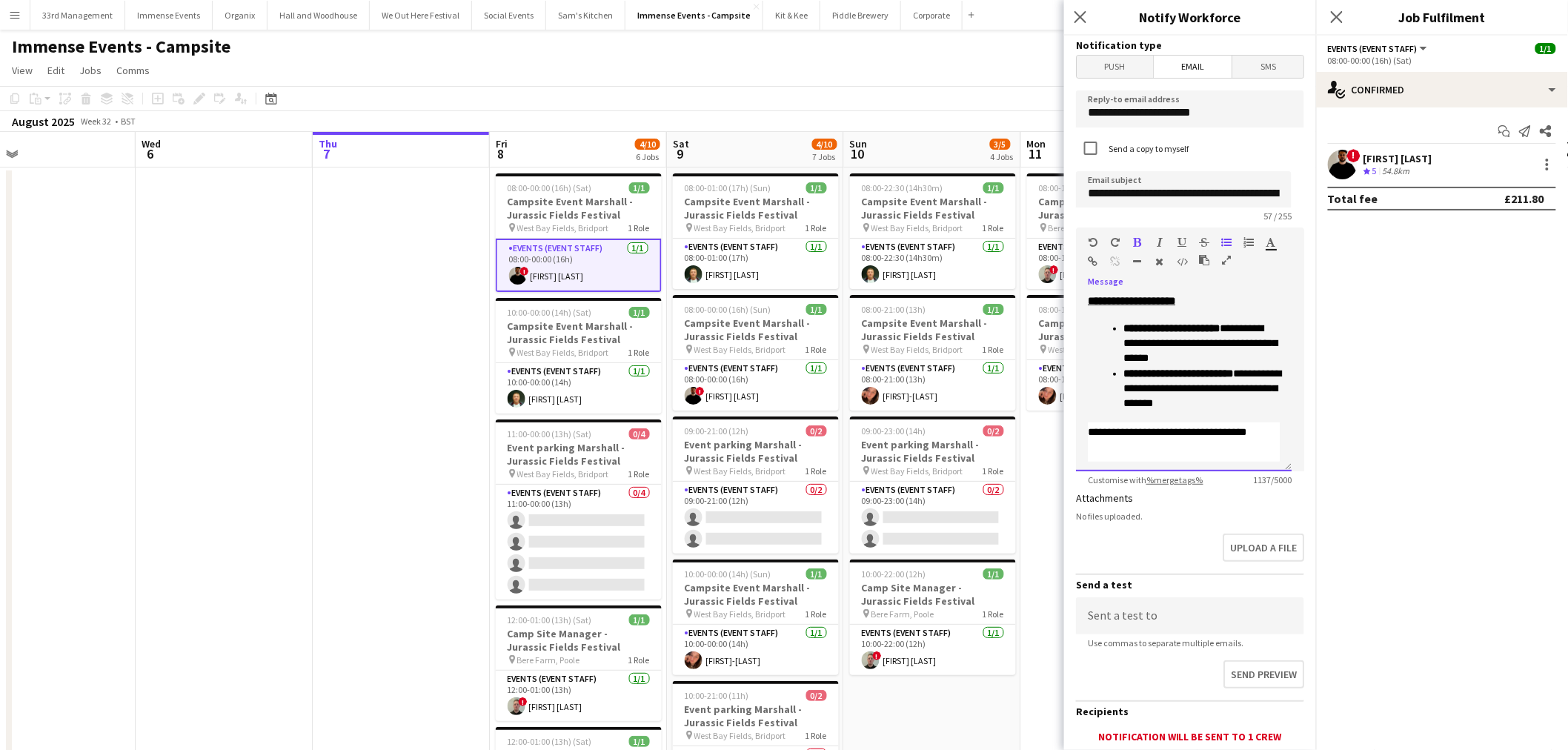 scroll, scrollTop: 562, scrollLeft: 0, axis: vertical 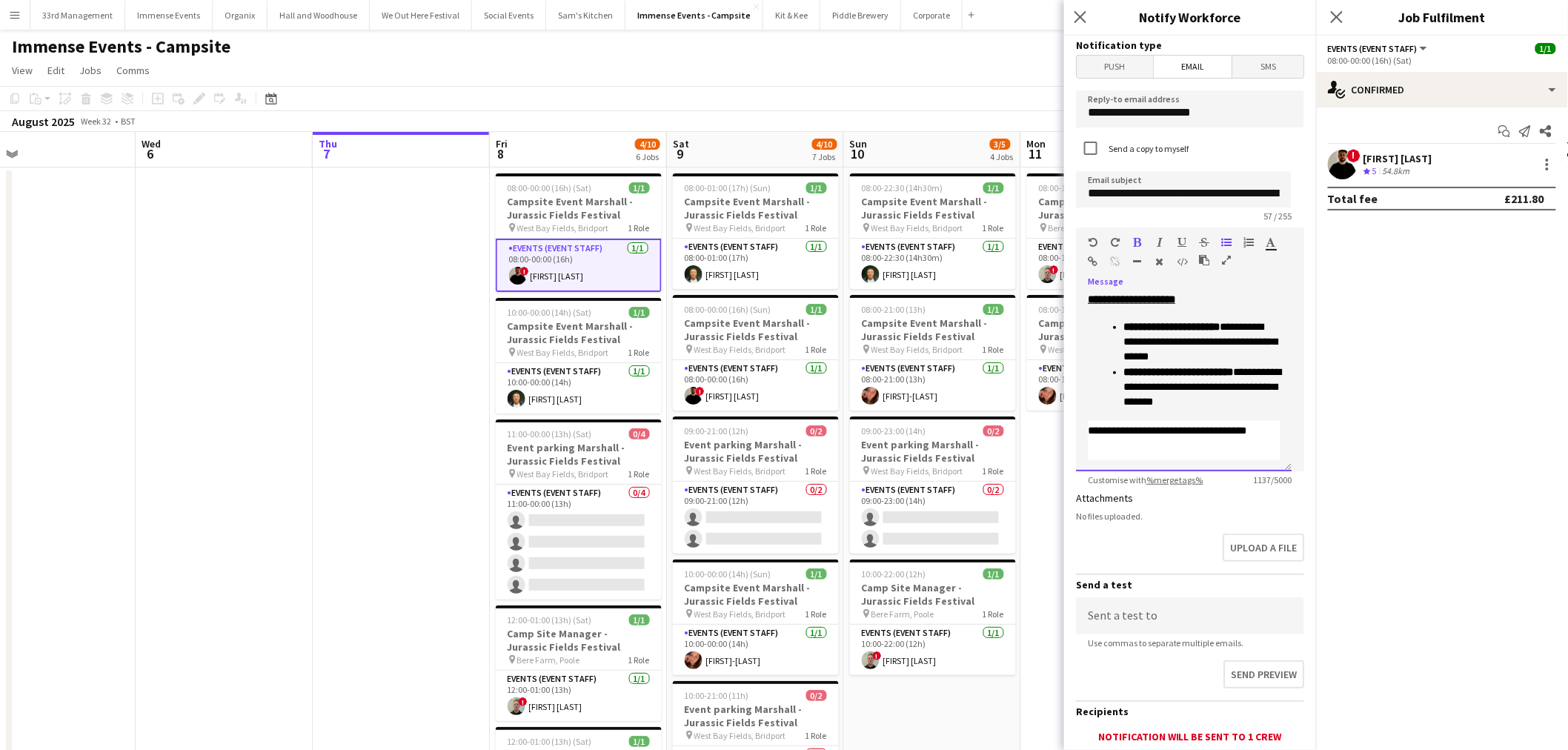 click on "**********" at bounding box center [1167, 431] 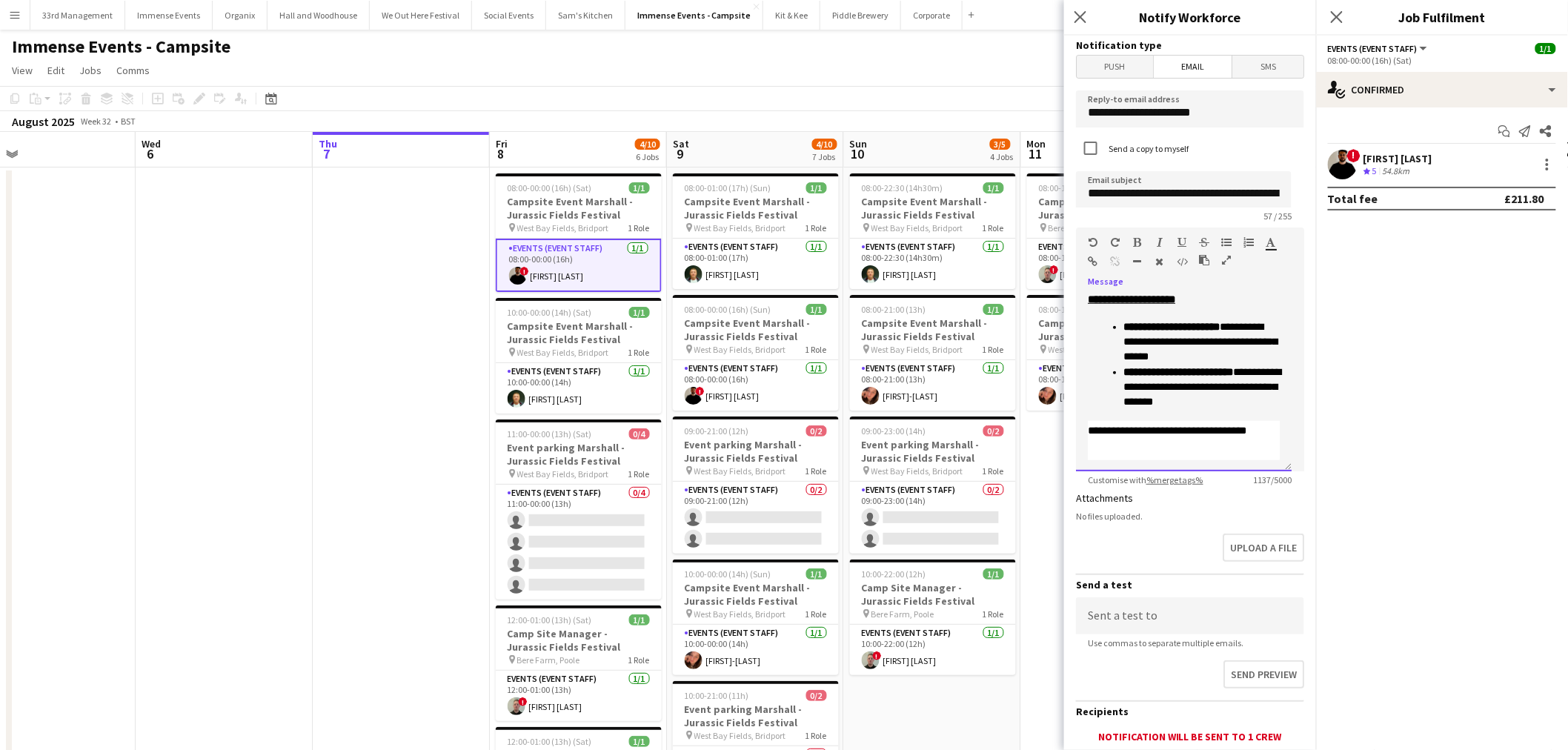 click on "**********" at bounding box center (1183, 440) 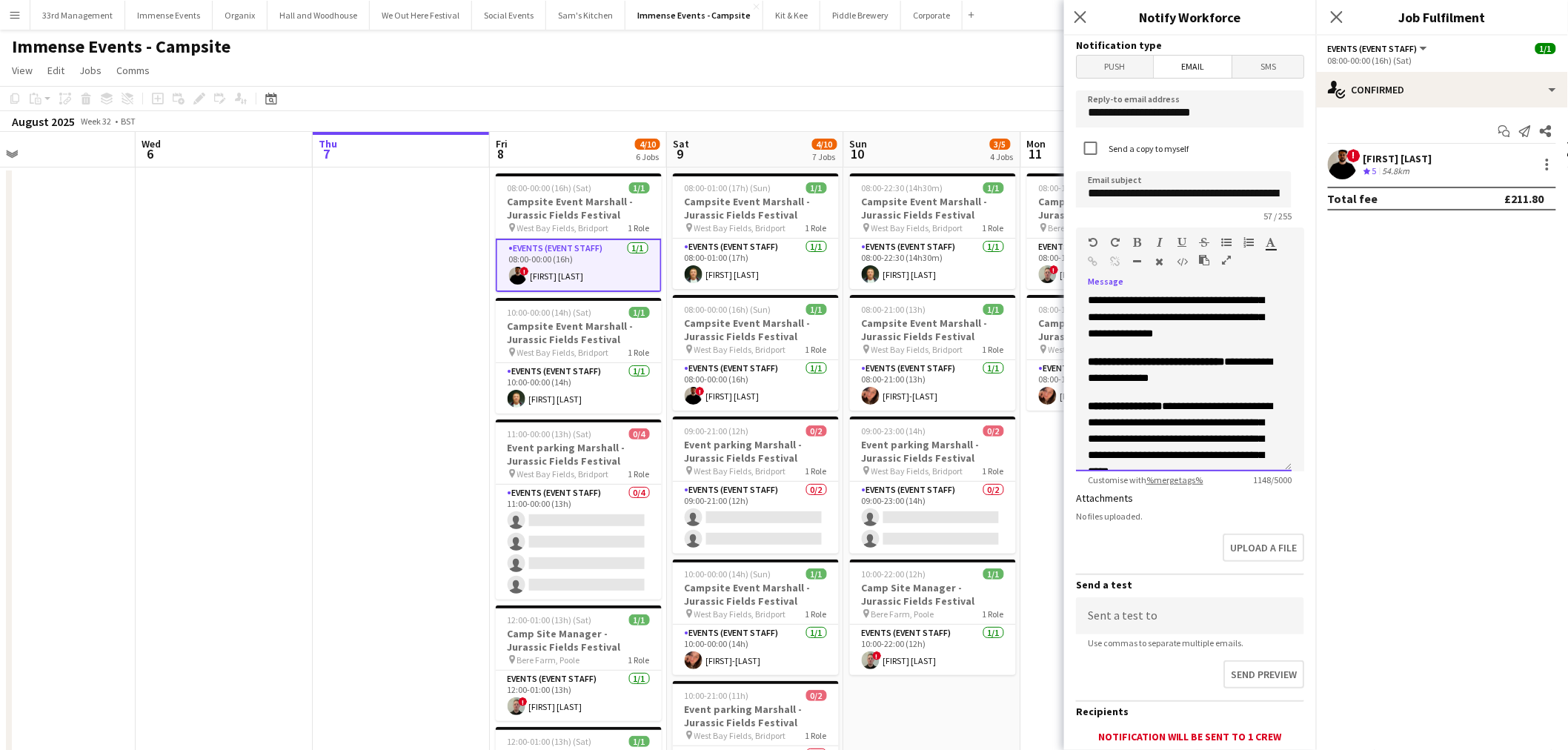 scroll, scrollTop: 322, scrollLeft: 0, axis: vertical 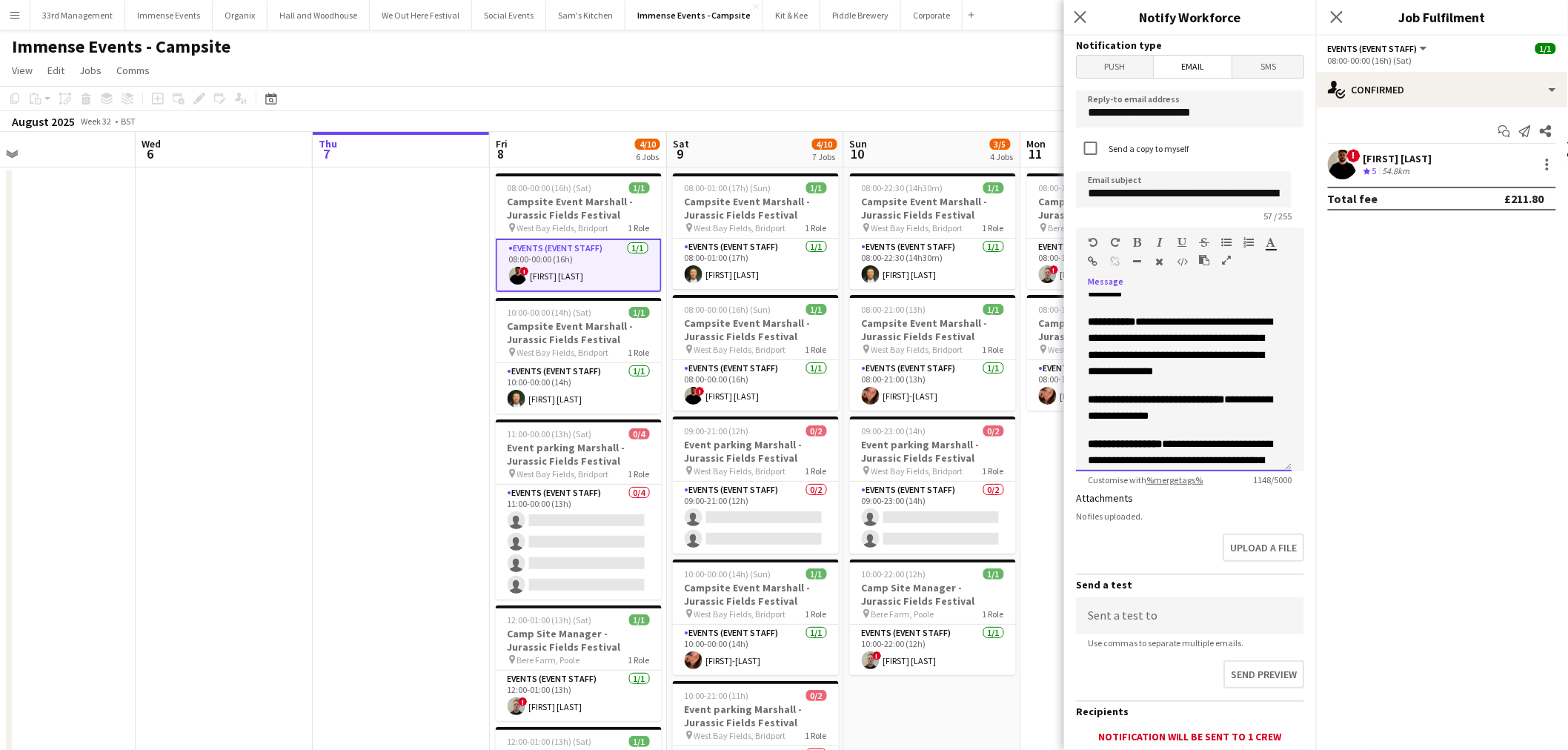 drag, startPoint x: 1168, startPoint y: 439, endPoint x: 1092, endPoint y: 359, distance: 110.34491 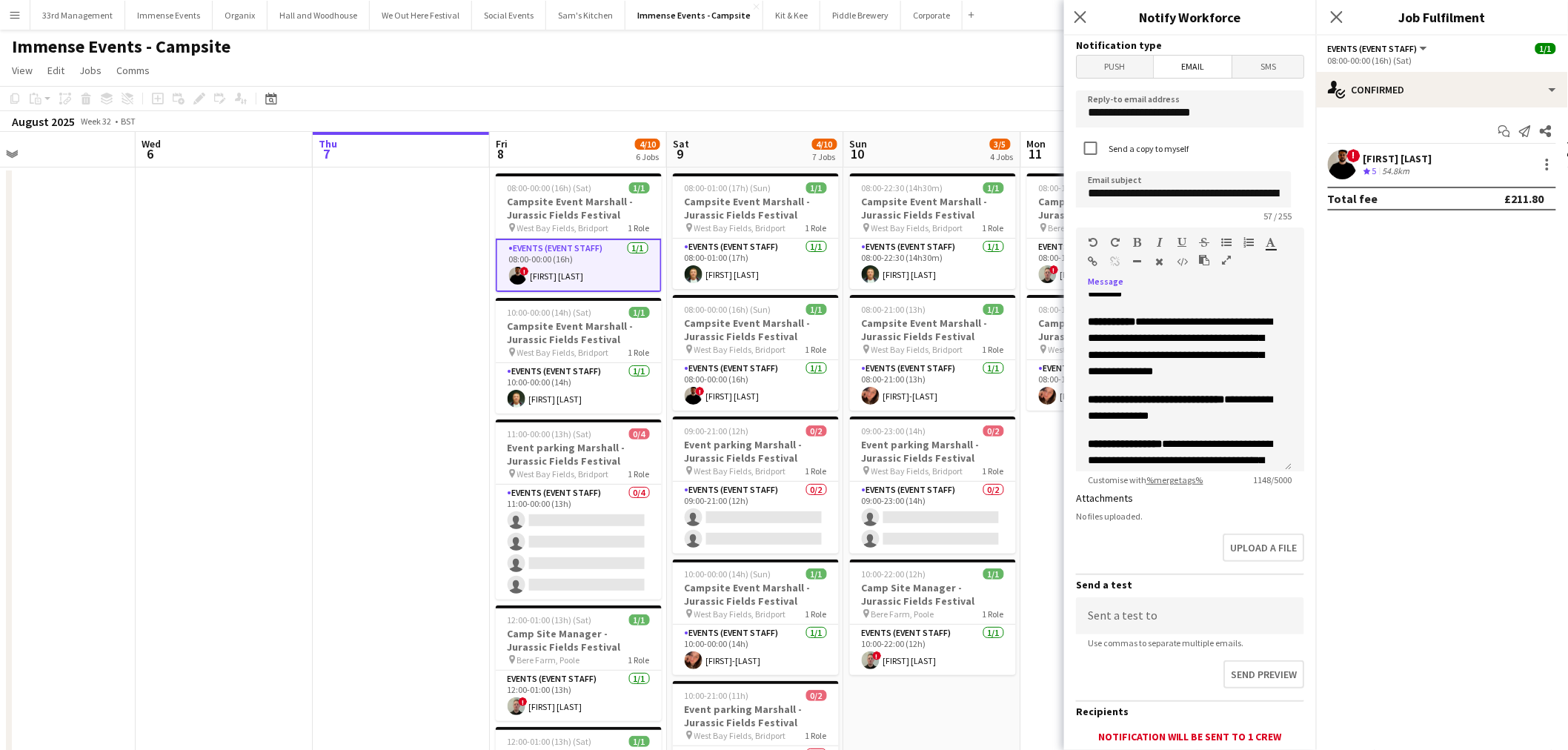 click at bounding box center (1137, 242) 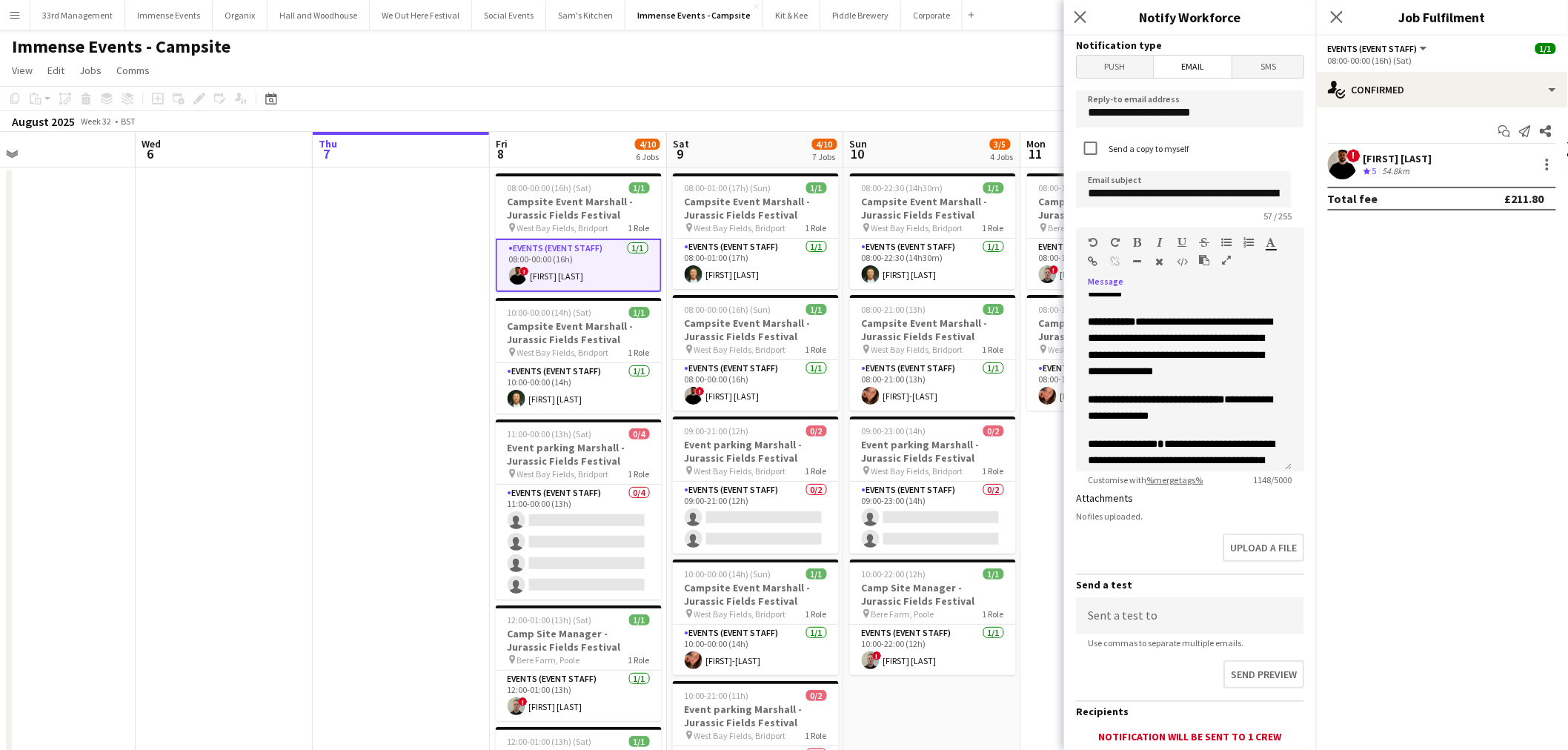 click at bounding box center (1137, 242) 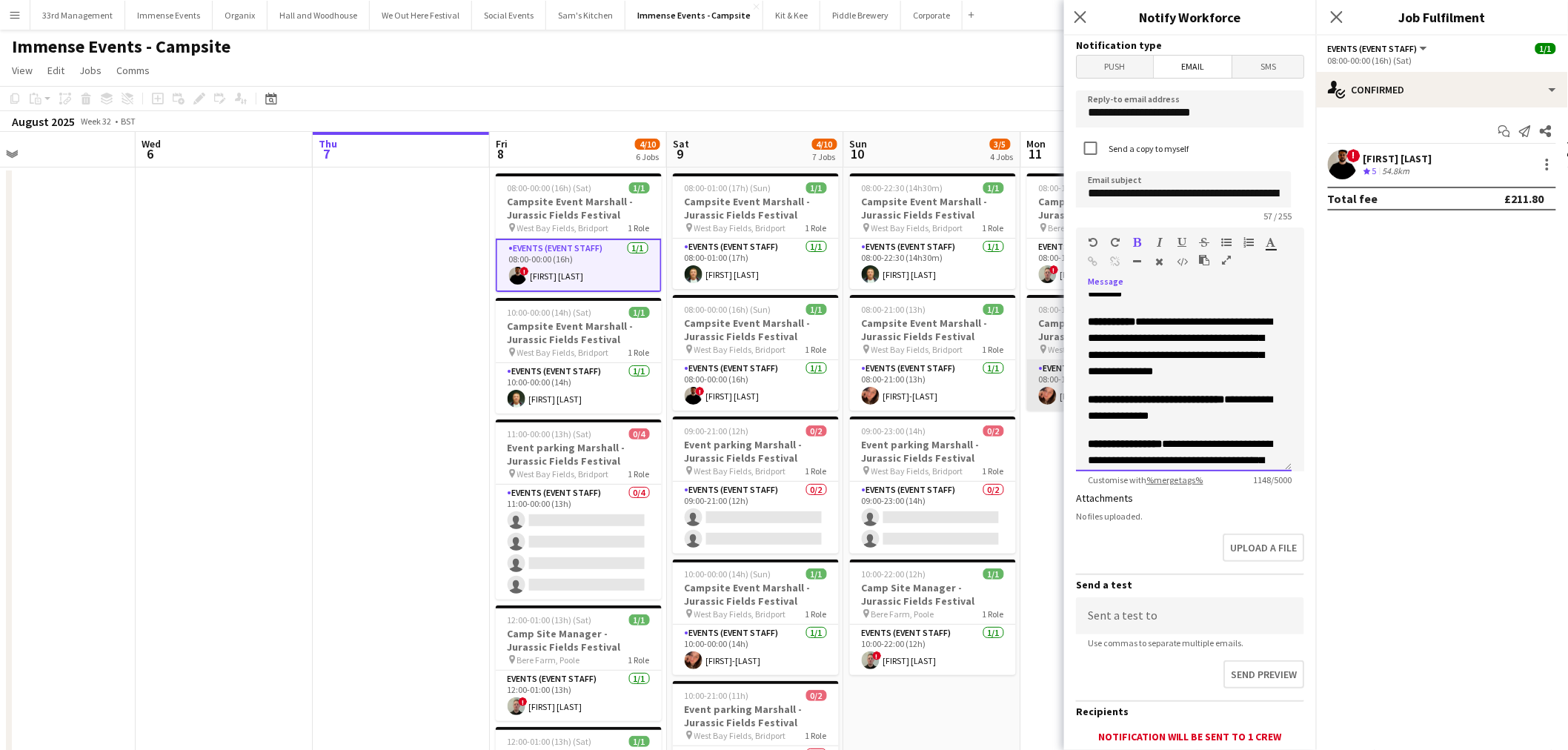 drag, startPoint x: 1235, startPoint y: 399, endPoint x: 1053, endPoint y: 398, distance: 182.00275 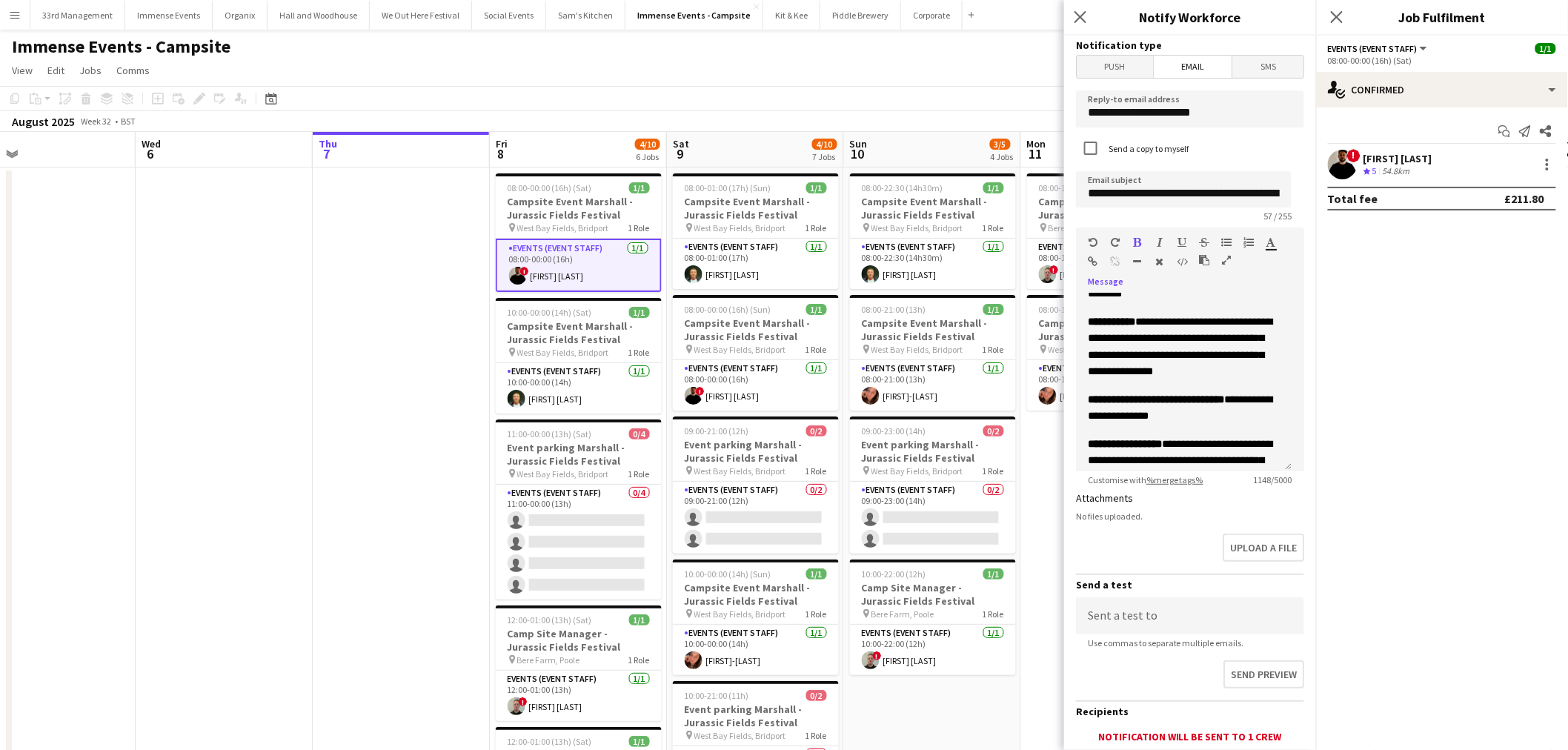 click at bounding box center (1137, 242) 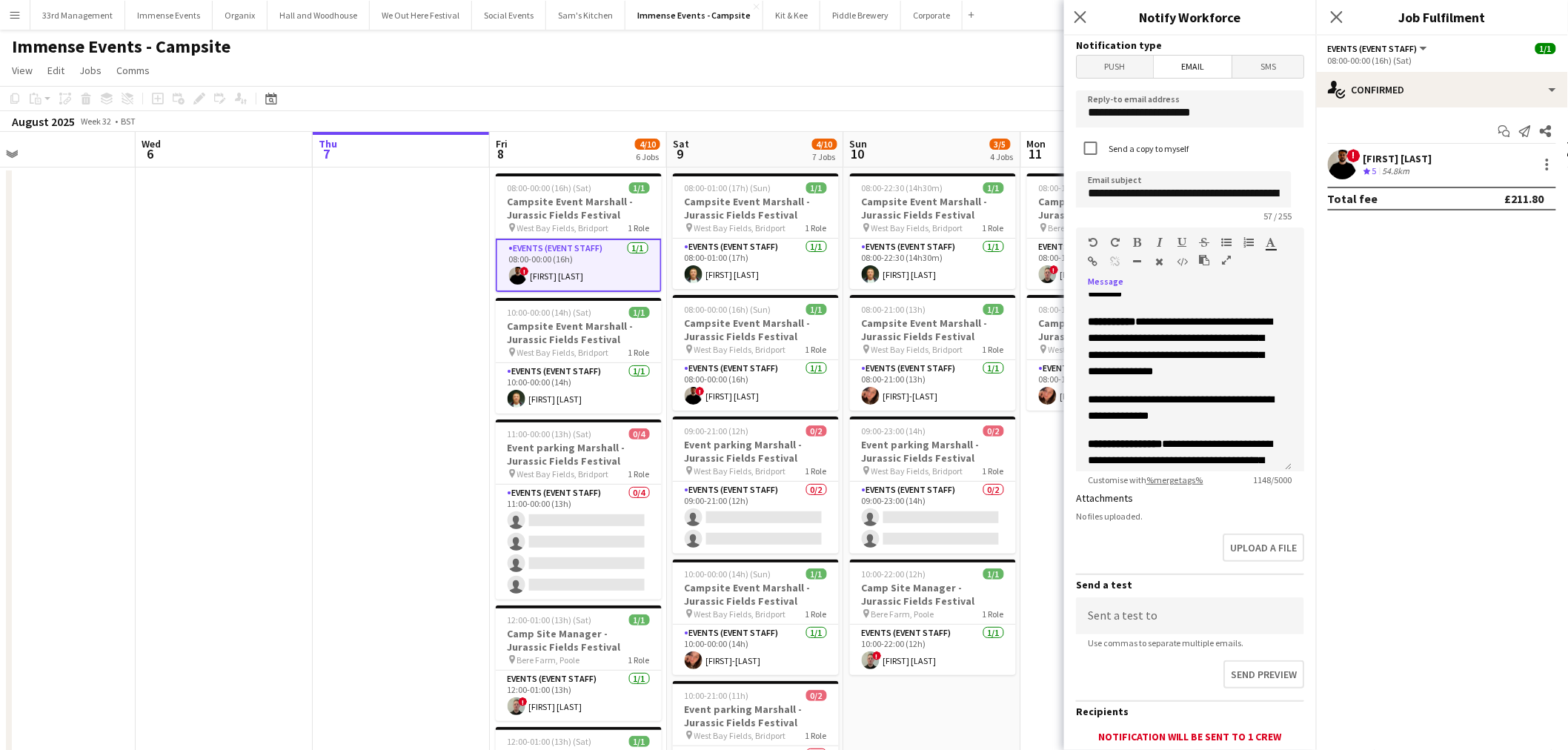 click at bounding box center [1137, 242] 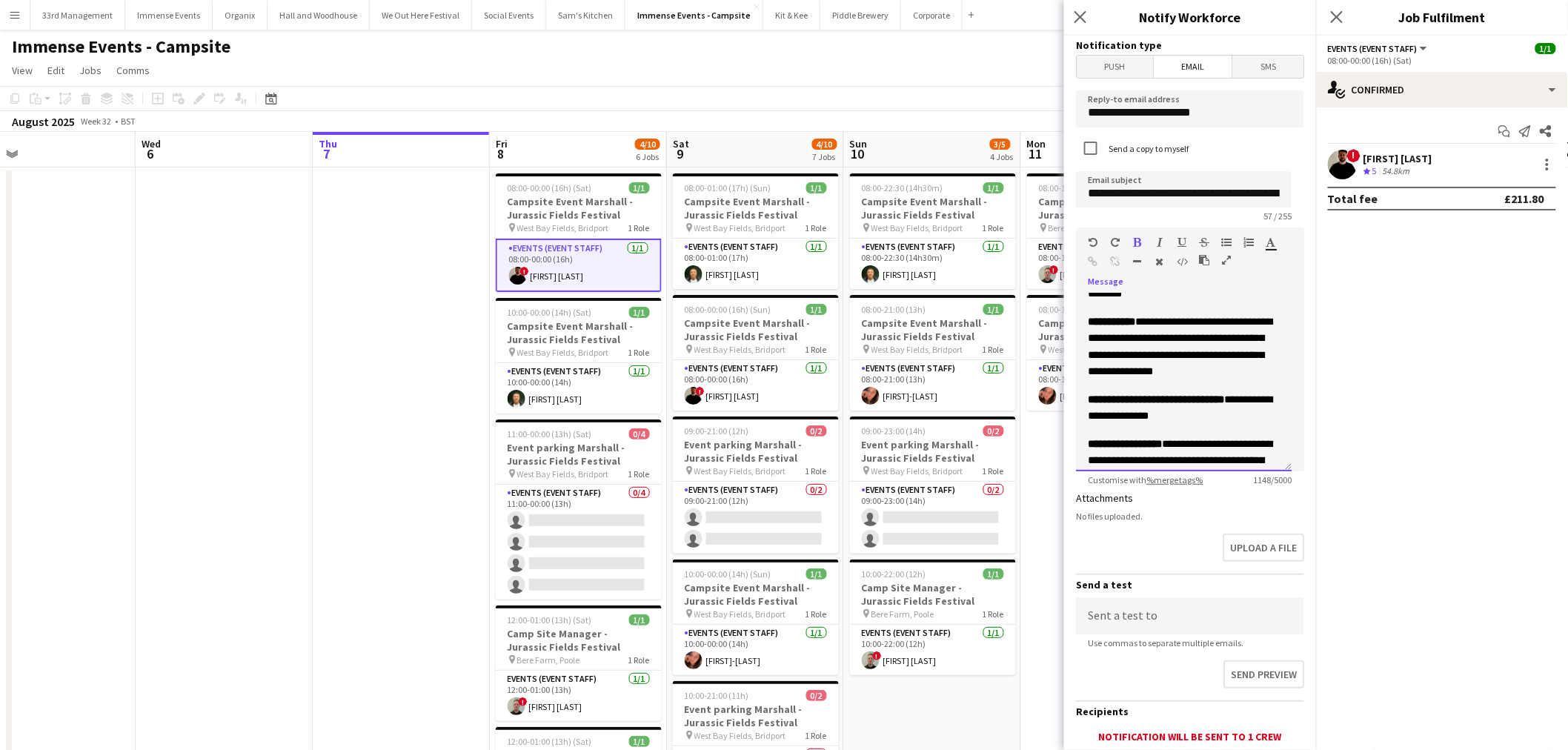 drag, startPoint x: 1146, startPoint y: 322, endPoint x: 1108, endPoint y: 290, distance: 49.67897 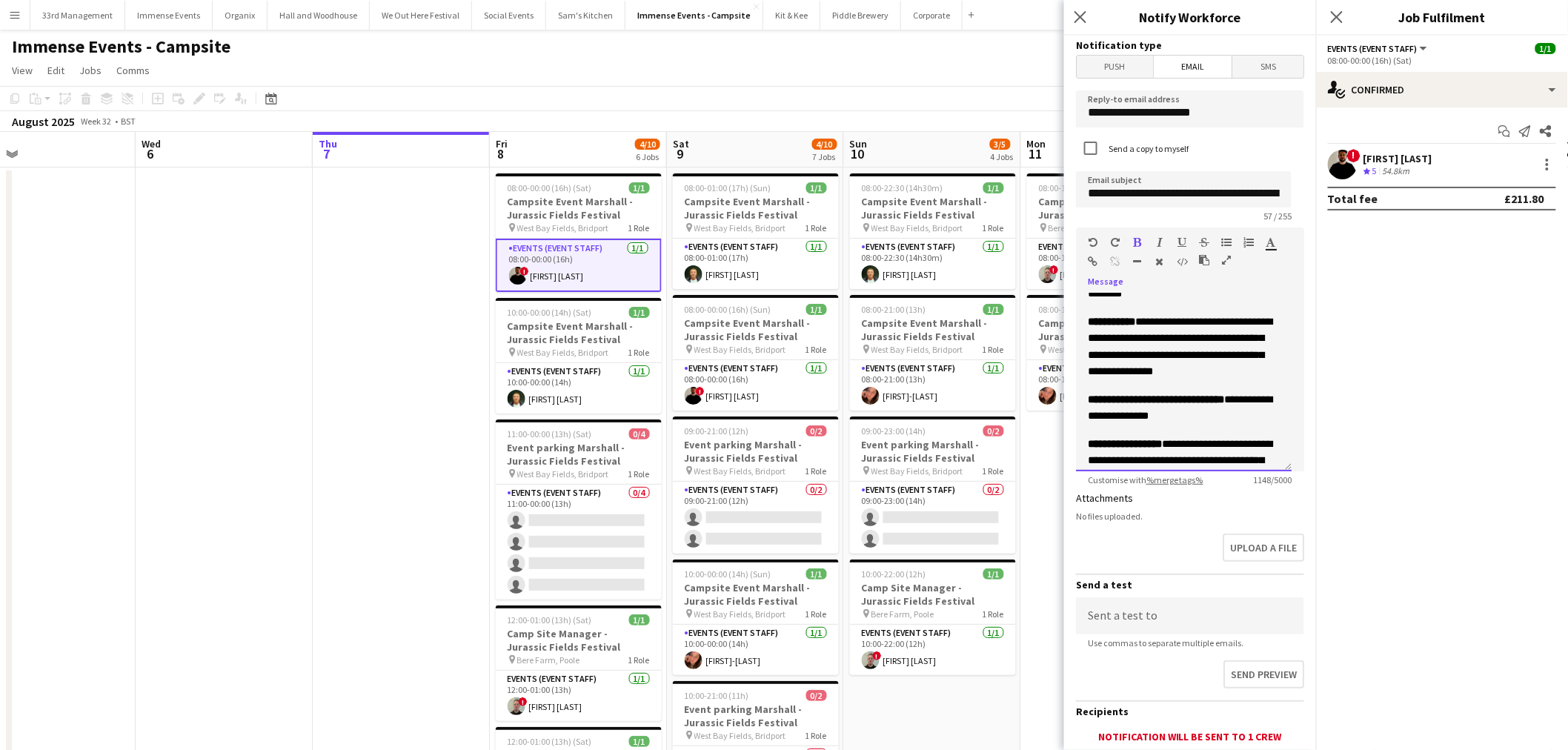 click on "Paragraph   Heading 1   Heading 2   Heading 3   Heading 4   Heading 5   Heading 6   Heading 7   Paragraph   Predefined   Standard   default  Times New Roman   Arial   Times New Roman   Calibri   Comic Sans MS  2   1   2   3   4   5   6   7  ******* *******" 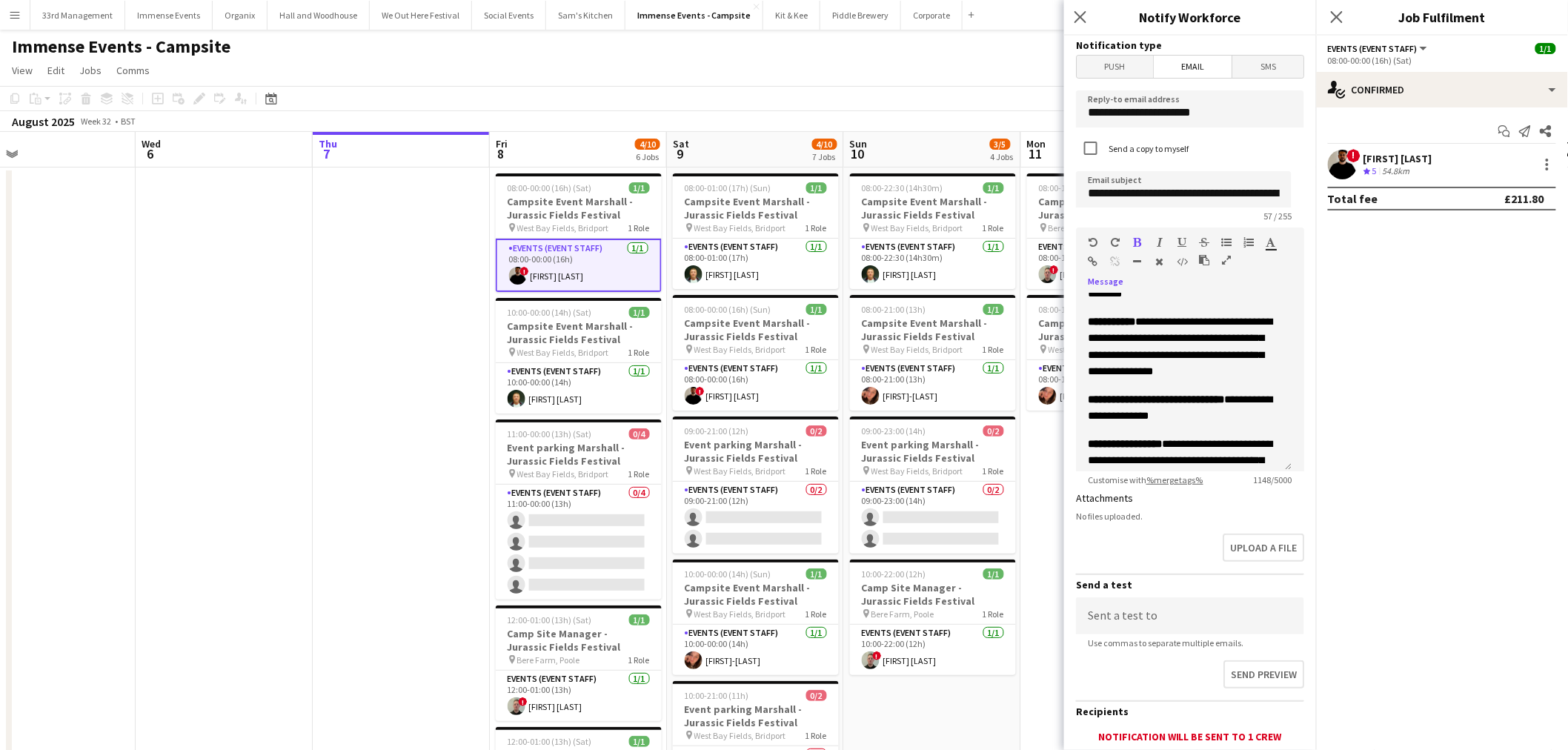click at bounding box center [1137, 242] 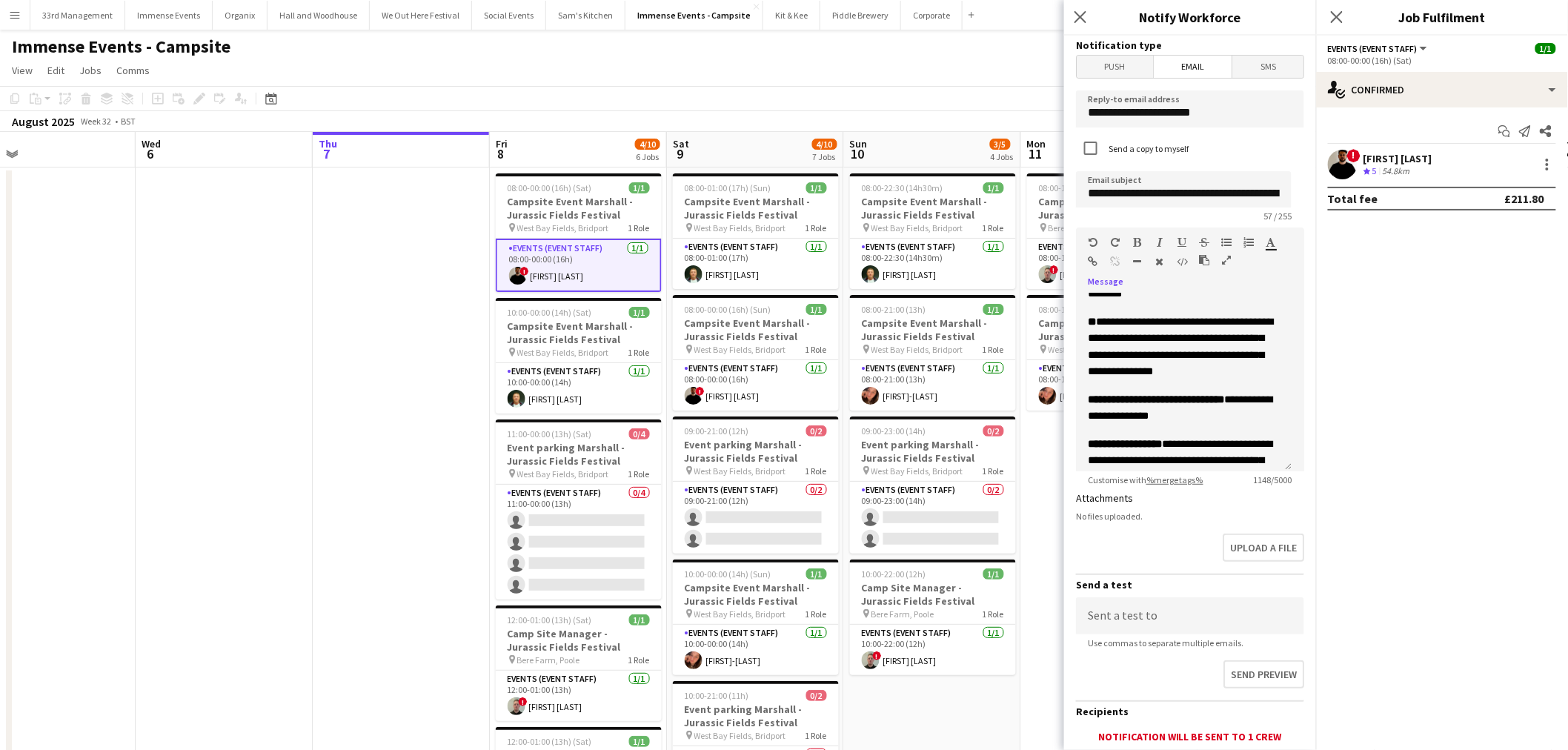 click at bounding box center [1137, 242] 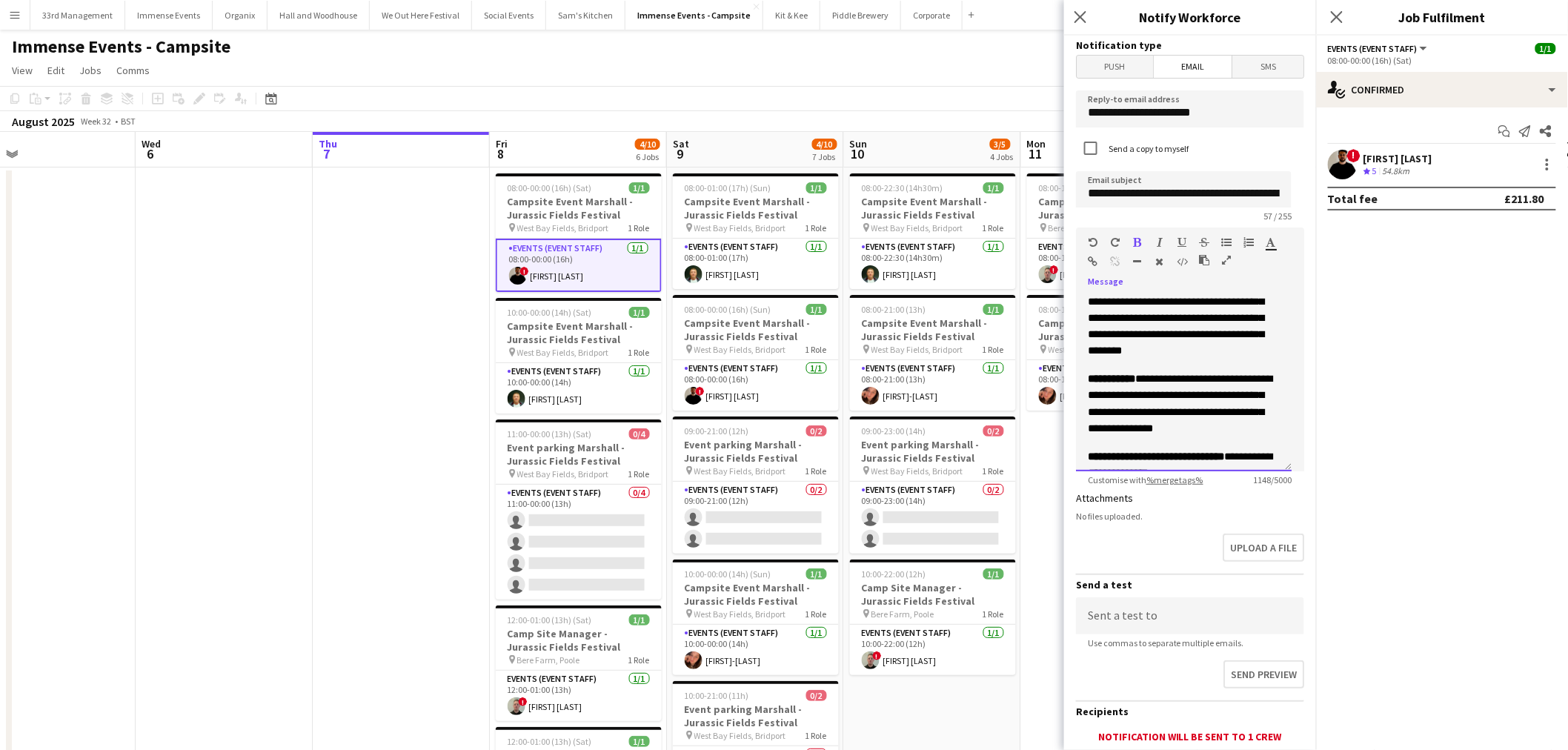 scroll, scrollTop: 239, scrollLeft: 0, axis: vertical 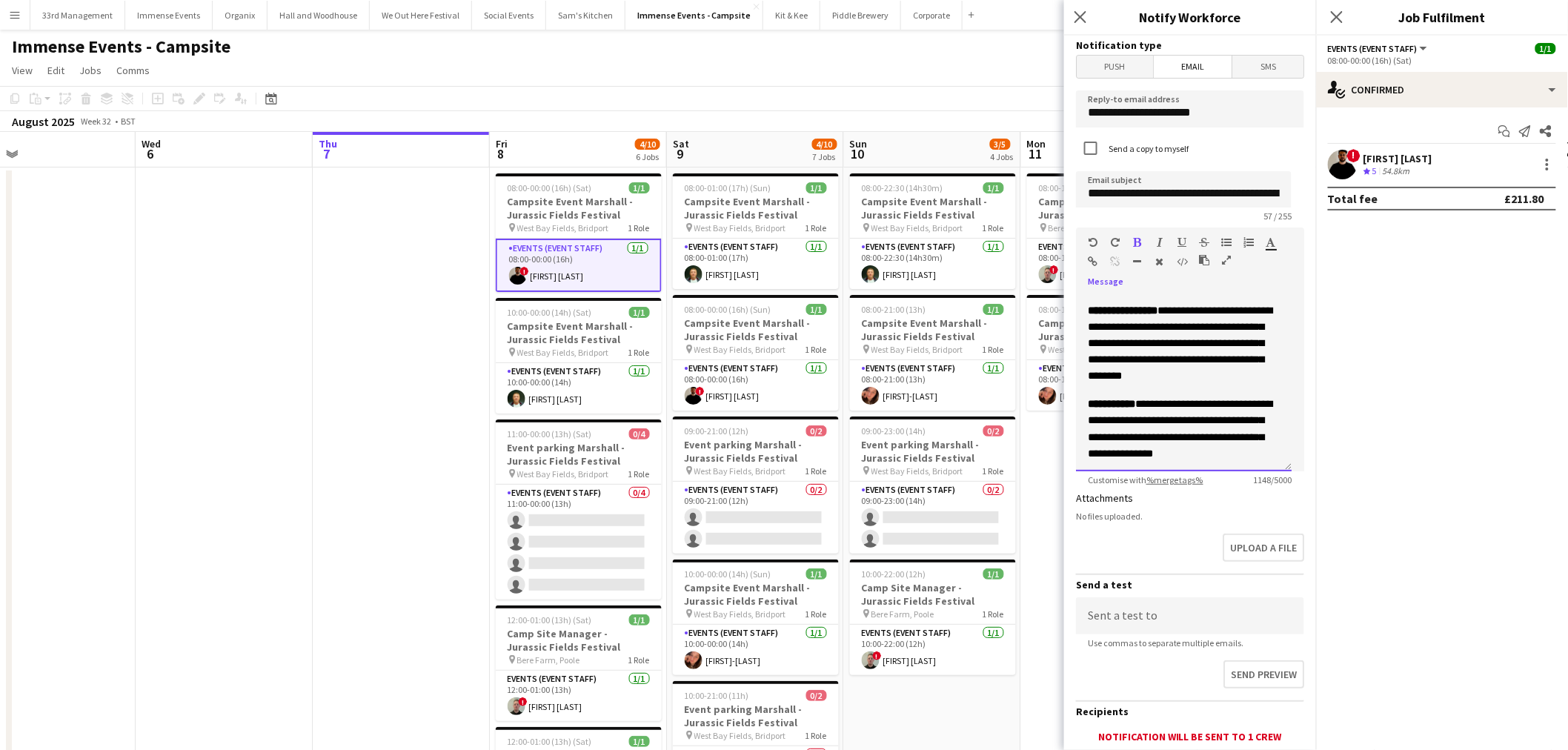 drag, startPoint x: 1163, startPoint y: 312, endPoint x: 1203, endPoint y: 236, distance: 85.883642 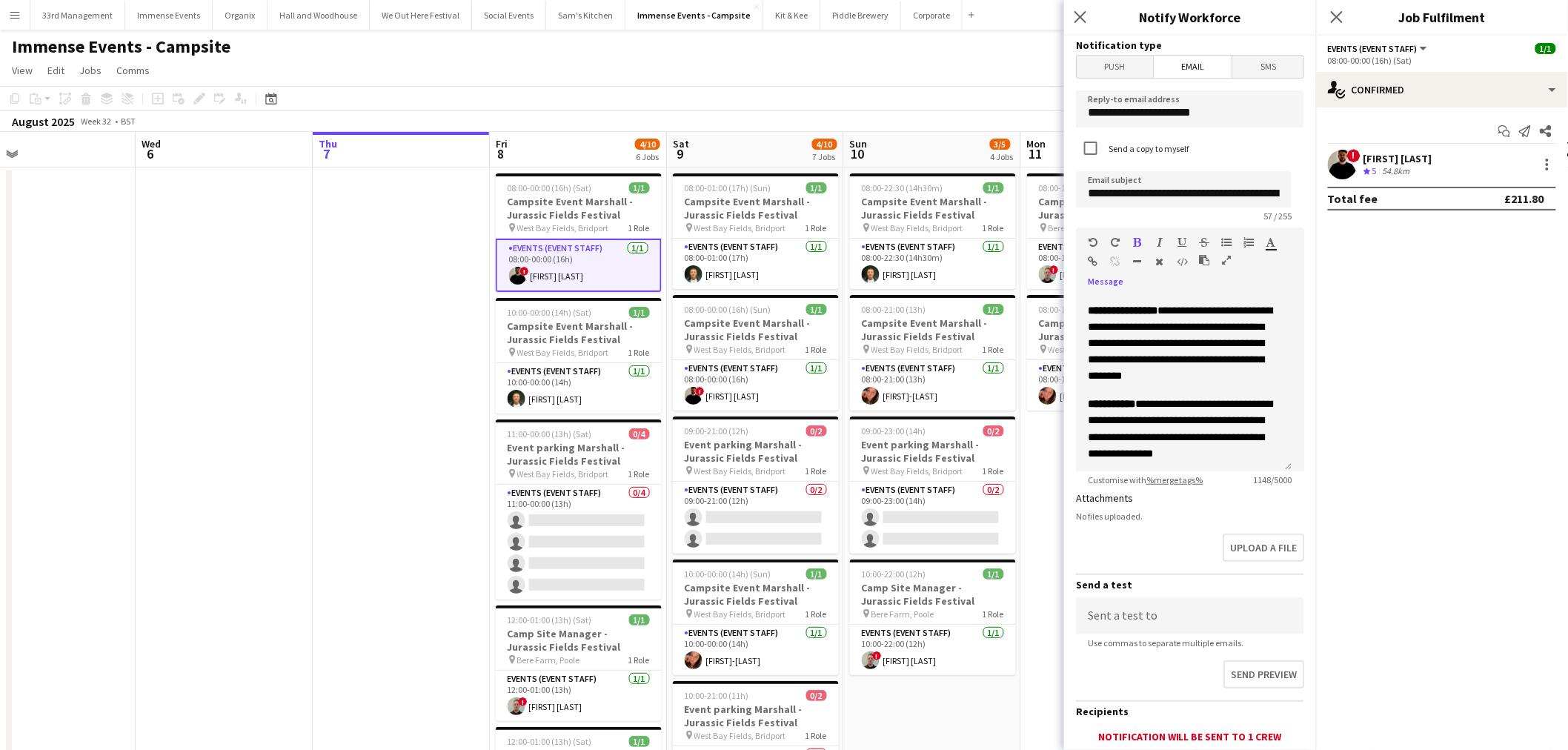 click at bounding box center (1137, 242) 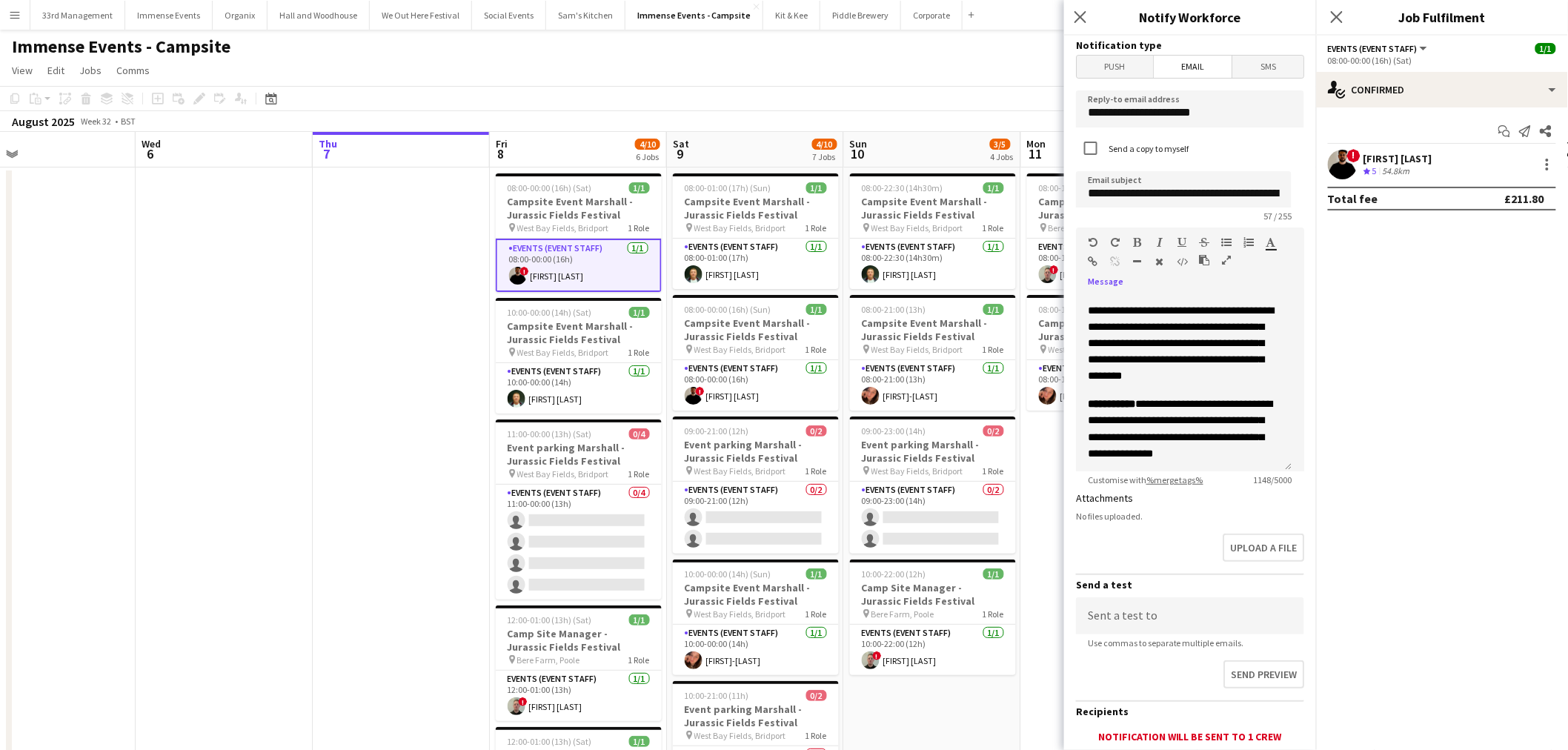 click at bounding box center (1137, 242) 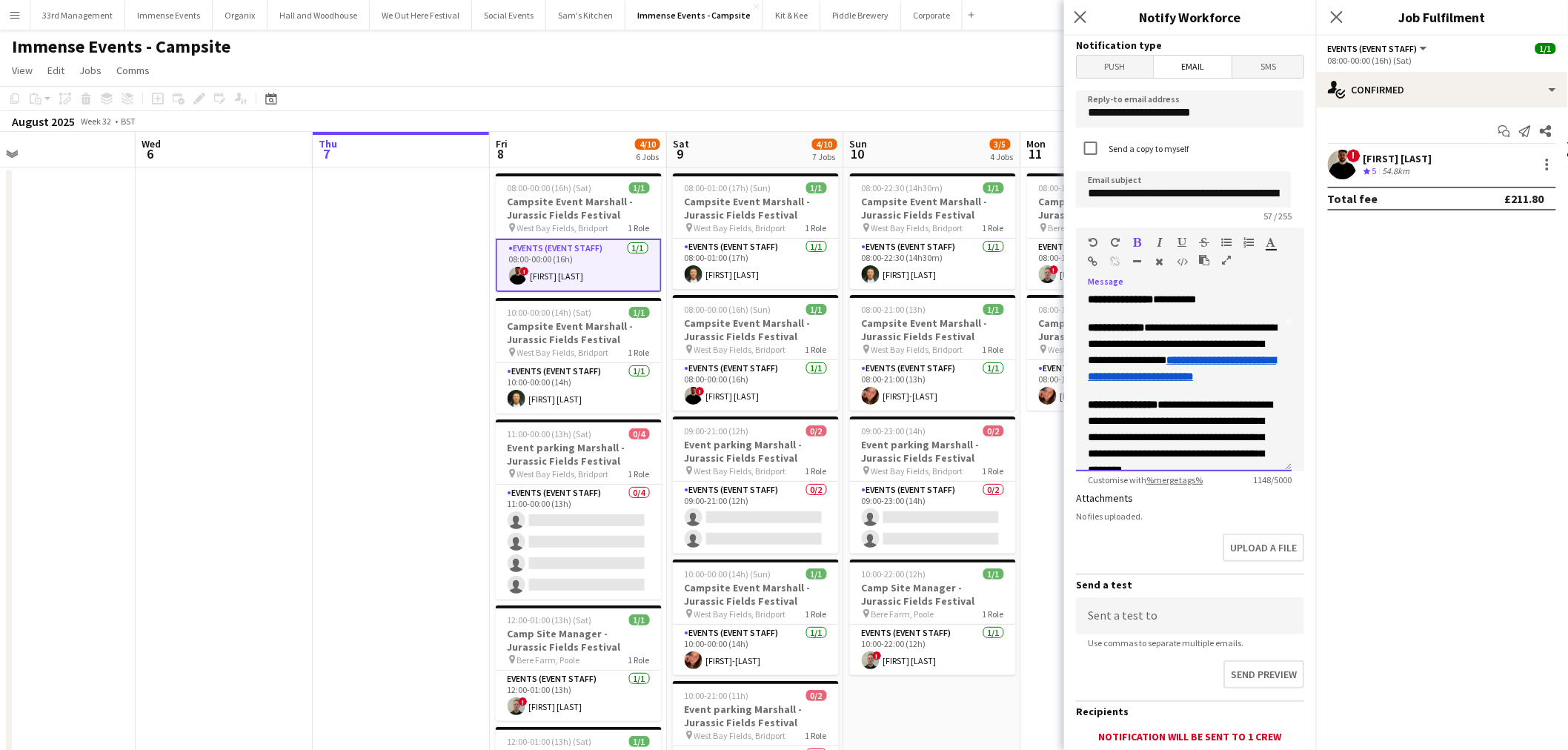 scroll, scrollTop: 75, scrollLeft: 0, axis: vertical 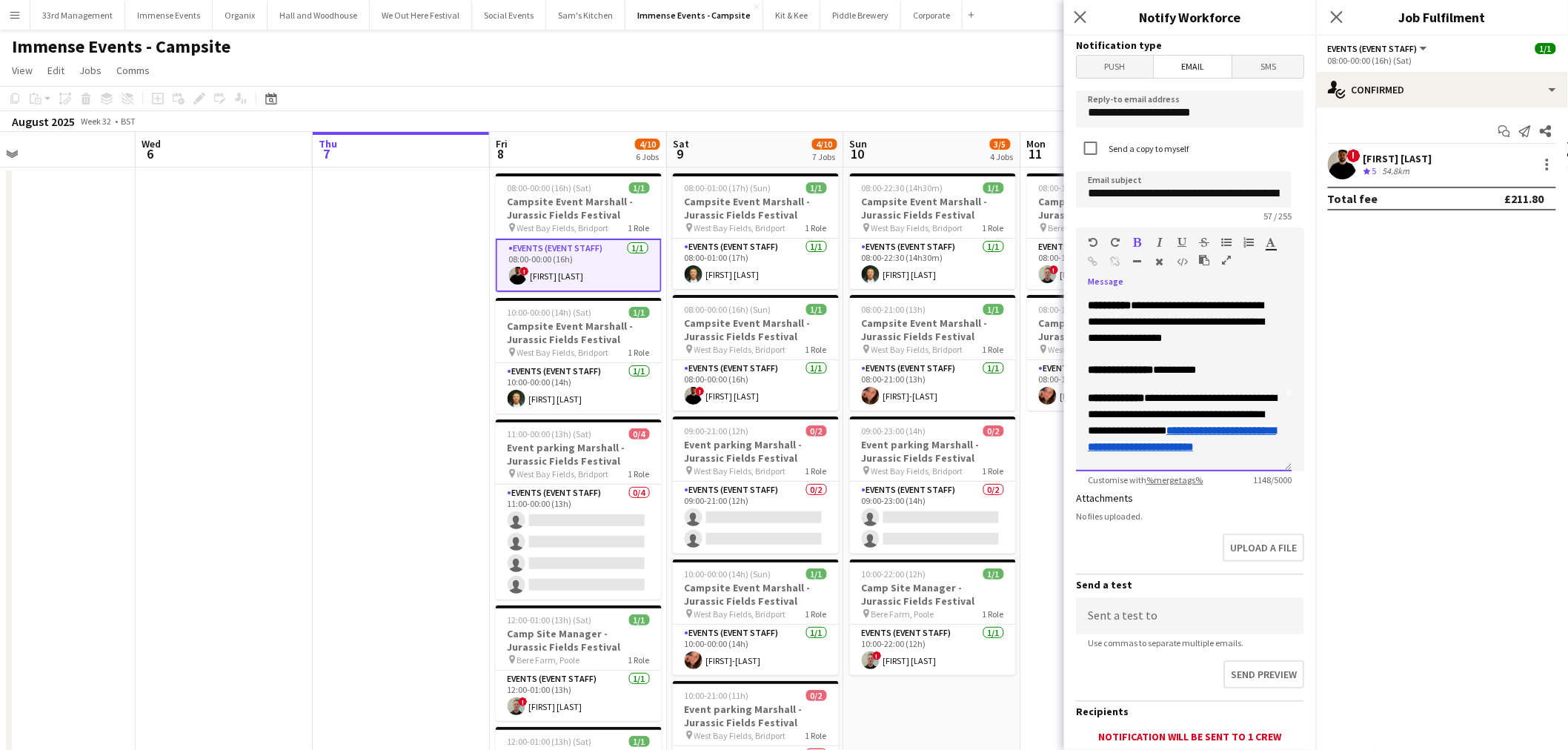 drag, startPoint x: 1142, startPoint y: 402, endPoint x: 1098, endPoint y: 396, distance: 44.4072 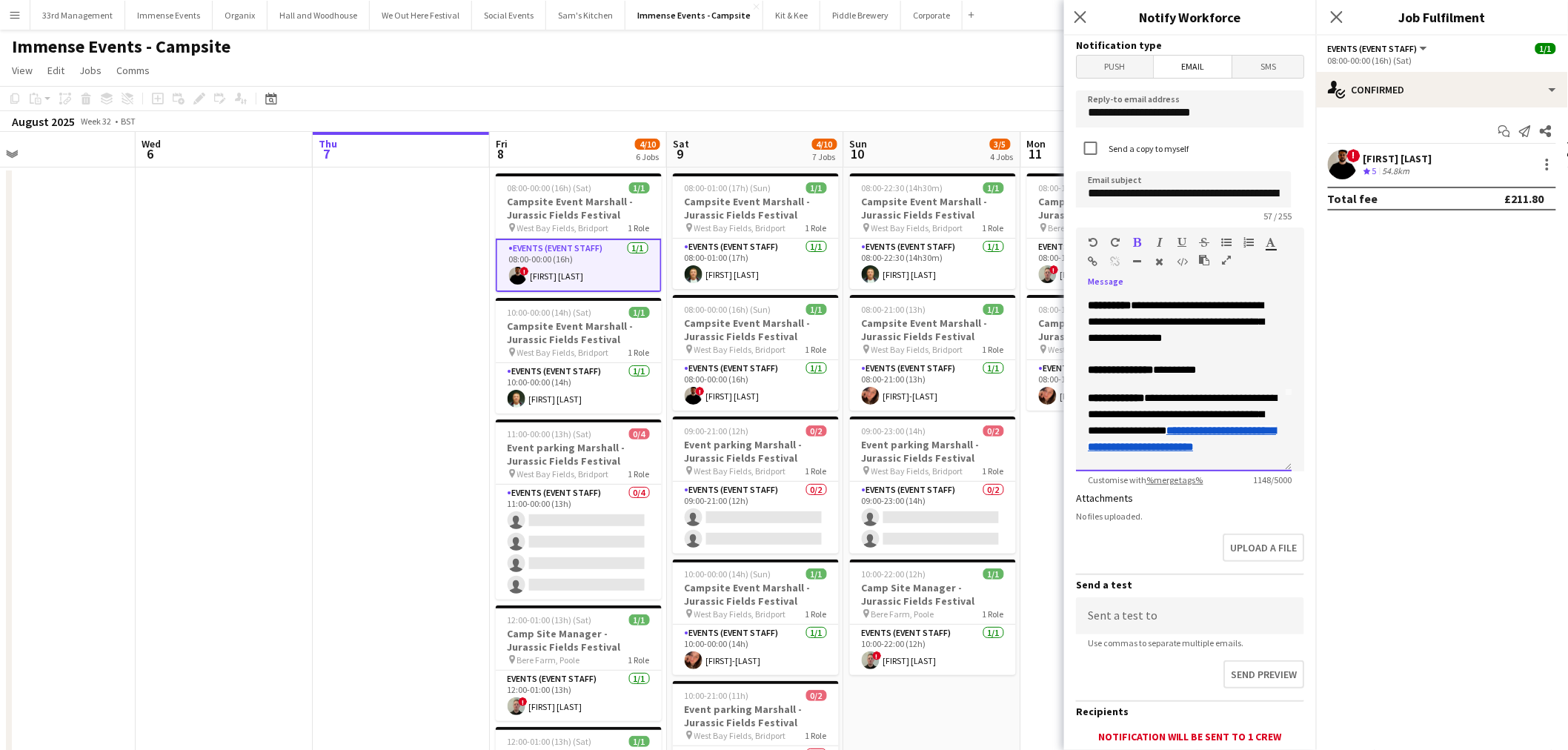 click 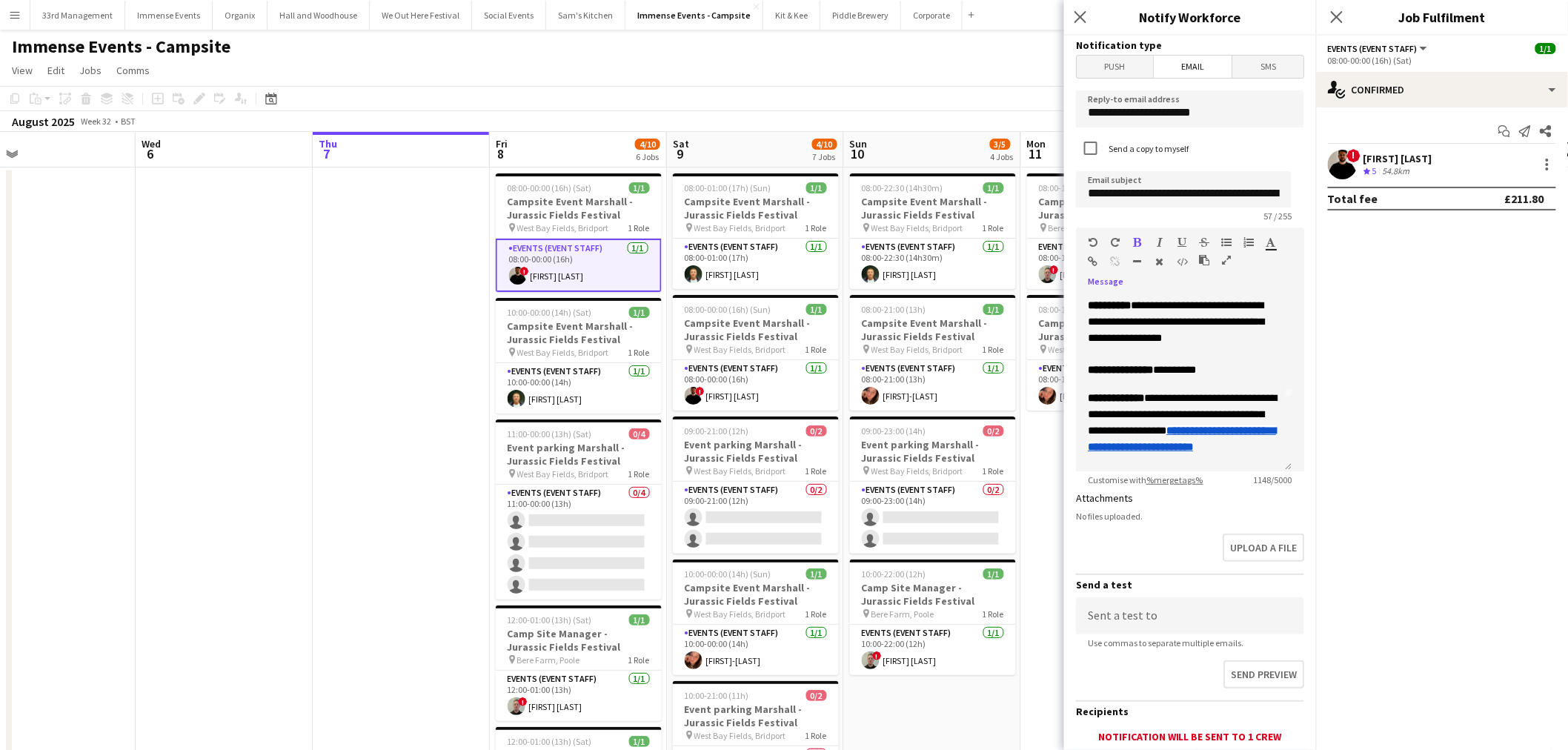 click at bounding box center (1137, 242) 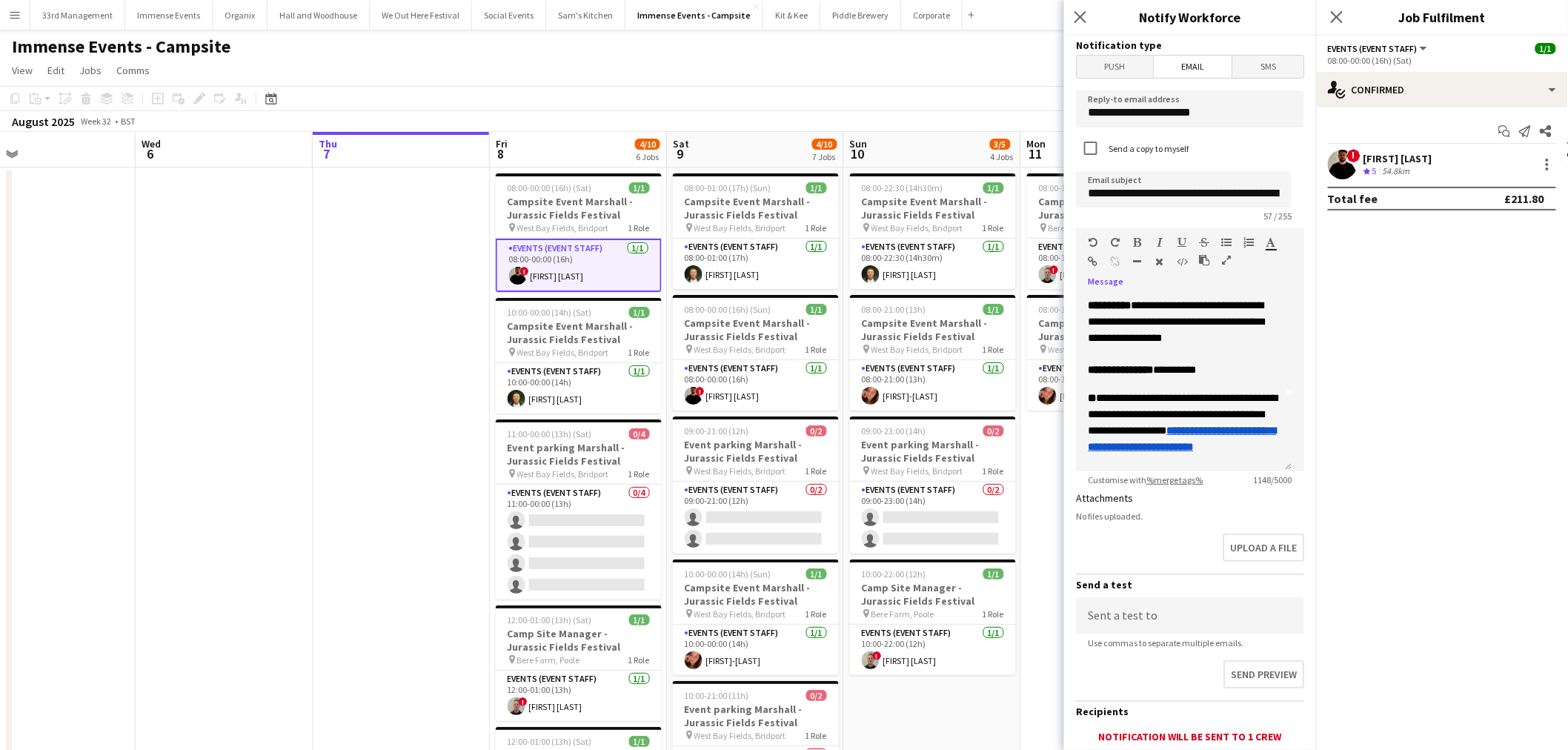 click at bounding box center (1137, 242) 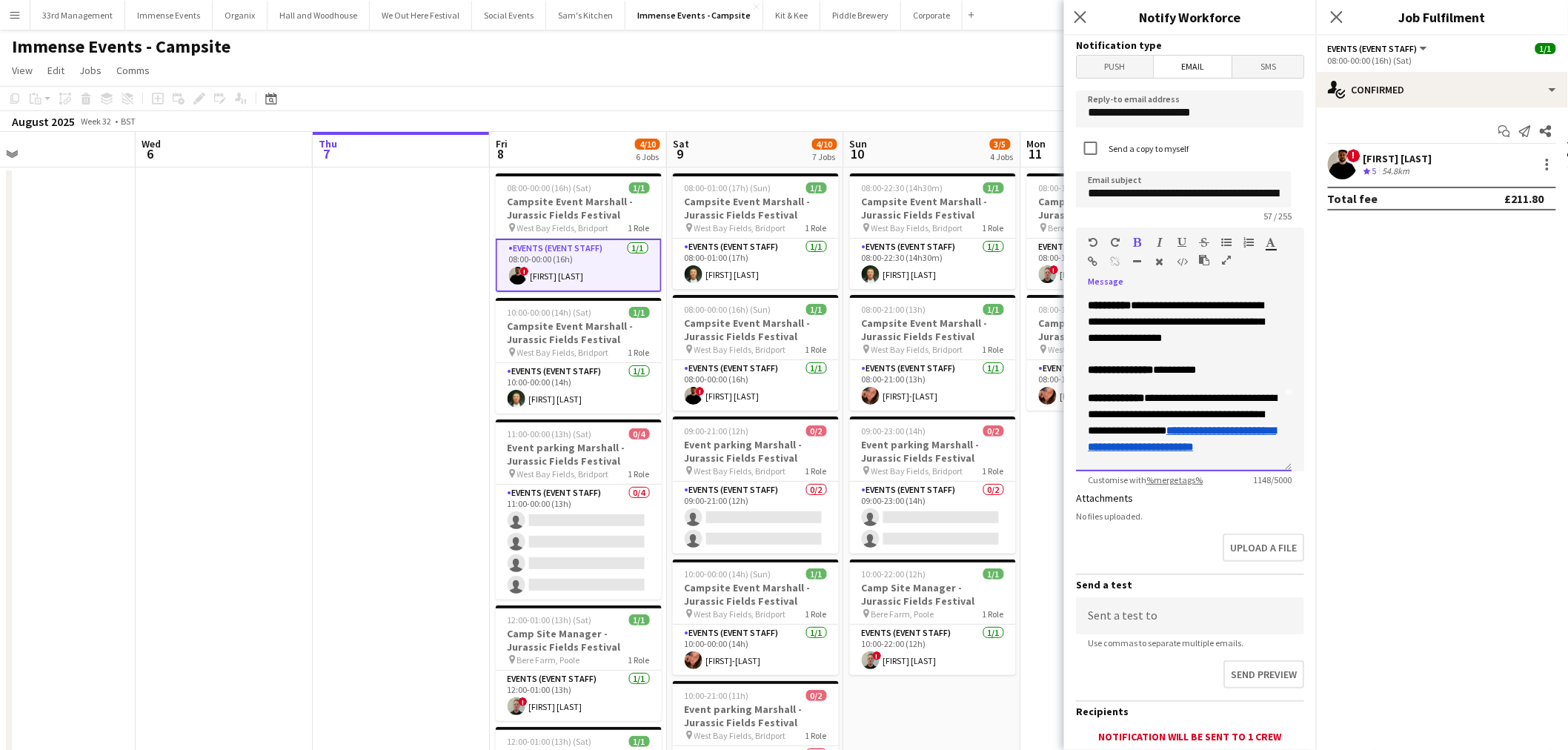 drag, startPoint x: 1168, startPoint y: 368, endPoint x: 1077, endPoint y: 292, distance: 118.56222 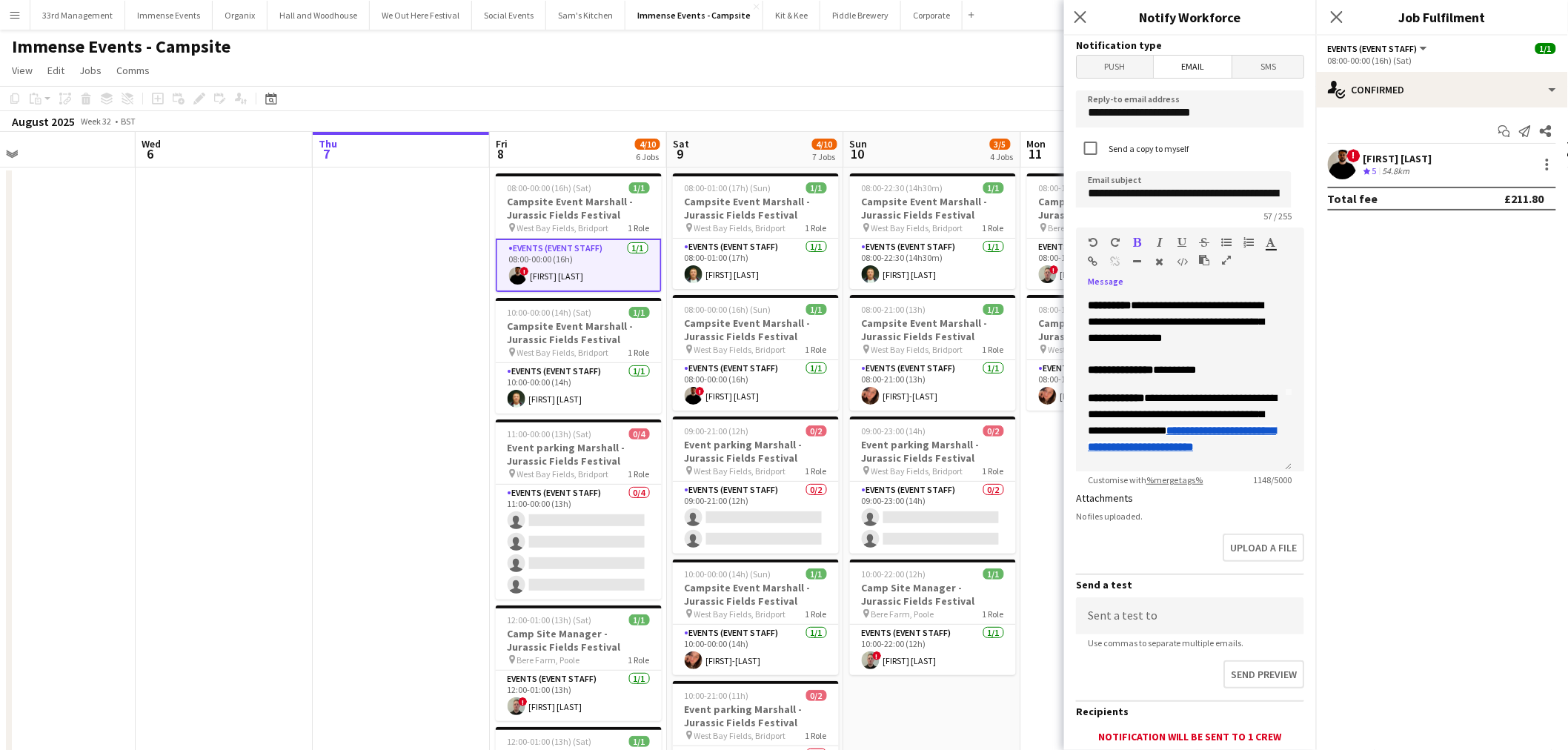click at bounding box center (1137, 242) 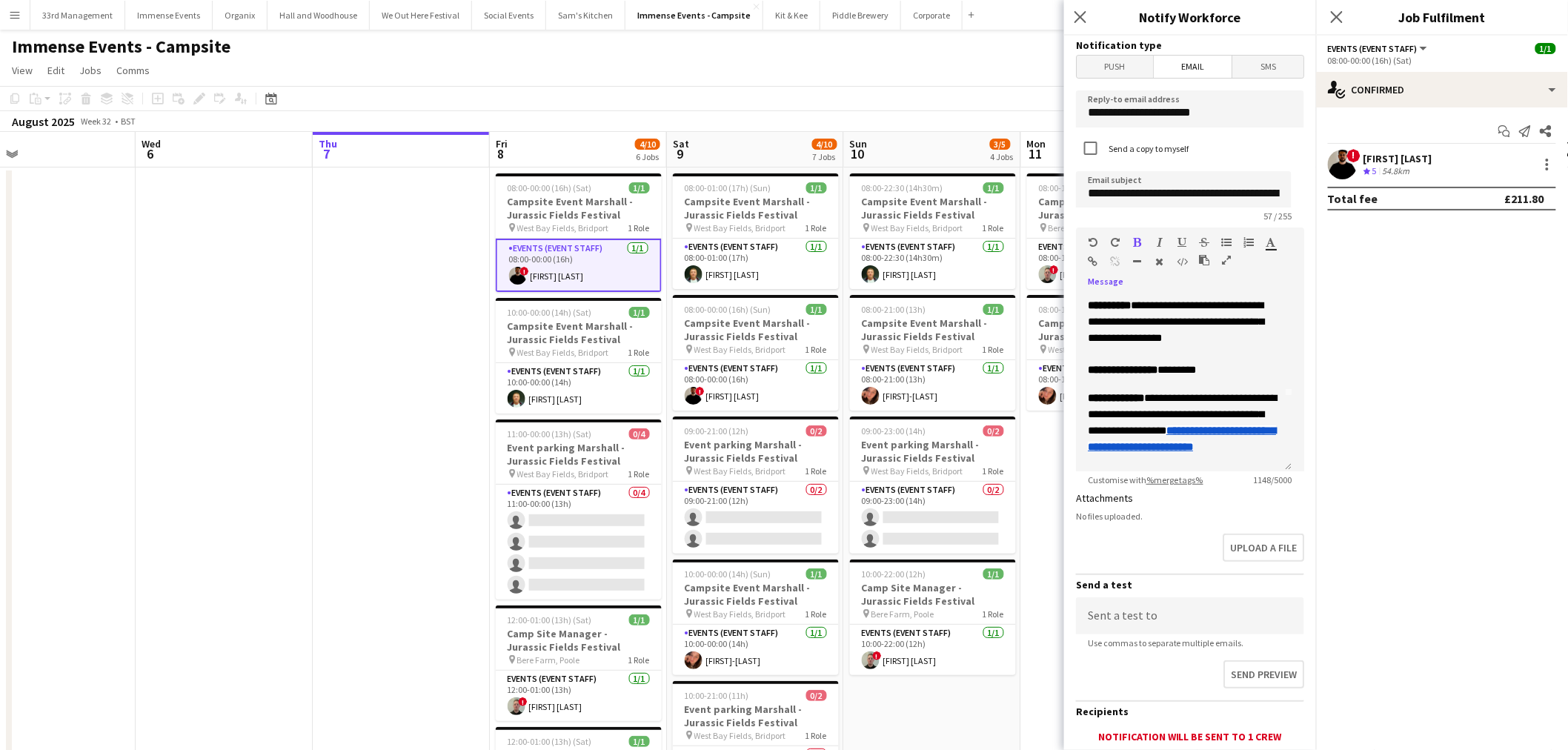 click at bounding box center (1137, 242) 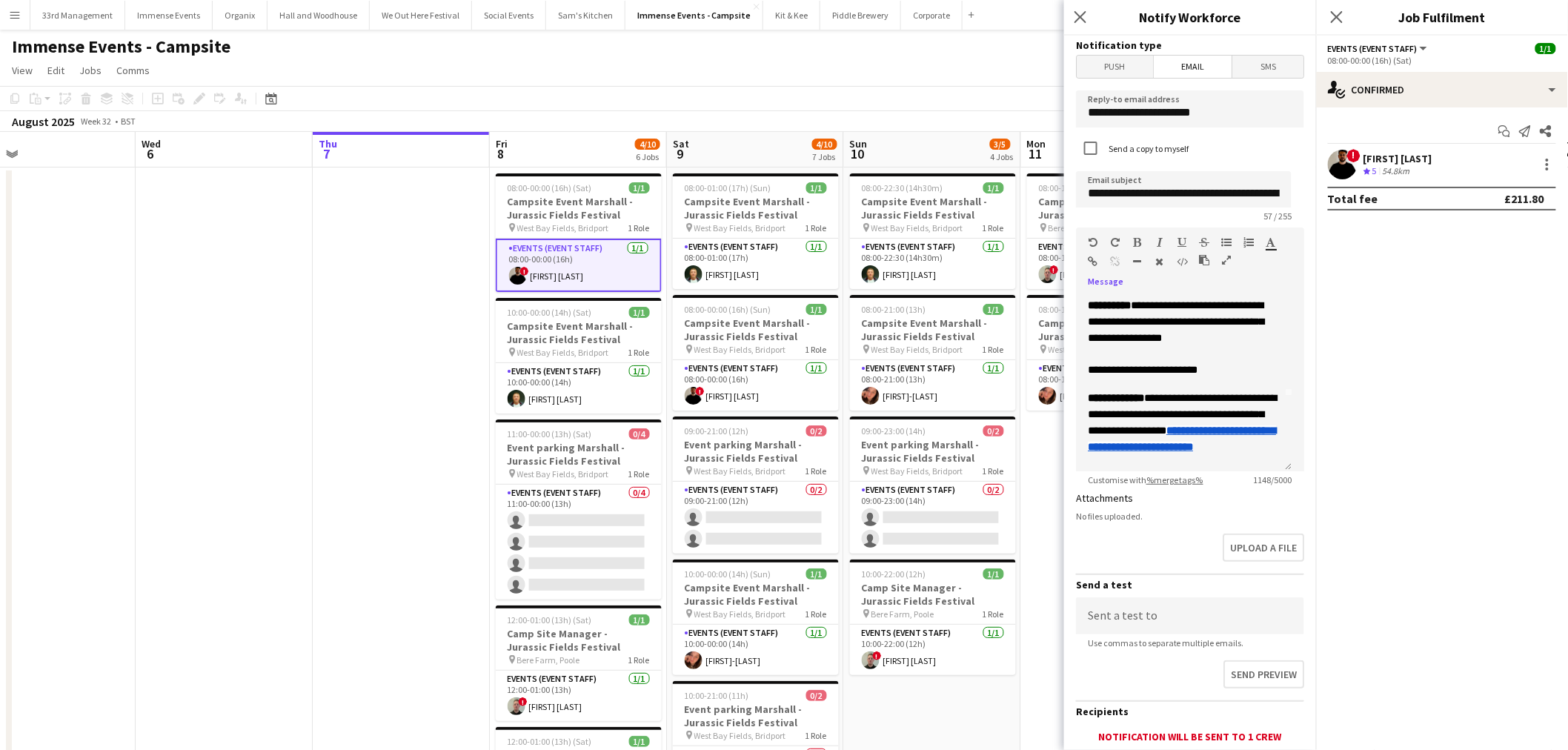 click at bounding box center (1137, 242) 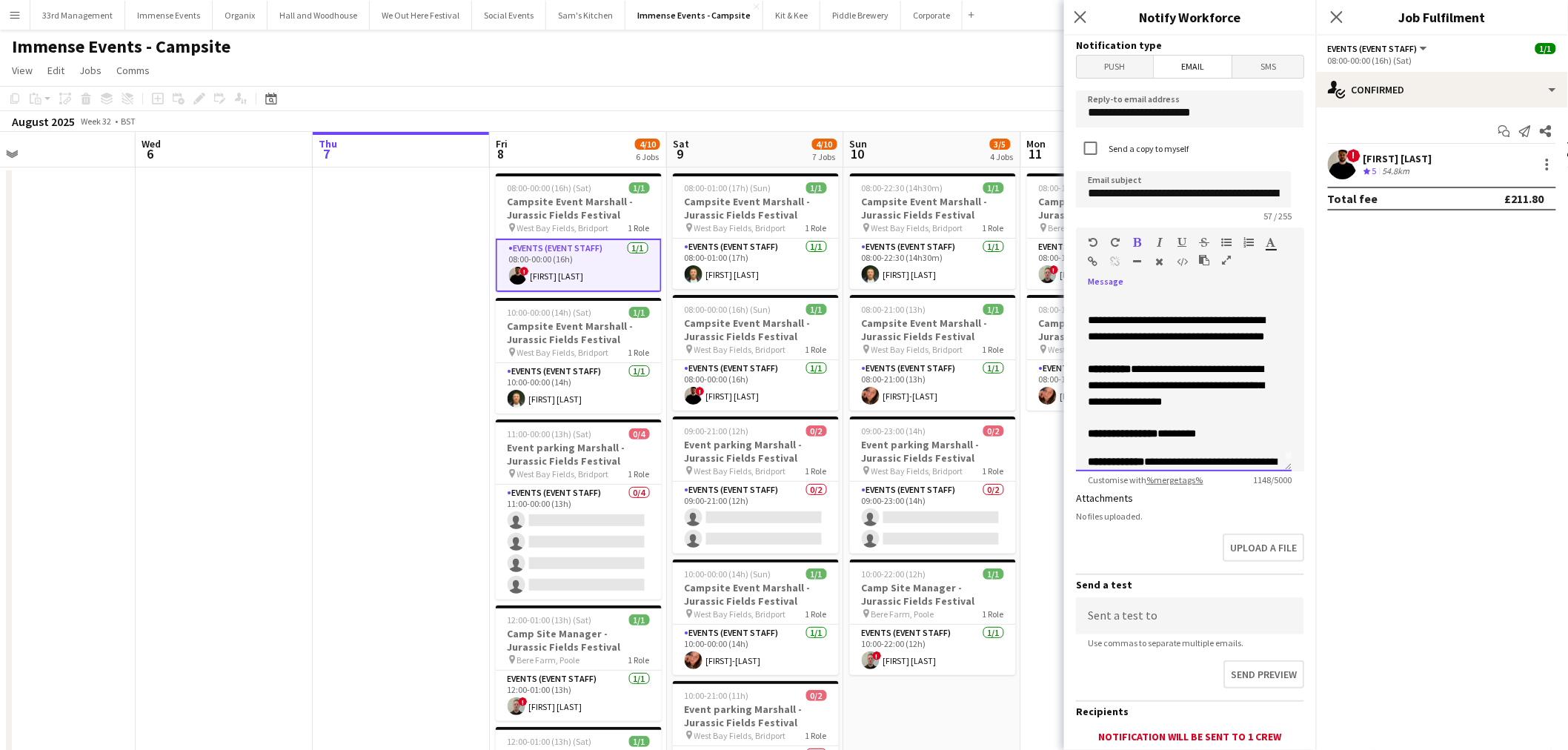 drag, startPoint x: 1128, startPoint y: 302, endPoint x: 1100, endPoint y: 304, distance: 28.07134 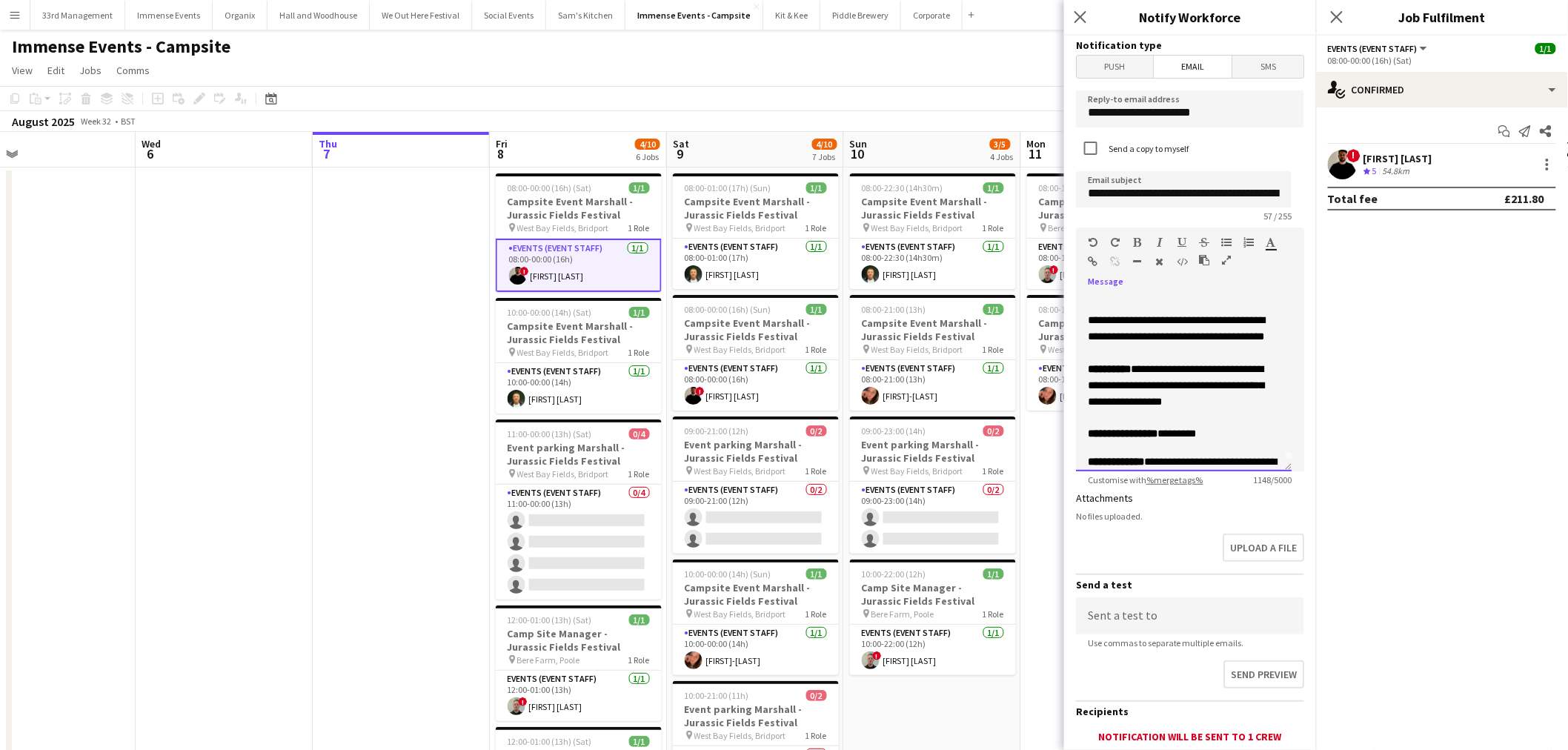 scroll, scrollTop: 5, scrollLeft: 0, axis: vertical 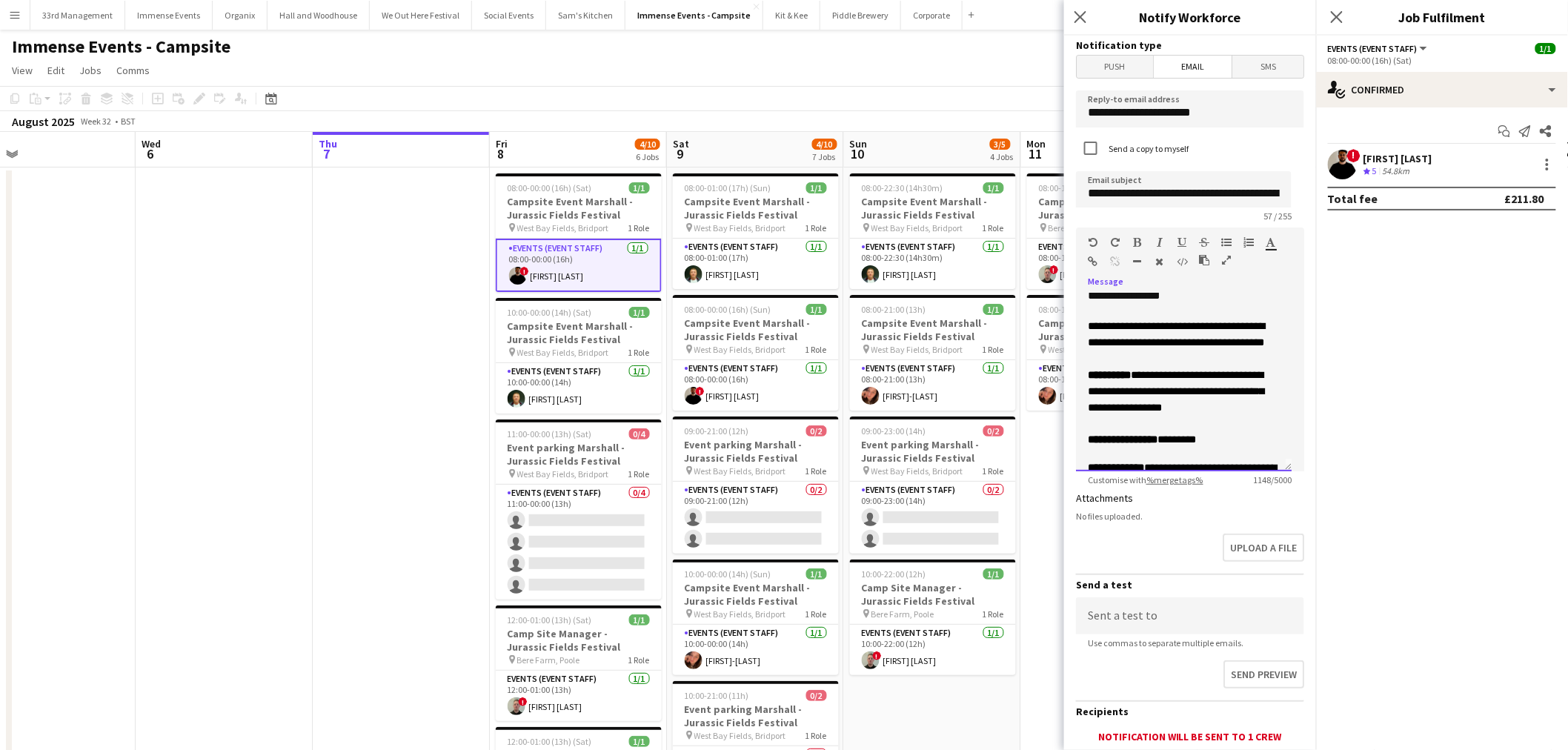 click on "**********" at bounding box center [1183, 383] 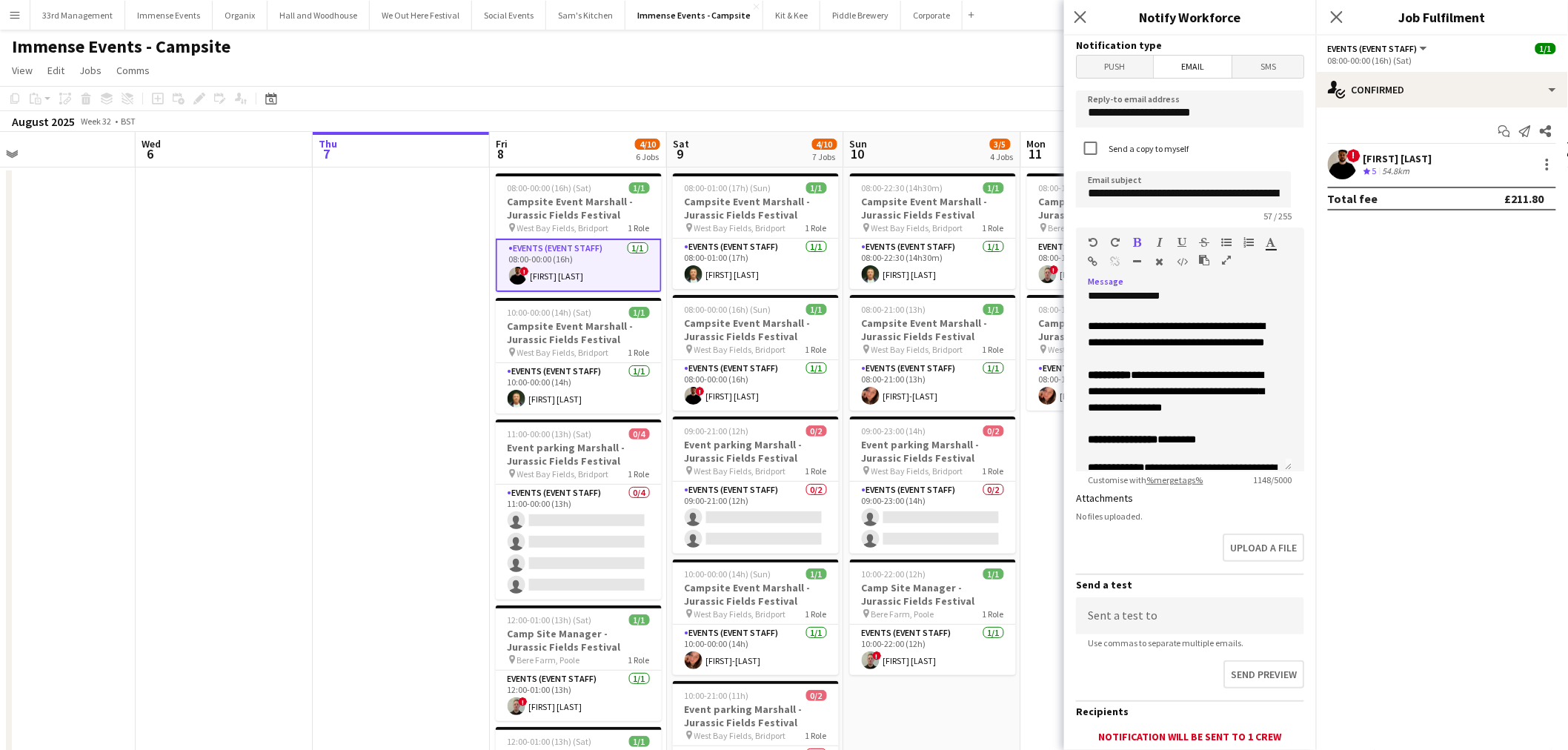 click at bounding box center [1137, 242] 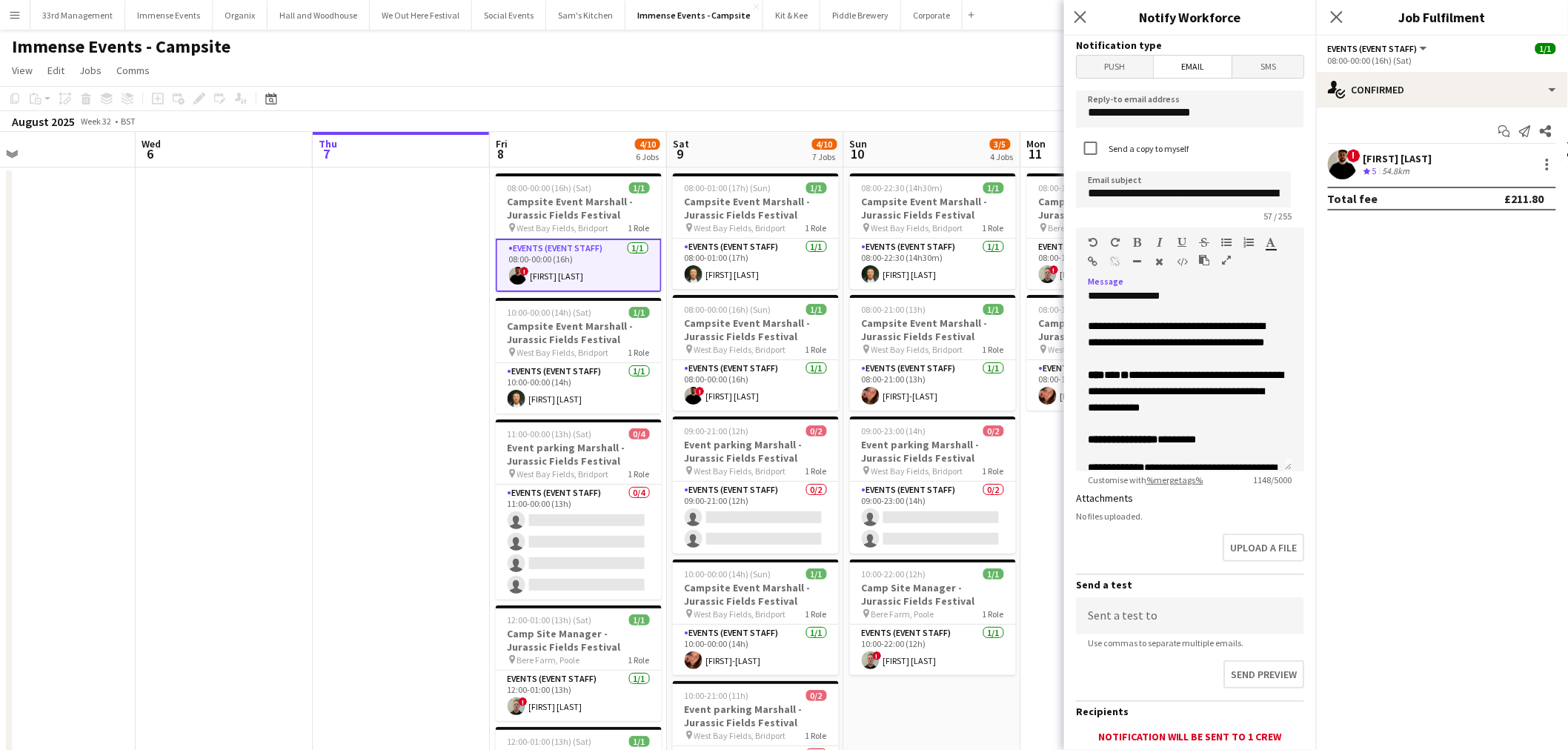 click at bounding box center [1137, 242] 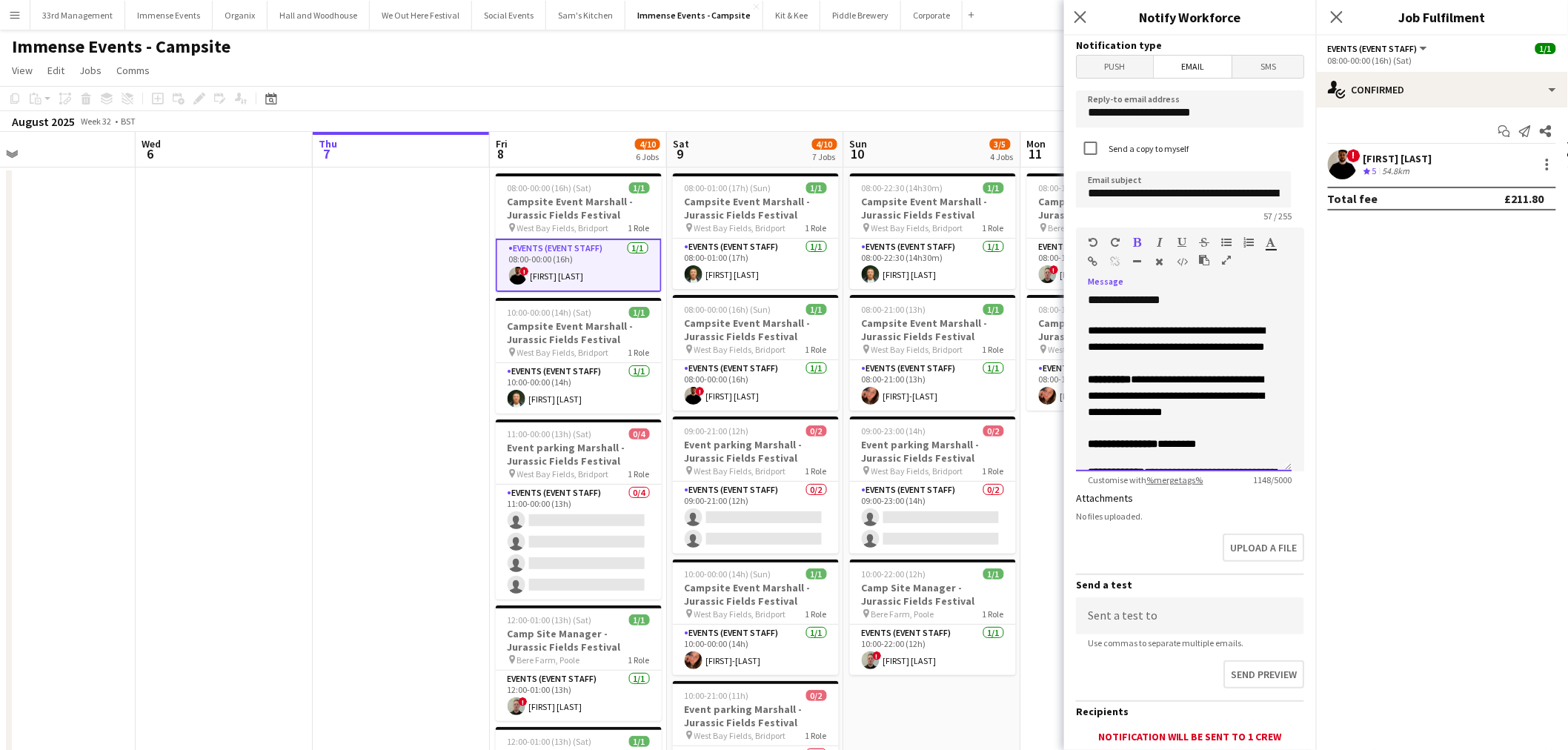 scroll, scrollTop: 0, scrollLeft: 0, axis: both 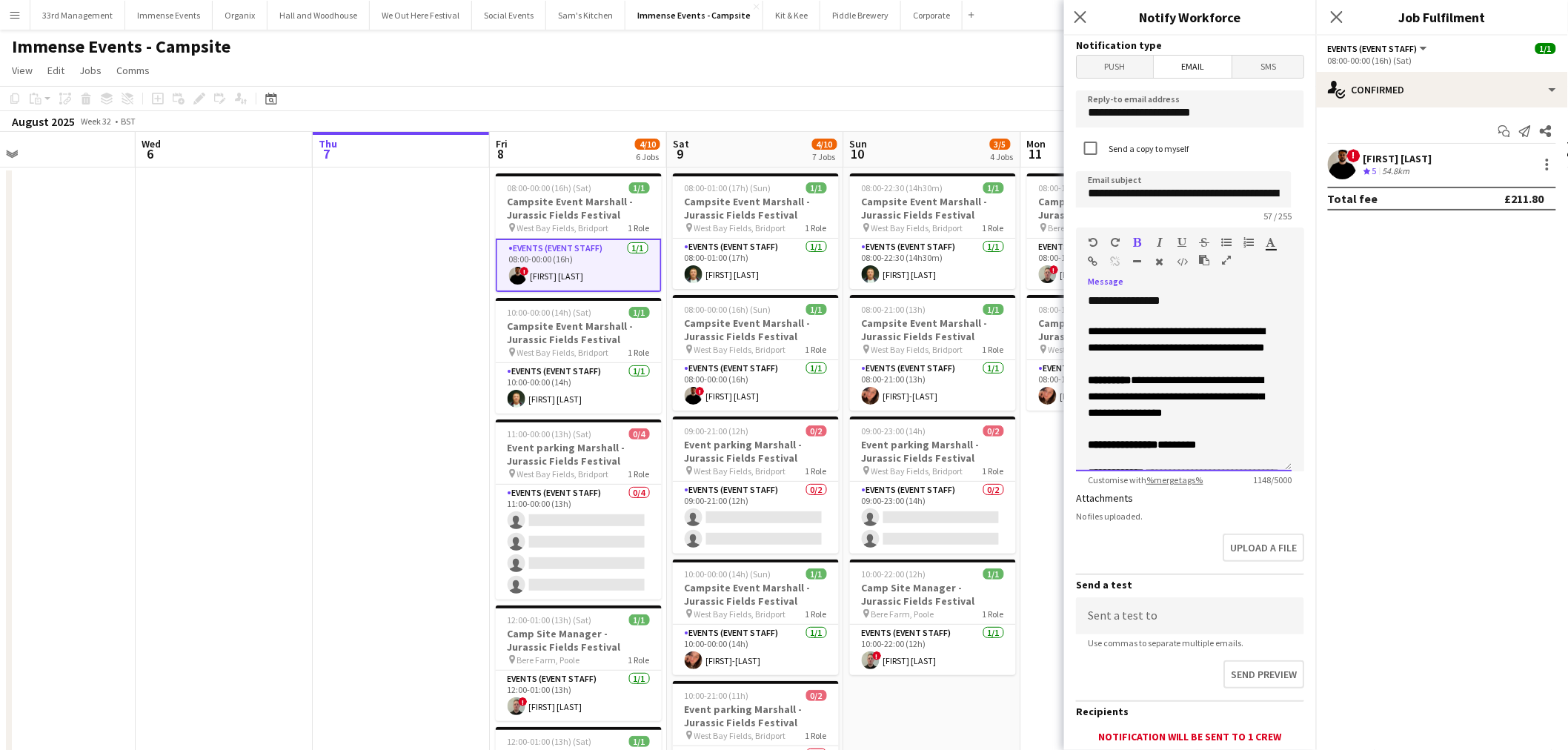 click 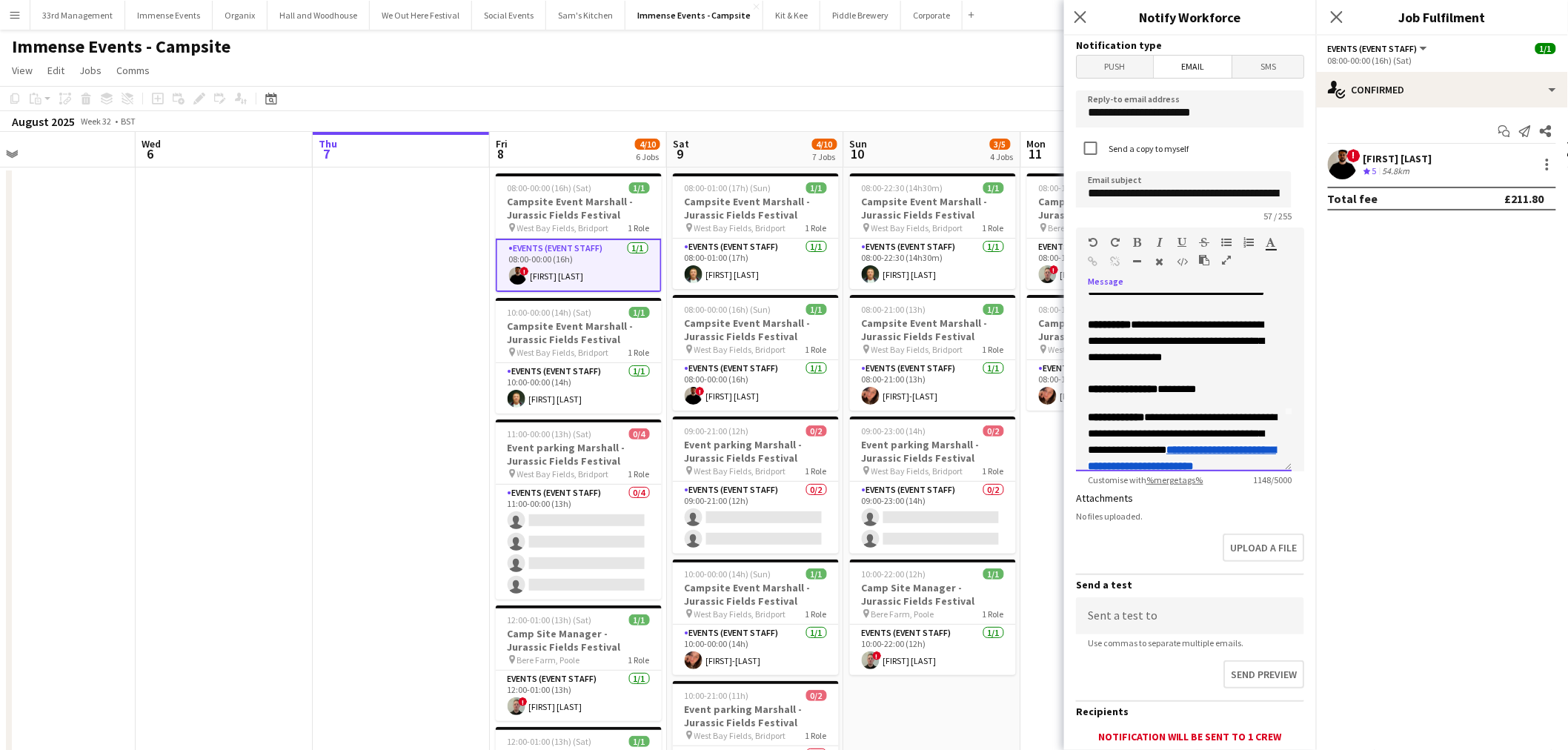 scroll, scrollTop: 0, scrollLeft: 0, axis: both 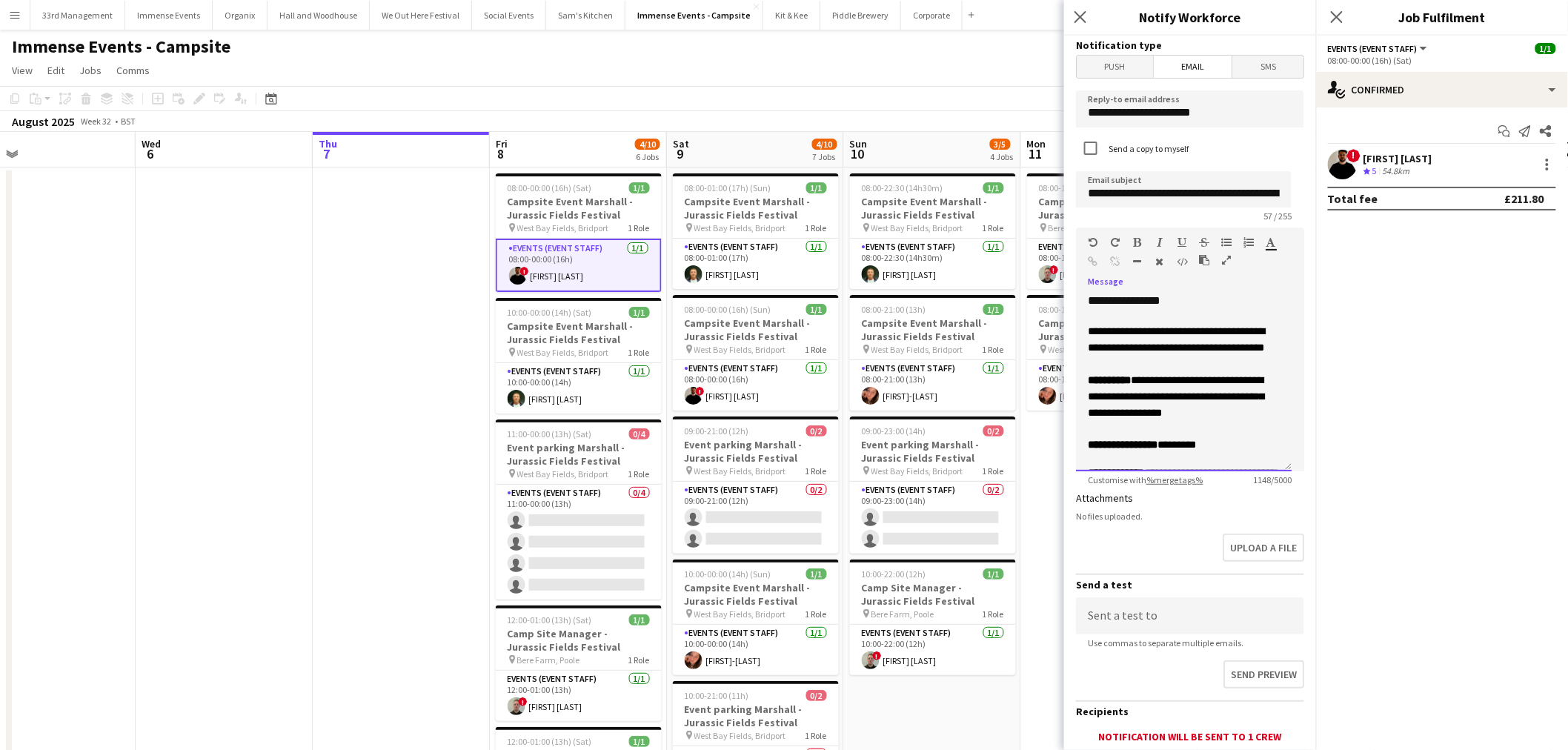 click on "**********" at bounding box center (1183, 445) 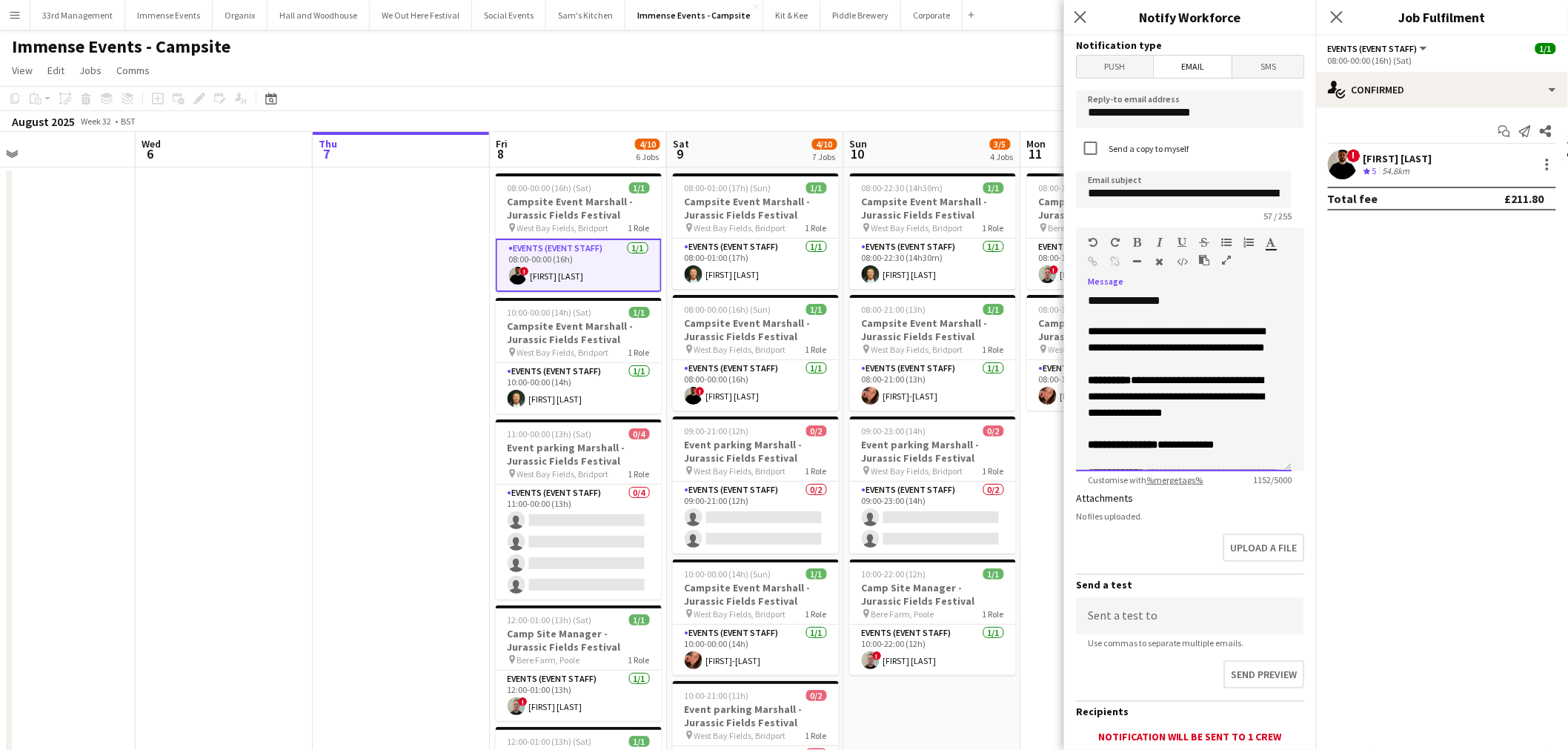 click on "**********" 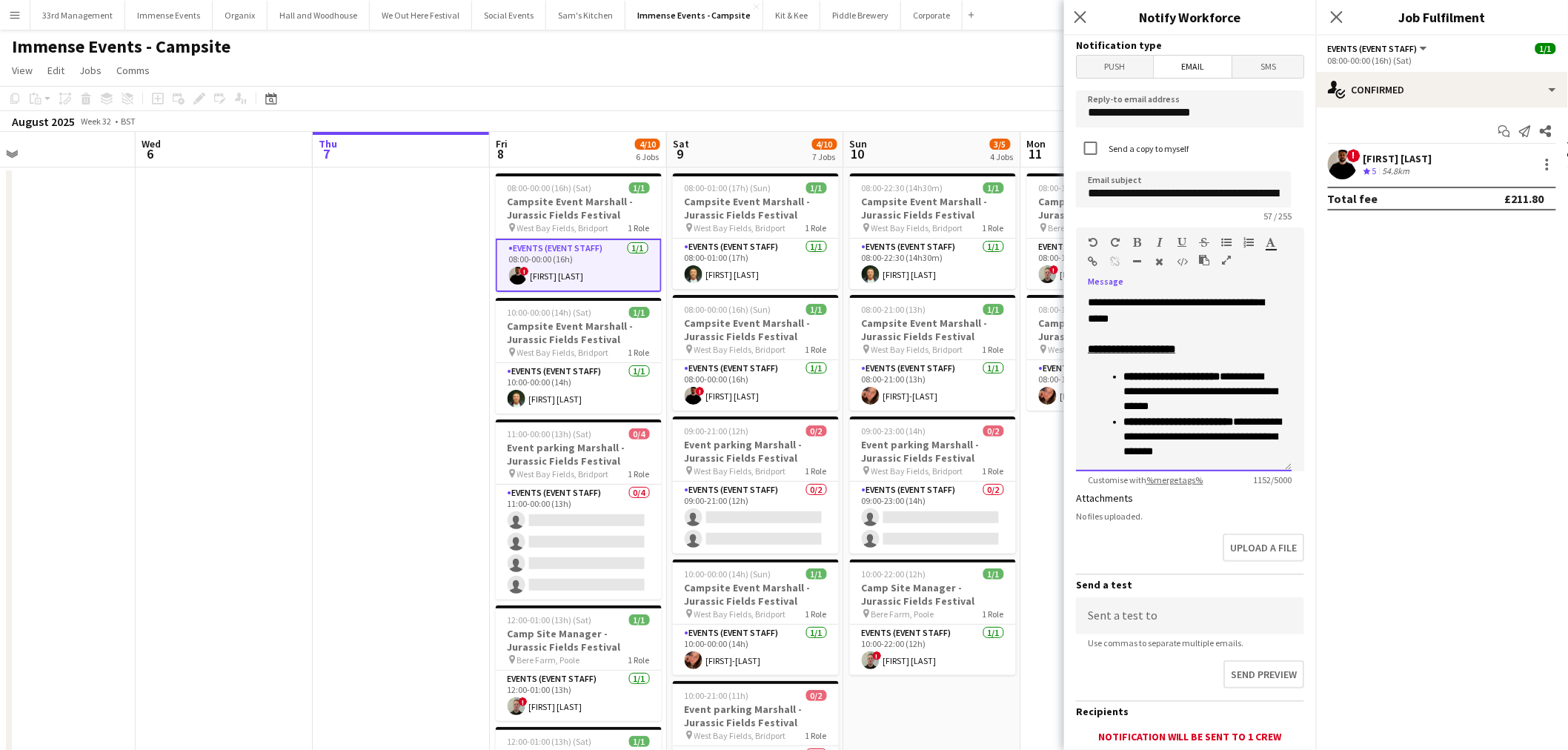 scroll, scrollTop: 601, scrollLeft: 0, axis: vertical 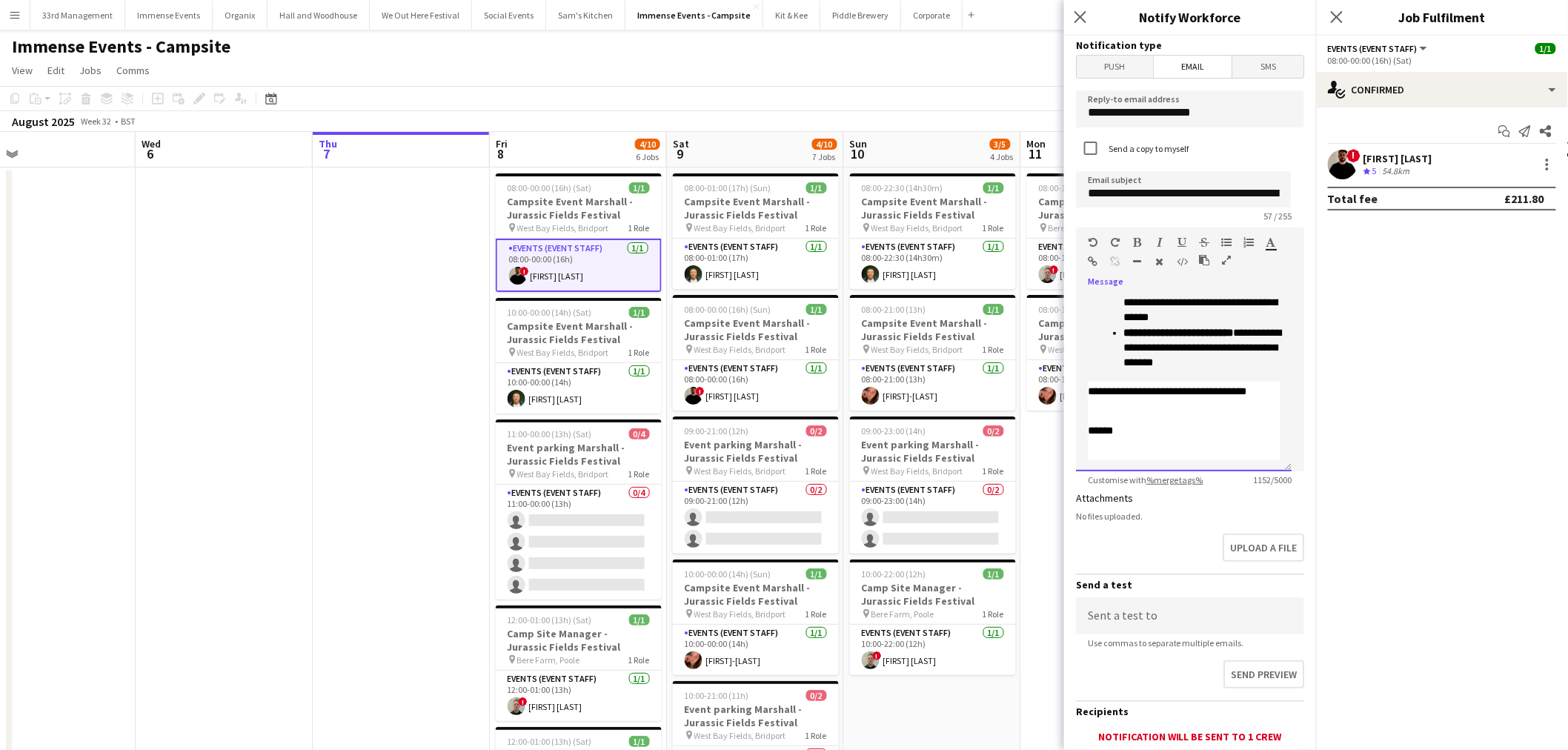 drag, startPoint x: 1091, startPoint y: 301, endPoint x: 1208, endPoint y: 508, distance: 237.77721 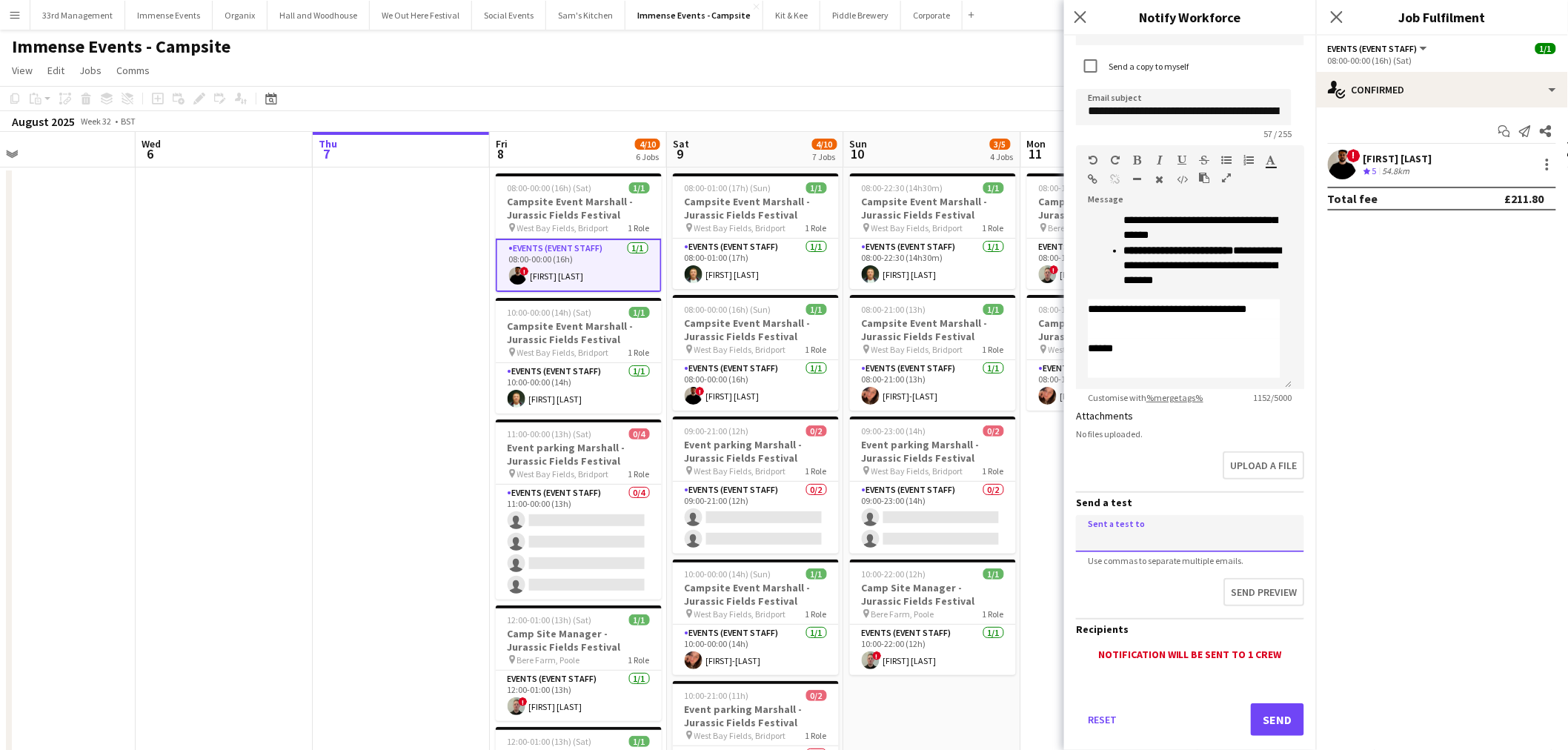 click 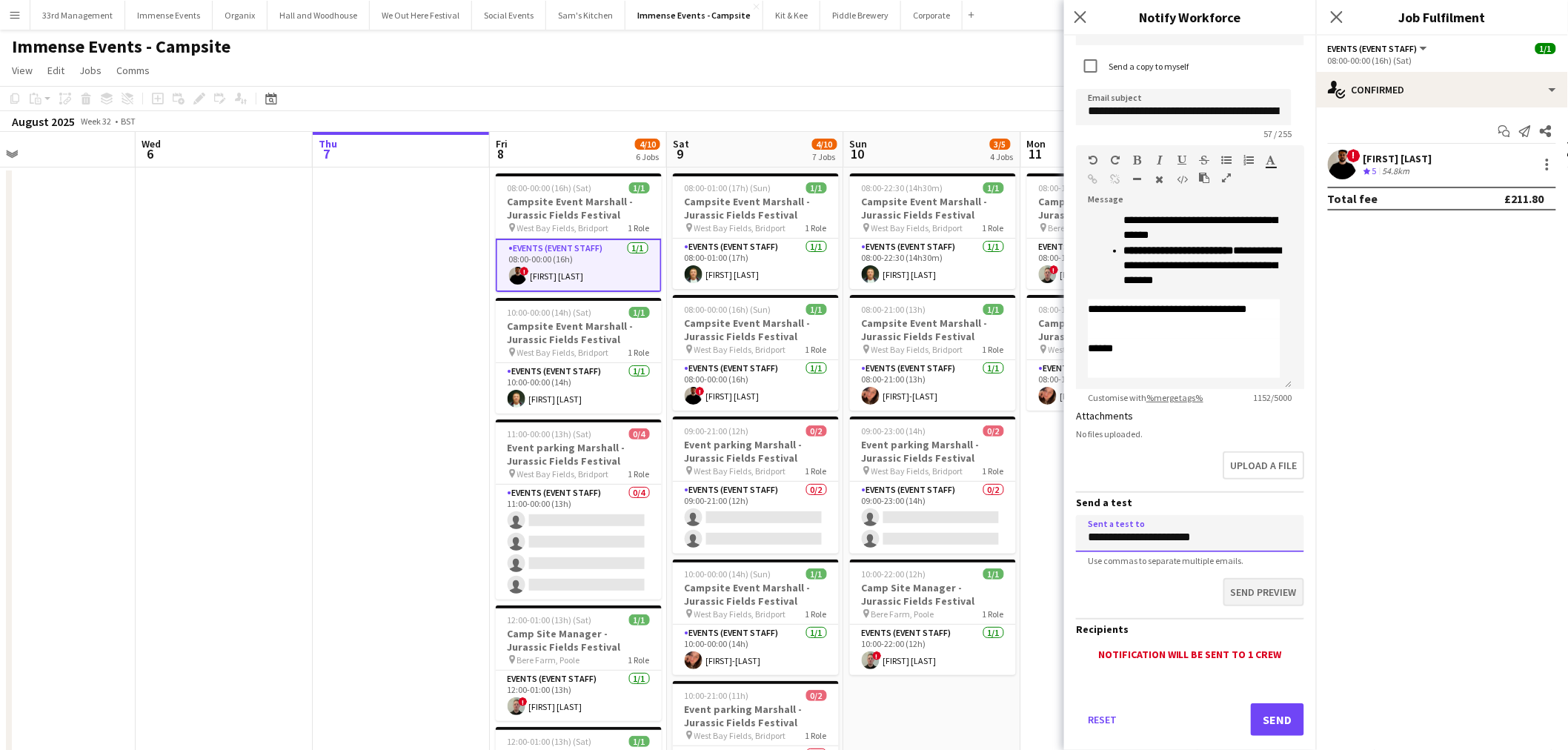 type on "**********" 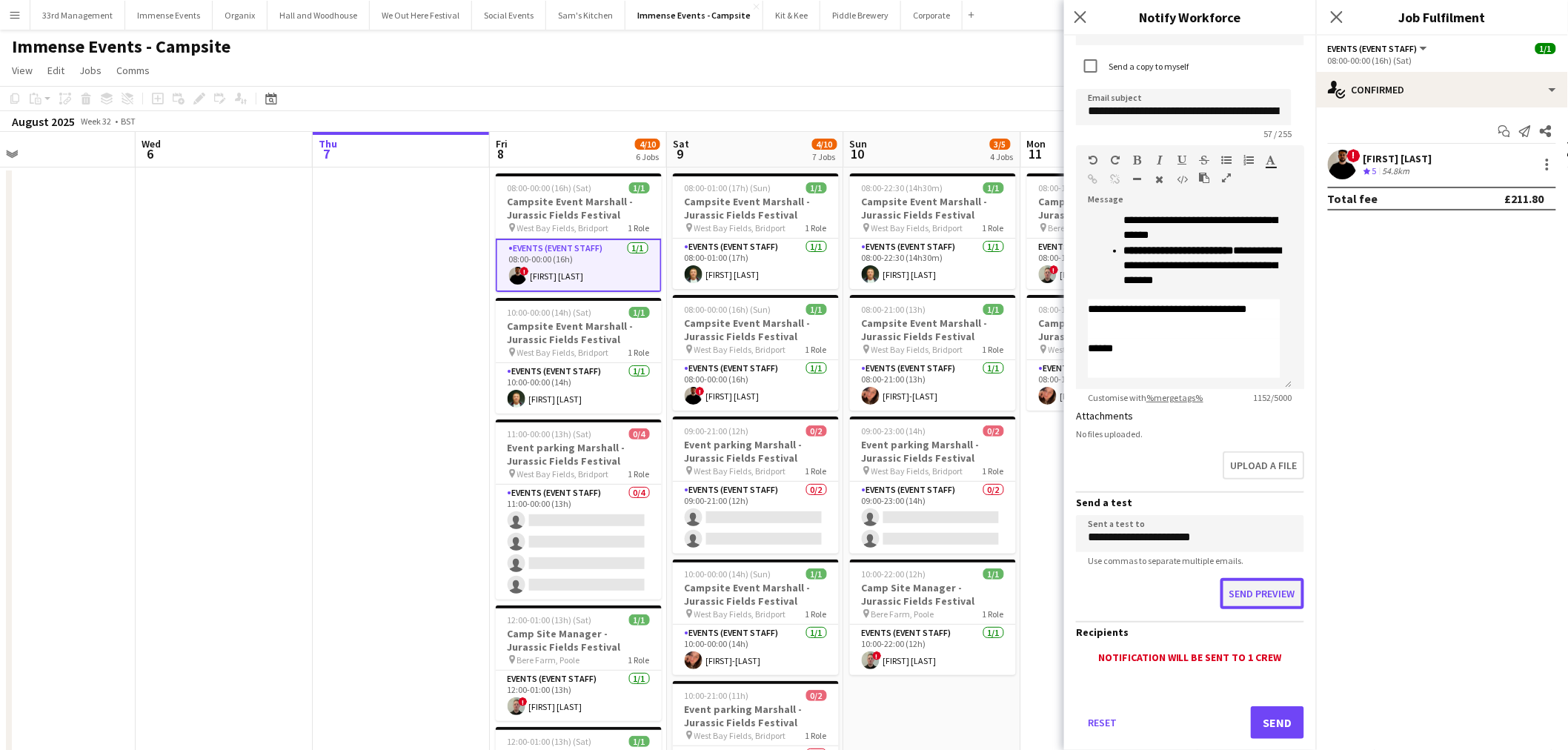click on "Send preview" 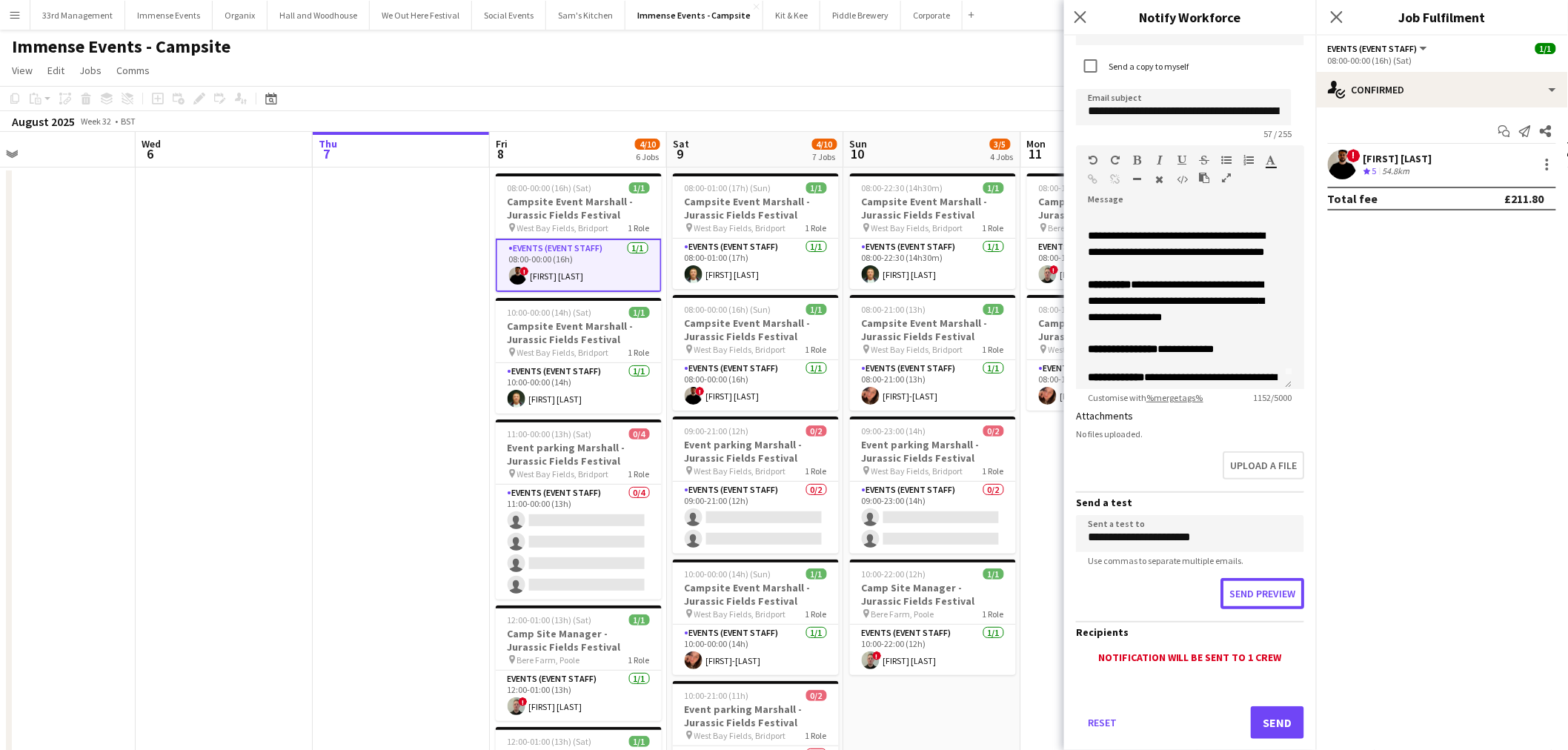 scroll, scrollTop: 0, scrollLeft: 0, axis: both 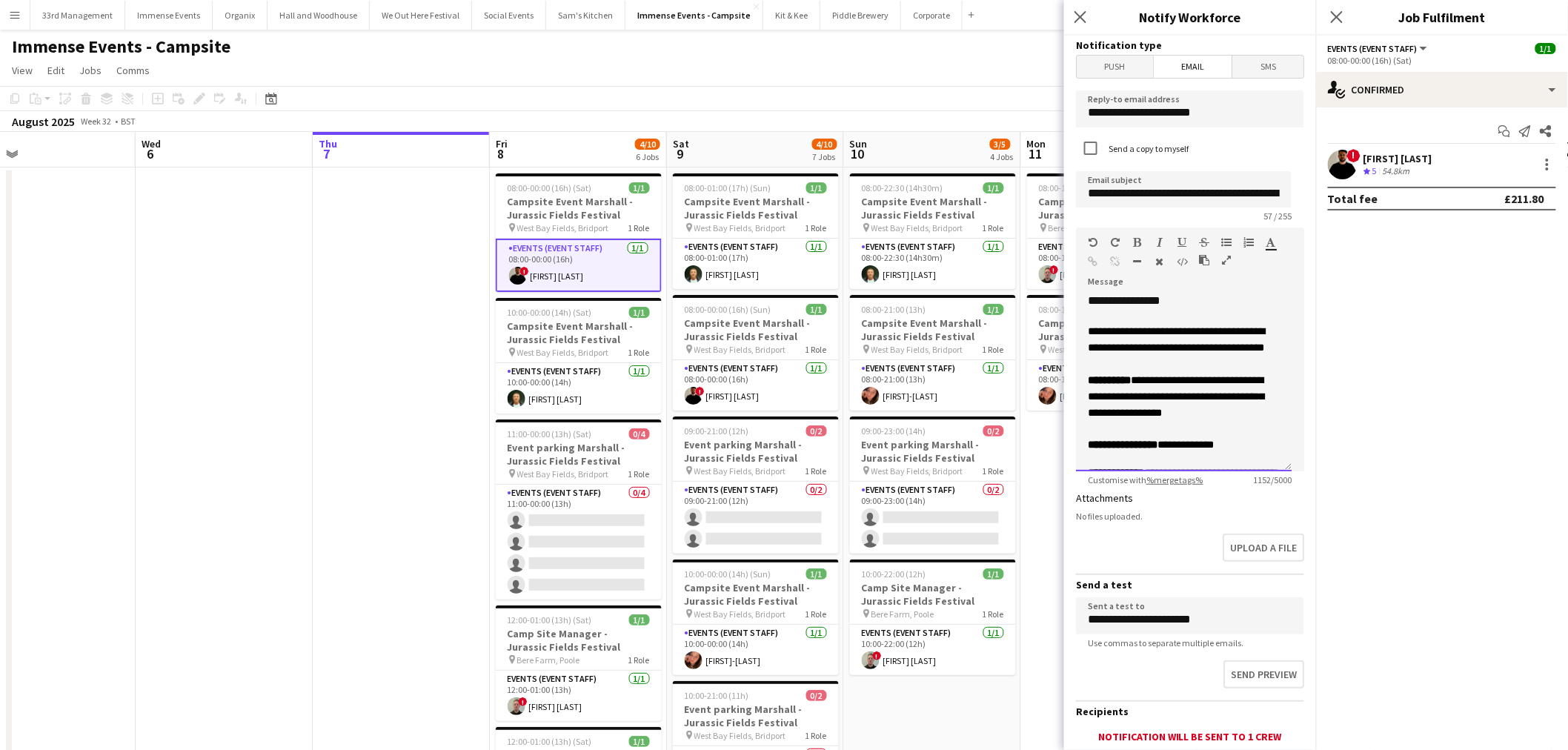 click on "**********" at bounding box center [1183, 388] 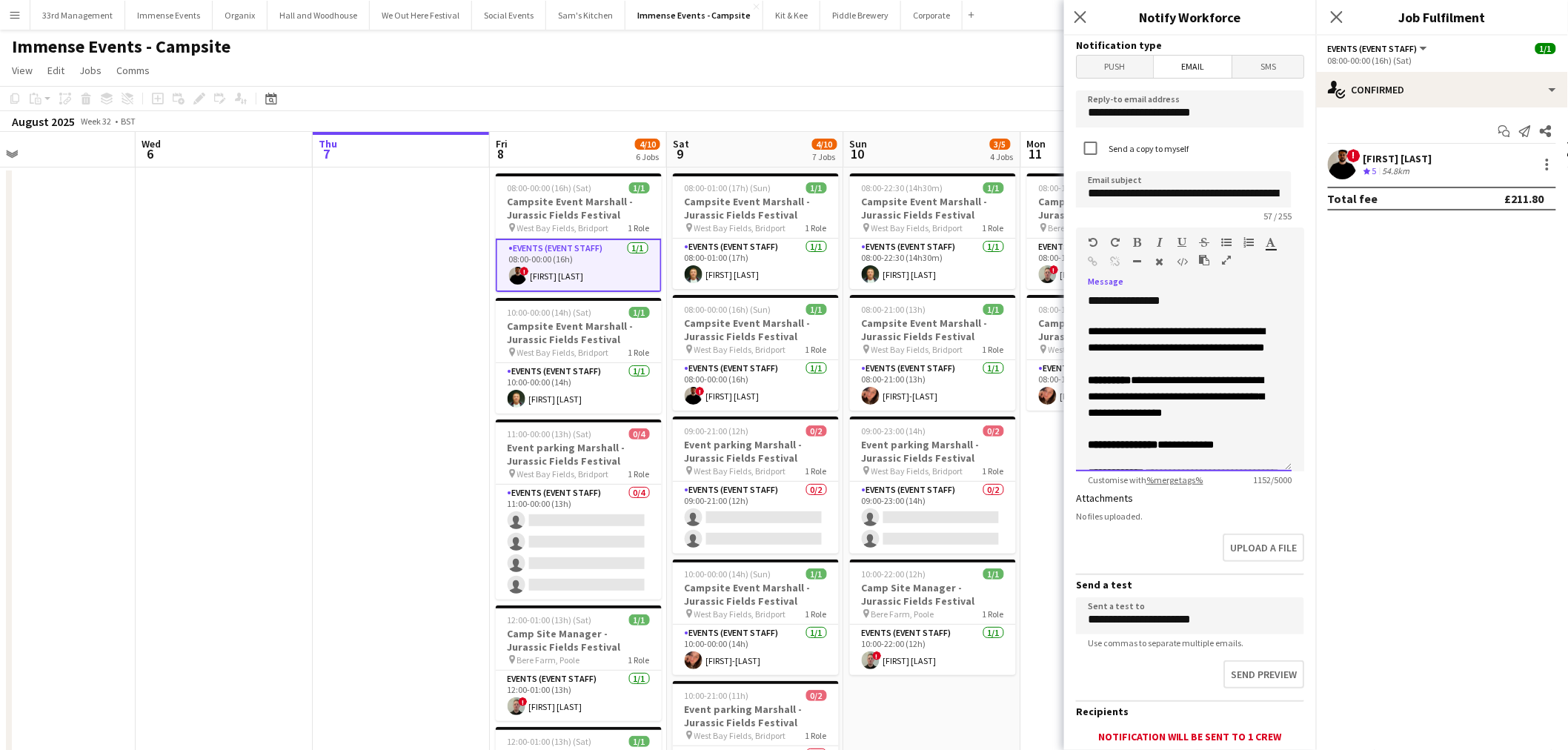 click on "**********" 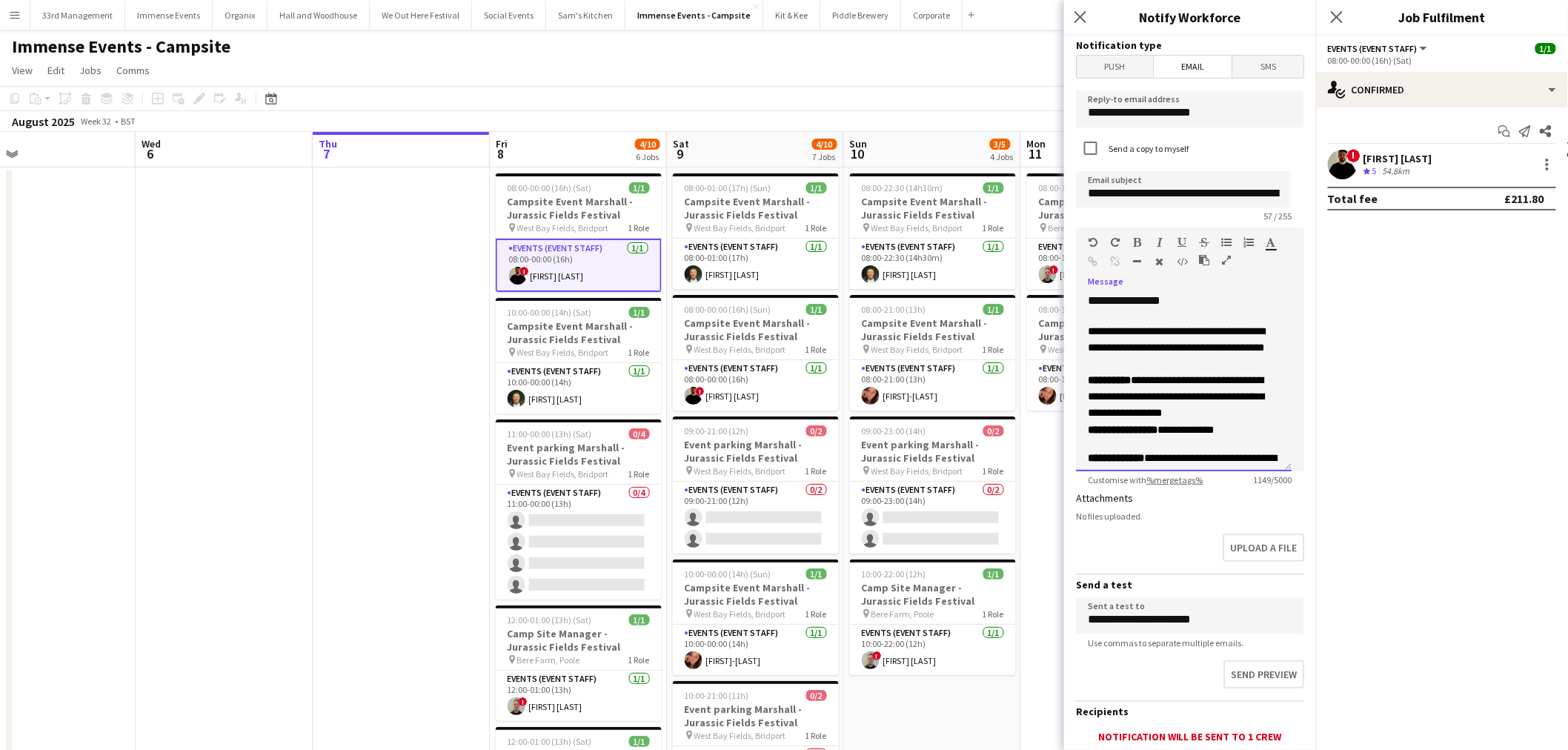 click on "**********" at bounding box center (1183, 430) 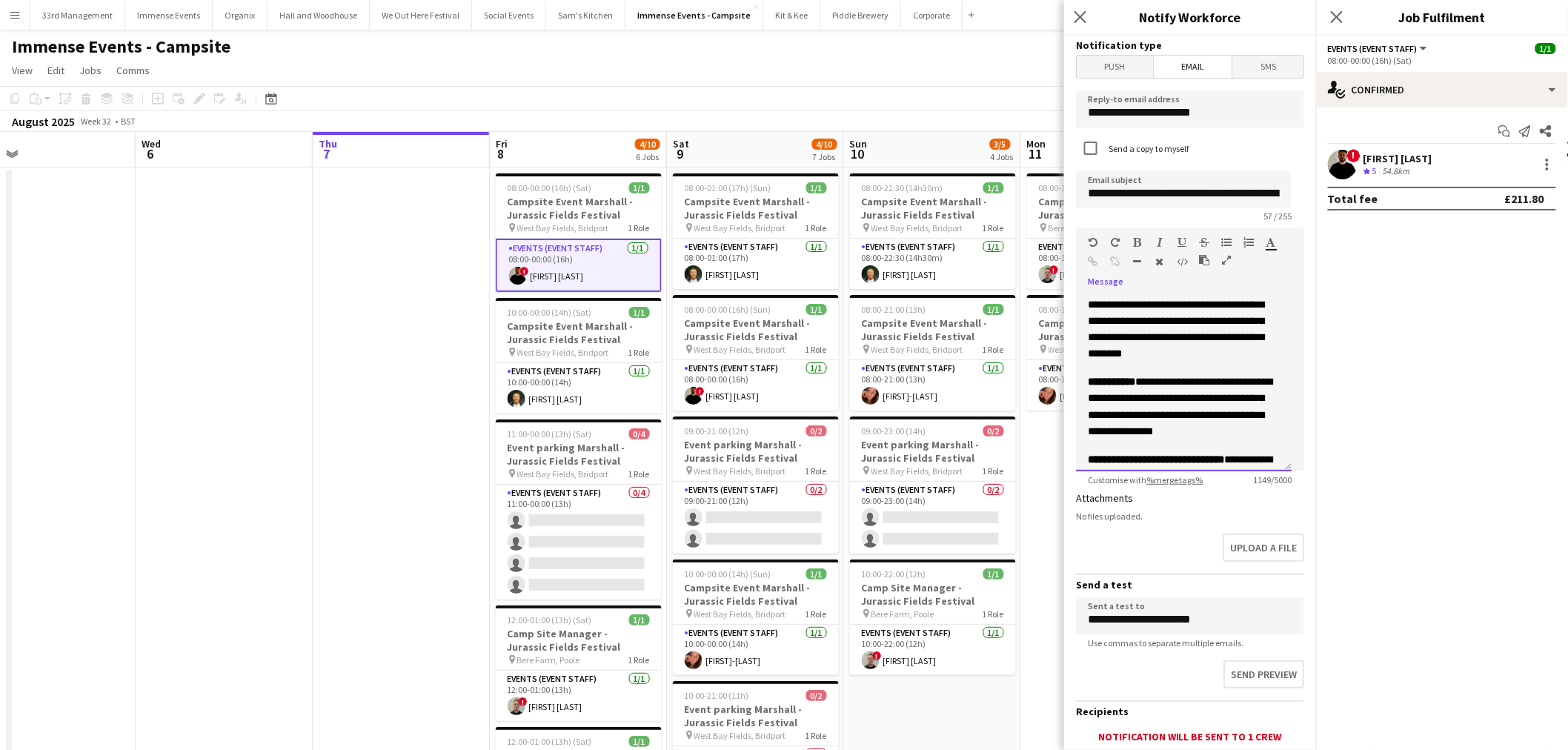 scroll, scrollTop: 329, scrollLeft: 0, axis: vertical 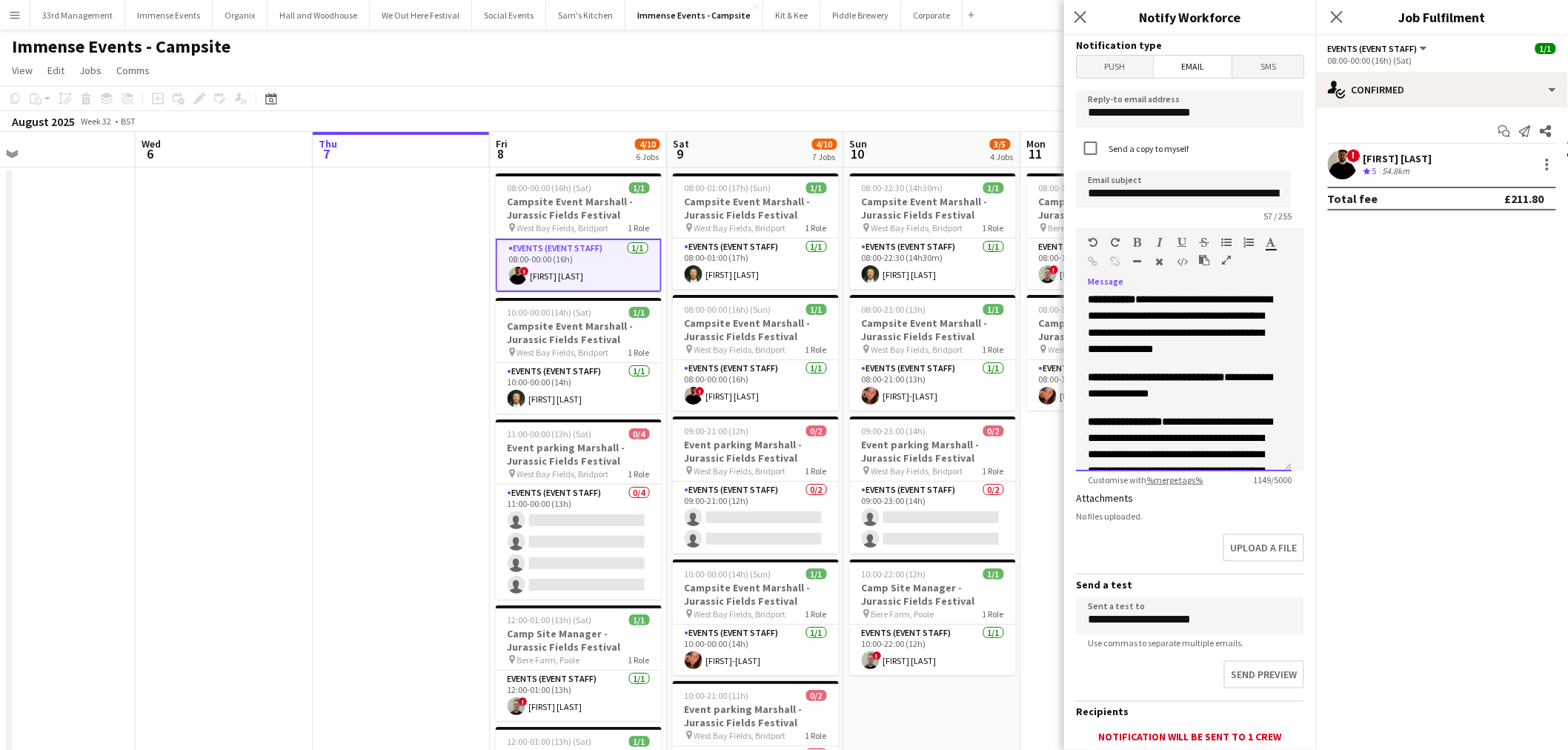 click on "**********" at bounding box center [1183, 385] 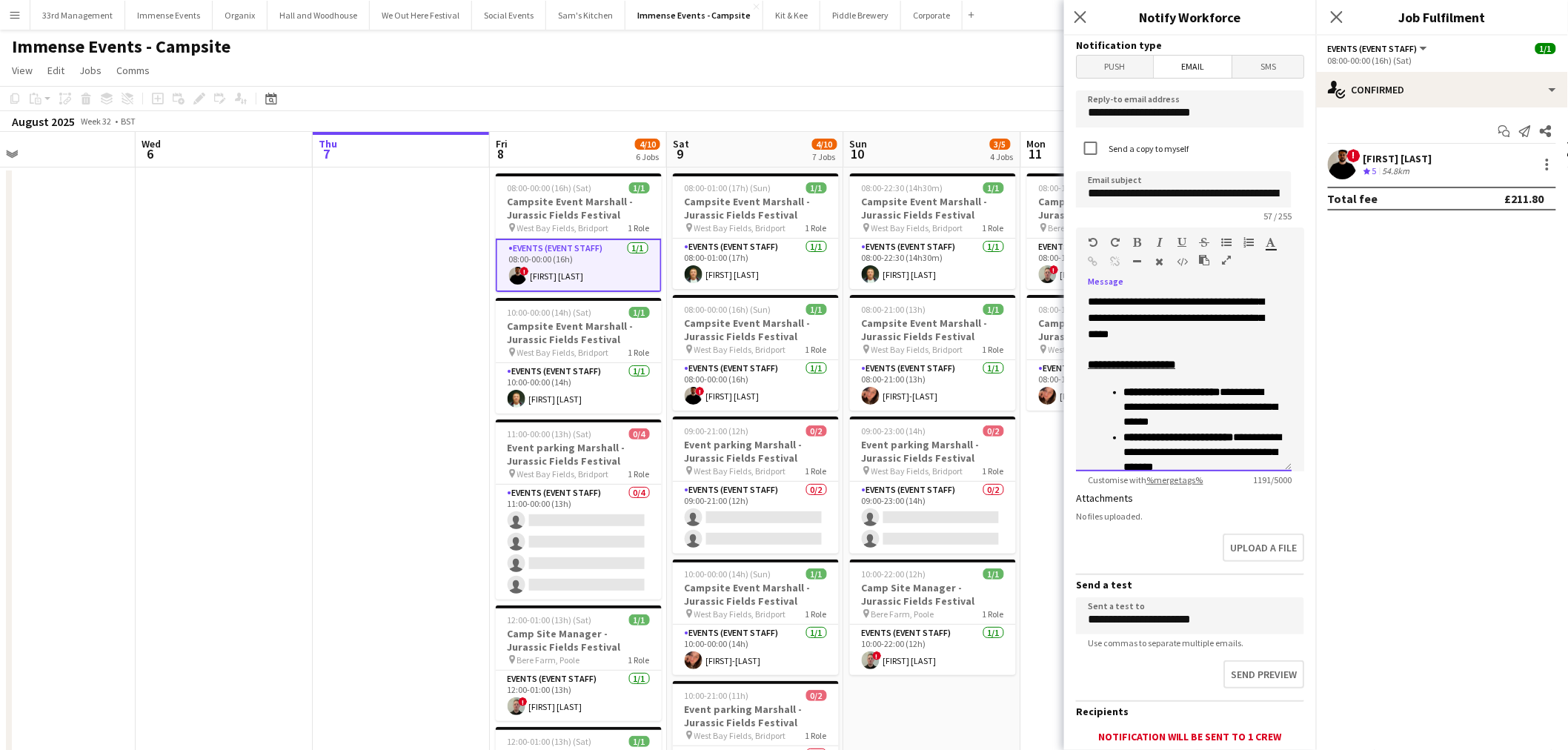scroll, scrollTop: 603, scrollLeft: 0, axis: vertical 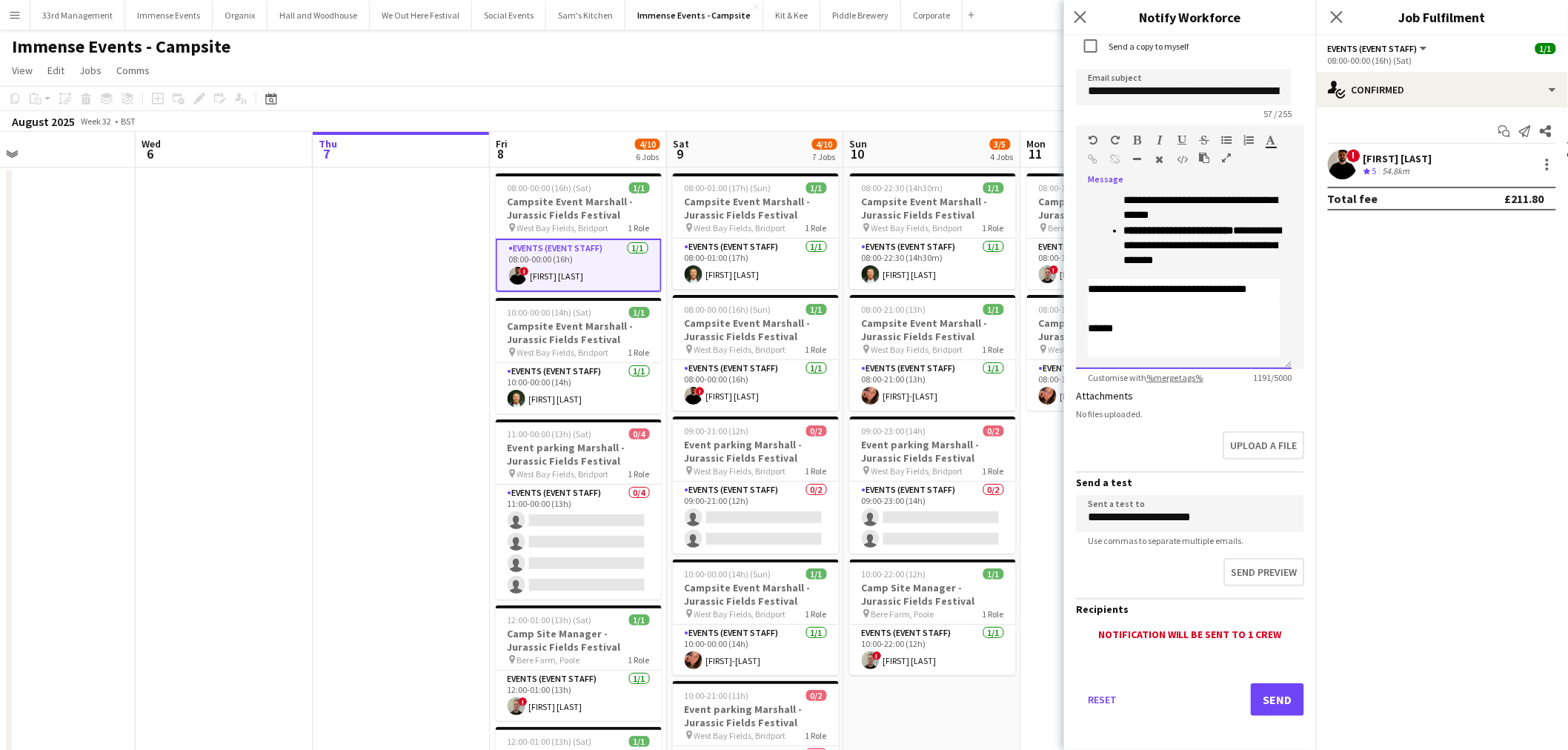 click at bounding box center (1183, 309) 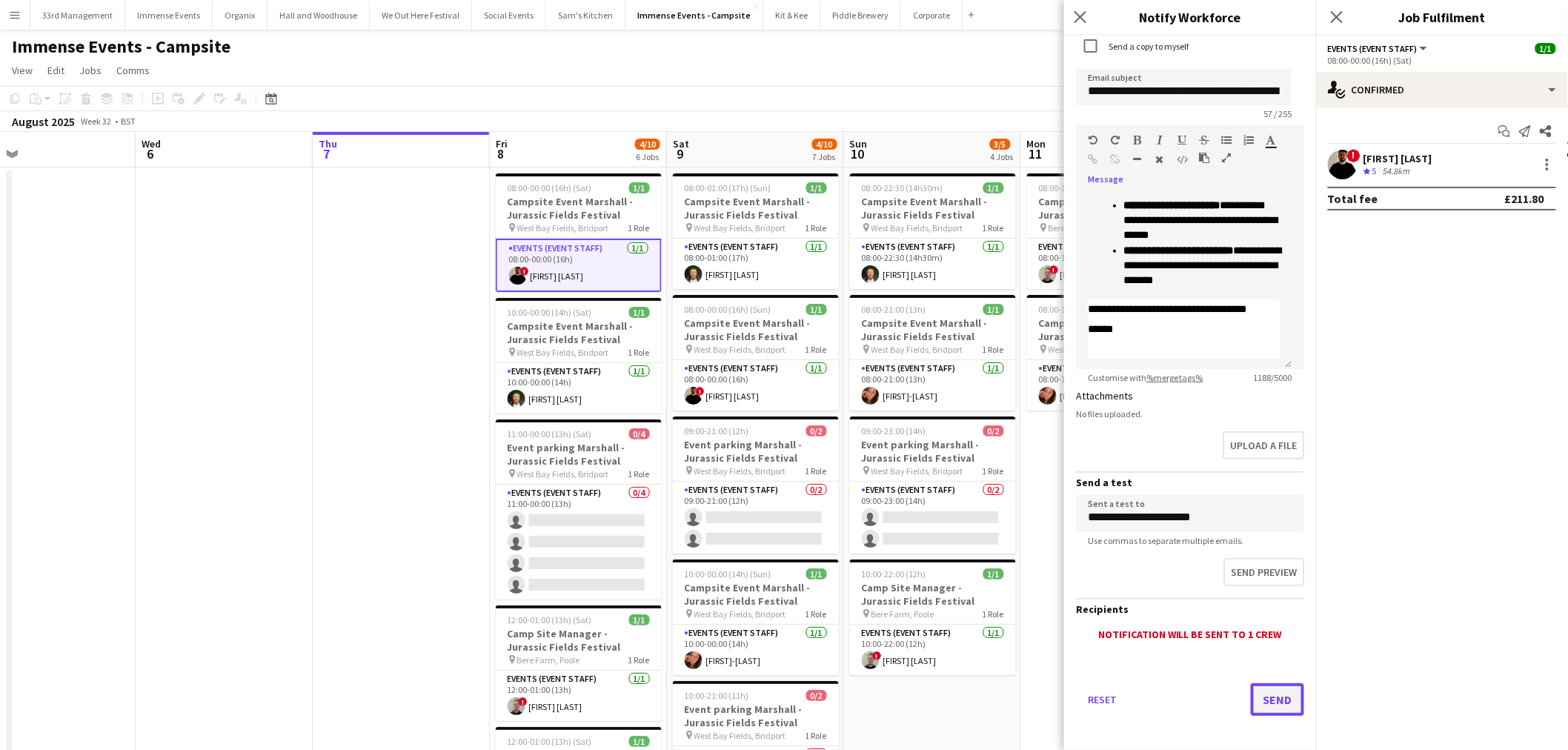 click on "Send" 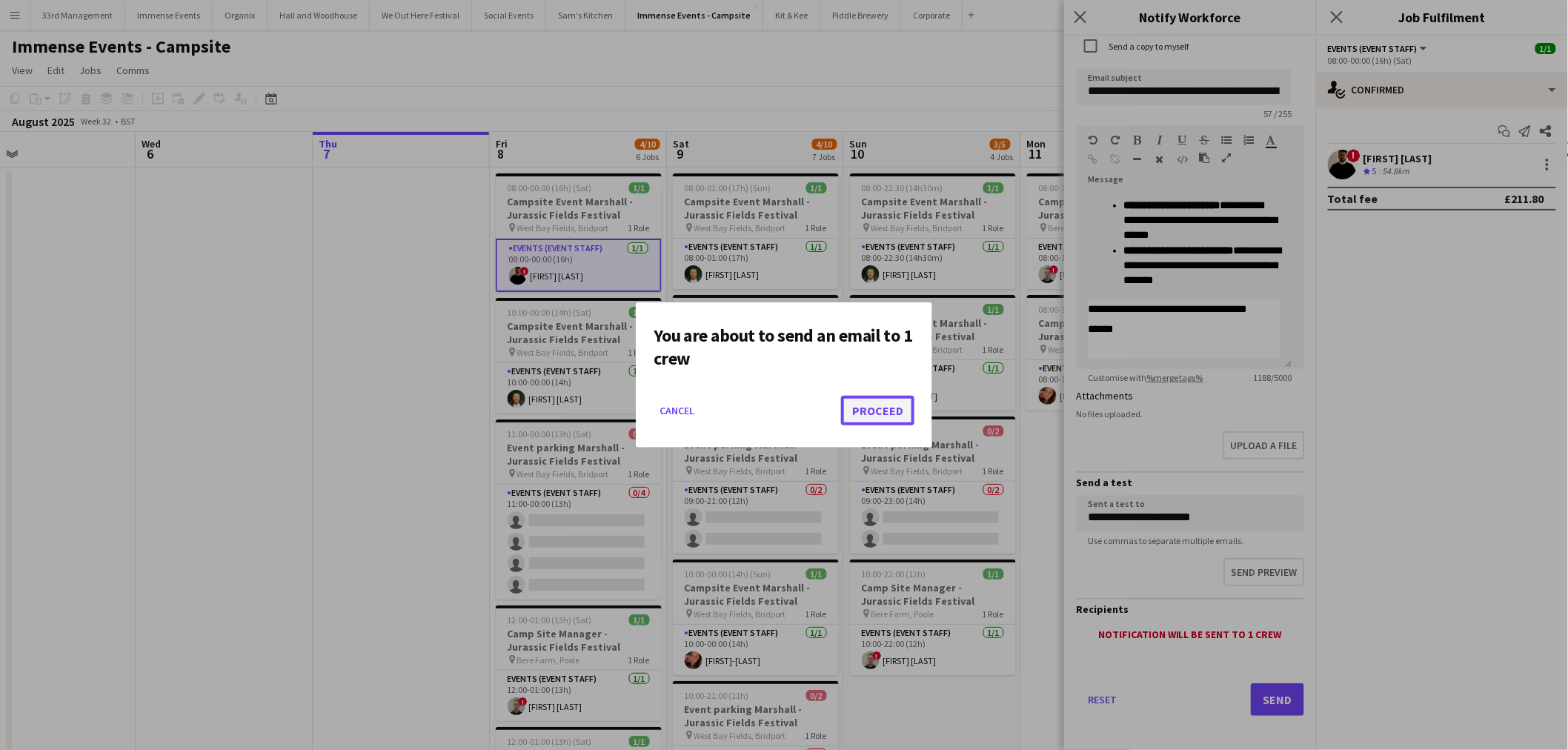 click on "Proceed" 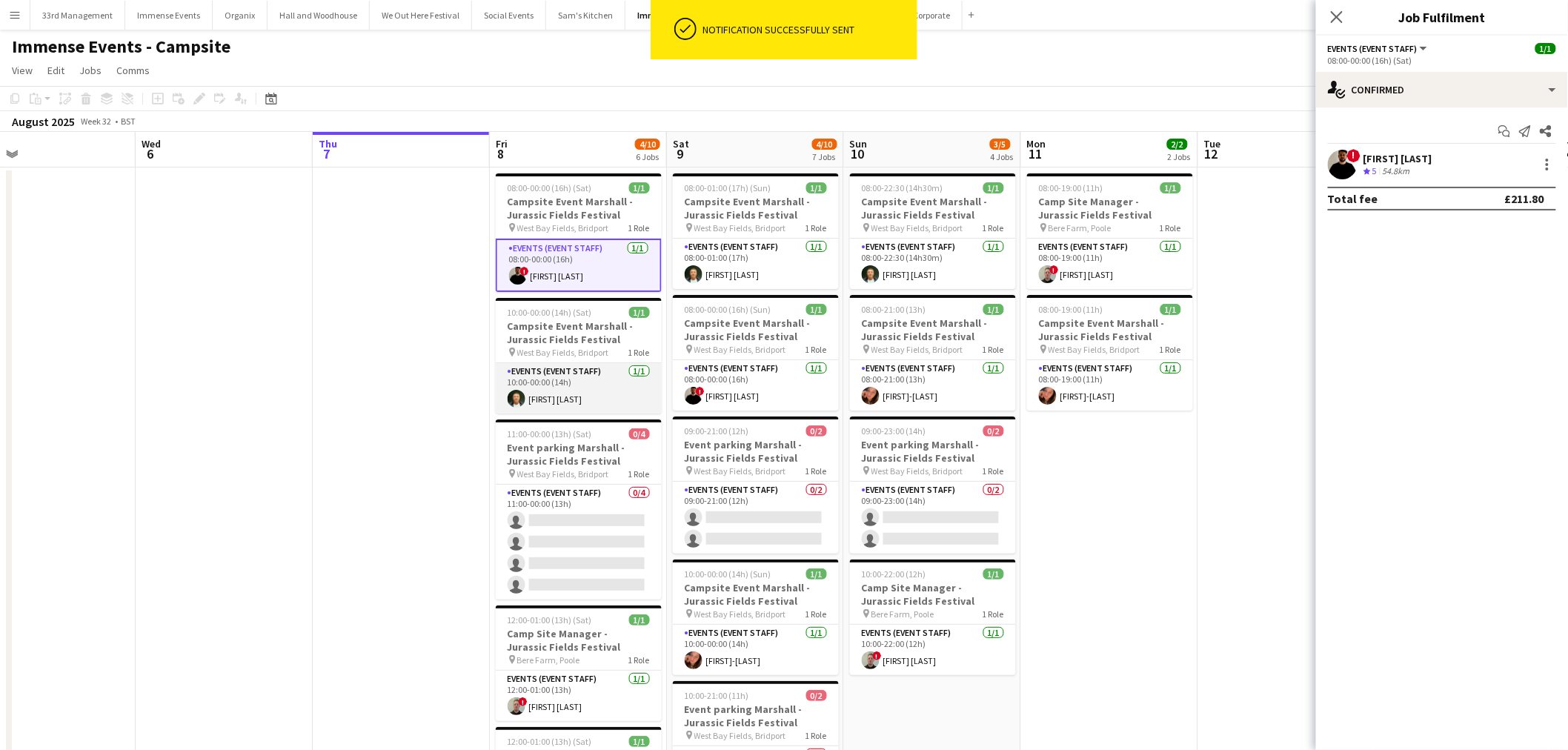 click on "Events (Event Staff)   1/1   10:00-00:00 (14h)
Ramunas Slezas" at bounding box center [579, 388] 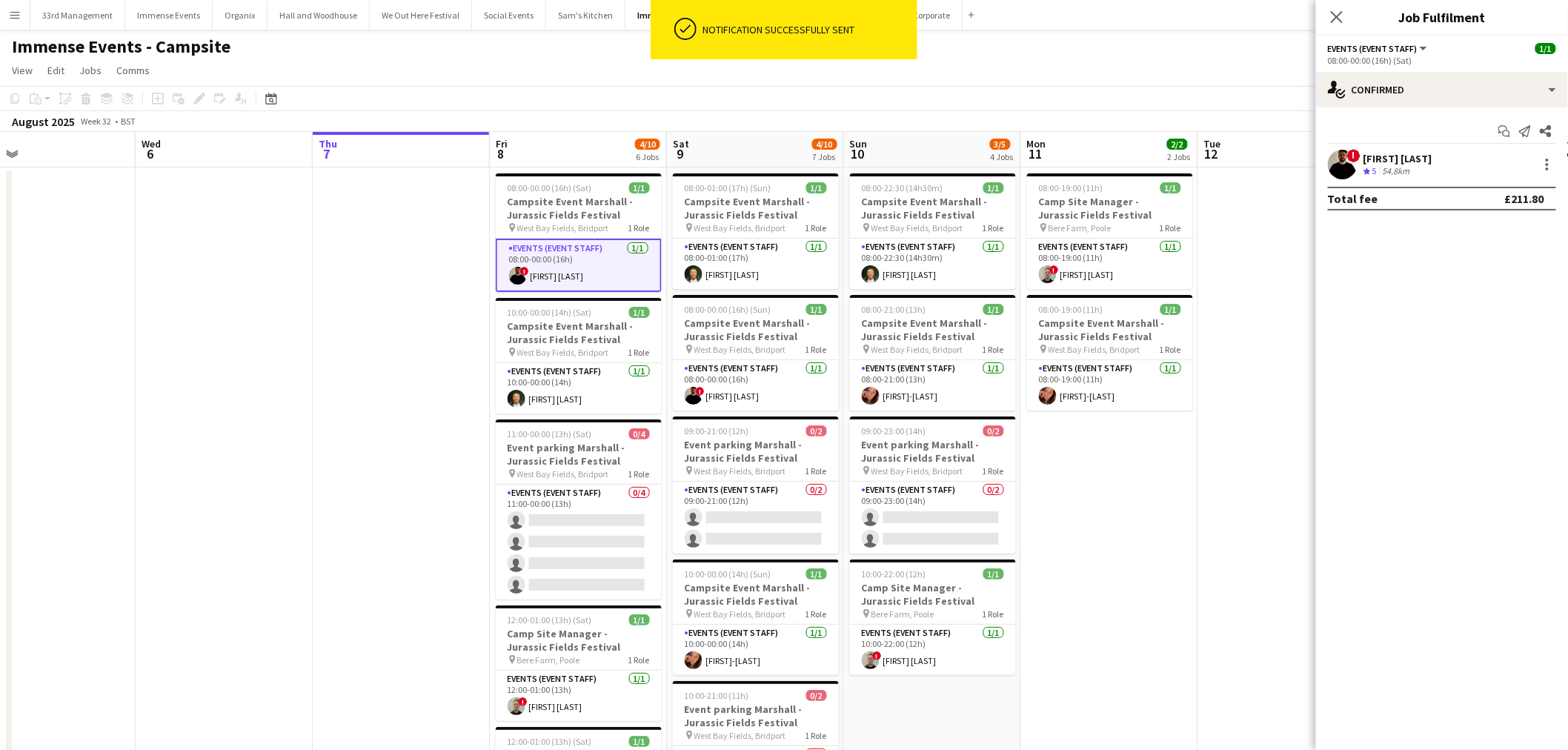 scroll, scrollTop: 0, scrollLeft: 395, axis: horizontal 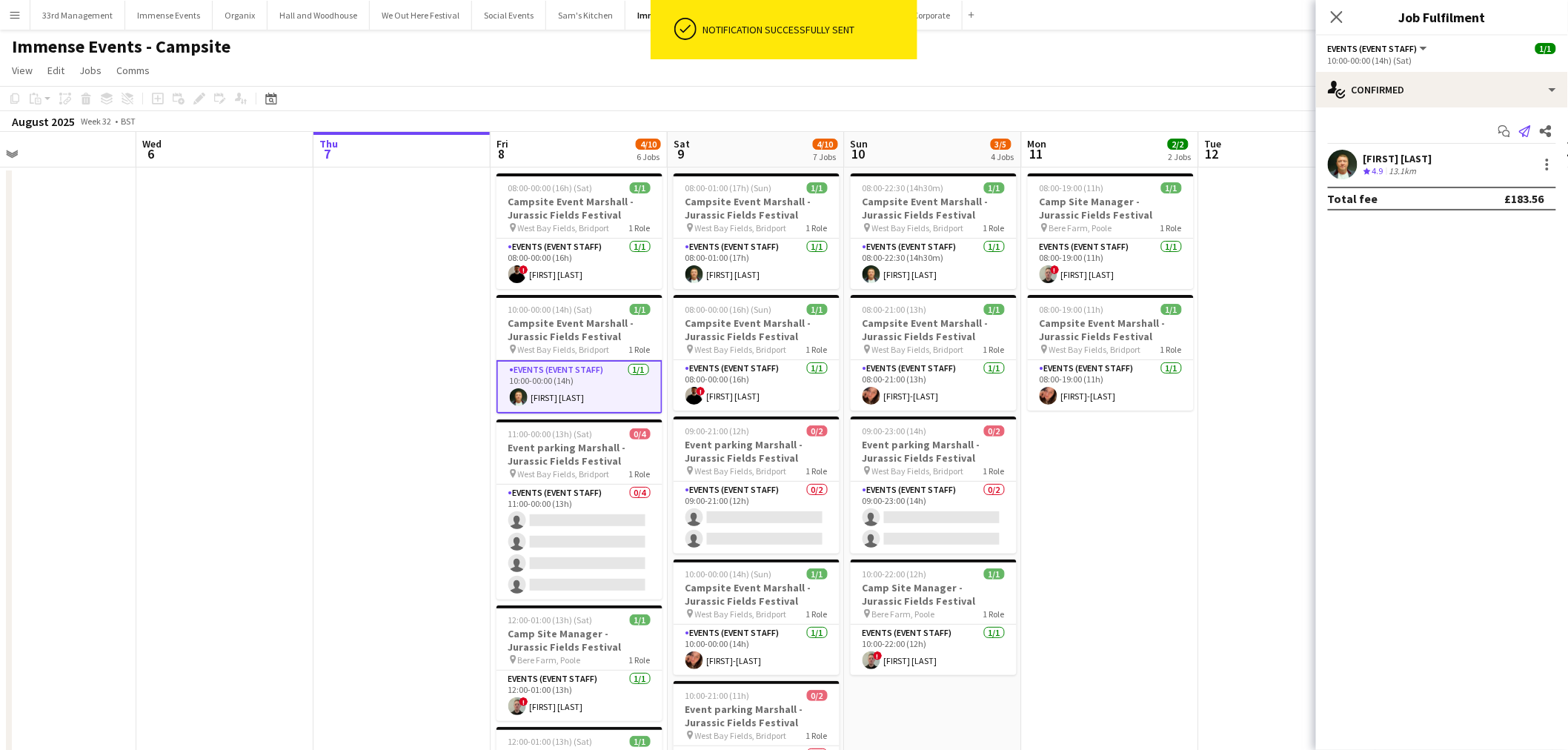 click 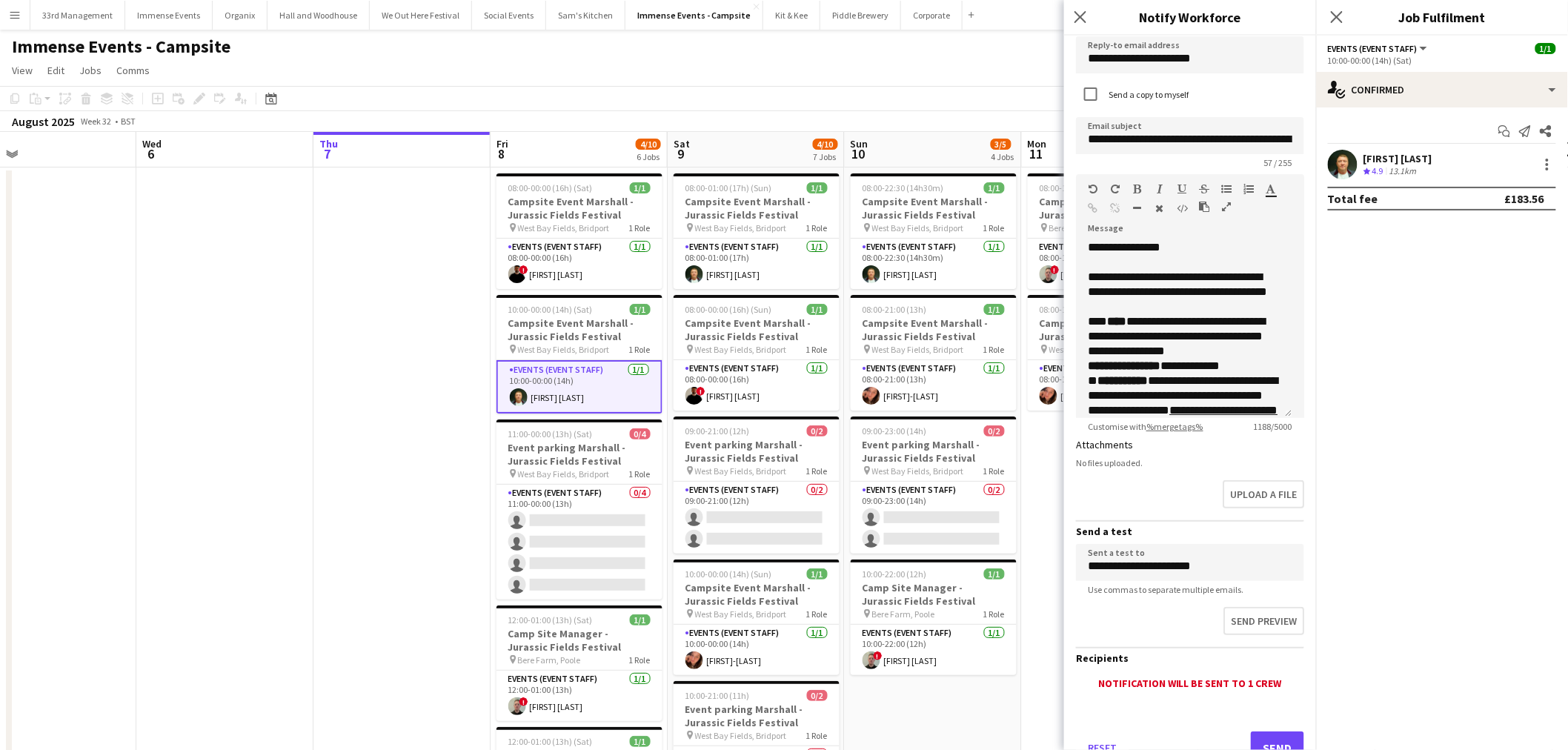 scroll, scrollTop: 102, scrollLeft: 0, axis: vertical 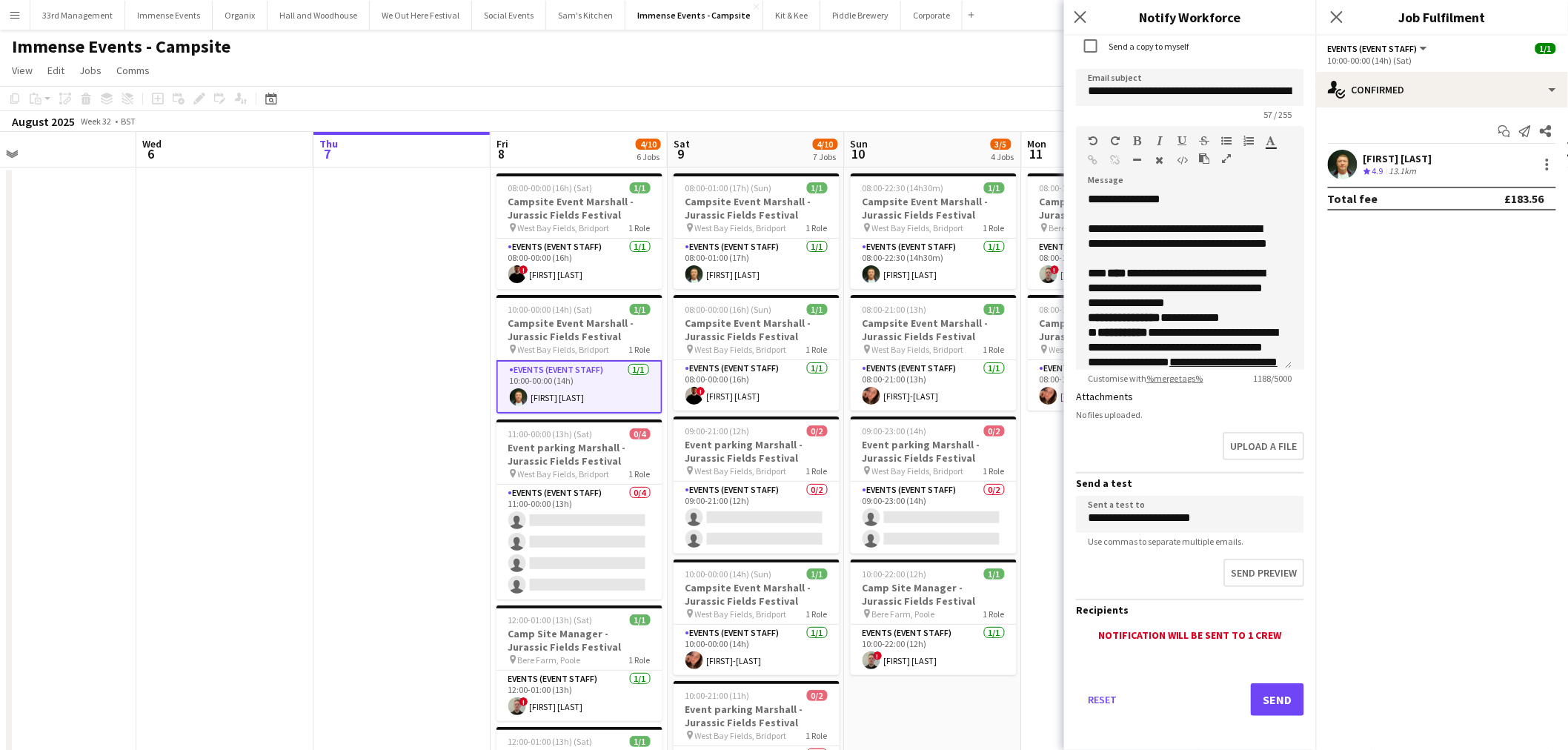 click on "Reset   Send" 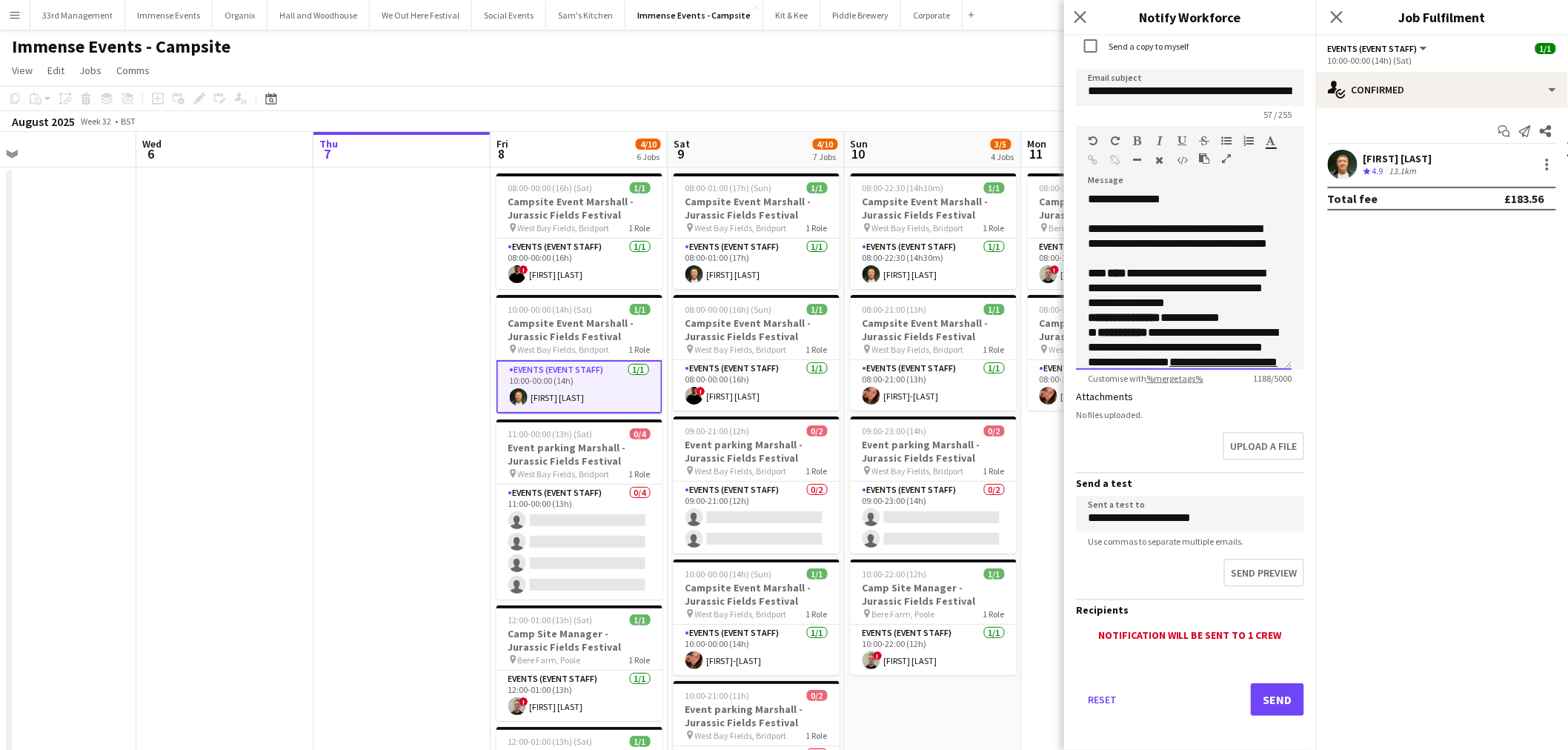 click on "**********" 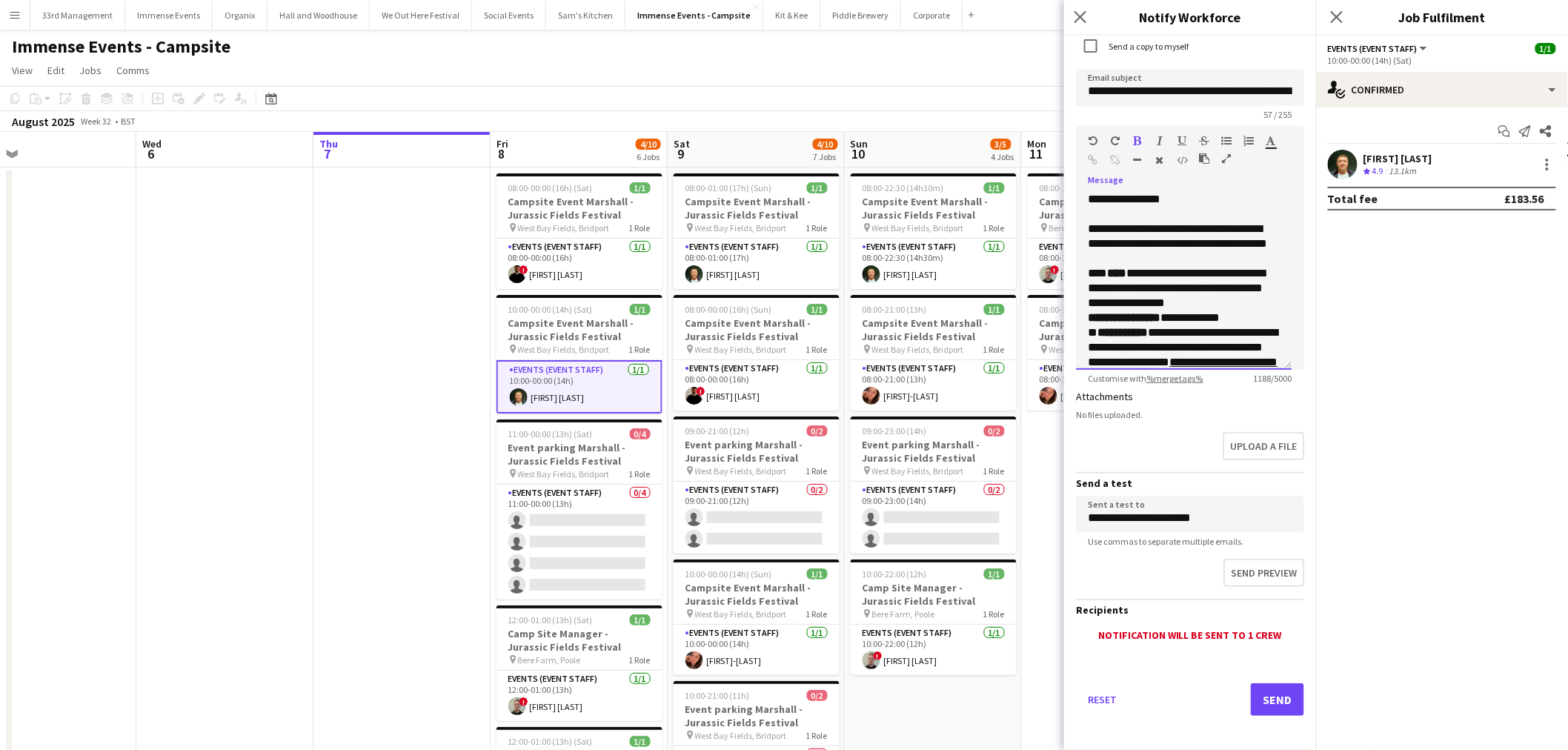 click on "**********" 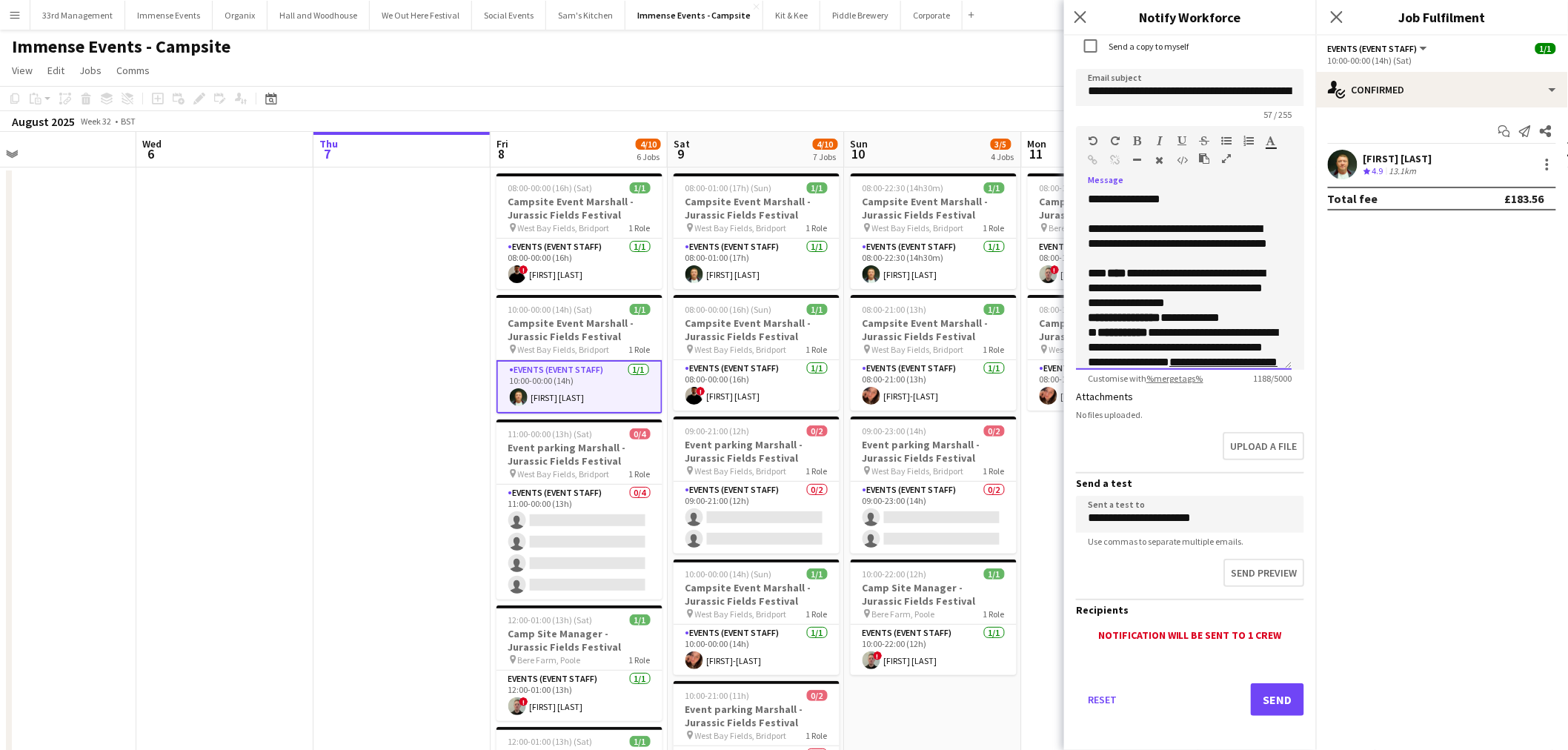 type 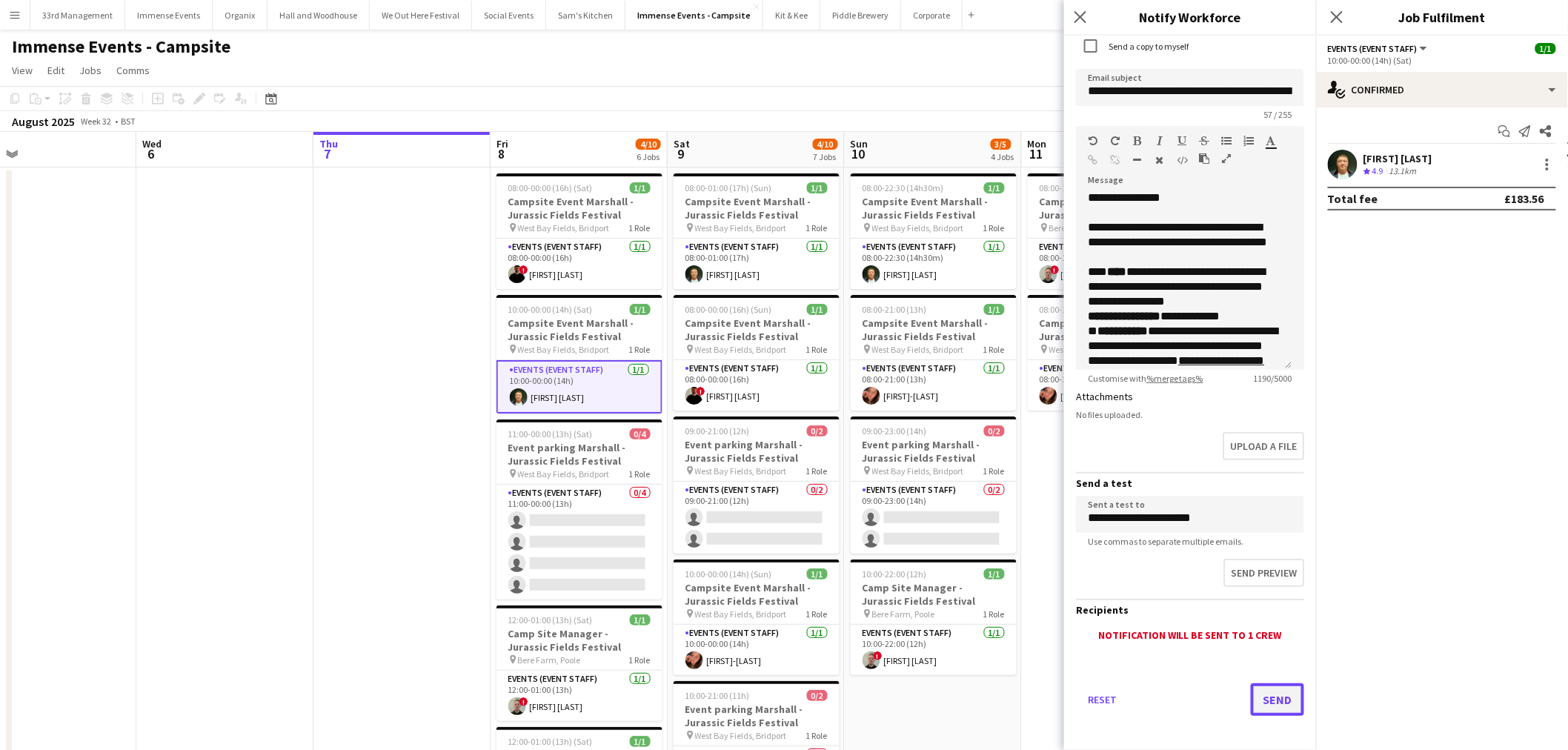click on "Send" 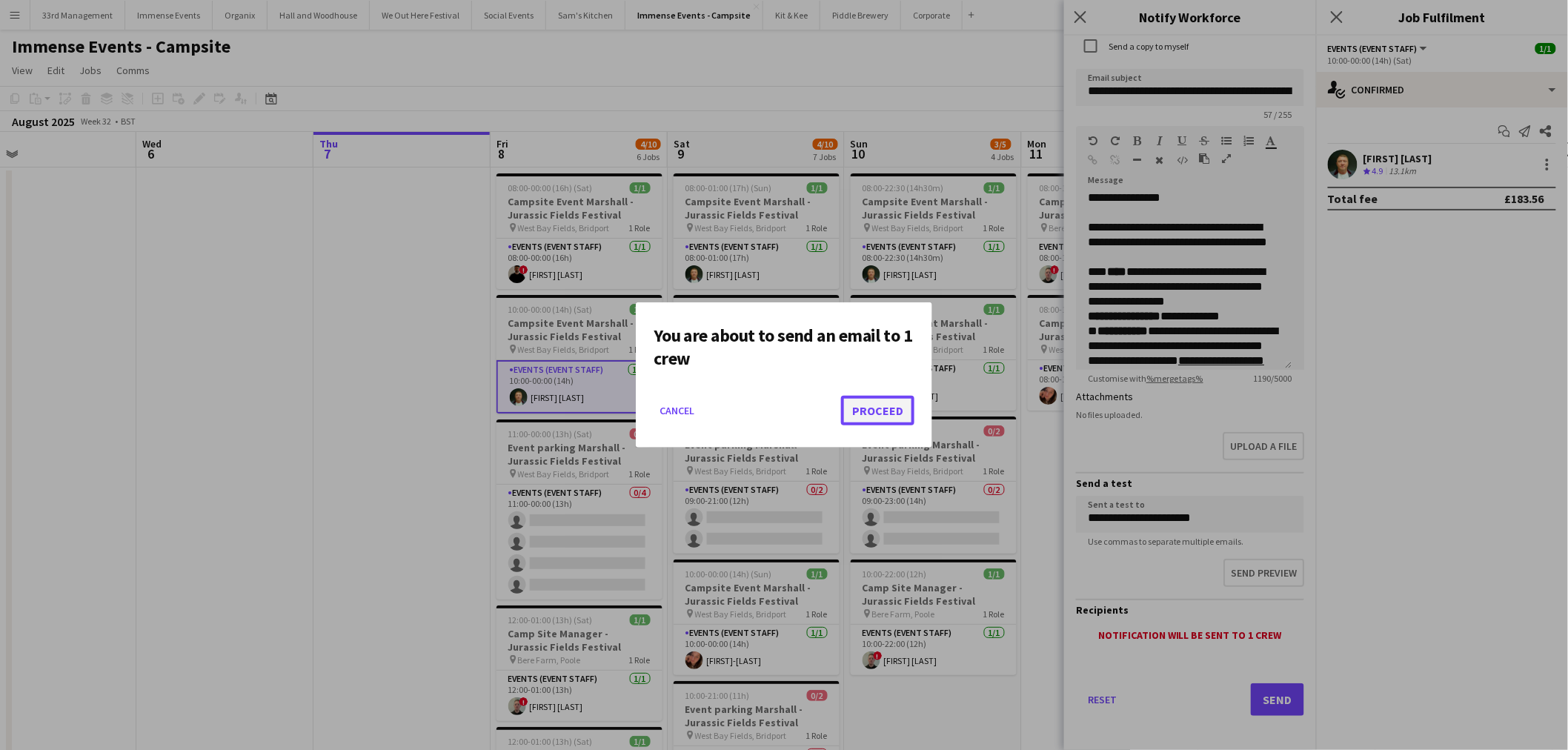 click on "Proceed" 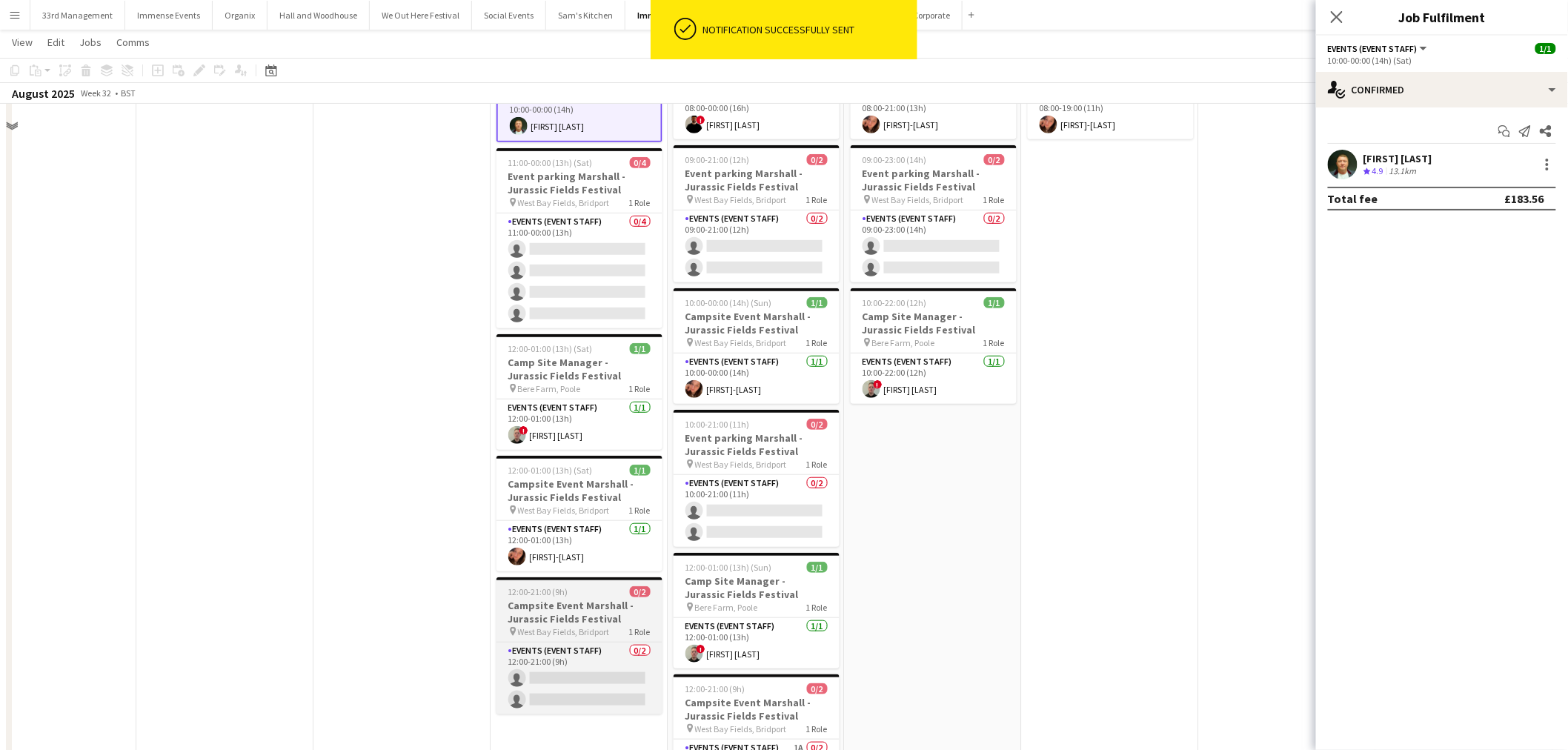 scroll, scrollTop: 329, scrollLeft: 0, axis: vertical 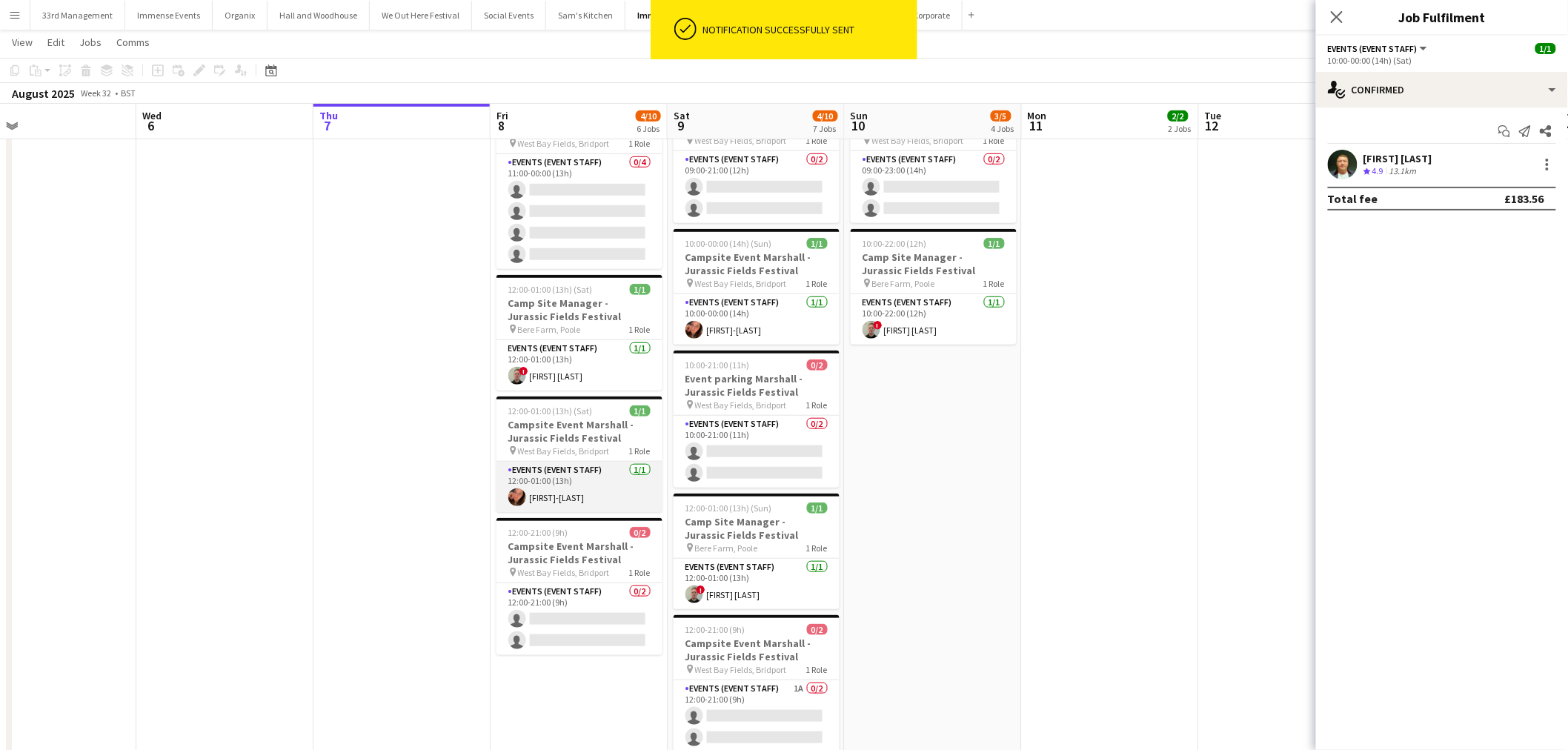 click on "Events (Event Staff)   1/1   12:00-01:00 (13h)
Jessica-May Sheppard" at bounding box center (579, 487) 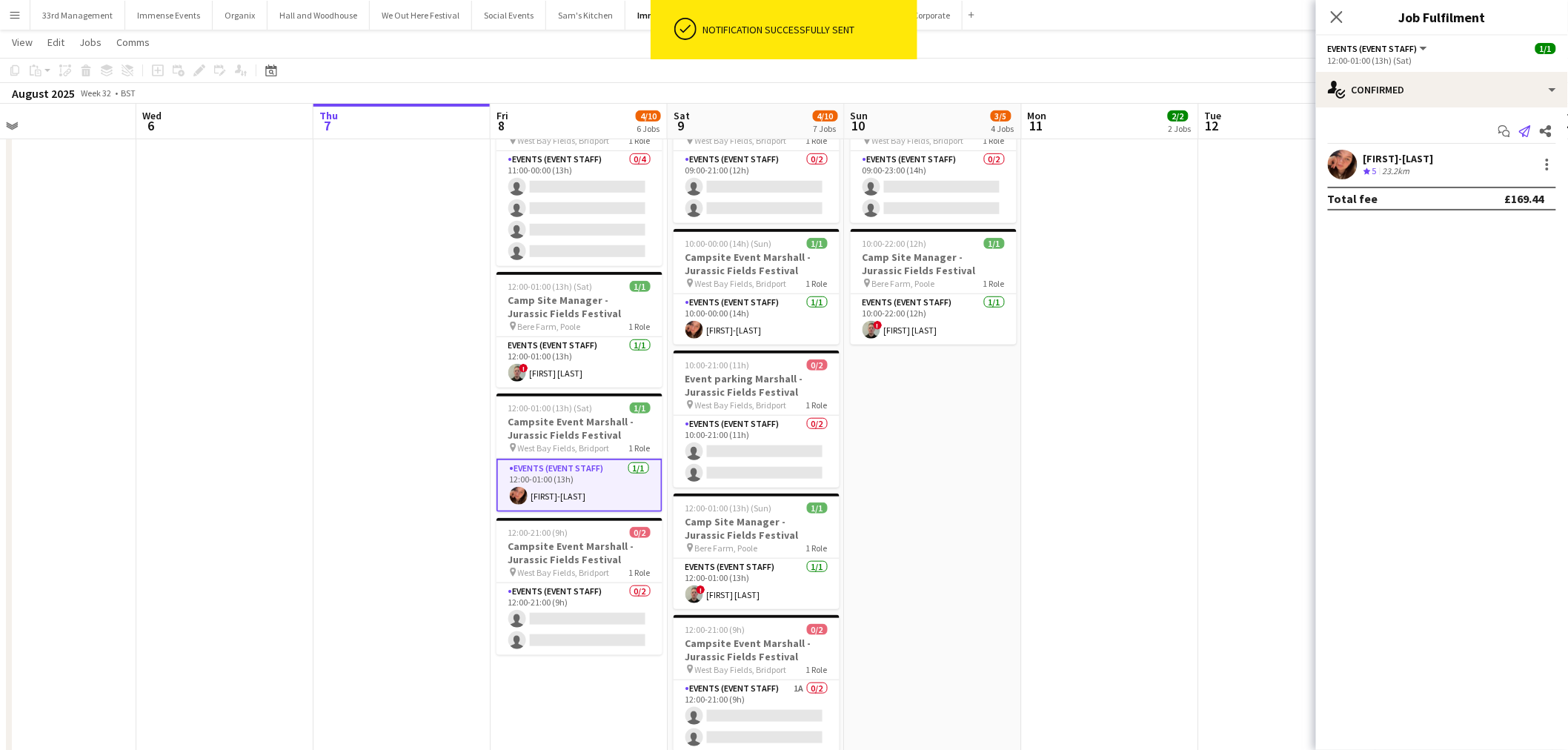click on "Send notification" 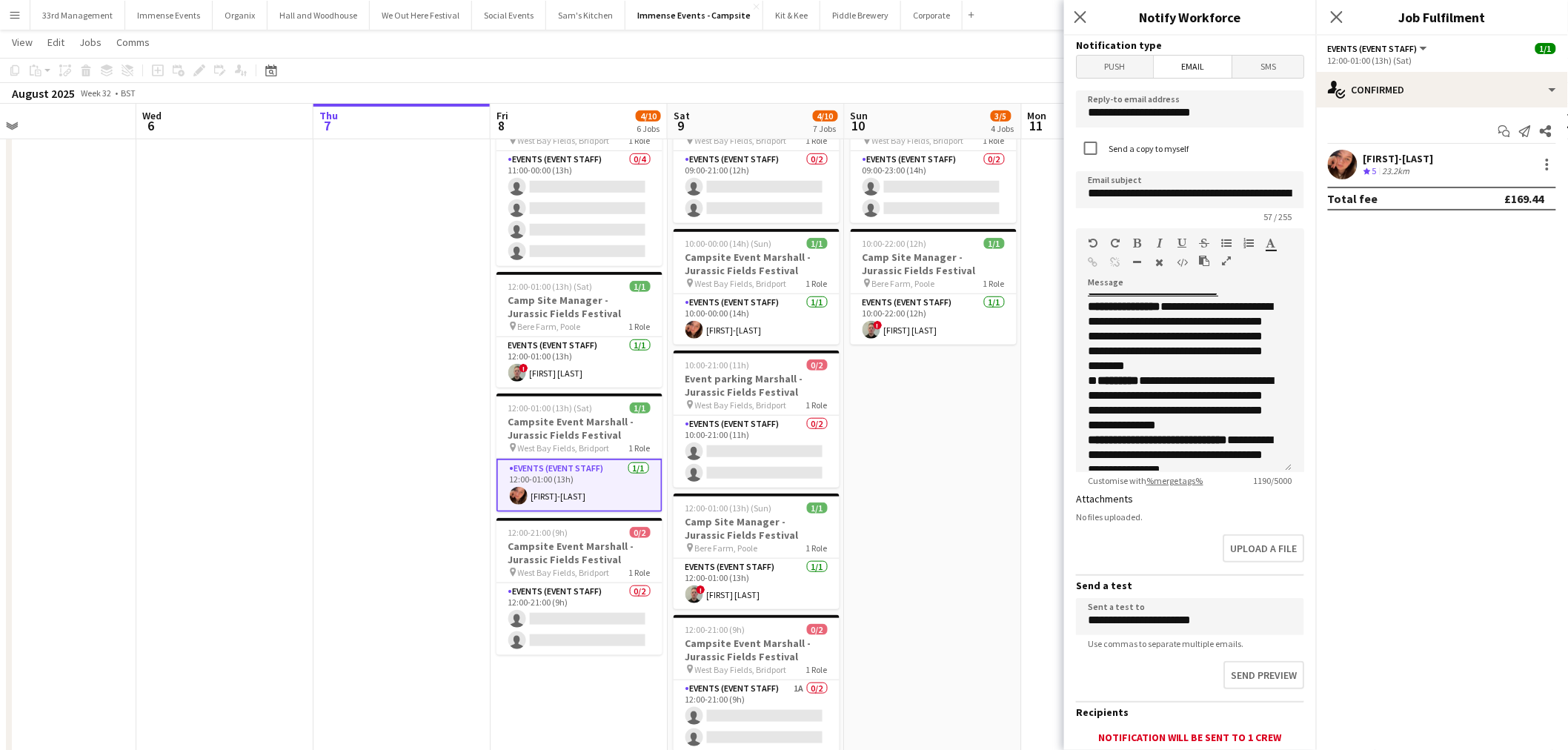 scroll, scrollTop: 329, scrollLeft: 0, axis: vertical 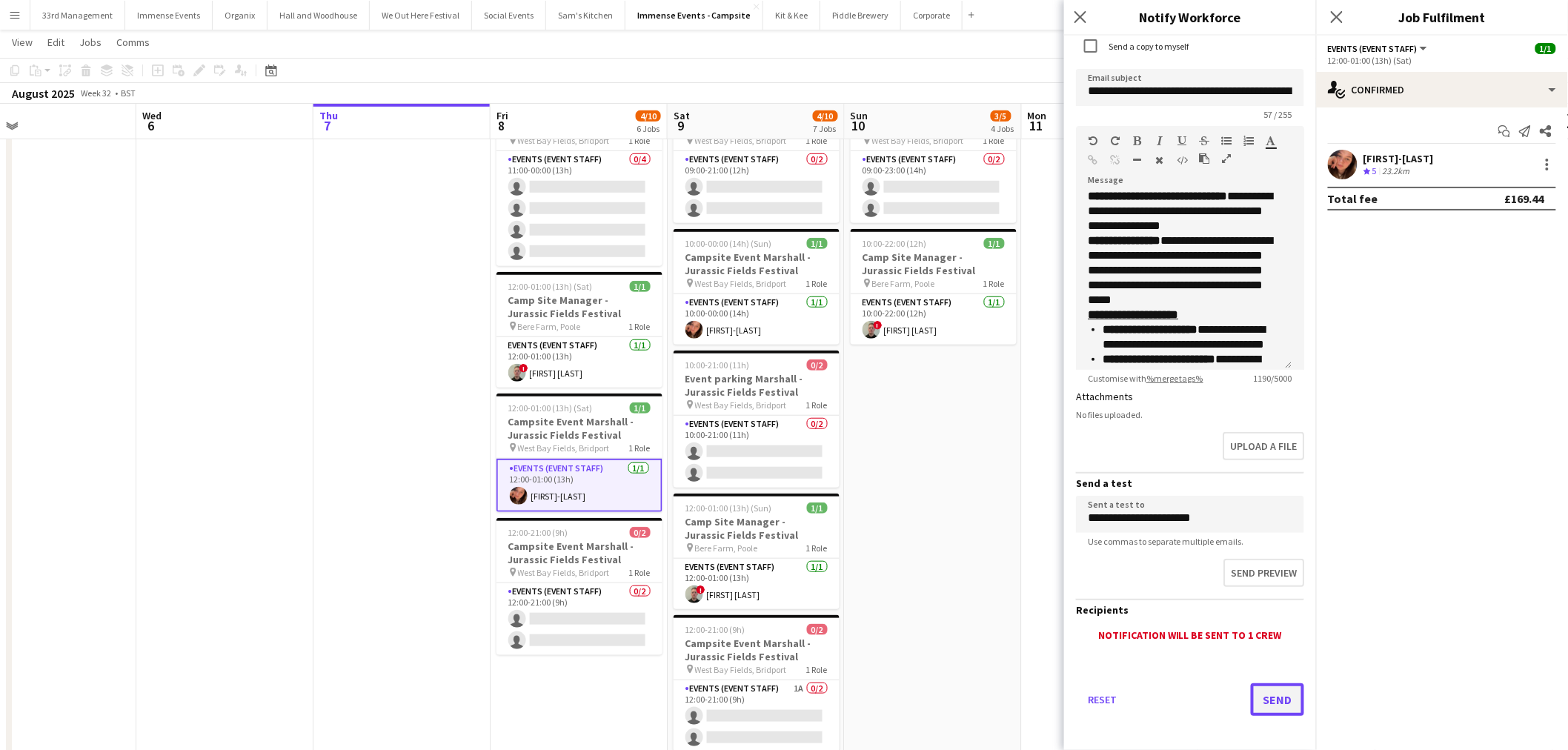 click on "Send" 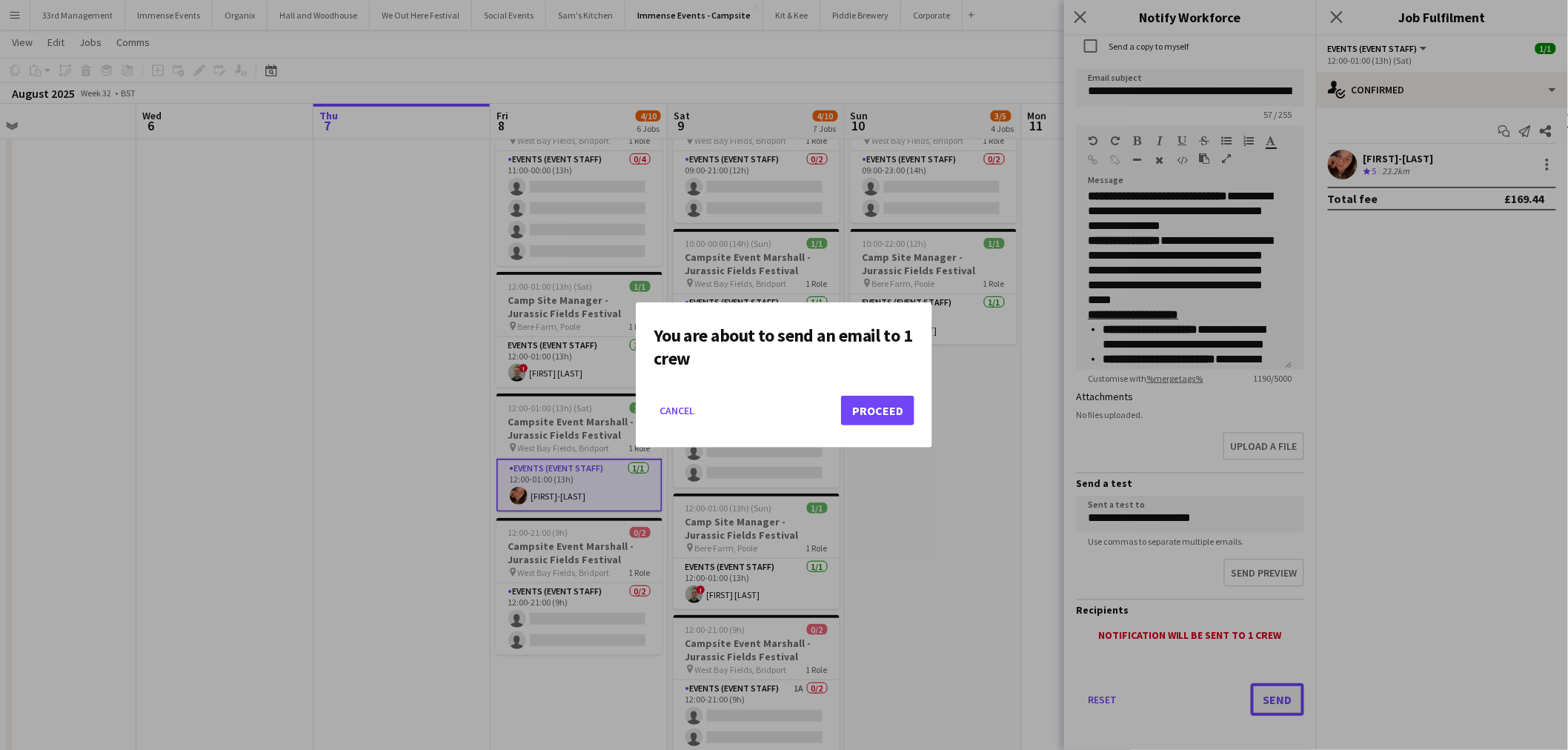 scroll, scrollTop: 0, scrollLeft: 0, axis: both 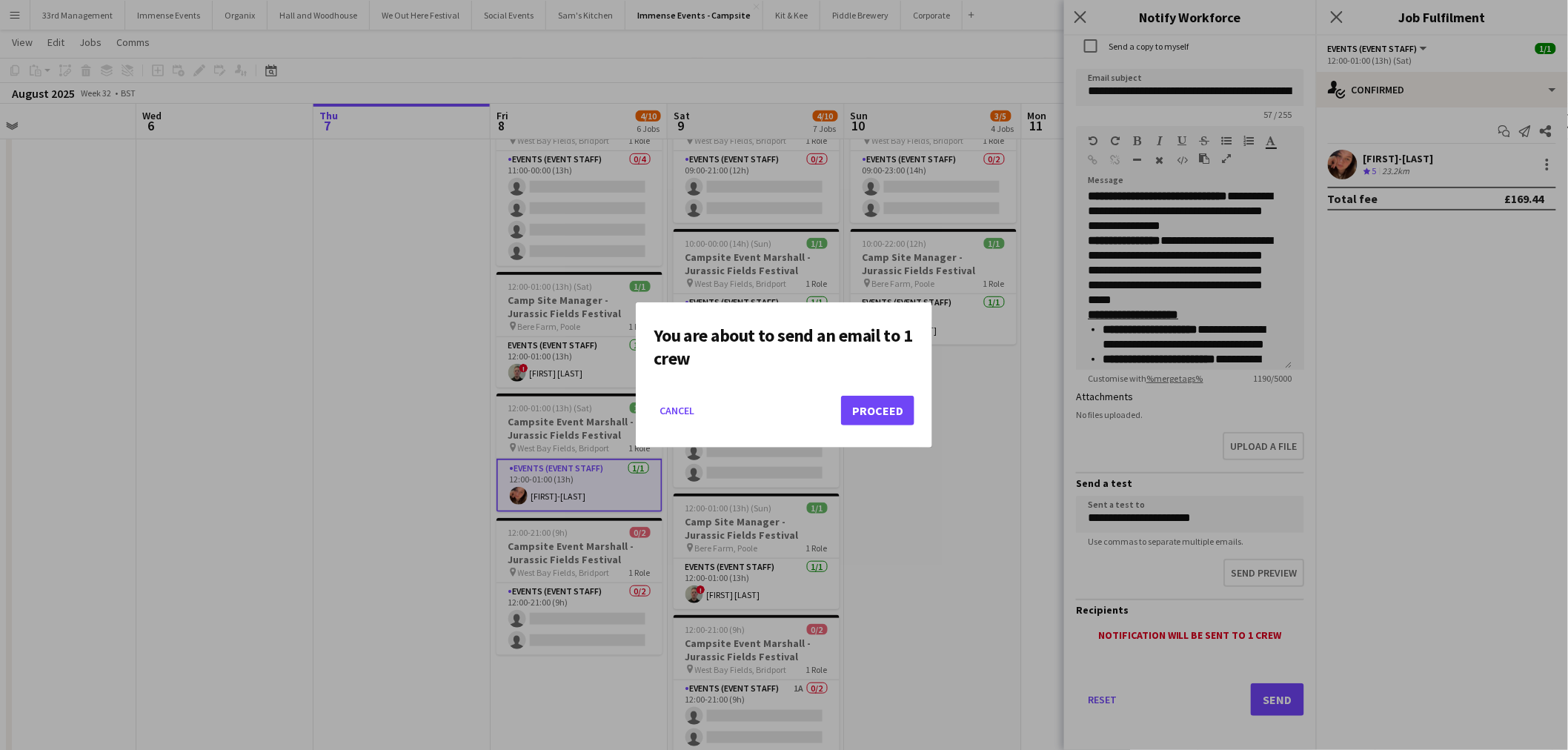 click at bounding box center (784, 375) 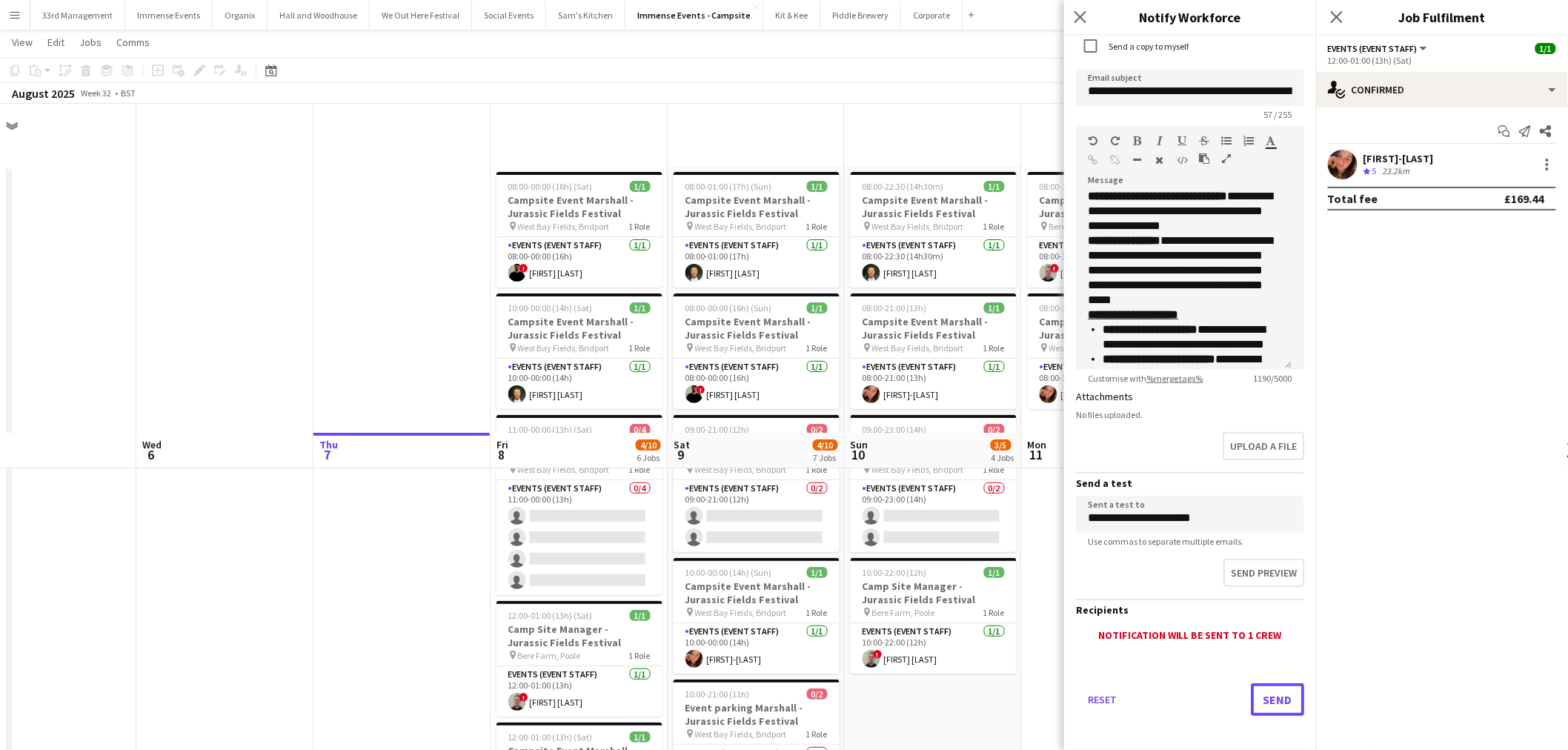 scroll, scrollTop: 329, scrollLeft: 0, axis: vertical 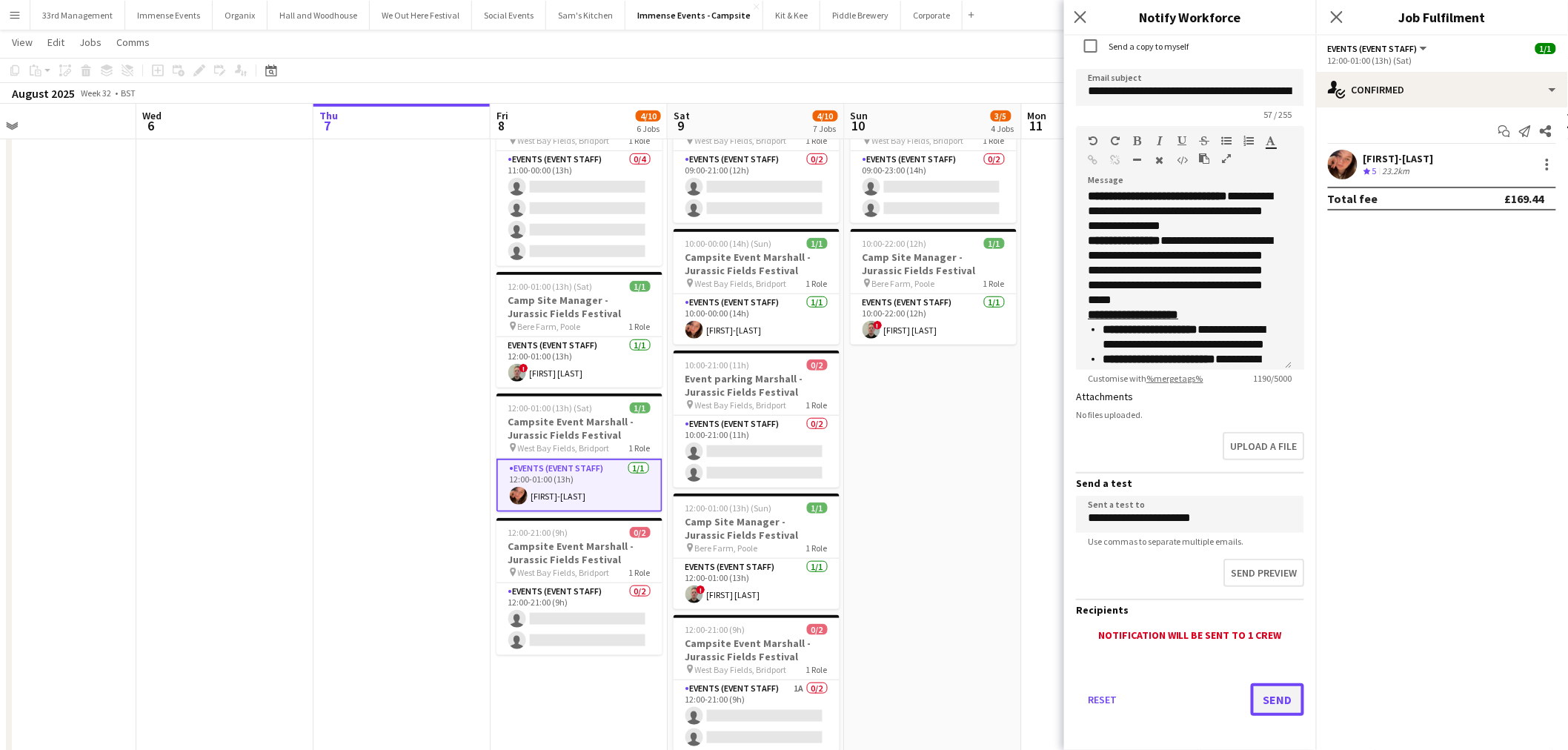 click on "Send" 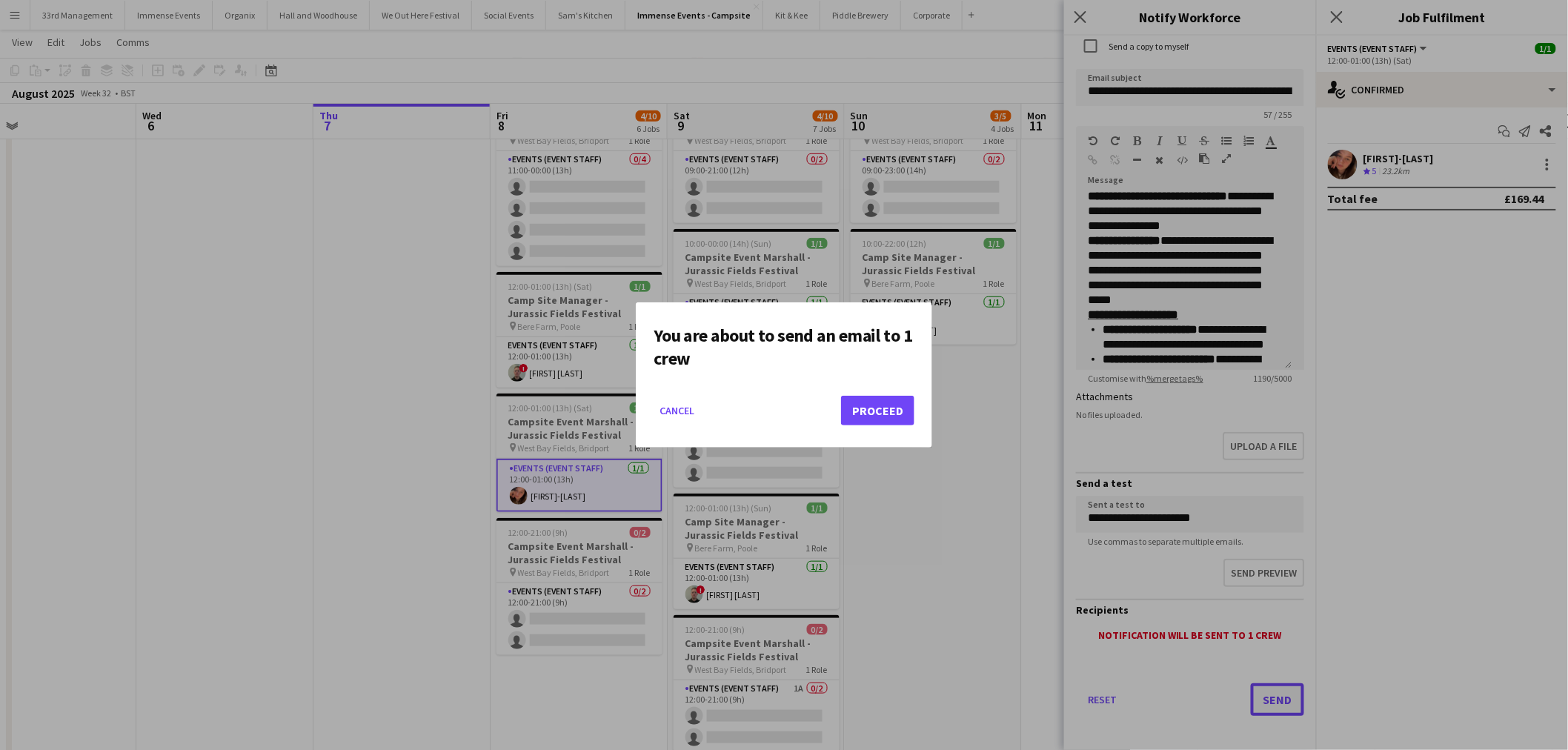 scroll, scrollTop: 0, scrollLeft: 0, axis: both 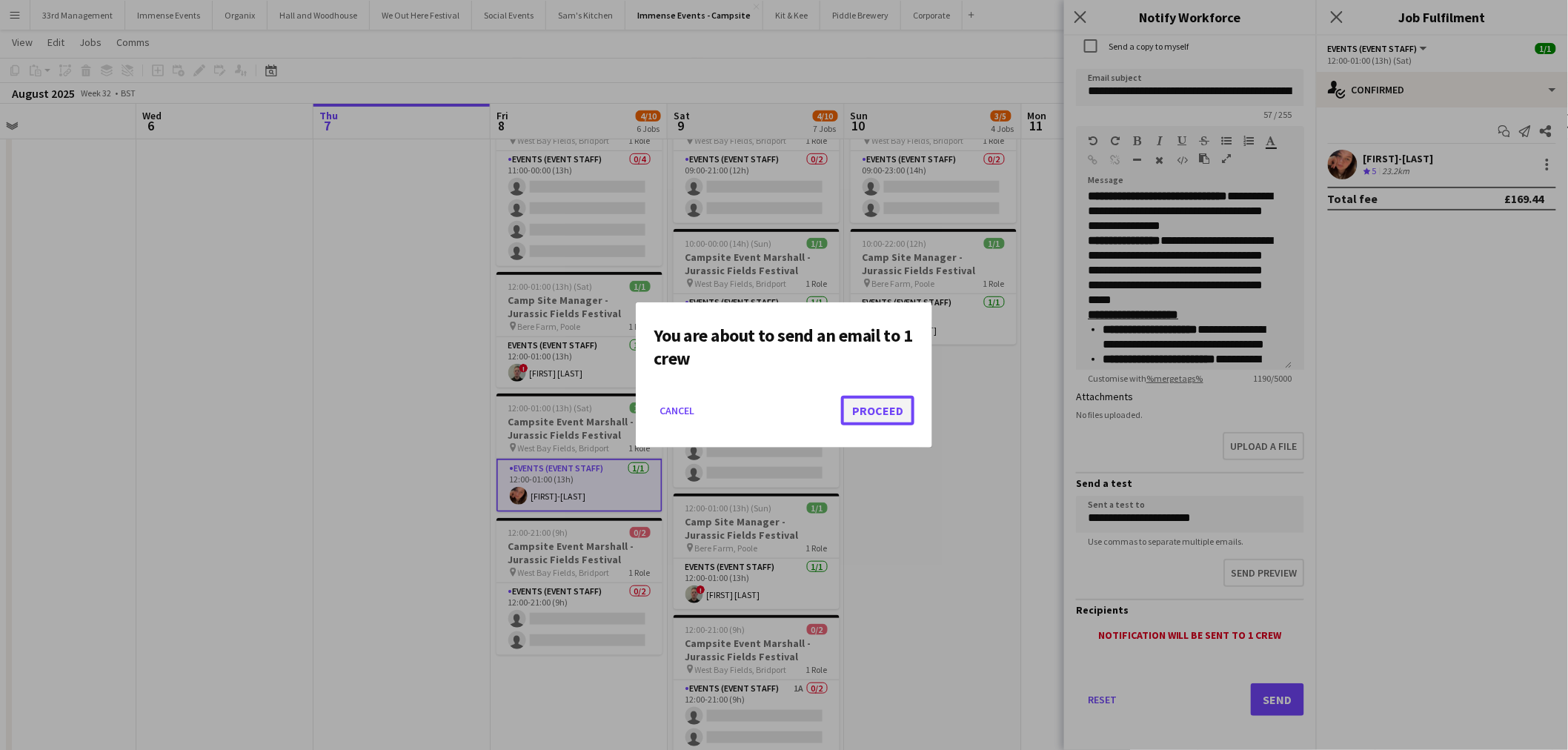 click on "Proceed" 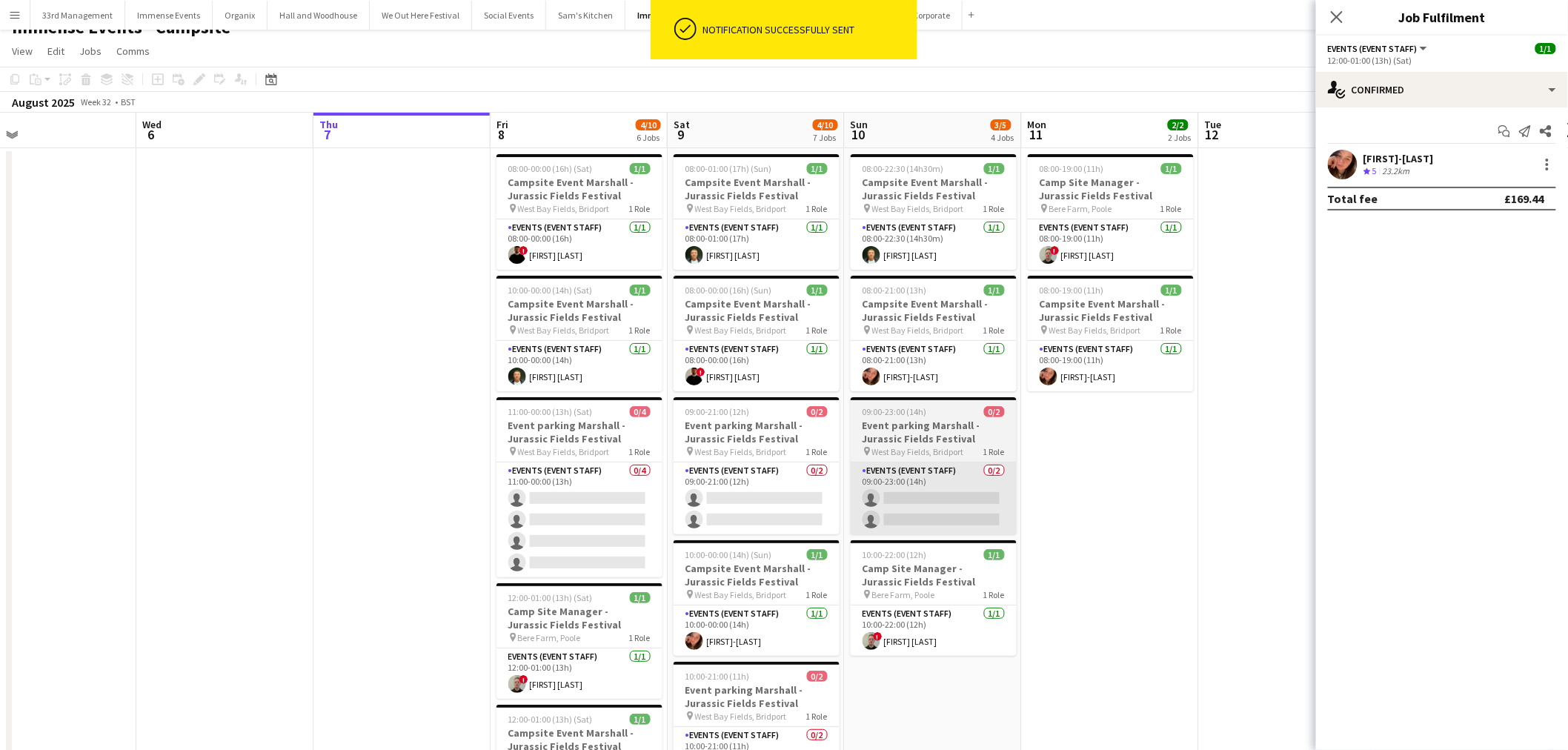 scroll, scrollTop: 0, scrollLeft: 0, axis: both 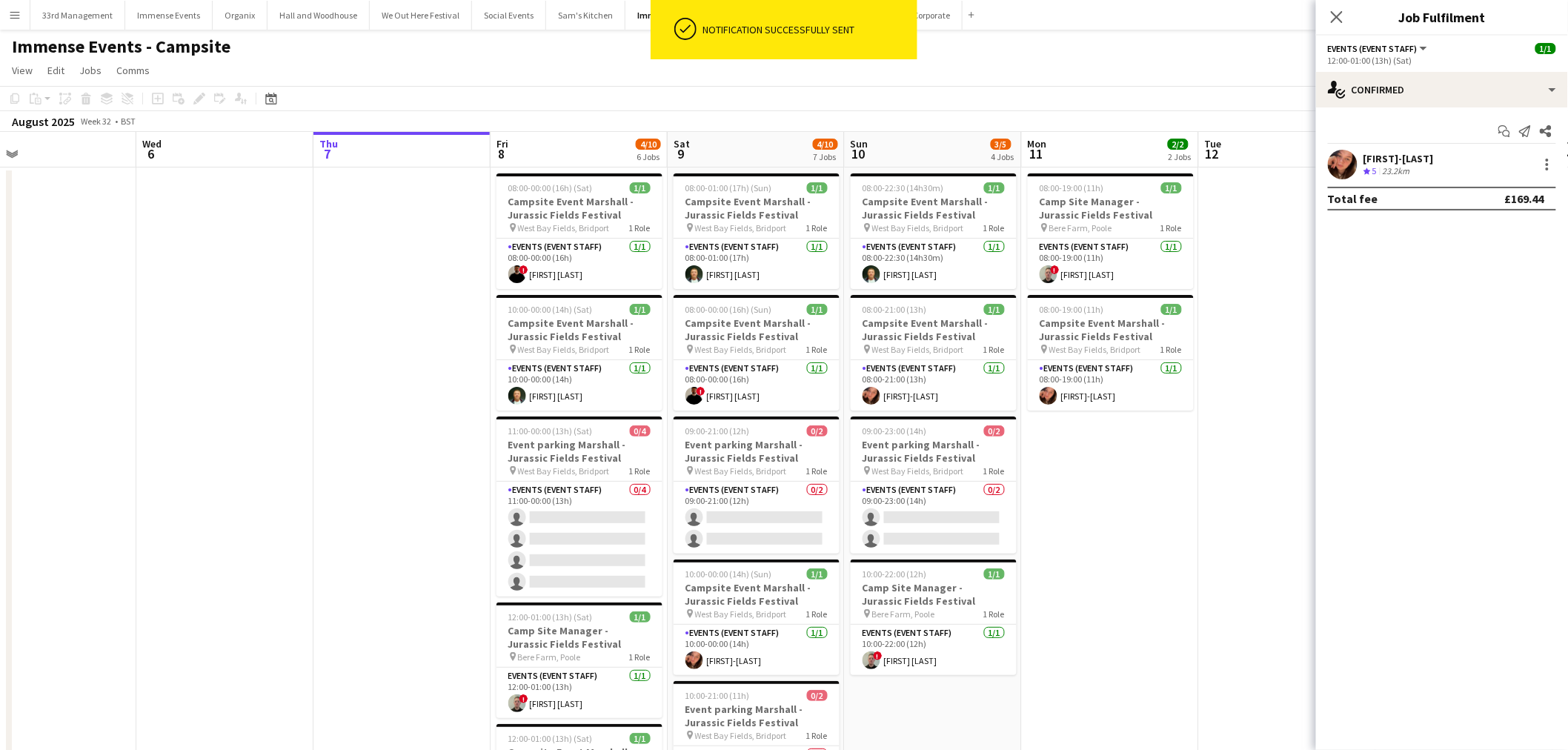 click on "08:00-19:00 (11h)    1/1   Camp Site Manager - Jurassic Fields Festival
pin
Bere Farm, Poole   1 Role   Events (Event Staff)   1/1   08:00-19:00 (11h)
! phillip sidebotham     08:00-19:00 (11h)    1/1   Campsite Event Marshall - Jurassic Fields Festival
pin
West Bay Fields, Bridport   1 Role   Events (Event Staff)   1/1   08:00-19:00 (11h)
Jessica-May Sheppard" at bounding box center (1110, 644) 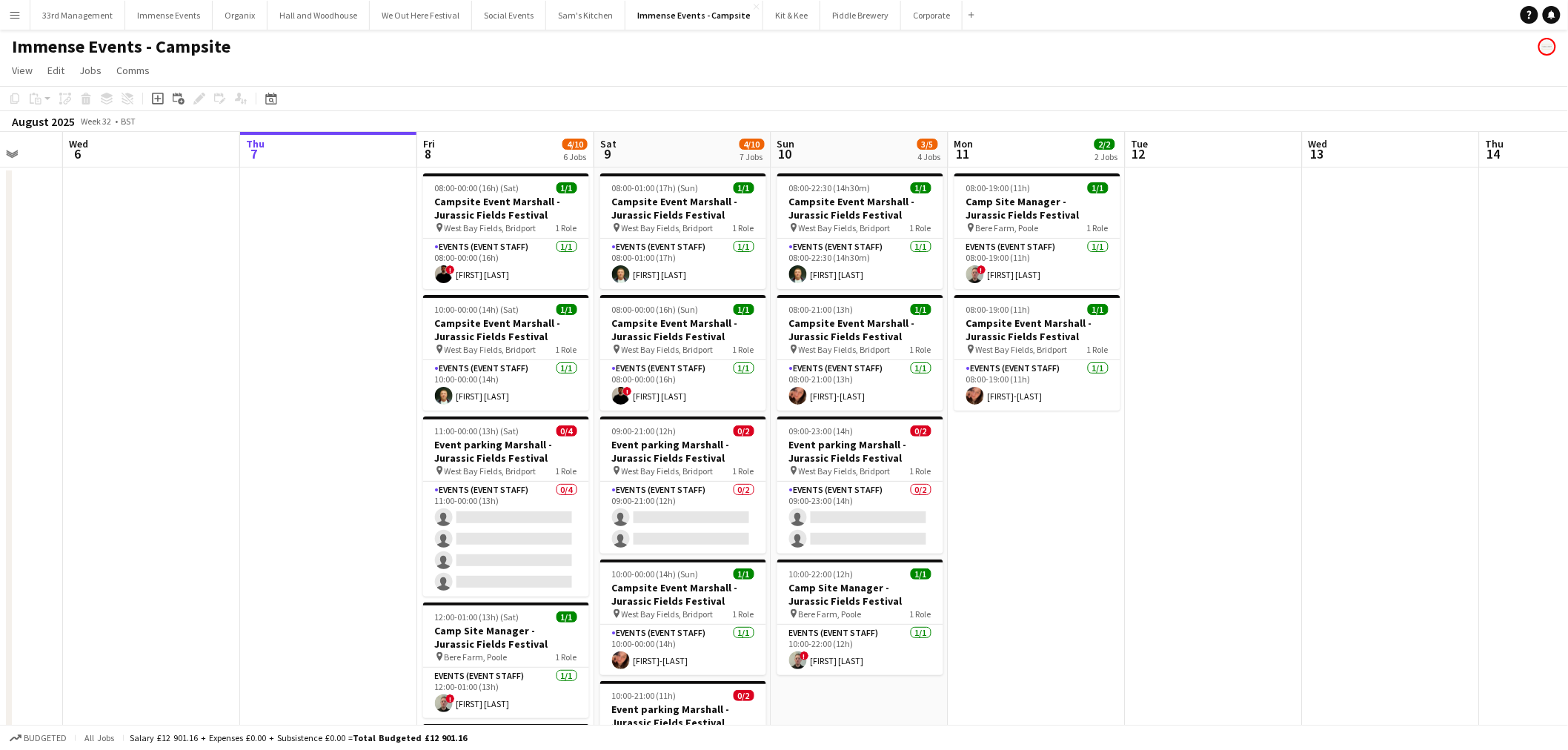 drag, startPoint x: 347, startPoint y: 312, endPoint x: 314, endPoint y: 307, distance: 33.376639 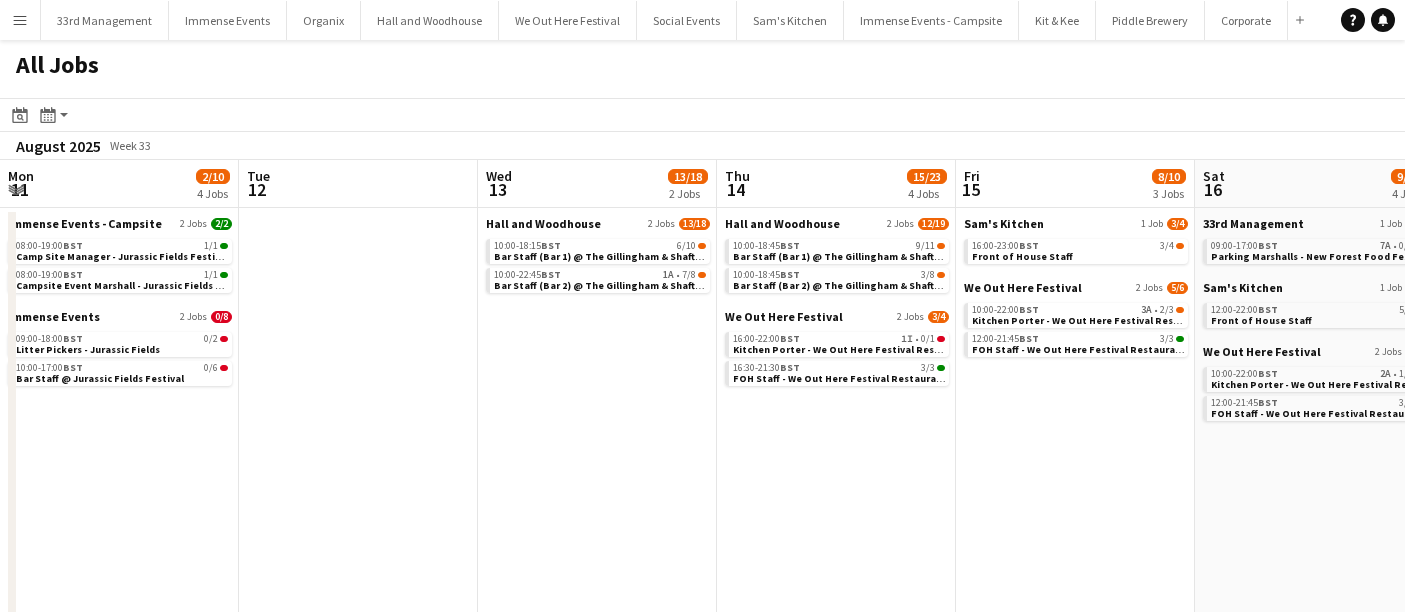scroll, scrollTop: 0, scrollLeft: 0, axis: both 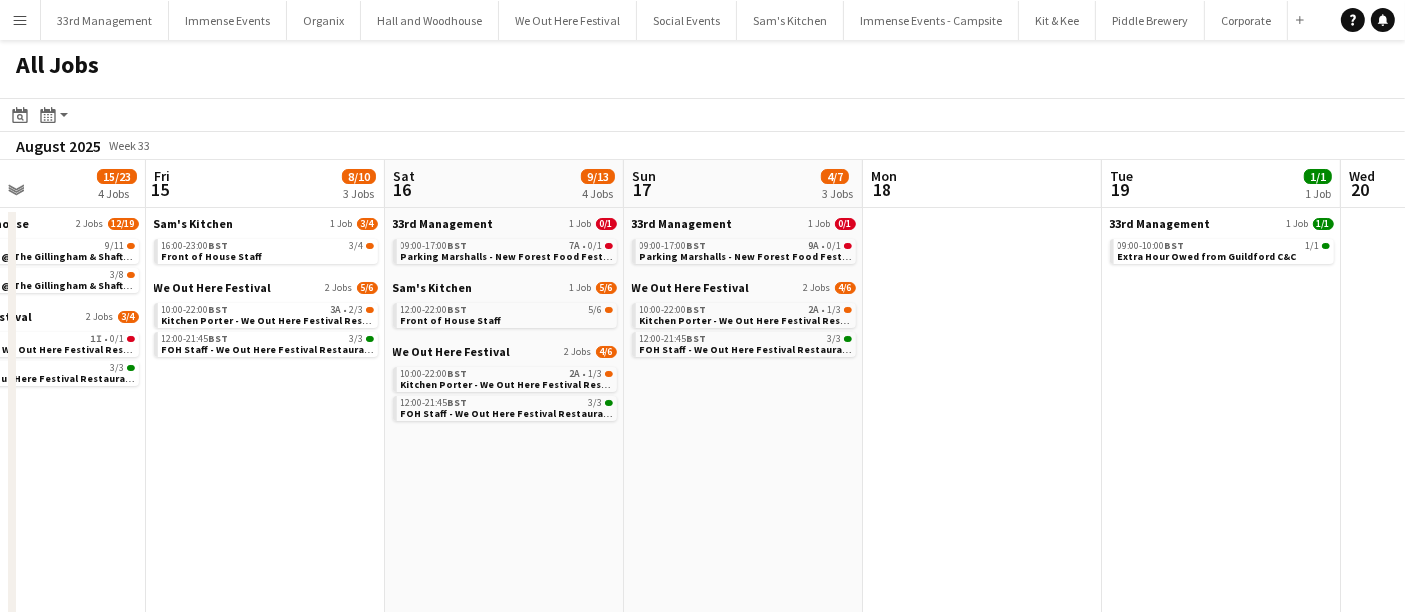 drag, startPoint x: 328, startPoint y: 546, endPoint x: 694, endPoint y: 524, distance: 366.6606 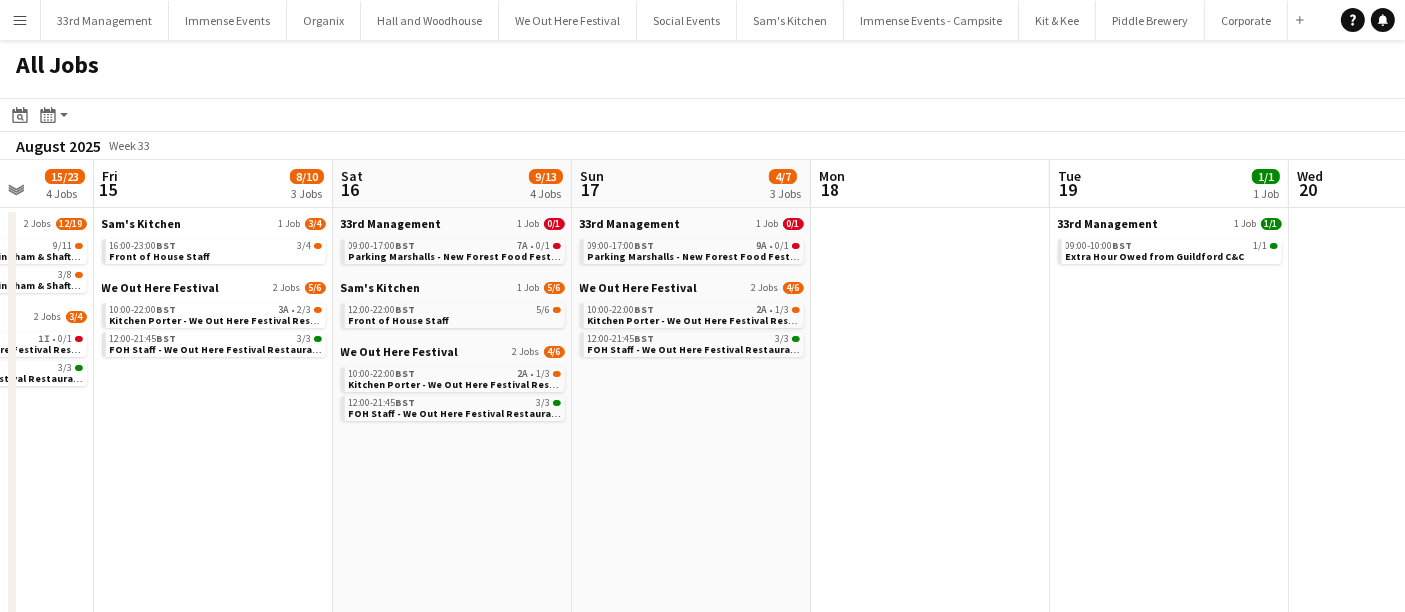 drag, startPoint x: 617, startPoint y: 504, endPoint x: 1034, endPoint y: 463, distance: 419.01074 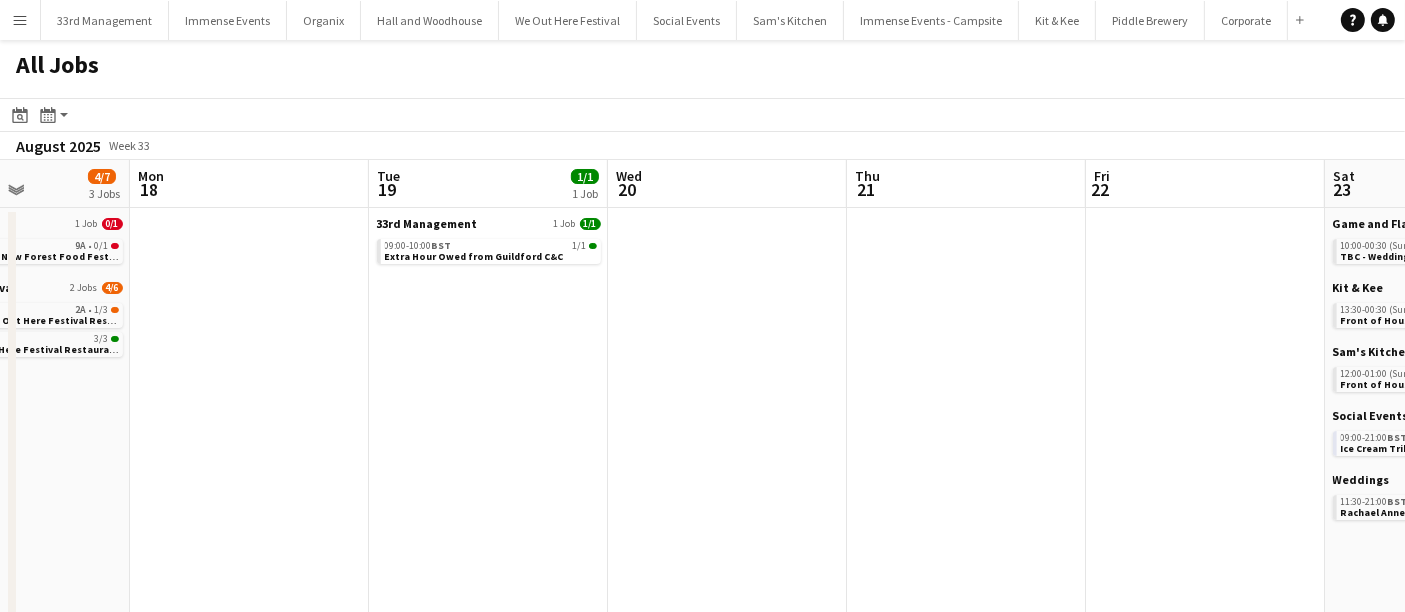 click on "Fri   15   8/10   3 Jobs   Sat   16   9/13   4 Jobs   Sun   17   4/7   3 Jobs   Mon   18   Tue   19   1/1   1 Job   Wed   20   Thu   21   Fri   22   Sat   23   12/32   5 Jobs   Sun   24   0/1   1 Job   Mon   25   2/3   2 Jobs   Sam's Kitchen   1 Job   3/4   16:00-23:00    BST   3/4   Front of House Staff   We Out Here Festival   2 Jobs   5/6   10:00-22:00    BST   3A   •   2/3   Kitchen Porter - We Out Here Festival Restaurant   12:00-21:45    BST   3/3   FOH Staff - We Out Here Festival Restaurant   33rd Management   1 Job   0/1   09:00-17:00    BST   7A   •   0/1   Parking Marshalls - New Forest Food Festival   Sam's Kitchen   1 Job   5/6   12:00-22:00    BST   5/6   Front of House Staff   We Out Here Festival   2 Jobs   4/6   10:00-22:00    BST   2A   •   1/3   Kitchen Porter - We Out Here Festival Restaurant   12:00-21:45    BST   3/3   FOH Staff - We Out Here Festival Restaurant   33rd Management   1 Job   0/1   09:00-17:00    BST   9A   •   0/1   Parking Marshalls - New Forest Food Festival" at bounding box center (702, 478) 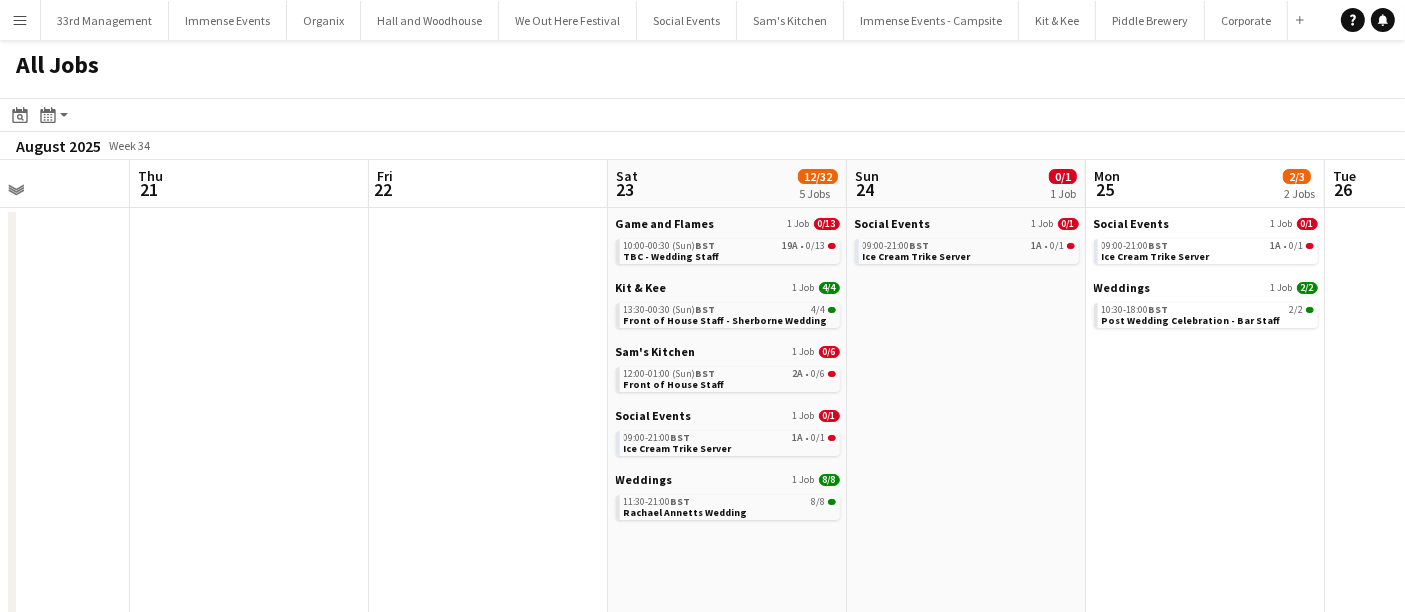 drag, startPoint x: 971, startPoint y: 454, endPoint x: 884, endPoint y: 404, distance: 100.344406 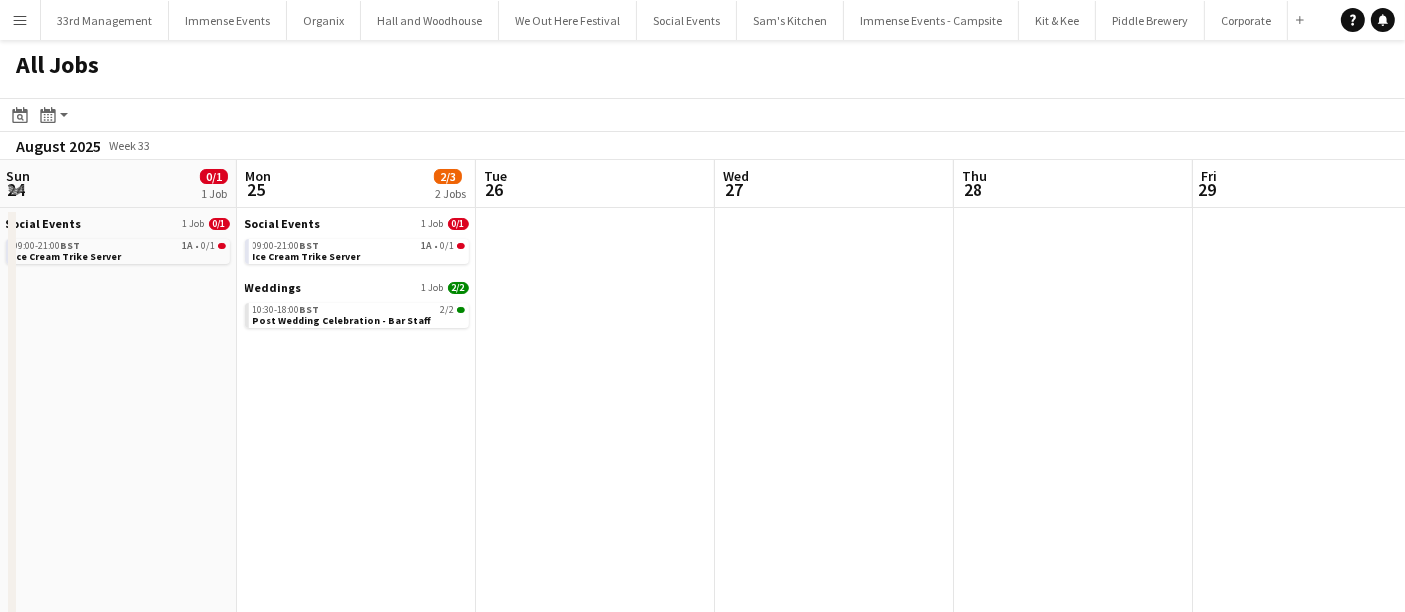 drag, startPoint x: 718, startPoint y: 449, endPoint x: 629, endPoint y: 455, distance: 89.20202 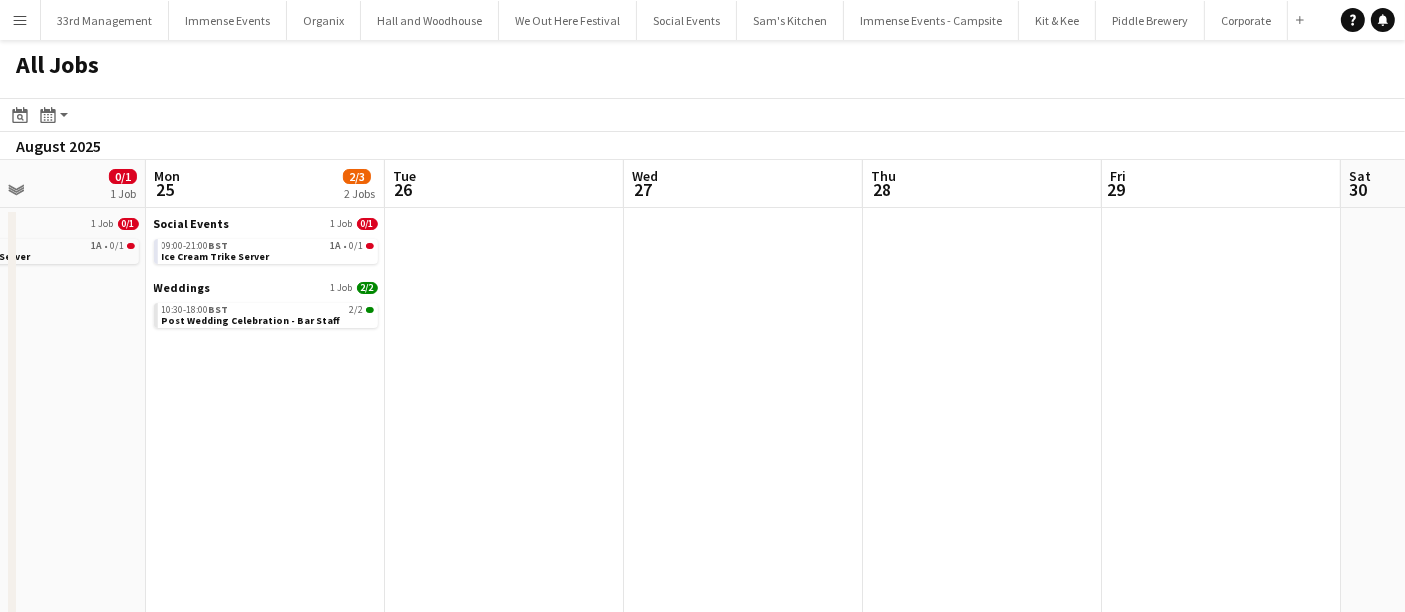 click on "Thu   21   Fri   22   Sat   23   12/32   5 Jobs   Sun   24   0/1   1 Job   Mon   25   2/3   2 Jobs   Tue   26   Wed   27   Thu   28   Fri   29   Sat   30   Sun   31   Game and Flames   1 Job   0/13   10:00-00:30 (Sun)   BST   19A   •   0/13   TBC - Wedding Staff   Kit & Kee   1 Job   4/4   13:30-00:30 (Sun)   BST   4/4   Front of House Staff - Sherborne Wedding   Sam's Kitchen   1 Job   0/6   12:00-01:00 (Sun)   BST   2A   •   0/6   Front of House Staff   Social Events   1 Job   0/1   09:00-21:00    BST   1A   •   0/1   Ice Cream Trike Server   Weddings   1 Job   8/8   11:30-21:00    BST   8/8   Rachael Annetts Wedding   Social Events   1 Job   0/1   09:00-21:00    BST   1A   •   0/1   Ice Cream Trike Server   Social Events   1 Job   0/1   09:00-21:00    BST   1A   •   0/1   Ice Cream Trike Server   Weddings   1 Job   2/2   10:30-18:00    BST   2/2   Post Wedding Celebration - Bar Staff" at bounding box center (702, 478) 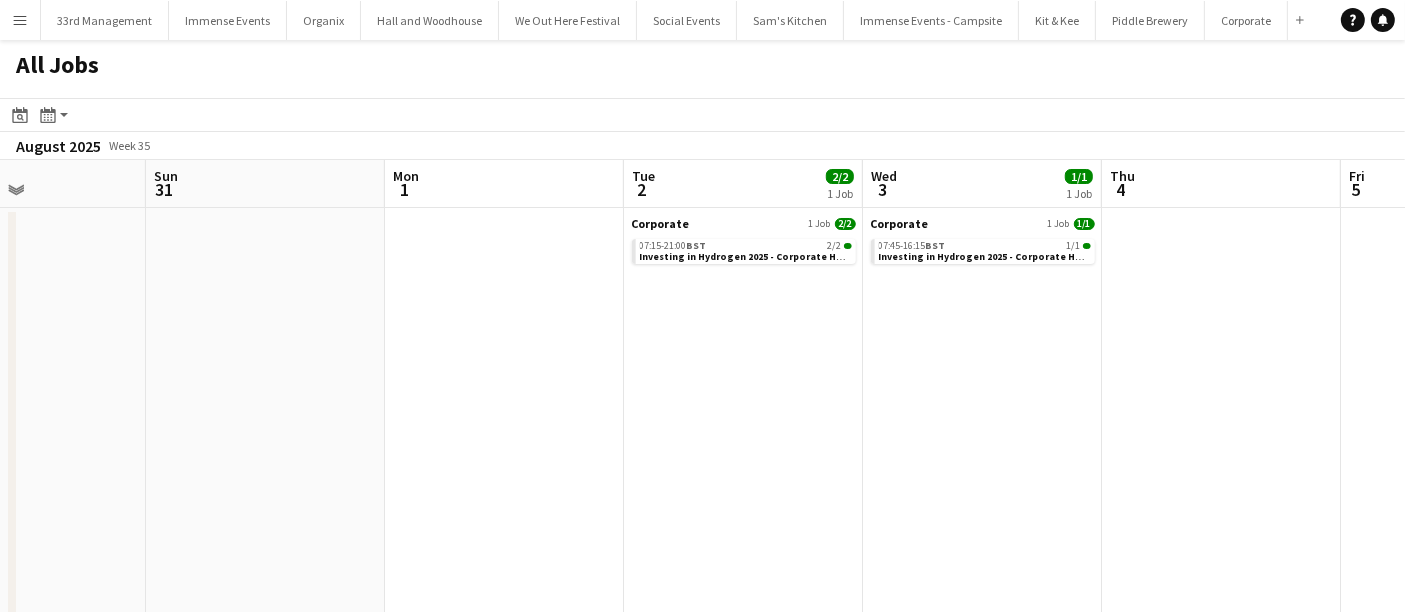 drag, startPoint x: 170, startPoint y: 484, endPoint x: 591, endPoint y: 424, distance: 425.25403 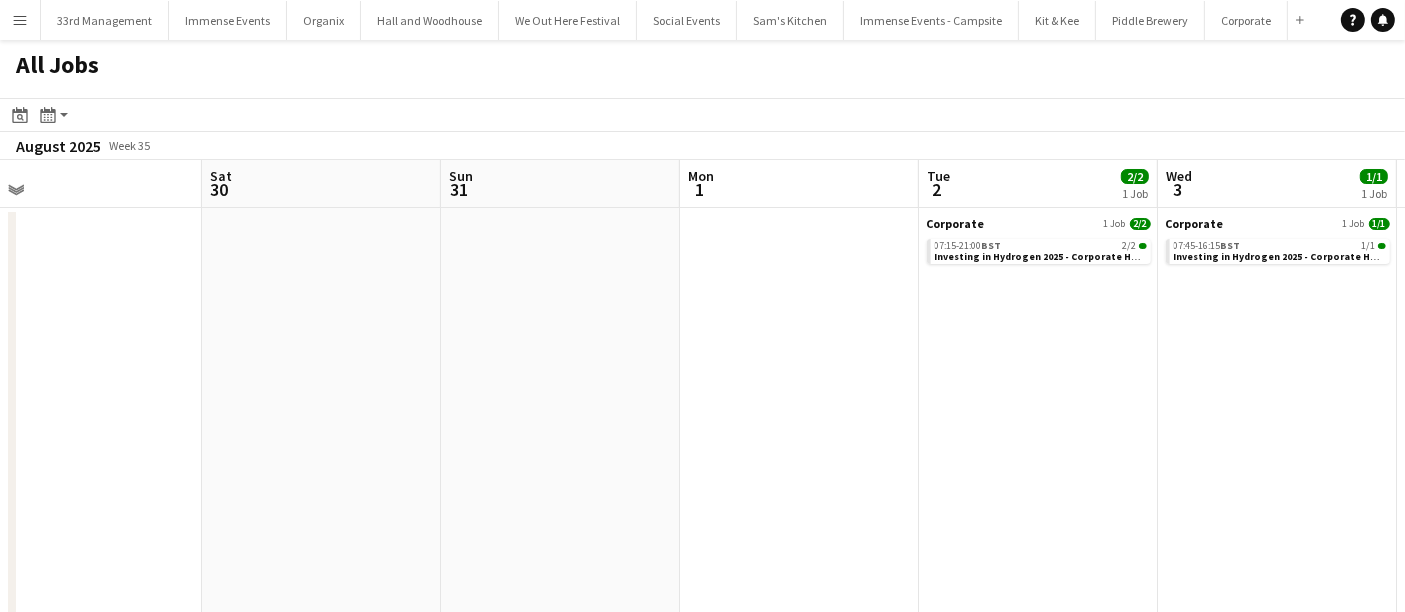 drag, startPoint x: 580, startPoint y: 413, endPoint x: 451, endPoint y: 430, distance: 130.11533 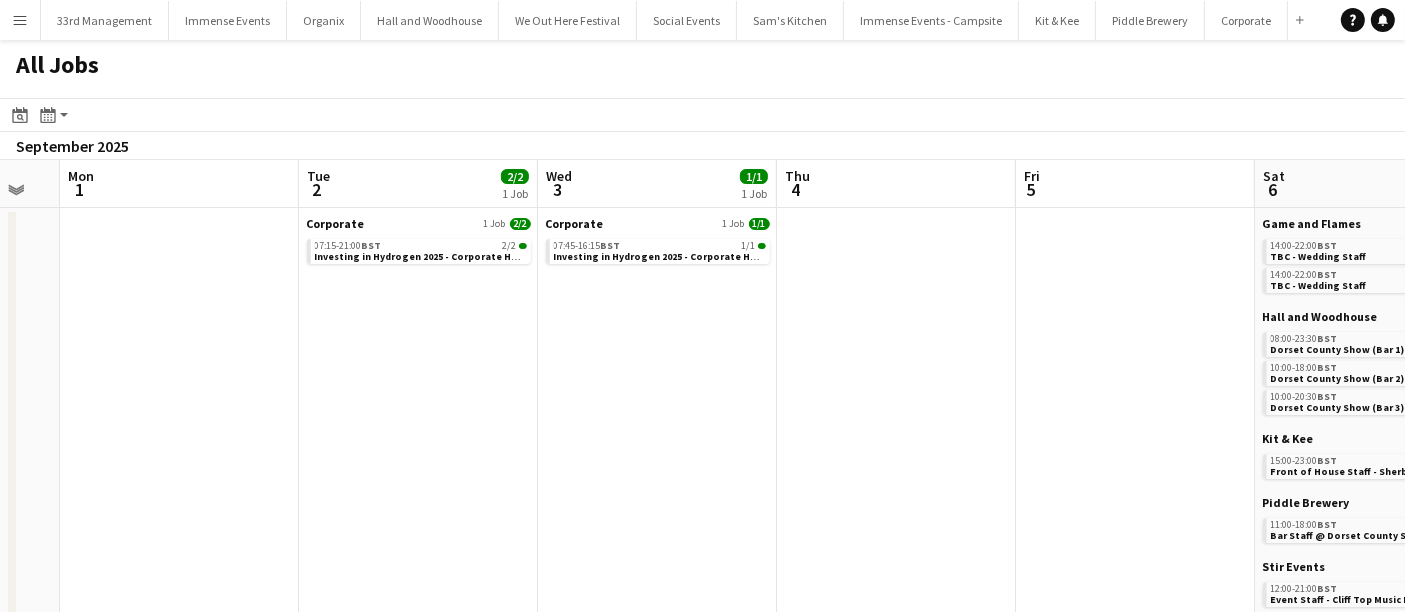 drag, startPoint x: 740, startPoint y: 452, endPoint x: 590, endPoint y: 449, distance: 150.03 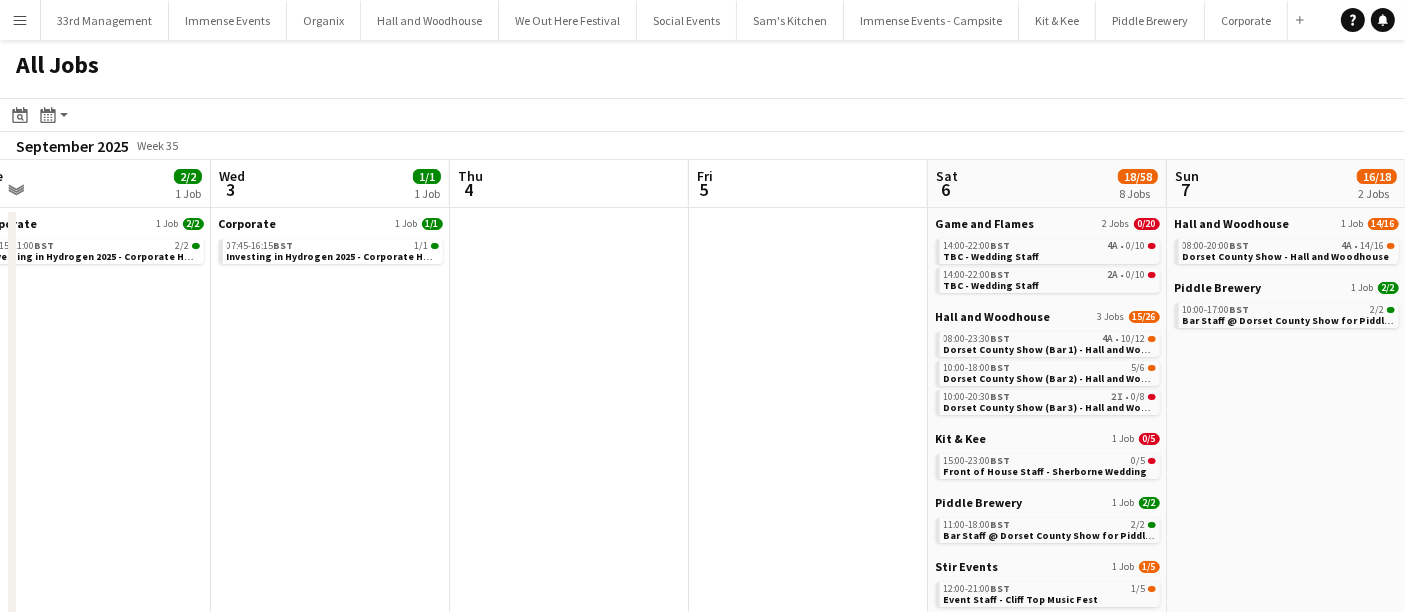 click on "Sat   30   Sun   31   Mon   1   Tue   2   2/2   1 Job   Wed   3   1/1   1 Job   Thu   4   Fri   5   Sat   6   18/58   8 Jobs   Sun   7   16/18   2 Jobs   Mon   8   Tue   9   Corporate   1 Job   2/2   07:15-21:00    BST   2/2   Investing in Hydrogen 2025 - Corporate Hosts   Corporate   1 Job   1/1   07:45-16:15    BST   1/1   Investing in Hydrogen 2025 - Corporate Hosts   Game and Flames   2 Jobs   0/20   14:00-22:00    BST   4A   •   0/10   TBC - Wedding Staff   14:00-22:00    BST   2A   •   0/10   TBC - Wedding Staff   Hall and Woodhouse   3 Jobs   15/26   08:00-23:30    BST   4A   •   10/12   Dorset County Show (Bar 1) - Hall and Woodhouse   10:00-18:00    BST   5/6   Dorset County Show (Bar 2) - Hall and Woodhouse   10:00-20:30    BST   2I   •   0/8   Dorset County Show (Bar 3) - Hall and Woodhouse   Kit & Kee   1 Job   0/5   15:00-23:00    BST   0/5   Front of House Staff - Sherborne Wedding   Piddle Brewery    1 Job   2/2   11:00-18:00    BST   2/2   Stir Events   1 Job   1/5   12:00-21:00" at bounding box center [702, 478] 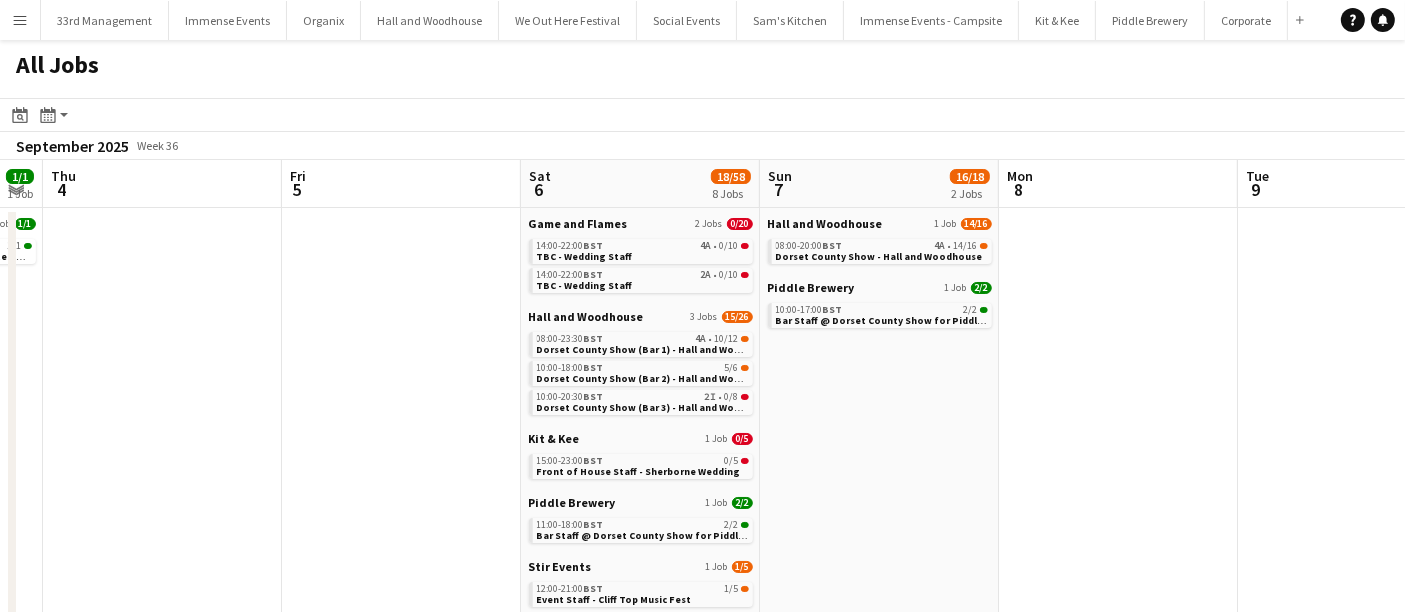 drag, startPoint x: 1022, startPoint y: 434, endPoint x: 615, endPoint y: 485, distance: 410.1829 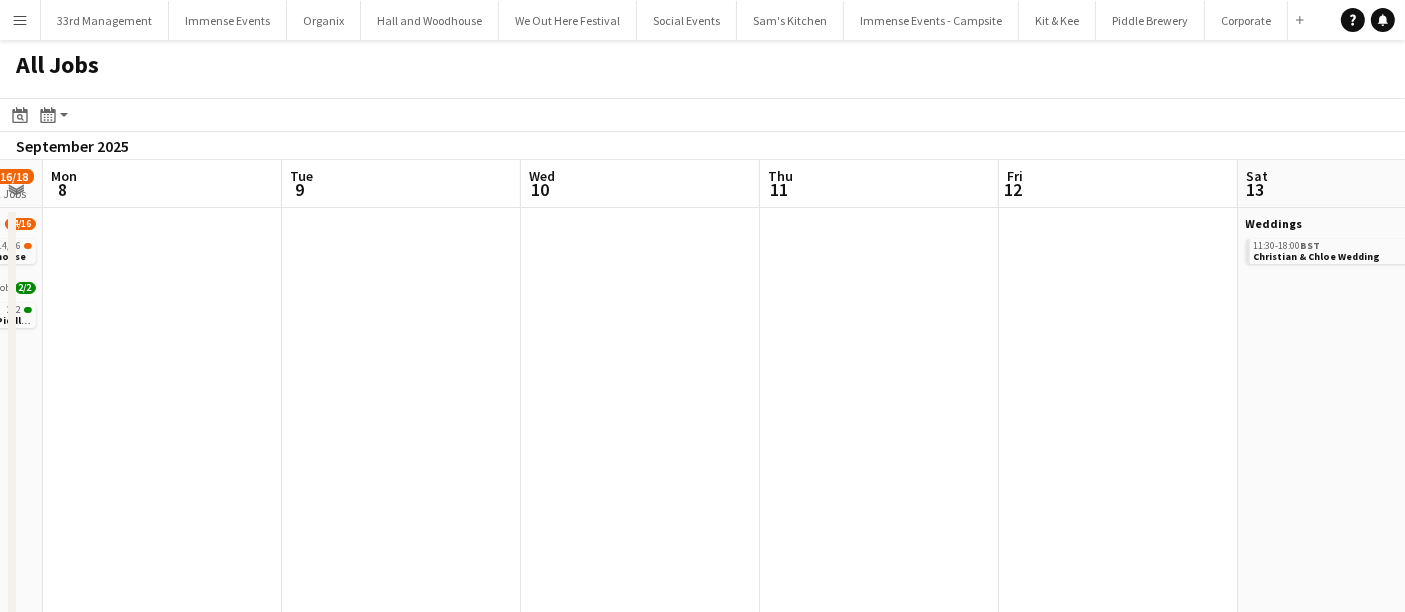 drag, startPoint x: 581, startPoint y: 428, endPoint x: 458, endPoint y: 438, distance: 123.40584 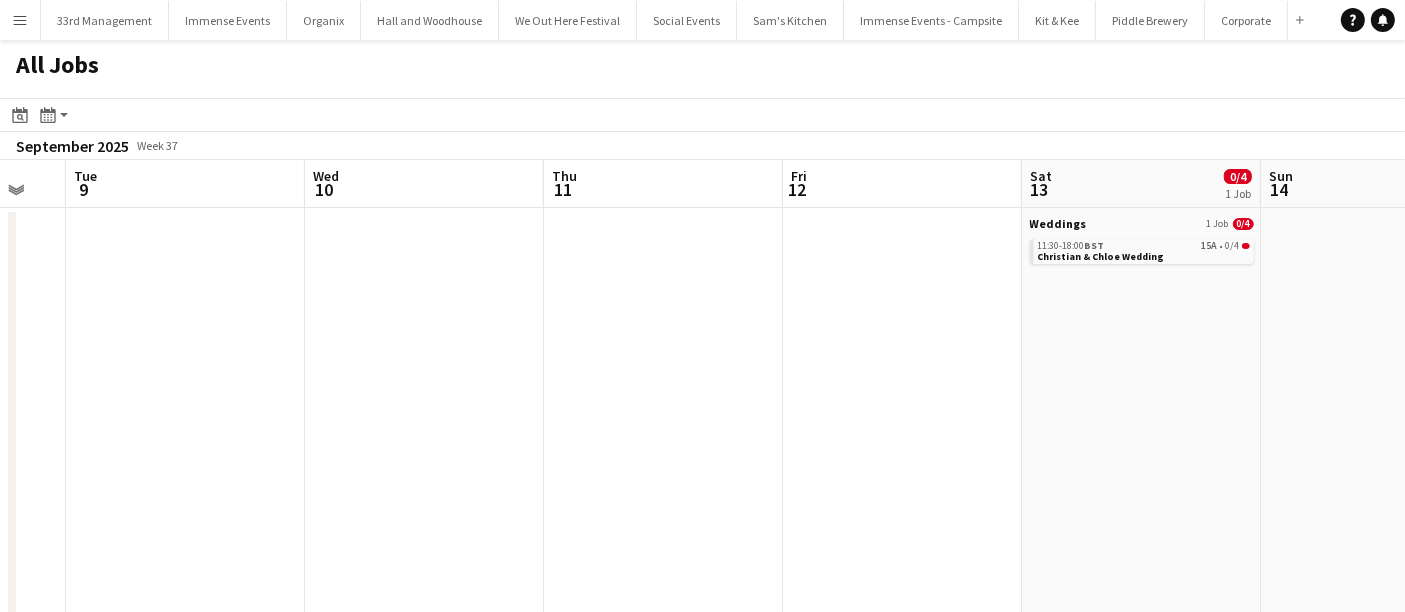 drag, startPoint x: 1117, startPoint y: 430, endPoint x: 1107, endPoint y: 424, distance: 11.661903 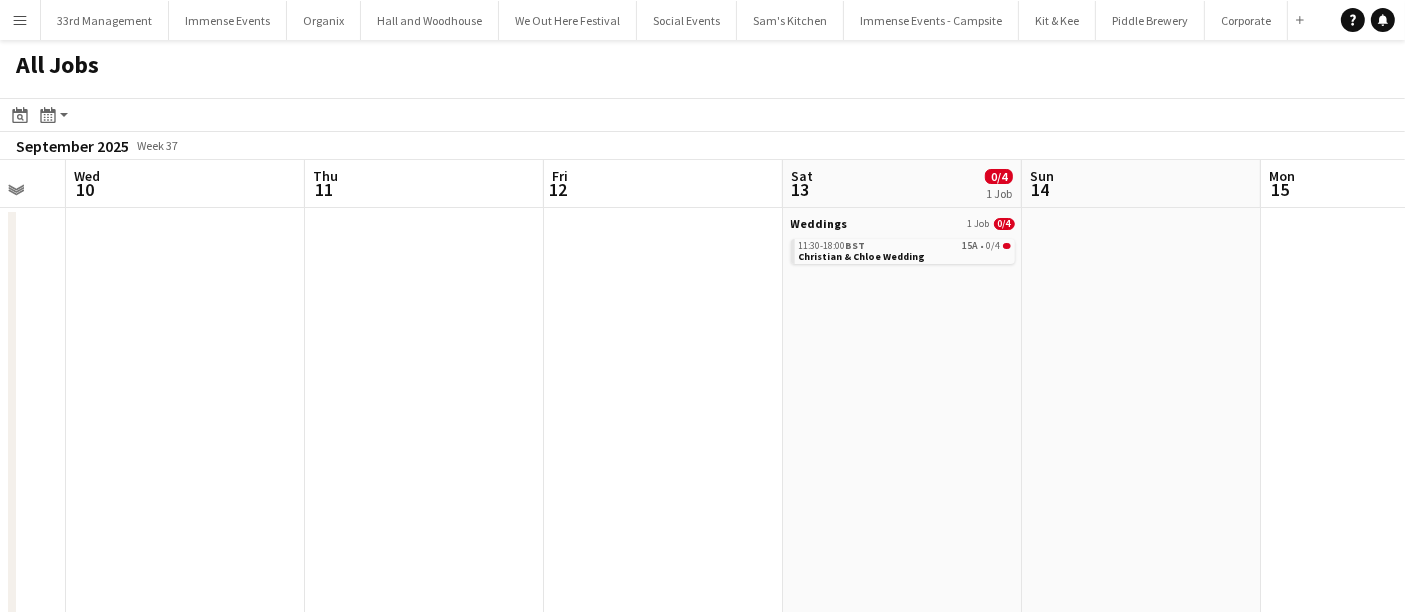 scroll, scrollTop: 0, scrollLeft: 662, axis: horizontal 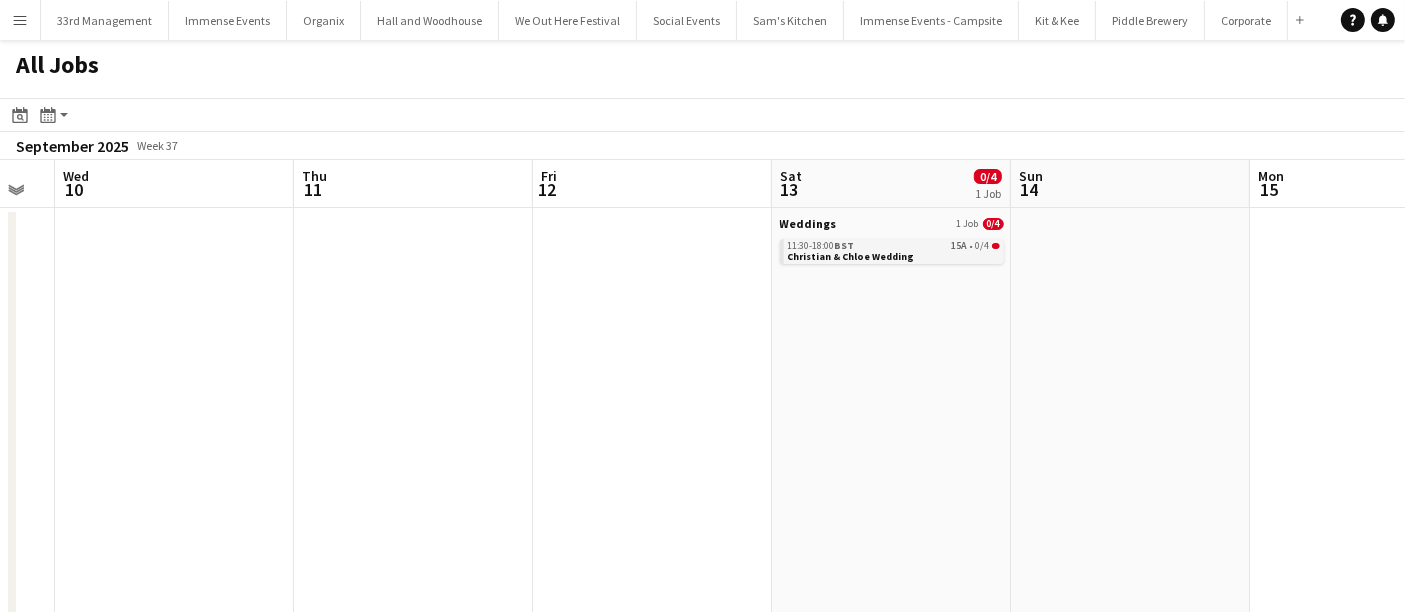 click on "11:30-18:00    BST   15A   •   0/4   [FIRST] & [LAST] Wedding" at bounding box center (892, 251) 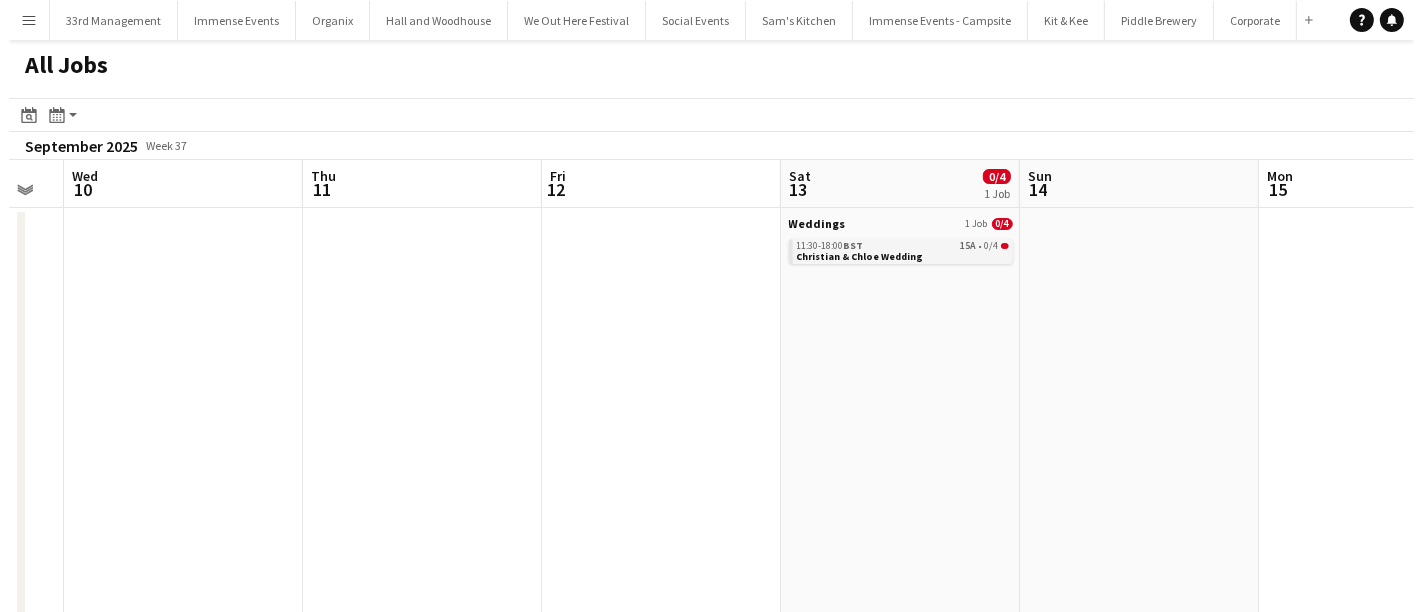 scroll, scrollTop: 0, scrollLeft: 664, axis: horizontal 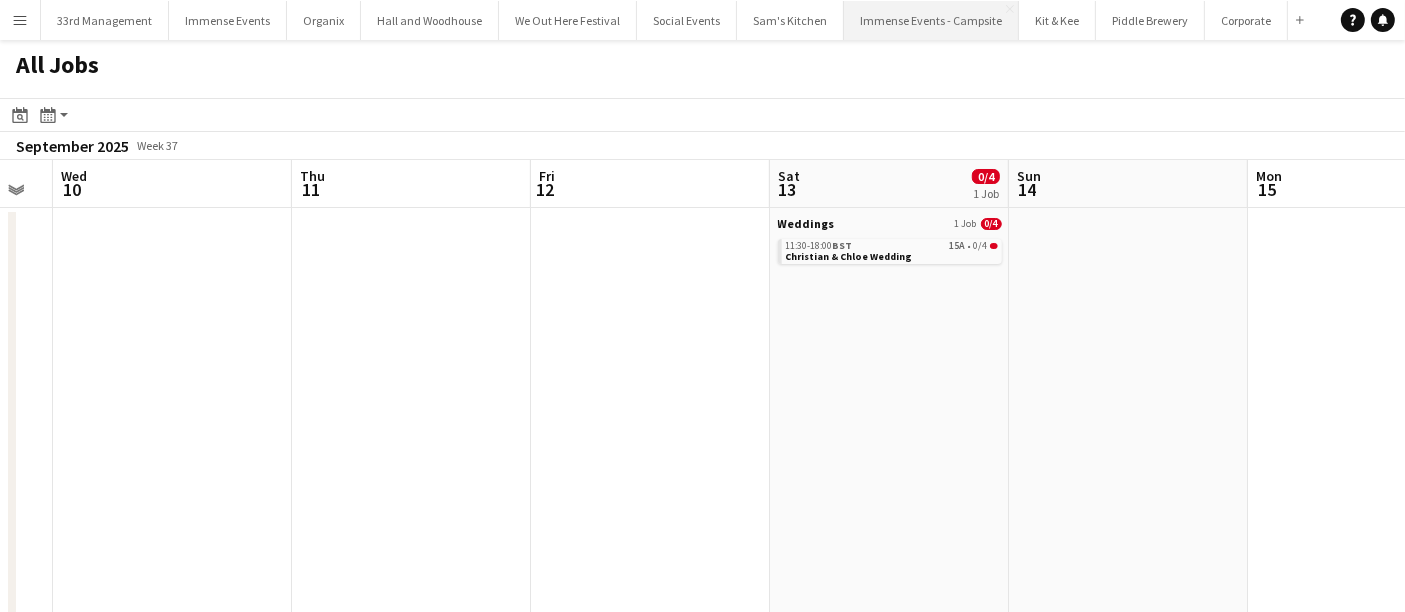 click on "Immense Events - Campsite
Close" at bounding box center (931, 20) 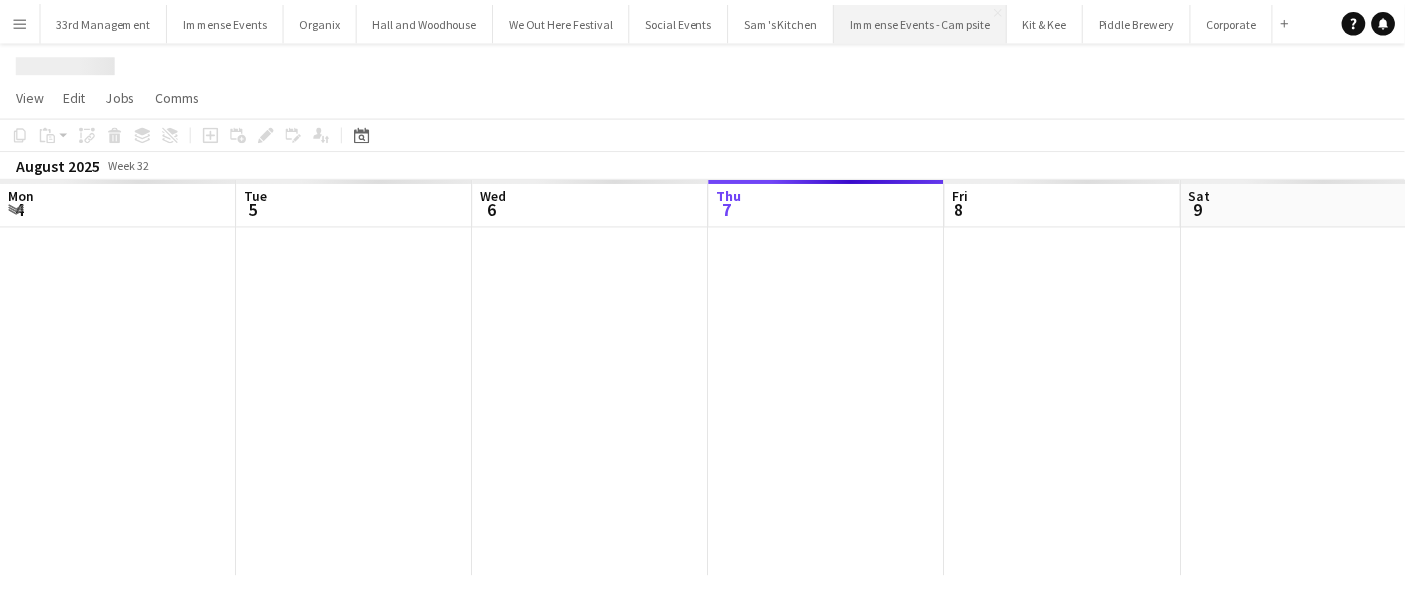 scroll, scrollTop: 0, scrollLeft: 477, axis: horizontal 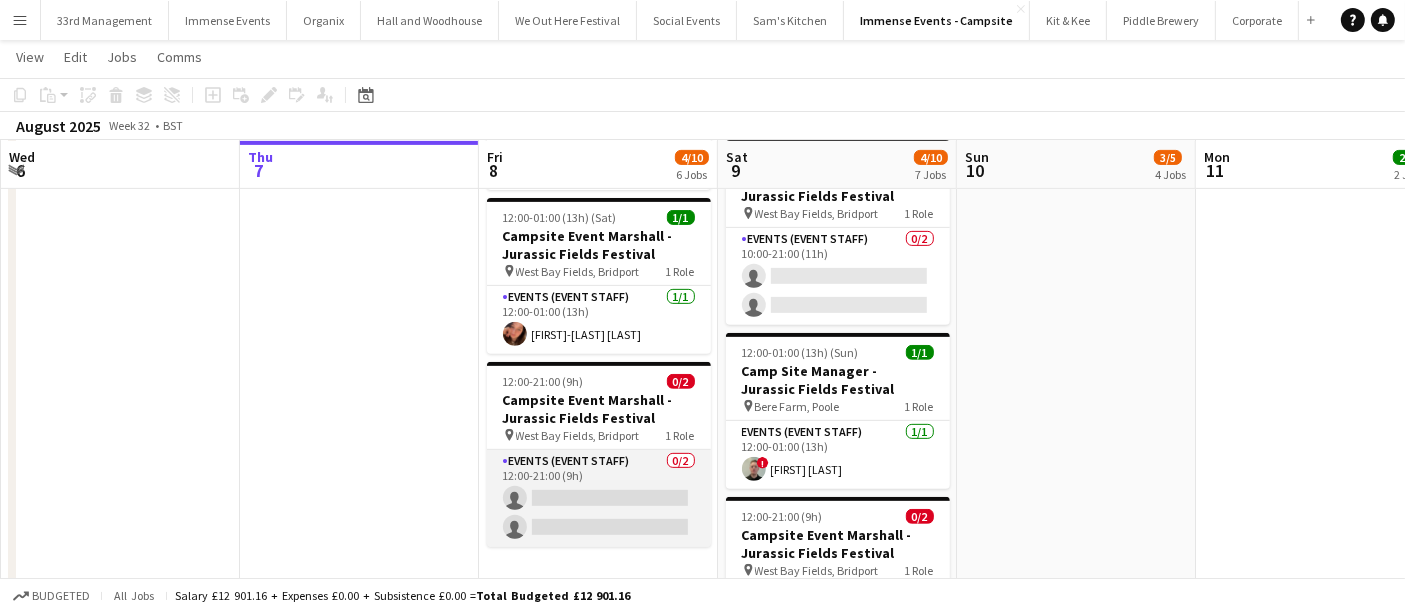 click on "Events (Event Staff)   0/2   12:00-21:00 (9h)
single-neutral-actions
single-neutral-actions" at bounding box center (599, 498) 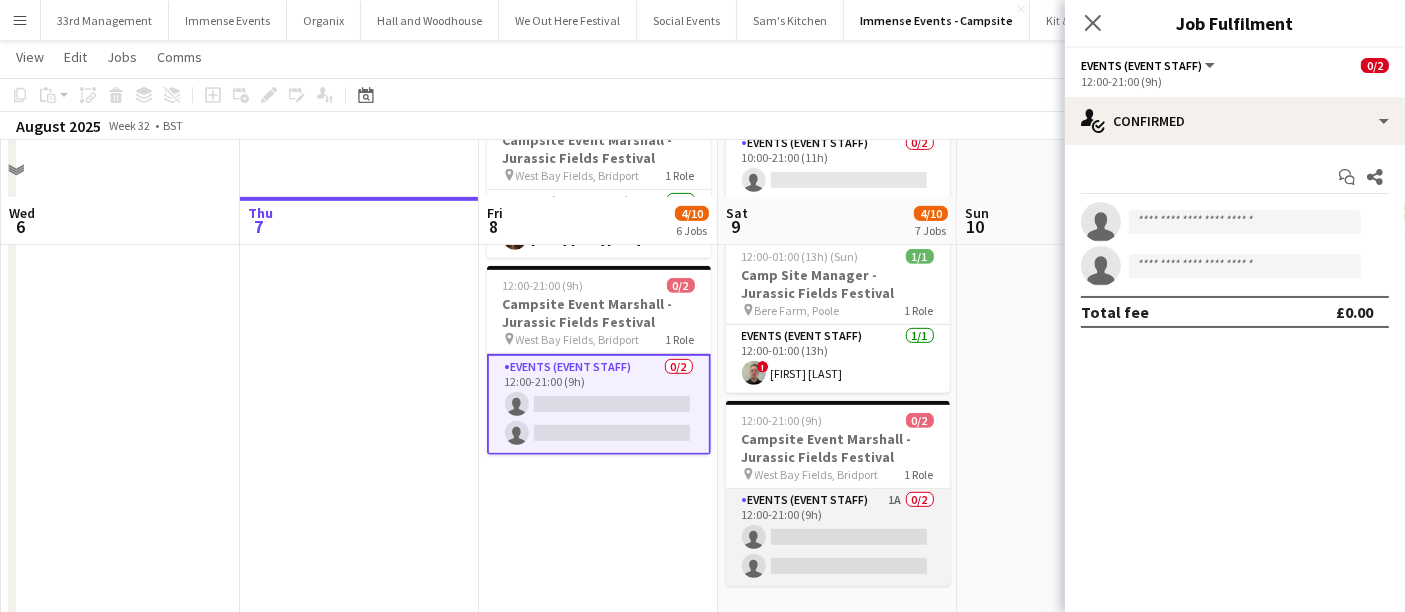 scroll, scrollTop: 931, scrollLeft: 0, axis: vertical 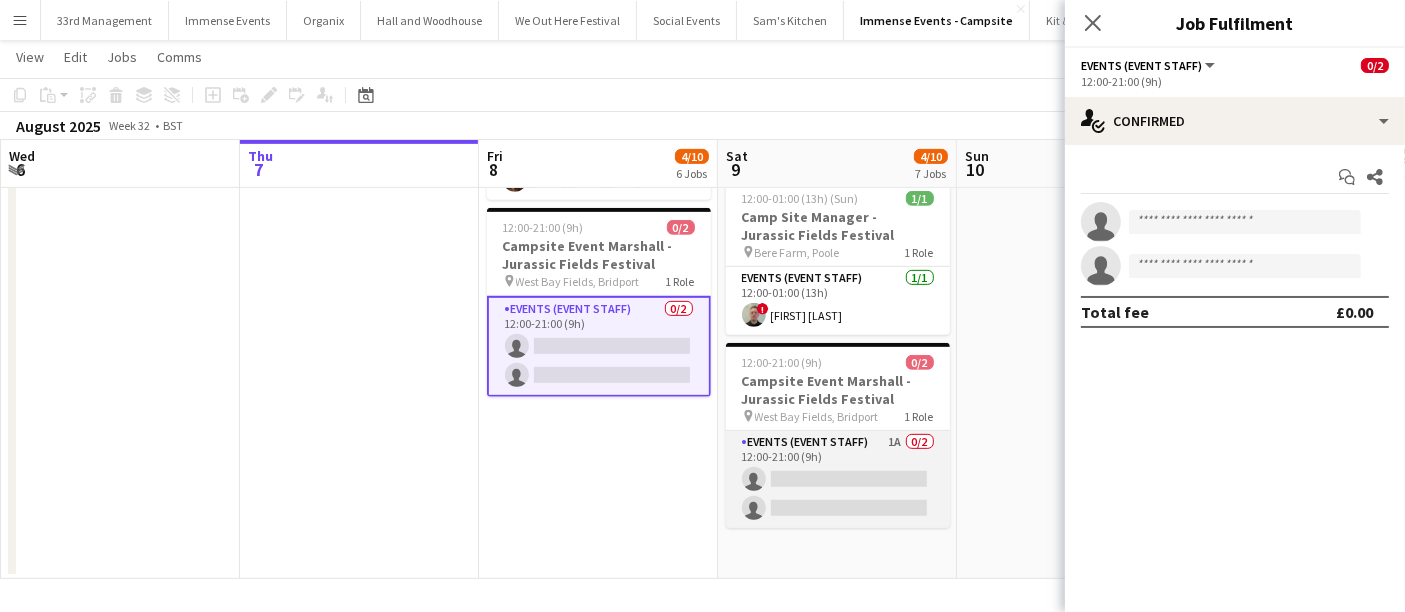 drag, startPoint x: 860, startPoint y: 459, endPoint x: 863, endPoint y: 448, distance: 11.401754 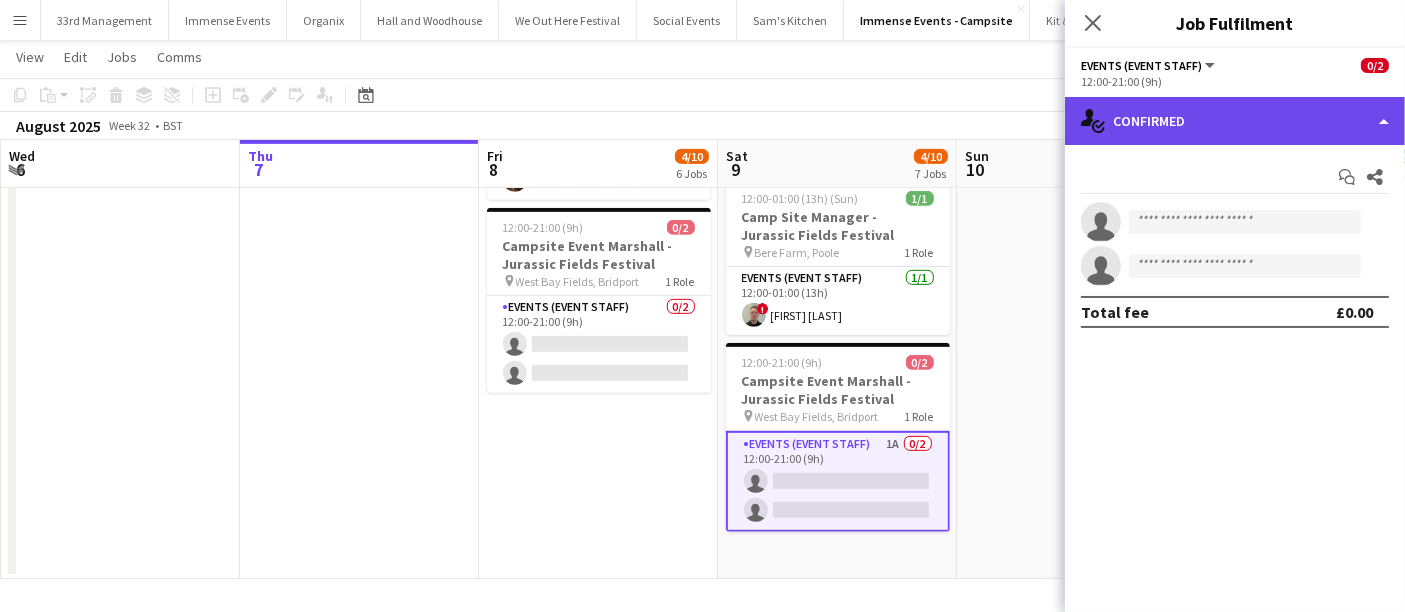click on "single-neutral-actions-check-2
Confirmed" 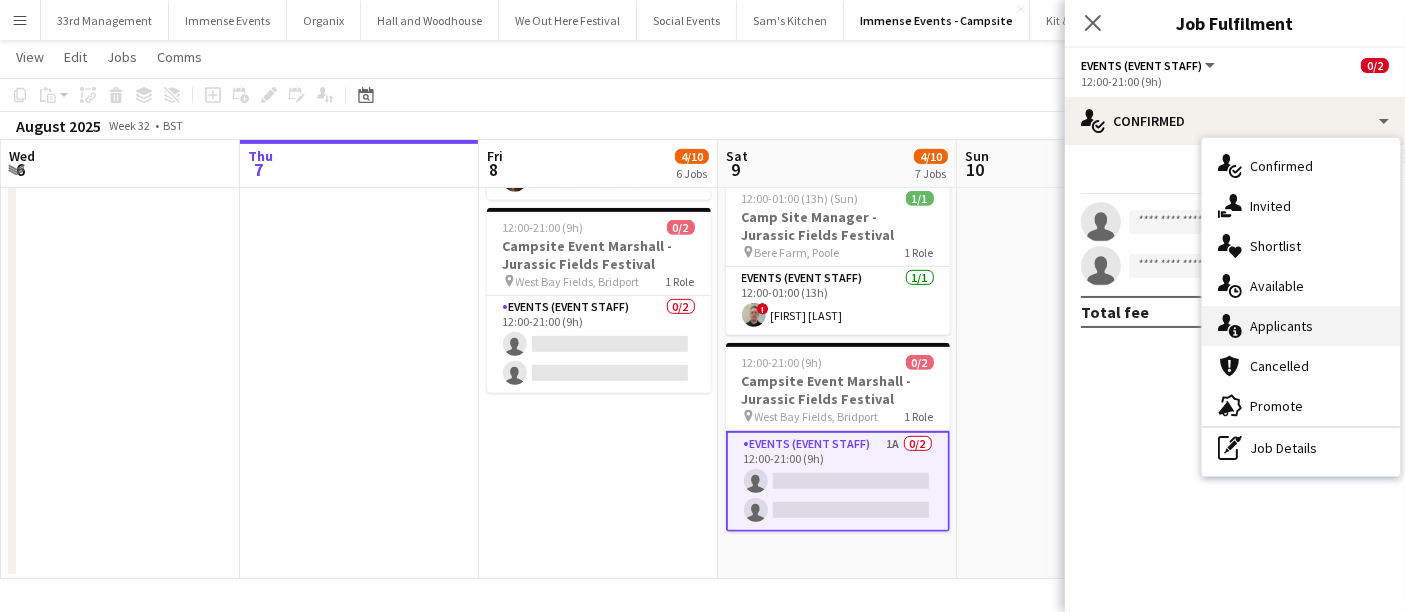 click on "single-neutral-actions-information
Applicants" at bounding box center (1301, 326) 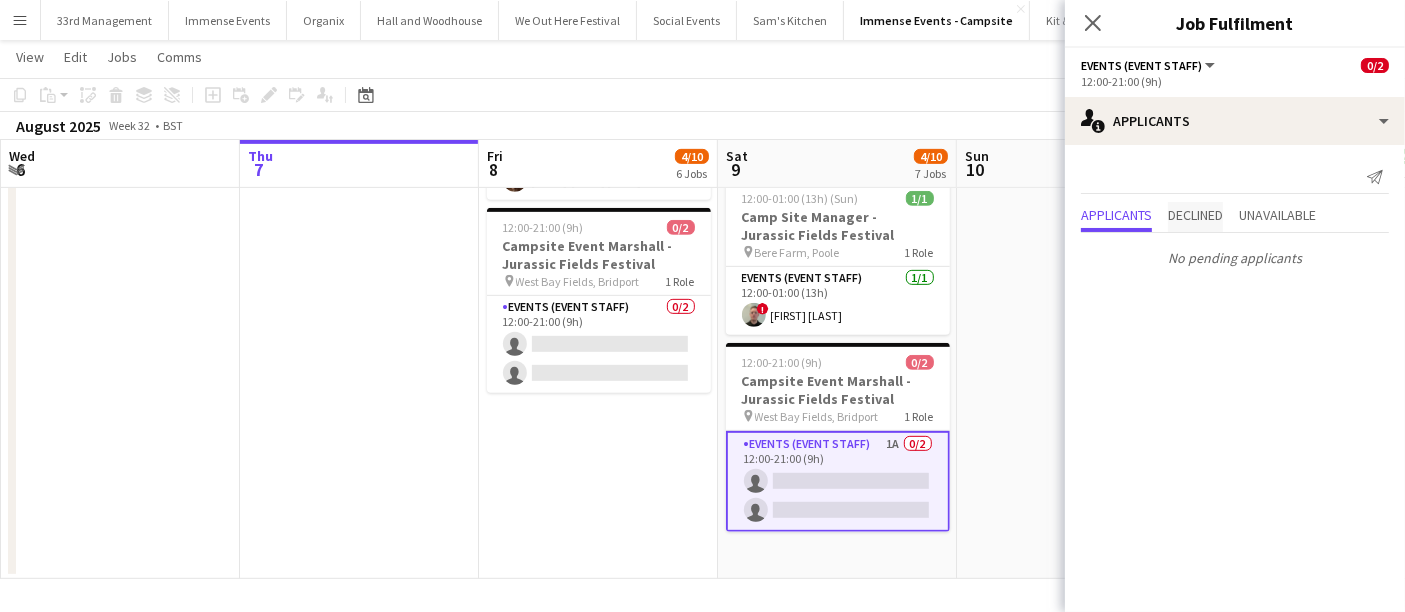 click on "Declined" at bounding box center [1195, 215] 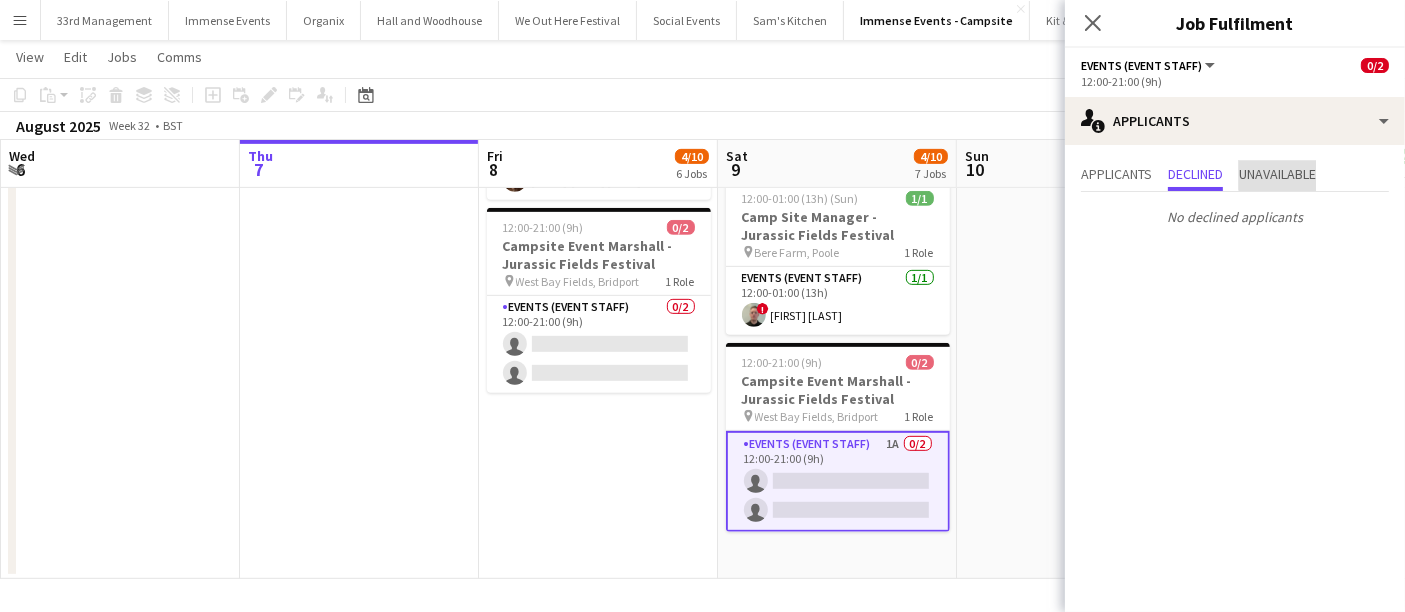 click on "Unavailable" at bounding box center (1277, 174) 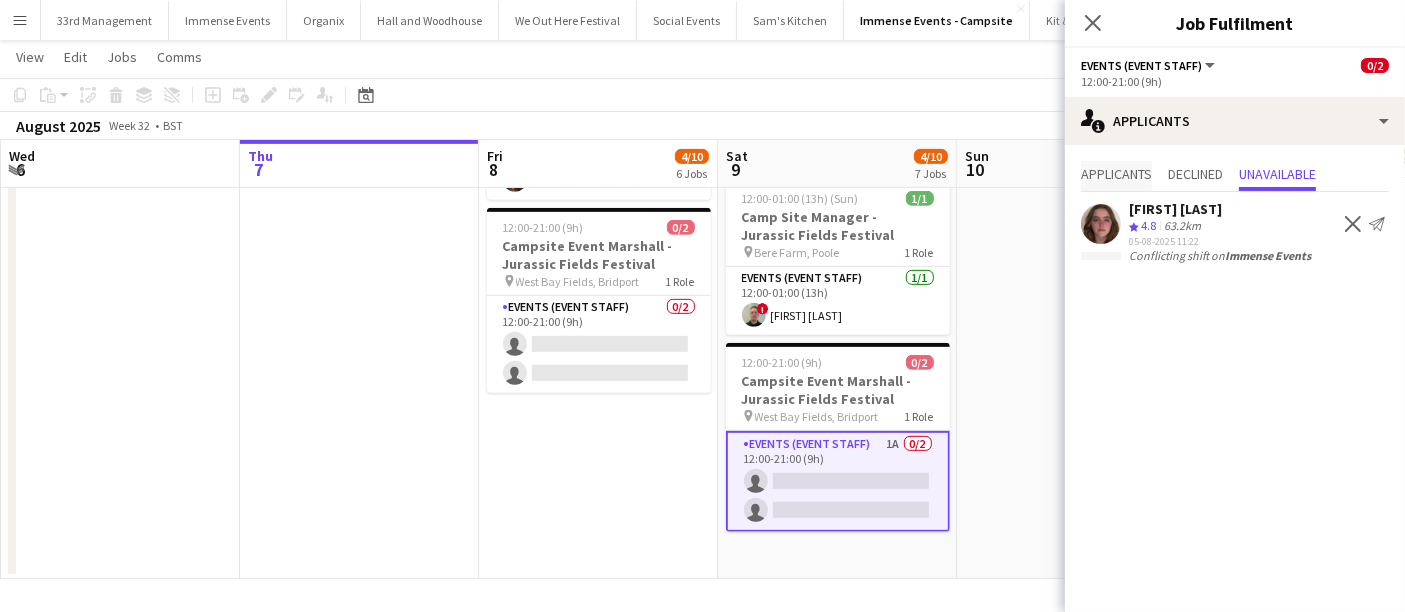 click on "Applicants" at bounding box center [1116, 174] 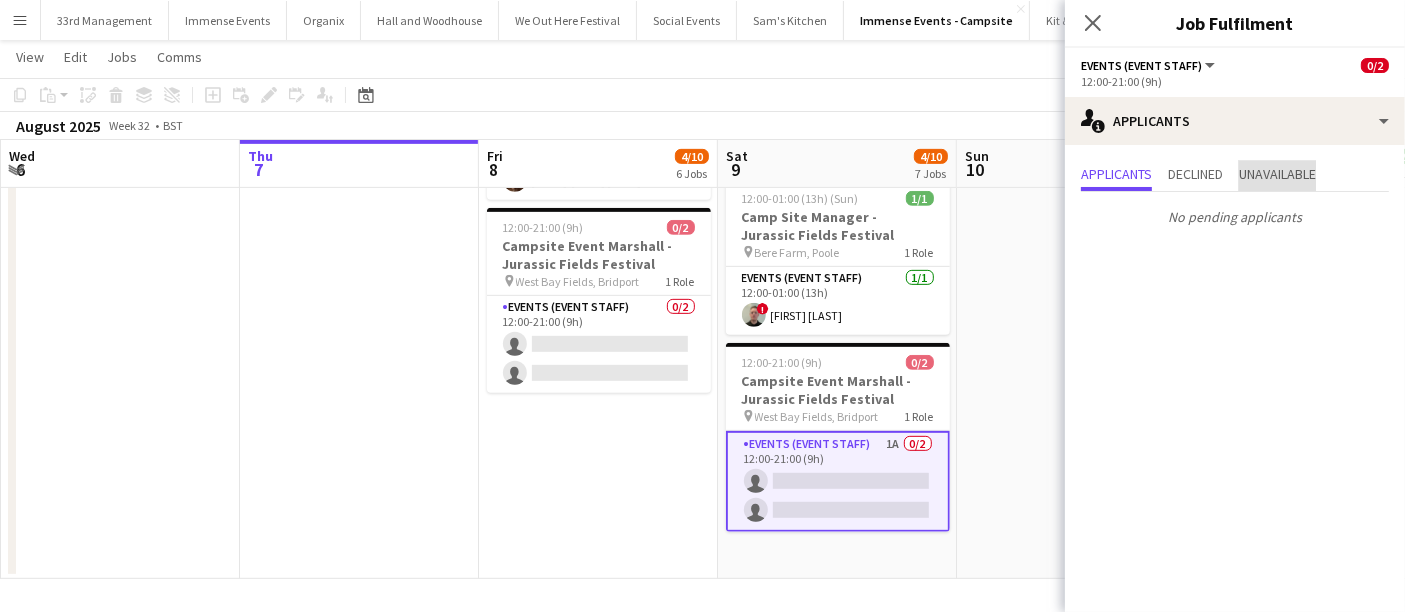 click on "Unavailable" at bounding box center [1277, 174] 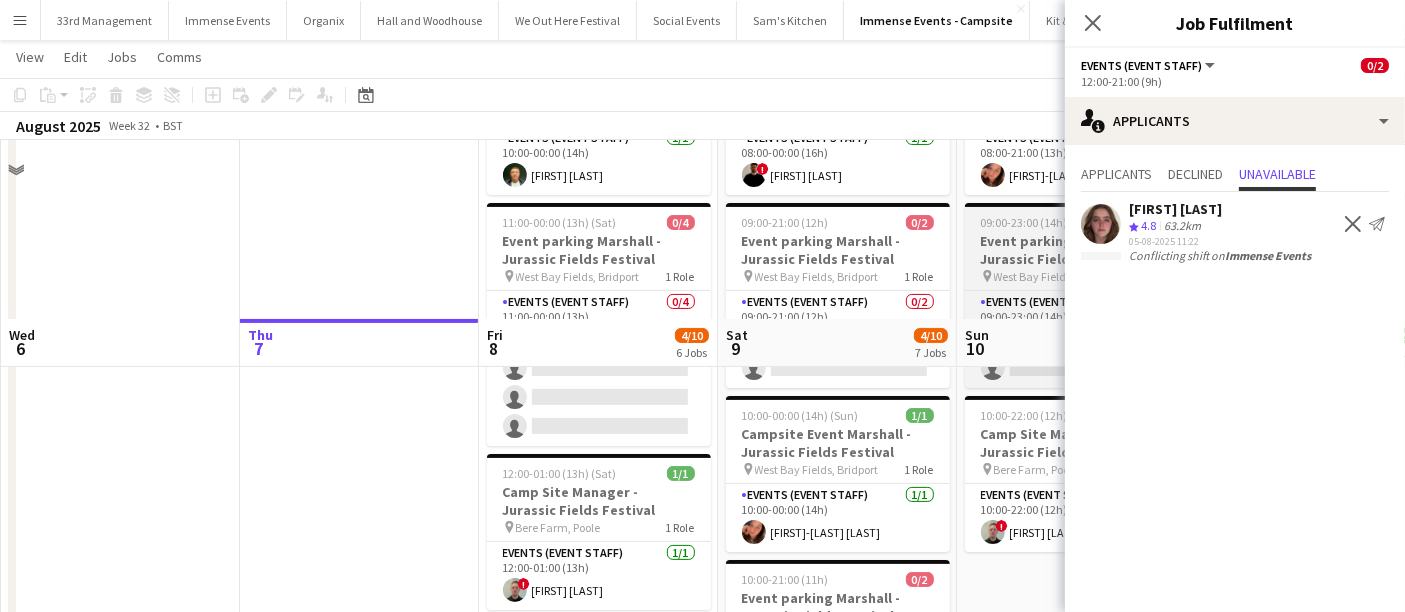 scroll, scrollTop: 264, scrollLeft: 0, axis: vertical 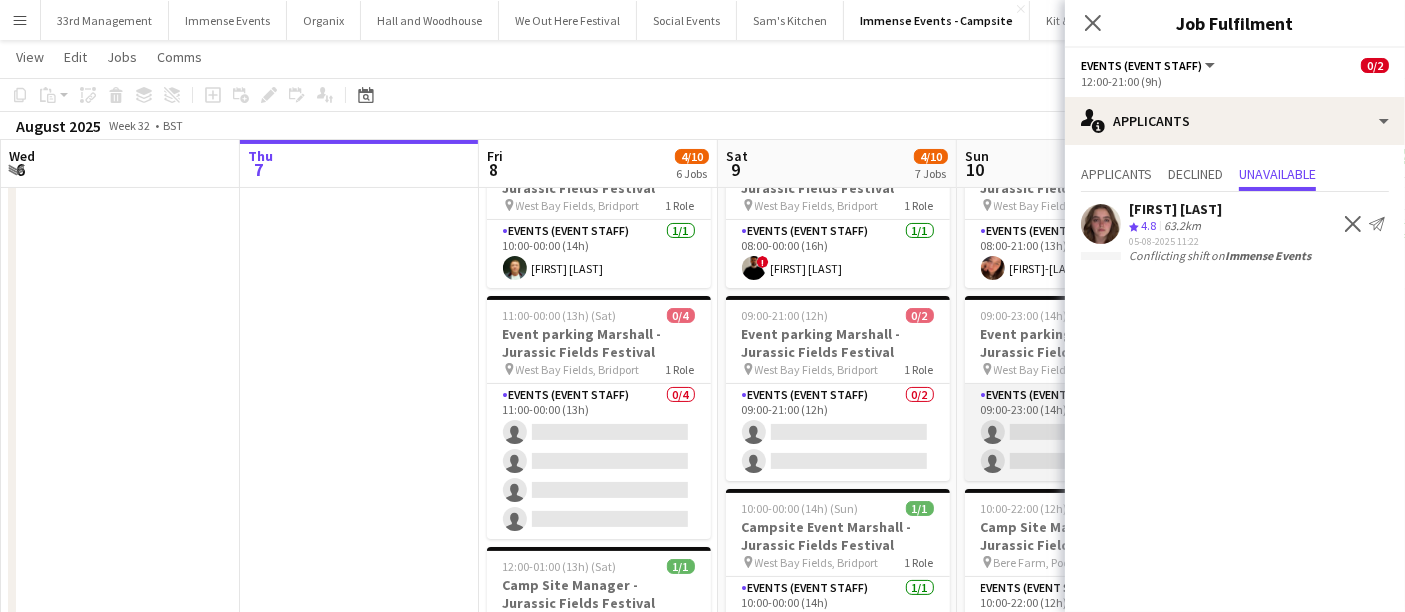 click on "Events (Event Staff)   0/2   09:00-23:00 (14h)
single-neutral-actions
single-neutral-actions" at bounding box center [1077, 432] 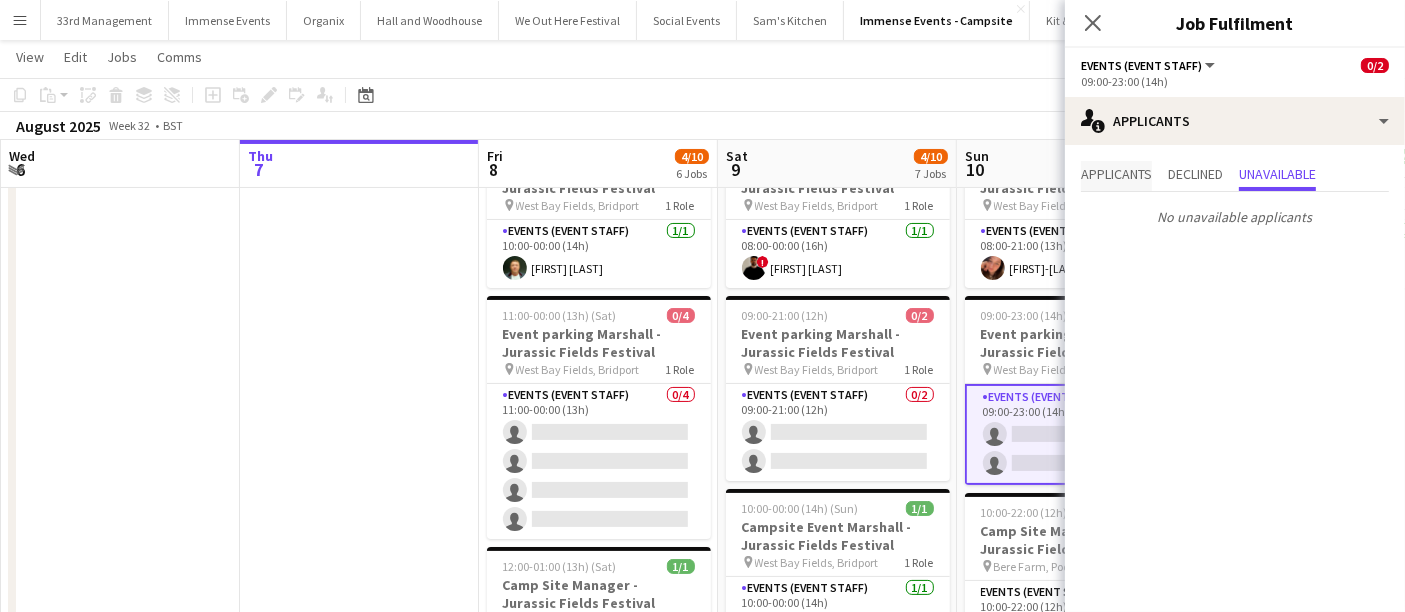 click on "Applicants" at bounding box center (1116, 176) 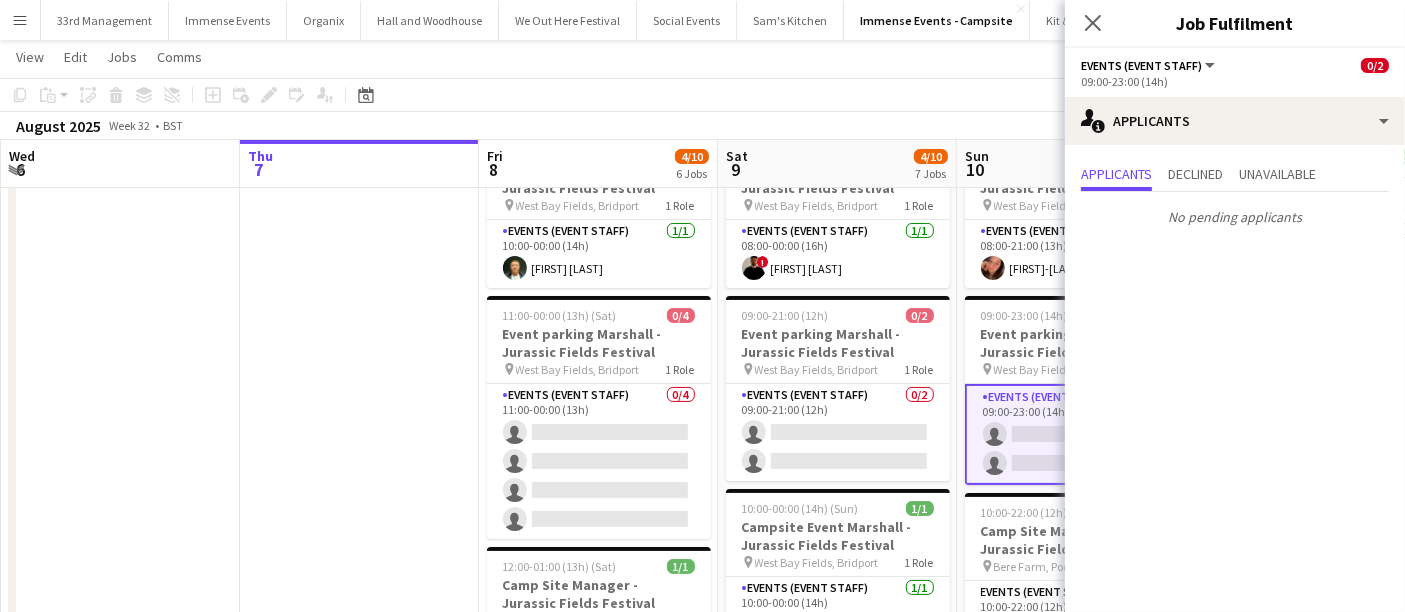 scroll, scrollTop: 0, scrollLeft: 635, axis: horizontal 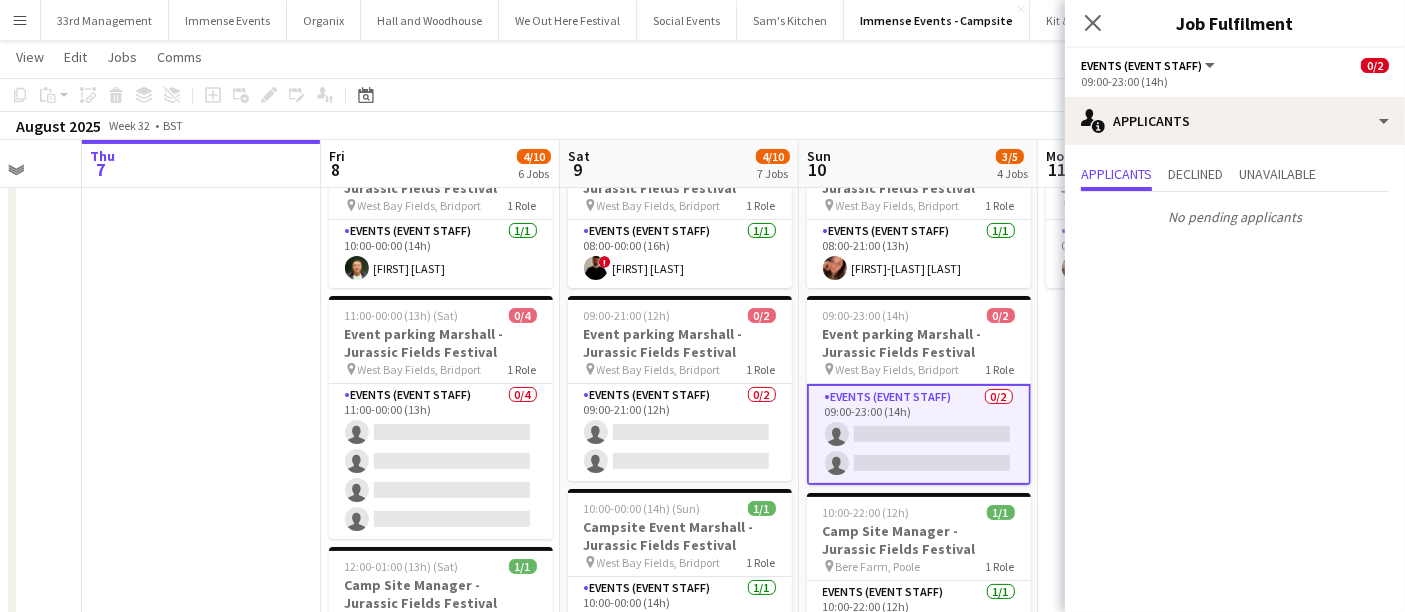 drag, startPoint x: 763, startPoint y: 456, endPoint x: 637, endPoint y: 456, distance: 126 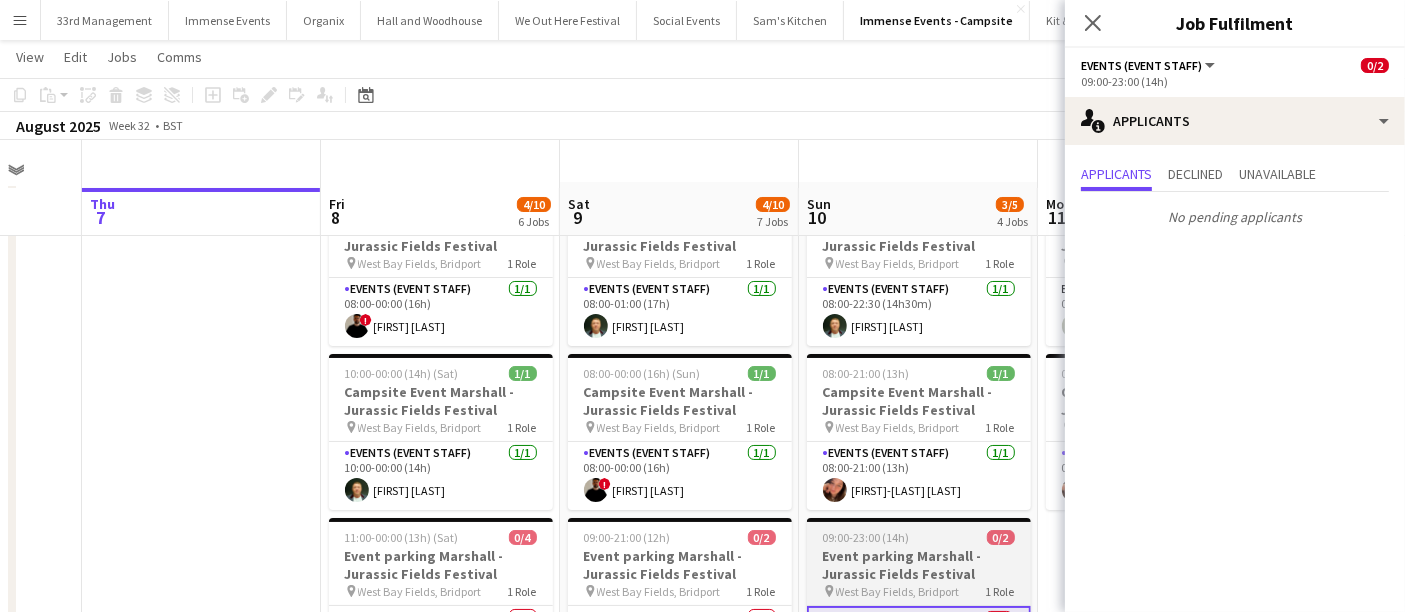 scroll, scrollTop: 153, scrollLeft: 0, axis: vertical 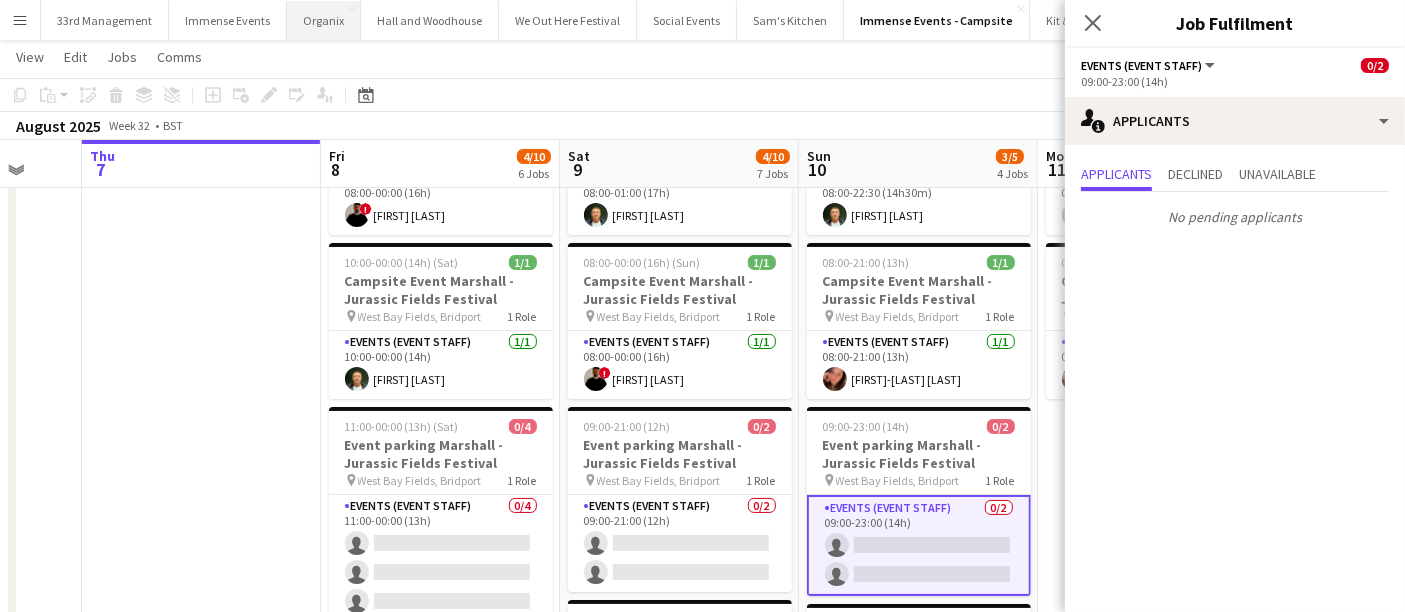 click on "Organix
Close" at bounding box center (324, 20) 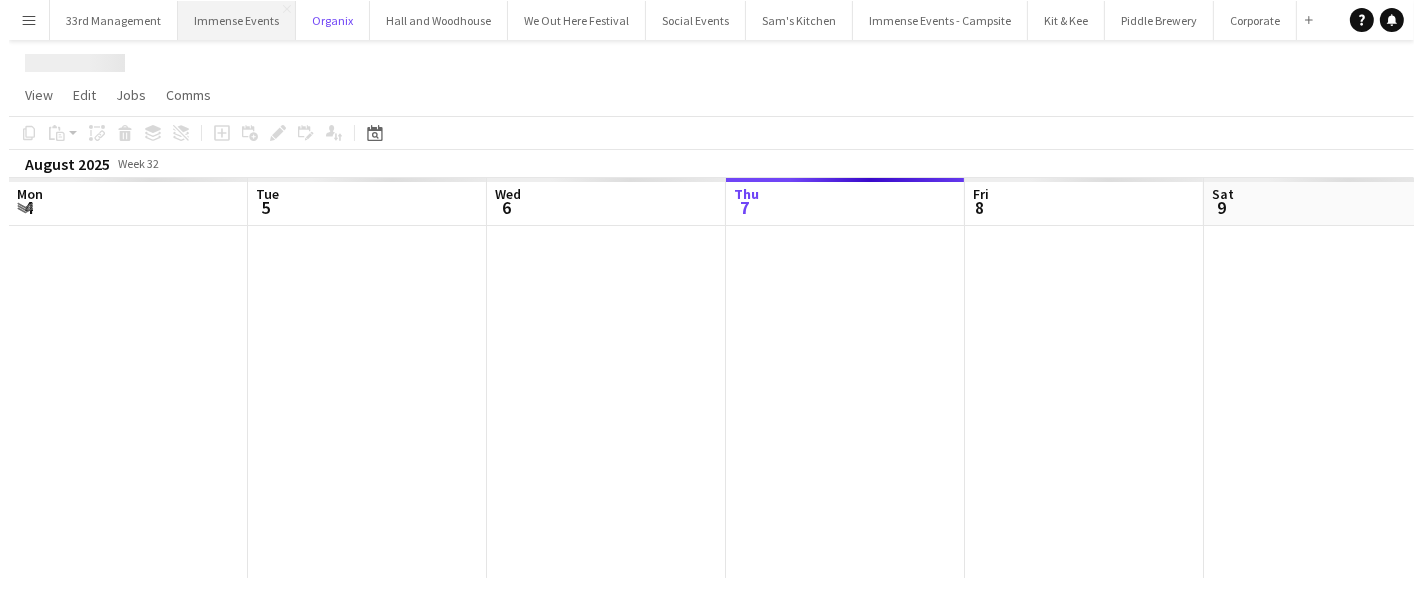 scroll, scrollTop: 0, scrollLeft: 0, axis: both 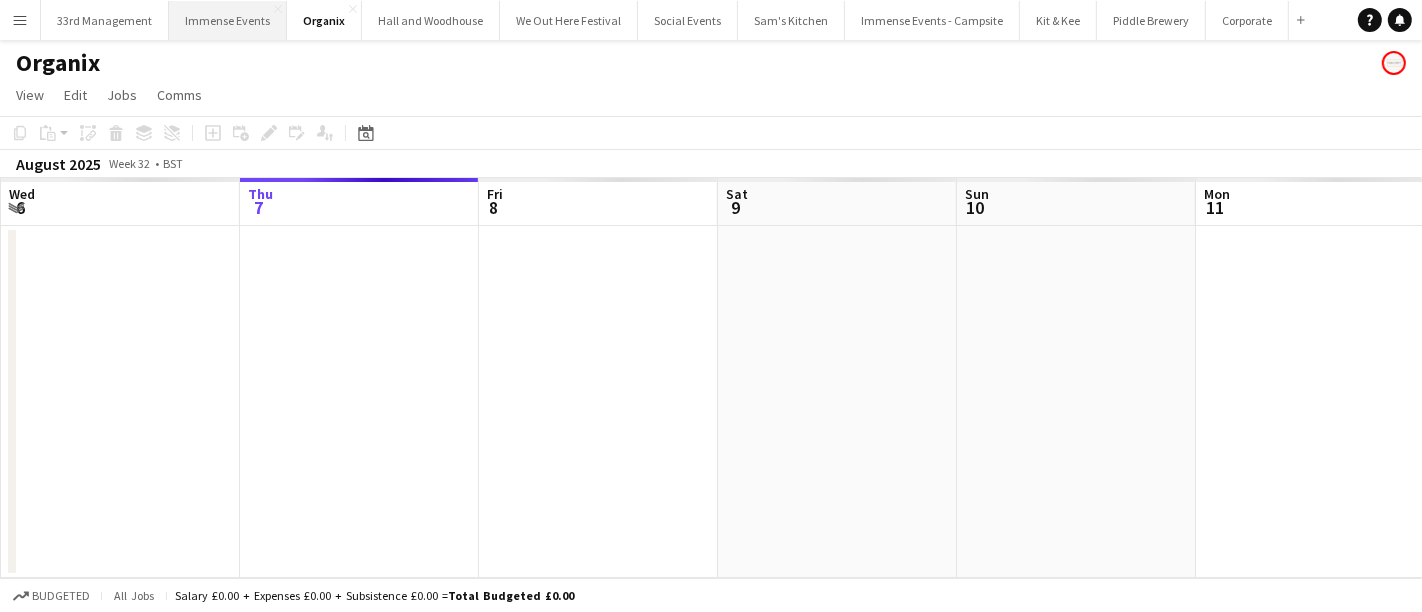 click on "Immense Events
Close" at bounding box center (228, 20) 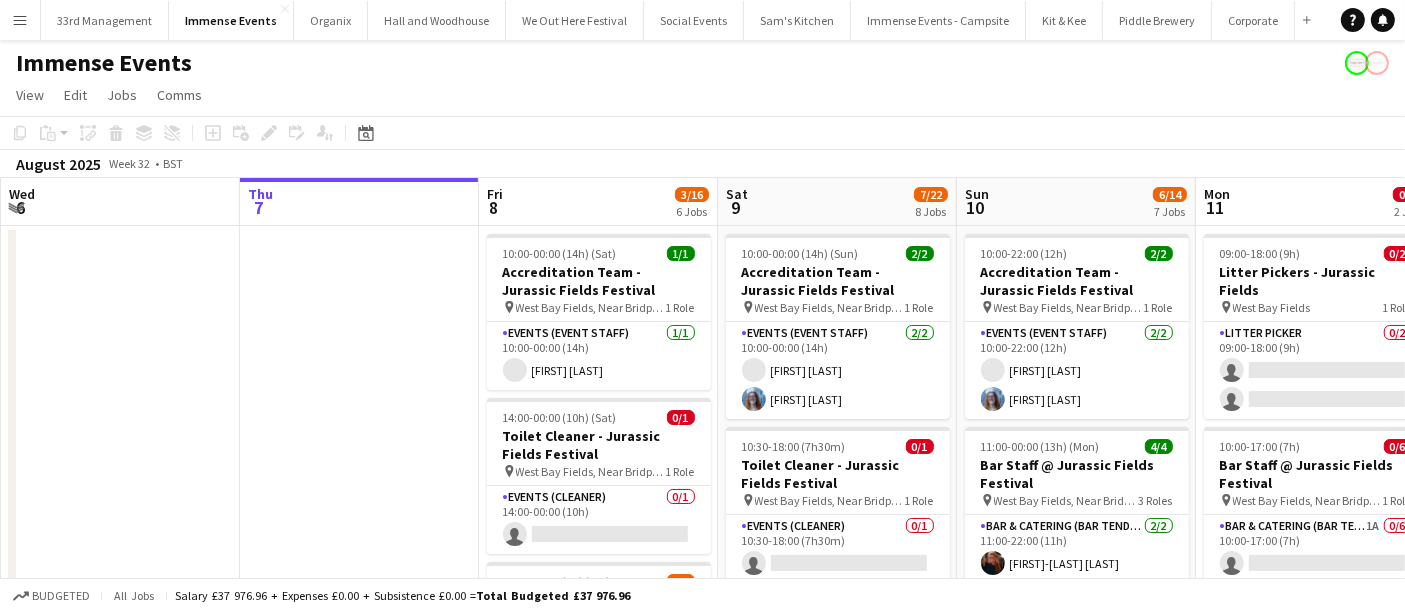 scroll, scrollTop: 0, scrollLeft: 737, axis: horizontal 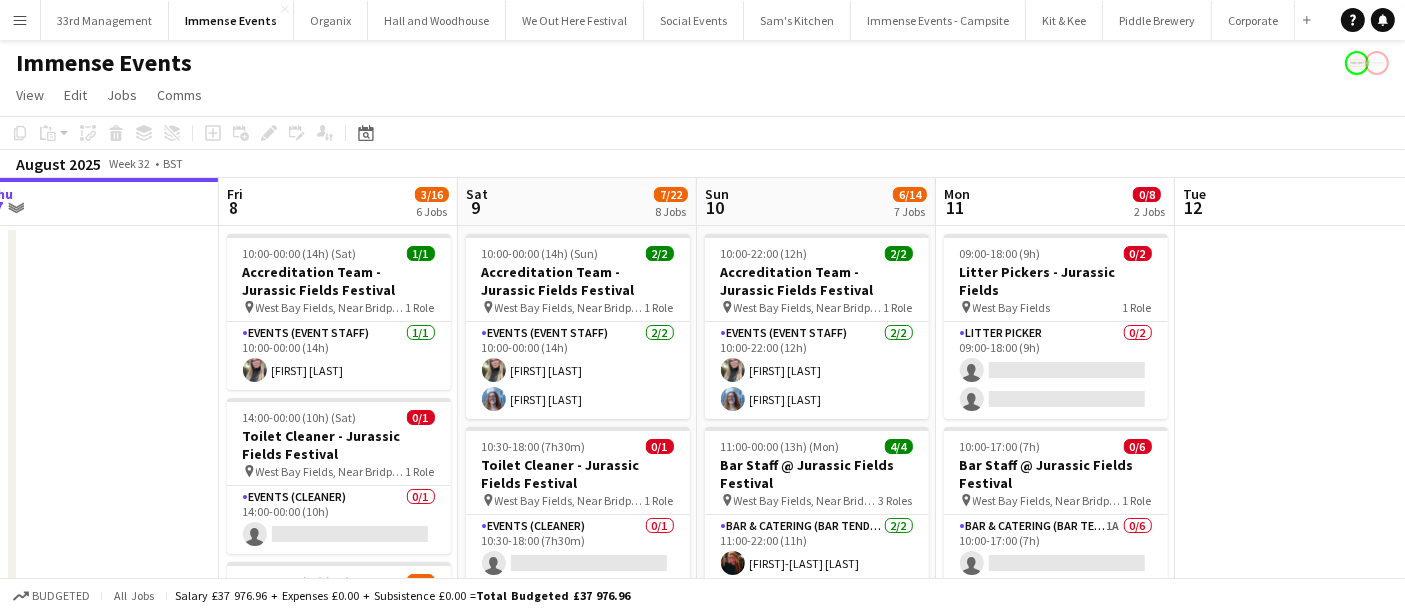 drag, startPoint x: 1062, startPoint y: 408, endPoint x: 335, endPoint y: 408, distance: 727 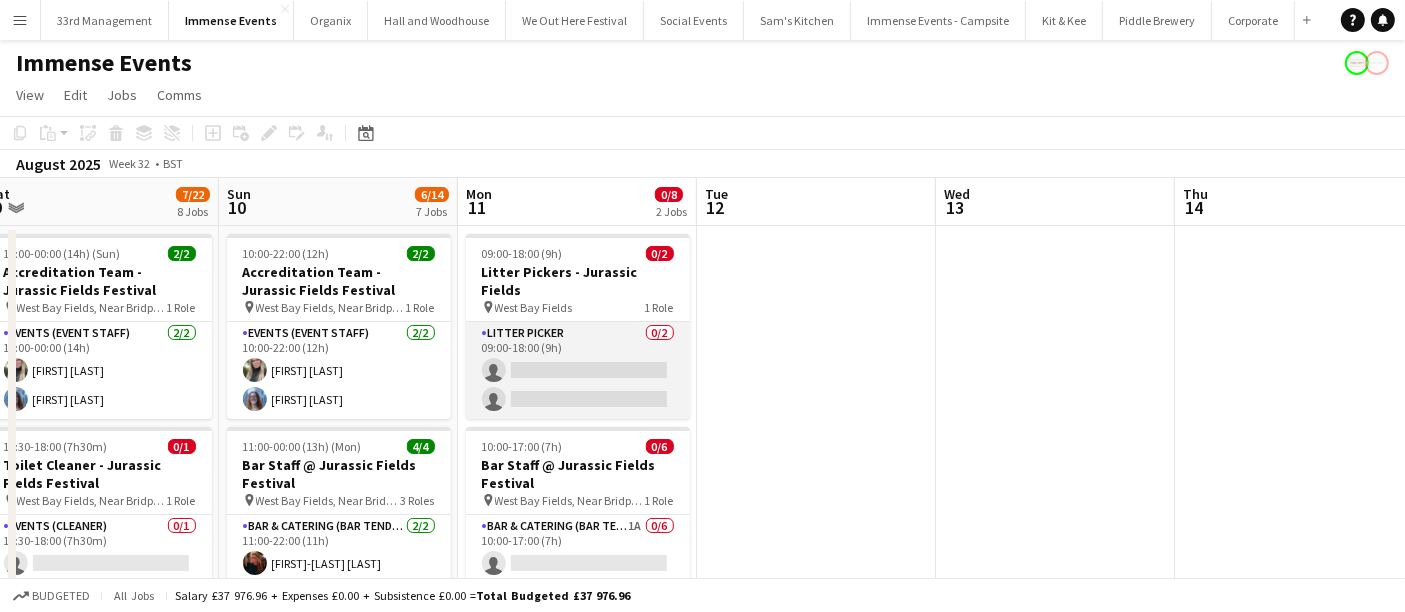 click on "Litter Picker   0/2   09:00-18:00 (9h)
single-neutral-actions
single-neutral-actions" at bounding box center (578, 370) 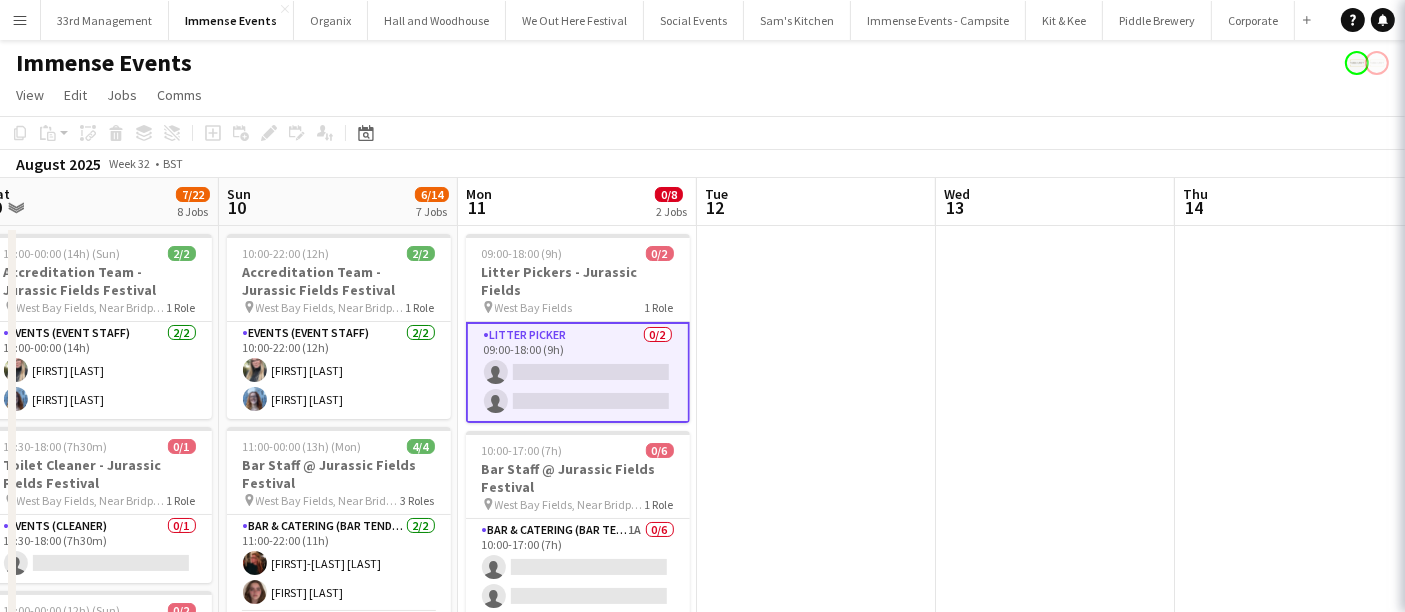 scroll, scrollTop: 0, scrollLeft: 738, axis: horizontal 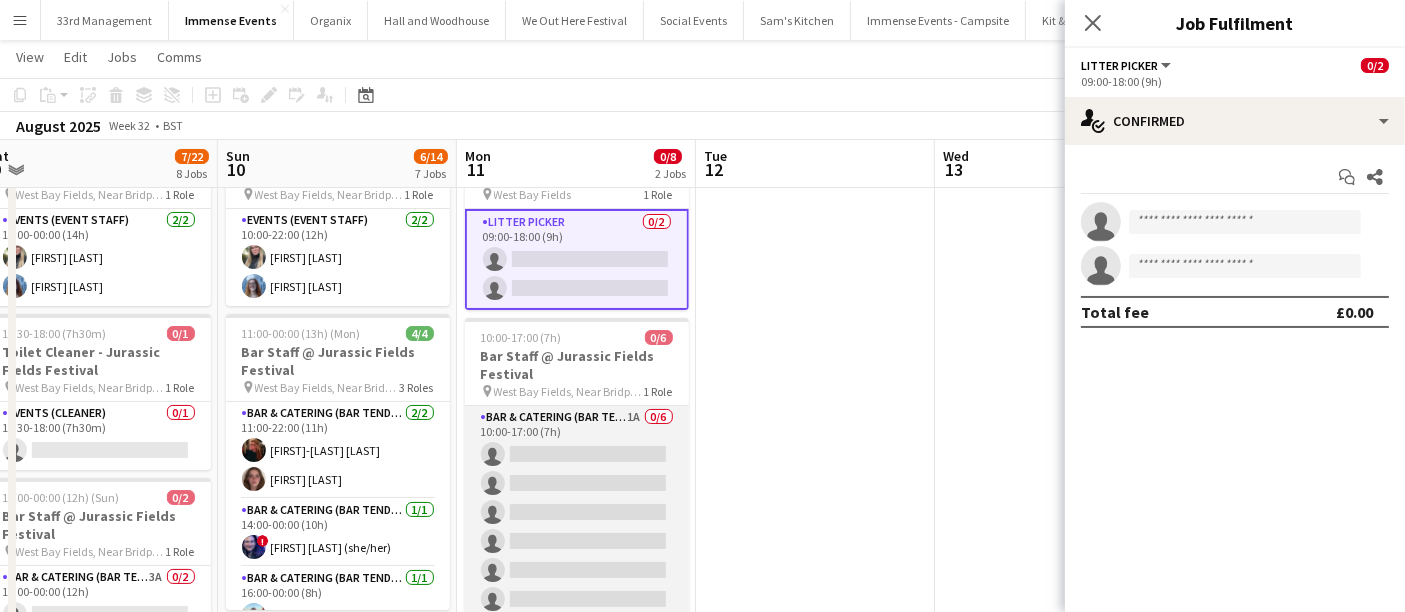 click on "Bar & Catering (Bar Tender)   1A   0/6   10:00-17:00 (7h)
single-neutral-actions
single-neutral-actions
single-neutral-actions
single-neutral-actions
single-neutral-actions
single-neutral-actions" at bounding box center (577, 512) 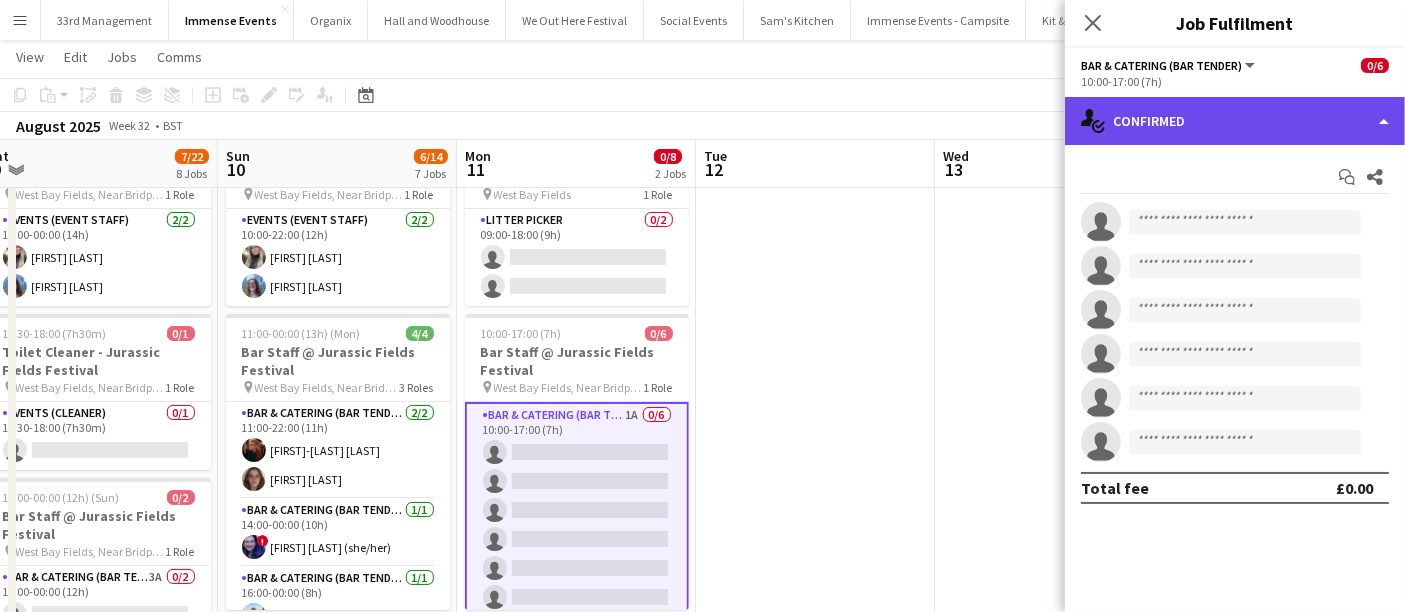 click on "single-neutral-actions-check-2
Confirmed" 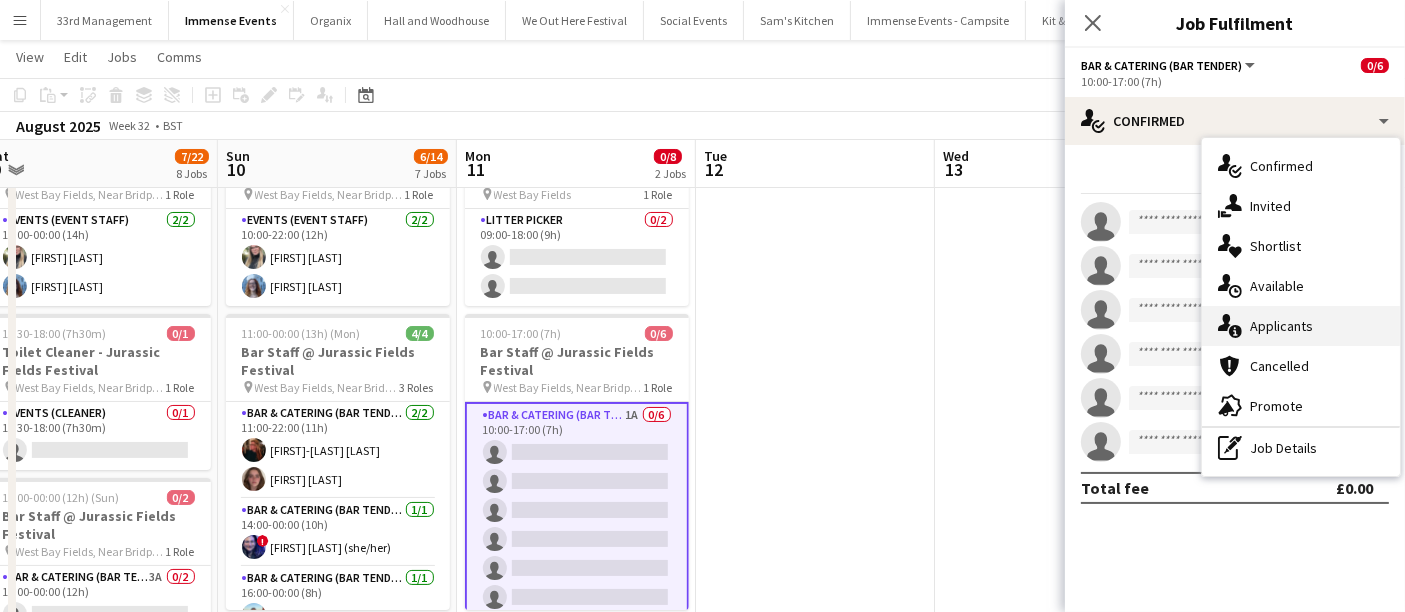 click on "single-neutral-actions-information
Applicants" at bounding box center [1301, 326] 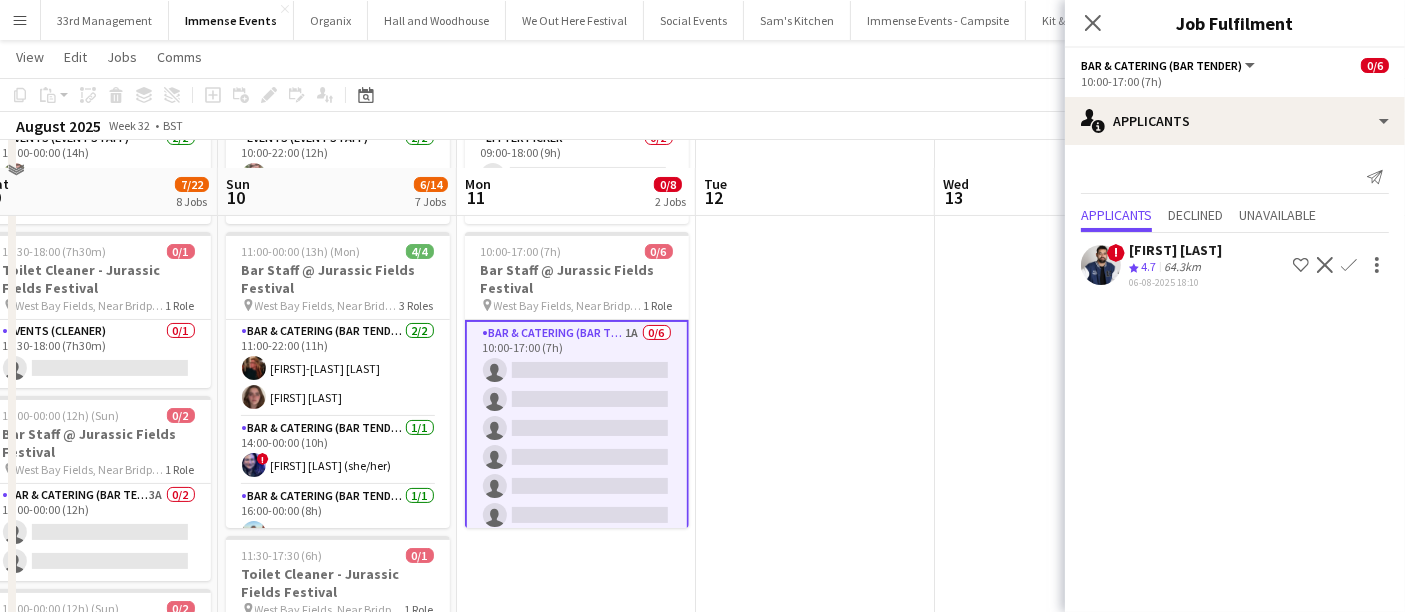 scroll, scrollTop: 222, scrollLeft: 0, axis: vertical 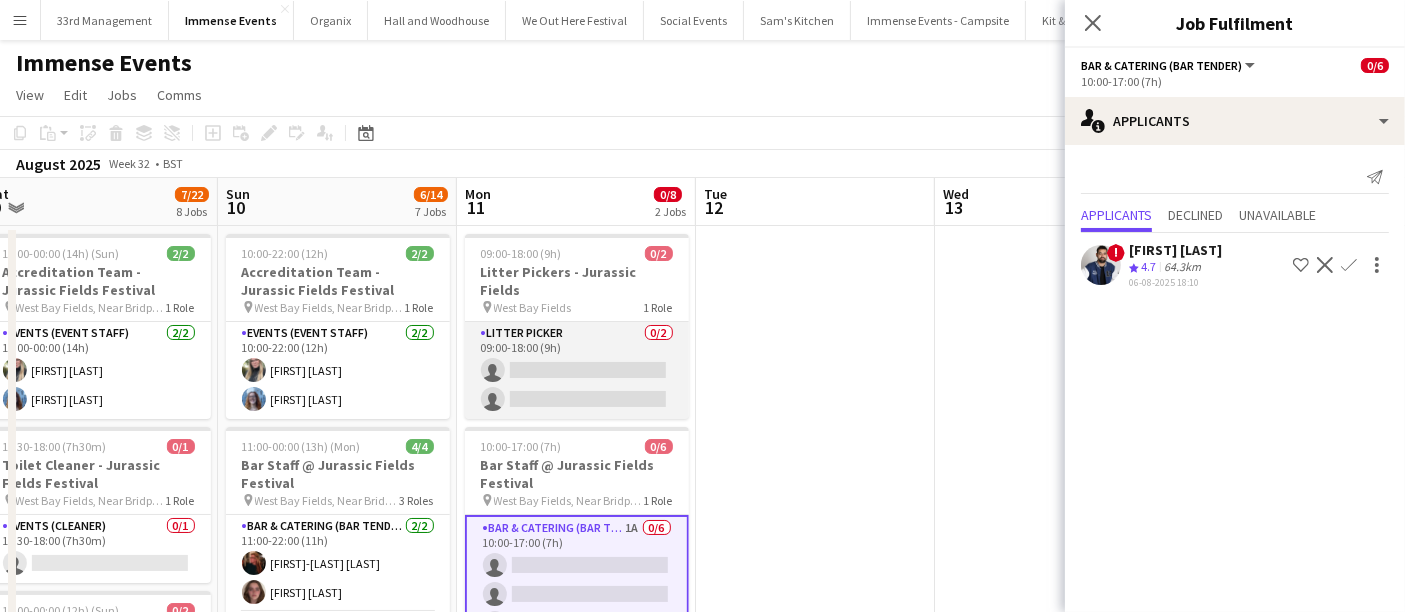 click on "Litter Picker   0/2   09:00-18:00 (9h)
single-neutral-actions
single-neutral-actions" at bounding box center (577, 370) 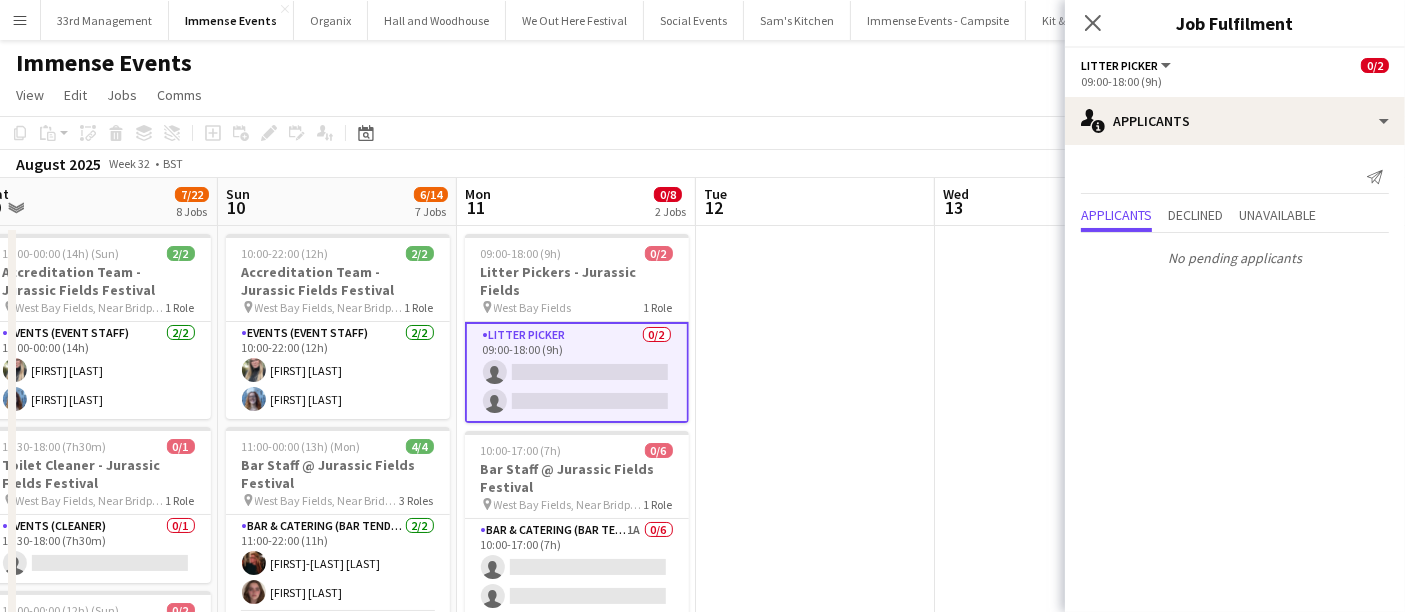 click on "users2
Applicants
Send notification
Applicants Declined Unavailable  No pending applicants" 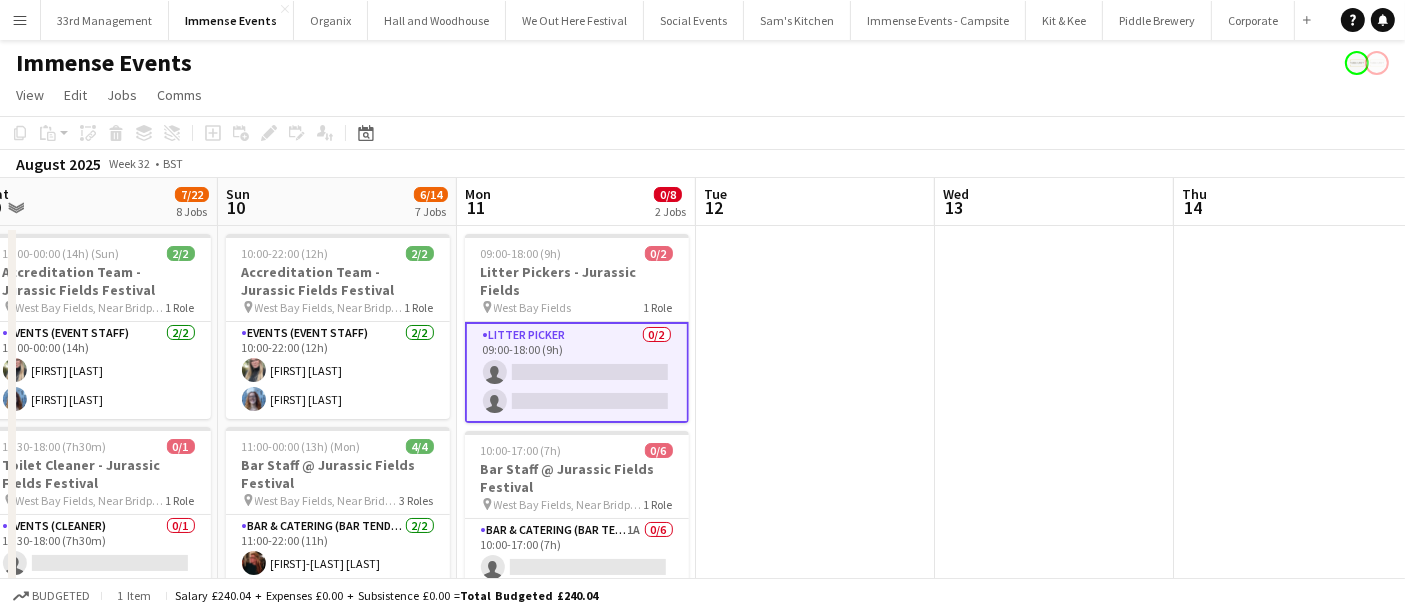 click at bounding box center [1293, 1104] 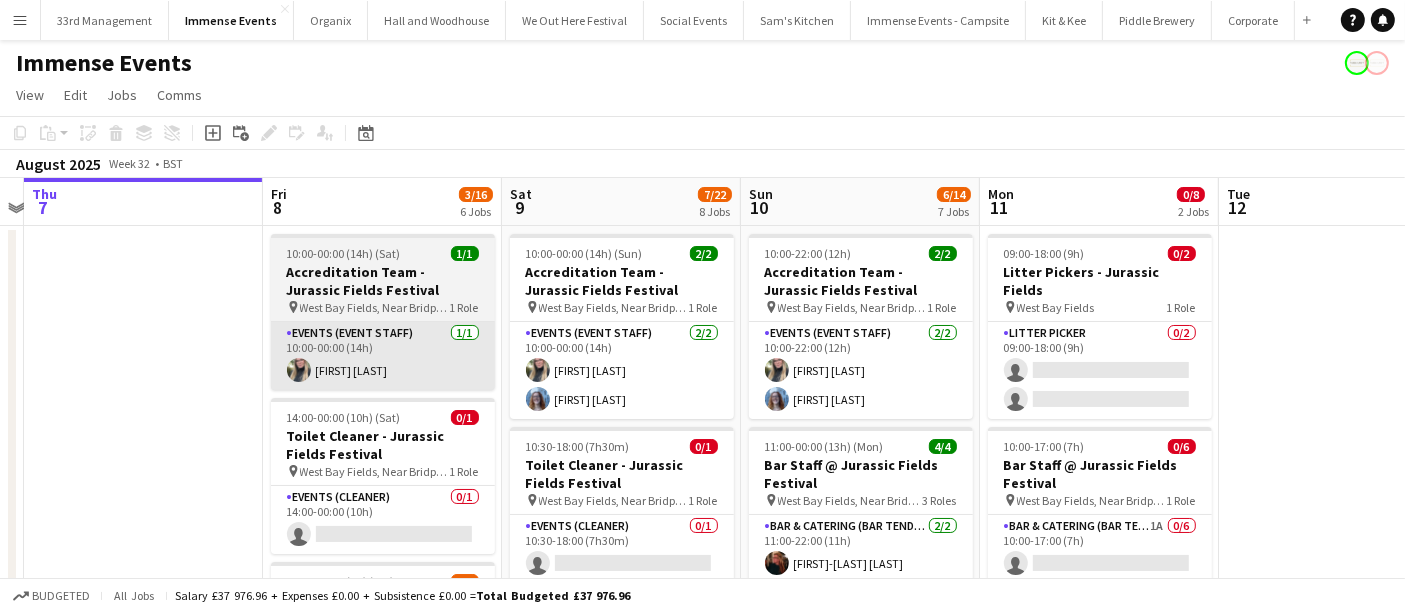 drag, startPoint x: 385, startPoint y: 409, endPoint x: 483, endPoint y: 349, distance: 114.90866 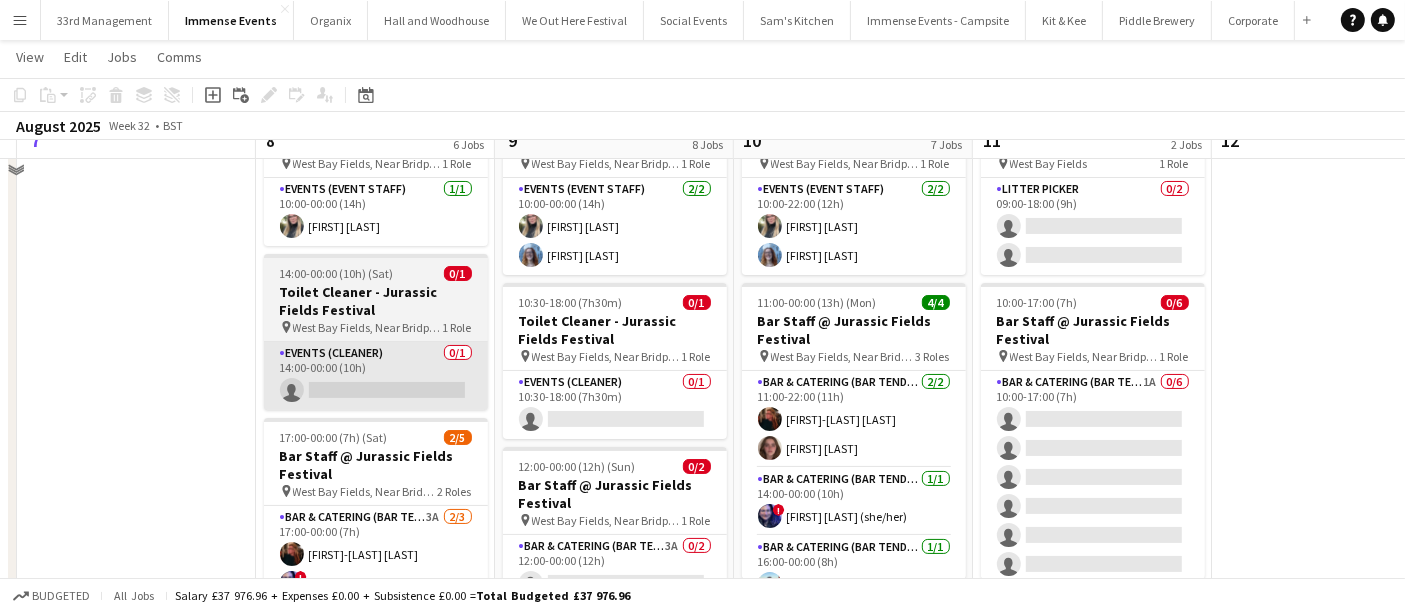 scroll, scrollTop: 222, scrollLeft: 0, axis: vertical 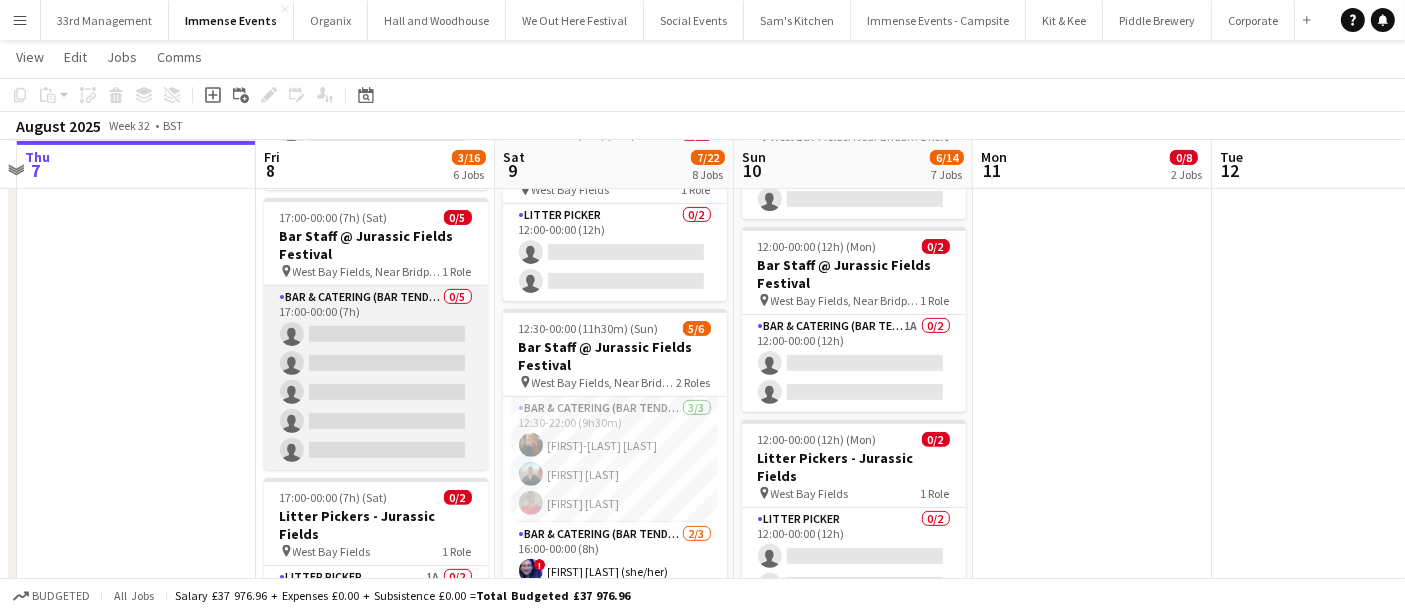 click on "Bar & Catering (Bar Tender)   0/5   17:00-00:00 (7h)
single-neutral-actions
single-neutral-actions
single-neutral-actions
single-neutral-actions
single-neutral-actions" at bounding box center (376, 378) 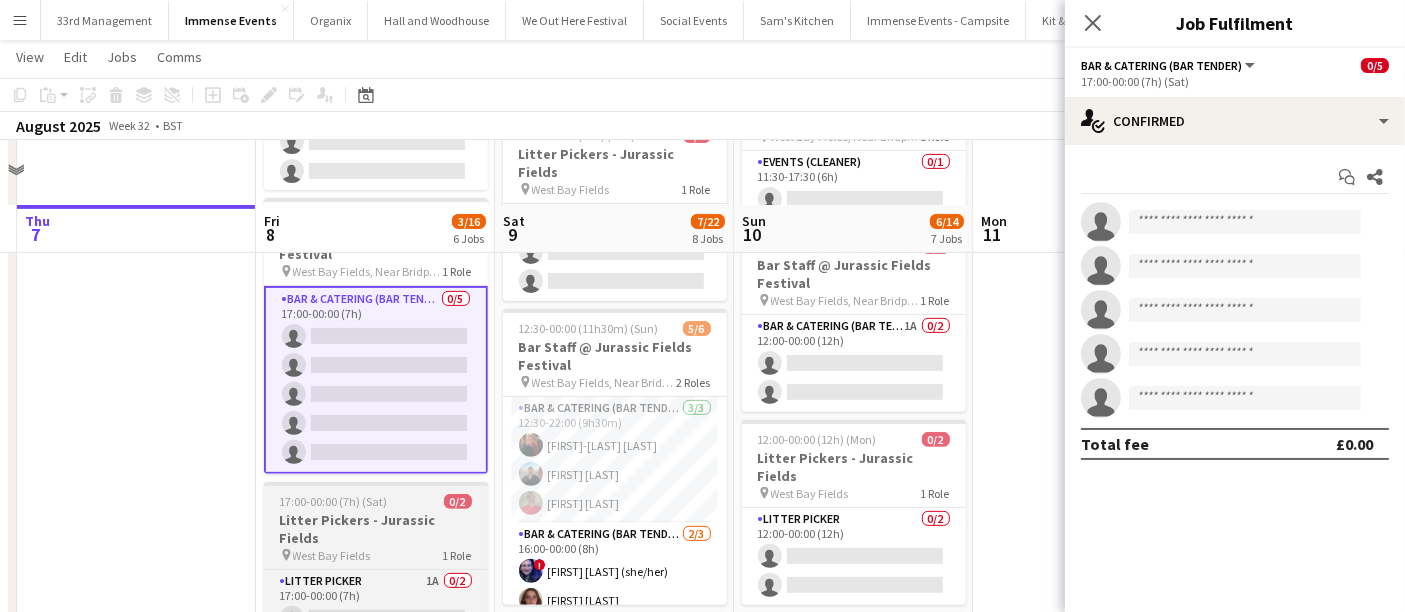 scroll, scrollTop: 1000, scrollLeft: 0, axis: vertical 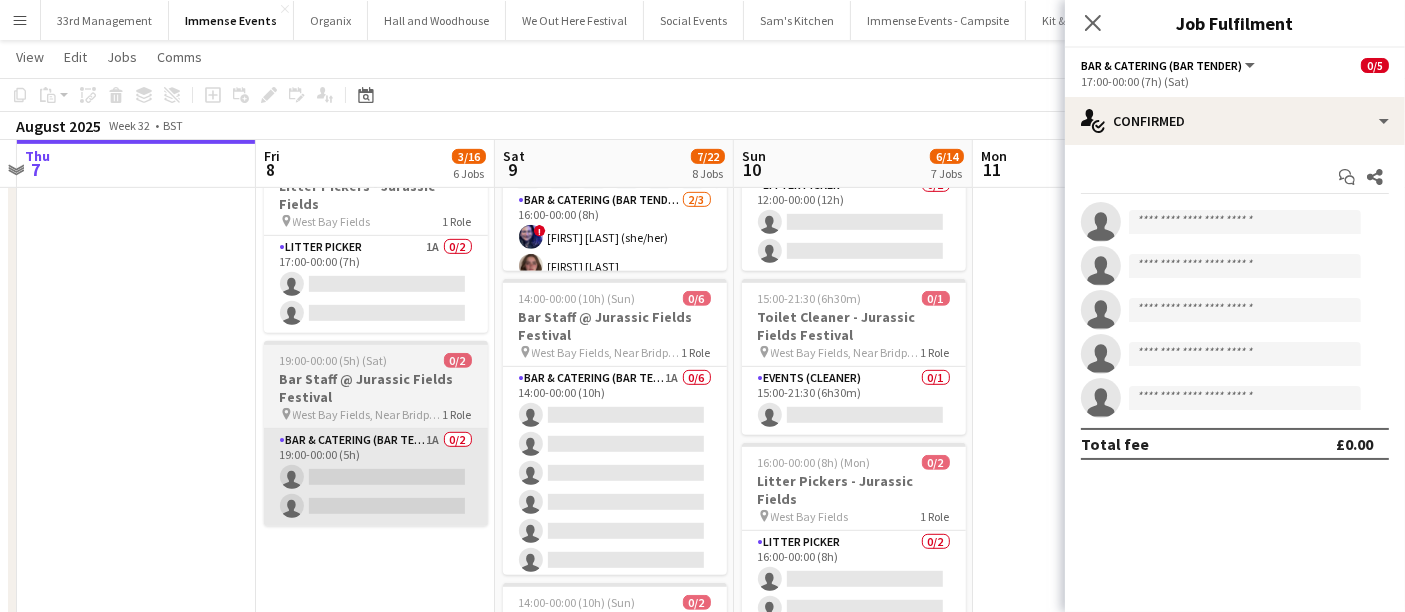 click on "Bar & Catering (Bar Tender)   1A   0/2   19:00-00:00 (5h)
single-neutral-actions
single-neutral-actions" at bounding box center [376, 477] 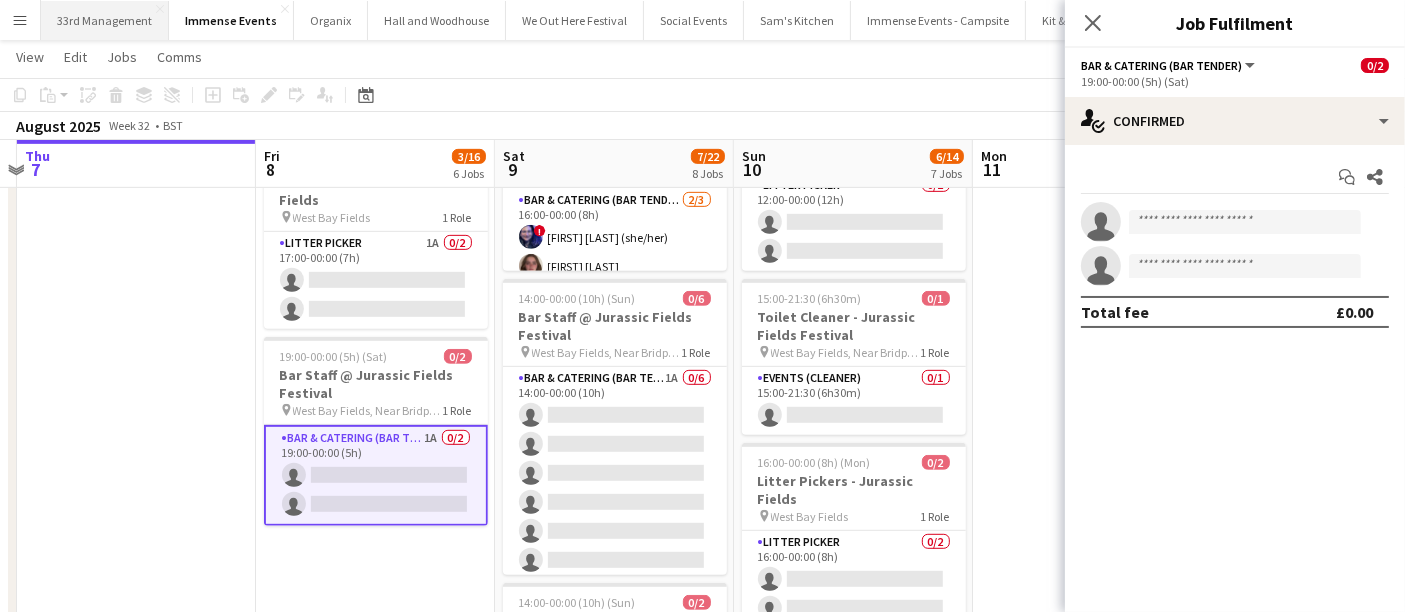 click on "33rd Management
Close" at bounding box center [105, 20] 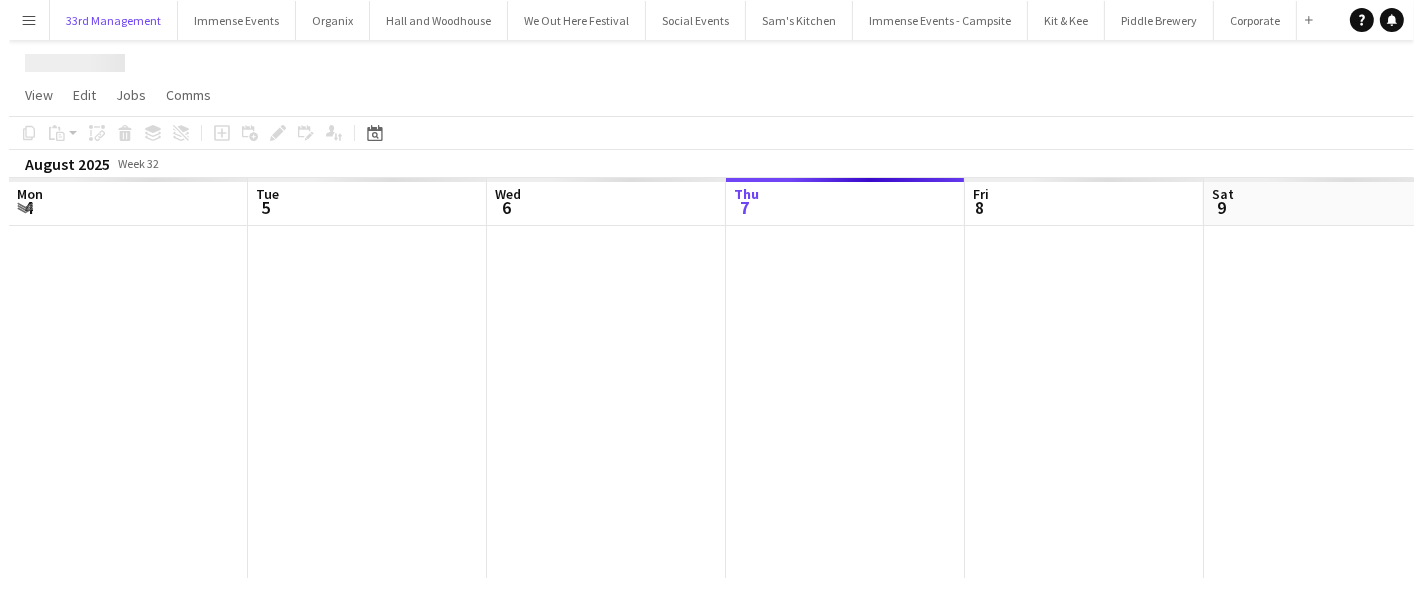 scroll, scrollTop: 0, scrollLeft: 0, axis: both 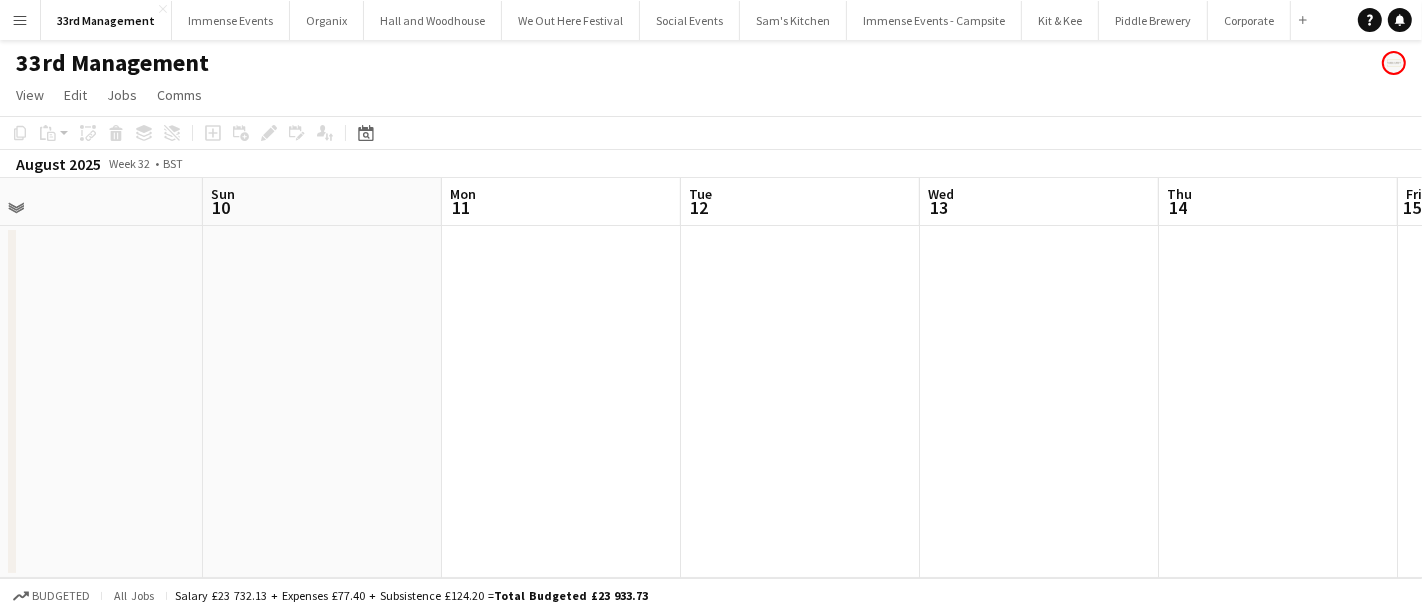 drag, startPoint x: 654, startPoint y: 447, endPoint x: 265, endPoint y: 475, distance: 390.0064 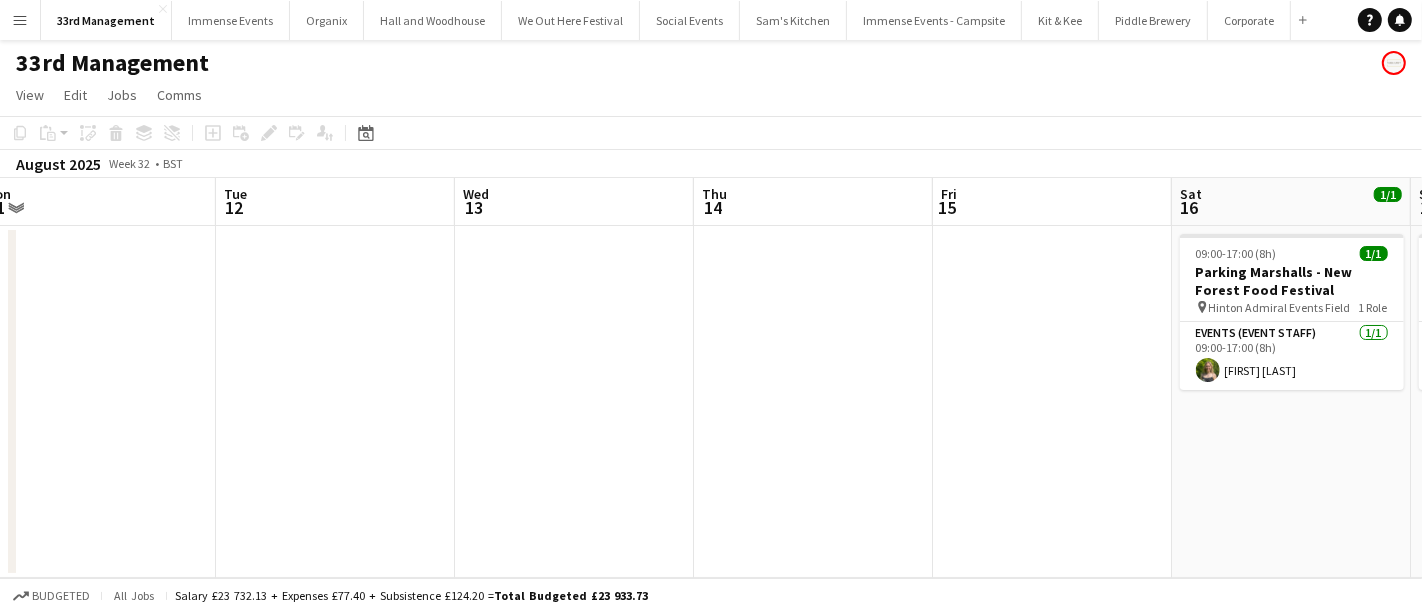 drag, startPoint x: 681, startPoint y: 441, endPoint x: 335, endPoint y: 424, distance: 346.4174 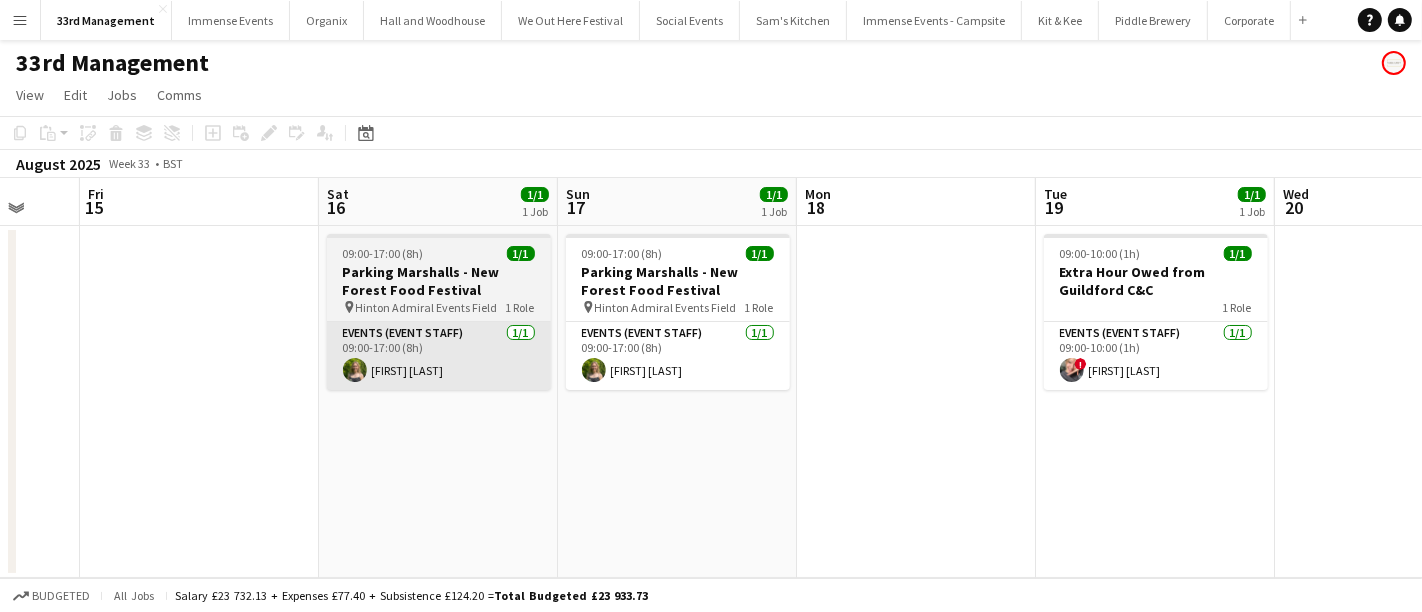 click on "Events (Event Staff)   1/1   09:00-17:00 (8h)
Olivia Thomas" at bounding box center [439, 356] 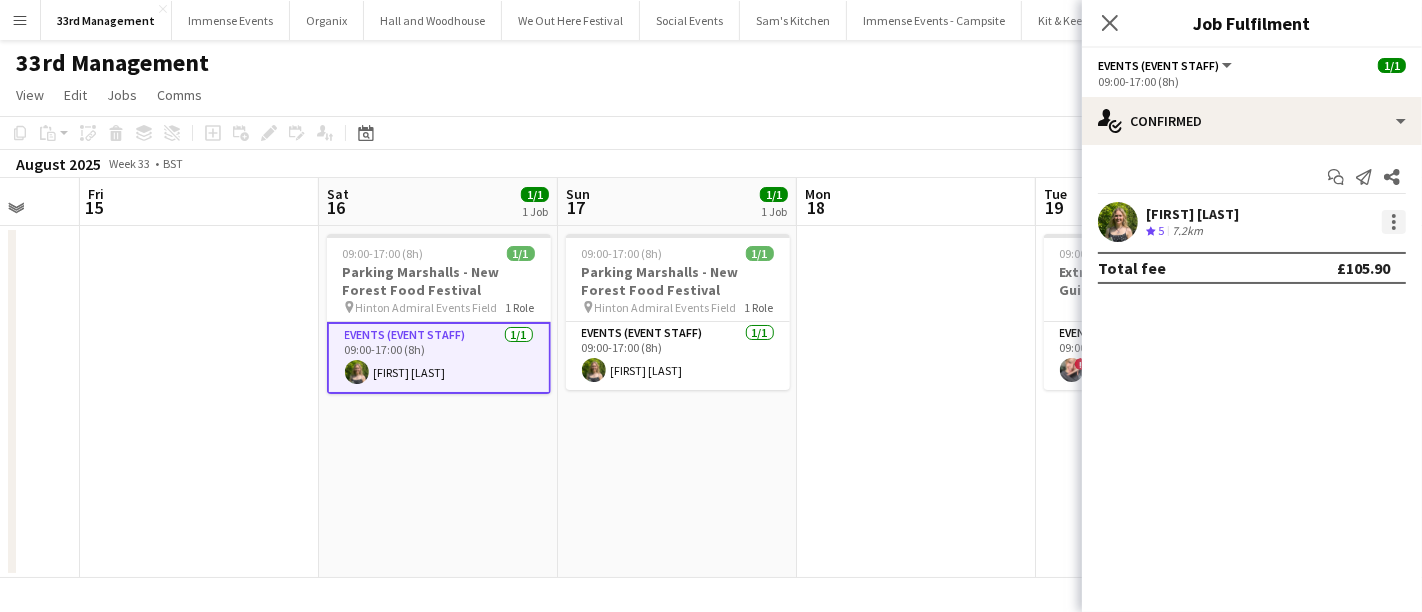 click at bounding box center [1394, 222] 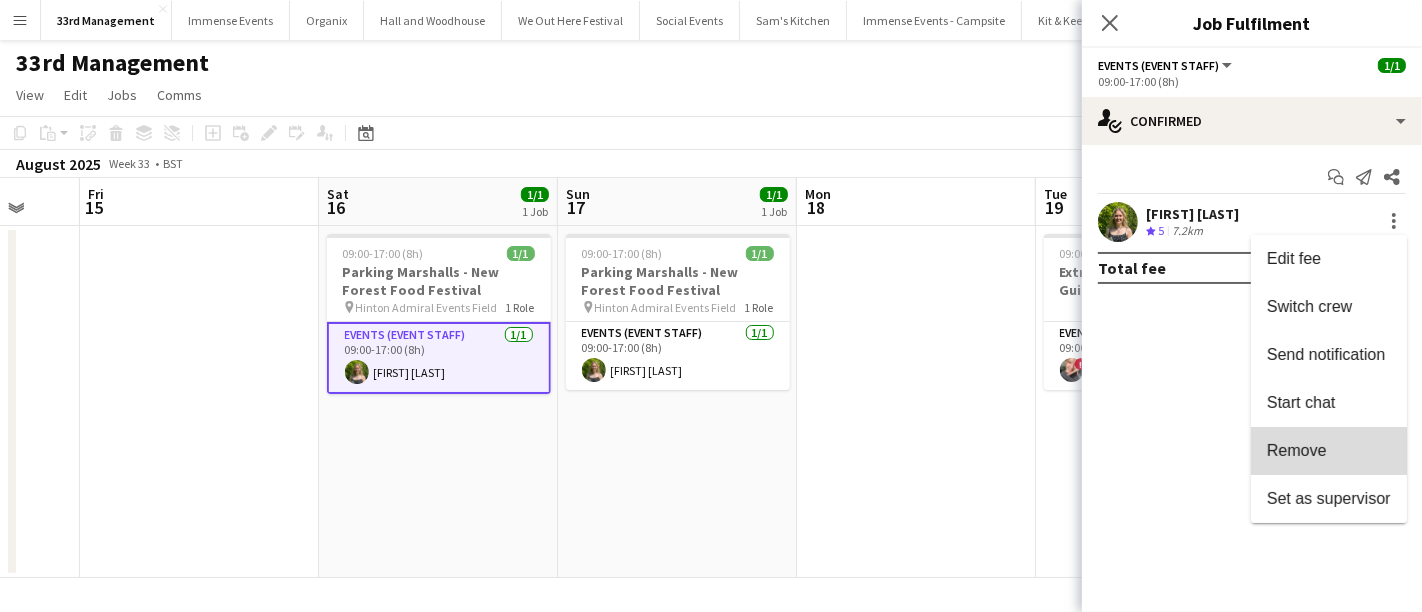 drag, startPoint x: 1297, startPoint y: 438, endPoint x: 780, endPoint y: 340, distance: 526.20624 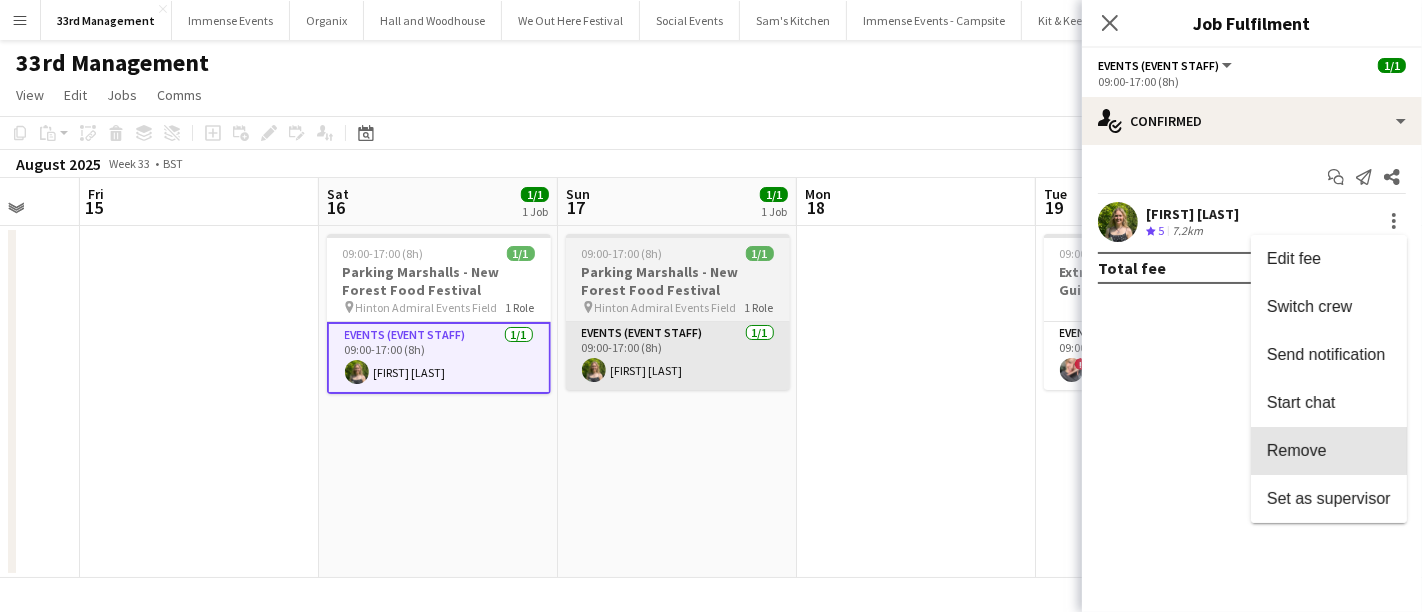 click on "Remove" at bounding box center (1329, 451) 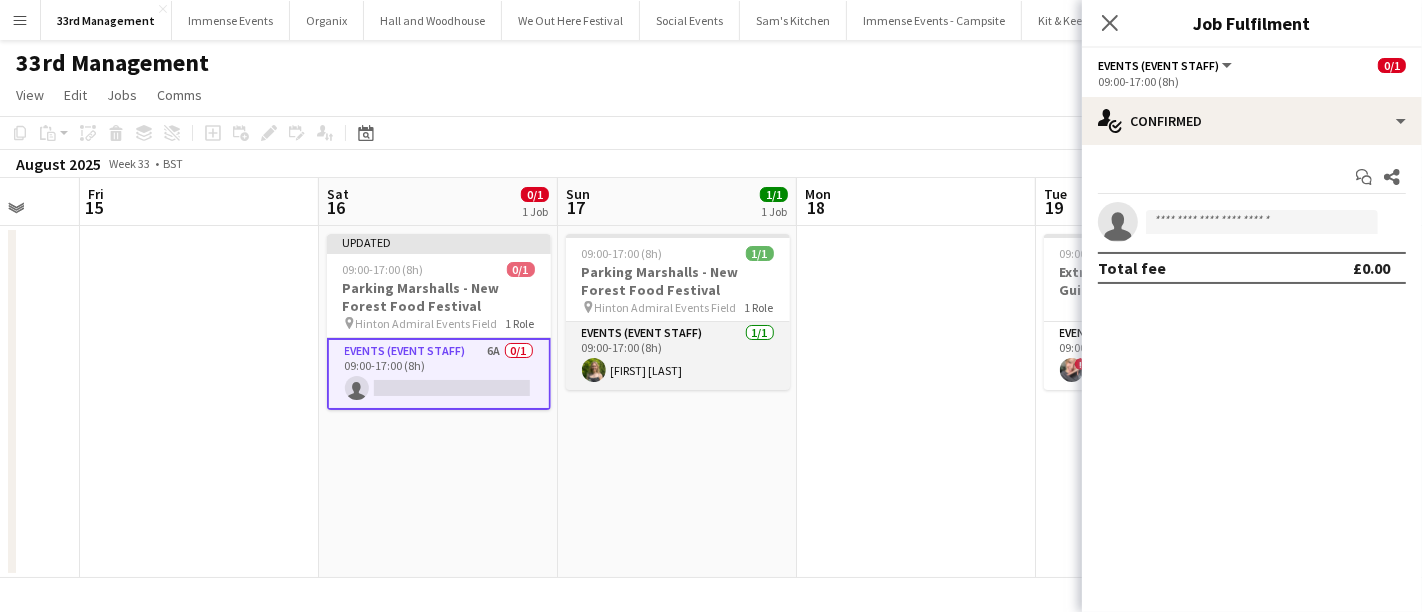 click on "Events (Event Staff)   1/1   09:00-17:00 (8h)
Olivia Thomas" at bounding box center (678, 356) 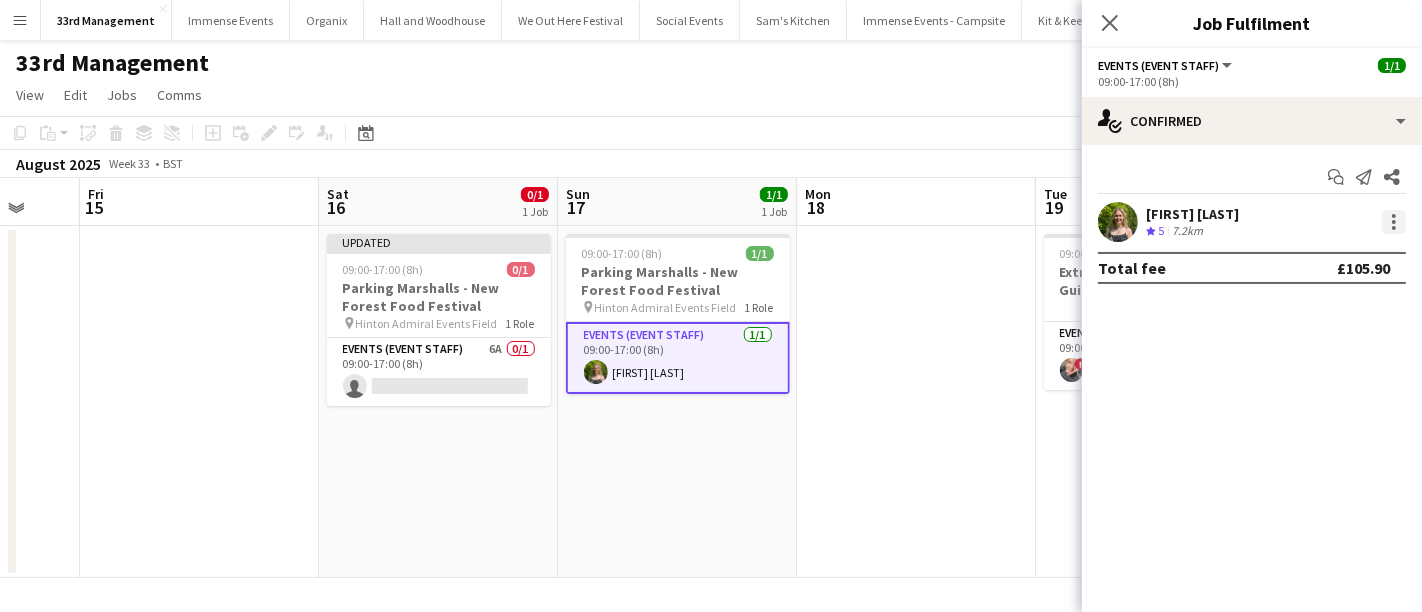 click at bounding box center [1394, 228] 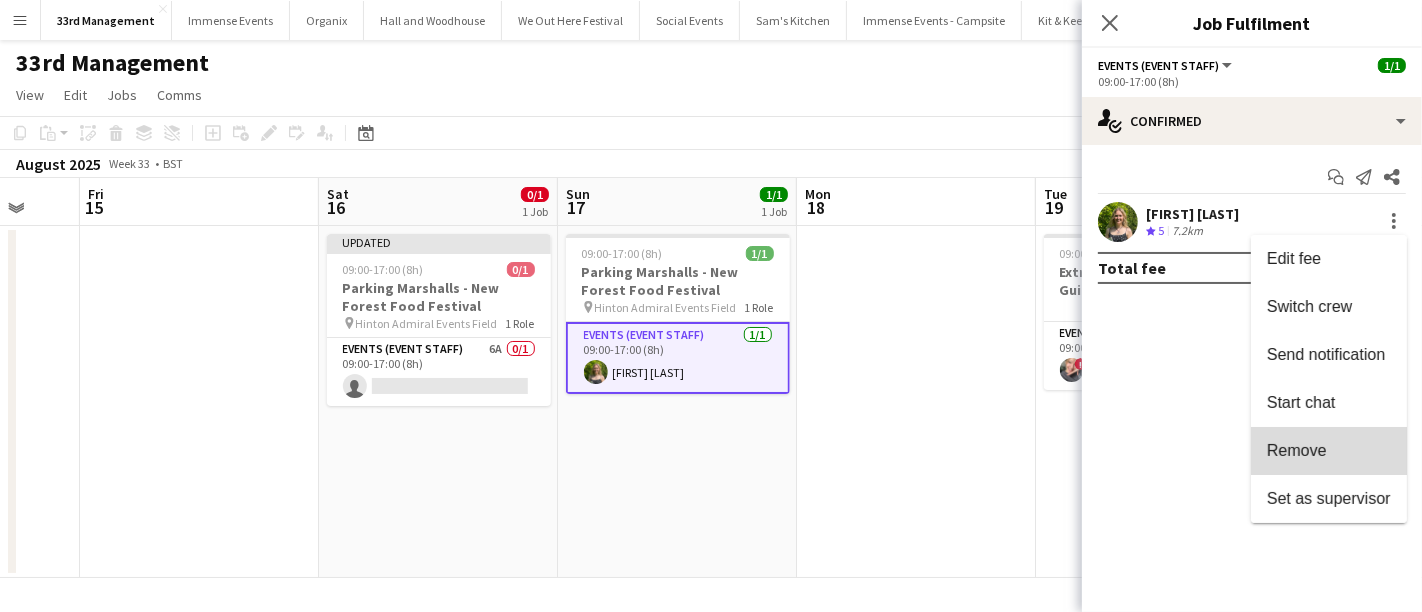 drag, startPoint x: 1325, startPoint y: 449, endPoint x: 903, endPoint y: 393, distance: 425.69943 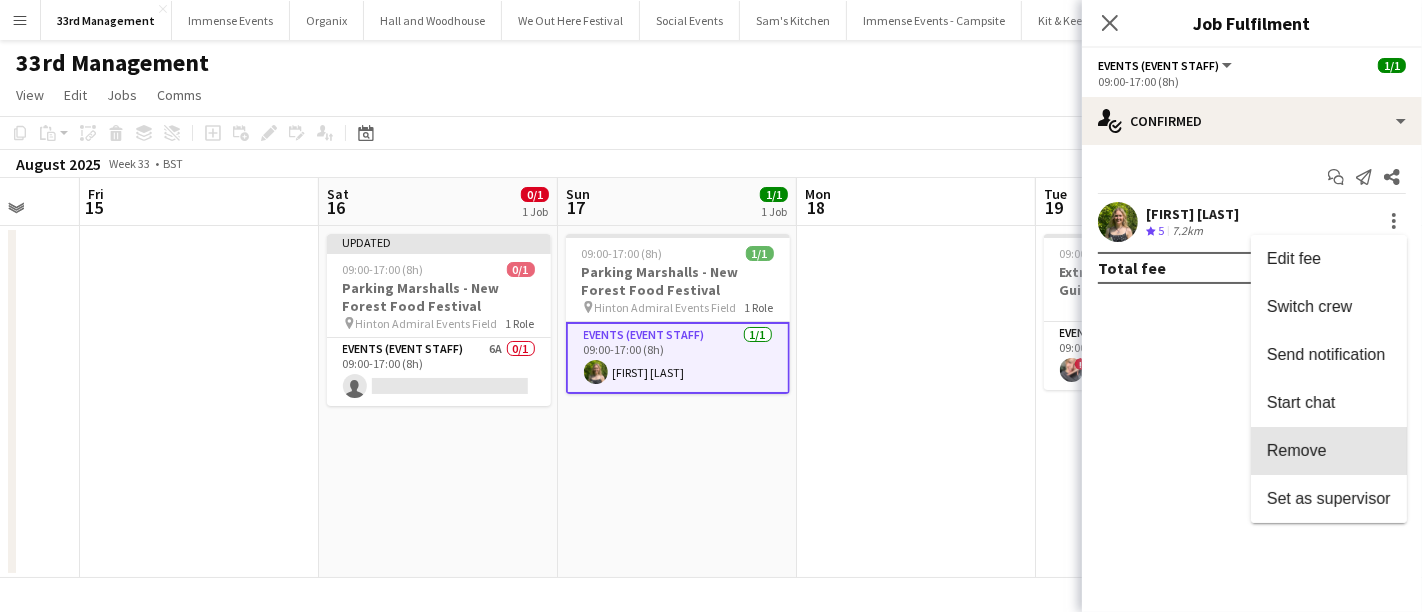 click on "Remove" at bounding box center [1297, 450] 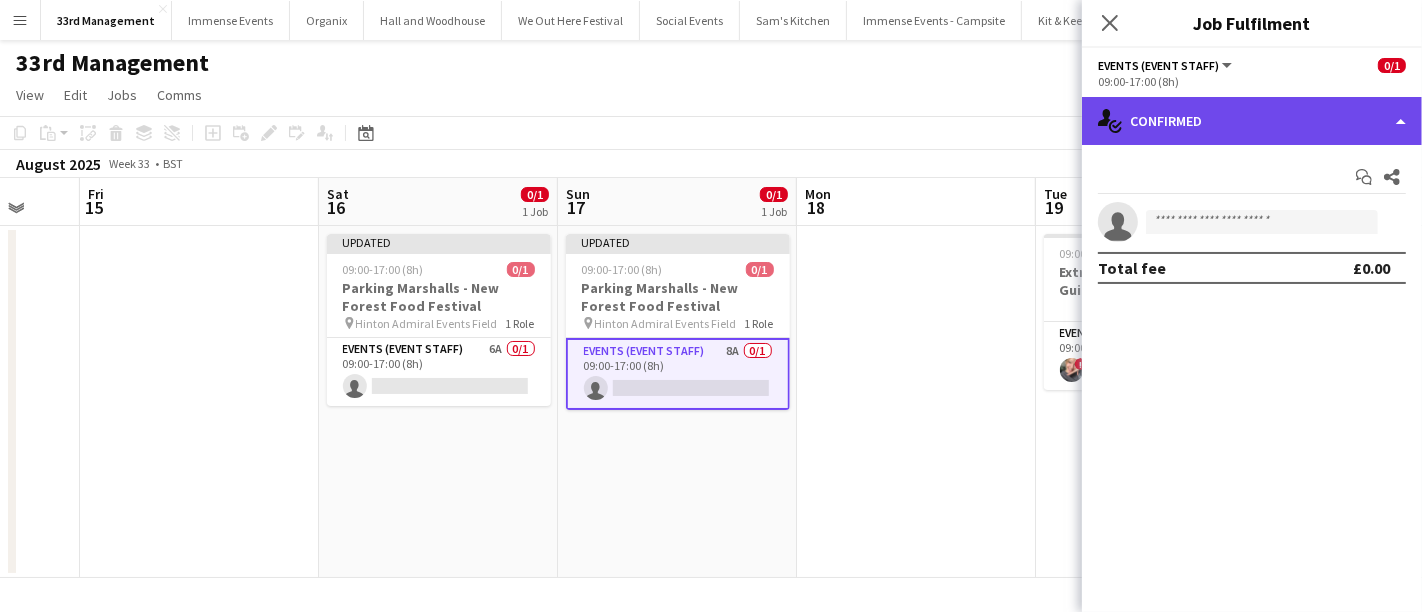 click on "single-neutral-actions-check-2" 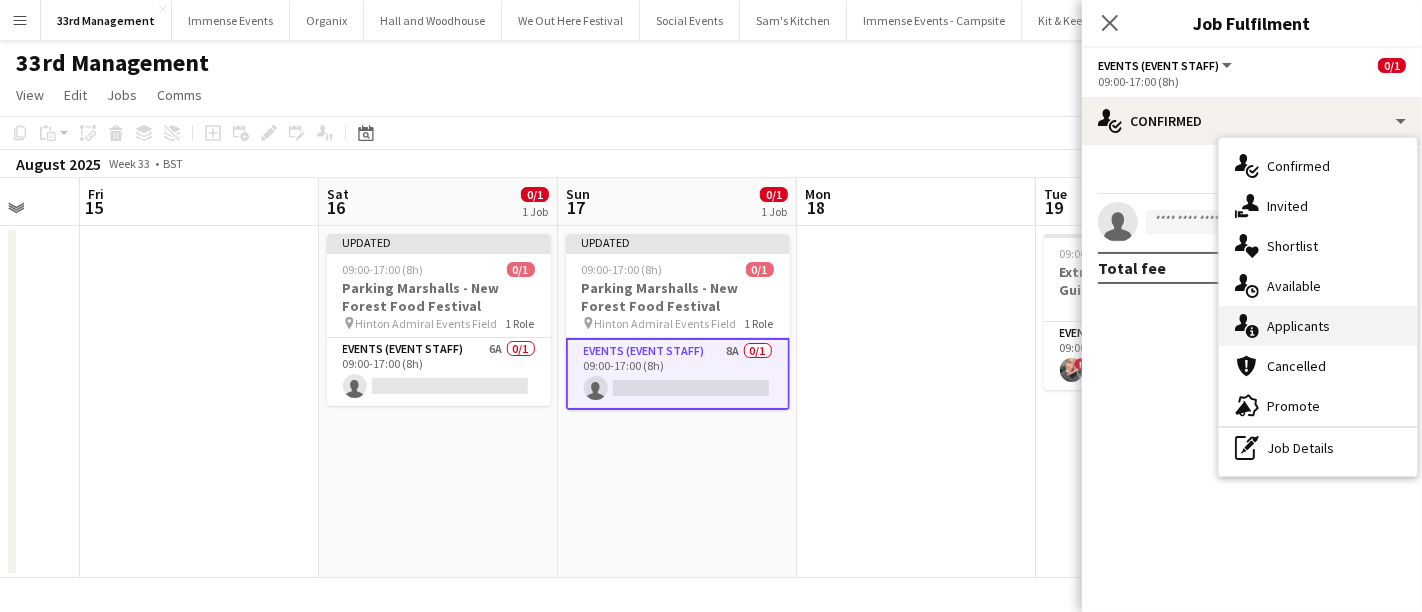 click on "single-neutral-actions-information
Applicants" at bounding box center [1318, 326] 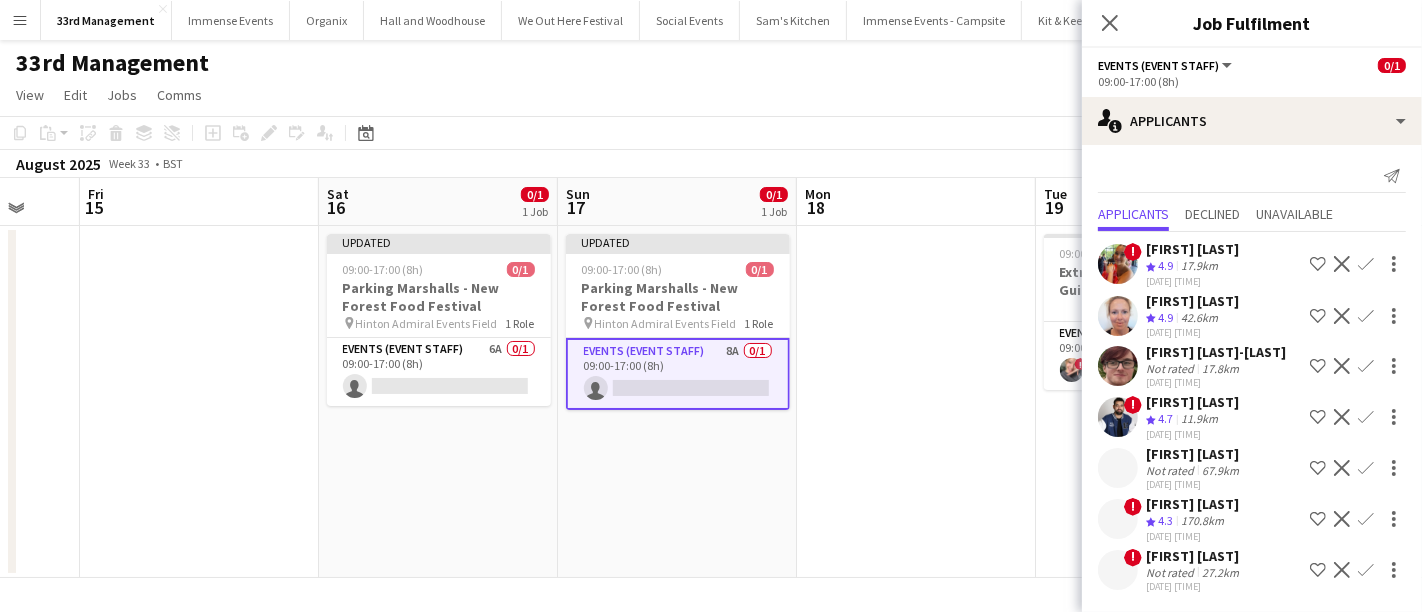 scroll, scrollTop: 35, scrollLeft: 0, axis: vertical 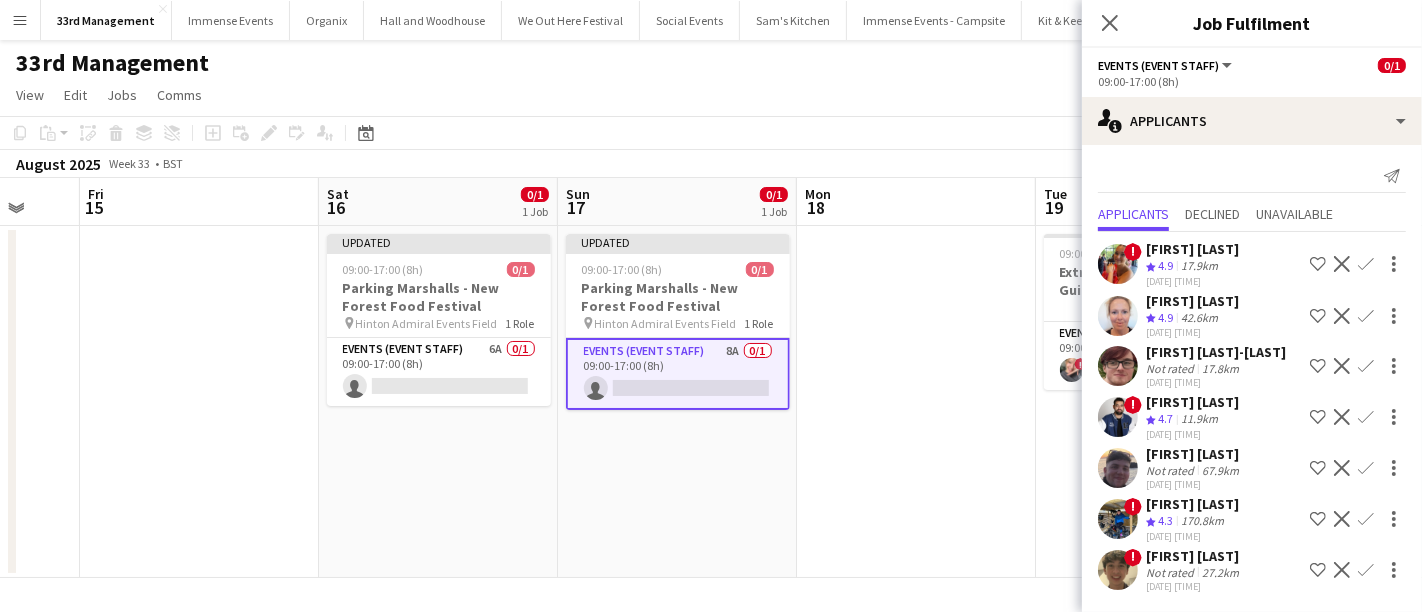 click at bounding box center (1118, 417) 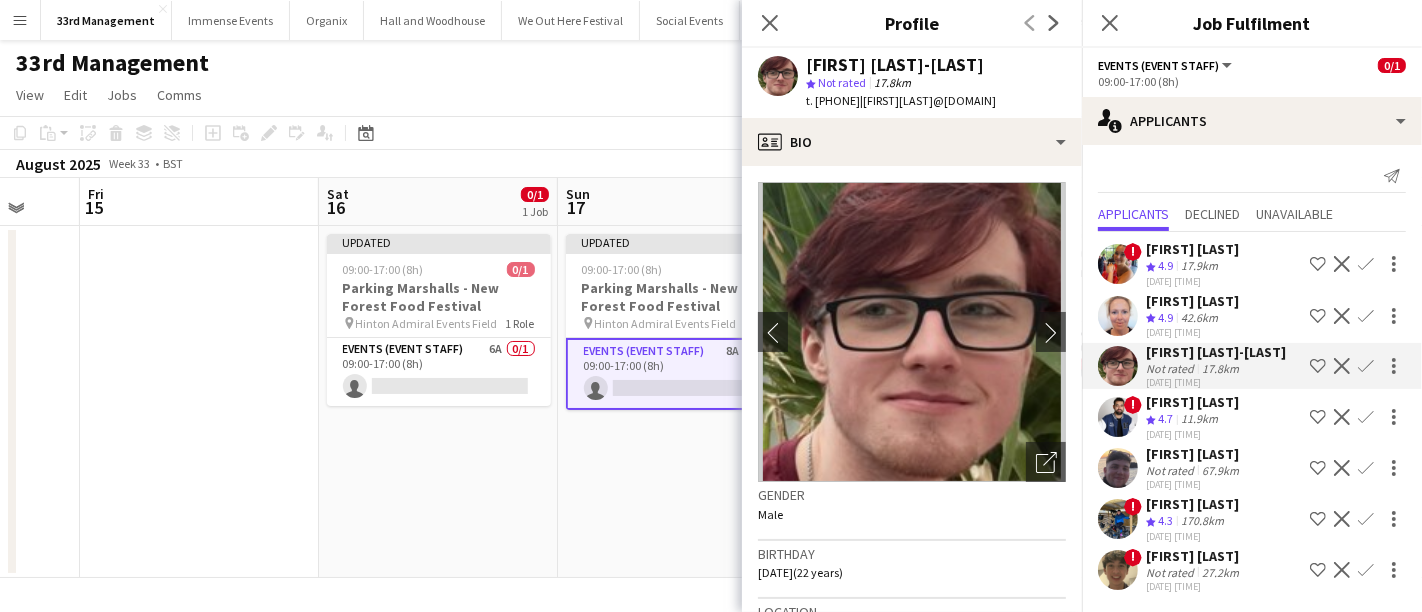 click on "!  Charlotte Stewart
Crew rating
4.9   17.9km   21-05-2025 20:42
Shortlist crew
Decline
Confirm
Victoria Collyer
Crew rating
4.9   42.6km   22-05-2025 22:39
Shortlist crew
Decline
Confirm
ETHAN WHITNEY-WATSON   Not rated   17.8km   31-05-2025 19:54
Shortlist crew
Decline
Confirm
!  Seb Sax
Crew rating
4.7   11.9km   10-06-2025 23:09
Shortlist crew
Decline
Confirm
Luke Burgess   Not rated   67.9km   12-06-2025 20:01
Shortlist crew
Decline
Confirm
!  George O’Callaghan
Crew rating
4.3   170.8km   24-06-2025 22:25" at bounding box center (1252, 414) 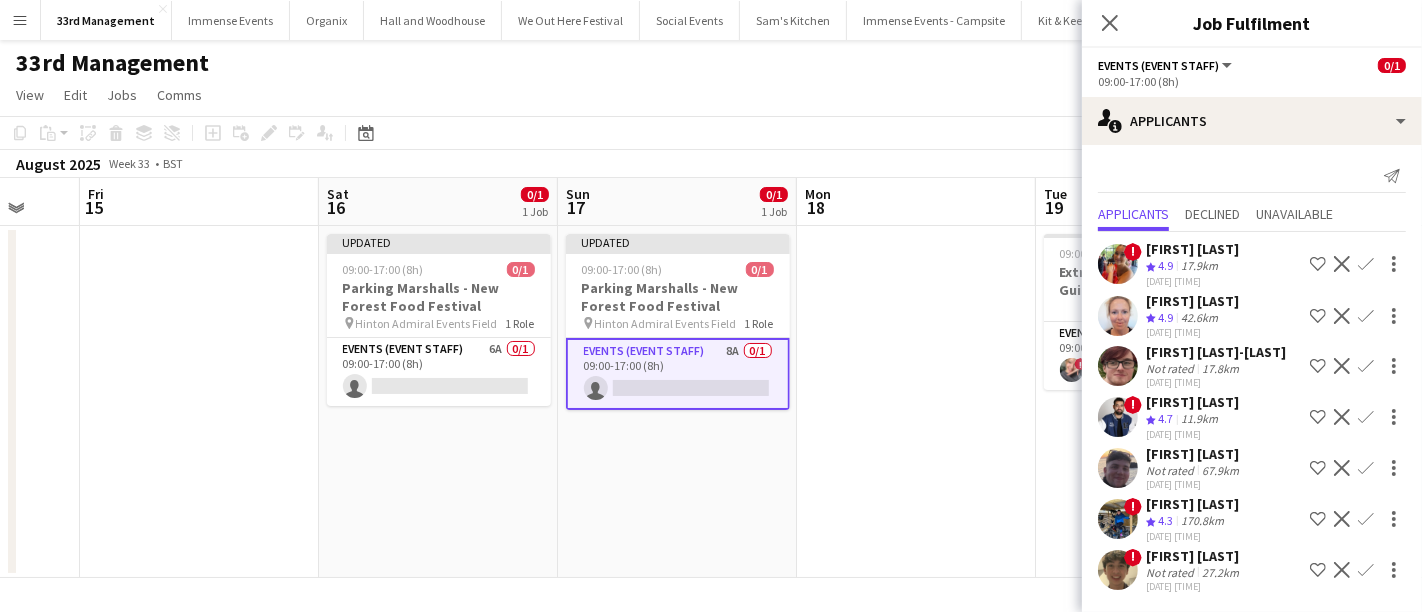 click at bounding box center (1118, 366) 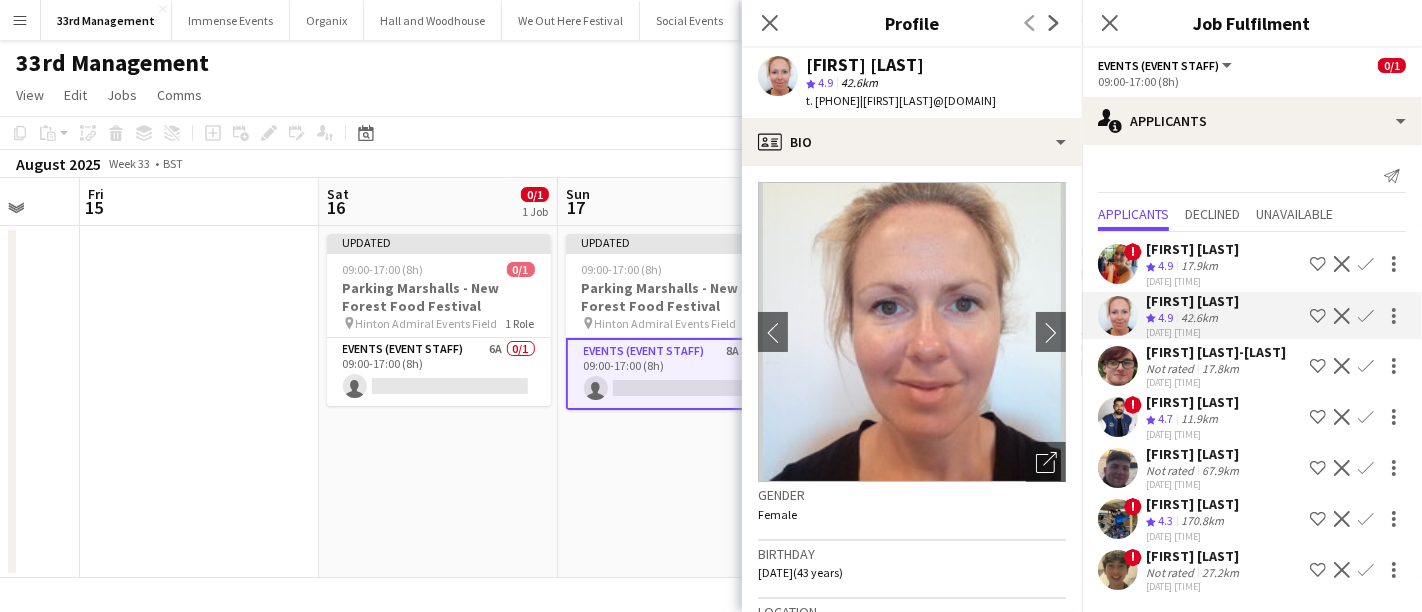 click on "!  Charlotte Stewart
Crew rating
4.9   17.9km   21-05-2025 20:42
Shortlist crew
Decline
Confirm" at bounding box center (1252, 316) 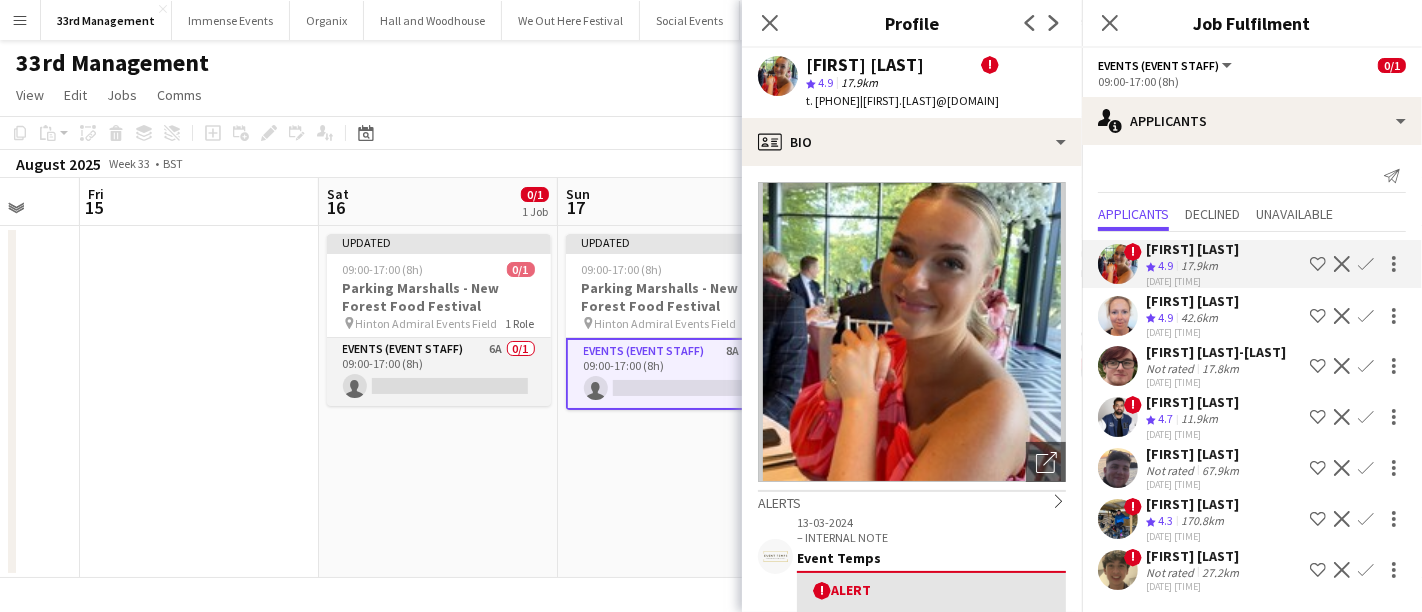 click on "Events (Event Staff)   6A   0/1   09:00-17:00 (8h)
single-neutral-actions" at bounding box center (439, 372) 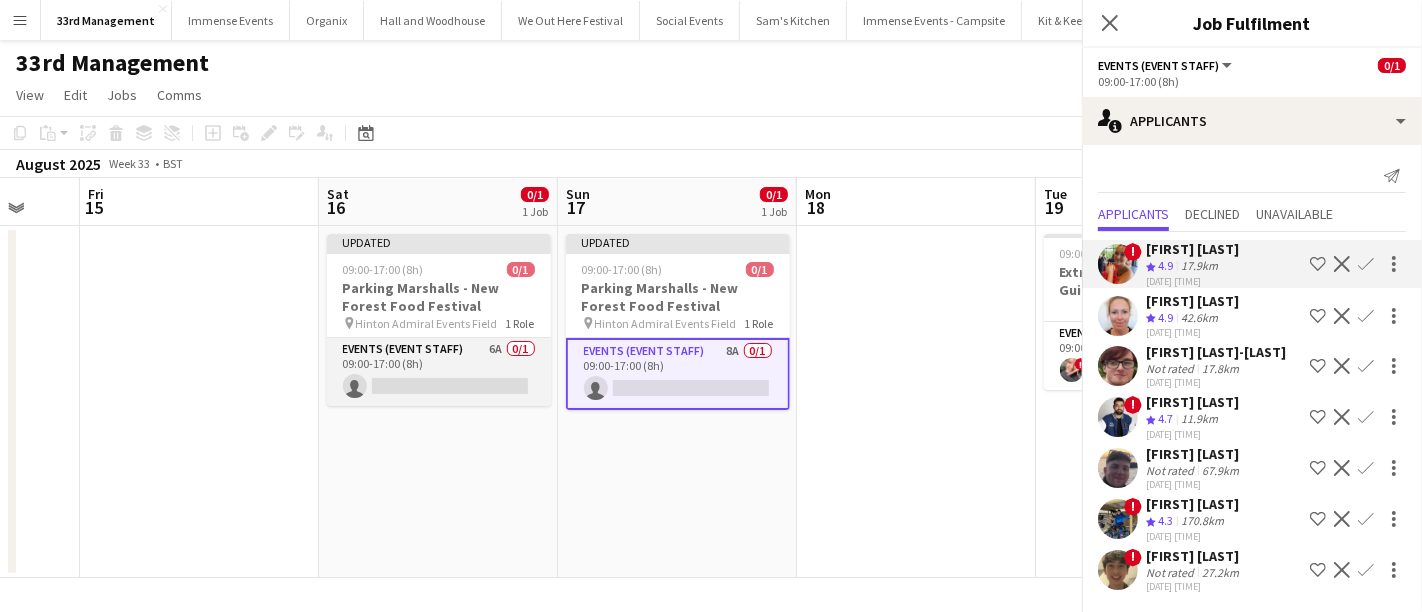 scroll, scrollTop: 0, scrollLeft: 634, axis: horizontal 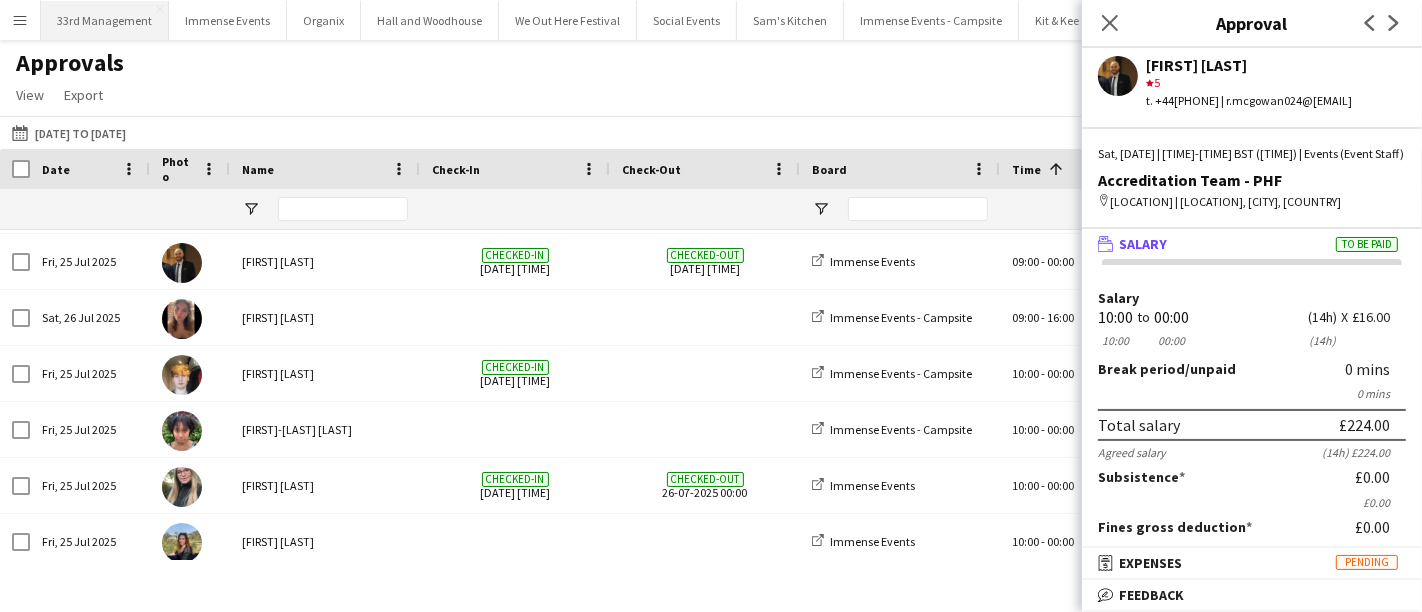 click on "33rd Management
Close" at bounding box center [105, 20] 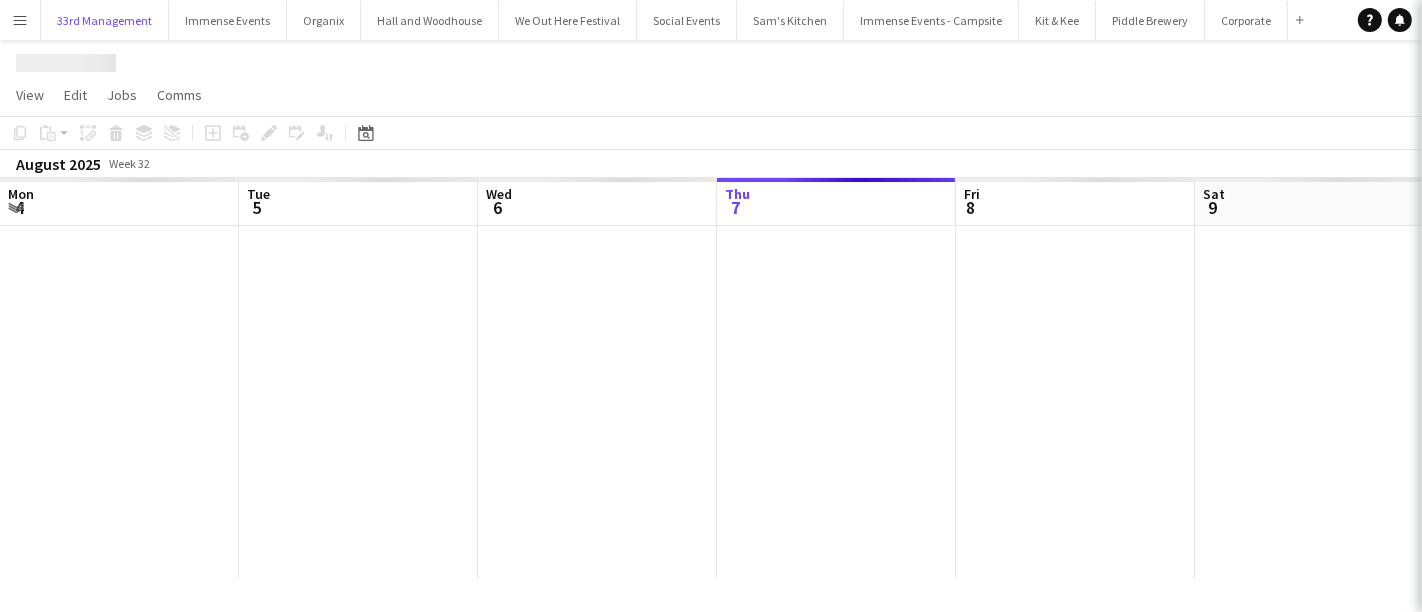scroll, scrollTop: 0, scrollLeft: 477, axis: horizontal 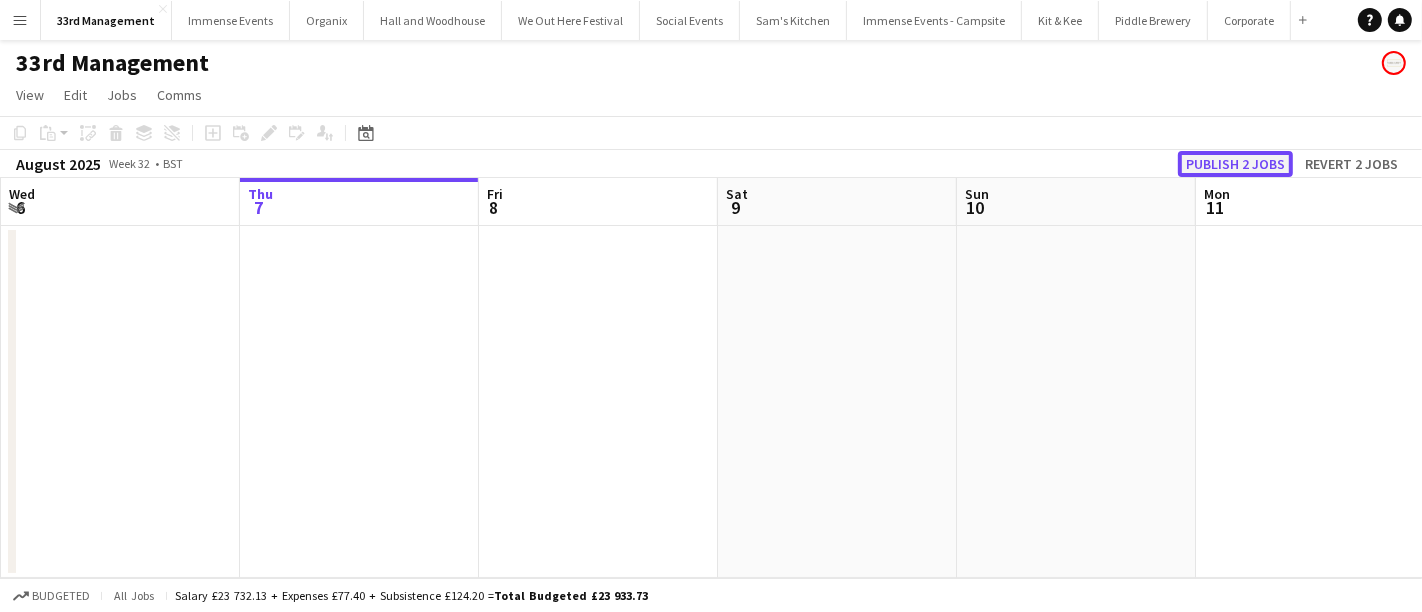 click on "Publish 2 jobs" 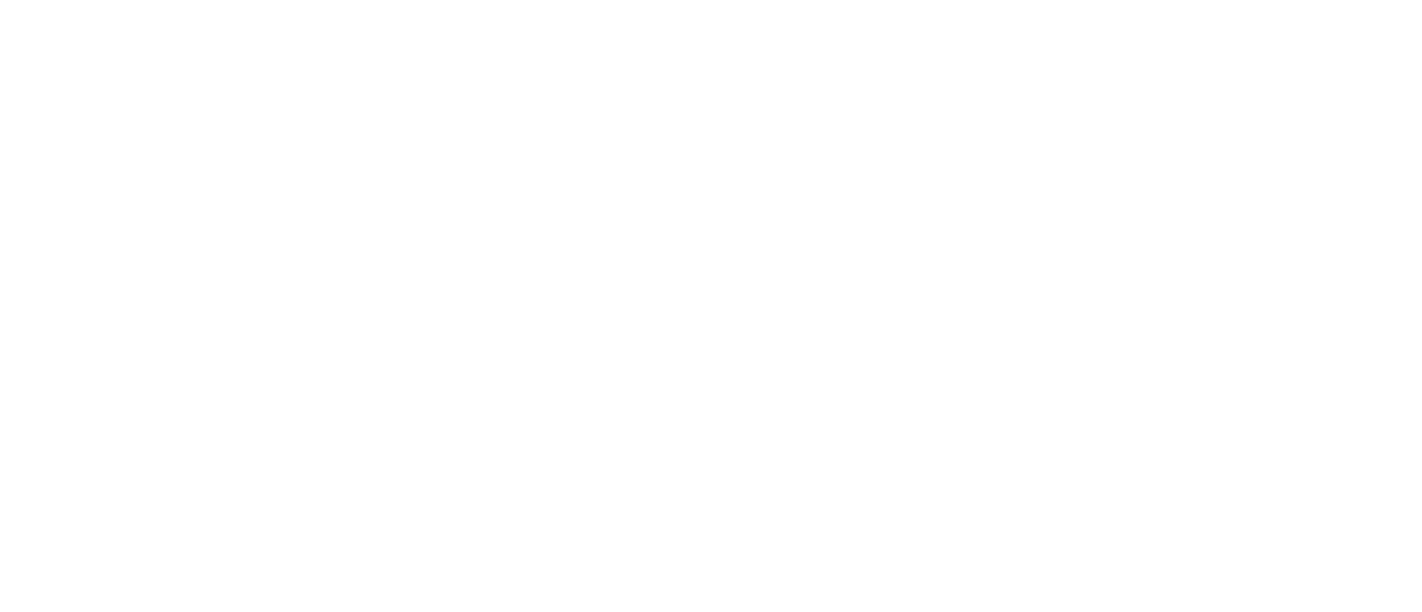 scroll, scrollTop: 0, scrollLeft: 0, axis: both 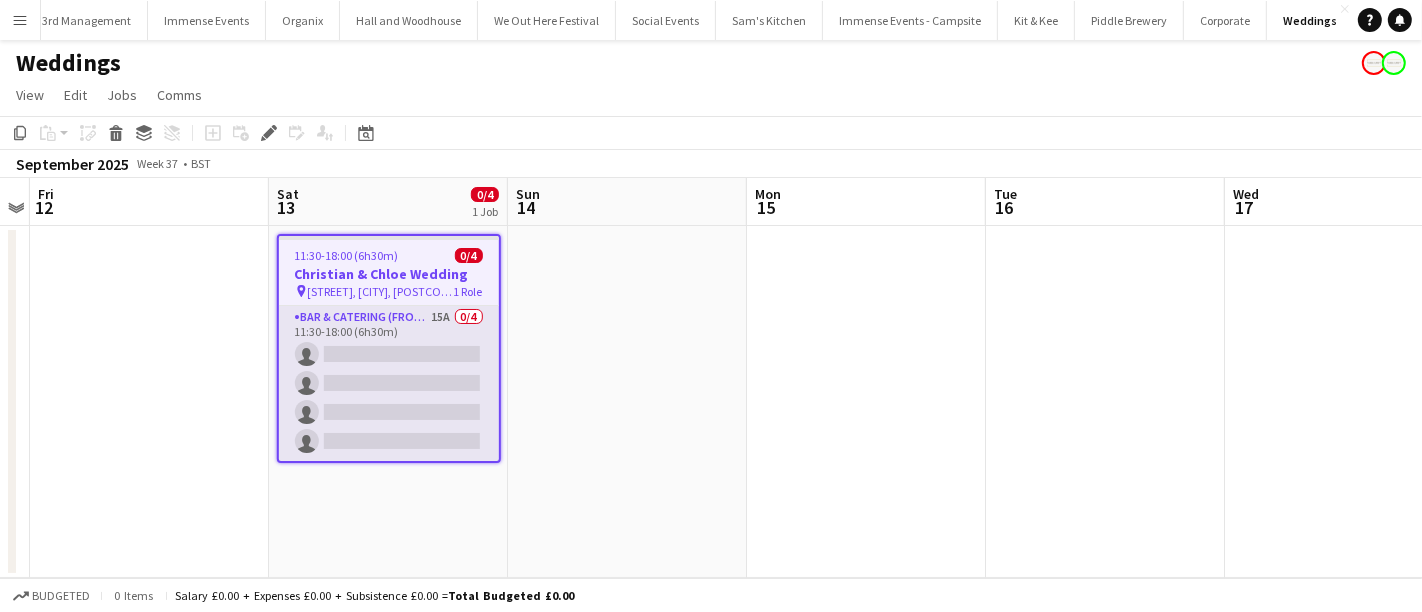 click on "Bar & Catering (Front of House)   15A   0/4   11:30-18:00 (6h30m)
single-neutral-actions
single-neutral-actions
single-neutral-actions
single-neutral-actions" at bounding box center [389, 383] 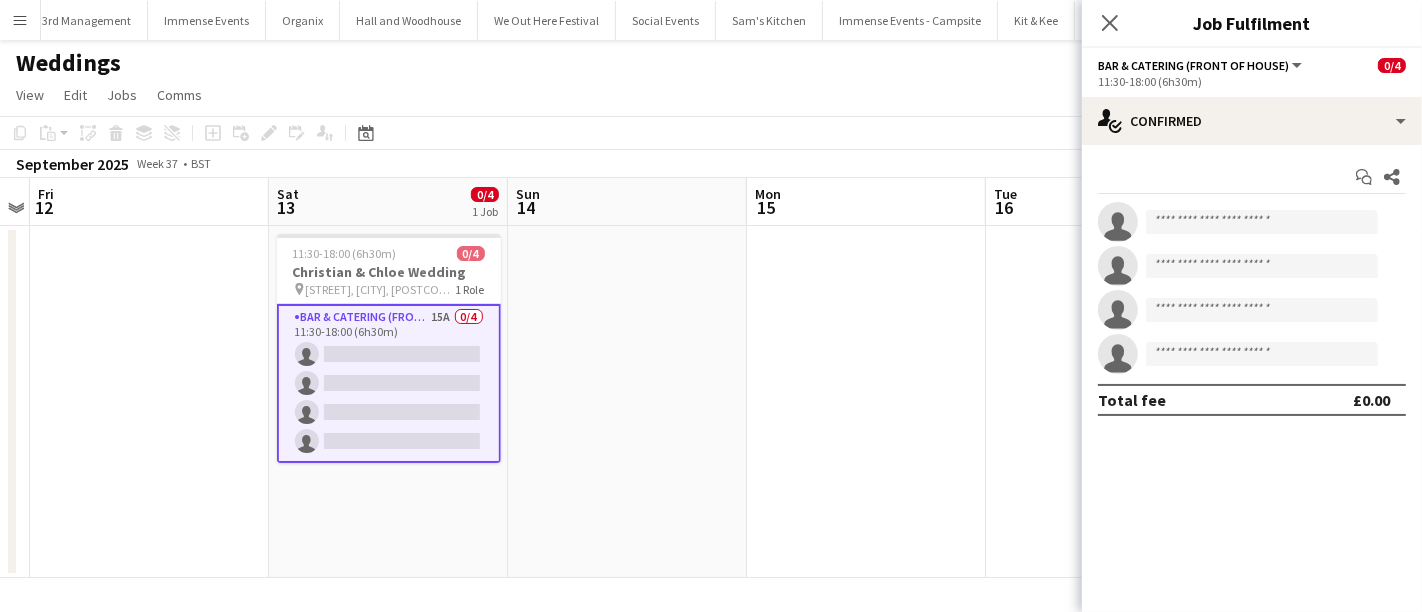 click on "11:30-18:00 (6h30m)" 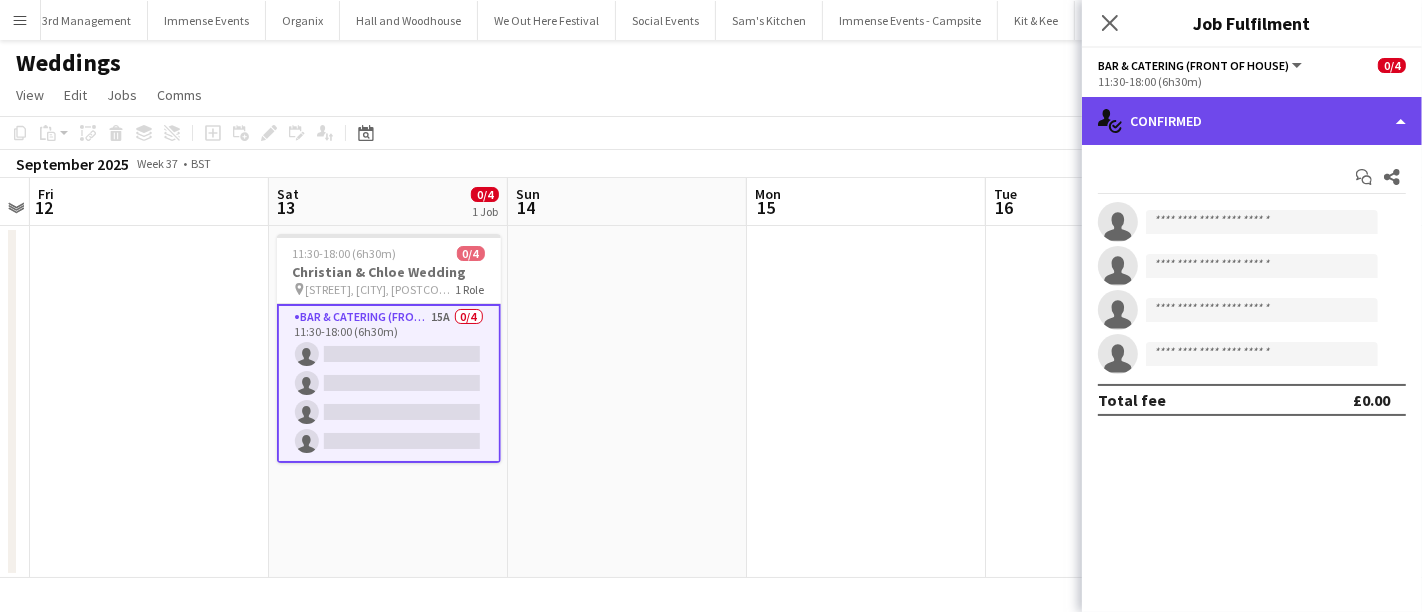 click on "single-neutral-actions-check-2
Confirmed" 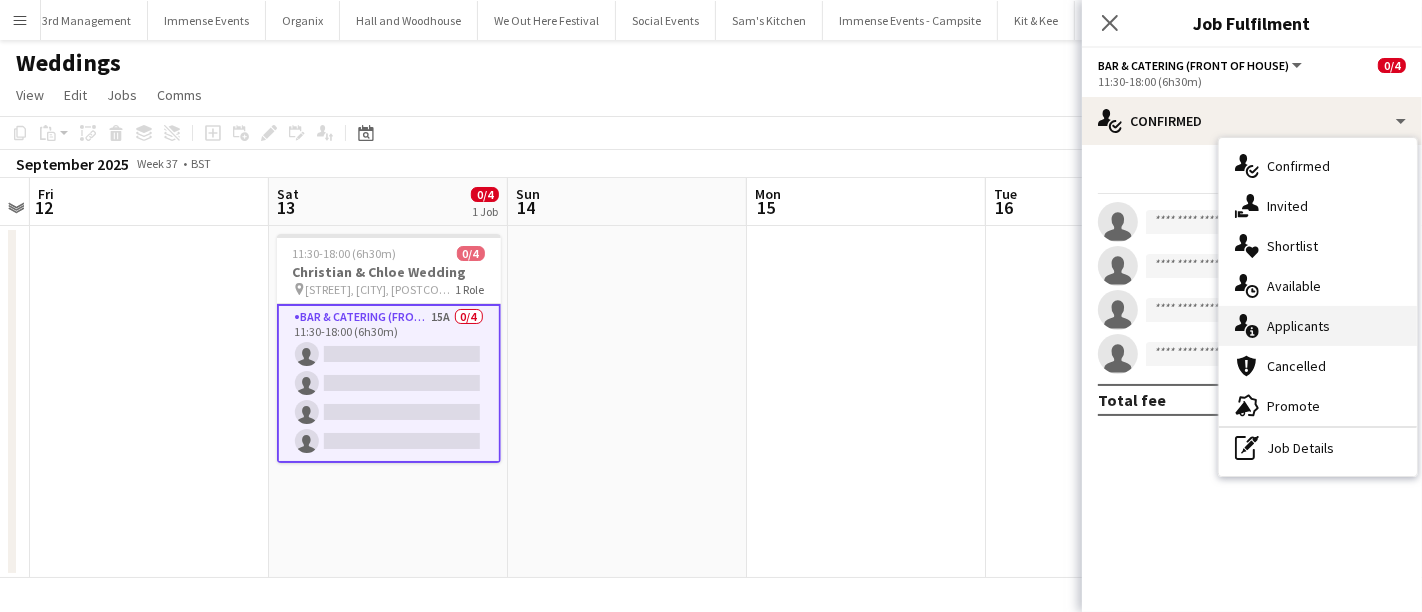 click on "single-neutral-actions-information
Applicants" at bounding box center (1318, 326) 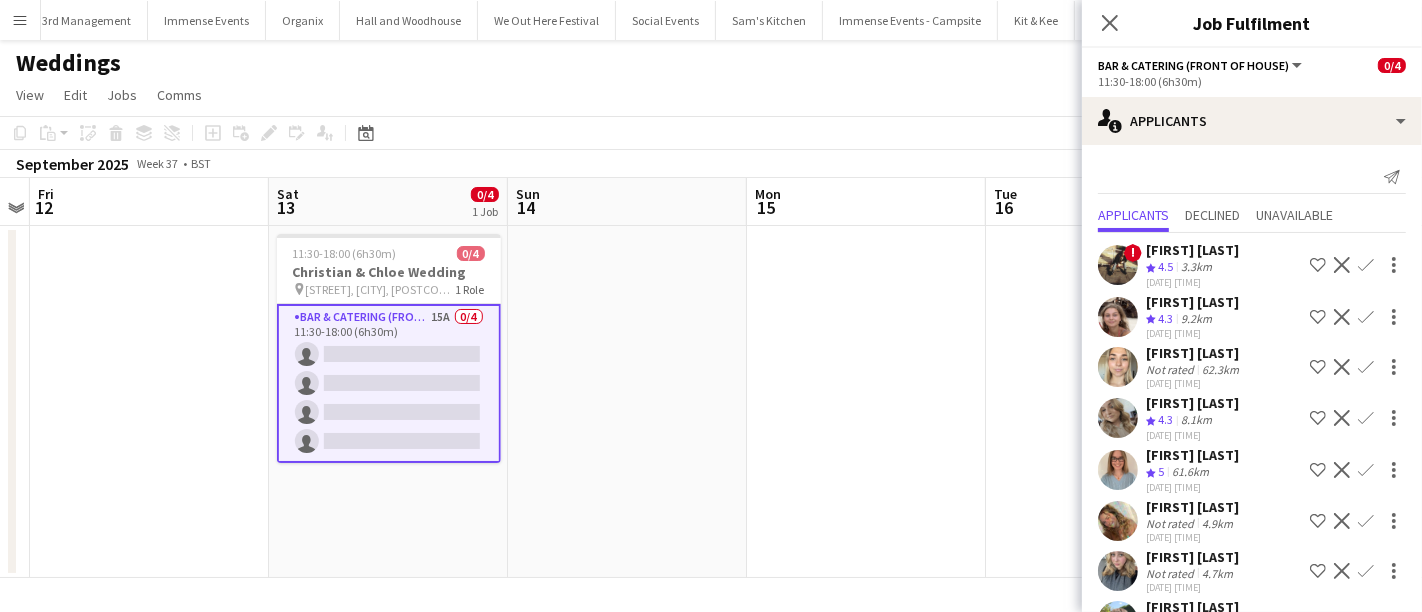 scroll, scrollTop: 425, scrollLeft: 0, axis: vertical 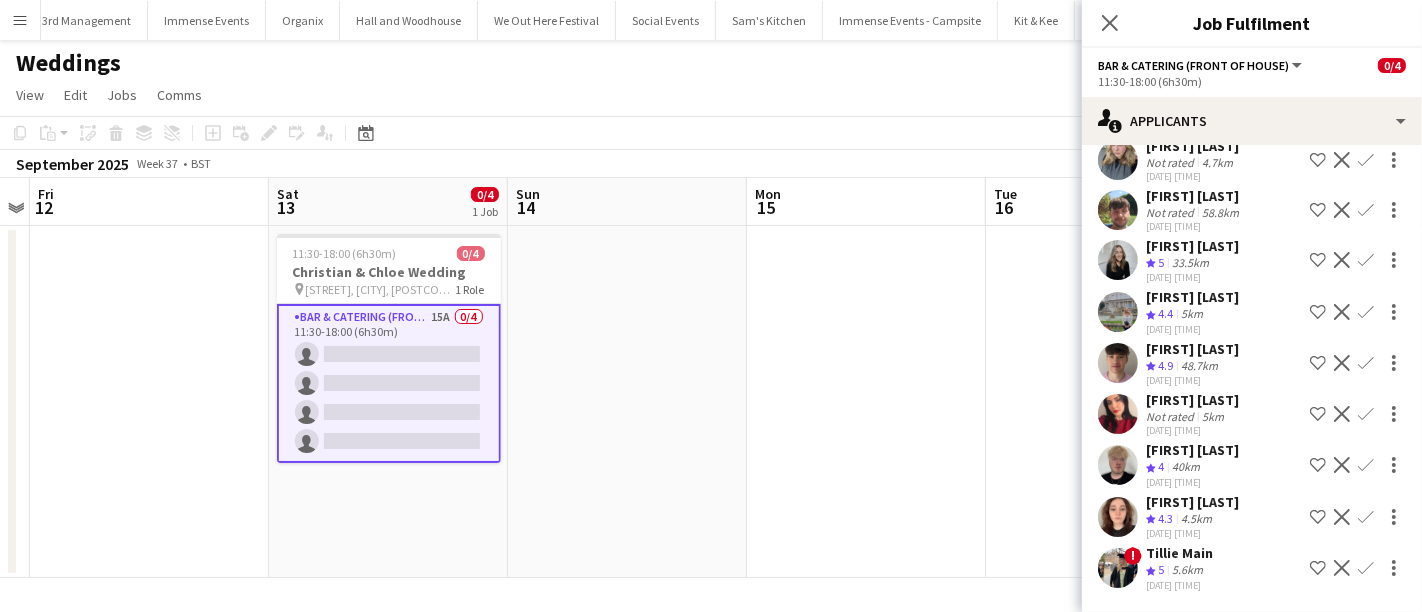 click on "Confirm" 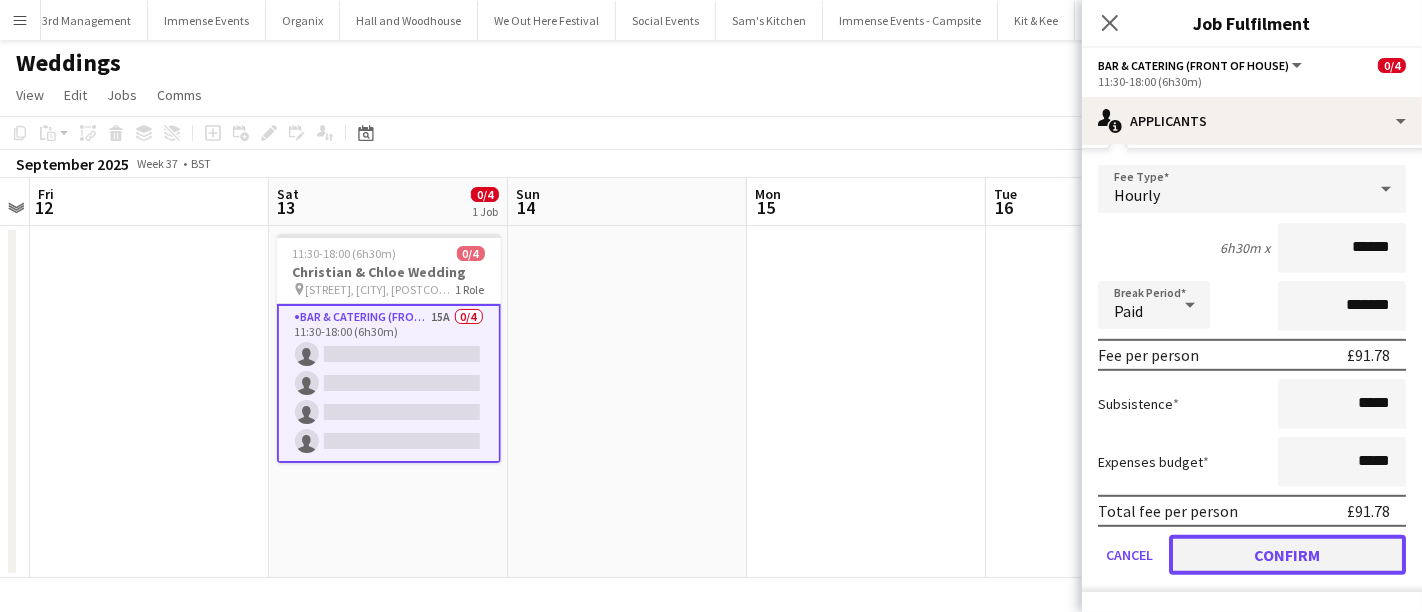 click on "Confirm" 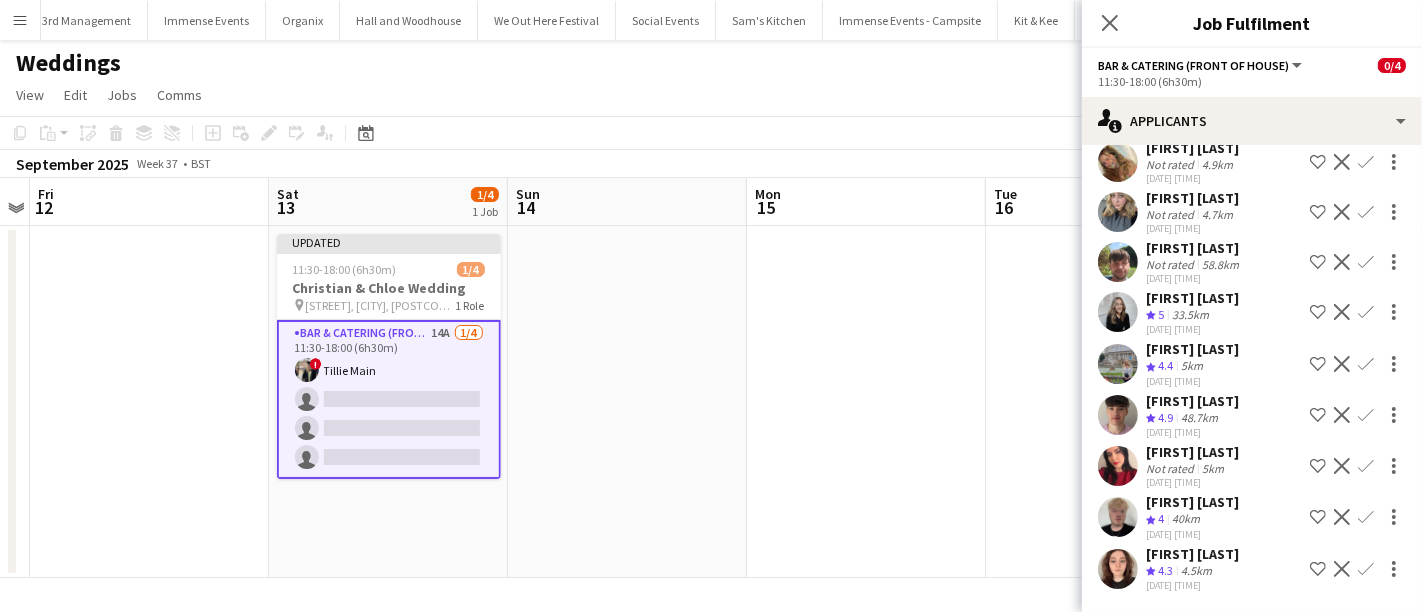 scroll, scrollTop: 374, scrollLeft: 0, axis: vertical 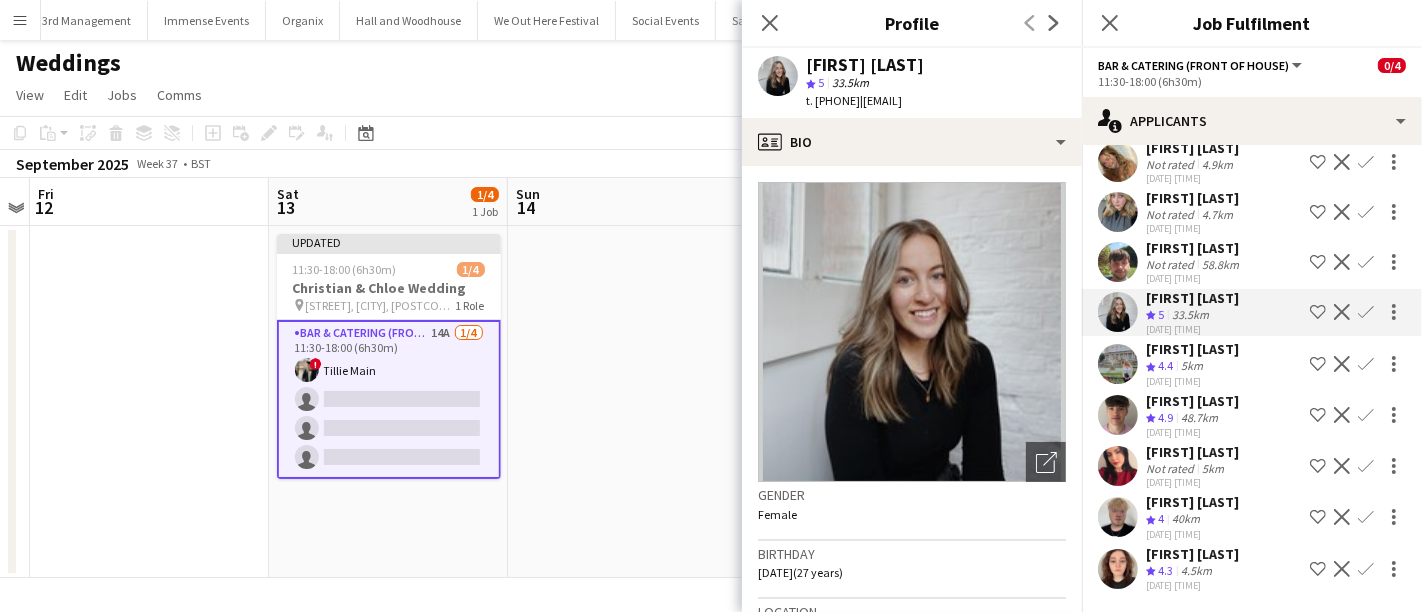 click on "Confirm" 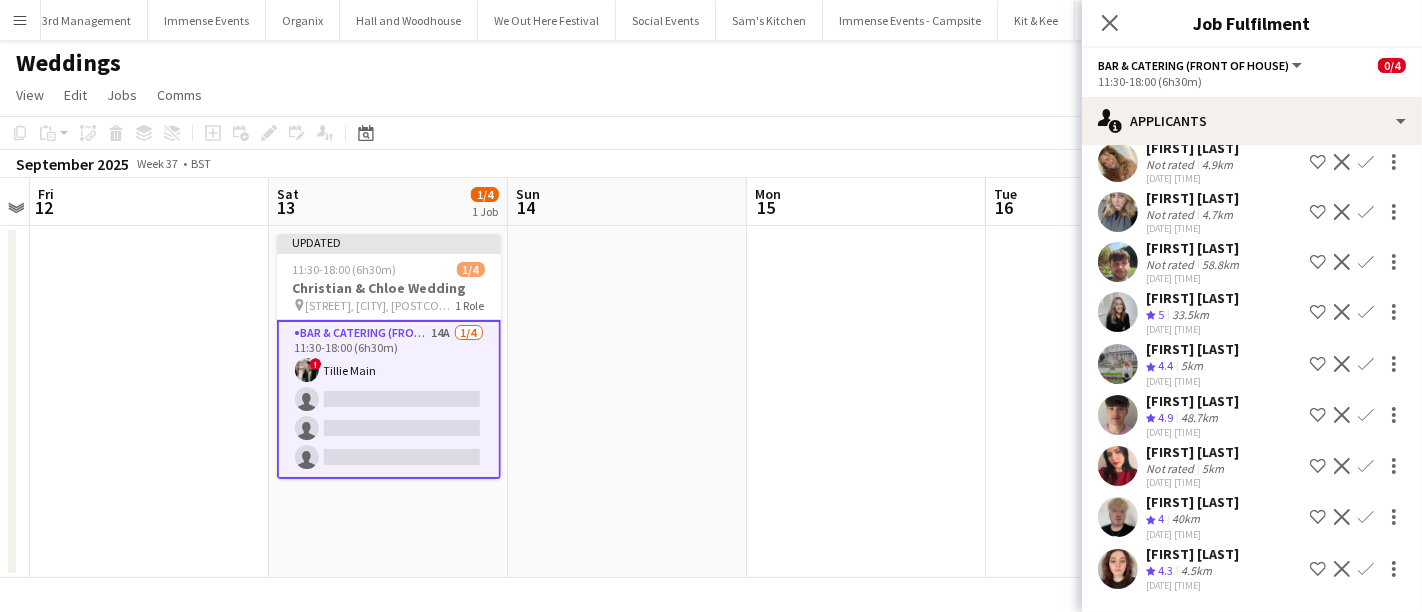 click on "Confirm" at bounding box center (1366, 364) 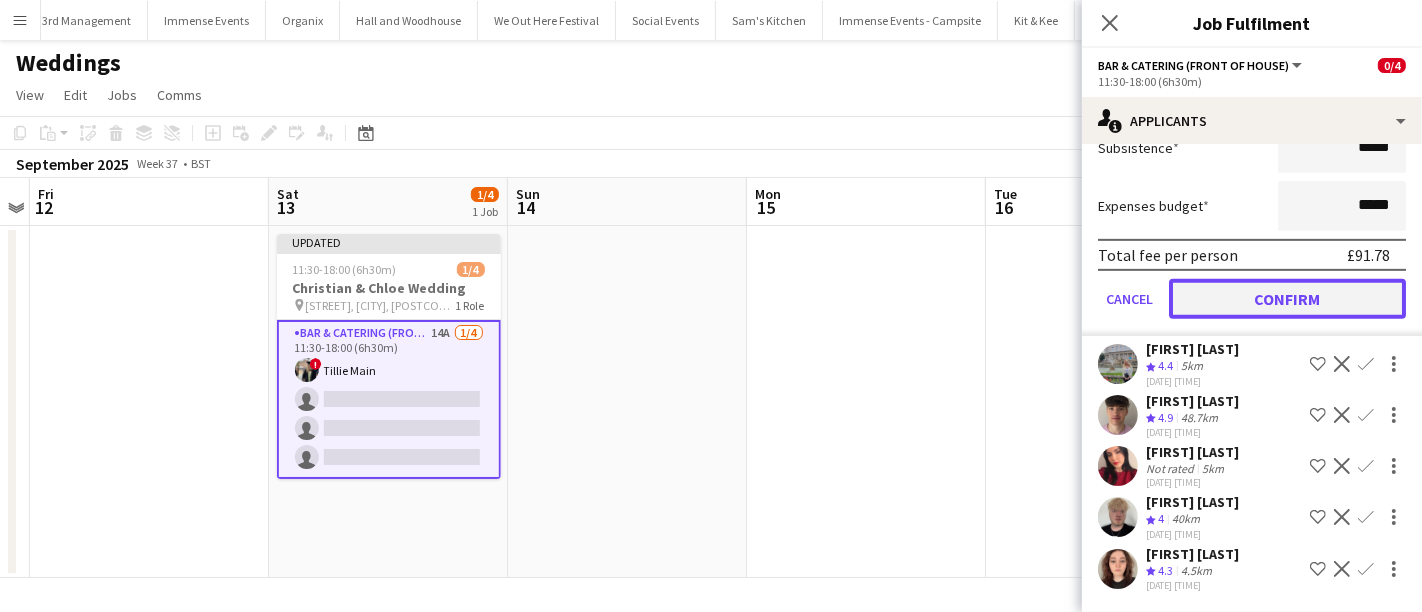 click on "Confirm" 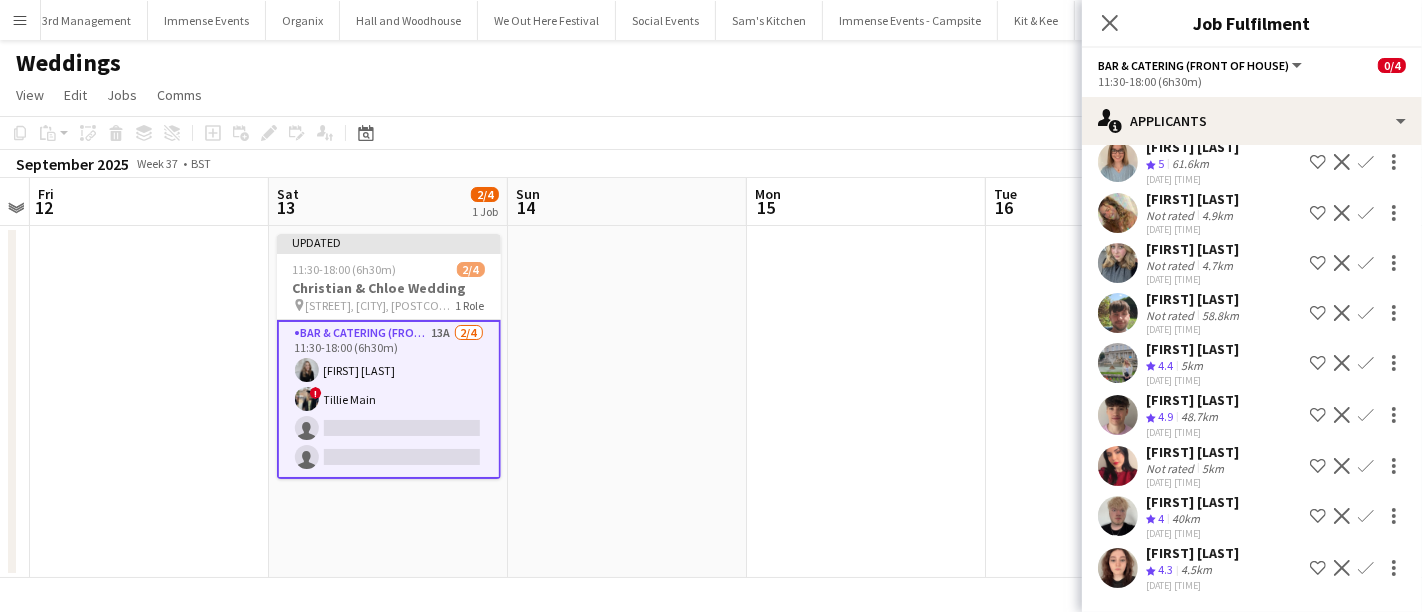 scroll, scrollTop: 323, scrollLeft: 0, axis: vertical 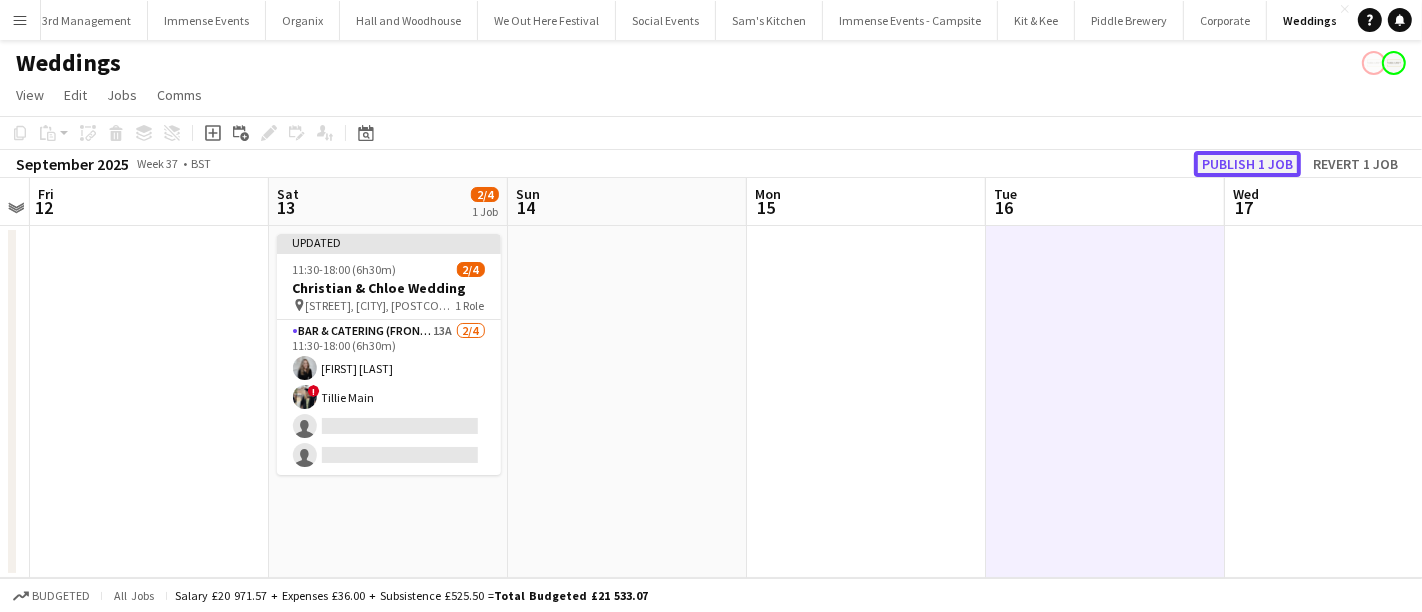 click on "Publish 1 job" 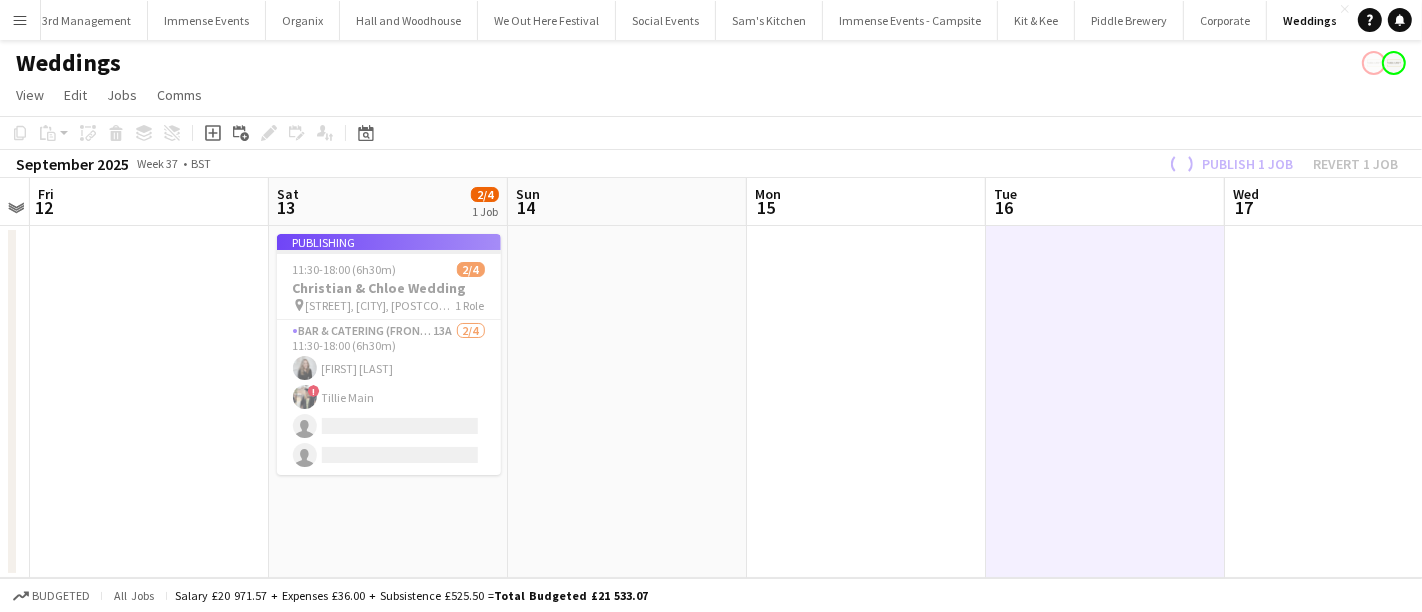 click on "Publishing 11:30-18:00 (6h30m) 2/4 Christian & Chloe Wedding
Branksome Dene Room, Pinewood Road, Westbourne, Poole 1 Role Bar & Catering (Front of House) 13A 2/4 11:30-18:00 (6h30m)
[FIRST] [LAST] ! Tillie Main
single-neutral-actions
single-neutral-actions" at bounding box center [389, 354] 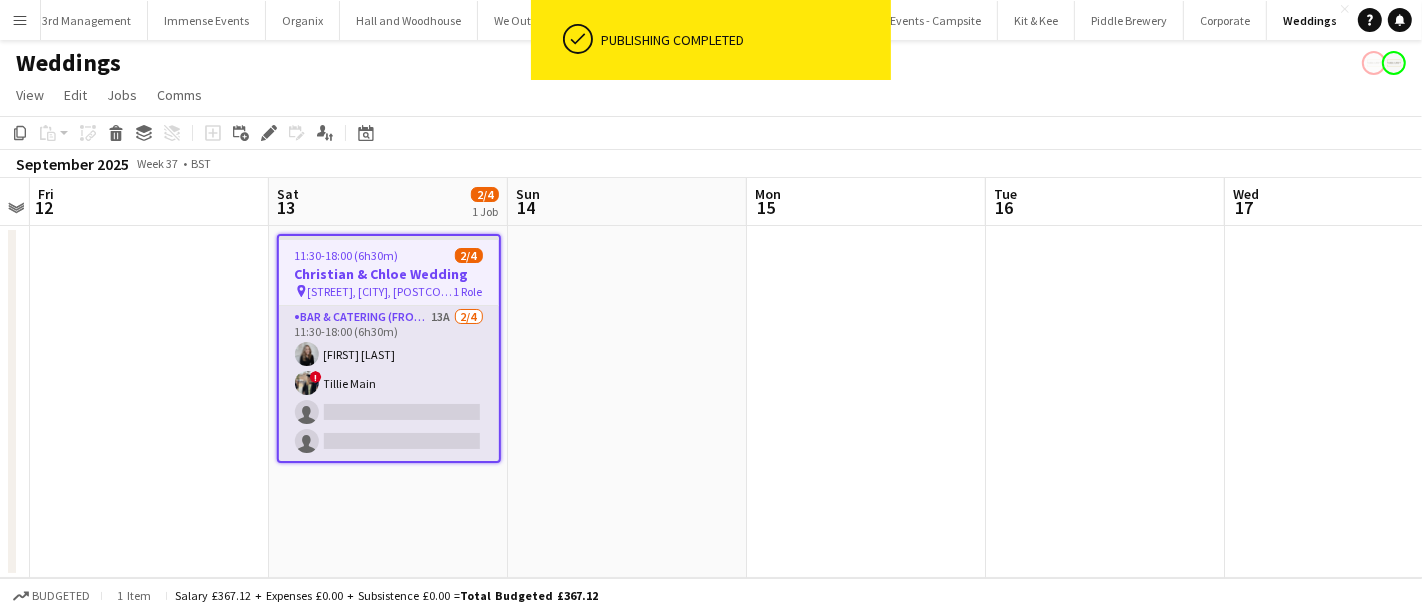 click on "Bar & Catering (Front of House) 13A 2/4 11:30-18:00 (6h30m)
[FIRST] [LAST] ! Tillie Main
single-neutral-actions
single-neutral-actions" at bounding box center [389, 383] 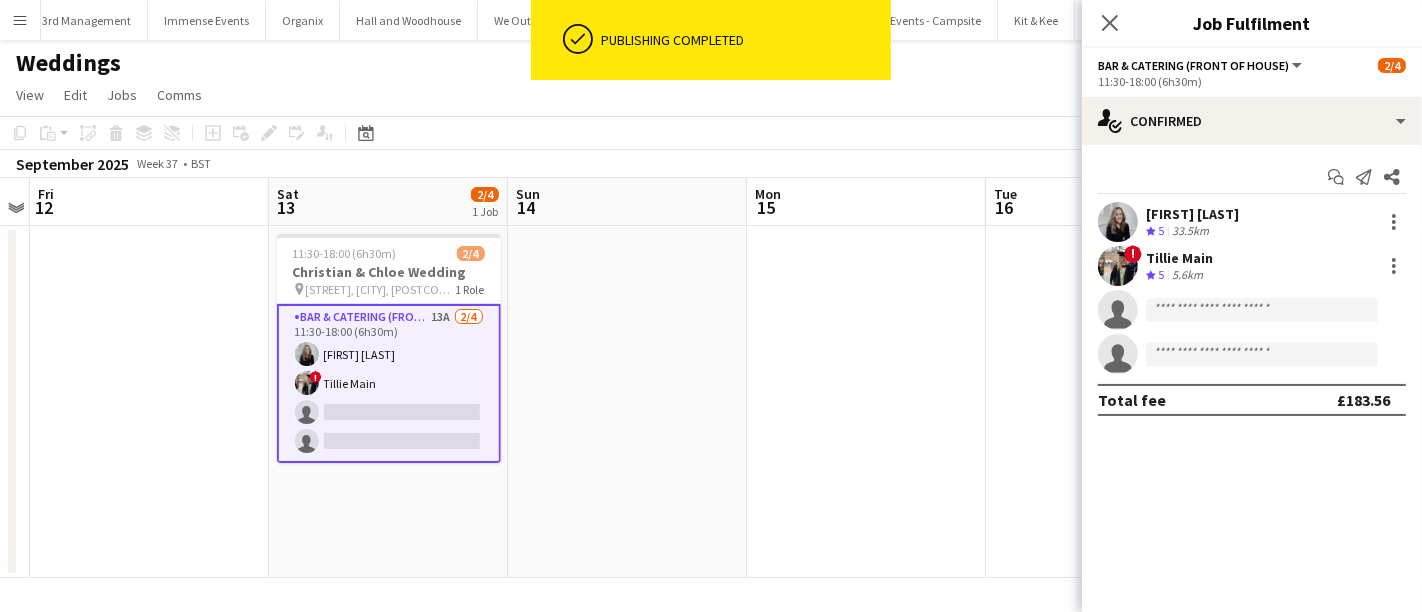 scroll, scrollTop: 0, scrollLeft: 686, axis: horizontal 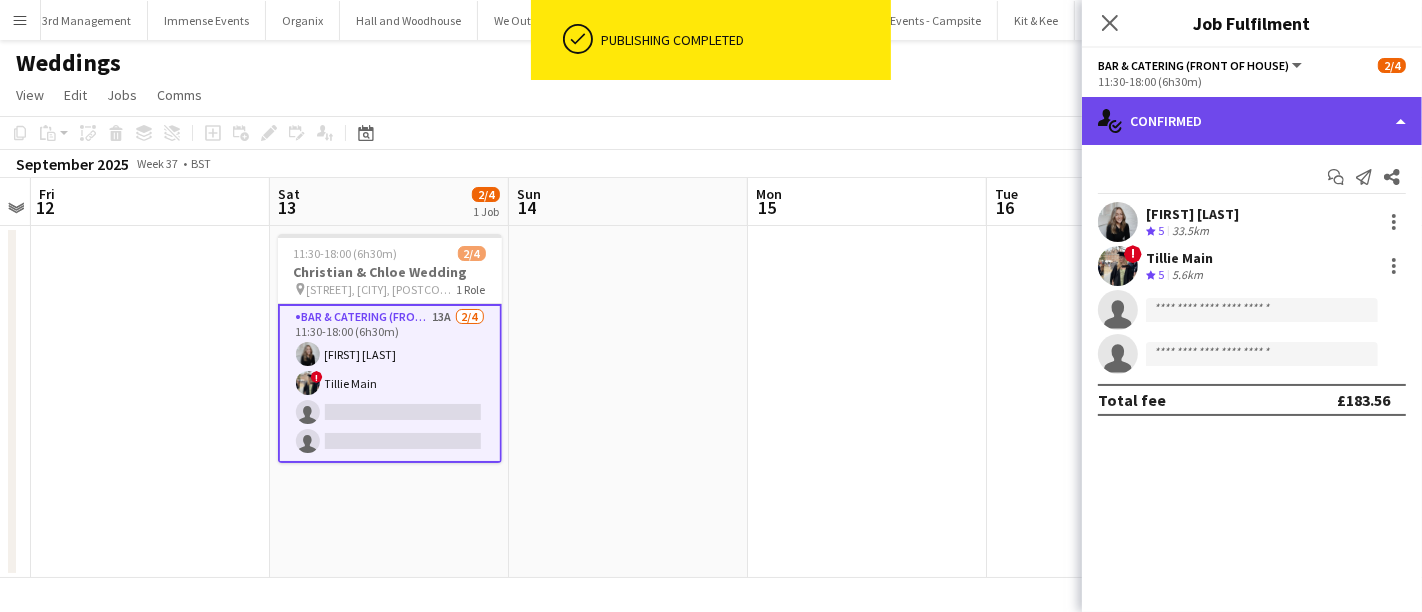 click on "single-neutral-actions-check-2
Confirmed" 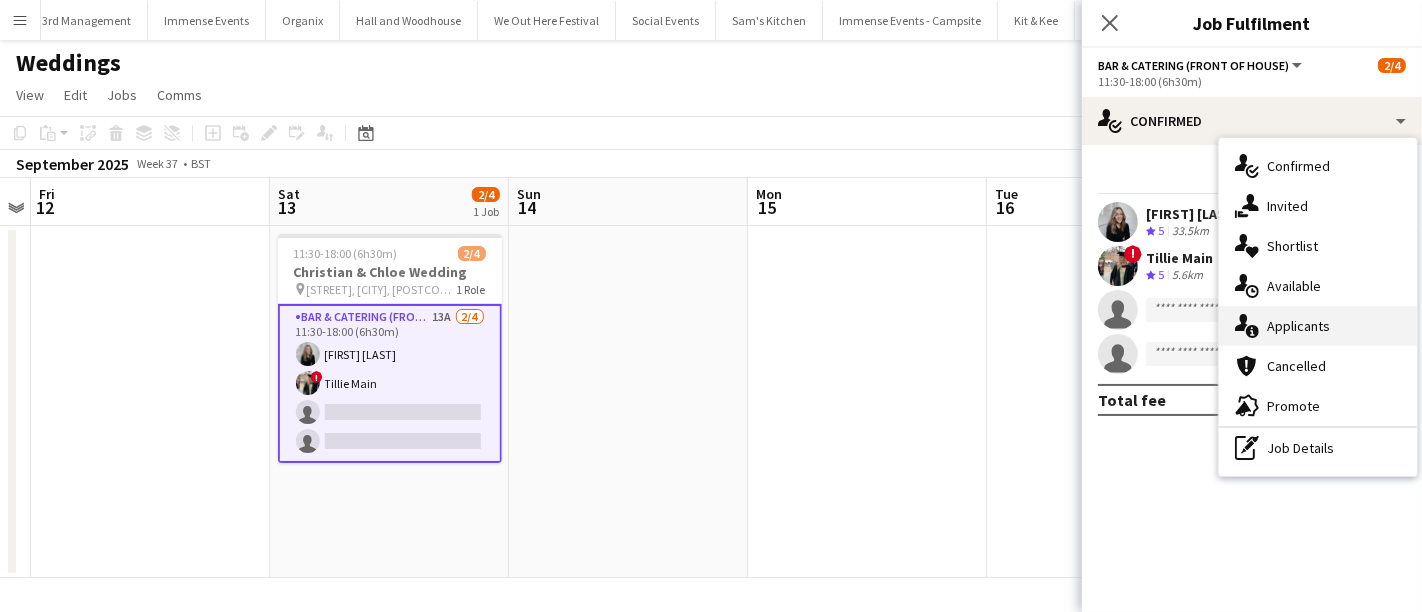 click on "single-neutral-actions-information
Applicants" at bounding box center [1318, 326] 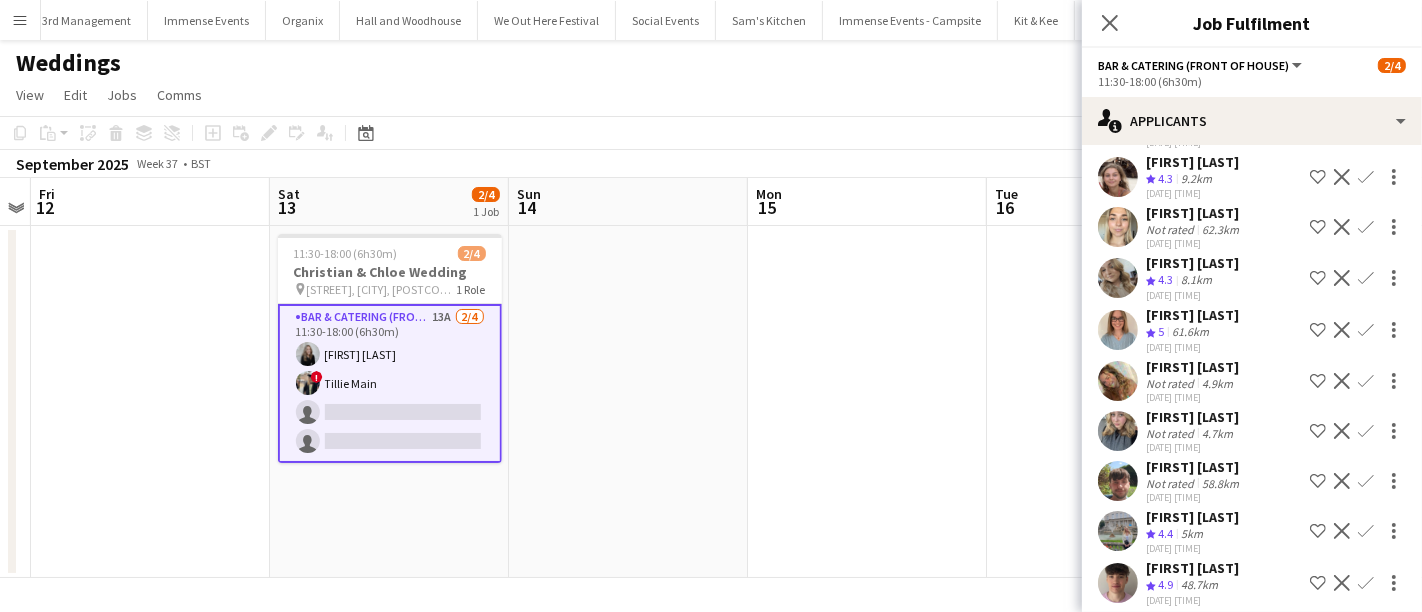 scroll, scrollTop: 111, scrollLeft: 0, axis: vertical 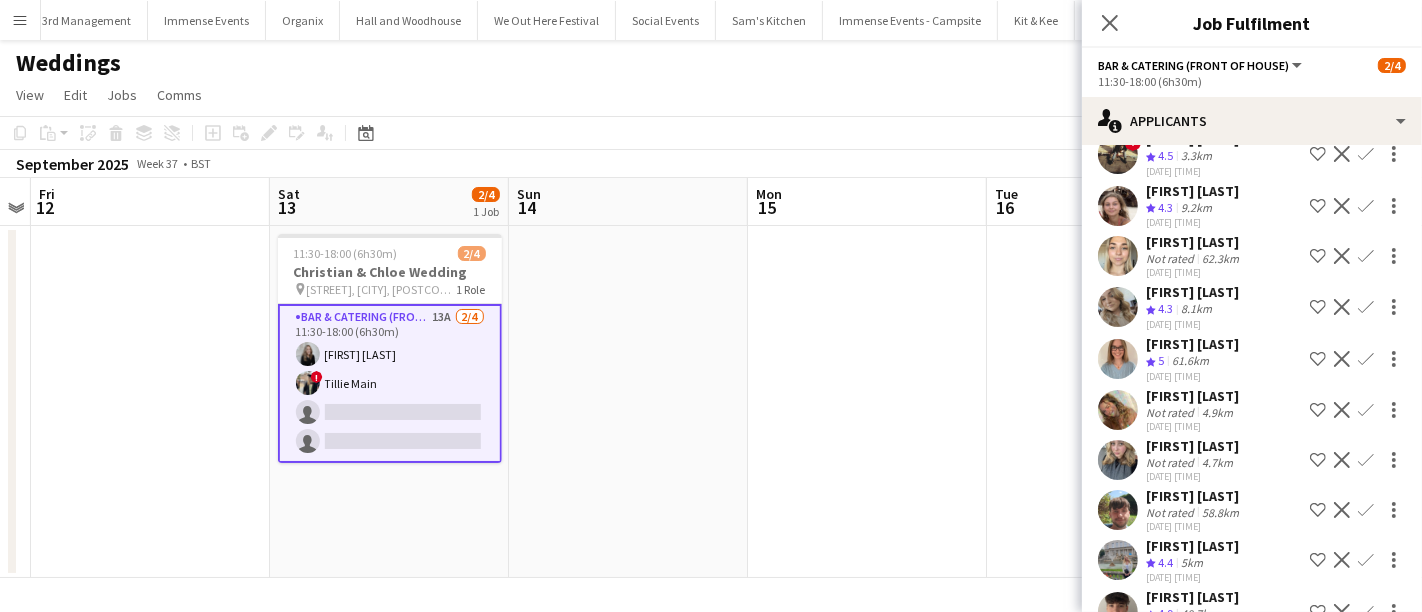 click at bounding box center (1118, 359) 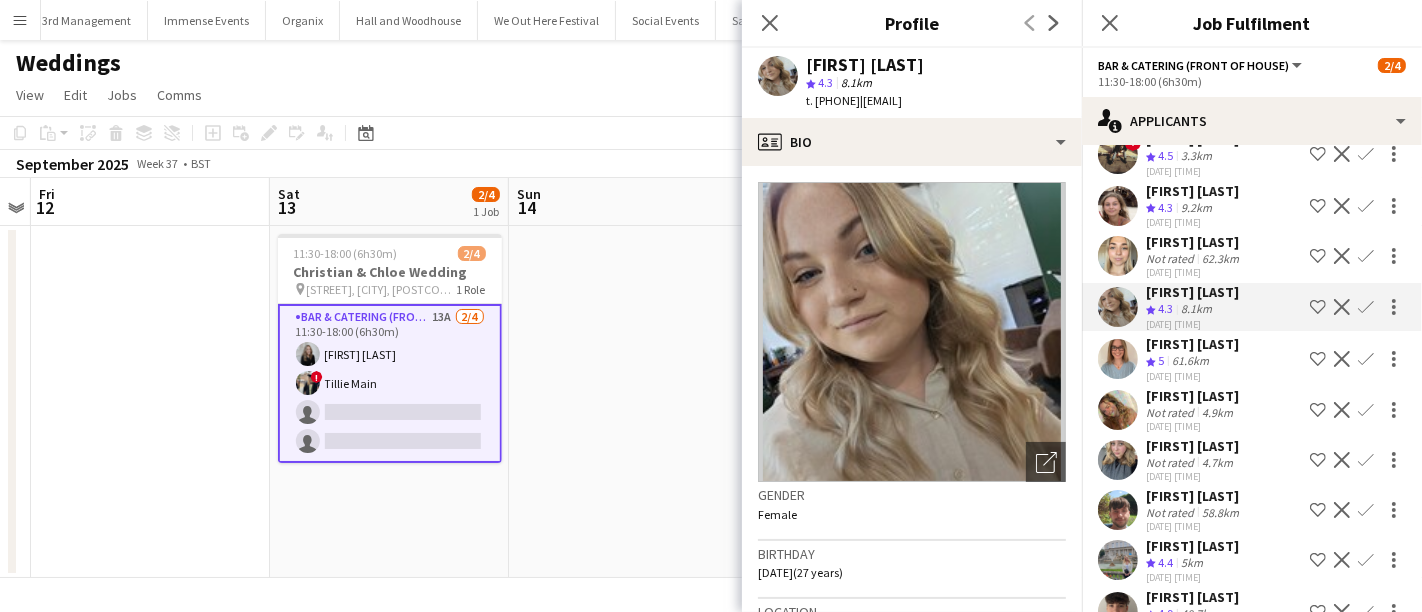 drag, startPoint x: 1125, startPoint y: 321, endPoint x: 1112, endPoint y: 366, distance: 46.840153 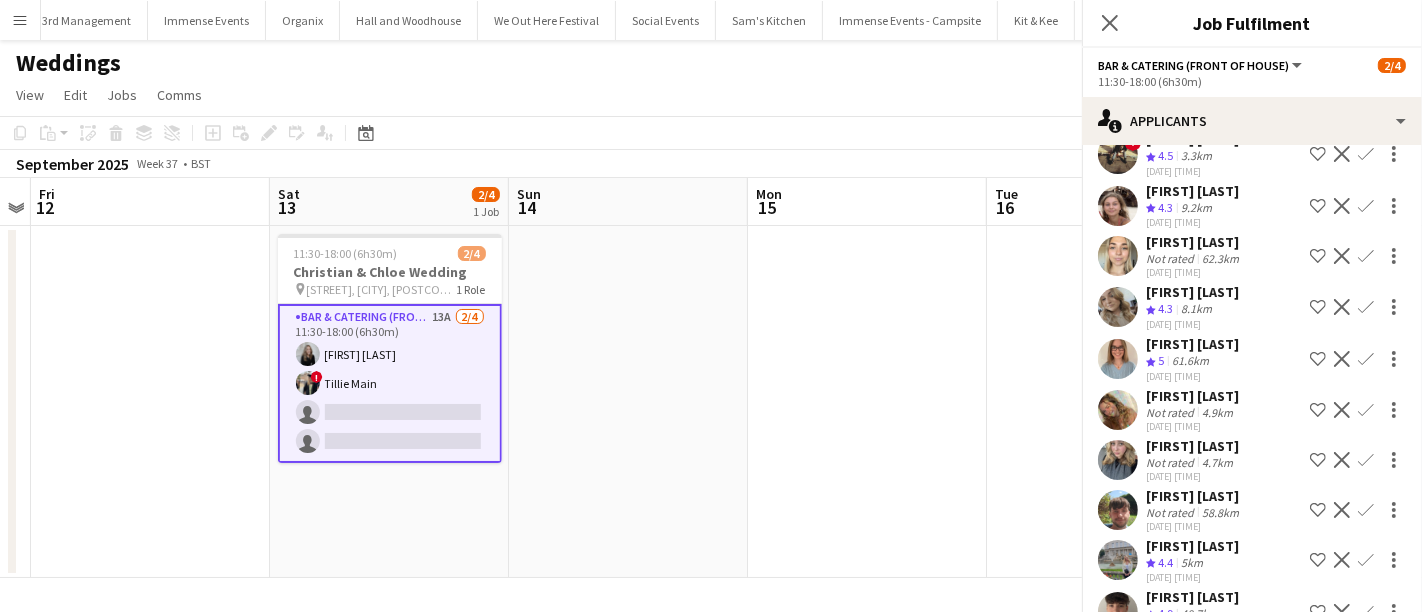 click at bounding box center (1118, 410) 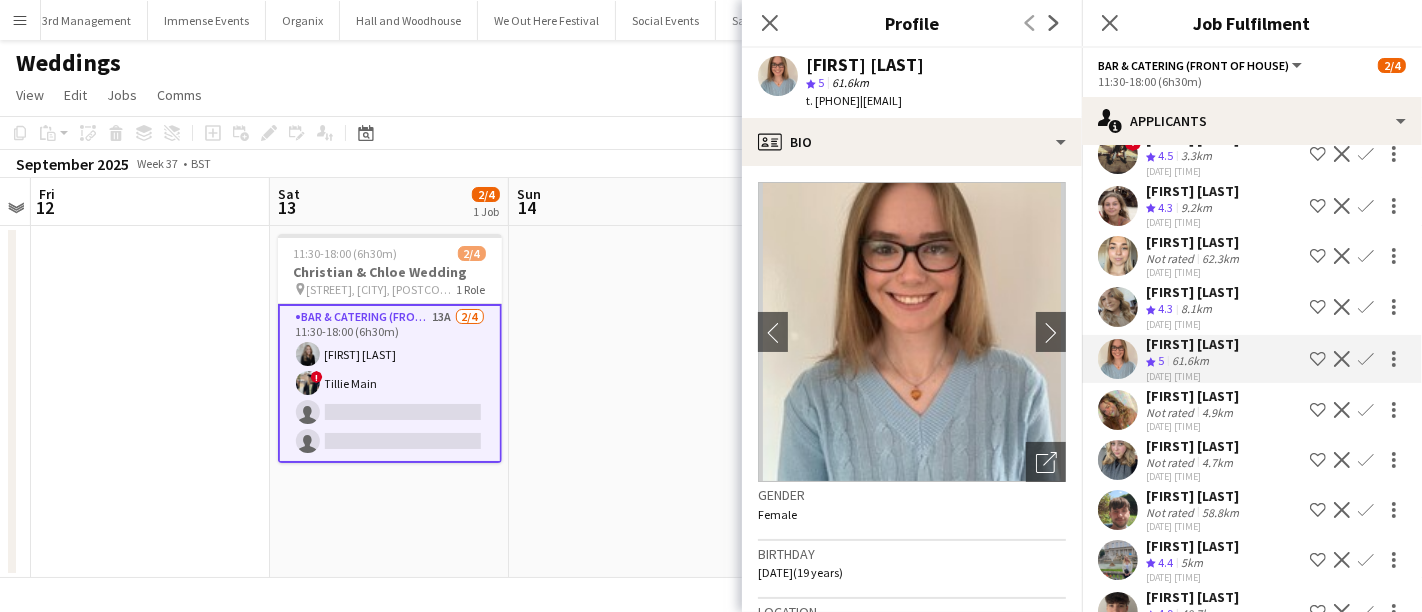 click on "[FIRST] [LAST]
Crew rating
4.3 8.1km [DATE] [TIME]
Shortlist crew
Decline
Confirm" at bounding box center (1252, 359) 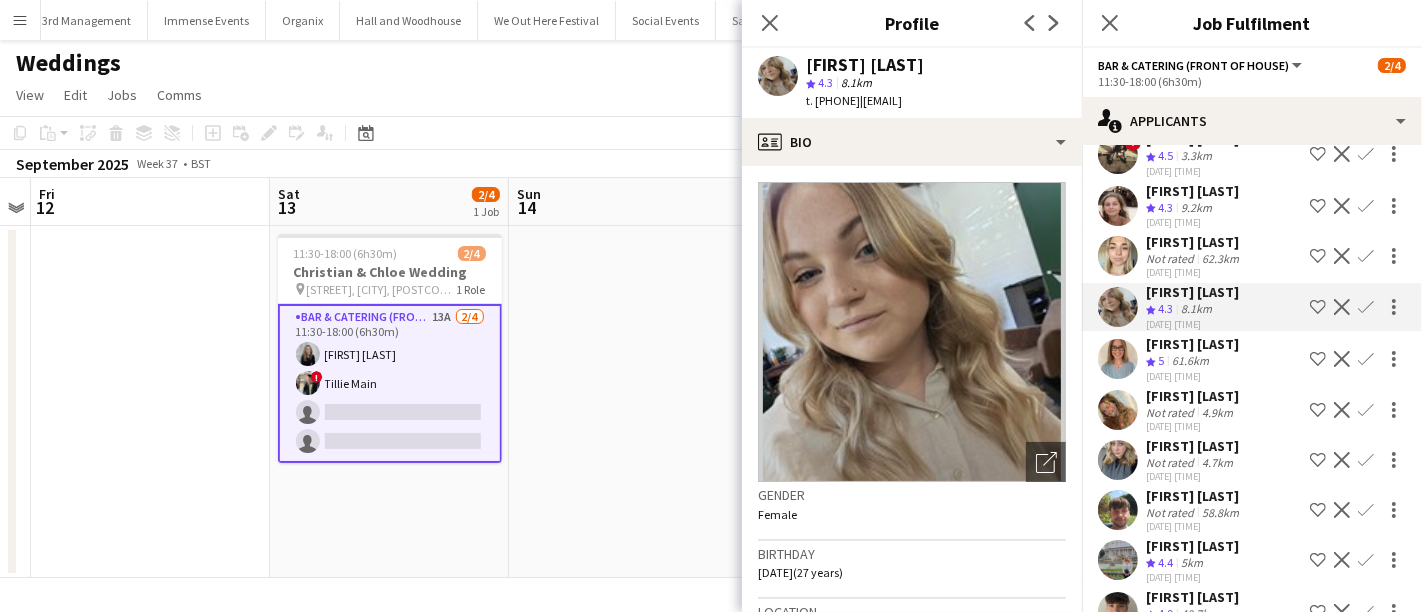 click at bounding box center (1118, 307) 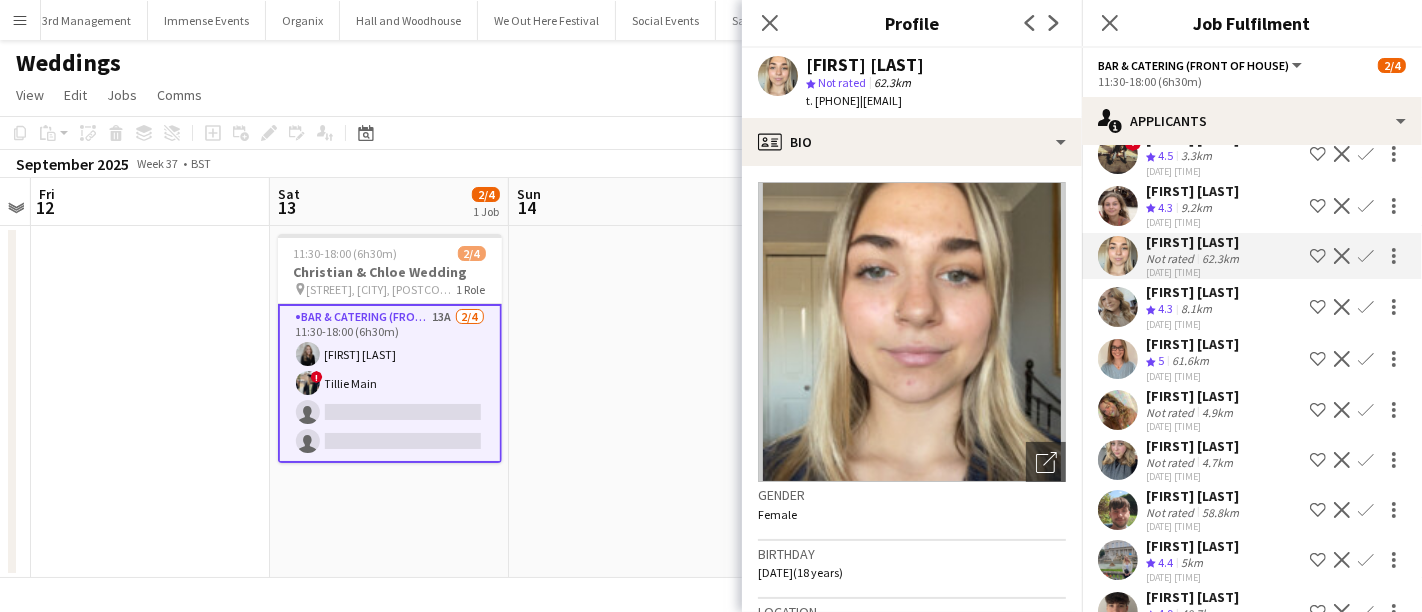 click at bounding box center [1118, 359] 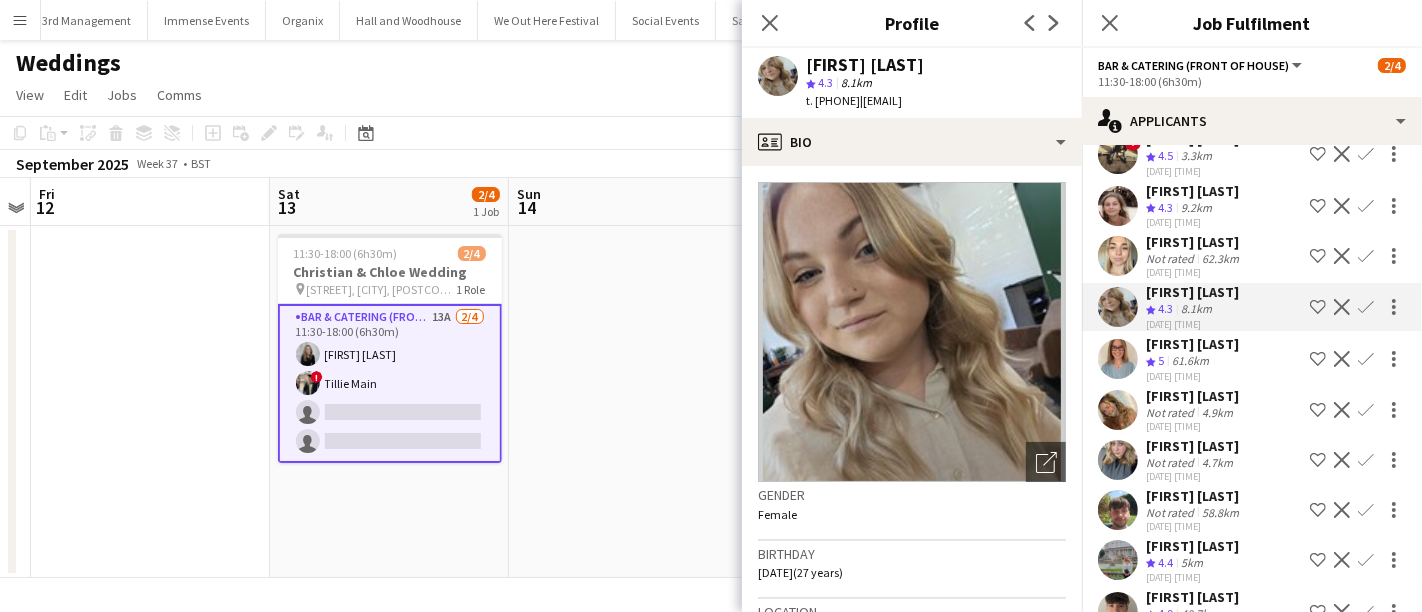 click at bounding box center [1118, 307] 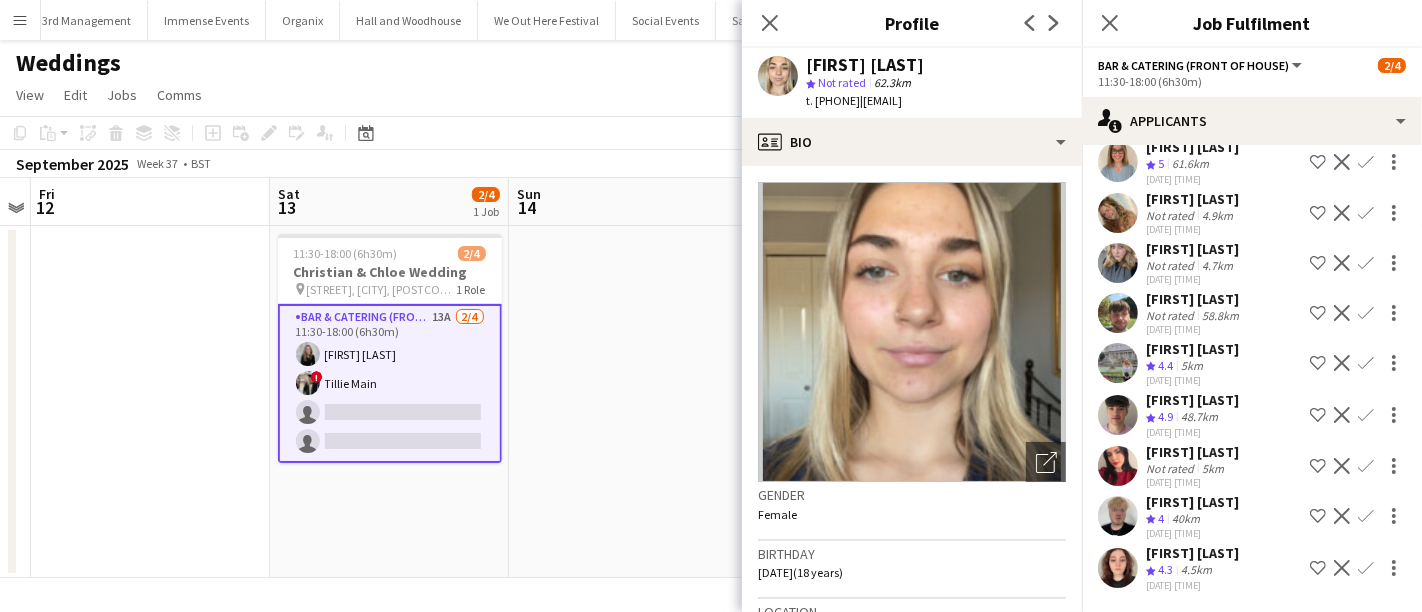 scroll, scrollTop: 323, scrollLeft: 0, axis: vertical 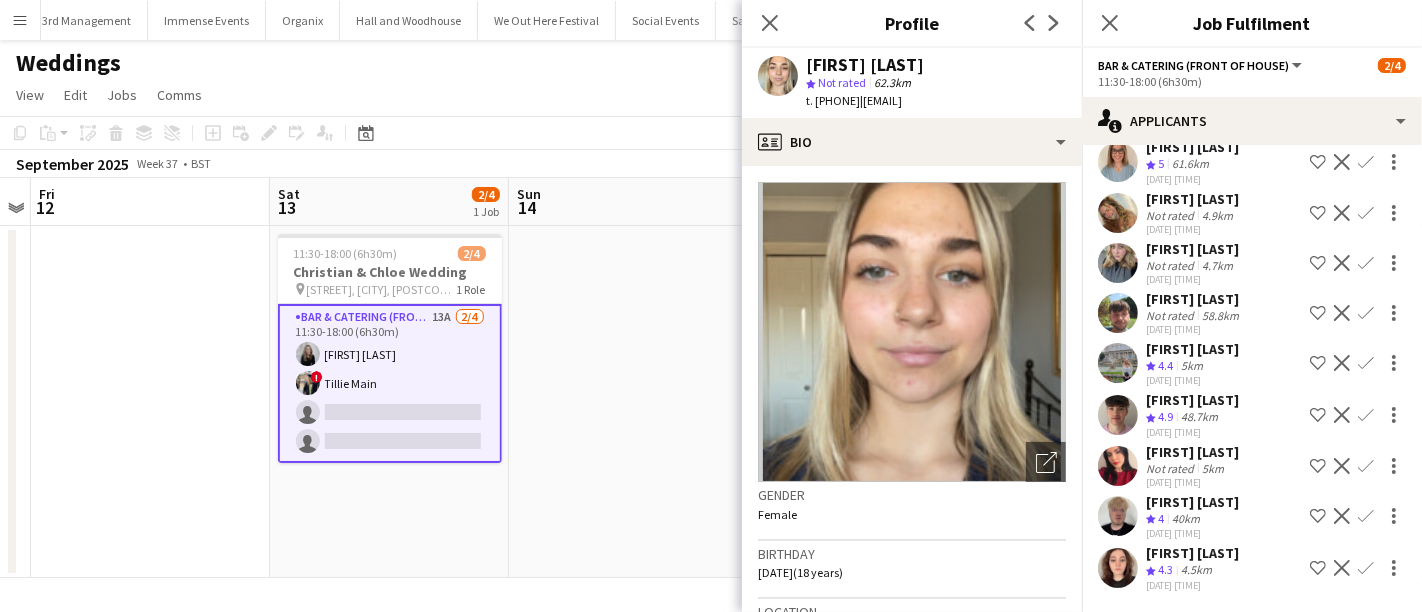 click at bounding box center [1118, 363] 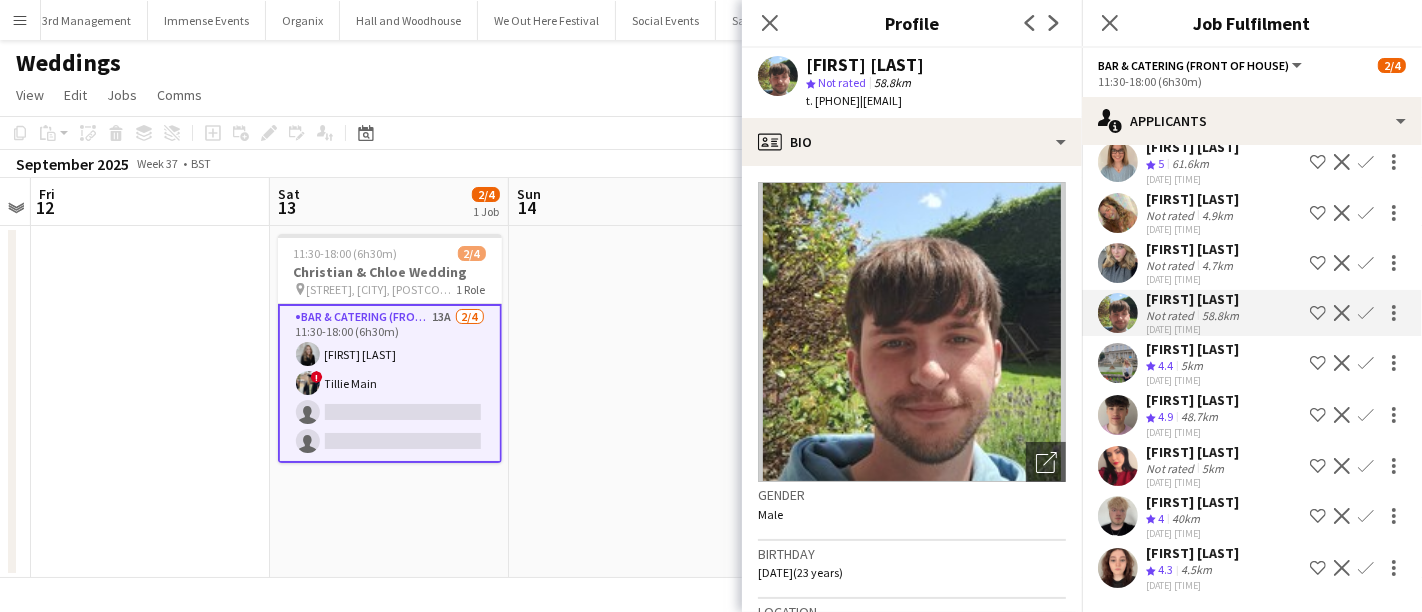 click on "[FIRST] [LAST]
Crew rating
4.9 48.7km [DATE] [TIME]
Shortlist crew
Decline
Confirm" at bounding box center (1252, 466) 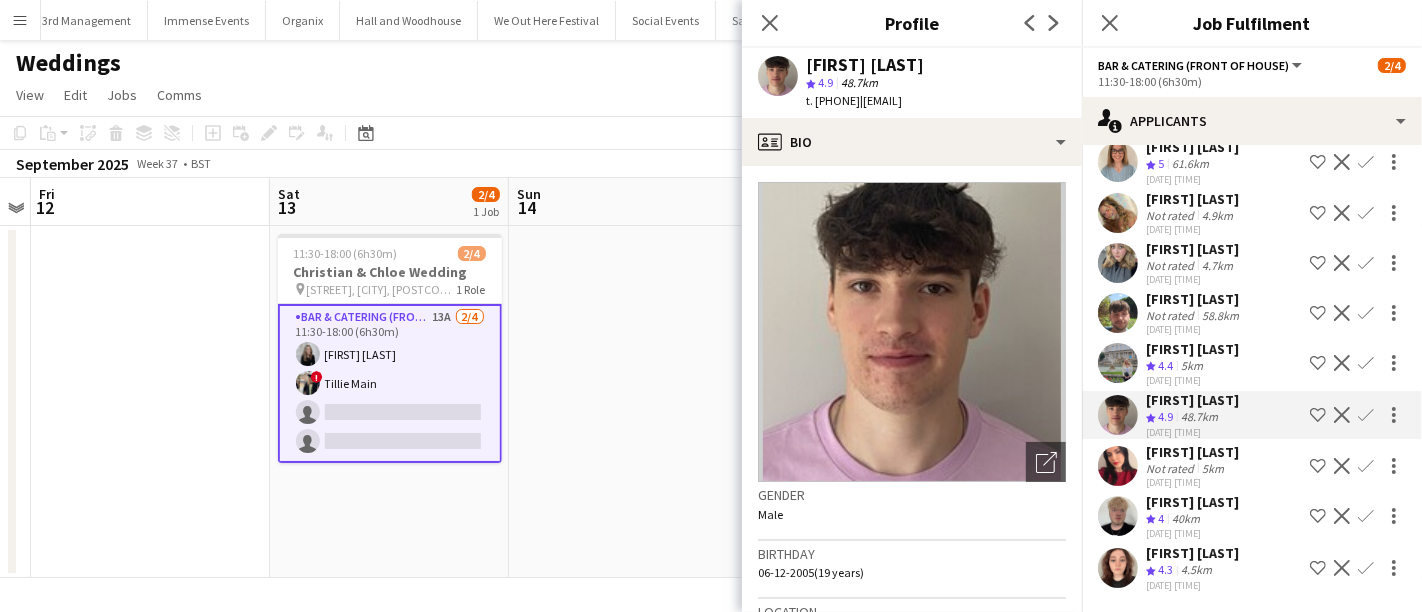 click at bounding box center [1118, 516] 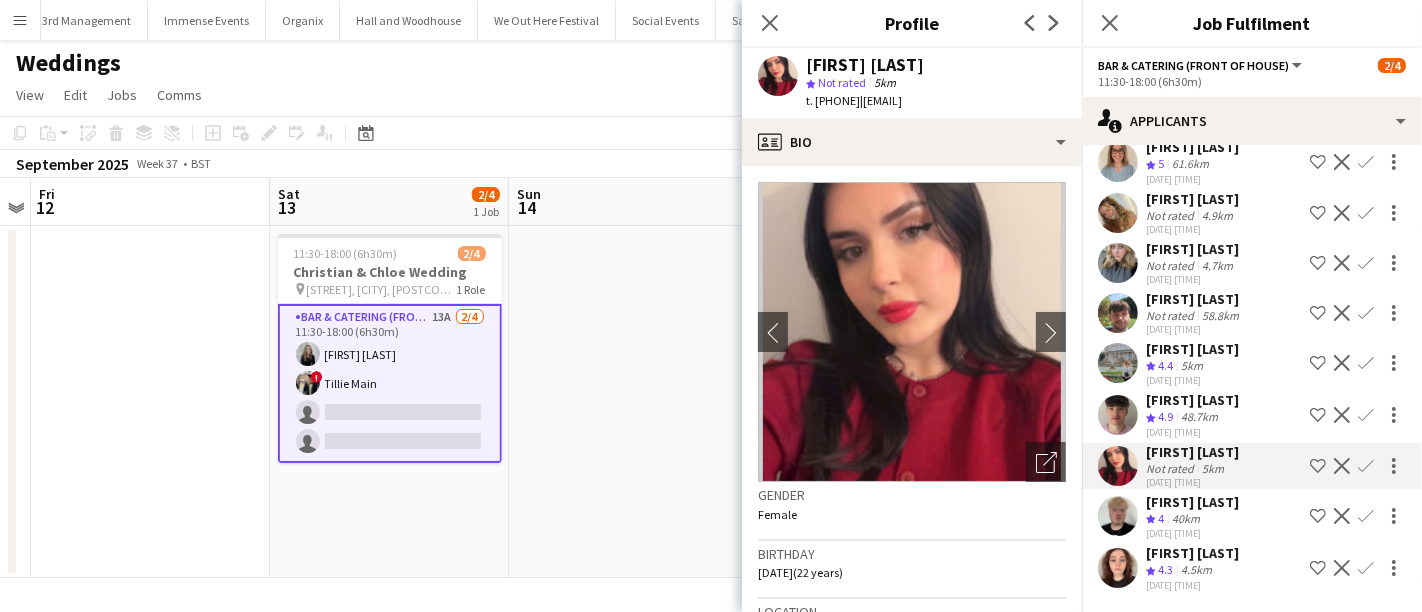 click at bounding box center [1118, 466] 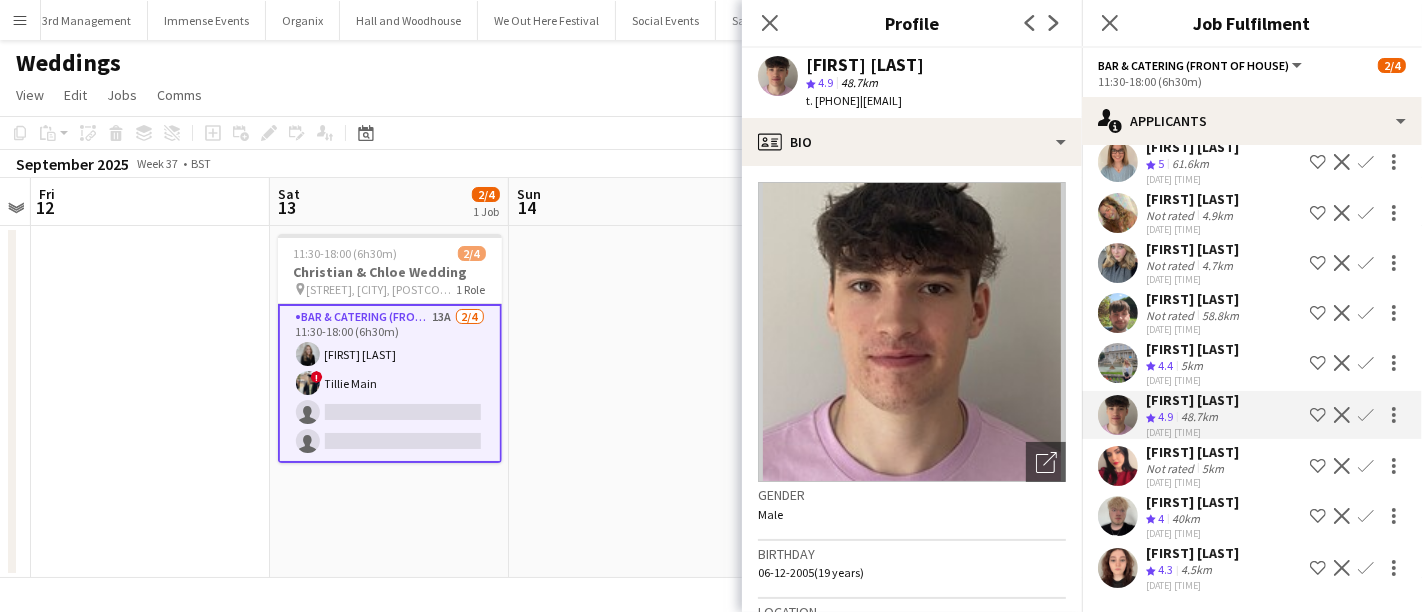 click at bounding box center (1118, 516) 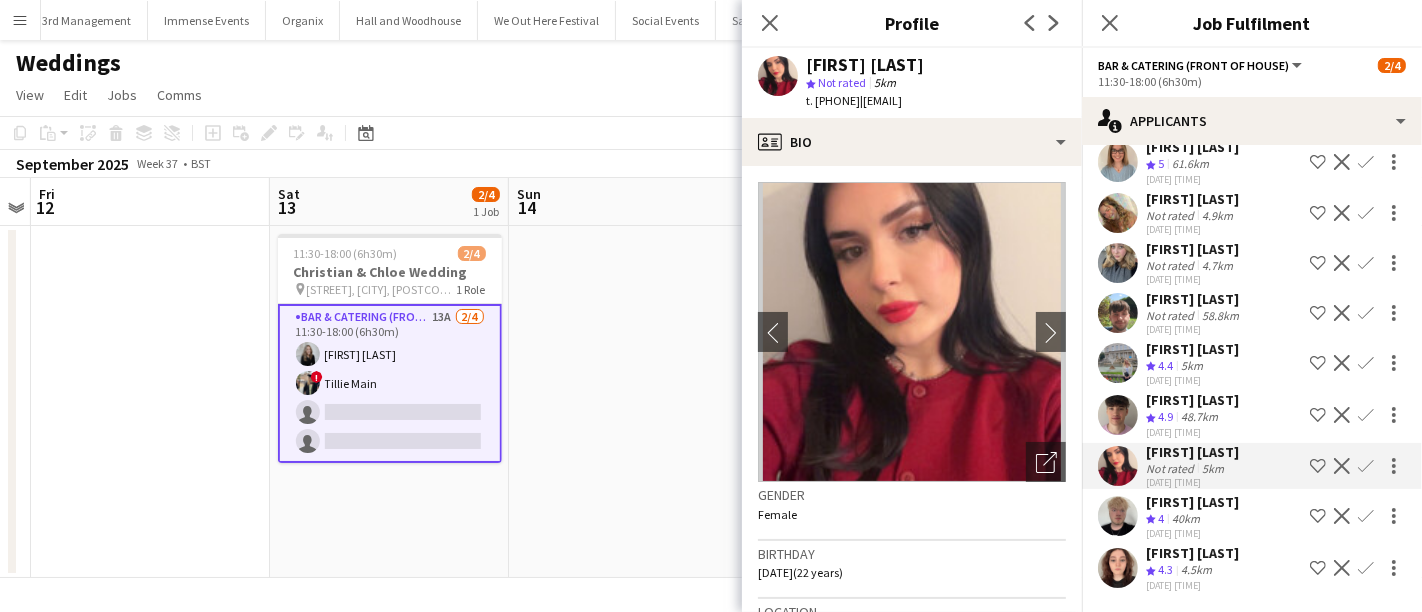 click at bounding box center [1118, 568] 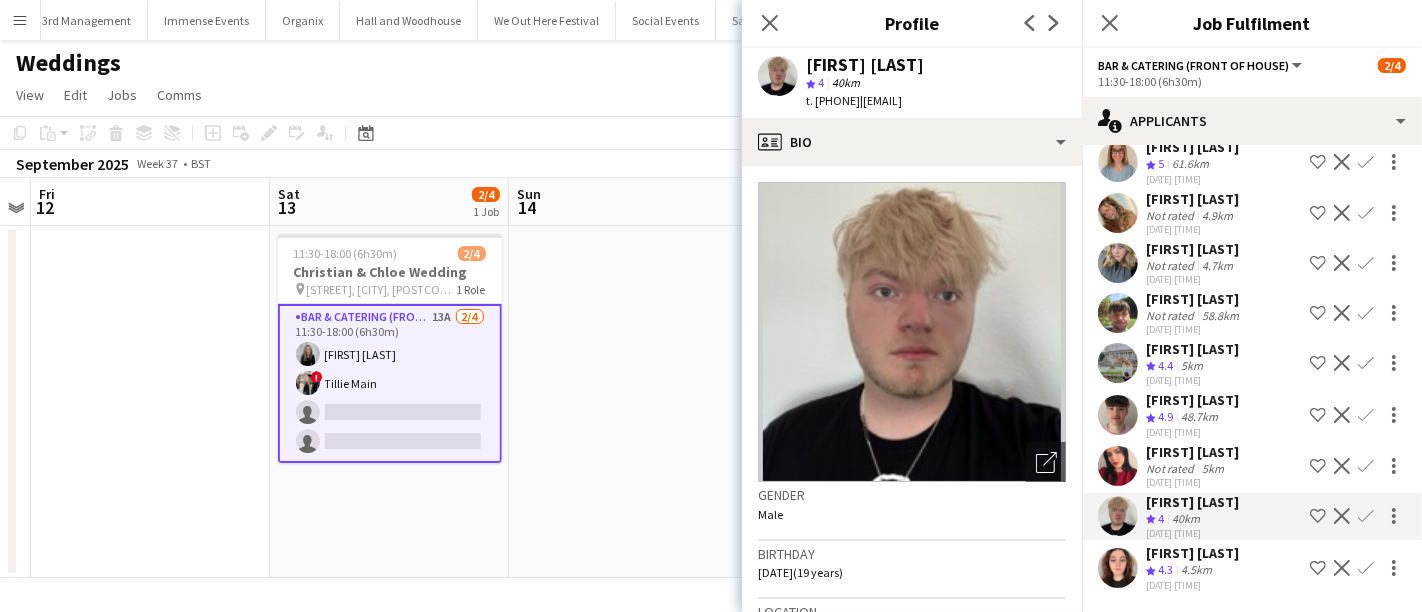 click 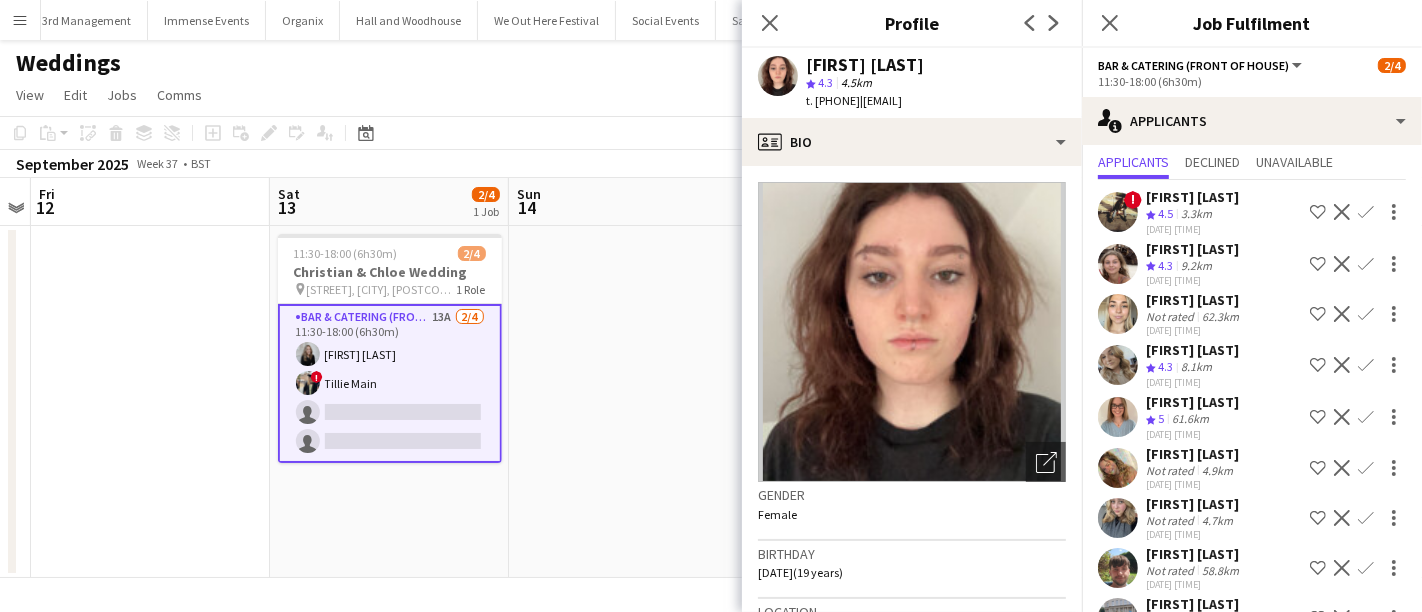 scroll, scrollTop: 0, scrollLeft: 0, axis: both 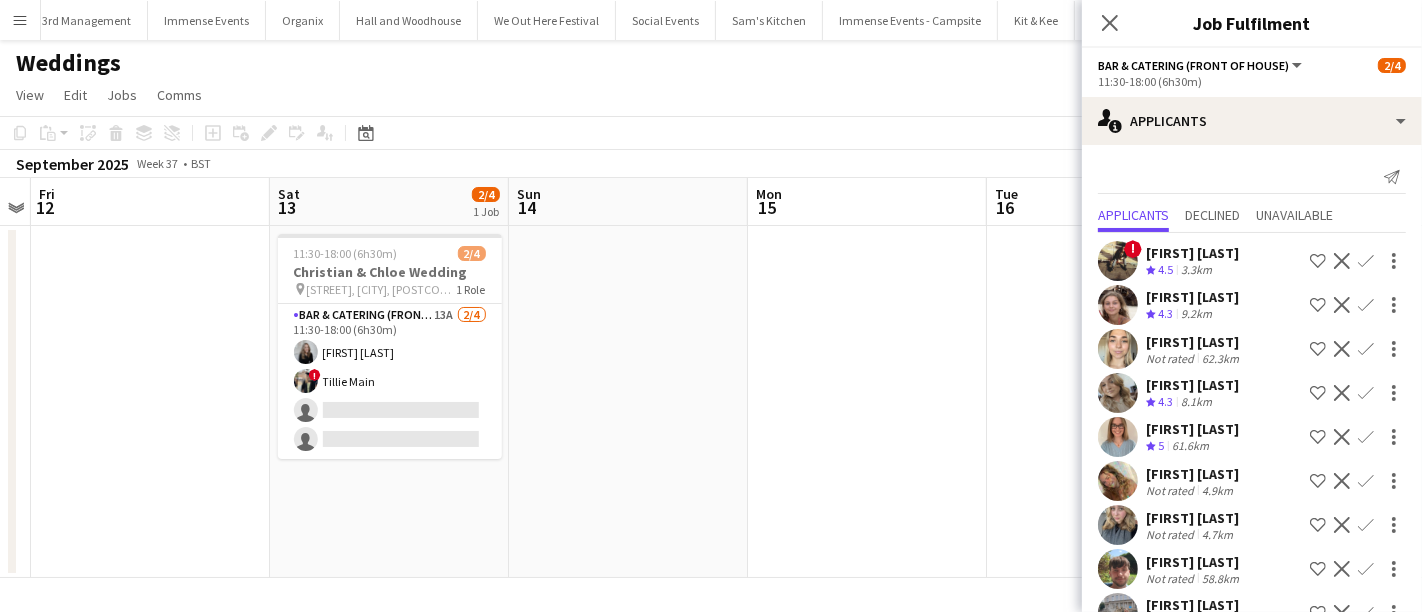 click at bounding box center (150, 402) 